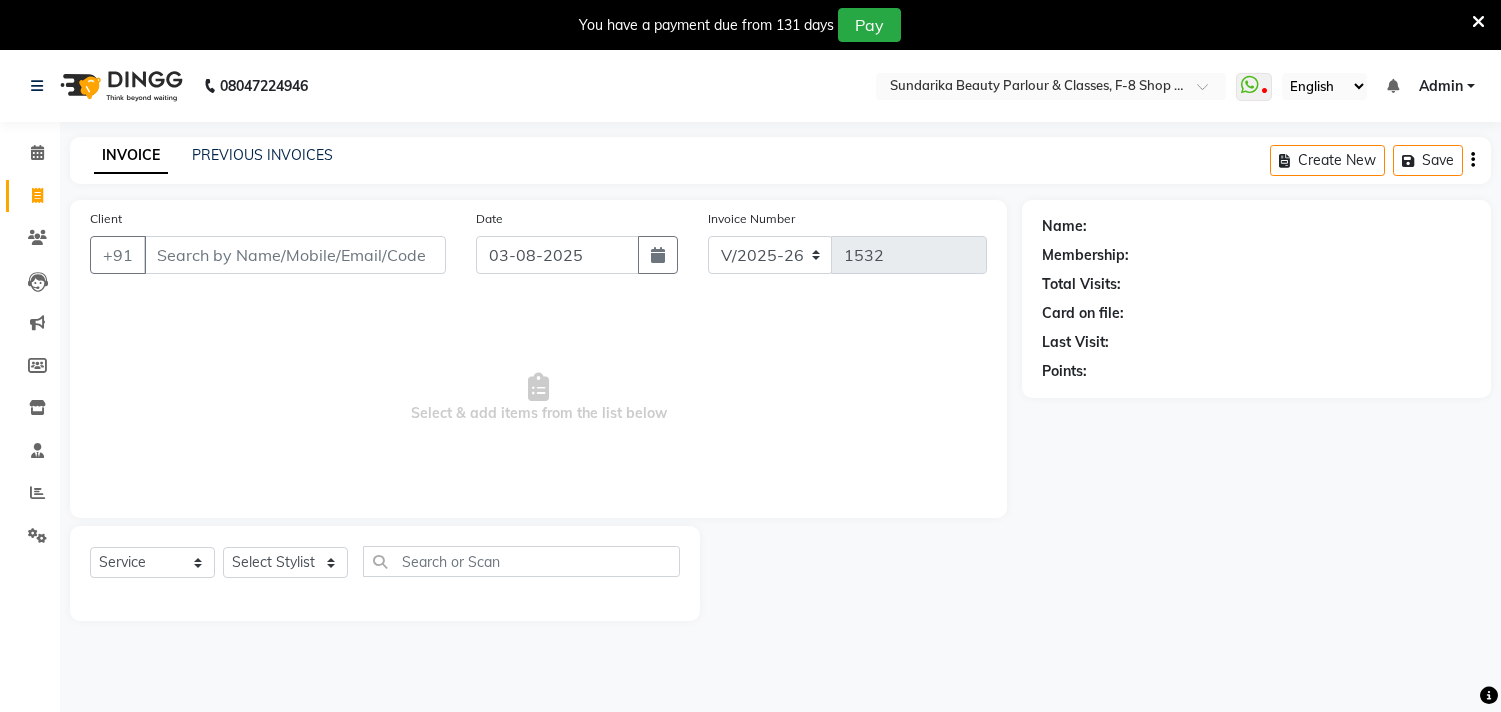 select on "5341" 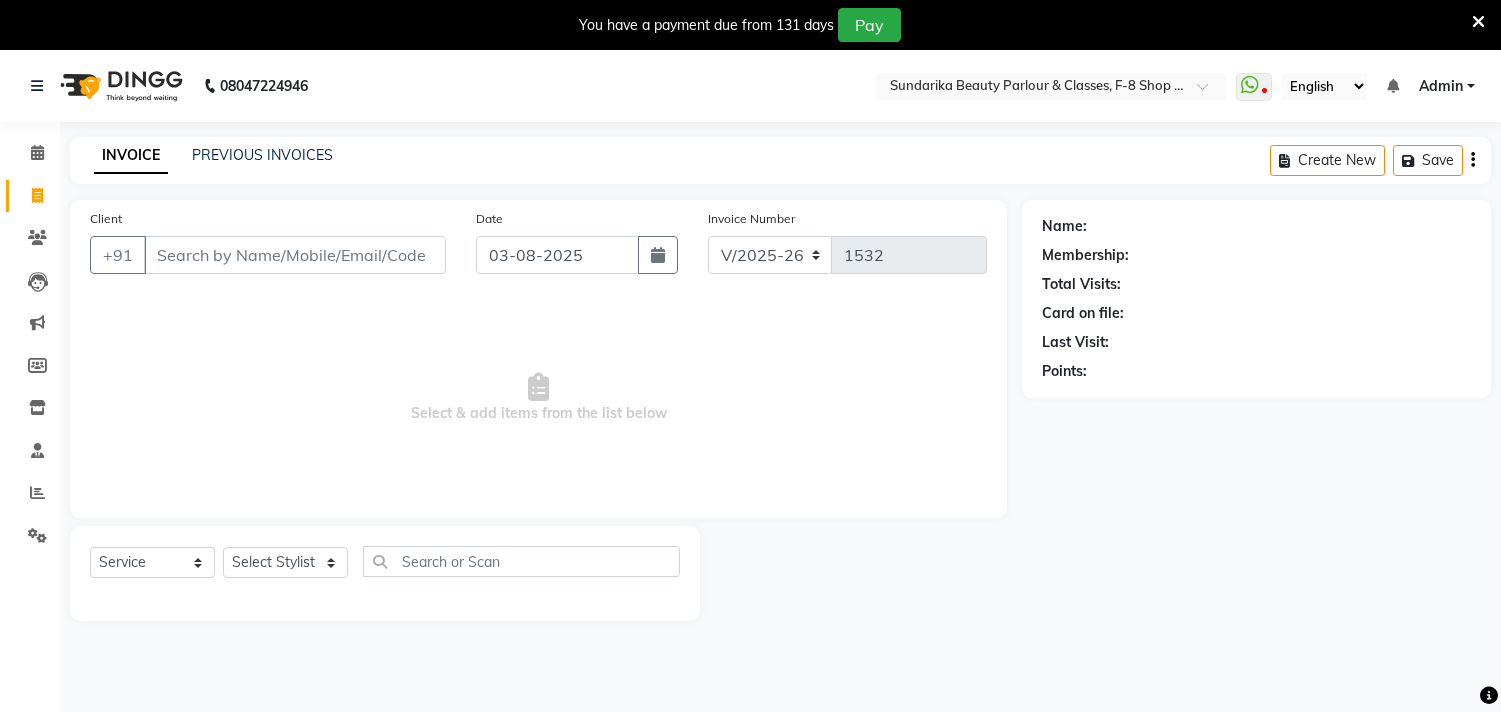 scroll, scrollTop: 50, scrollLeft: 0, axis: vertical 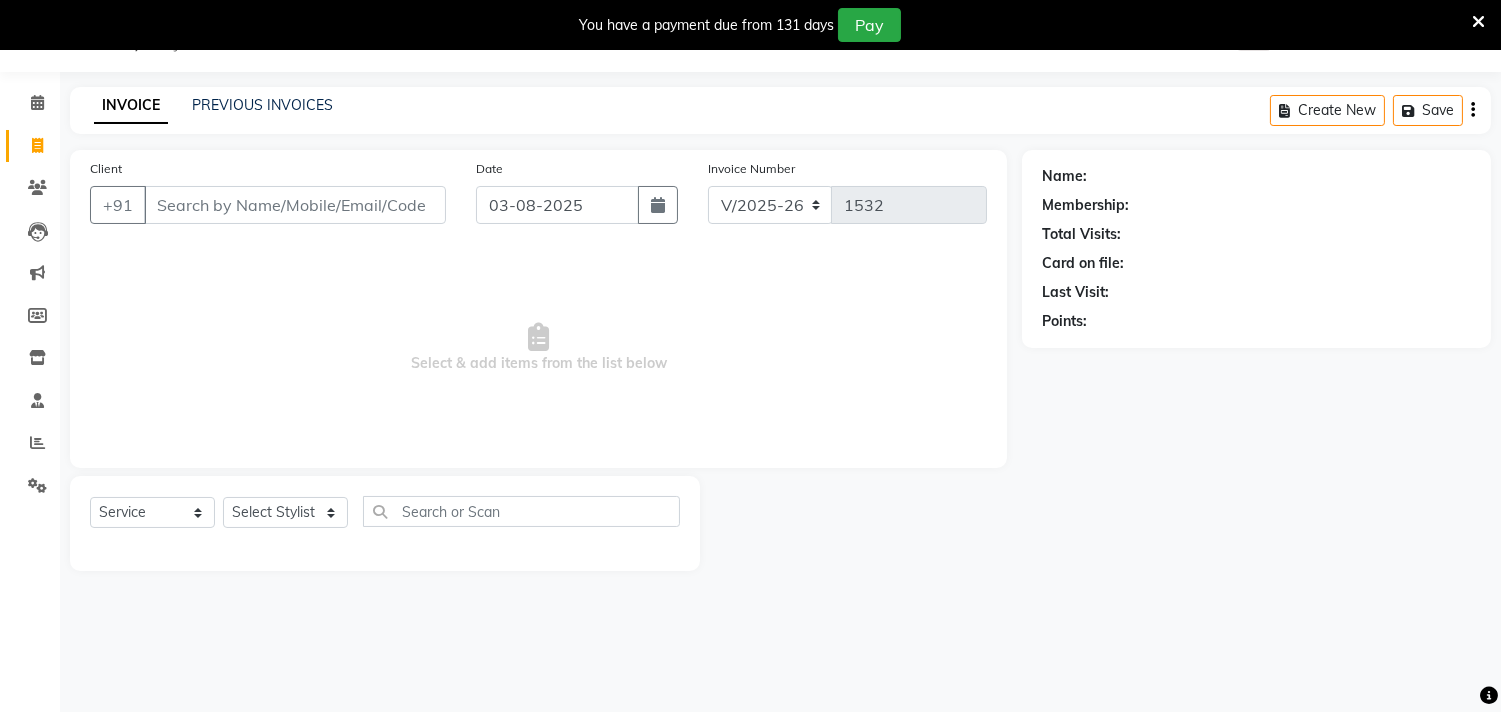 click on "Client" at bounding box center [295, 205] 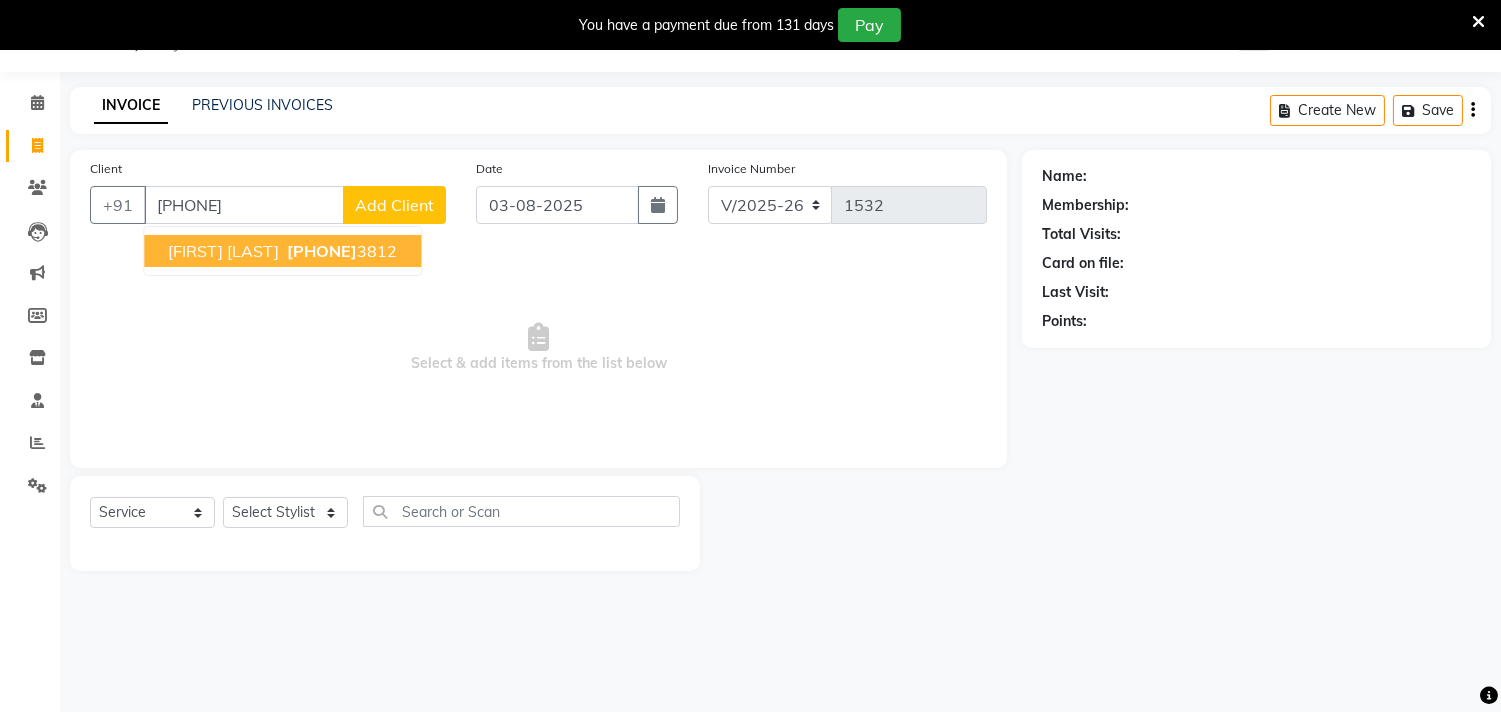 click on "908226" at bounding box center [322, 251] 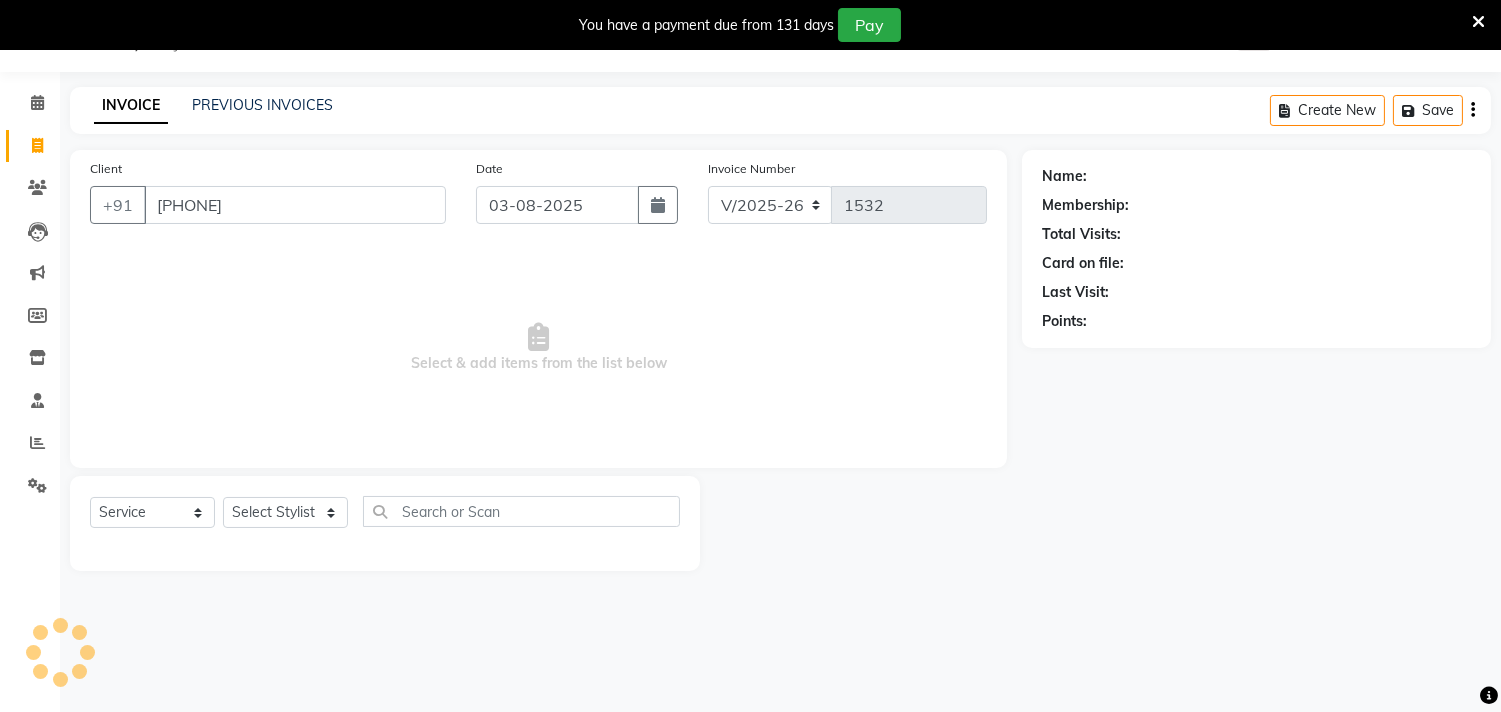 type on "9082263812" 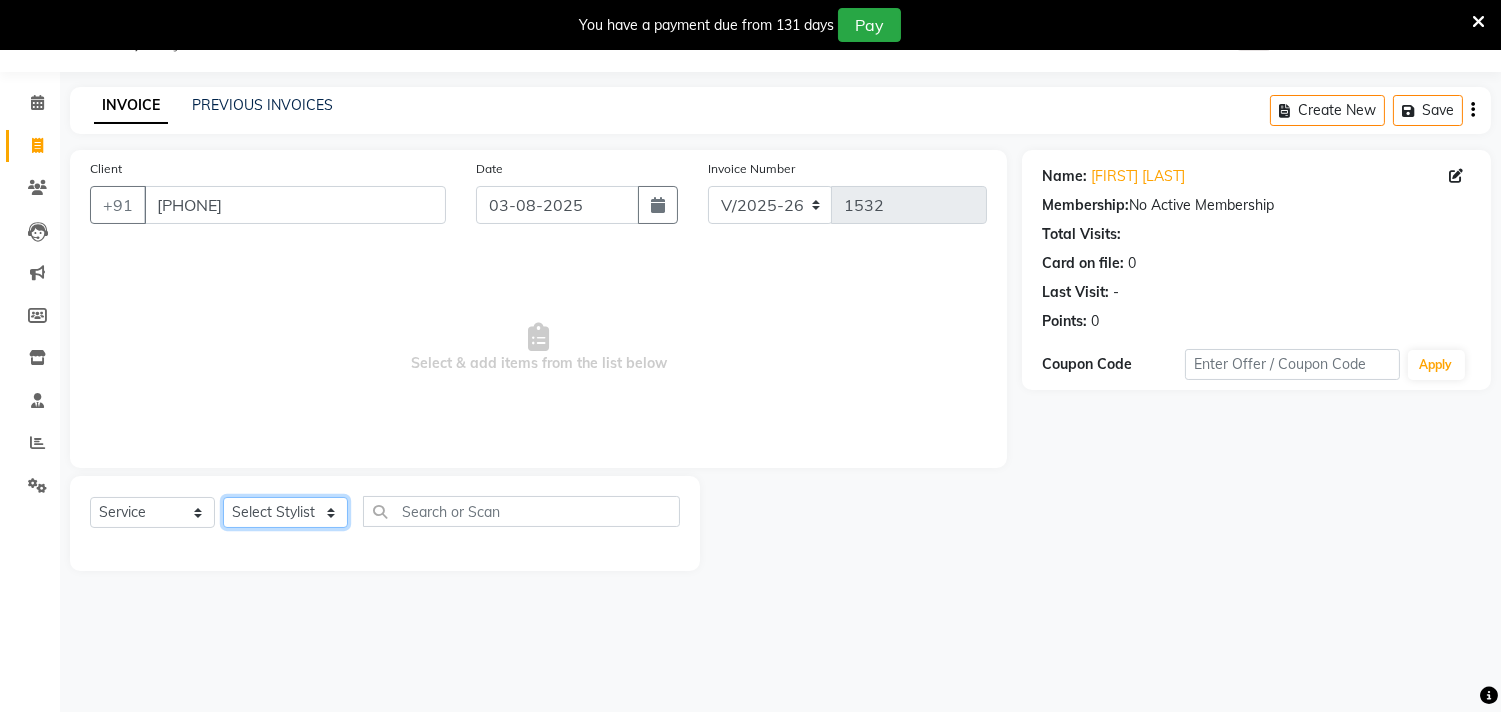 click on "Select Stylist Gita mala Sanjivani Vaishali Mam" 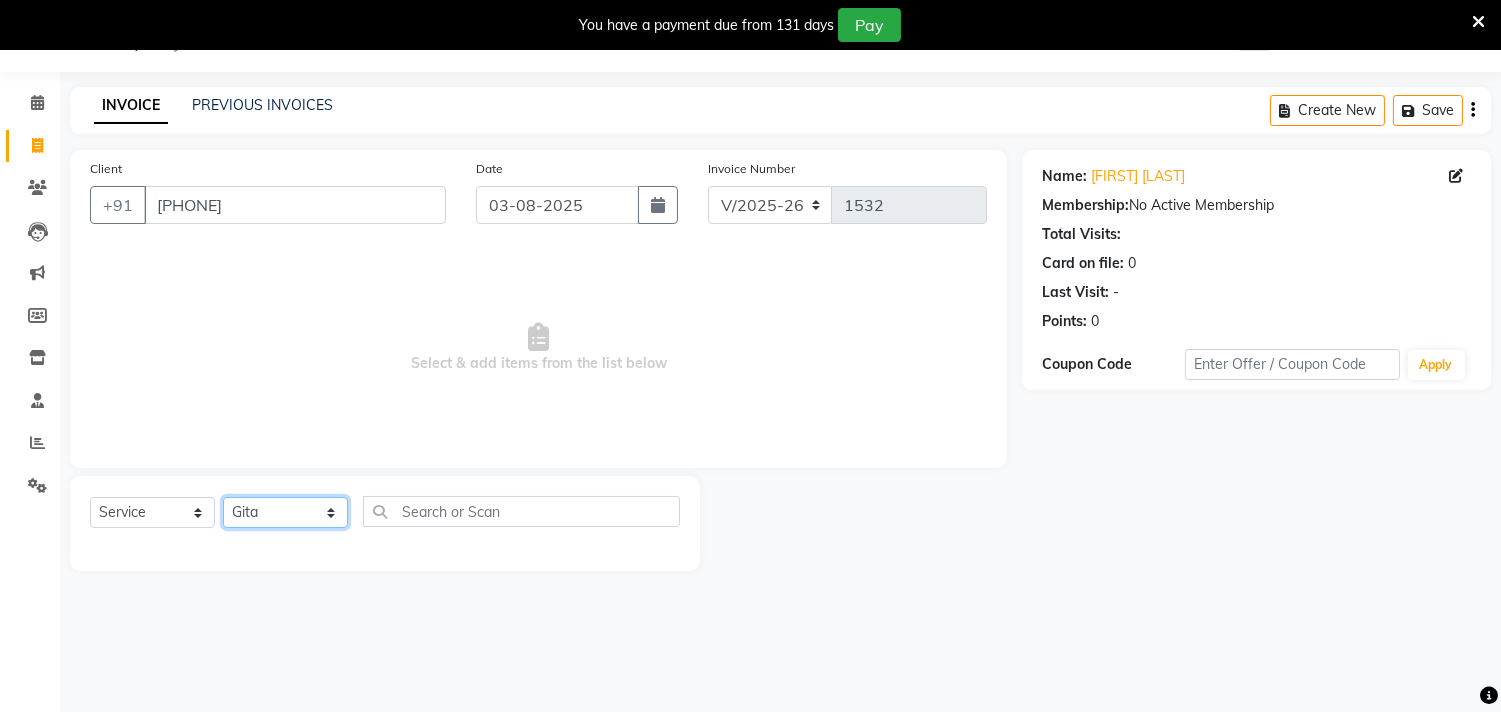 click on "Select Stylist Gita mala Sanjivani Vaishali Mam" 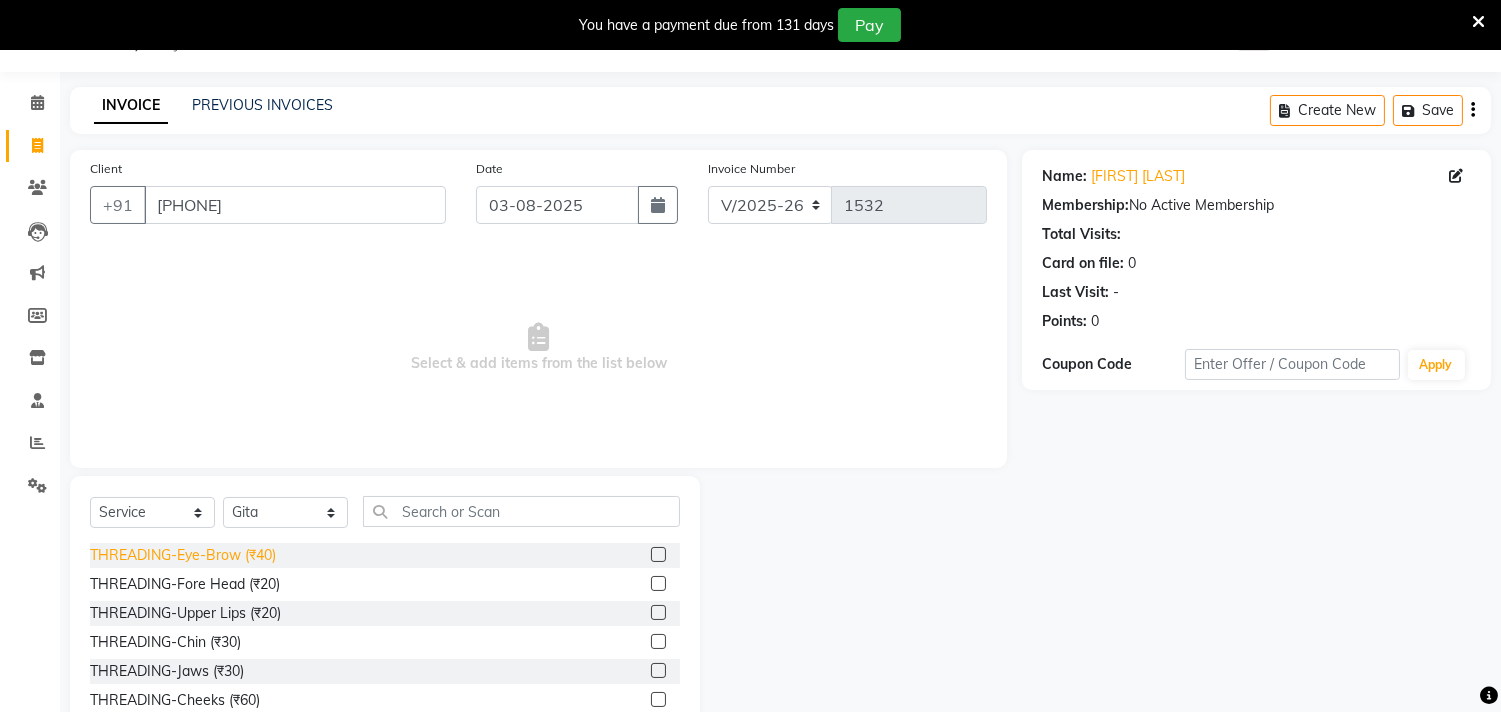 click on "THREADING-Eye-Brow (₹40)" 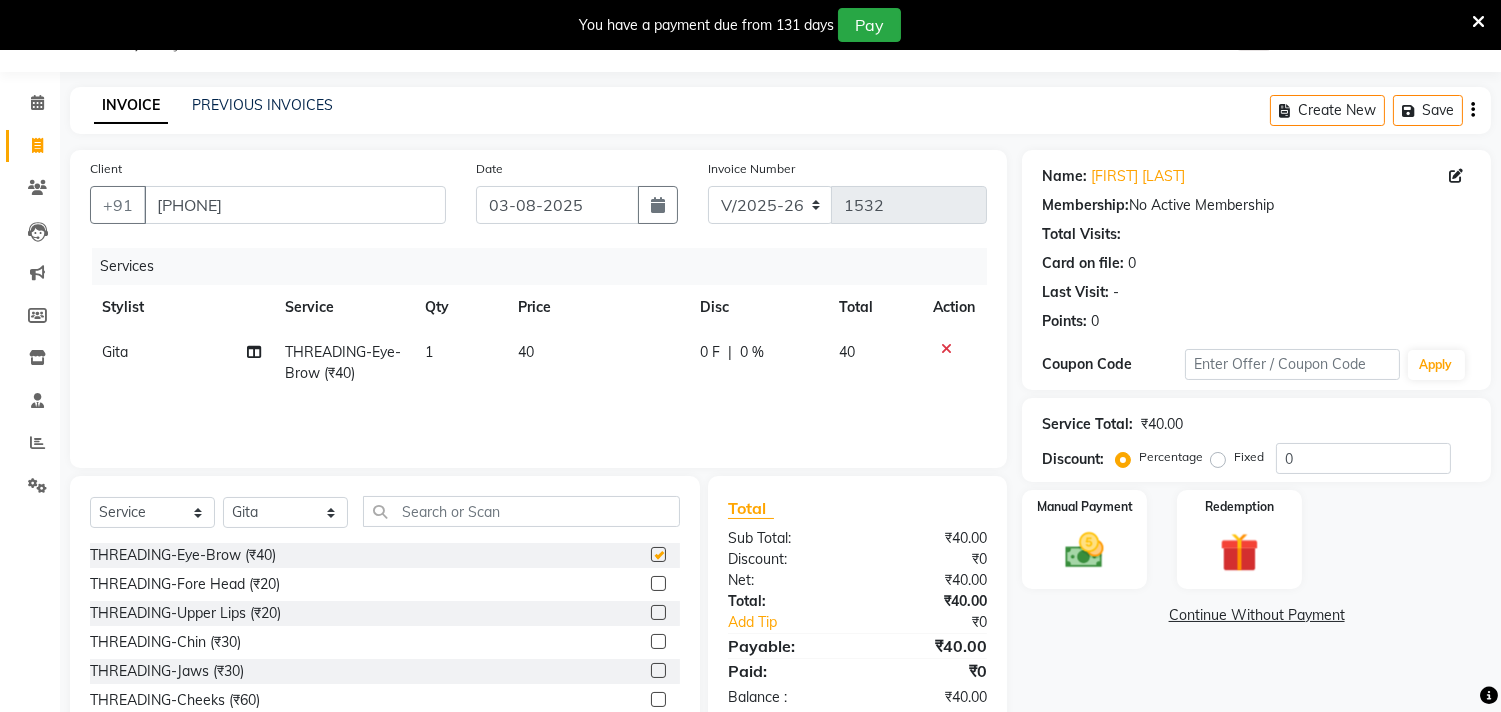 checkbox on "false" 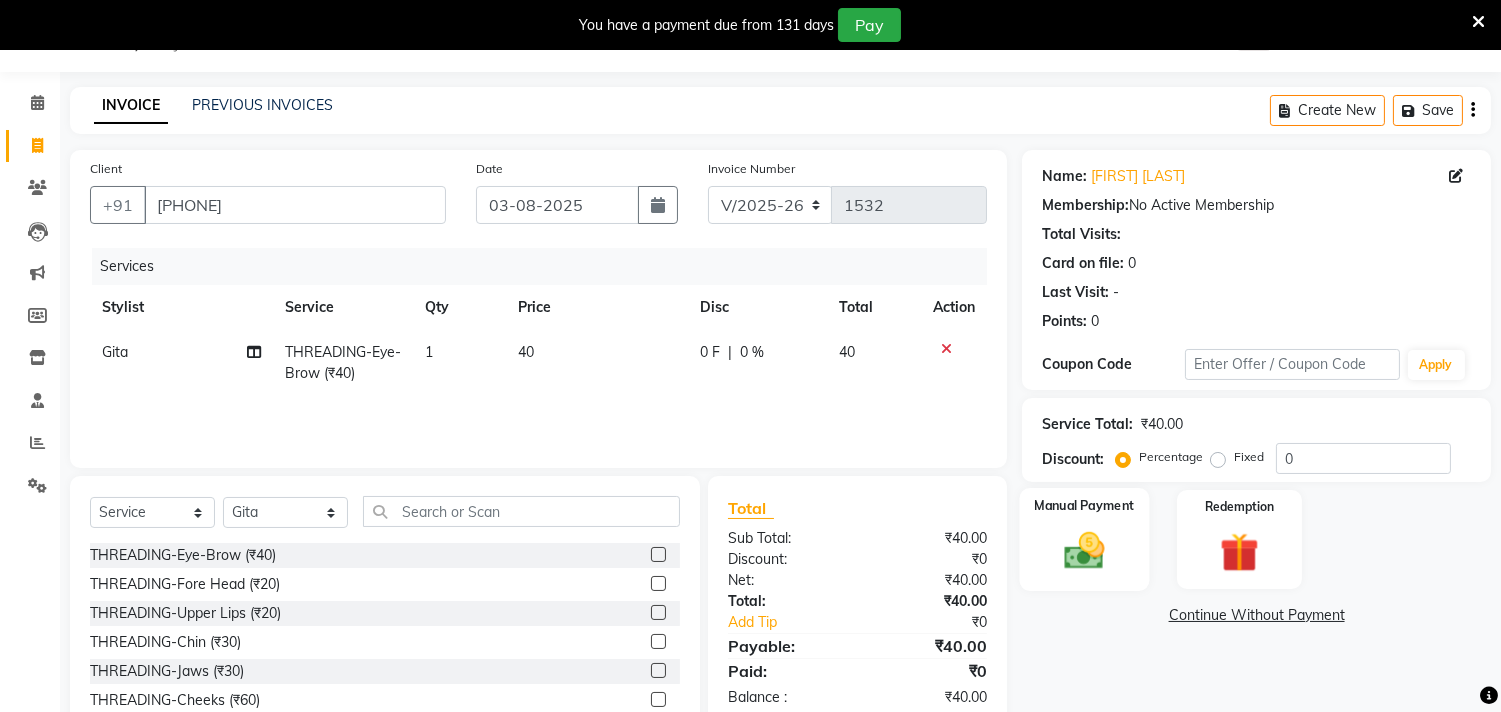 click 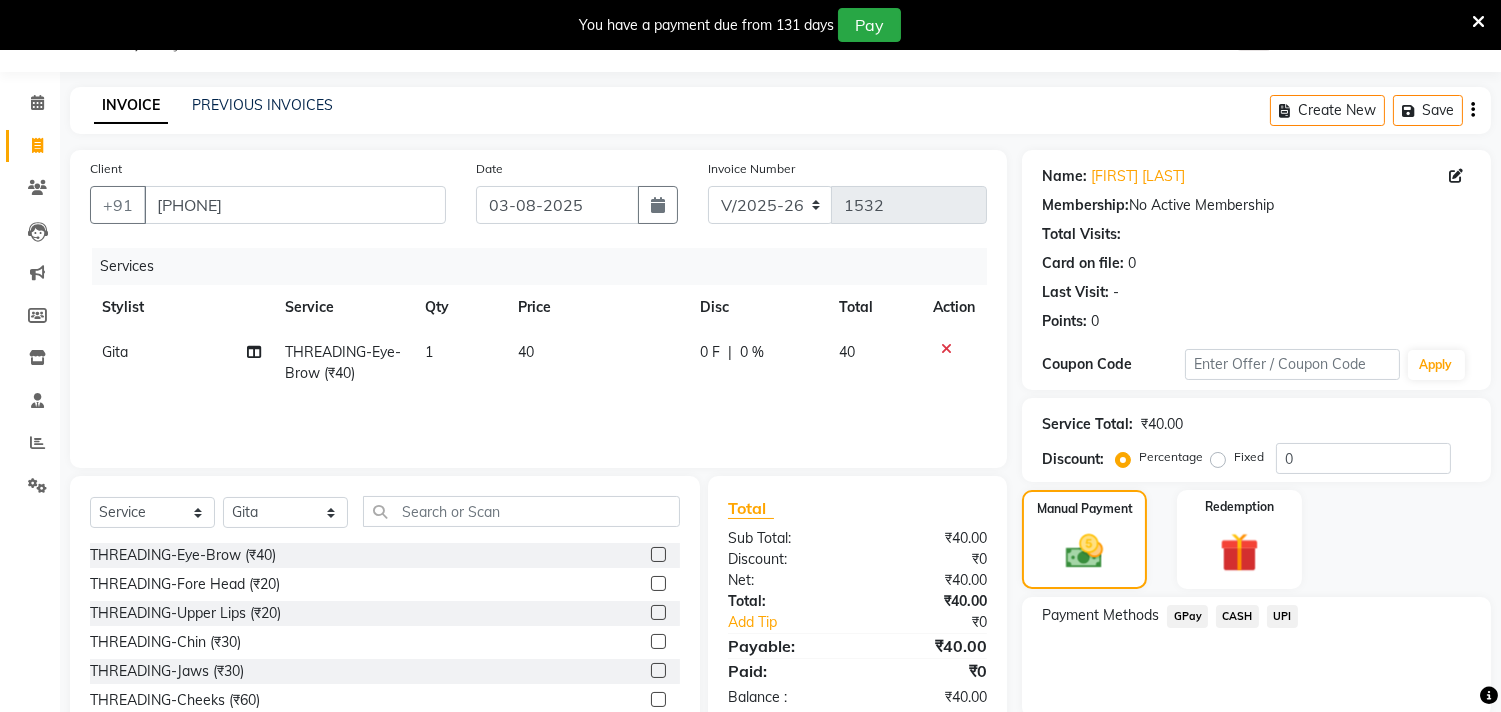 click on "GPay" 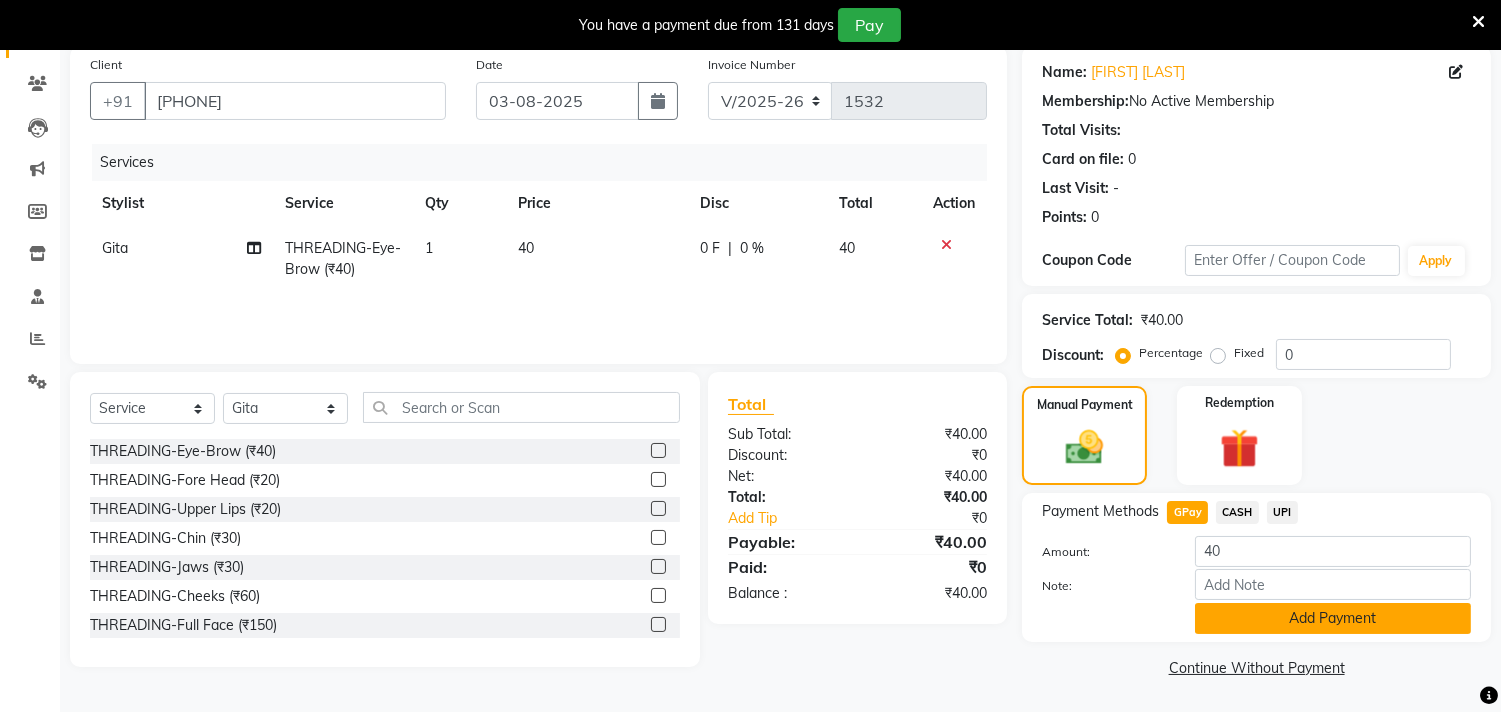 click on "Add Payment" 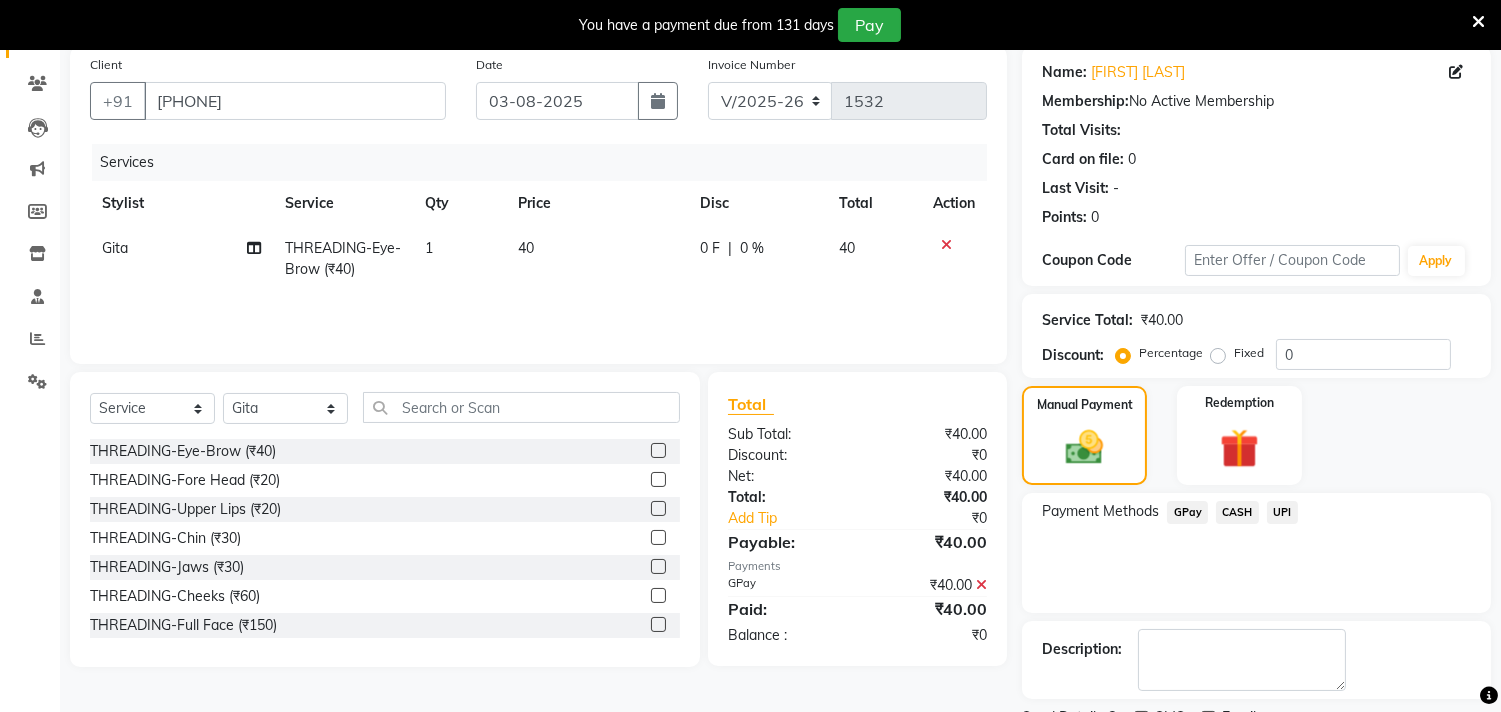scroll, scrollTop: 237, scrollLeft: 0, axis: vertical 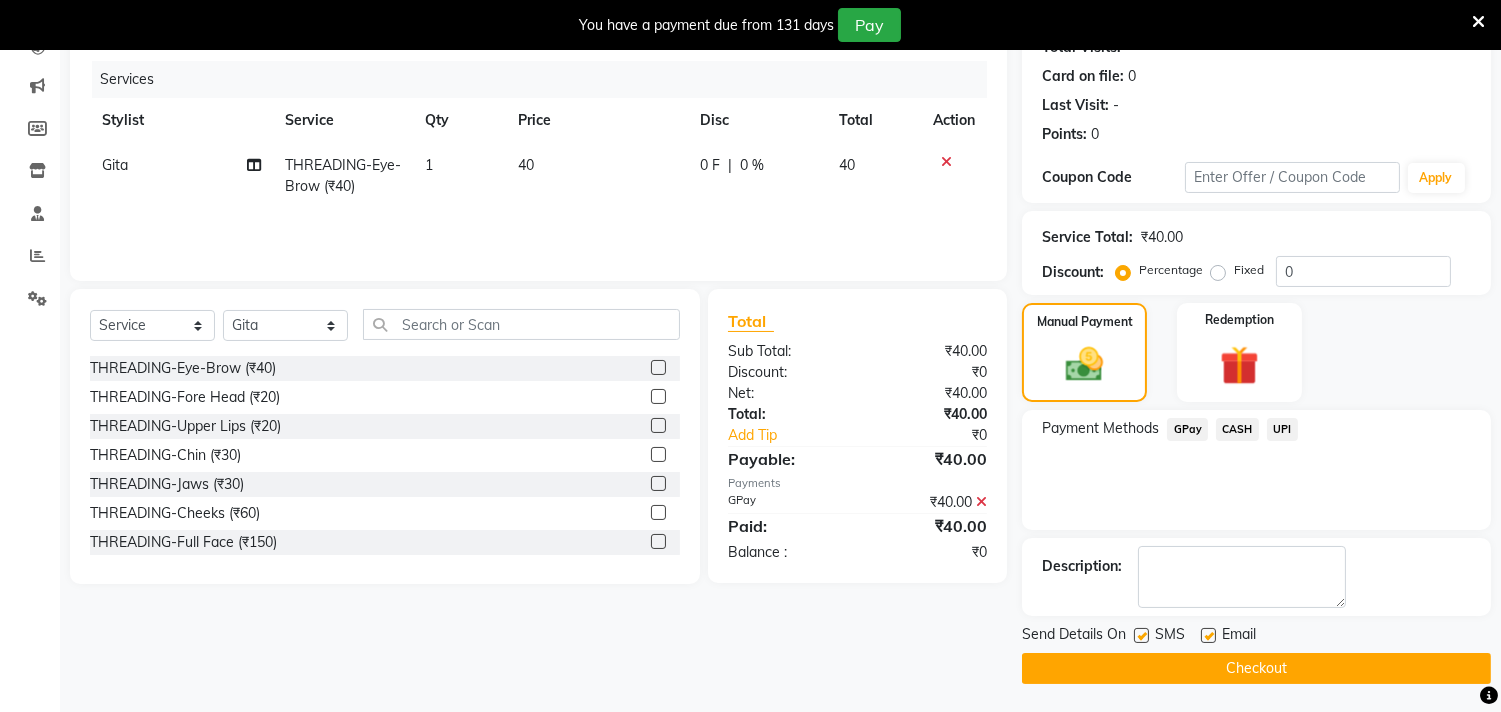 click on "Checkout" 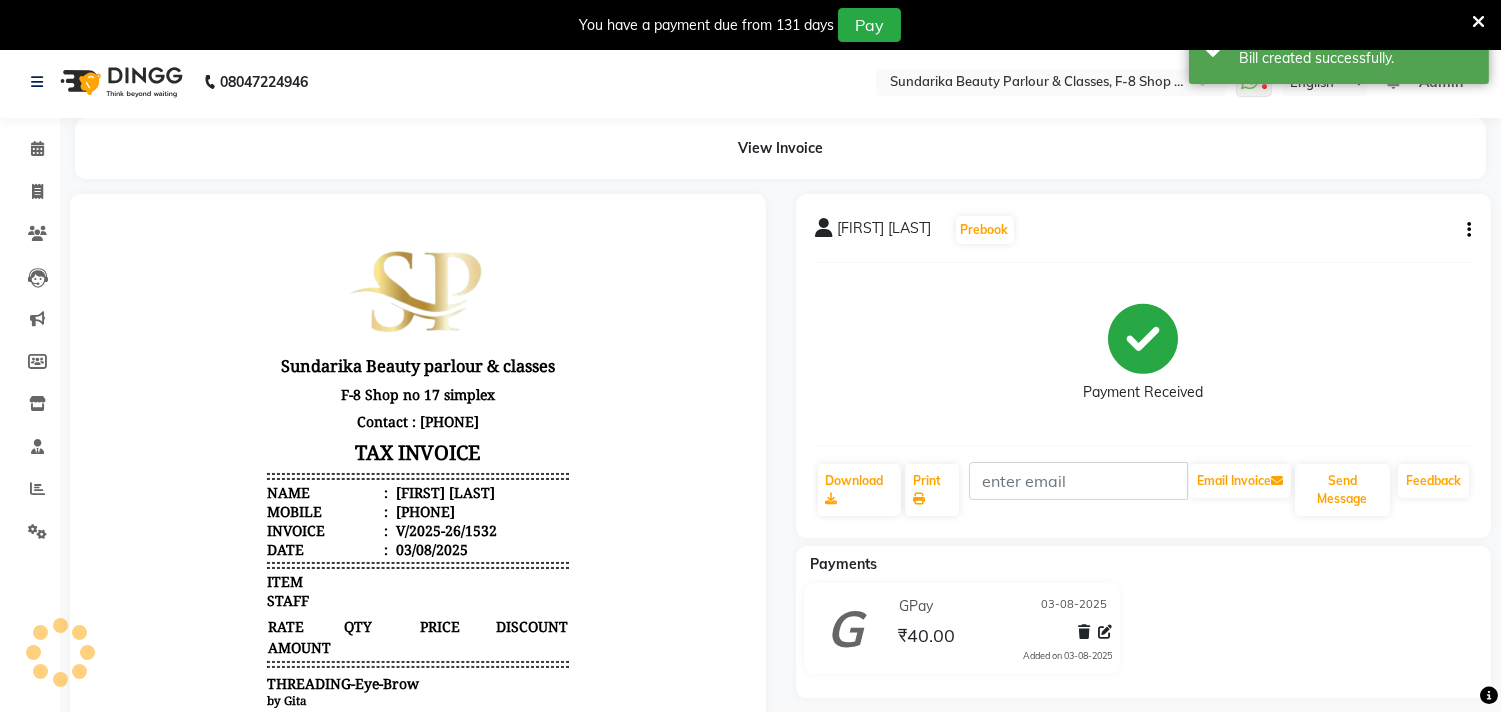 scroll, scrollTop: 0, scrollLeft: 0, axis: both 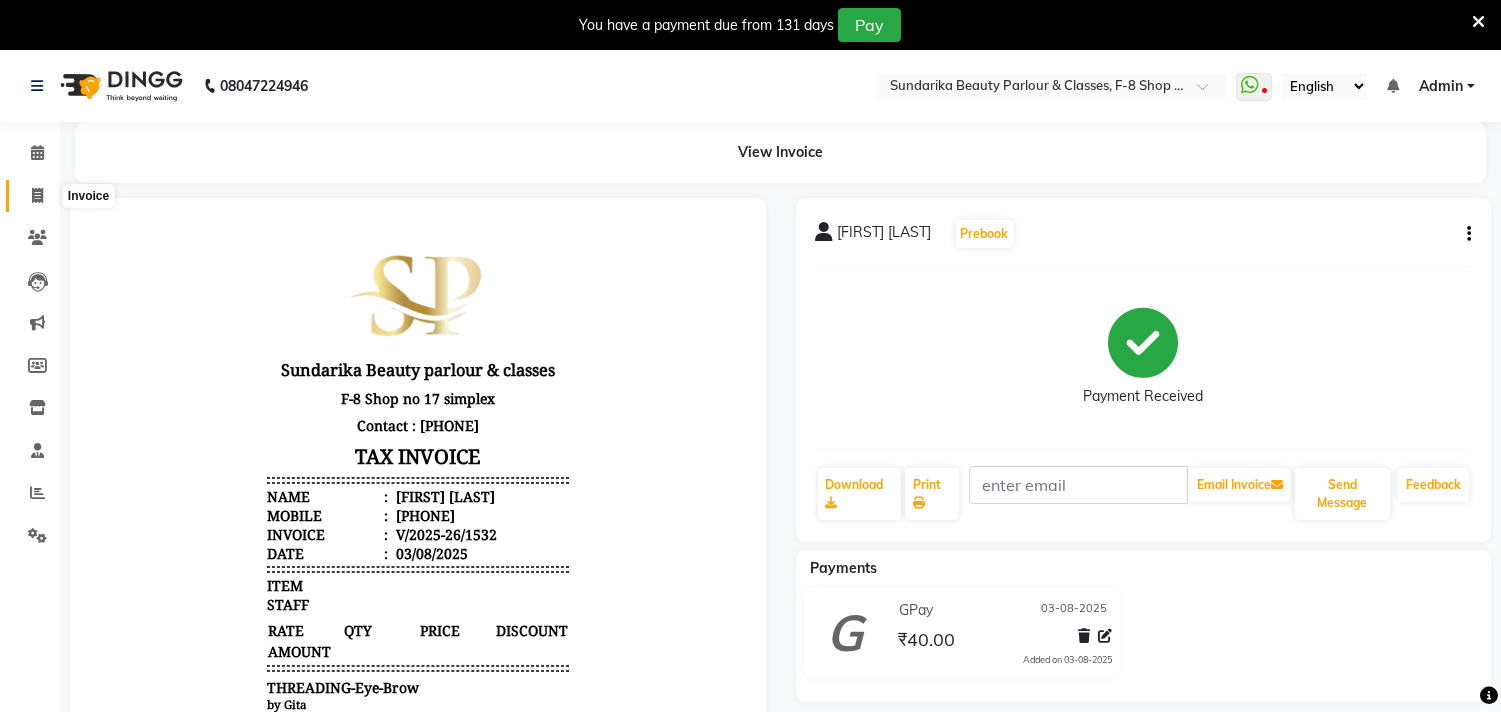 click 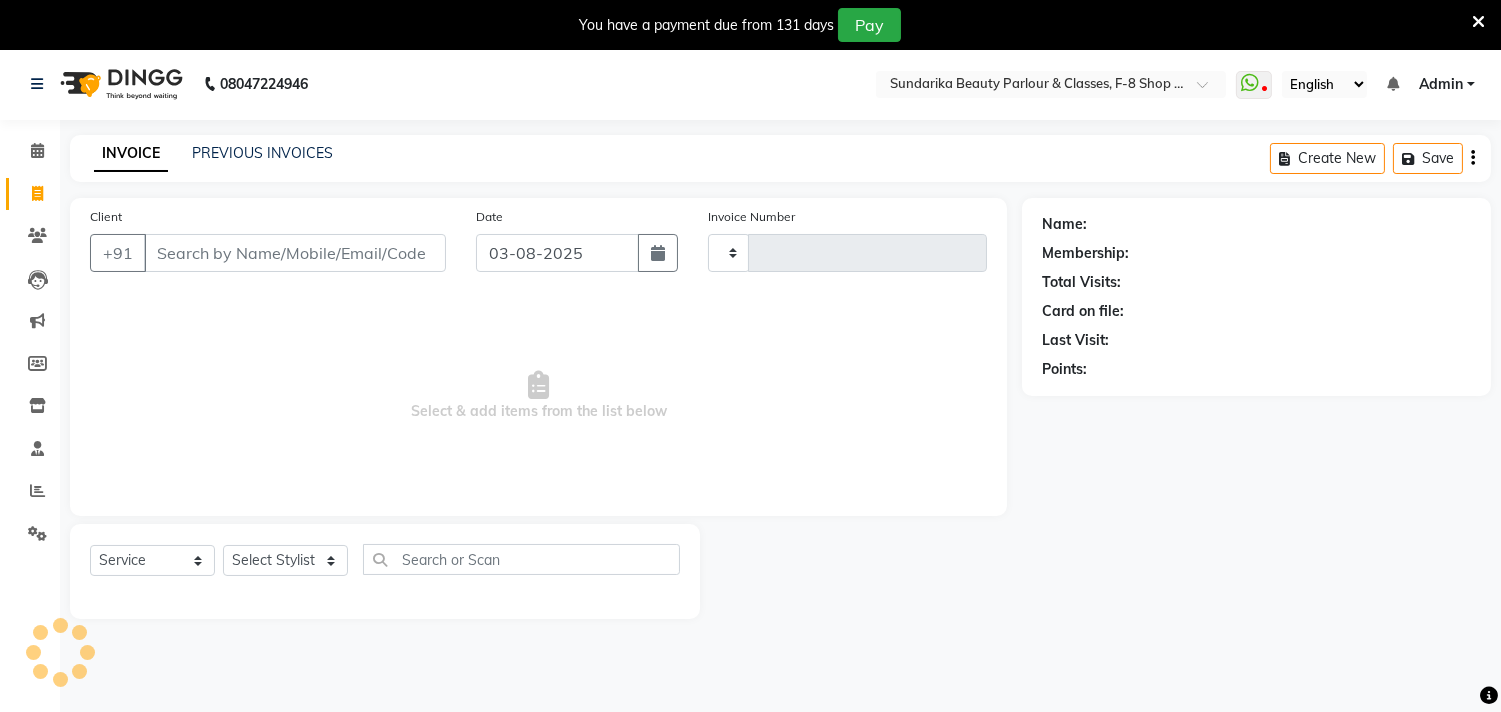 type on "1533" 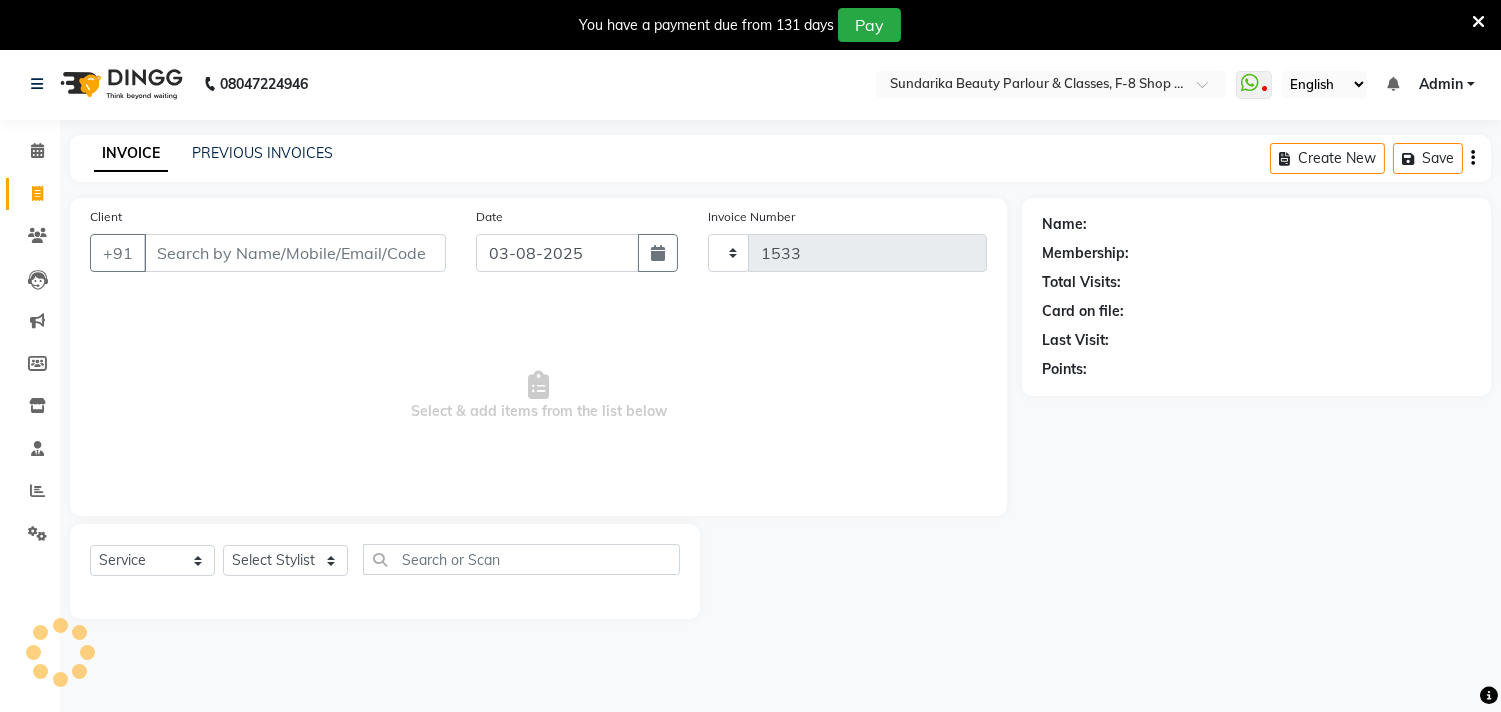 select on "5341" 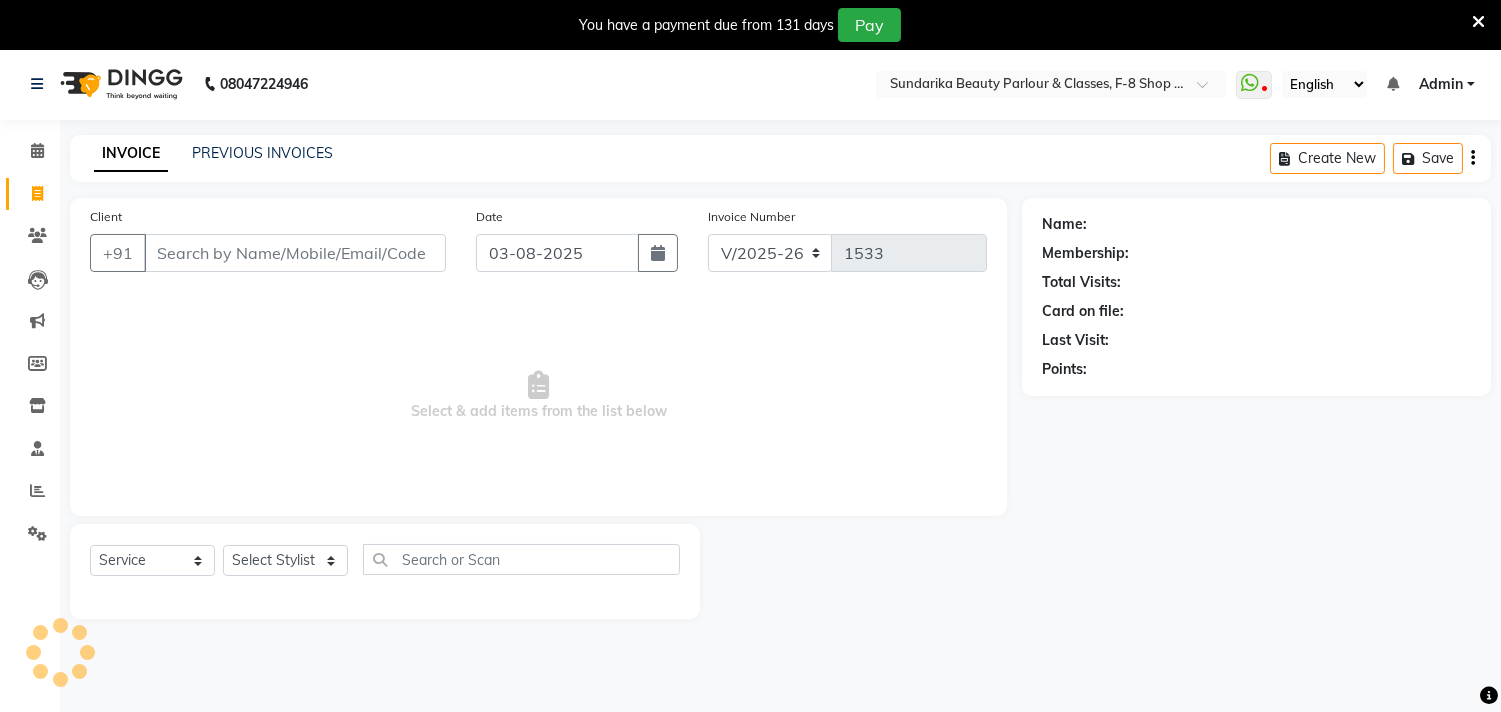 scroll, scrollTop: 50, scrollLeft: 0, axis: vertical 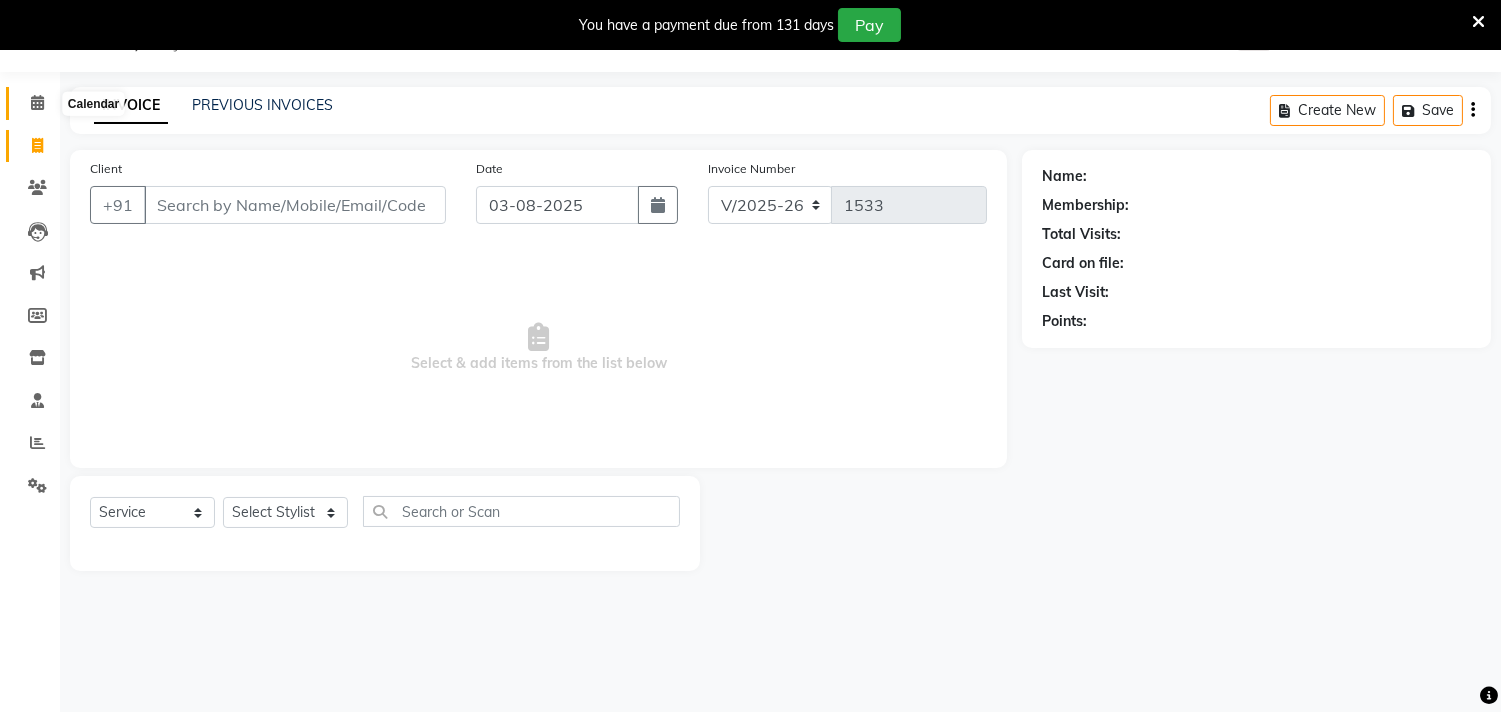 click 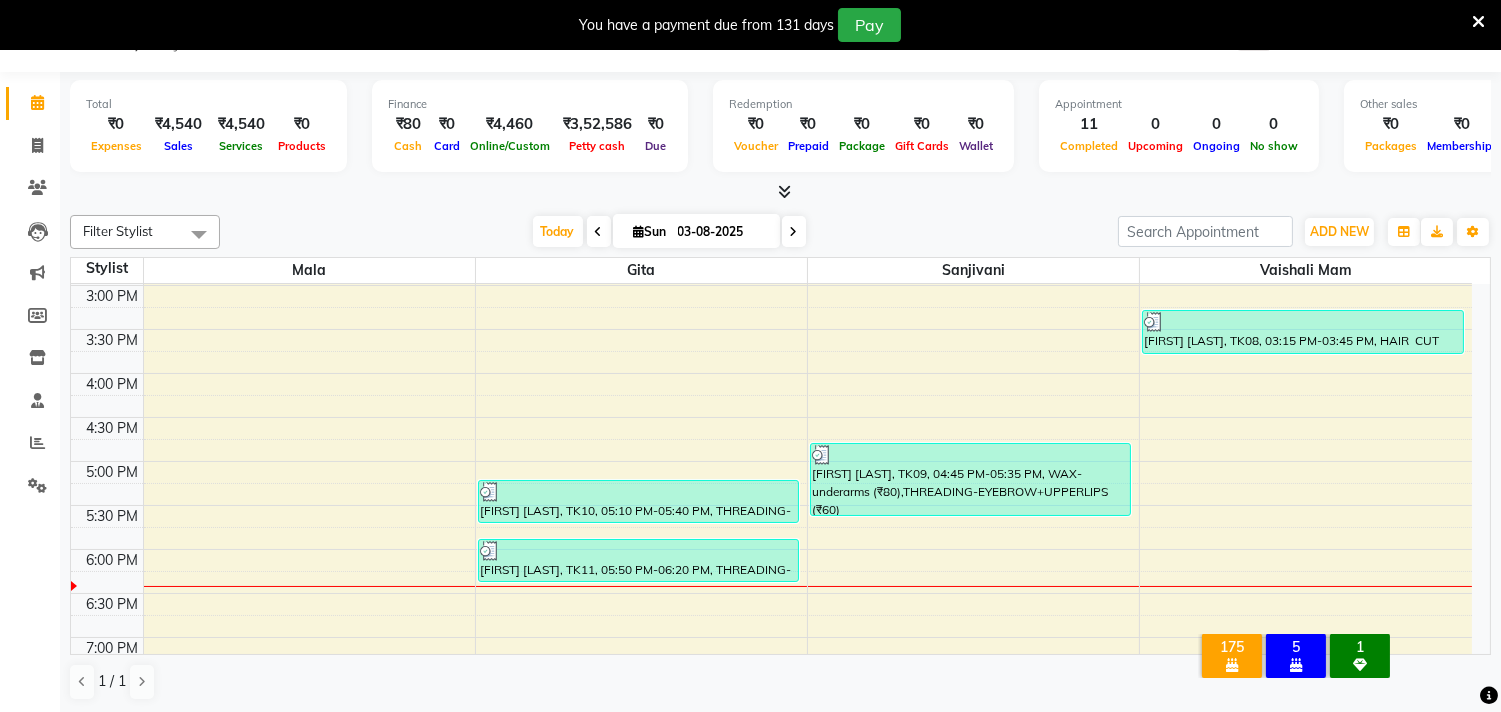 scroll, scrollTop: 666, scrollLeft: 0, axis: vertical 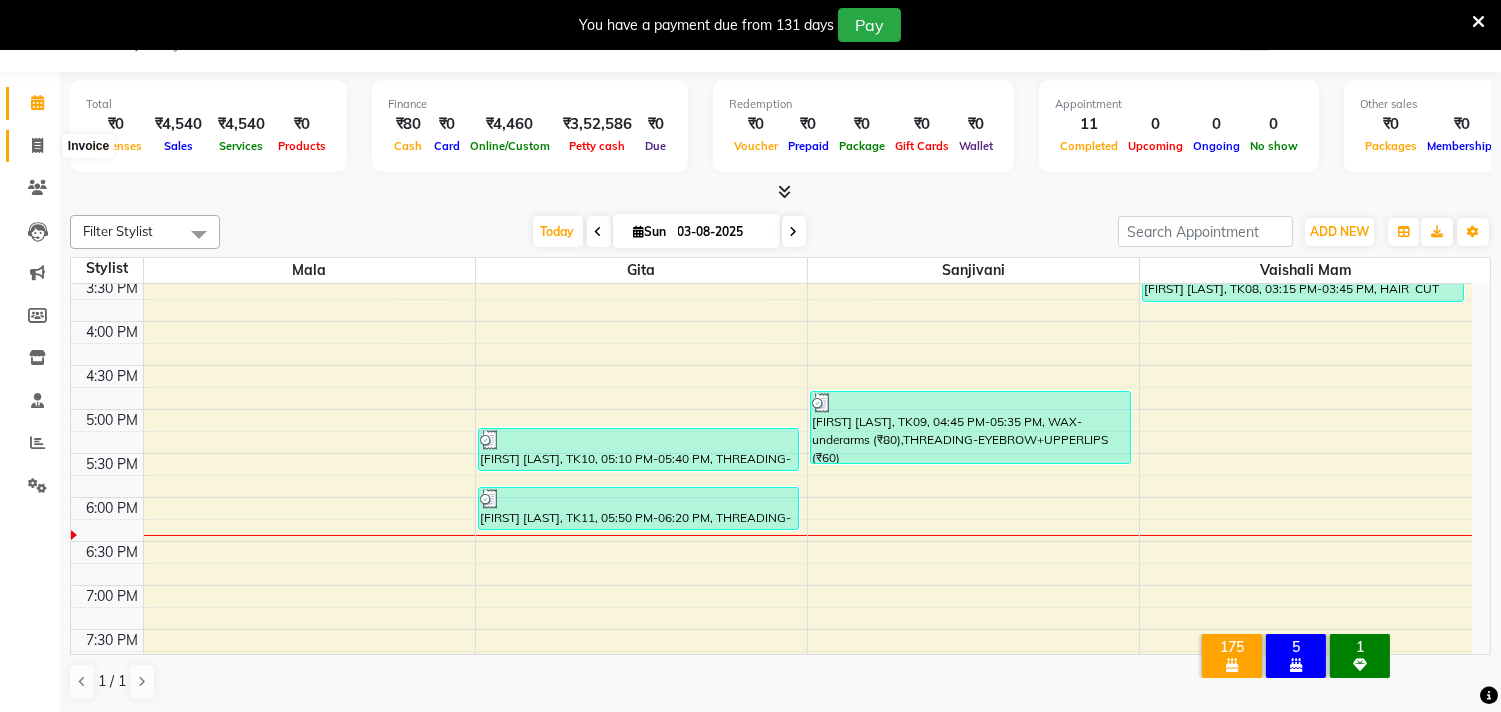 click 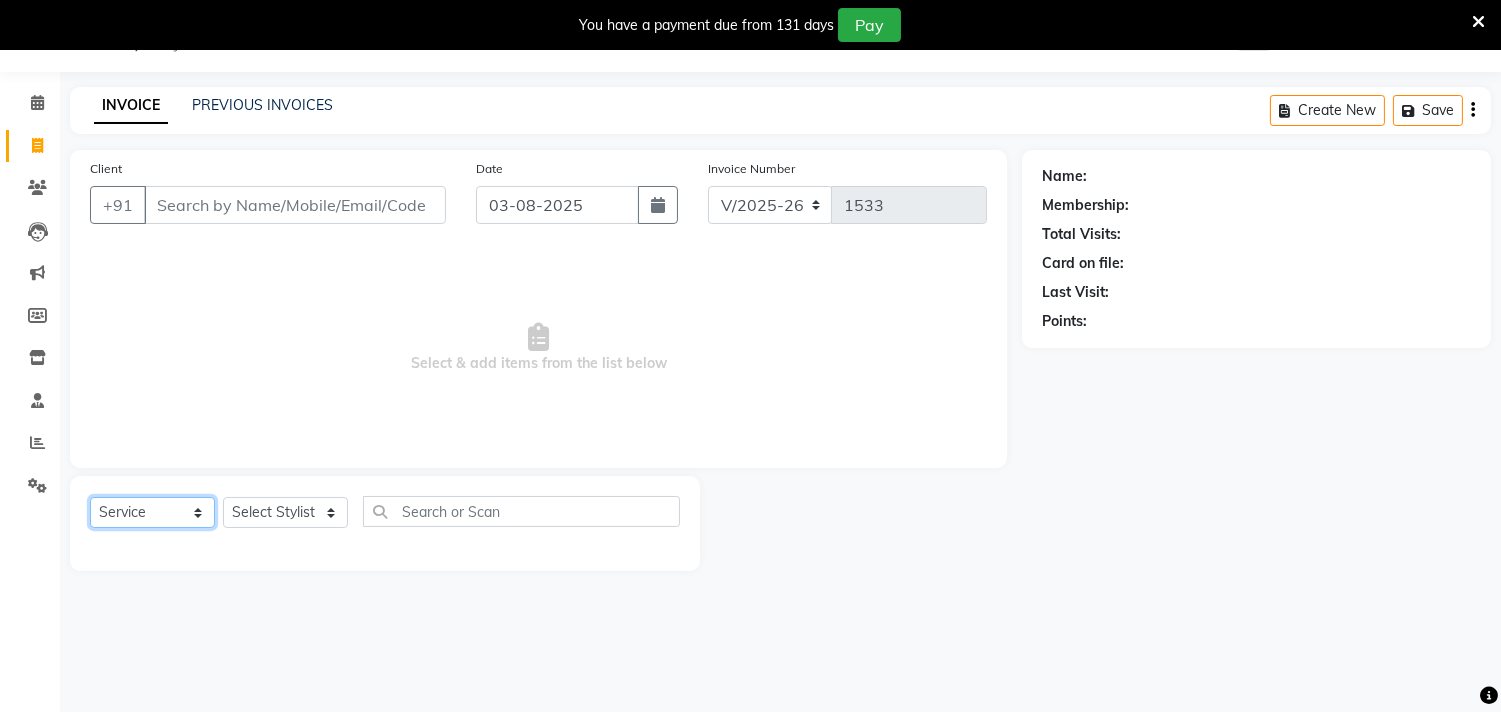 click on "Select  Service  Product  Membership  Package Voucher Prepaid Gift Card" 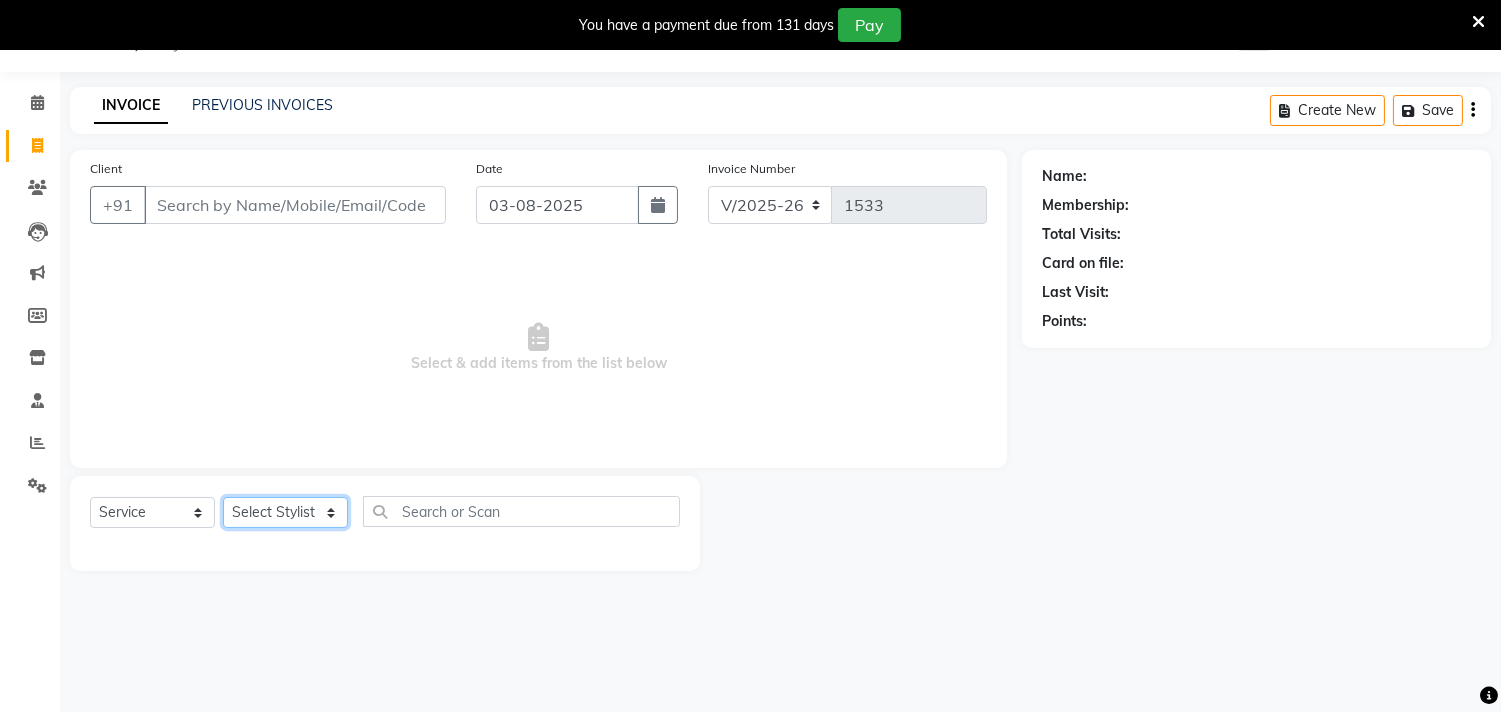click on "Select Stylist Gita mala Sanjivani Vaishali Mam" 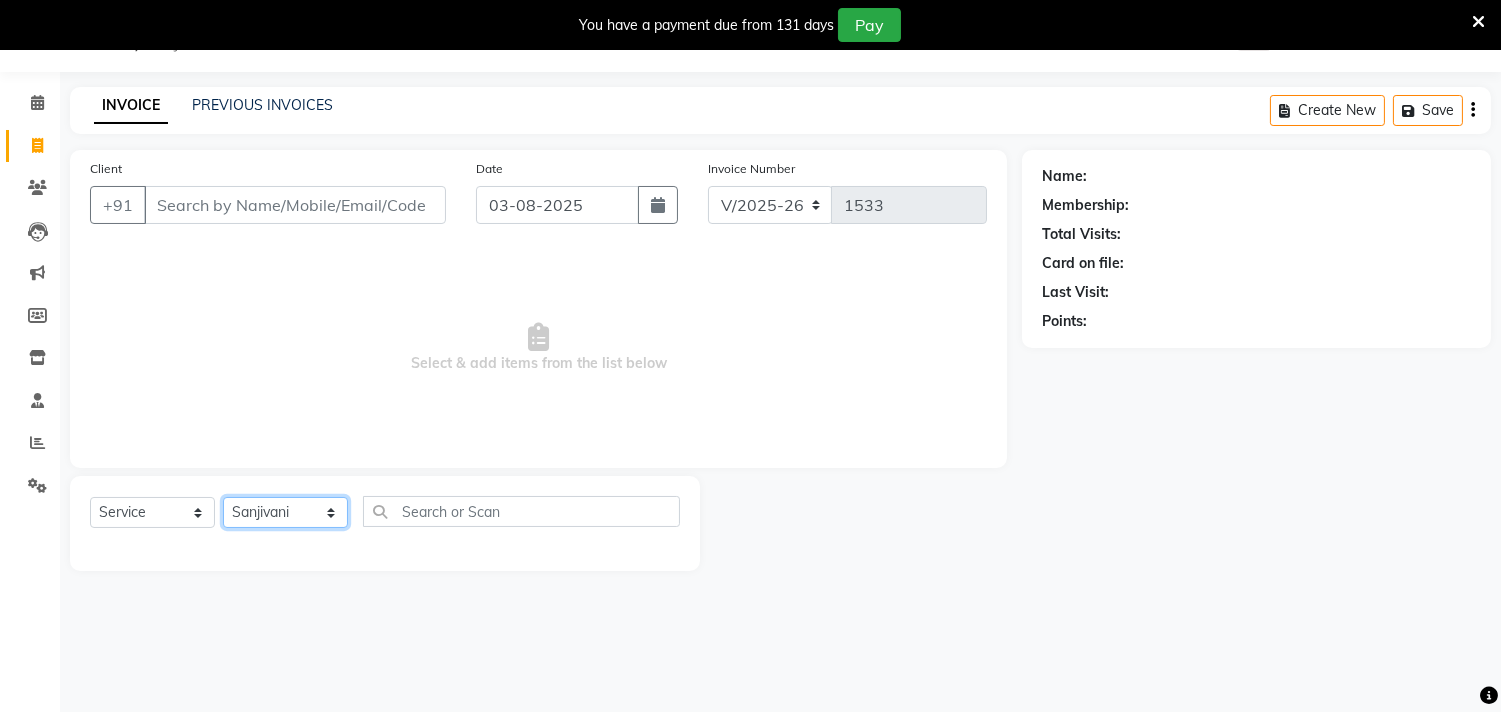 click on "Select Stylist Gita mala Sanjivani Vaishali Mam" 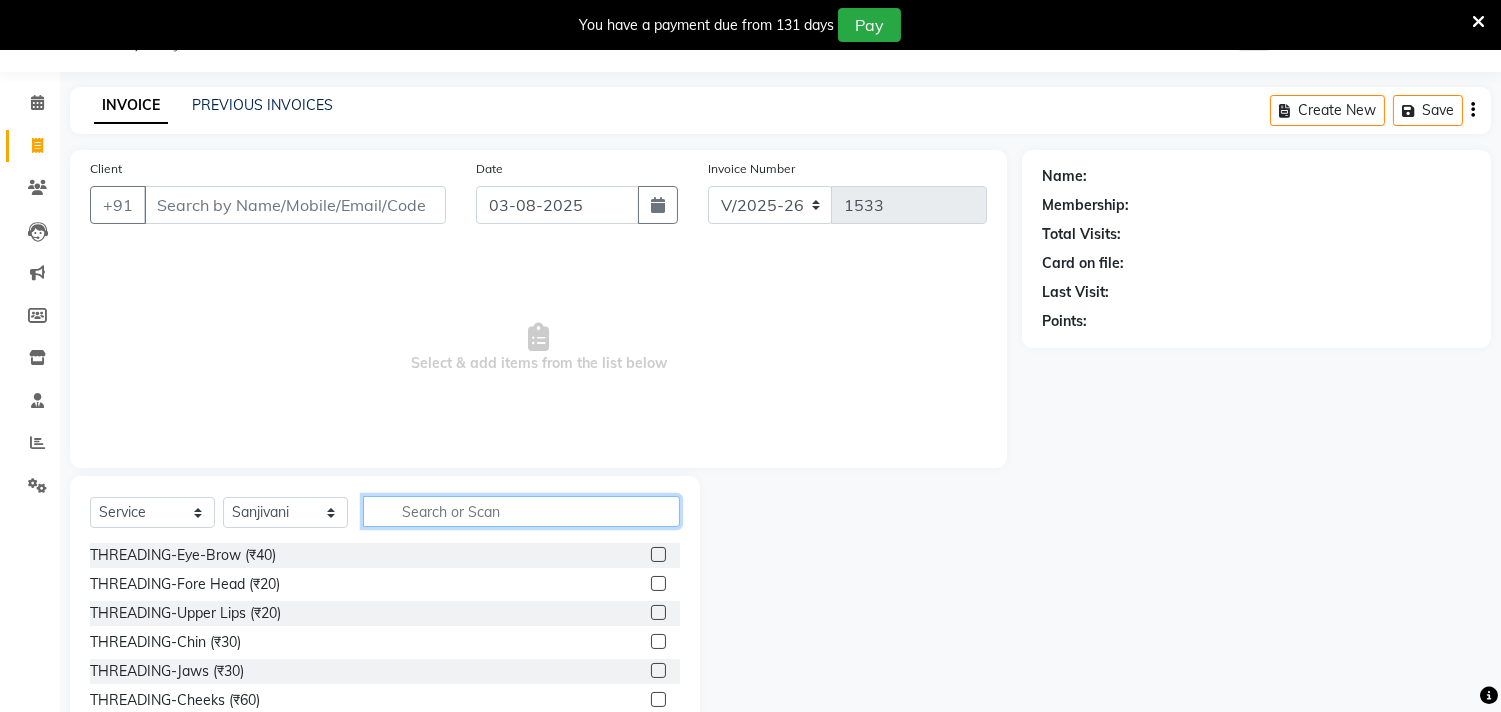 click 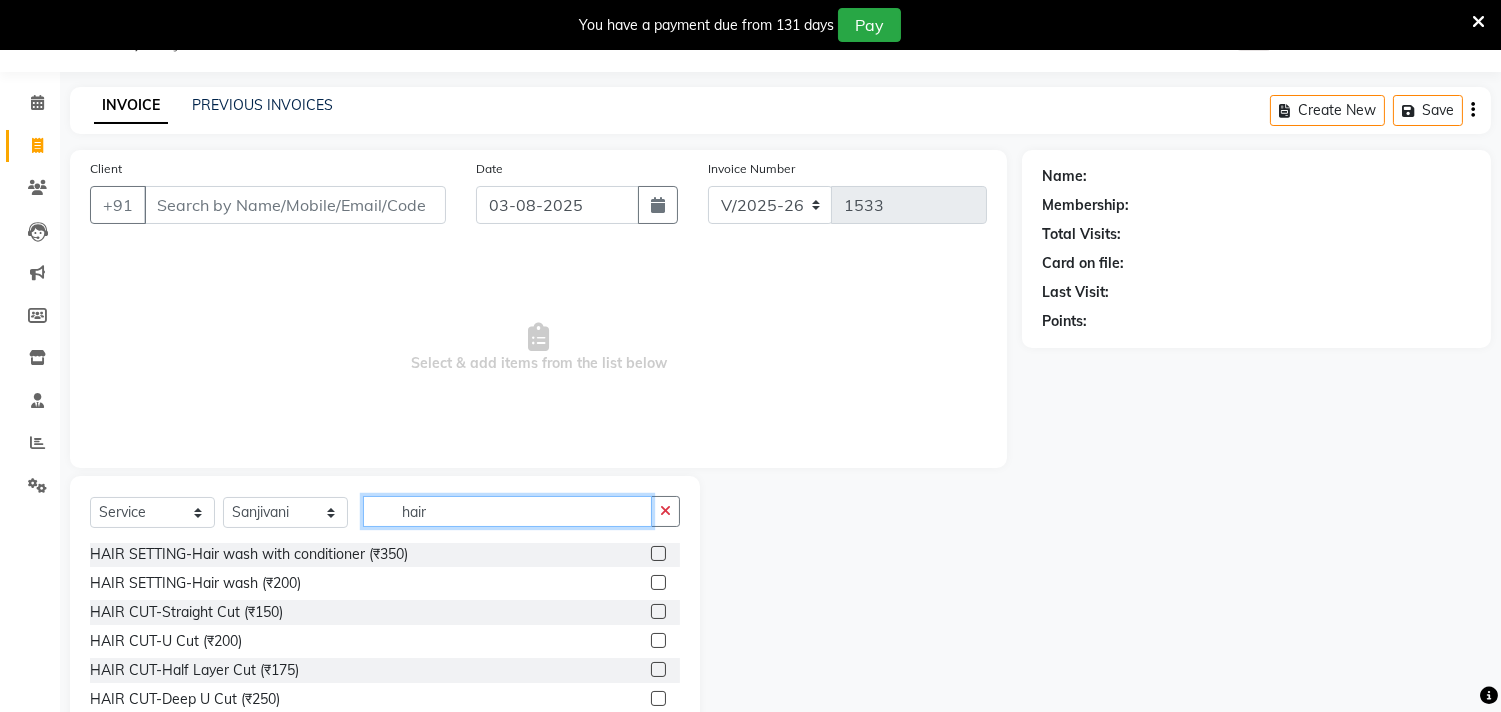 scroll, scrollTop: 444, scrollLeft: 0, axis: vertical 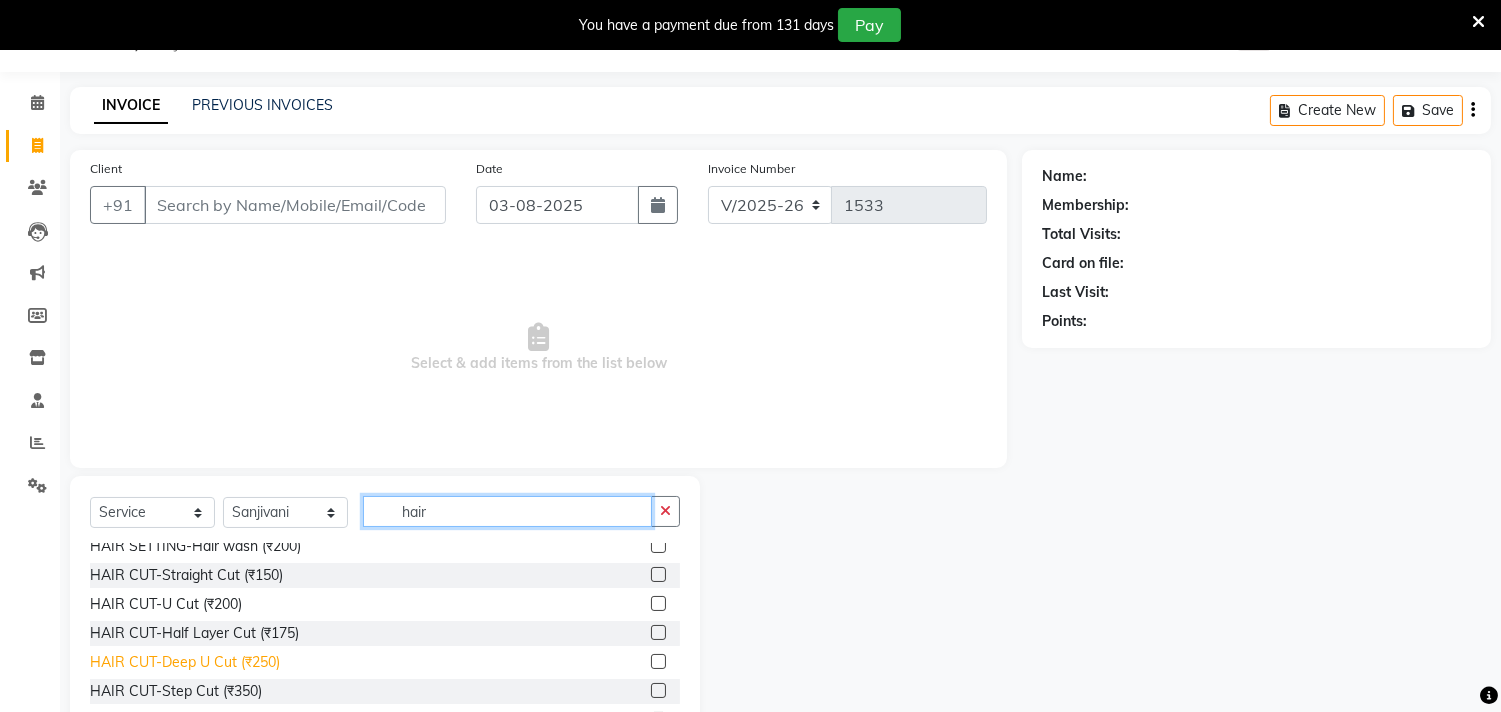 type on "hair" 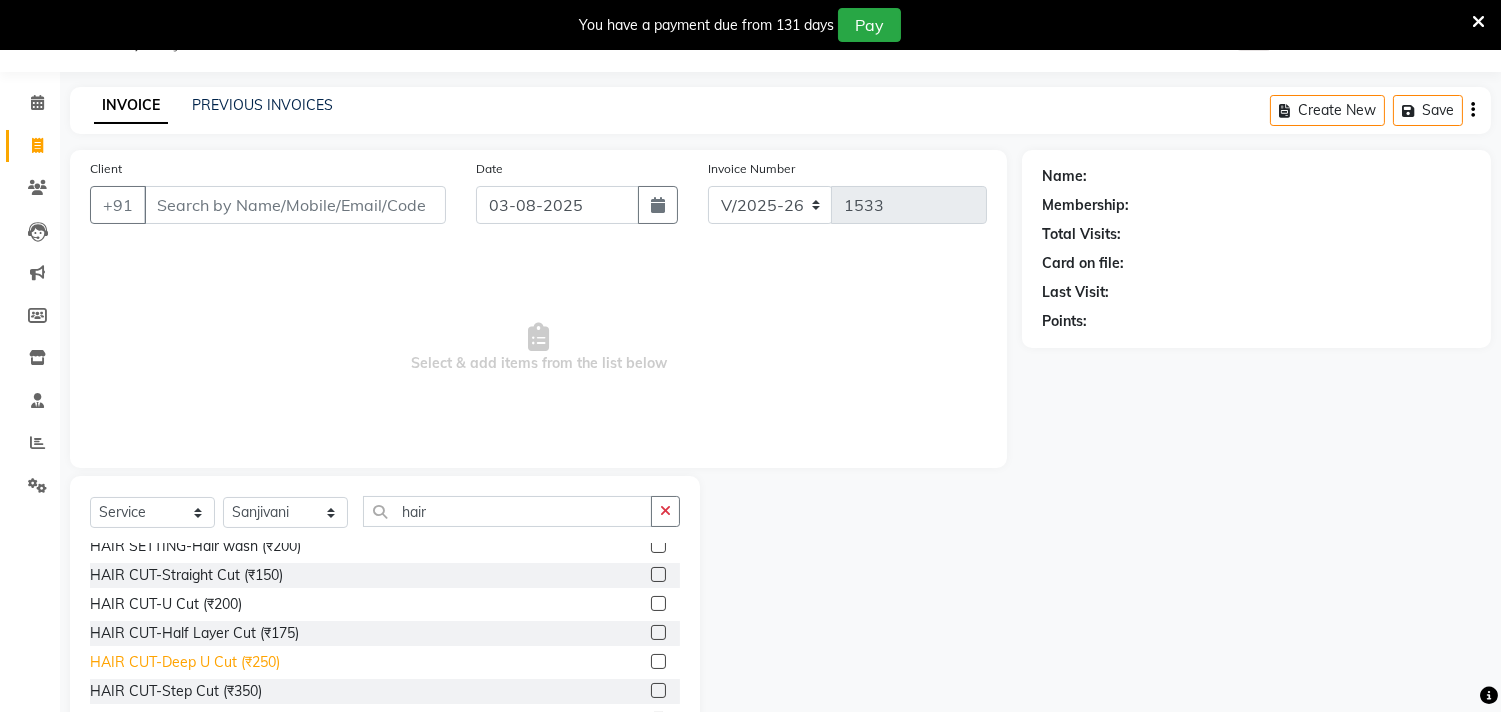 click on "HAIR CUT-Deep U Cut (₹250)" 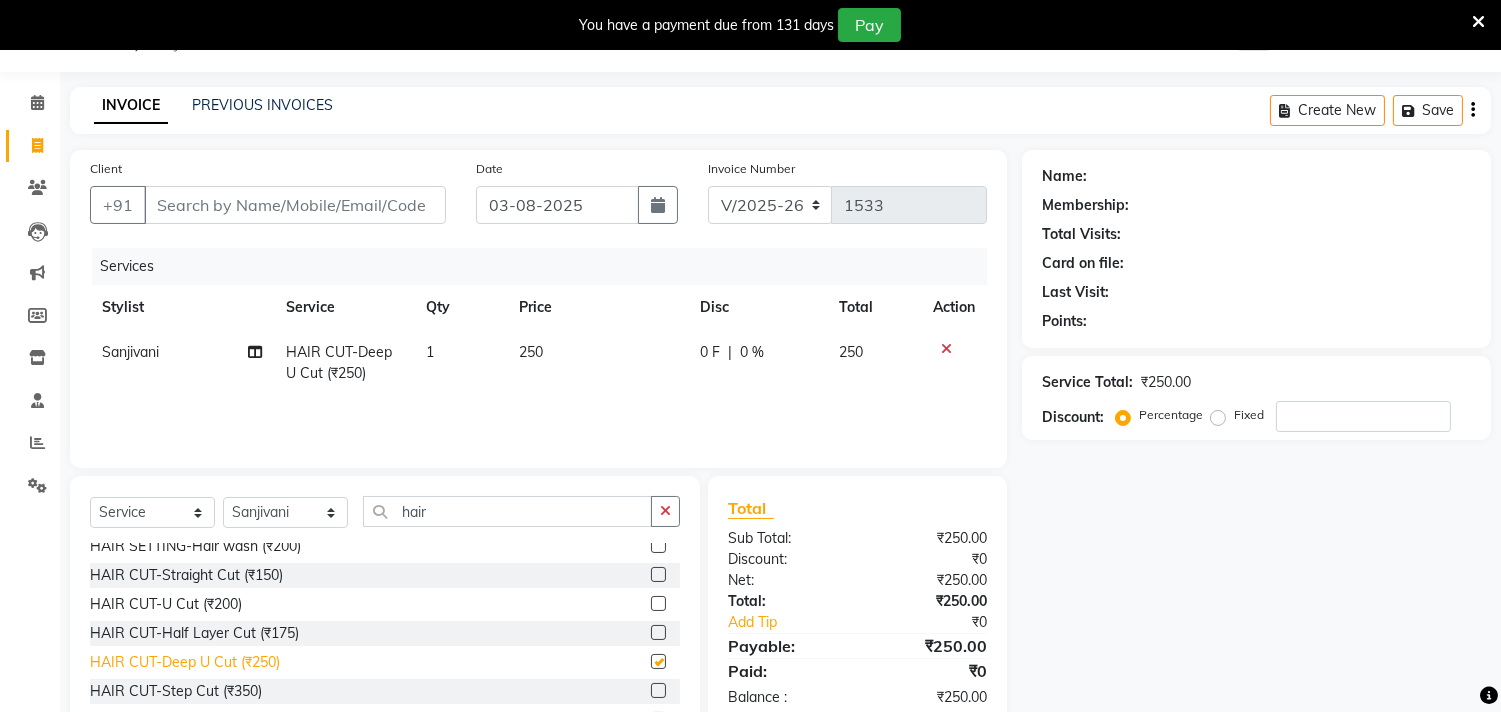 checkbox on "false" 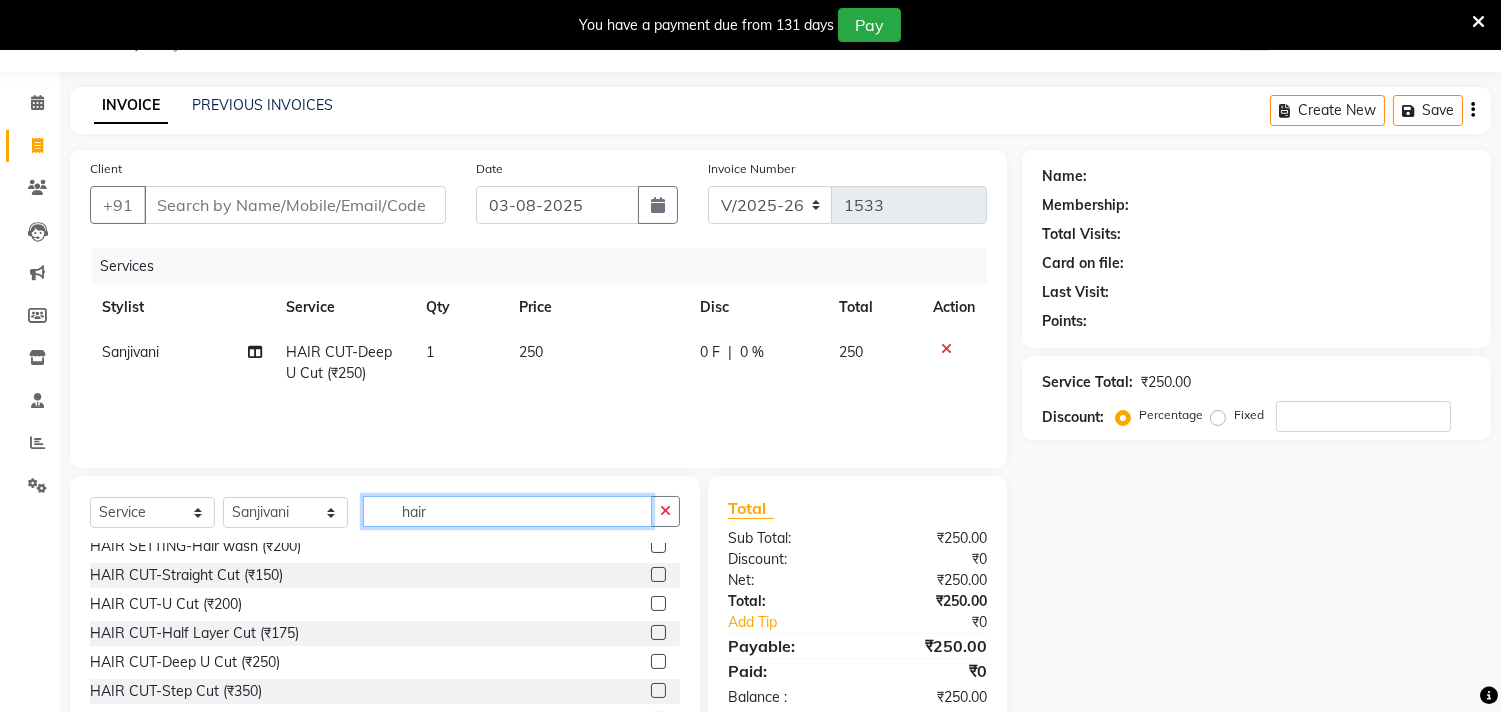 click on "hair" 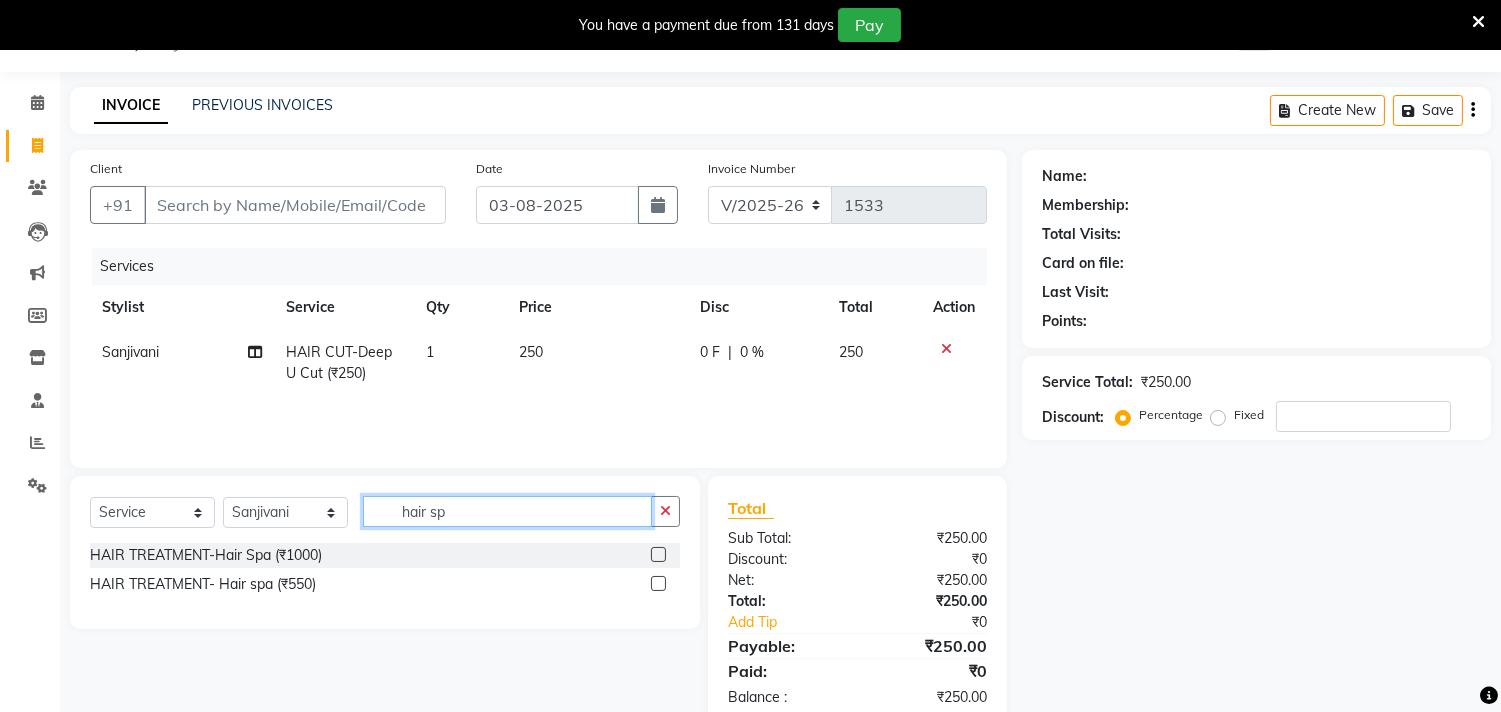 scroll, scrollTop: 0, scrollLeft: 0, axis: both 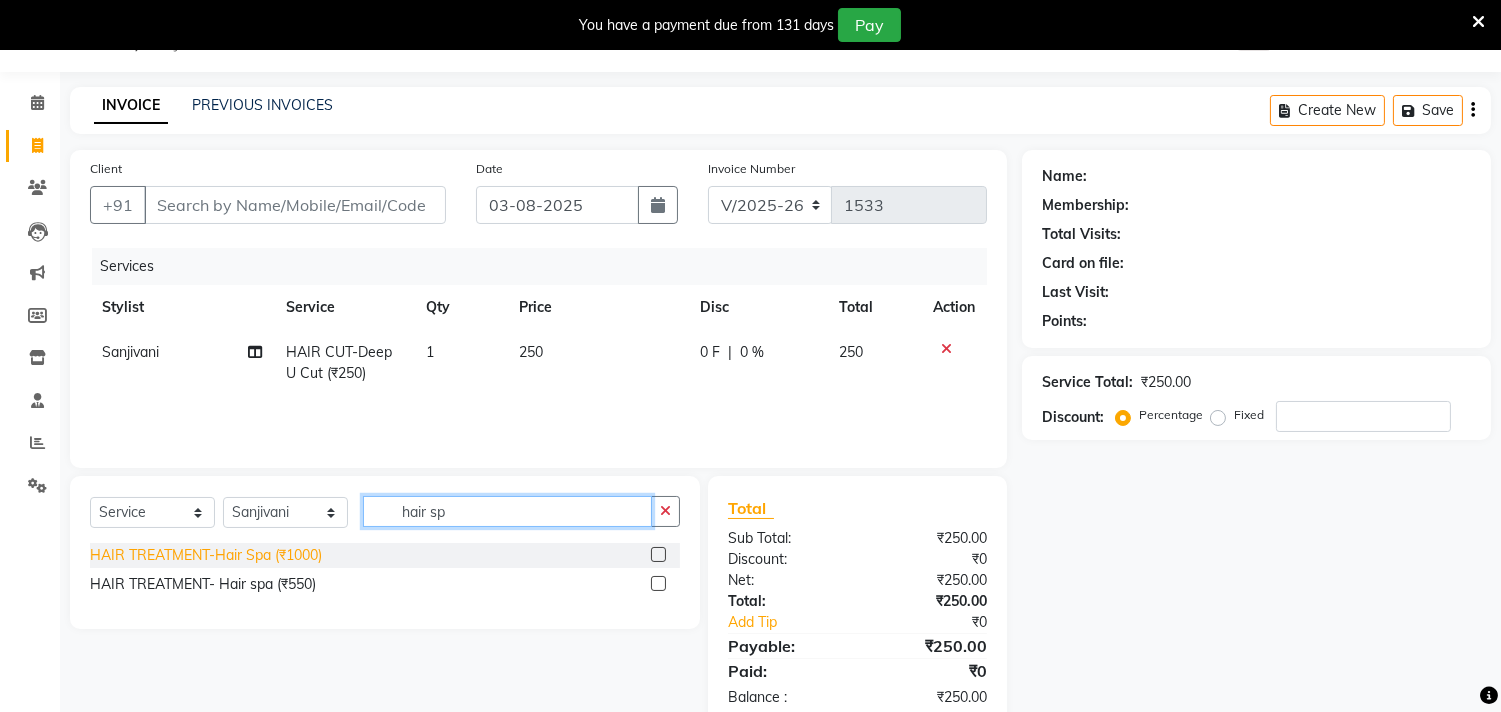 type on "hair sp" 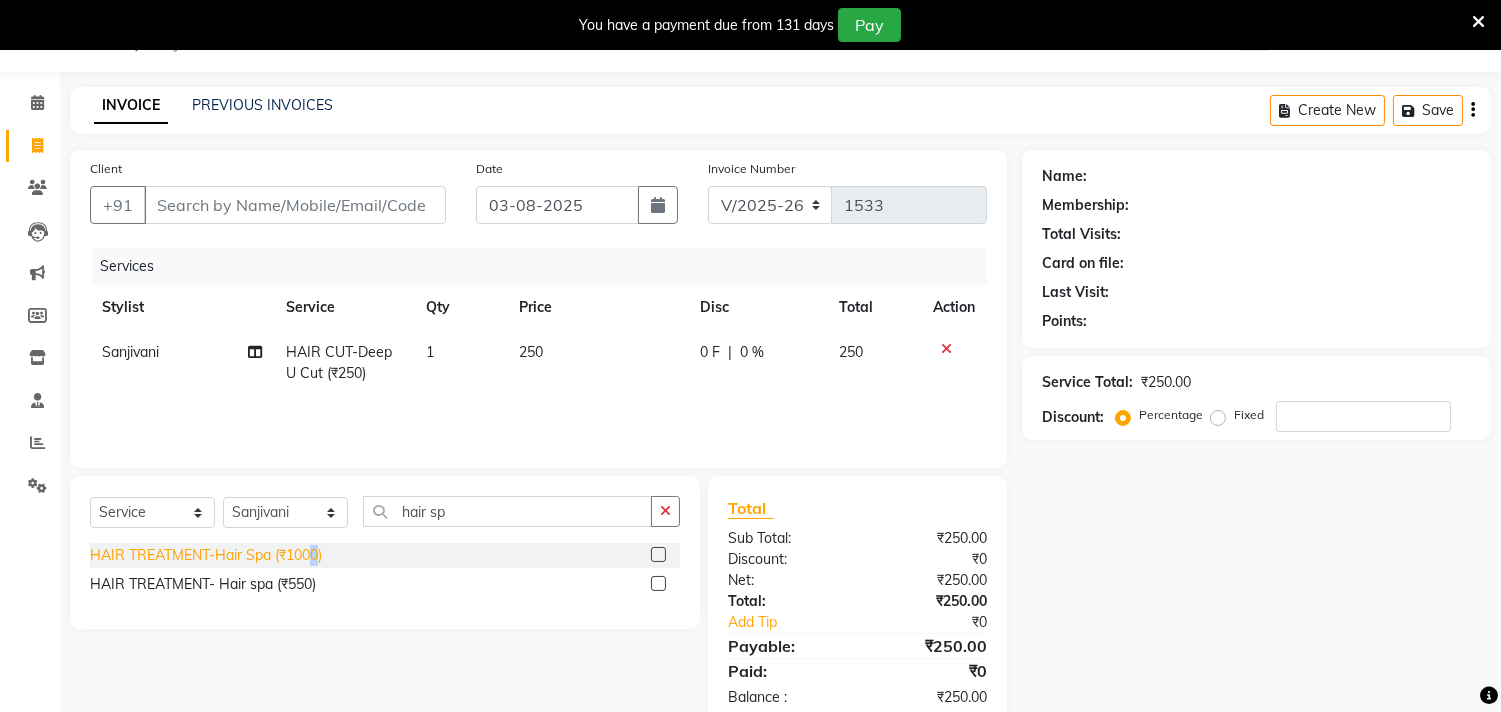 click on "HAIR TREATMENT-Hair Spa (₹1000)" 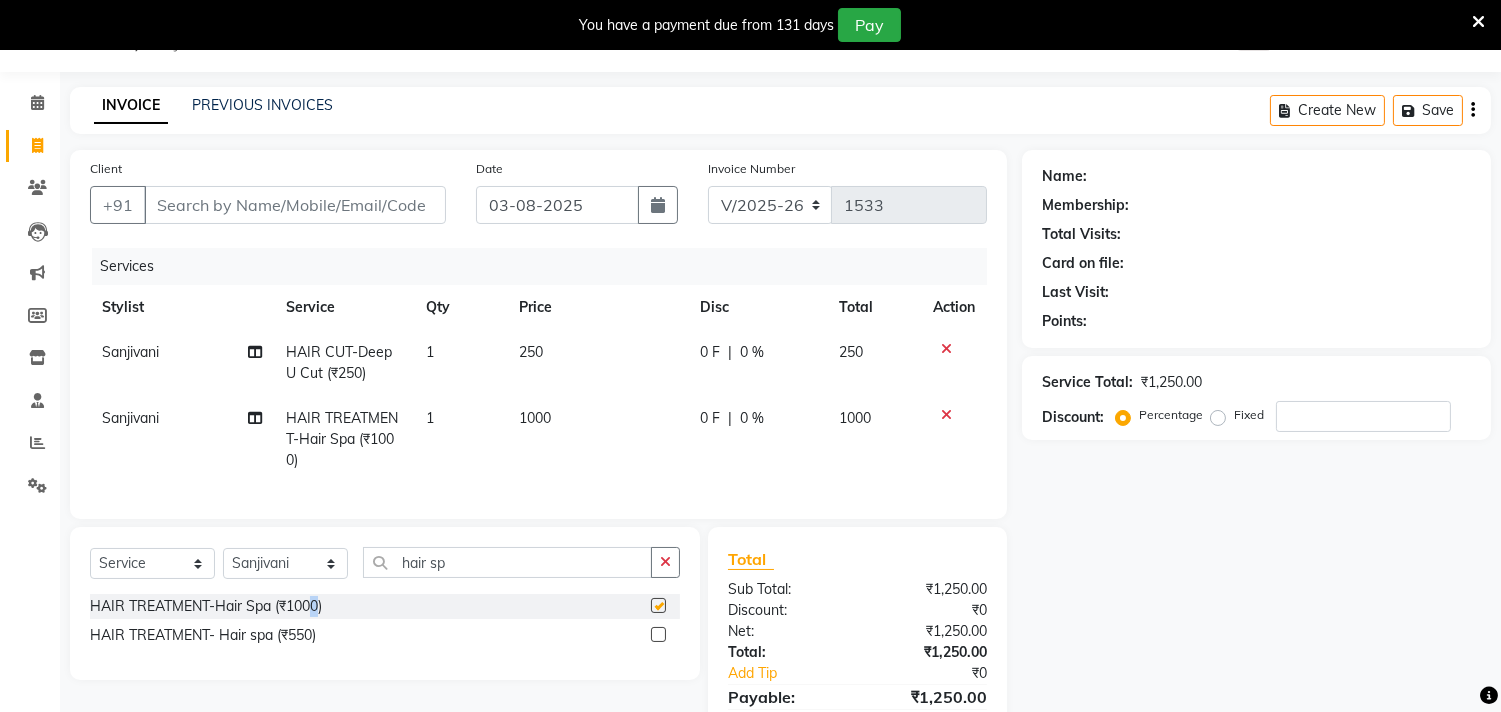 checkbox on "false" 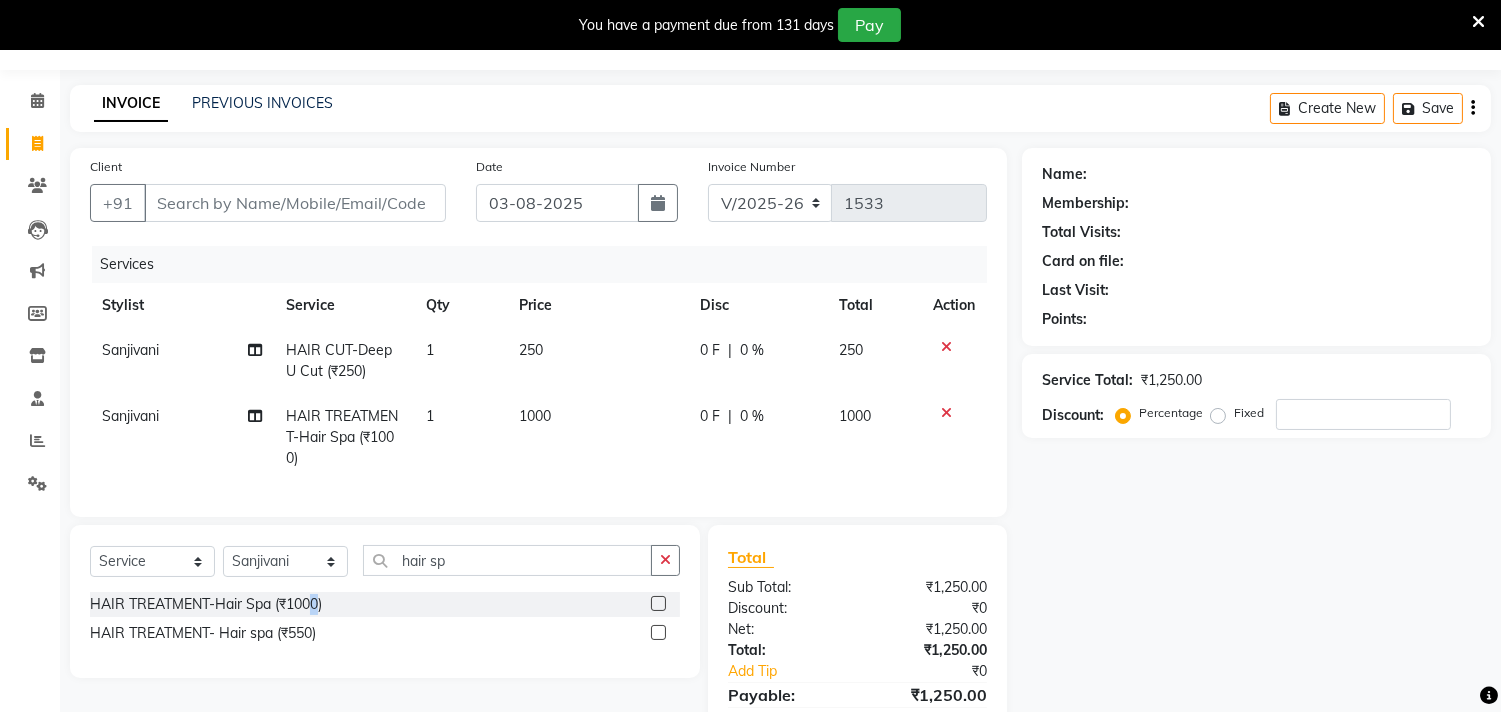 scroll, scrollTop: 50, scrollLeft: 0, axis: vertical 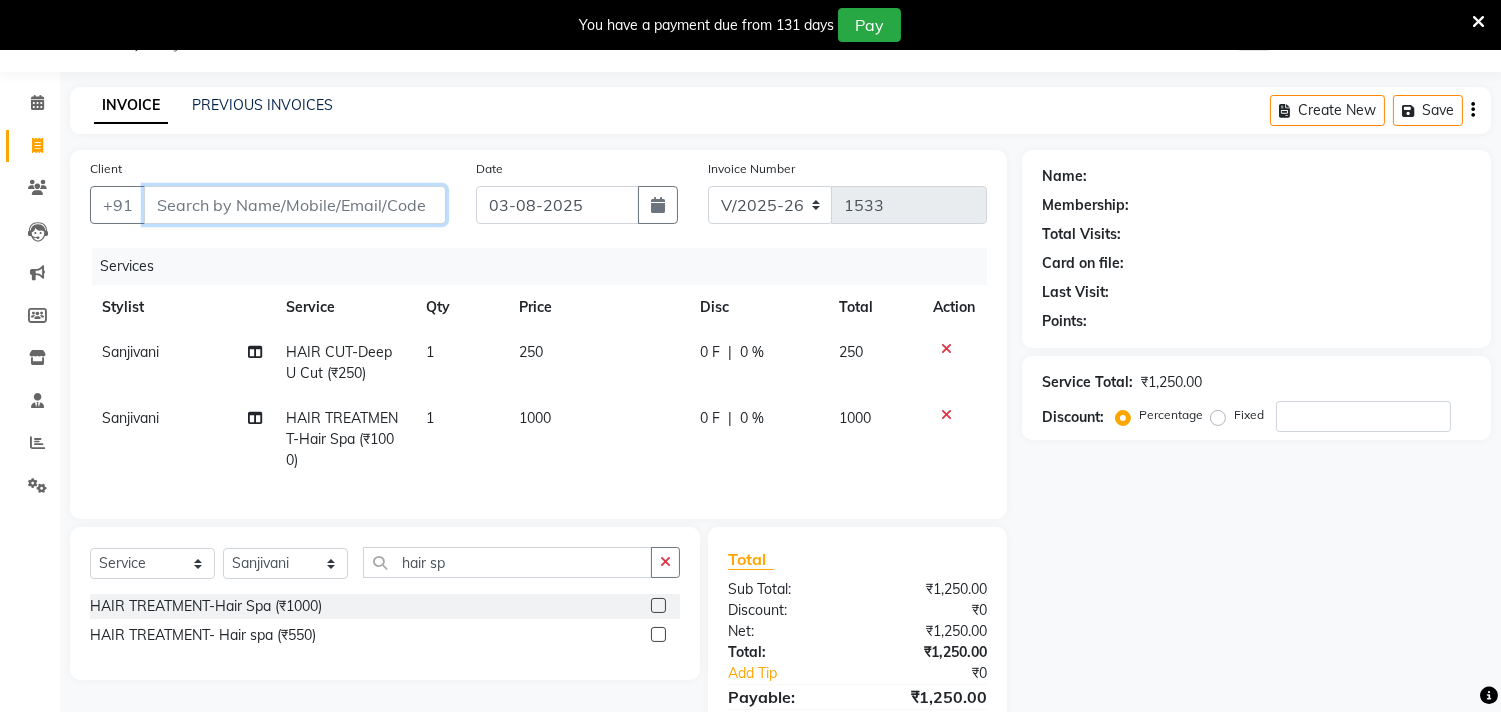 click on "Client" at bounding box center (295, 205) 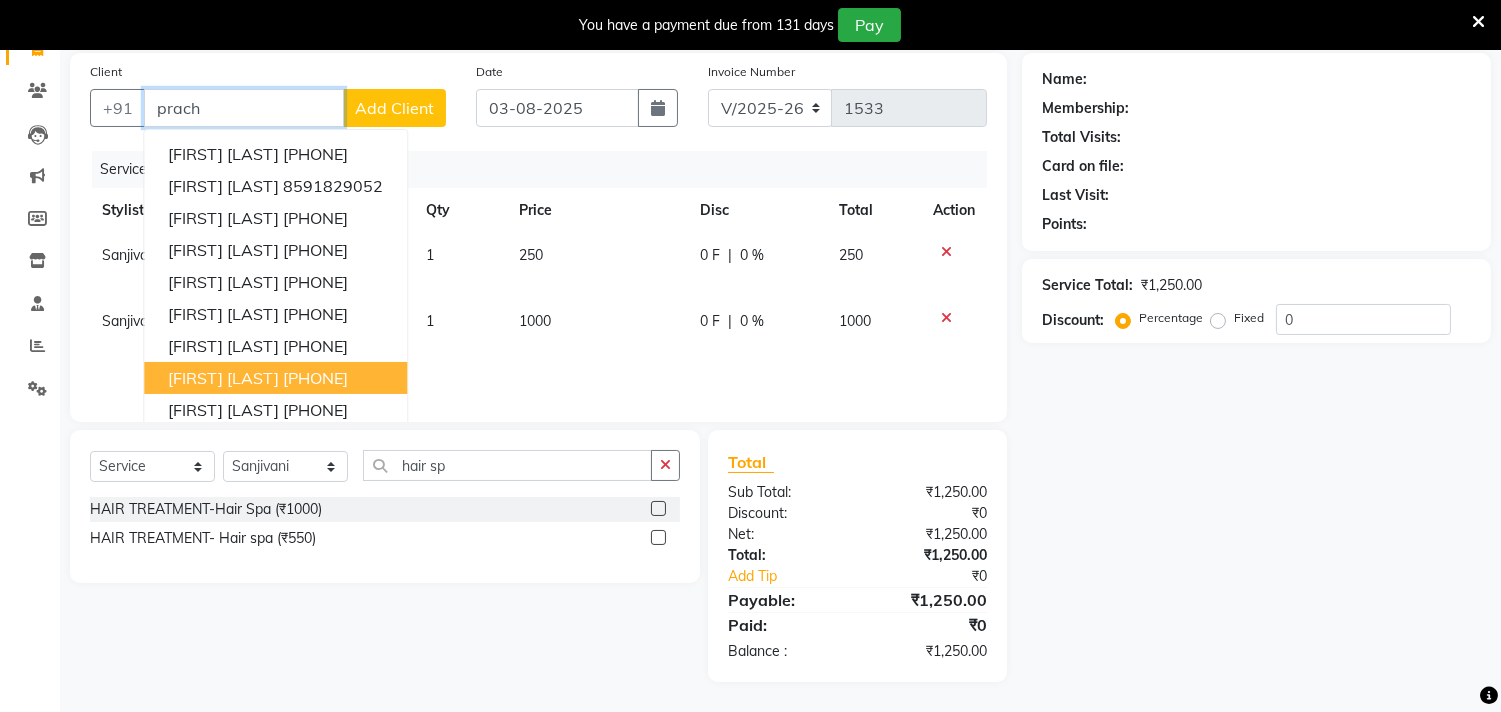 scroll, scrollTop: 52, scrollLeft: 0, axis: vertical 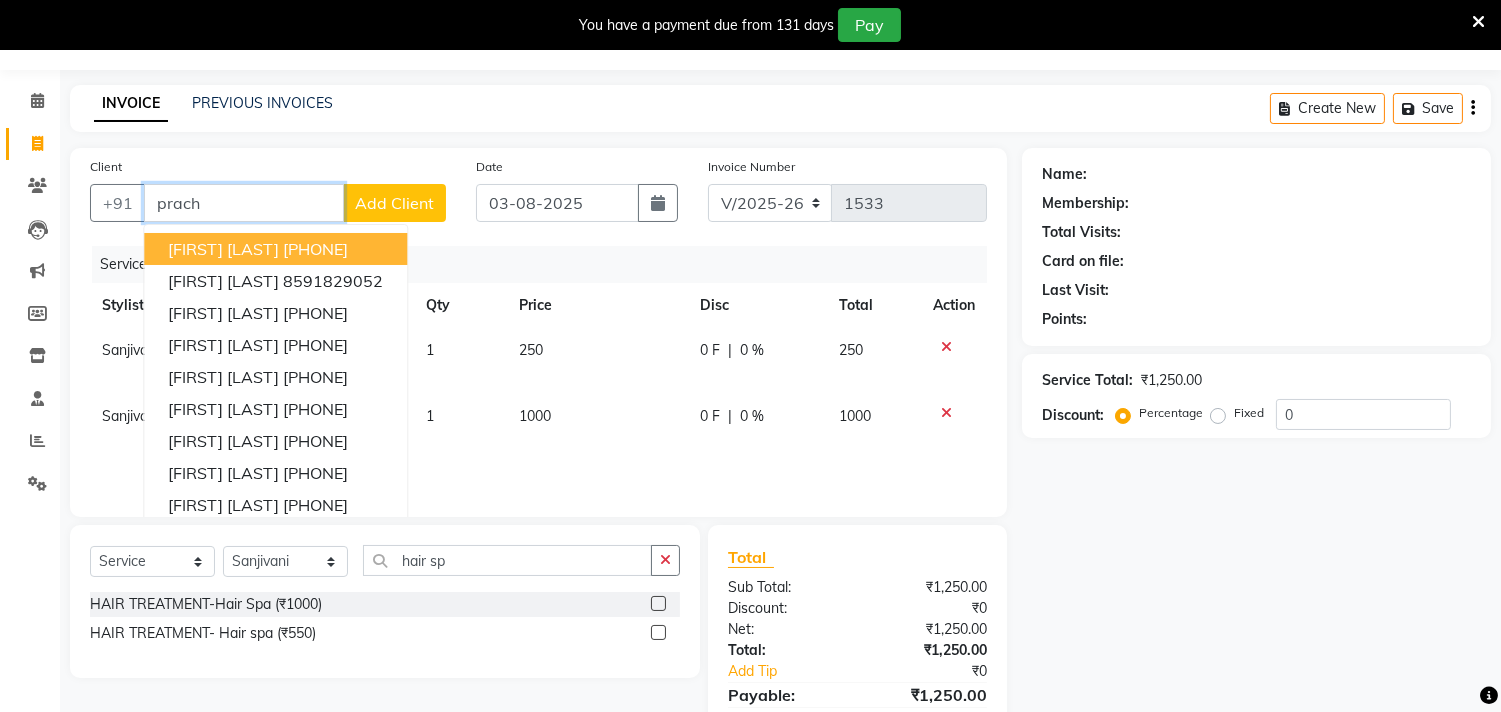 click on "prach" at bounding box center (244, 203) 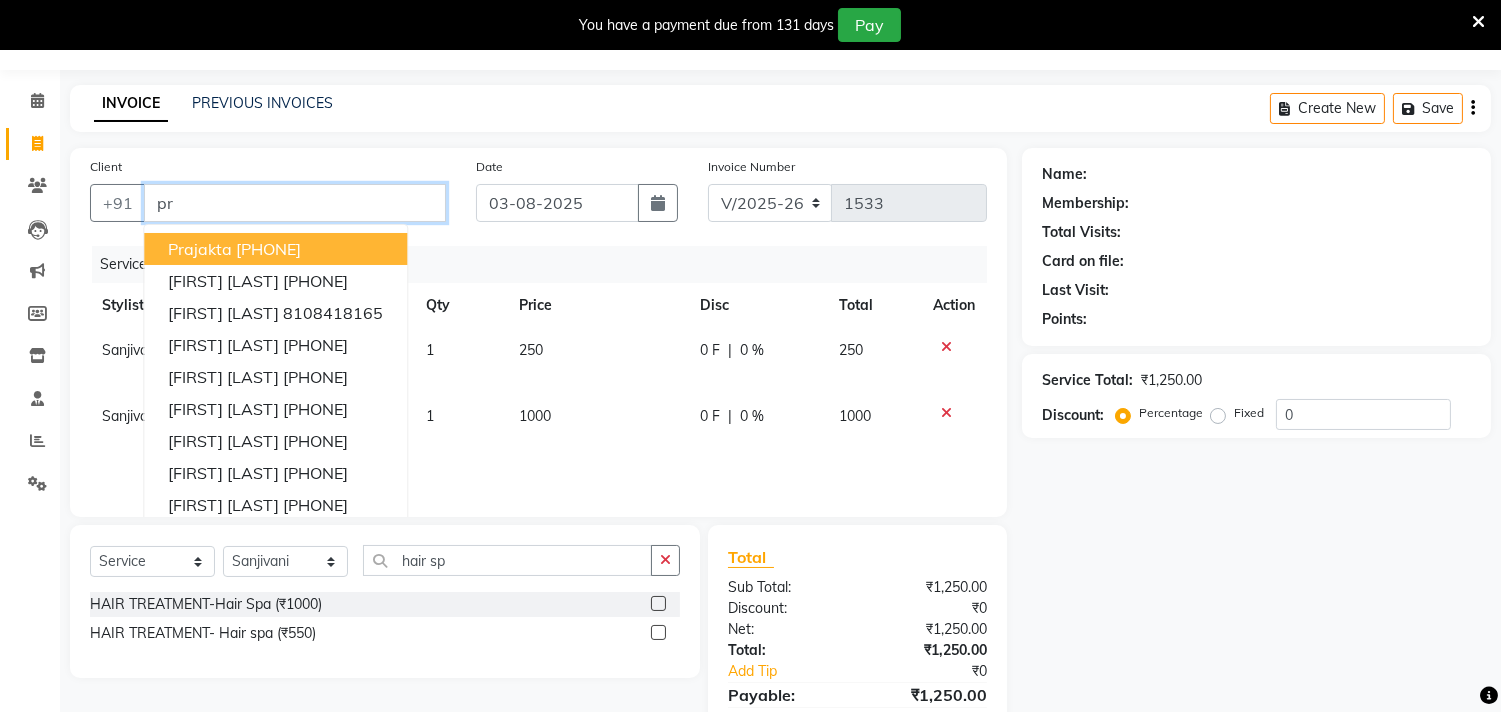 type on "p" 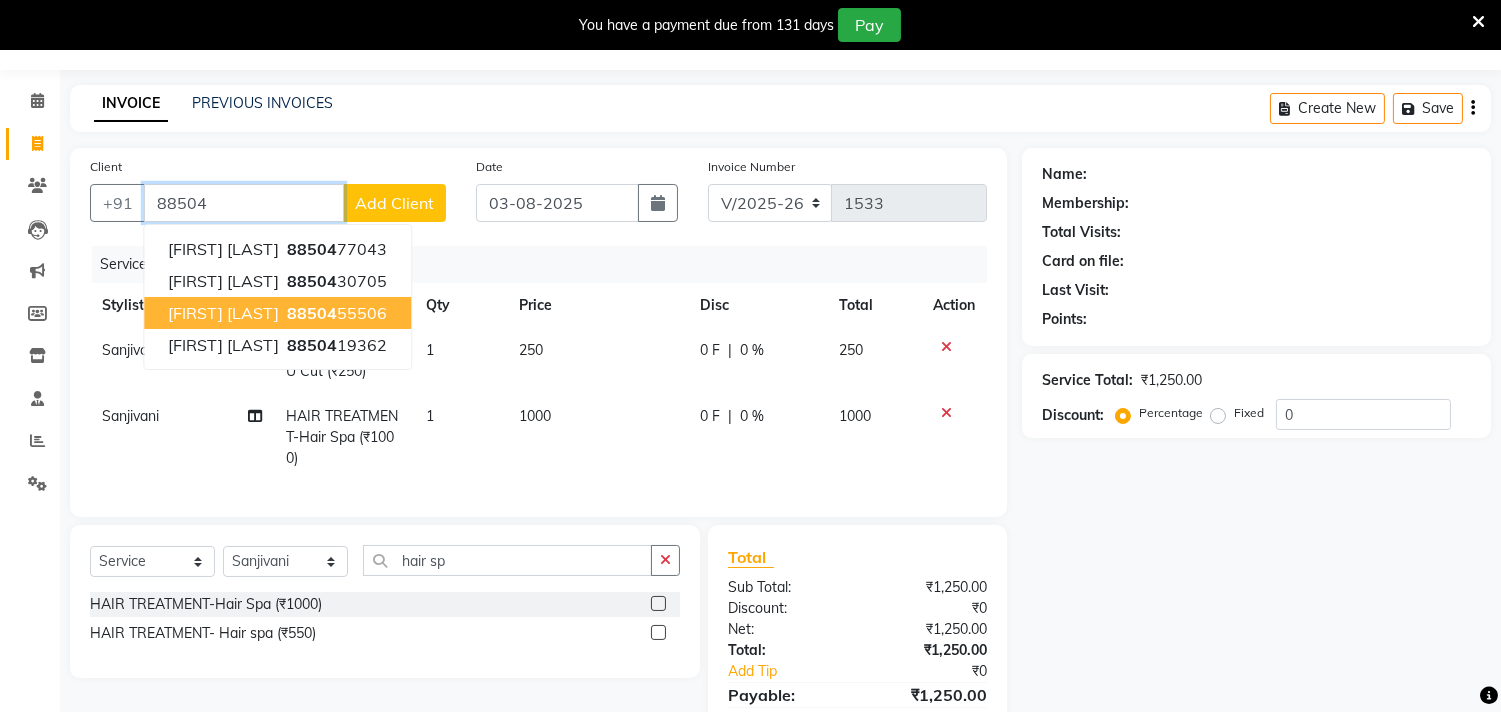 click on "88504 55506" at bounding box center [335, 313] 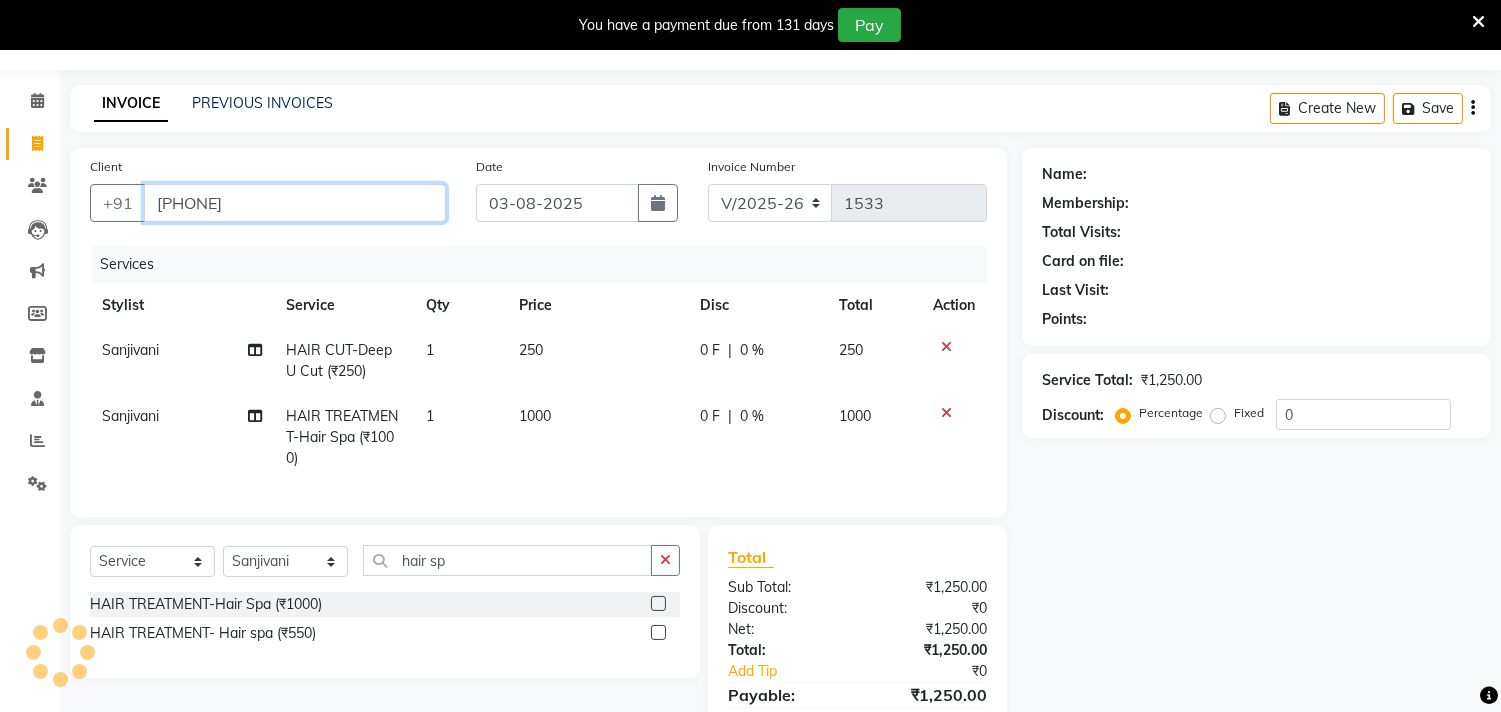 scroll, scrollTop: 163, scrollLeft: 0, axis: vertical 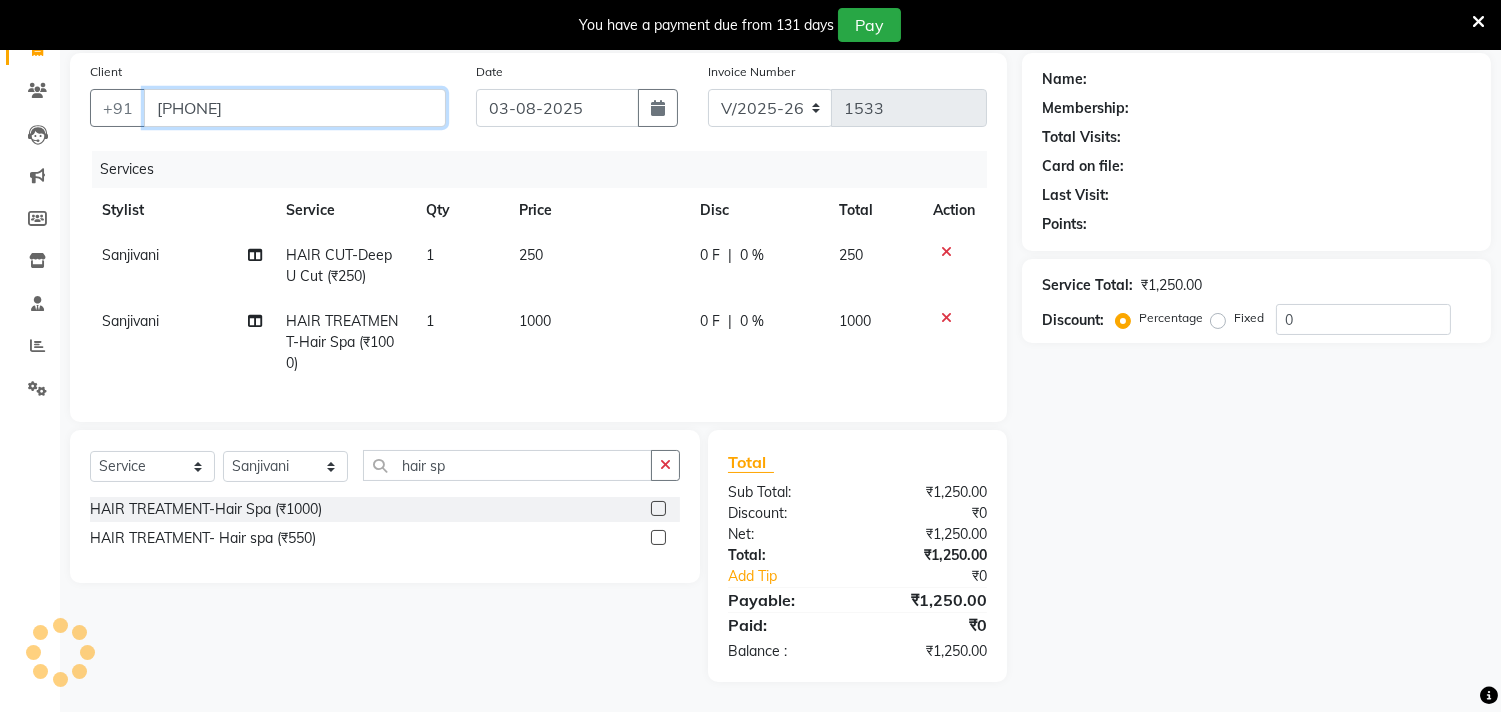 type on "8850455506" 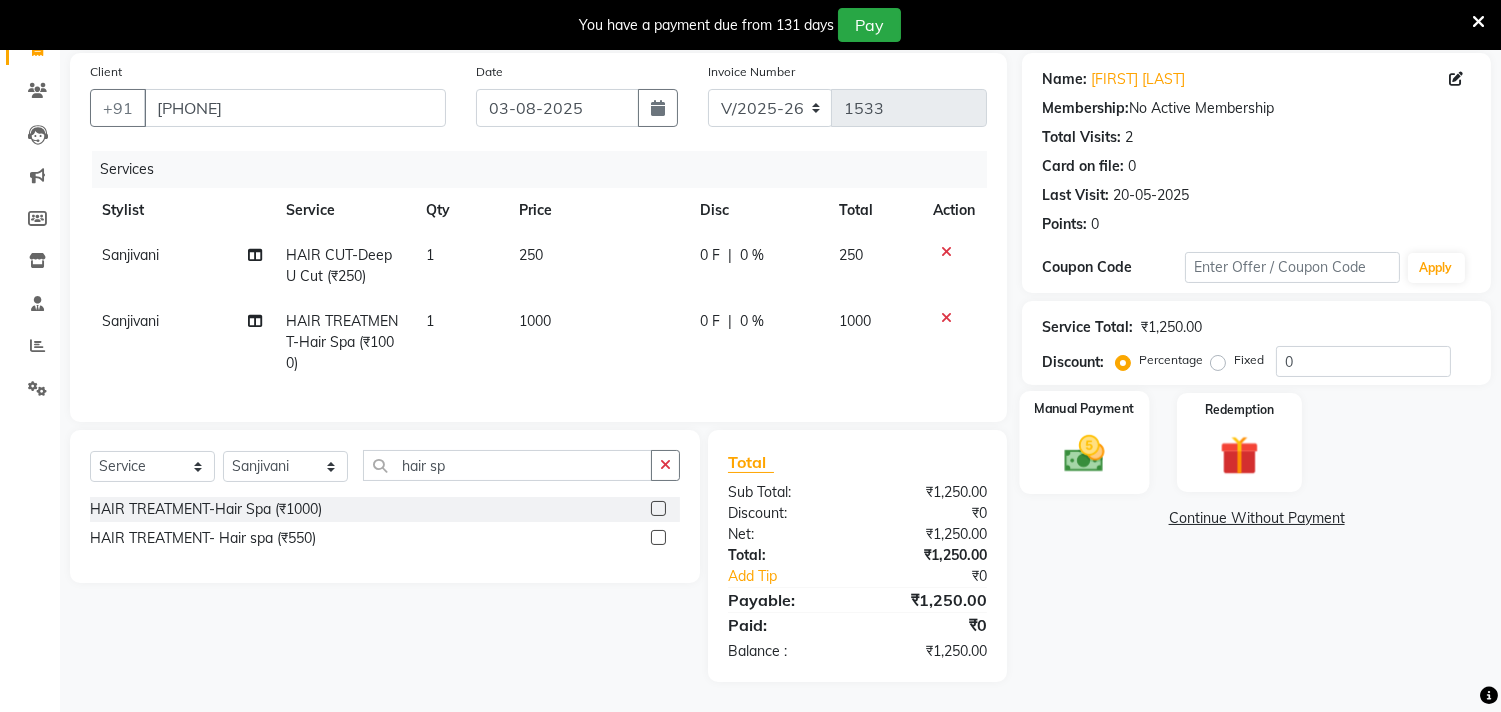 click on "Manual Payment" 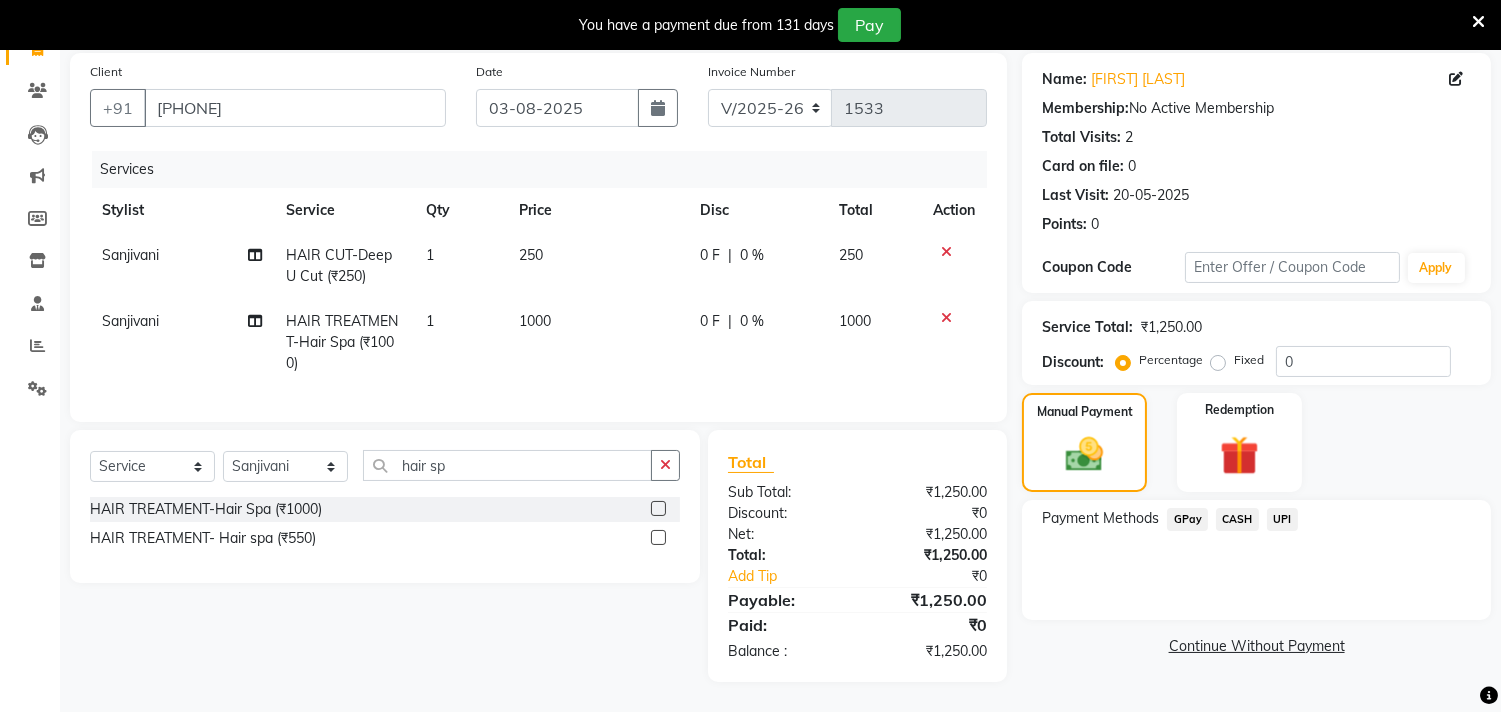 click on "GPay" 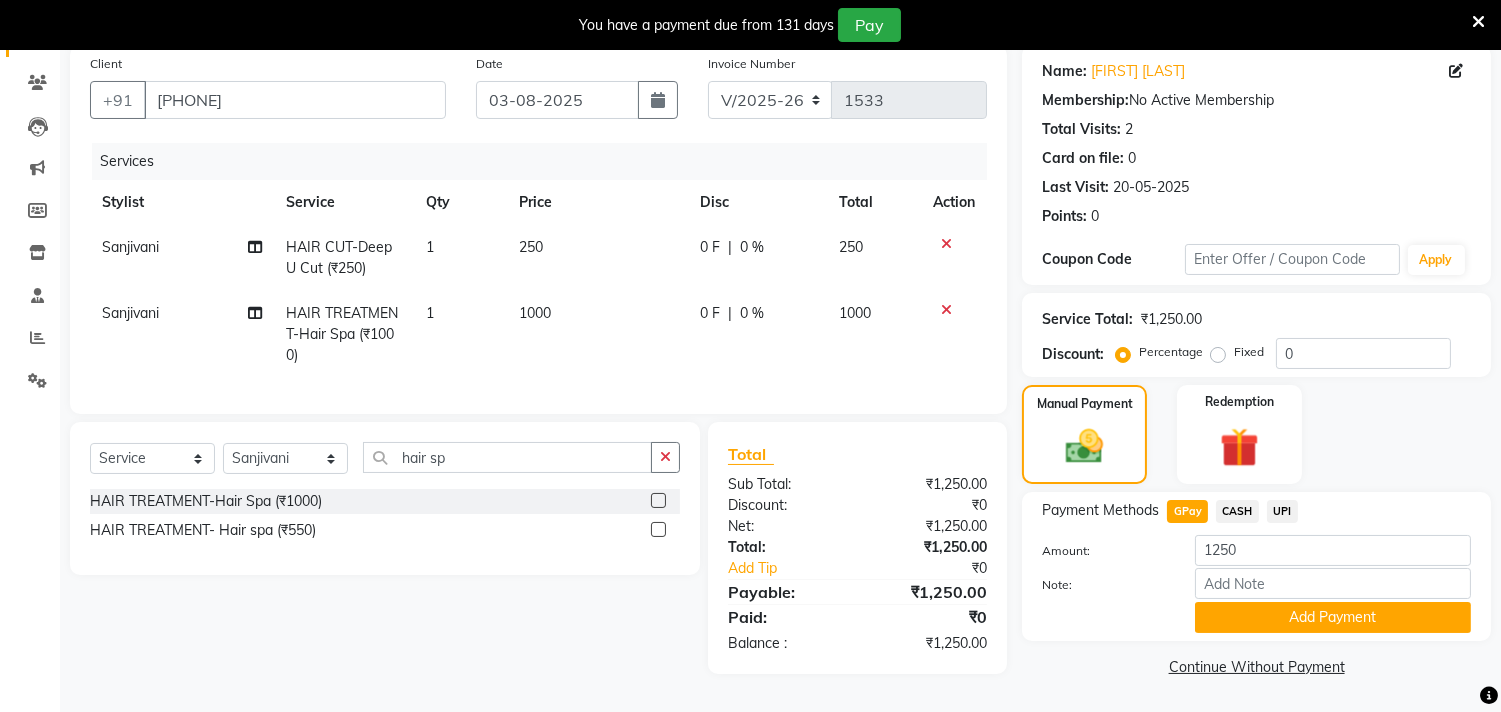 drag, startPoint x: 1271, startPoint y: 586, endPoint x: 1210, endPoint y: 518, distance: 91.350975 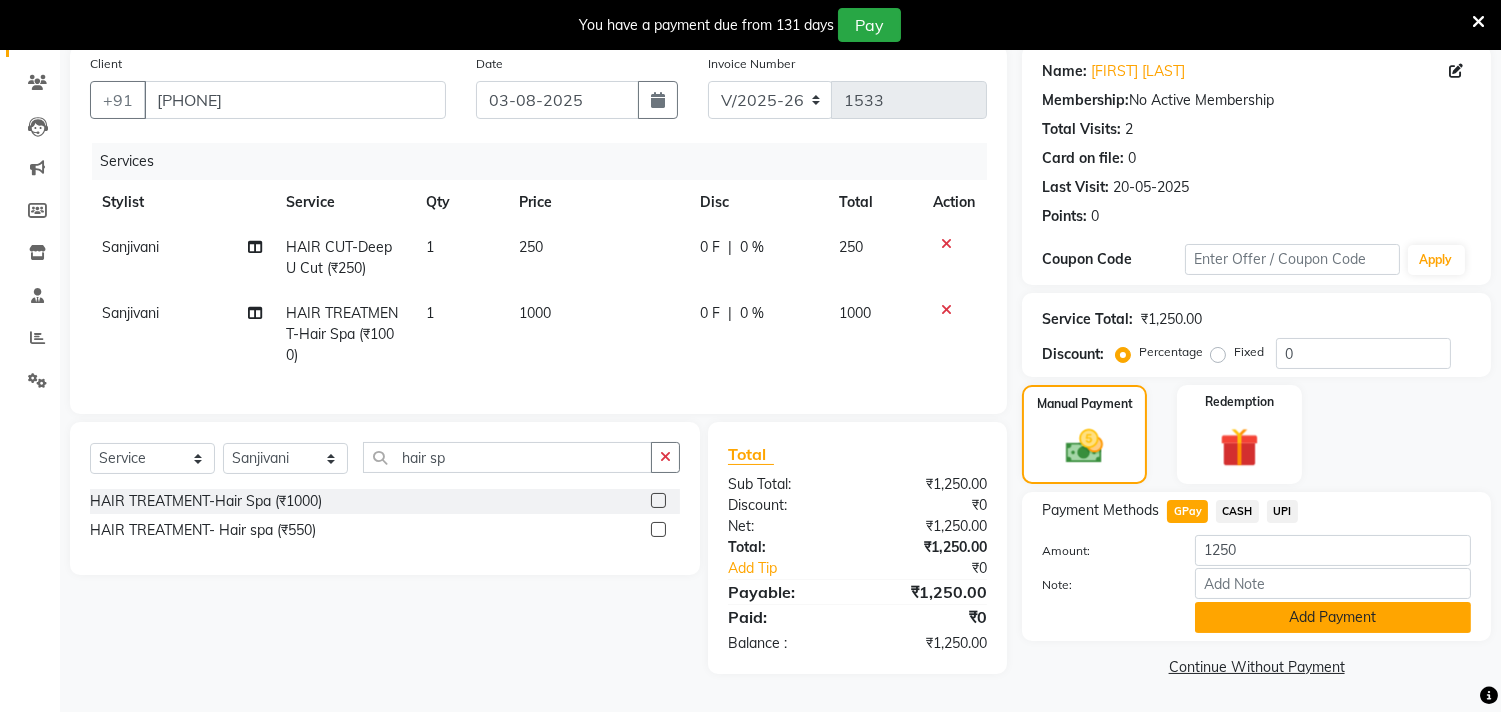 click on "Add Payment" 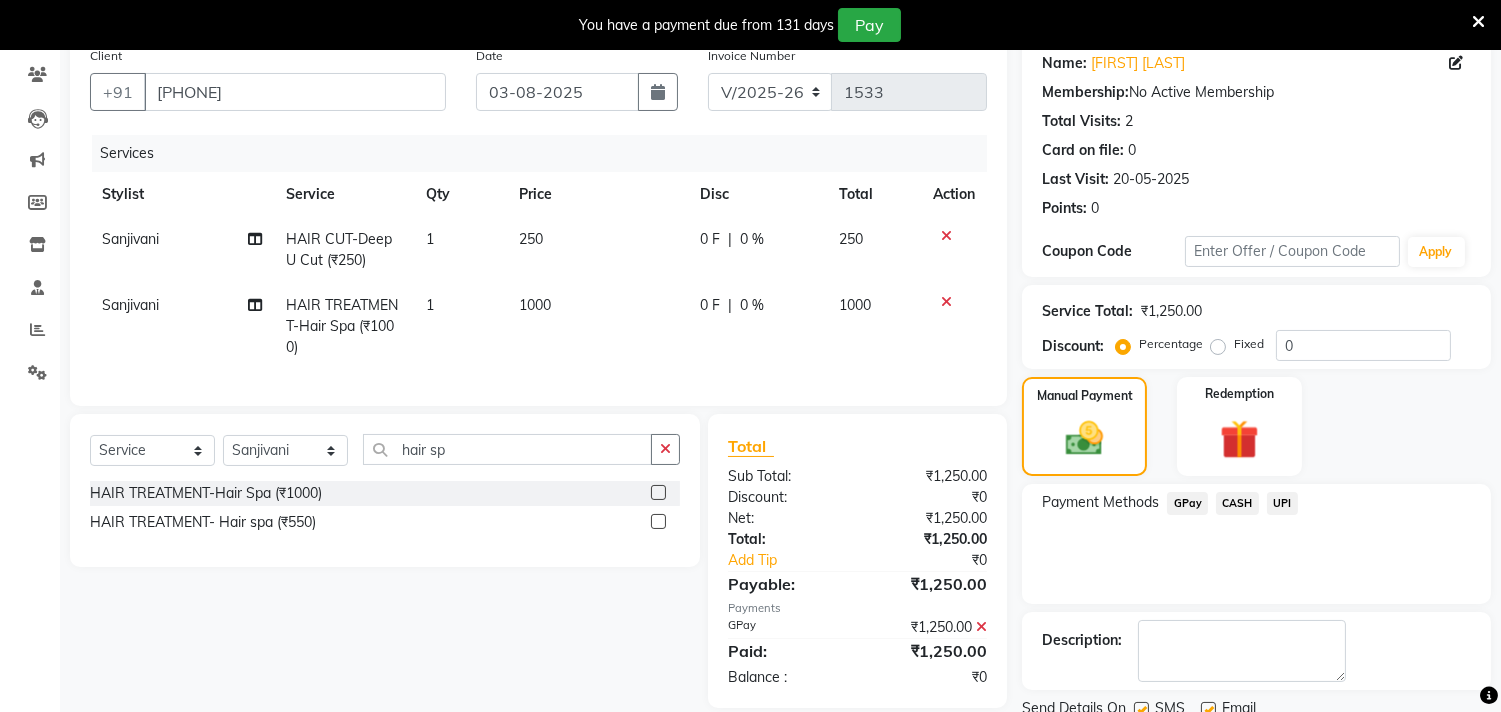scroll, scrollTop: 237, scrollLeft: 0, axis: vertical 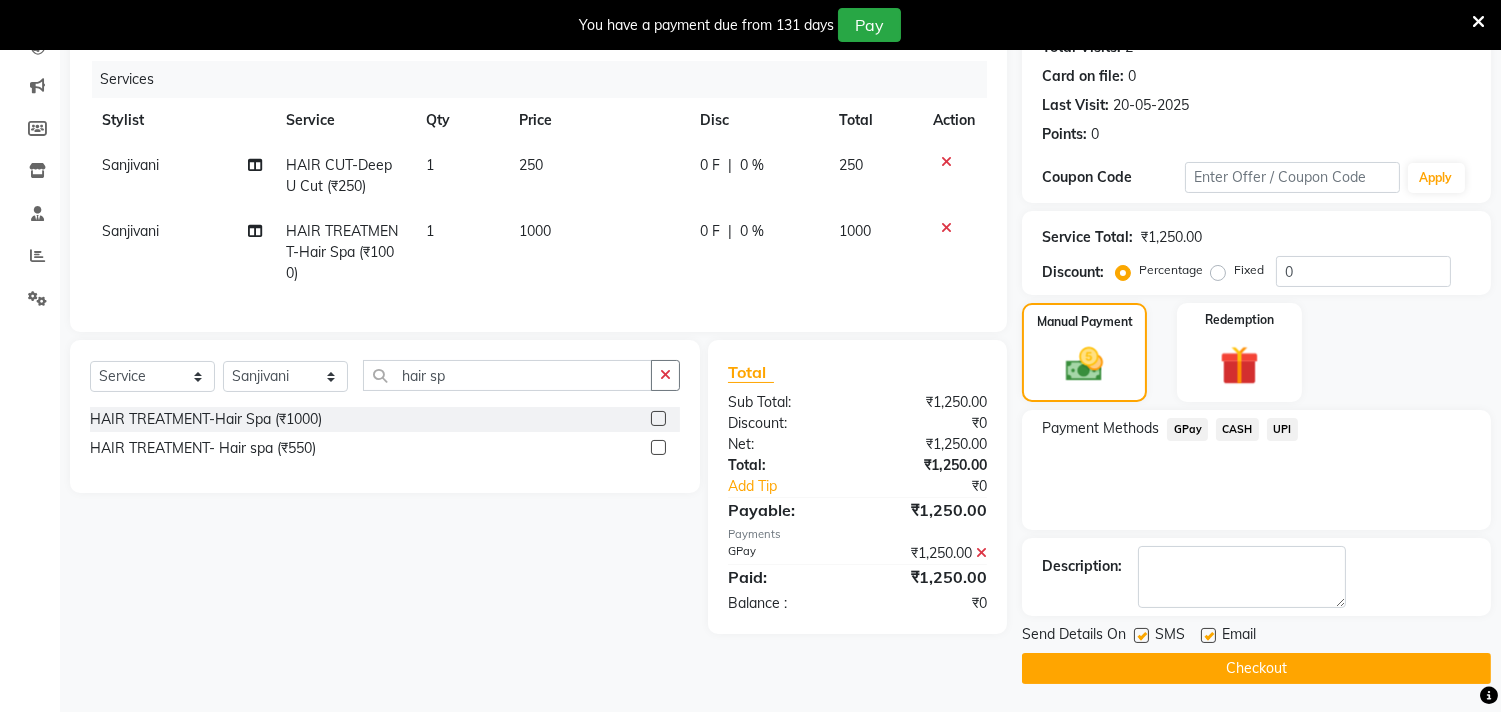 click on "Checkout" 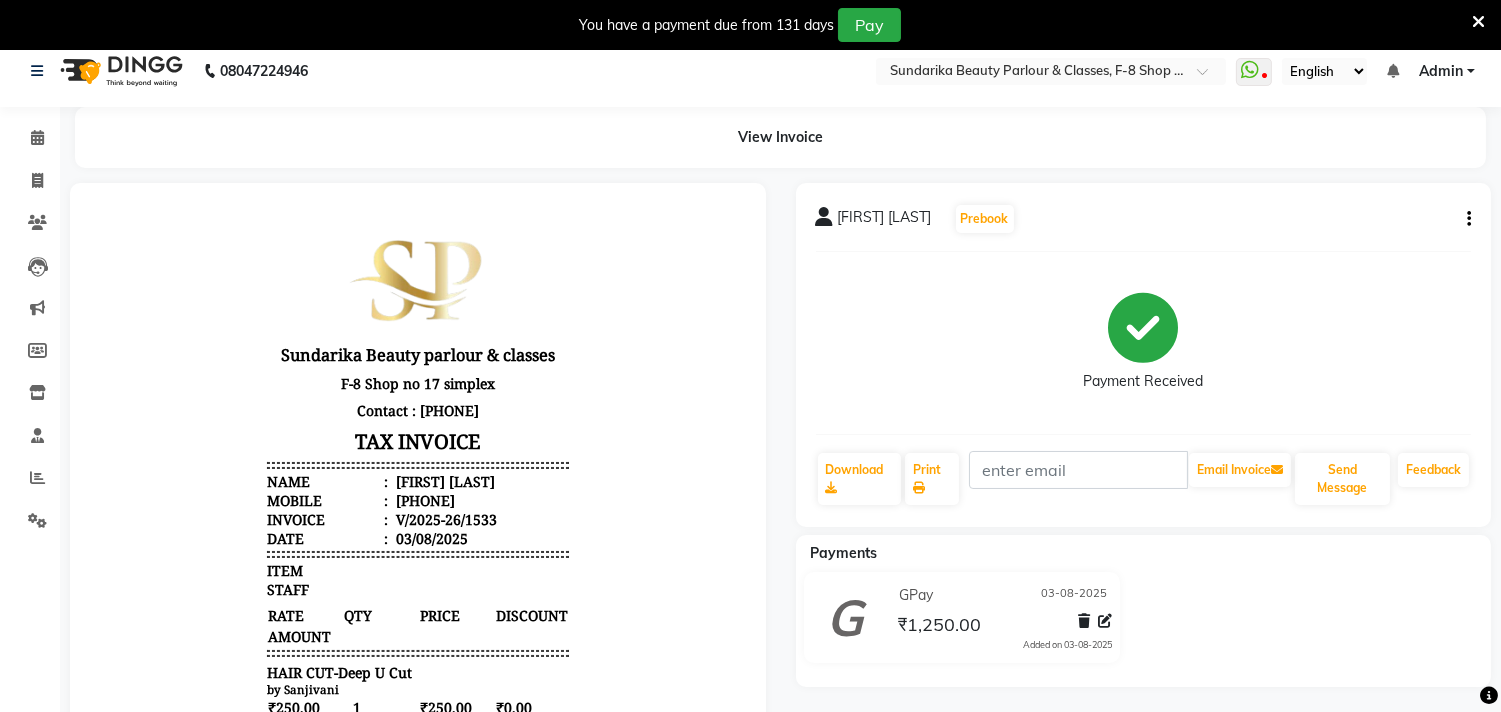 scroll, scrollTop: 0, scrollLeft: 0, axis: both 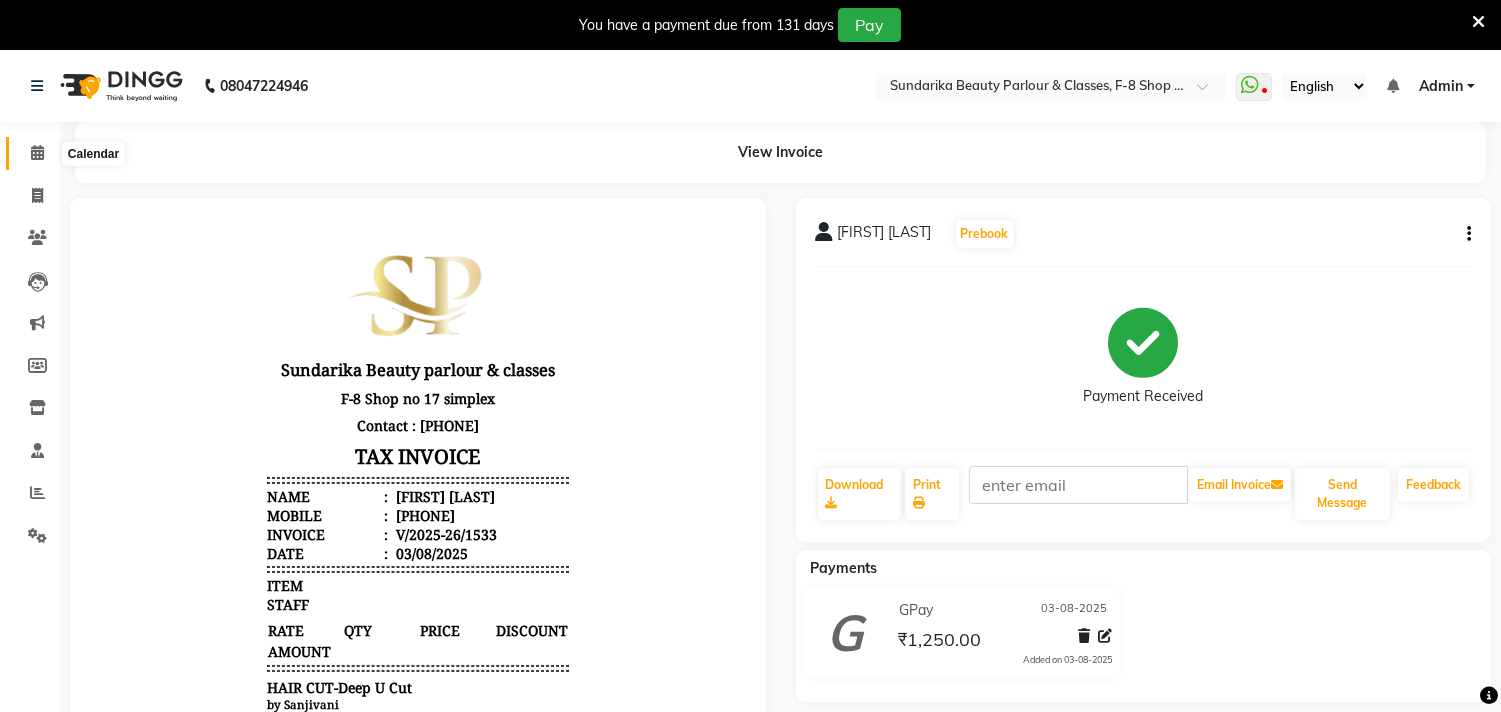click 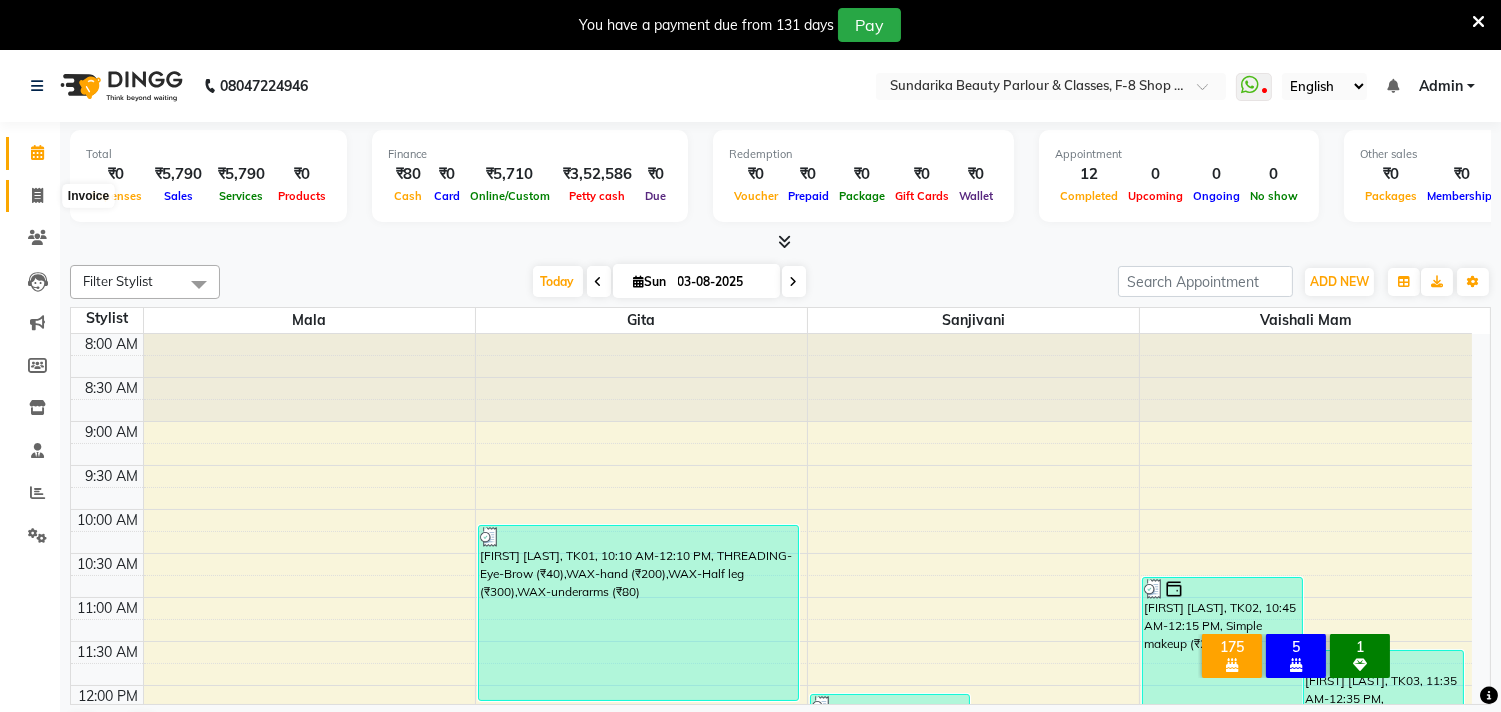 click 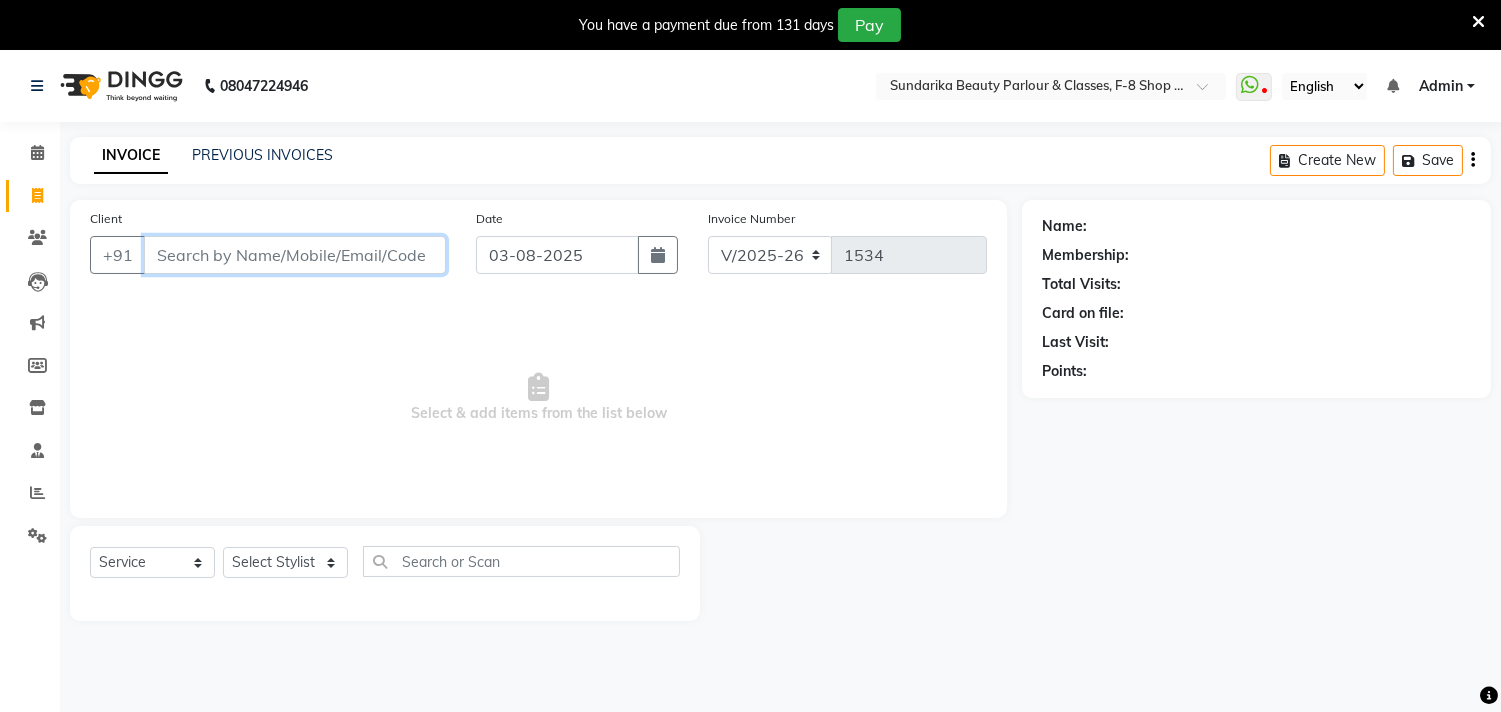 click on "Client" at bounding box center (295, 255) 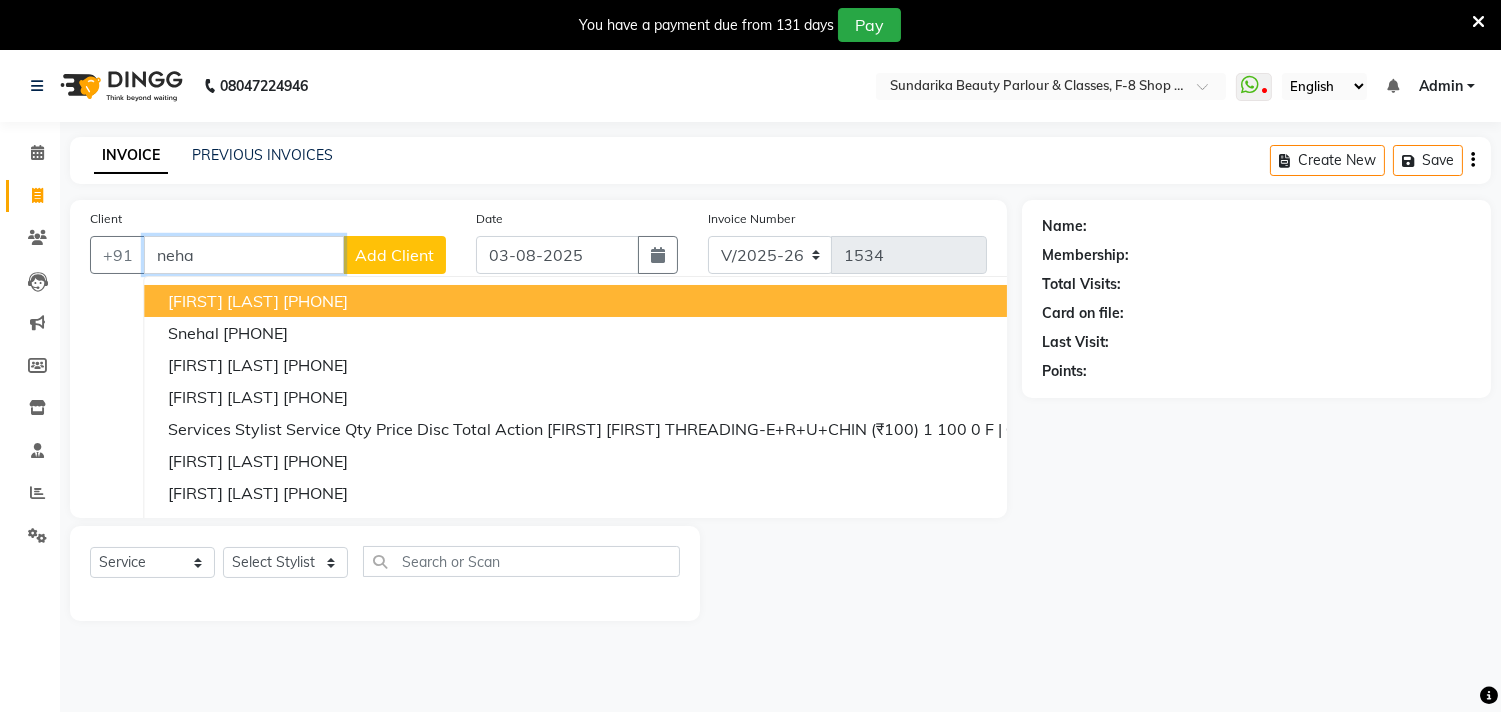 click on "neha" at bounding box center (244, 255) 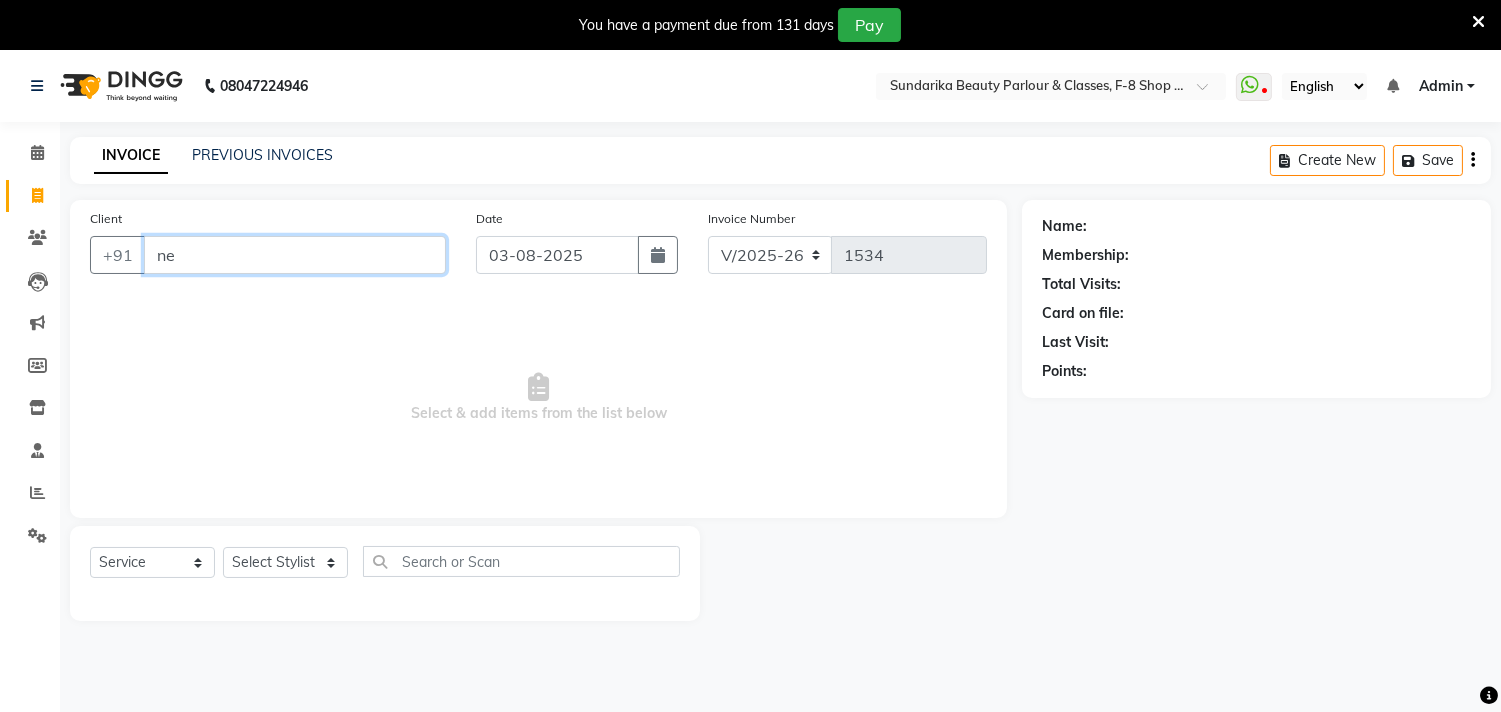 type on "n" 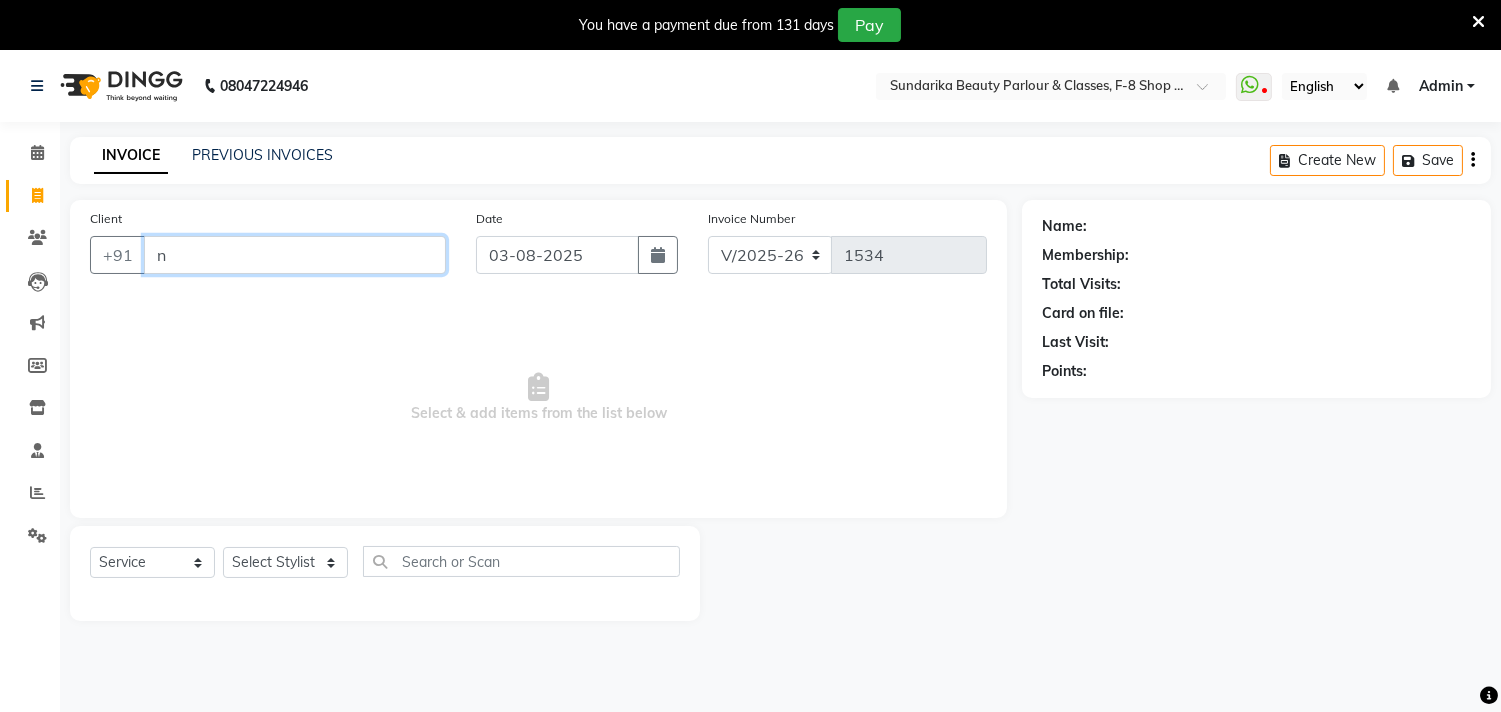 type 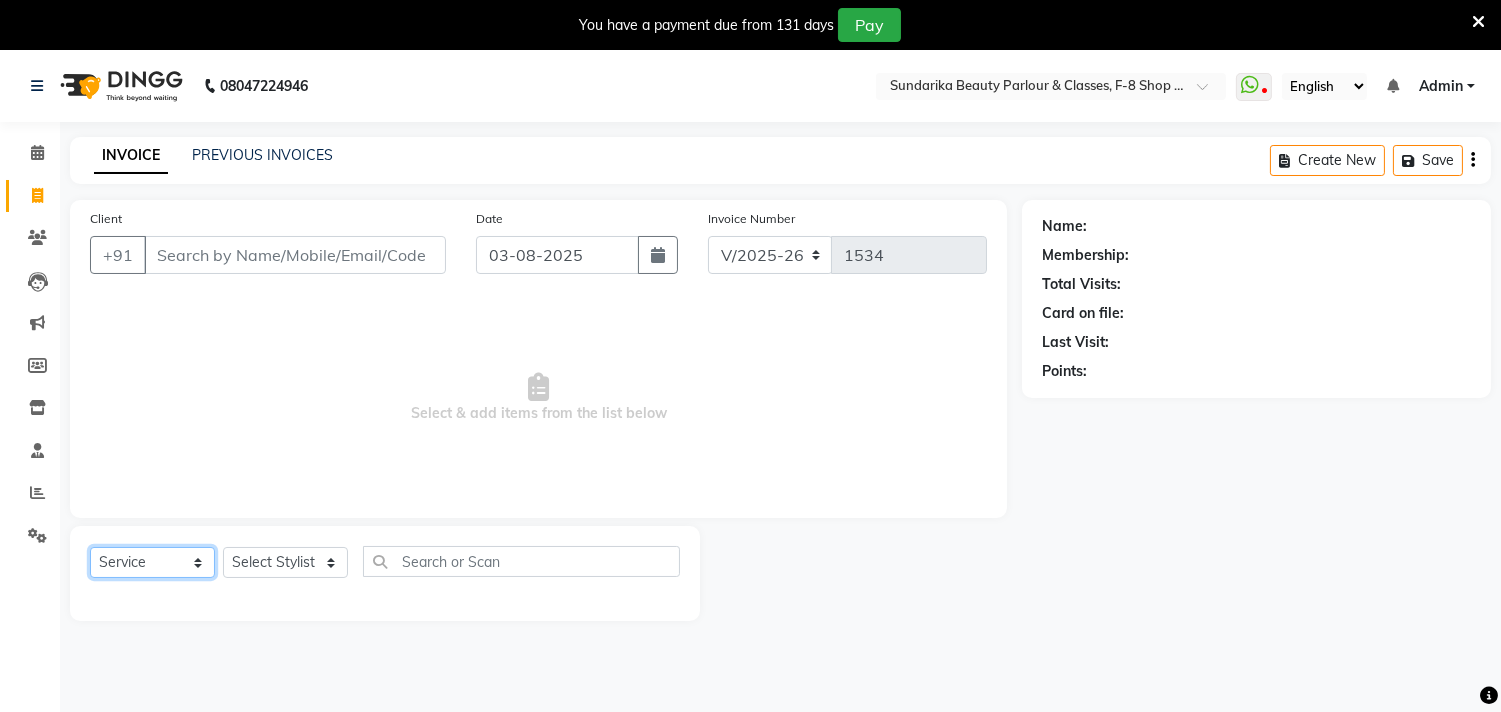 click on "Select  Service  Product  Membership  Package Voucher Prepaid Gift Card" 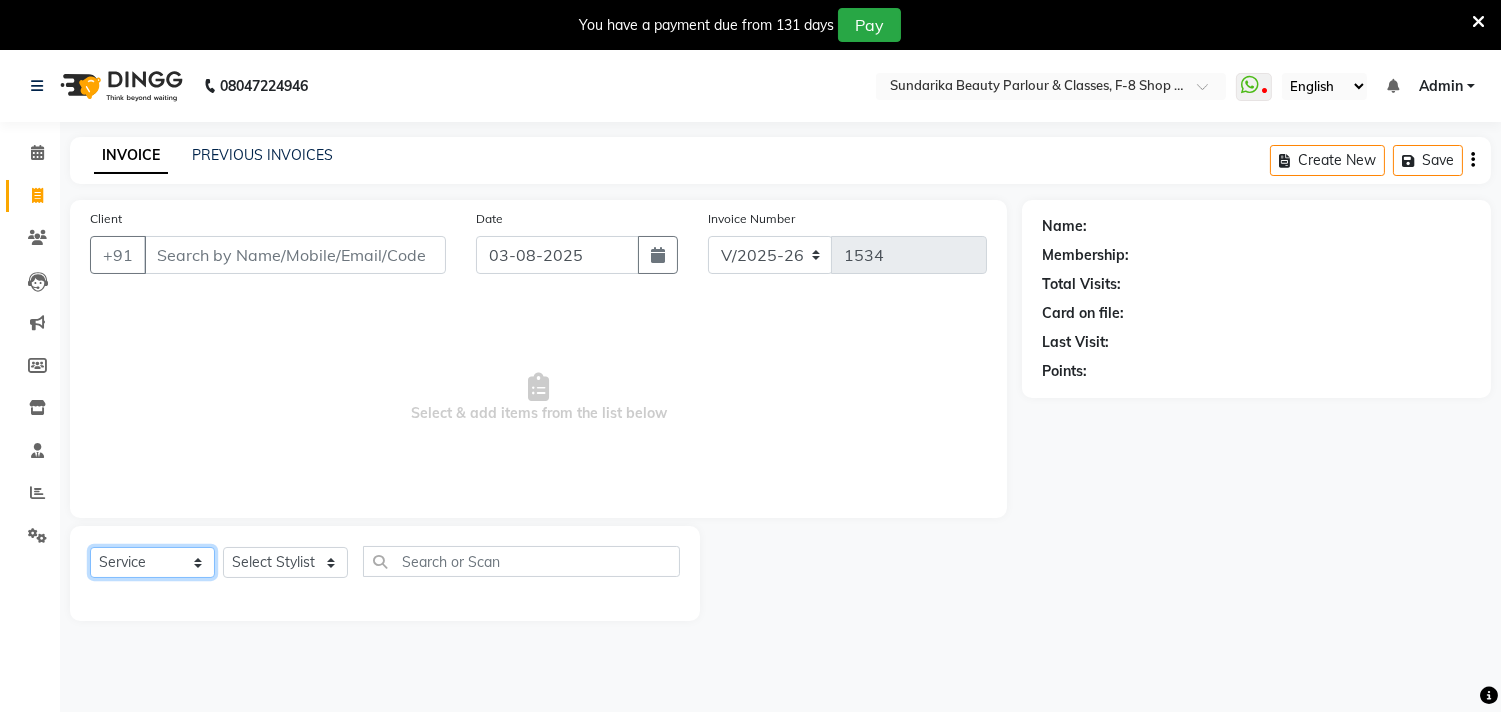 click on "Select  Service  Product  Membership  Package Voucher Prepaid Gift Card" 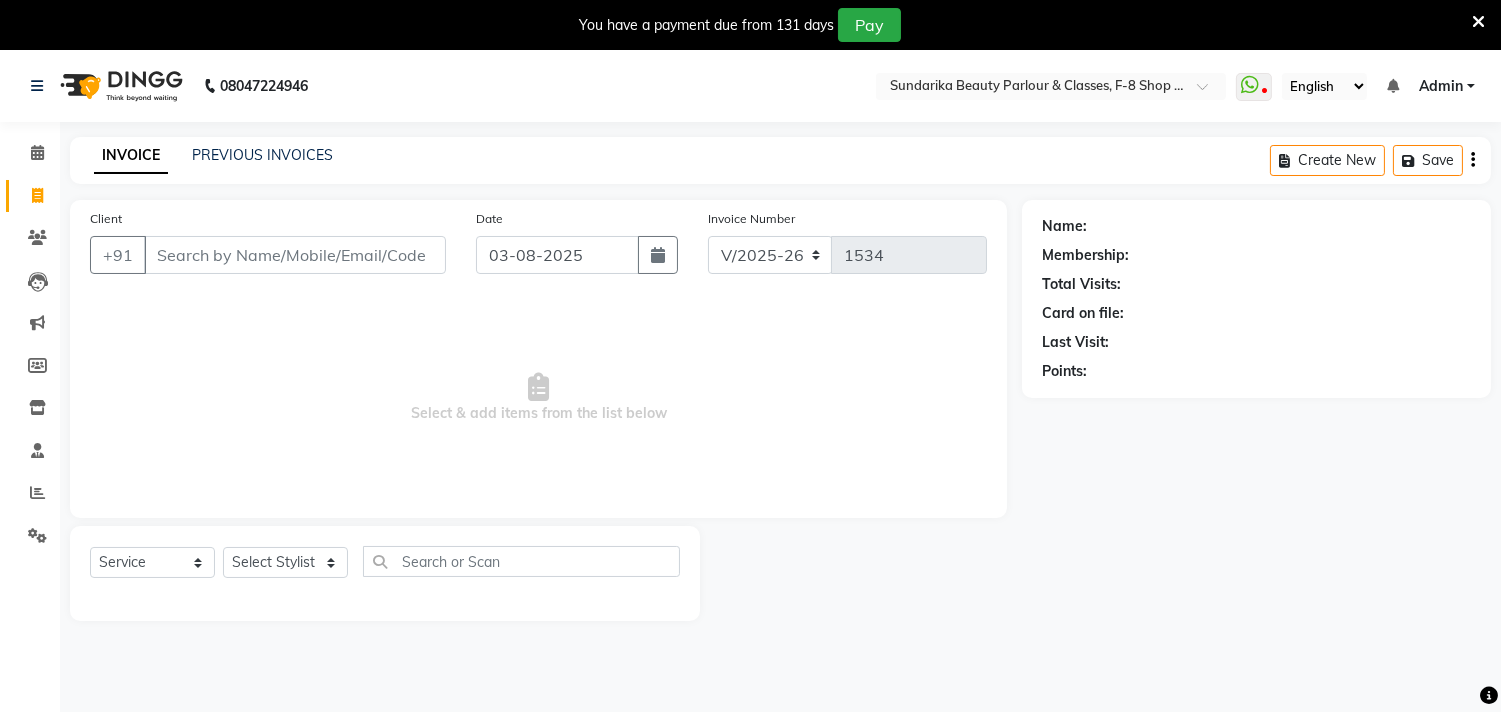 click on "Select & add items from the list below" at bounding box center (538, 398) 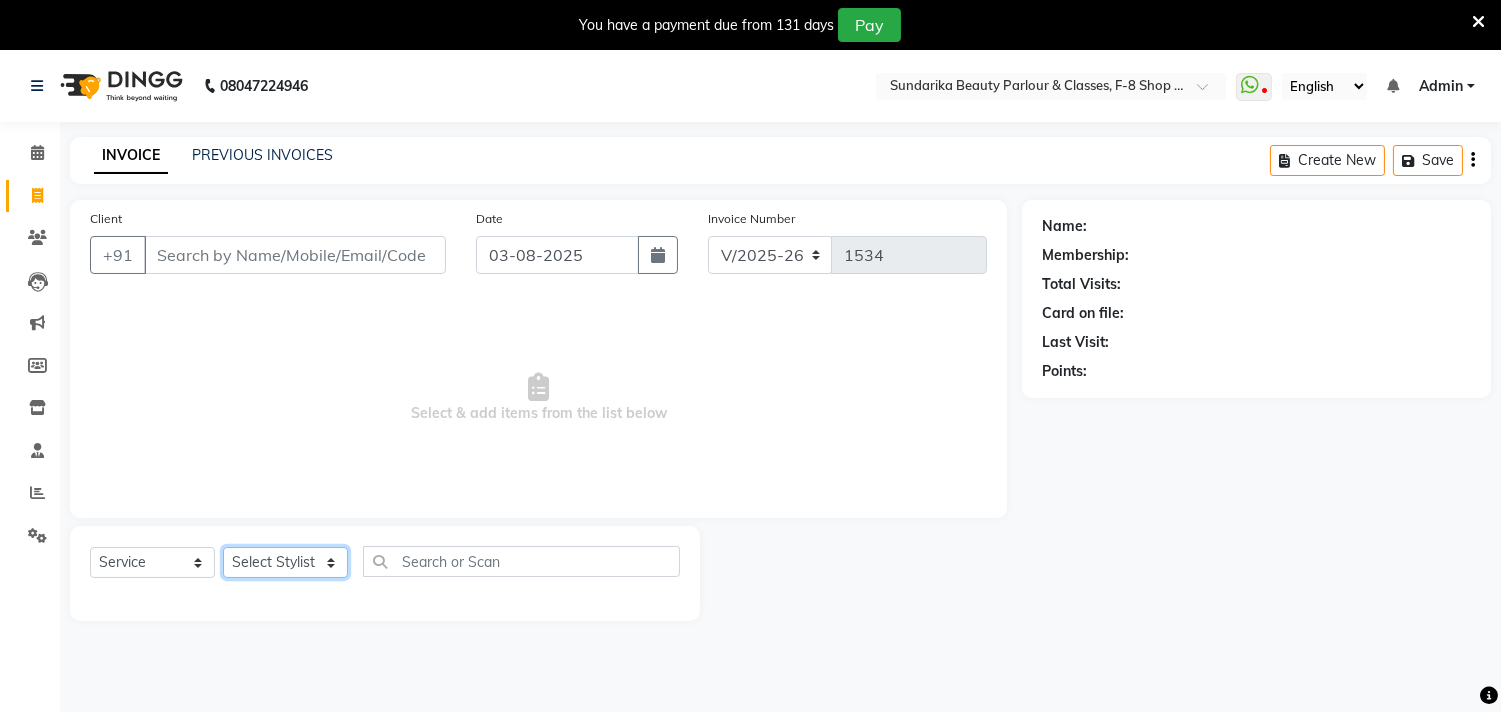 click on "Select Stylist Gita mala Sanjivani Vaishali Mam" 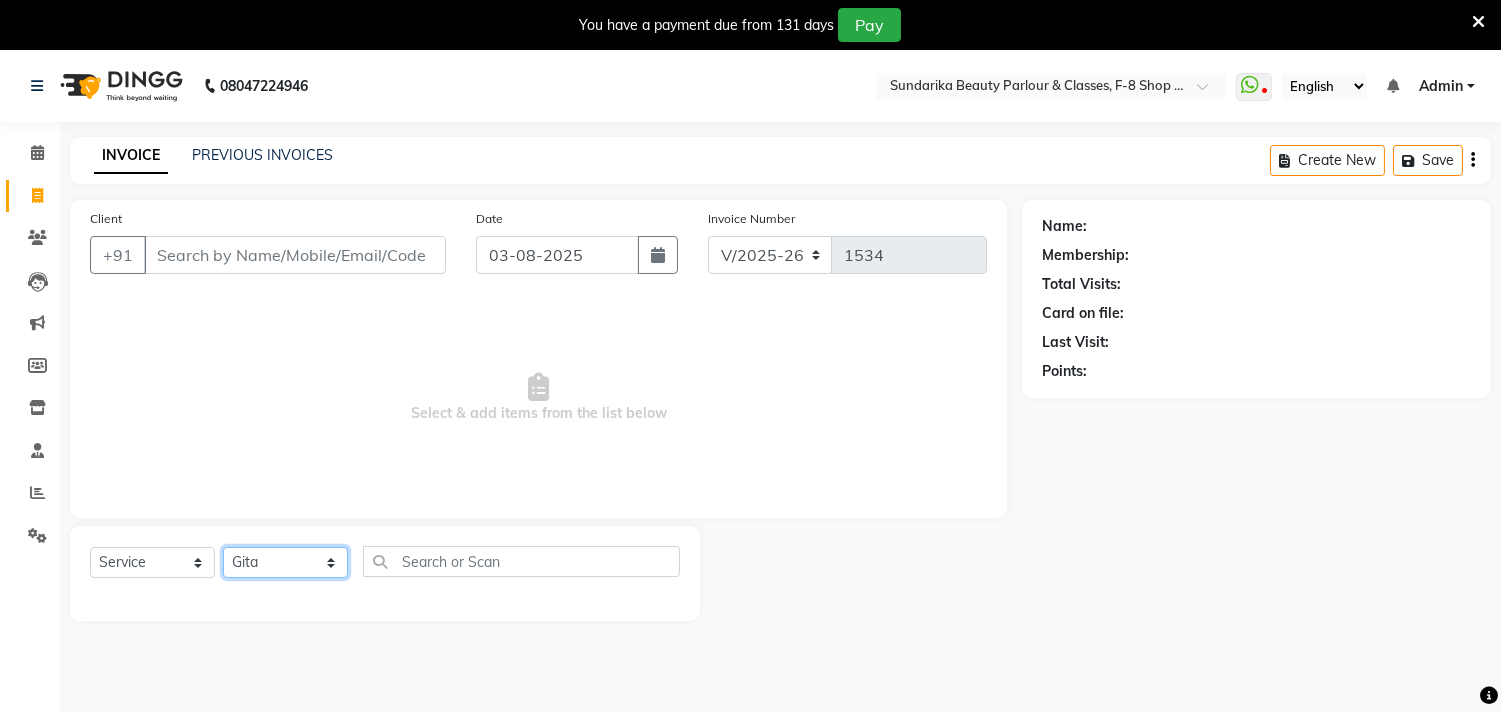 click on "Select Stylist Gita mala Sanjivani Vaishali Mam" 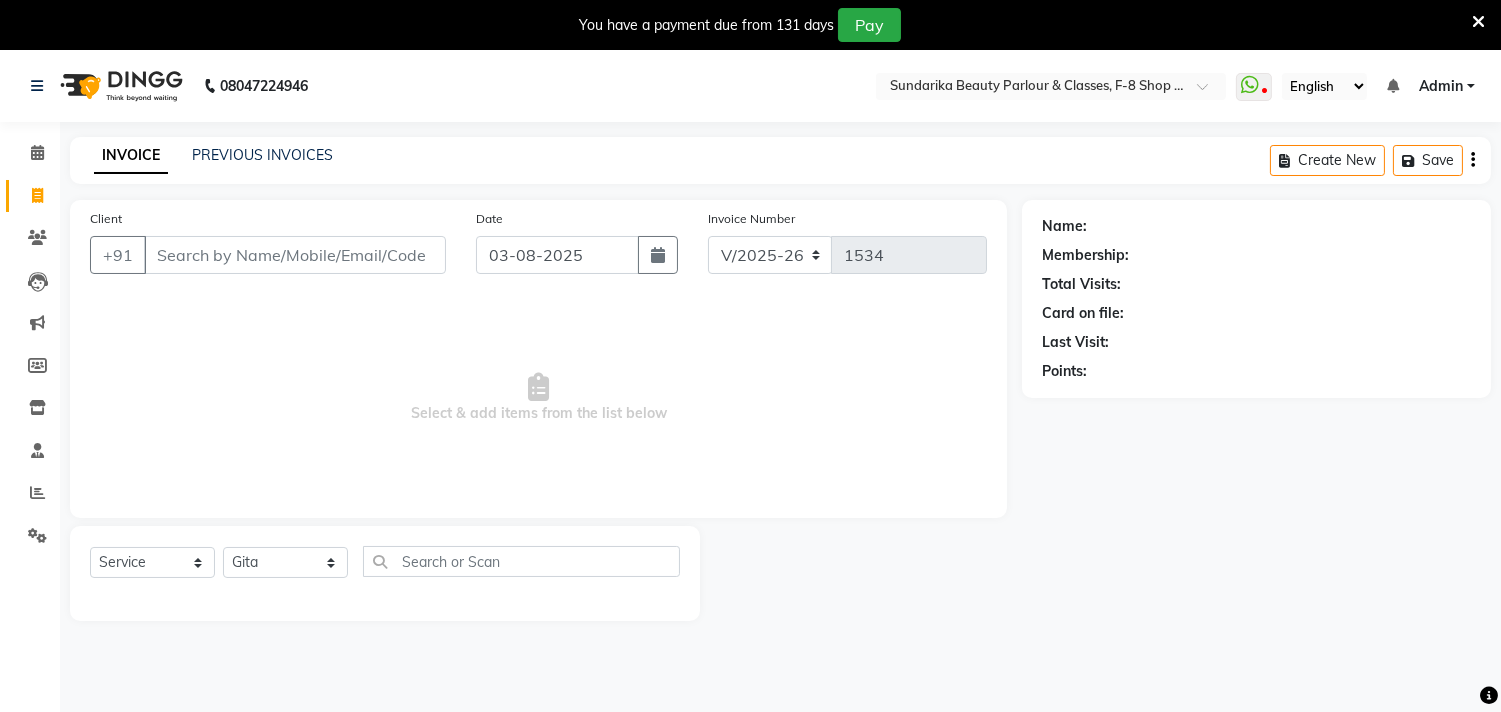 click on "Select & add items from the list below" at bounding box center (538, 398) 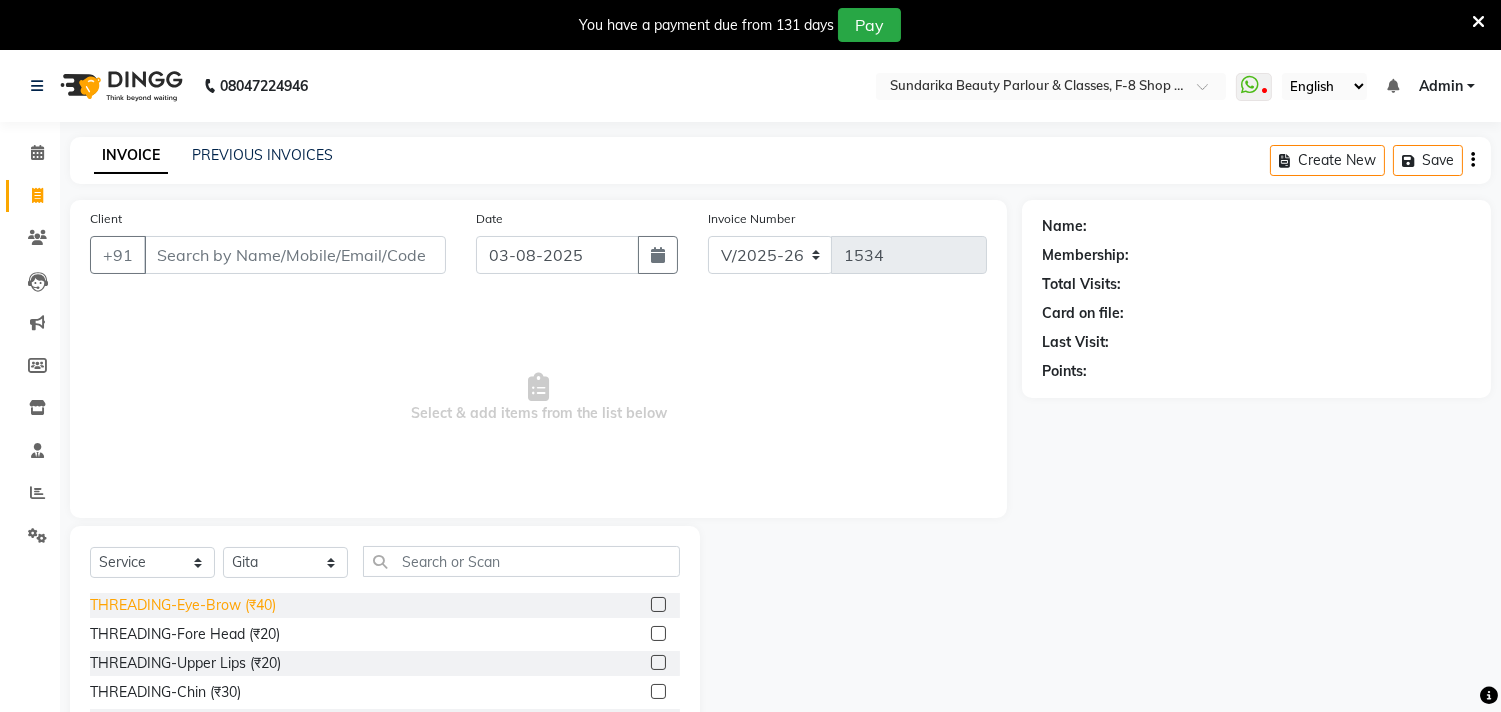 click on "THREADING-Eye-Brow (₹40)" 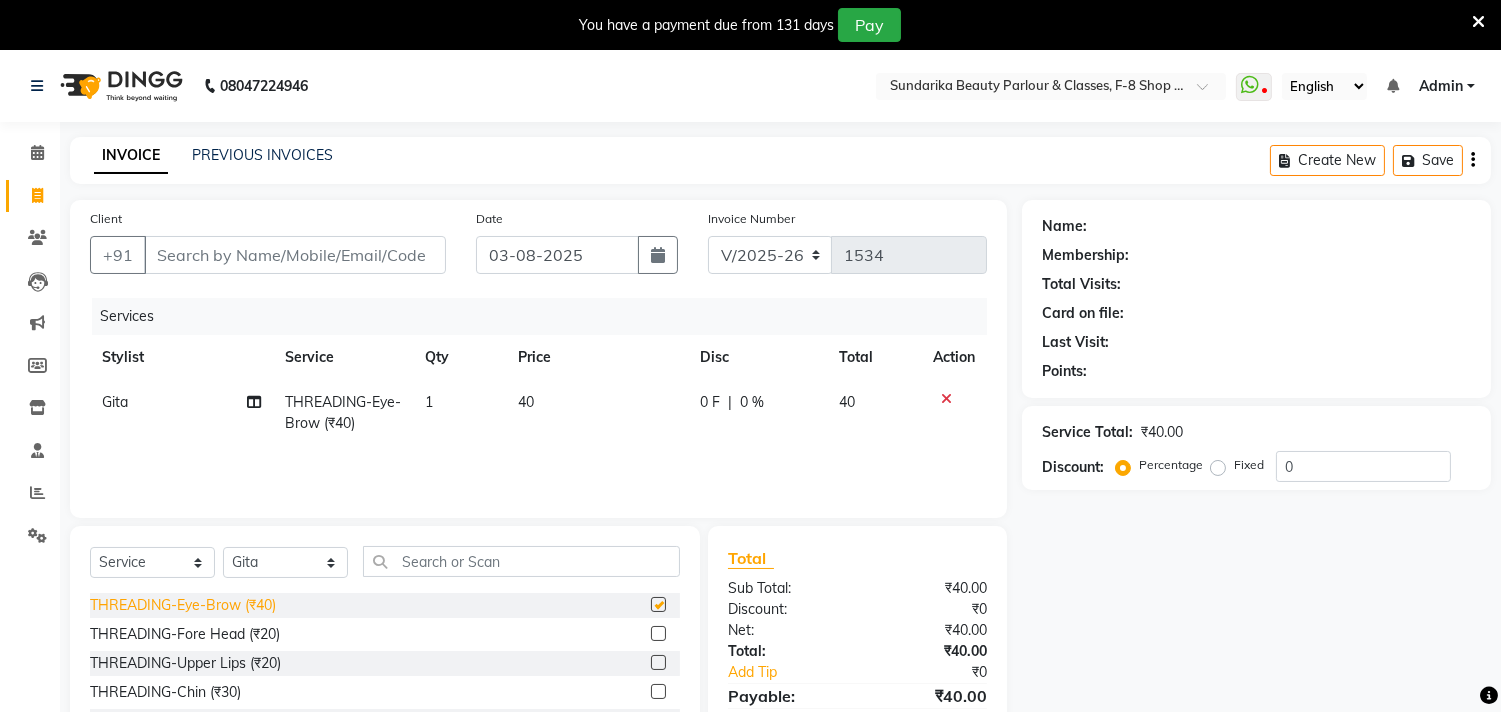 checkbox on "false" 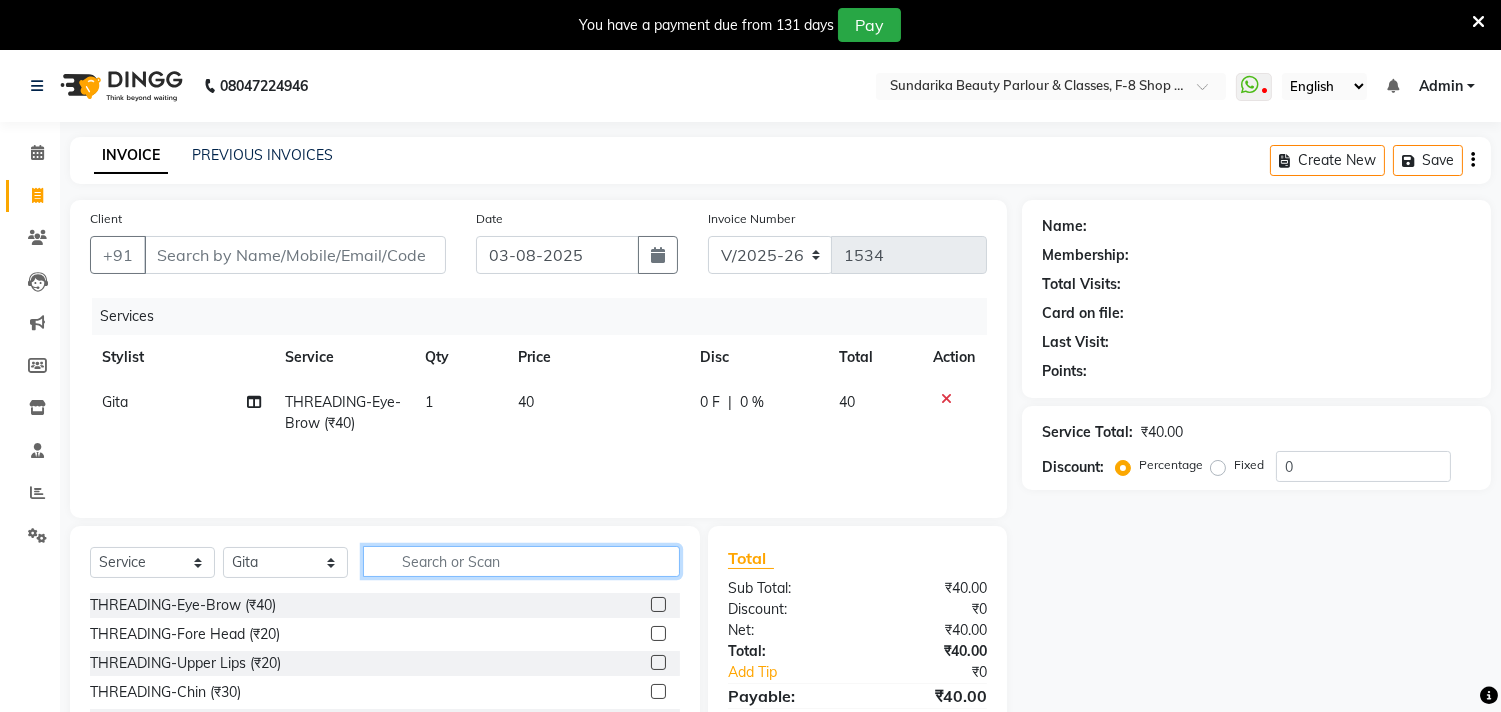 click 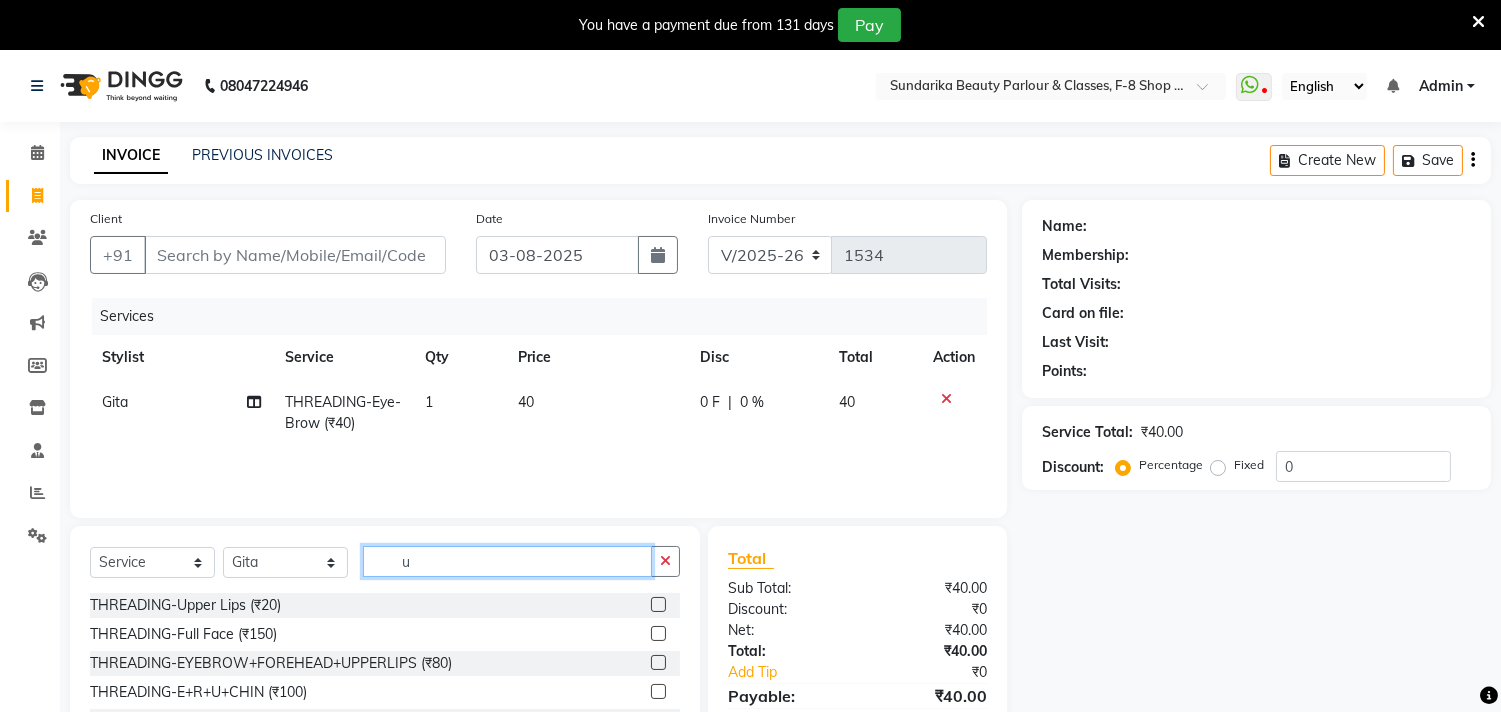 type on "up" 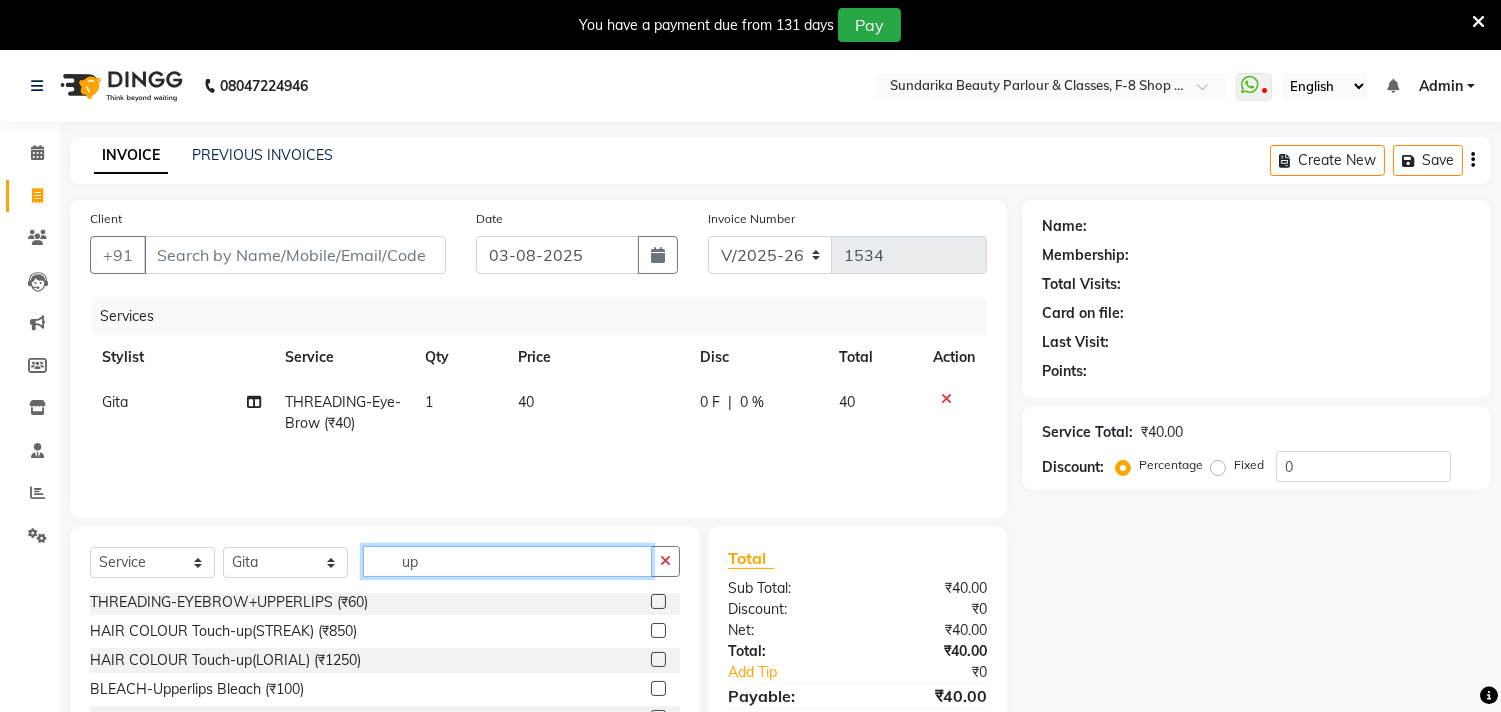 scroll, scrollTop: 111, scrollLeft: 0, axis: vertical 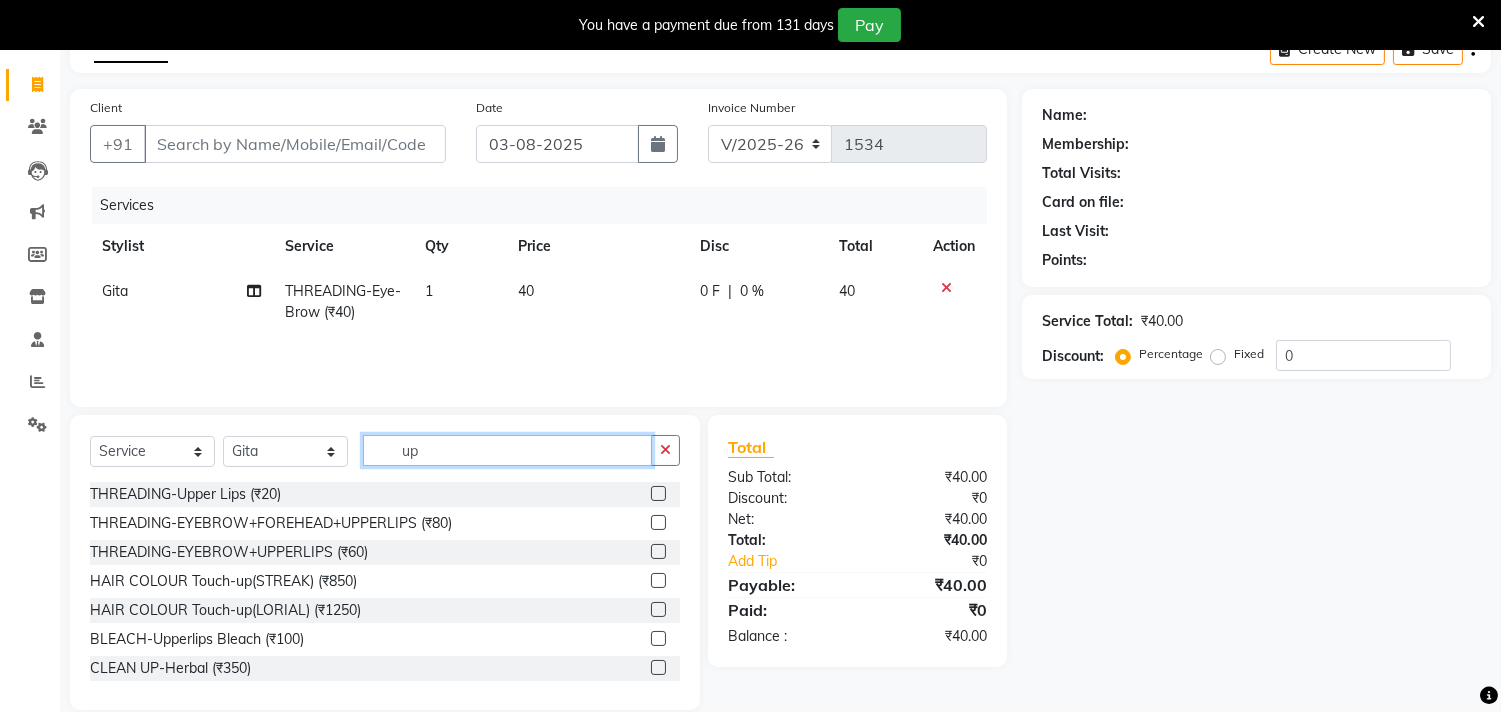 click on "up" 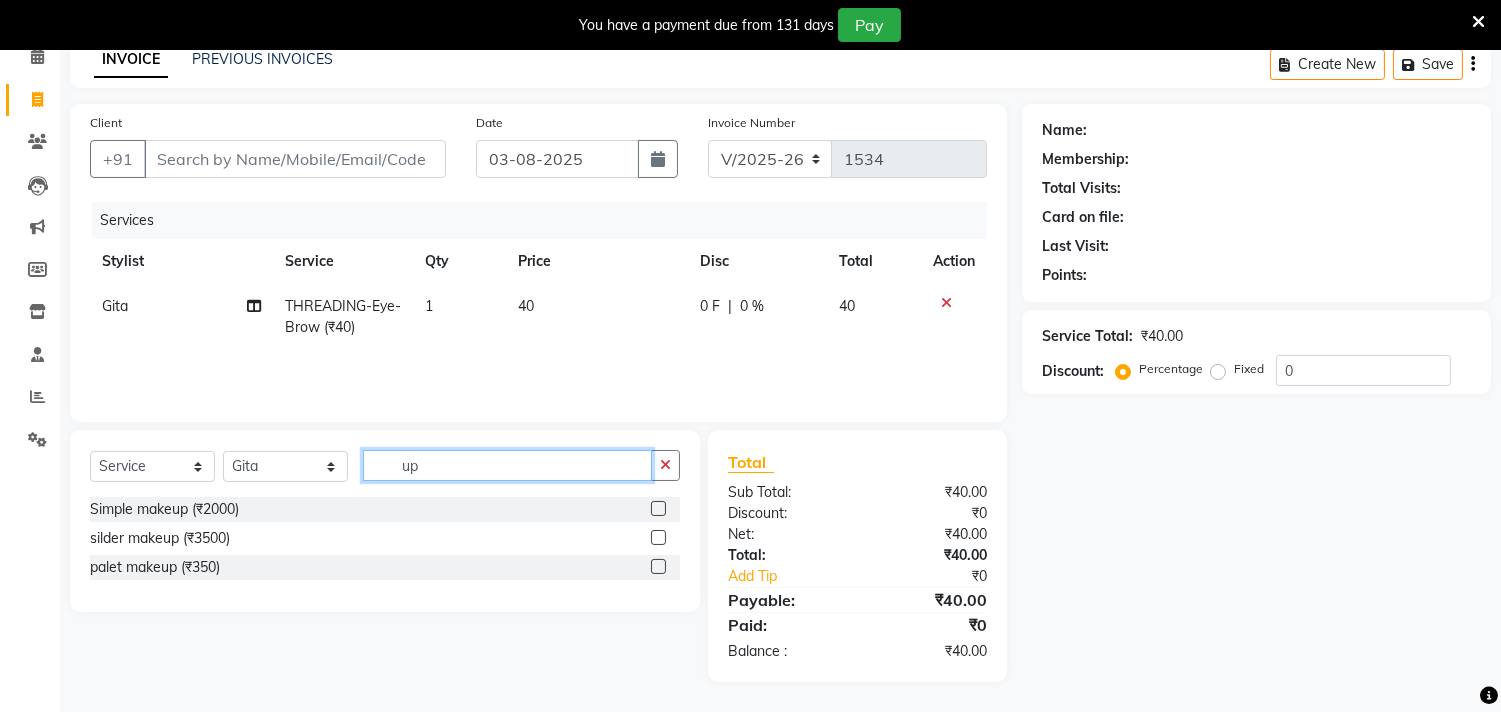 scroll, scrollTop: 96, scrollLeft: 0, axis: vertical 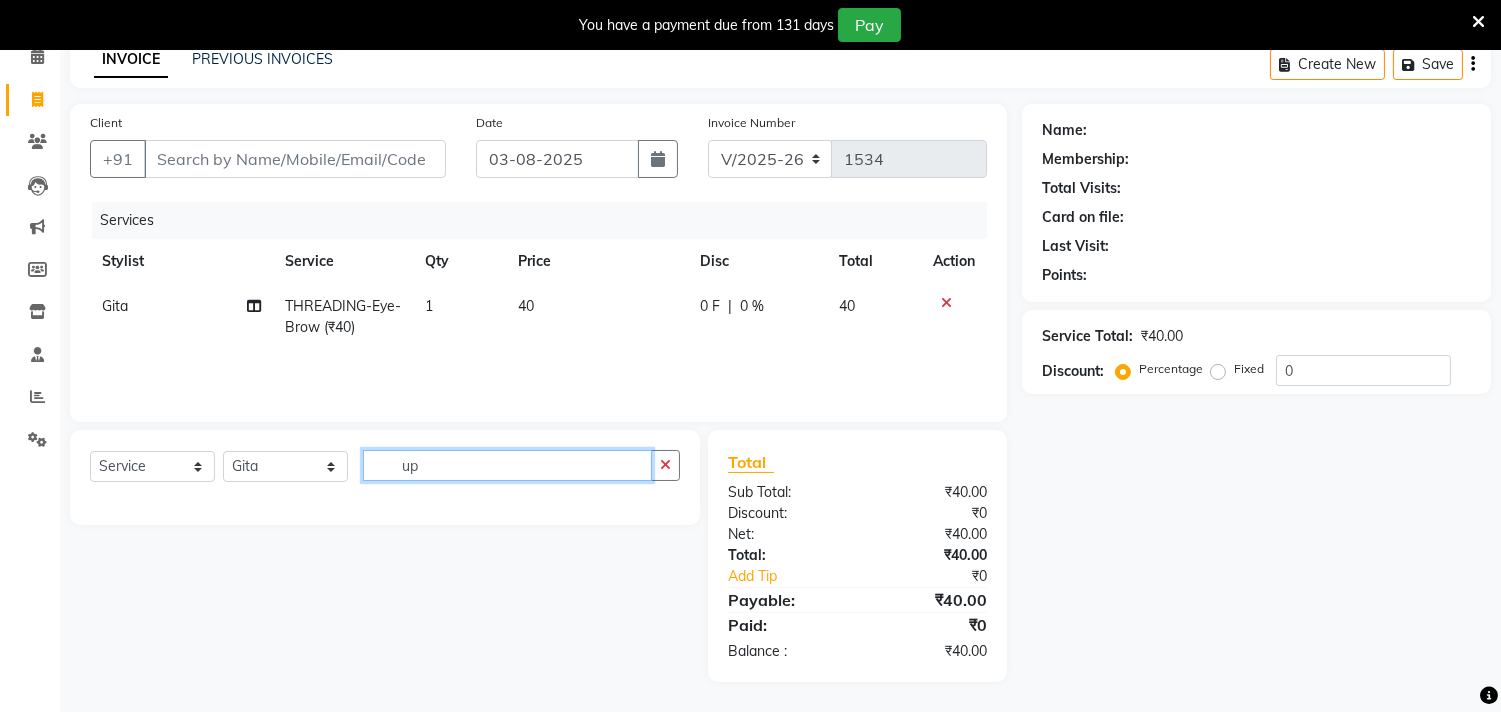 type on "u" 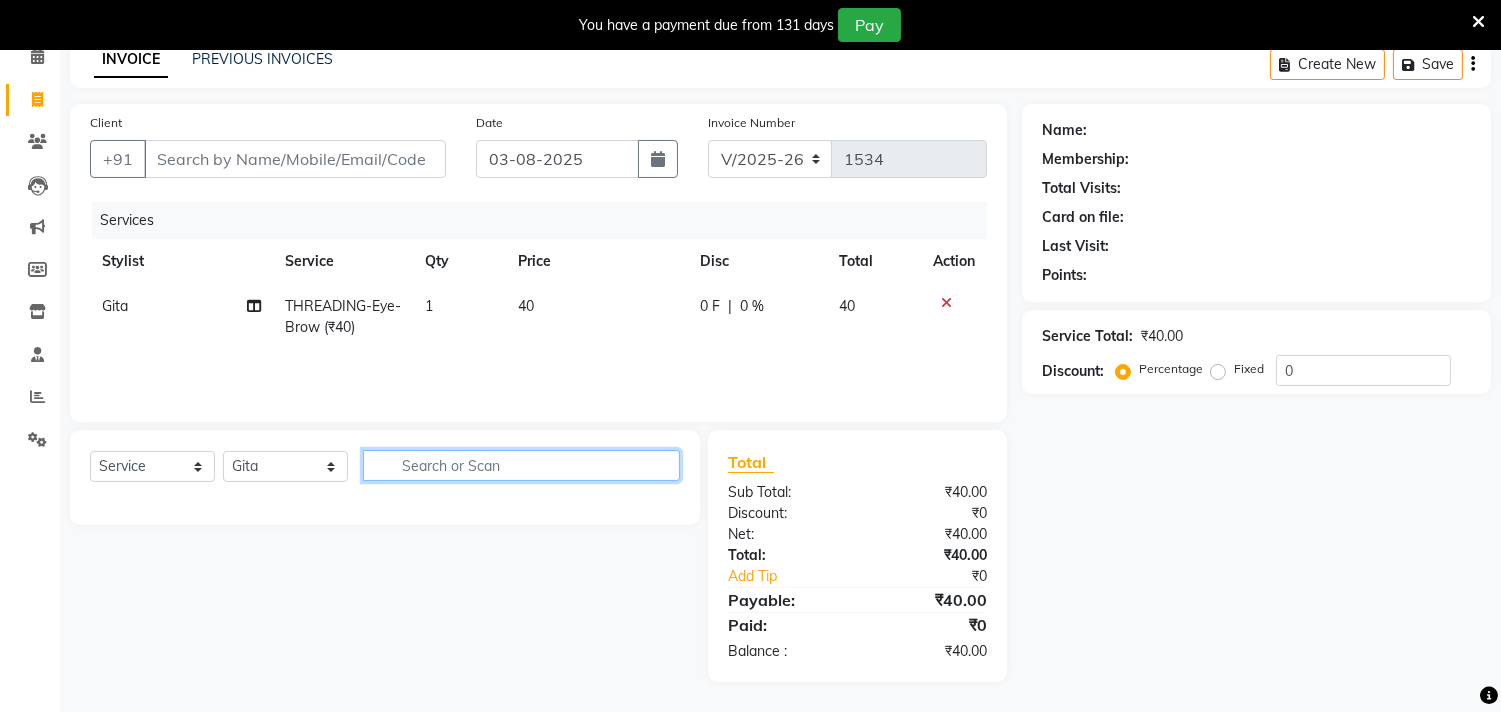 scroll, scrollTop: 111, scrollLeft: 0, axis: vertical 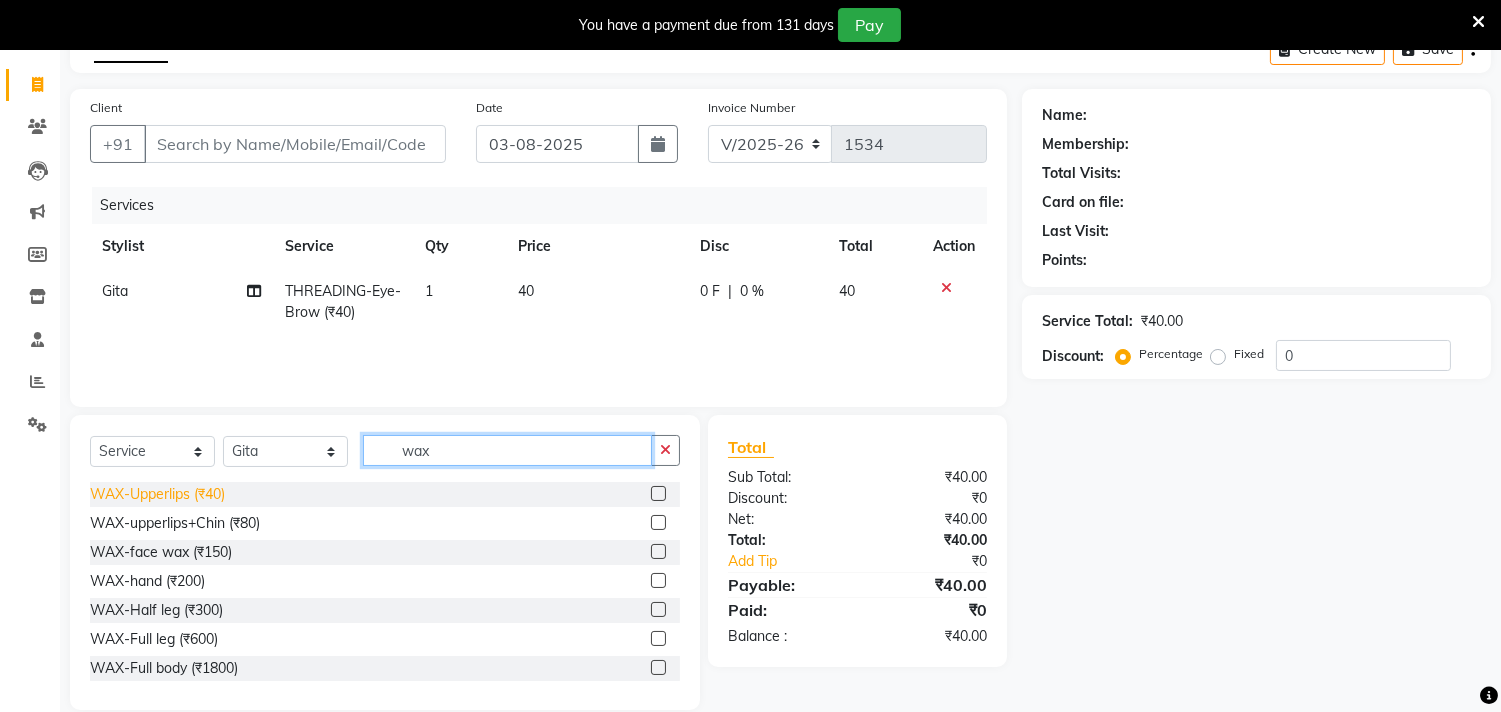 type on "wax" 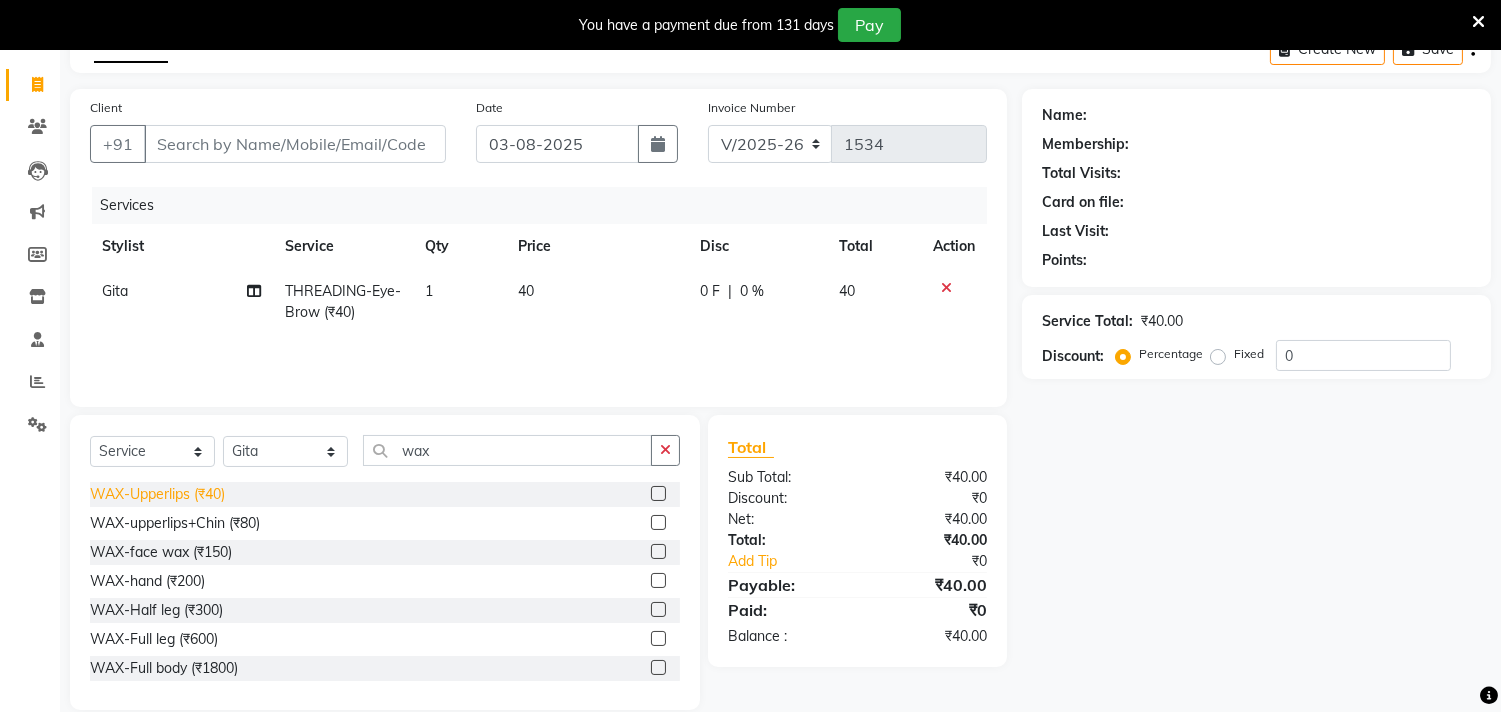 click on "WAX-Upperlips  (₹40)" 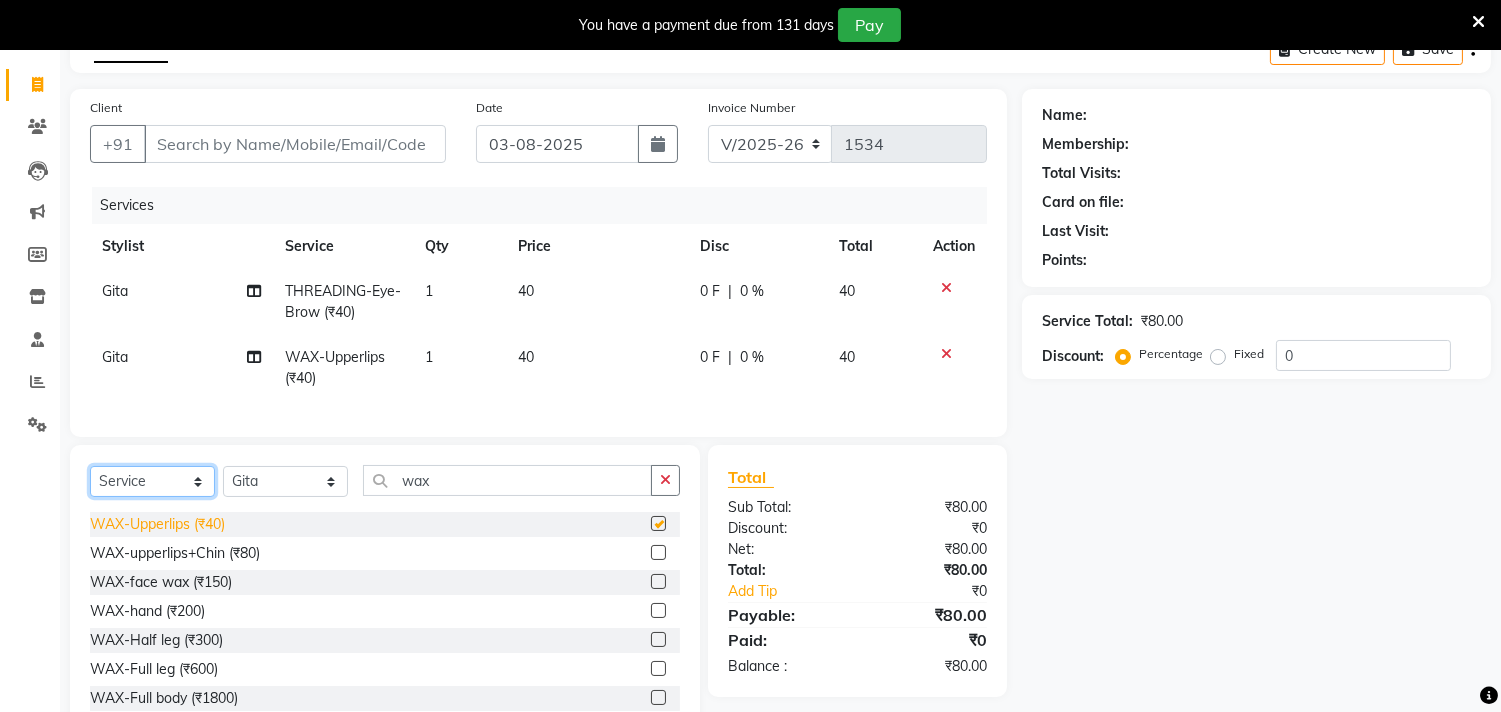 click on "Select  Service  Product  Membership  Package Voucher Prepaid Gift Card" 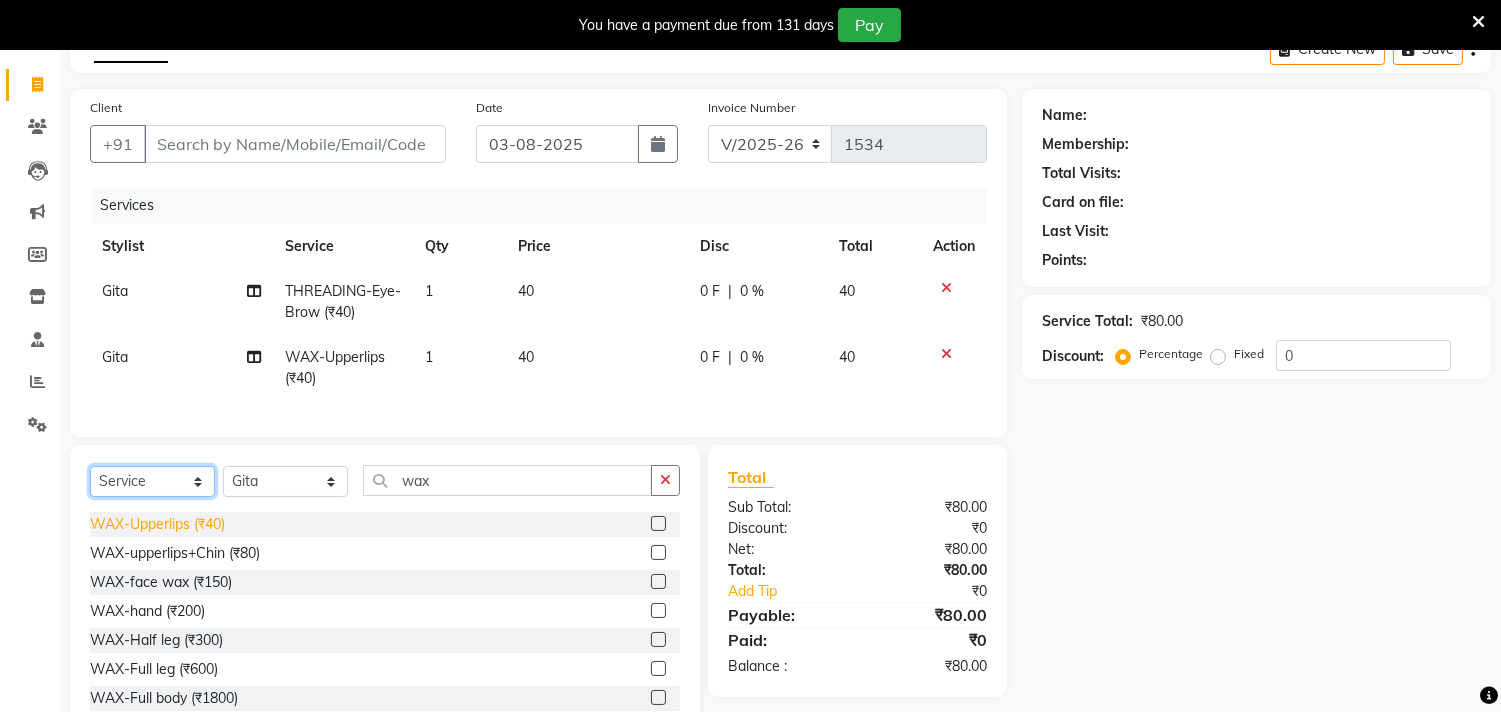 checkbox on "false" 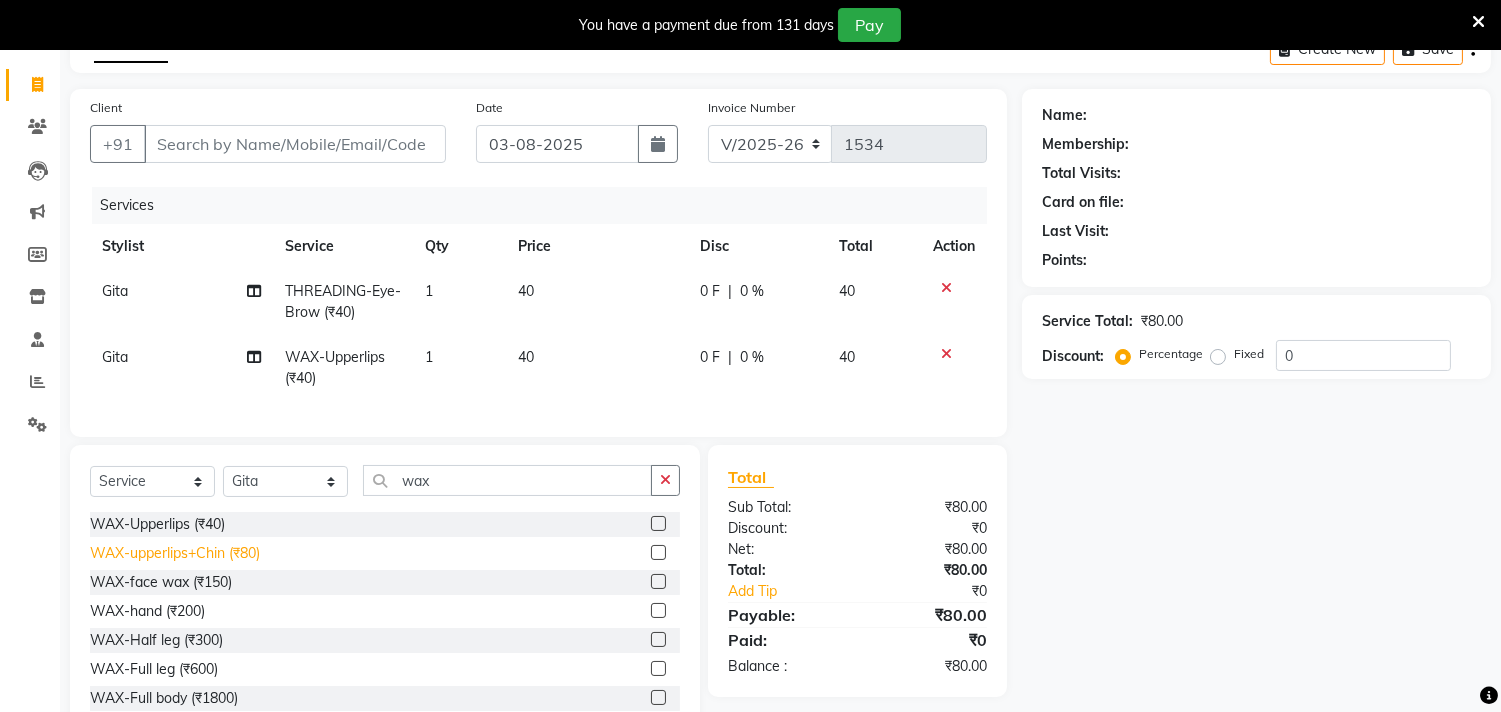 click on "WAX-upperlips+Chin  (₹80)" 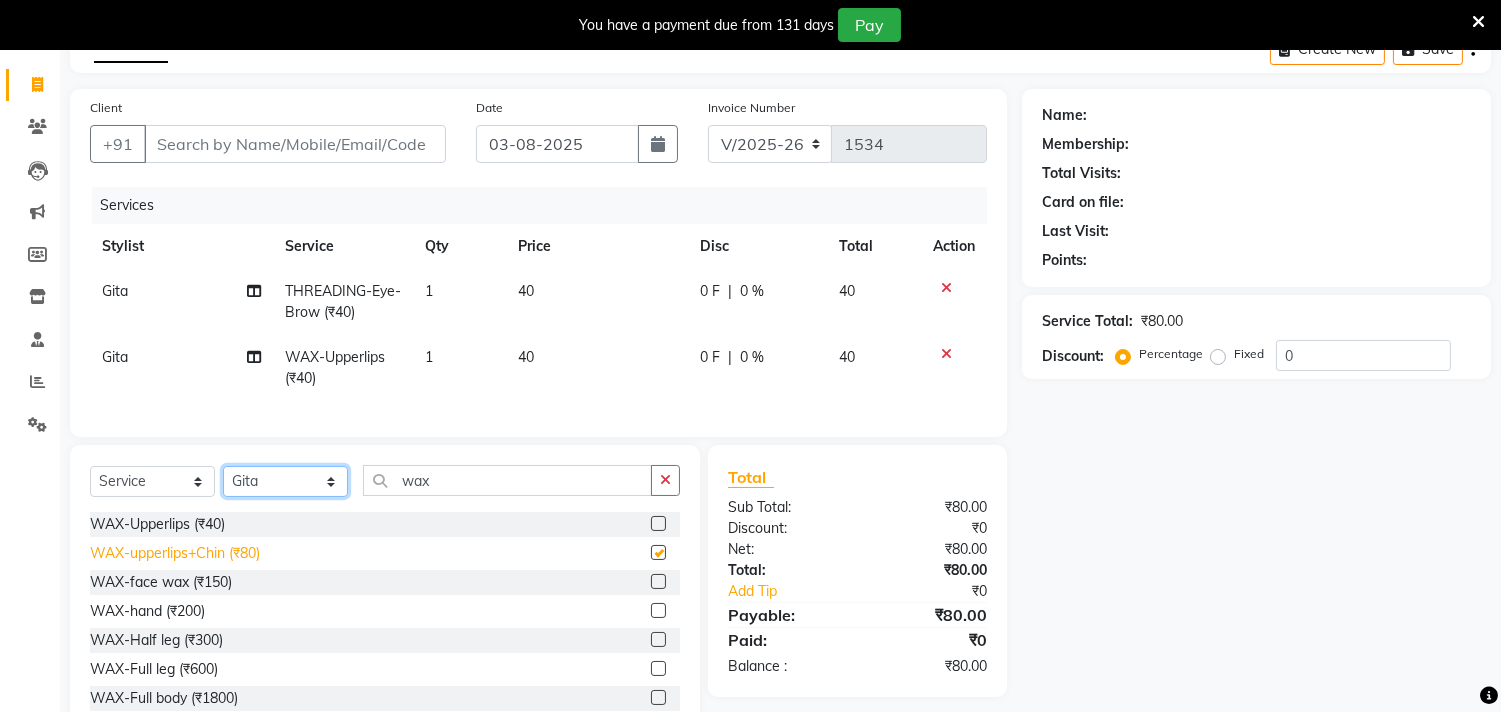 click on "Select Stylist Gita mala Sanjivani Vaishali Mam" 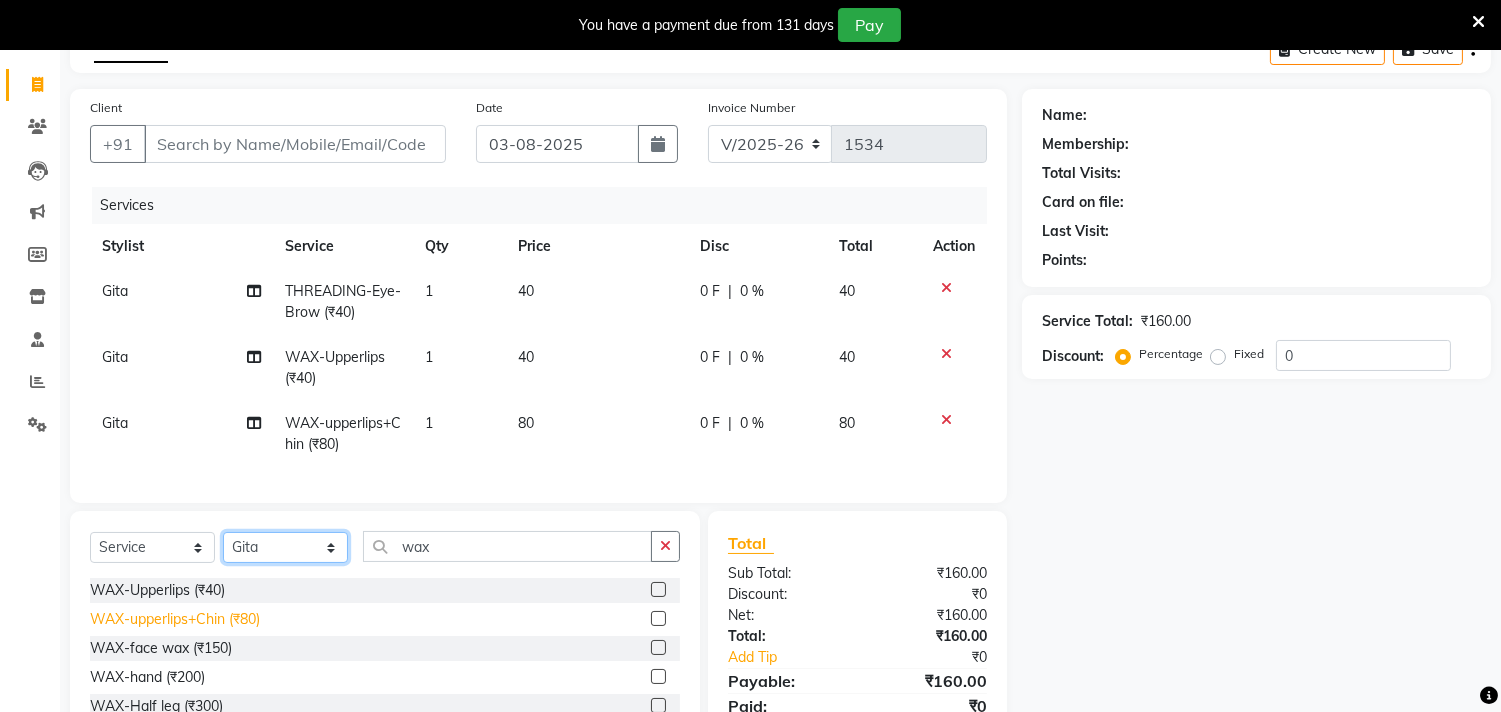 checkbox on "false" 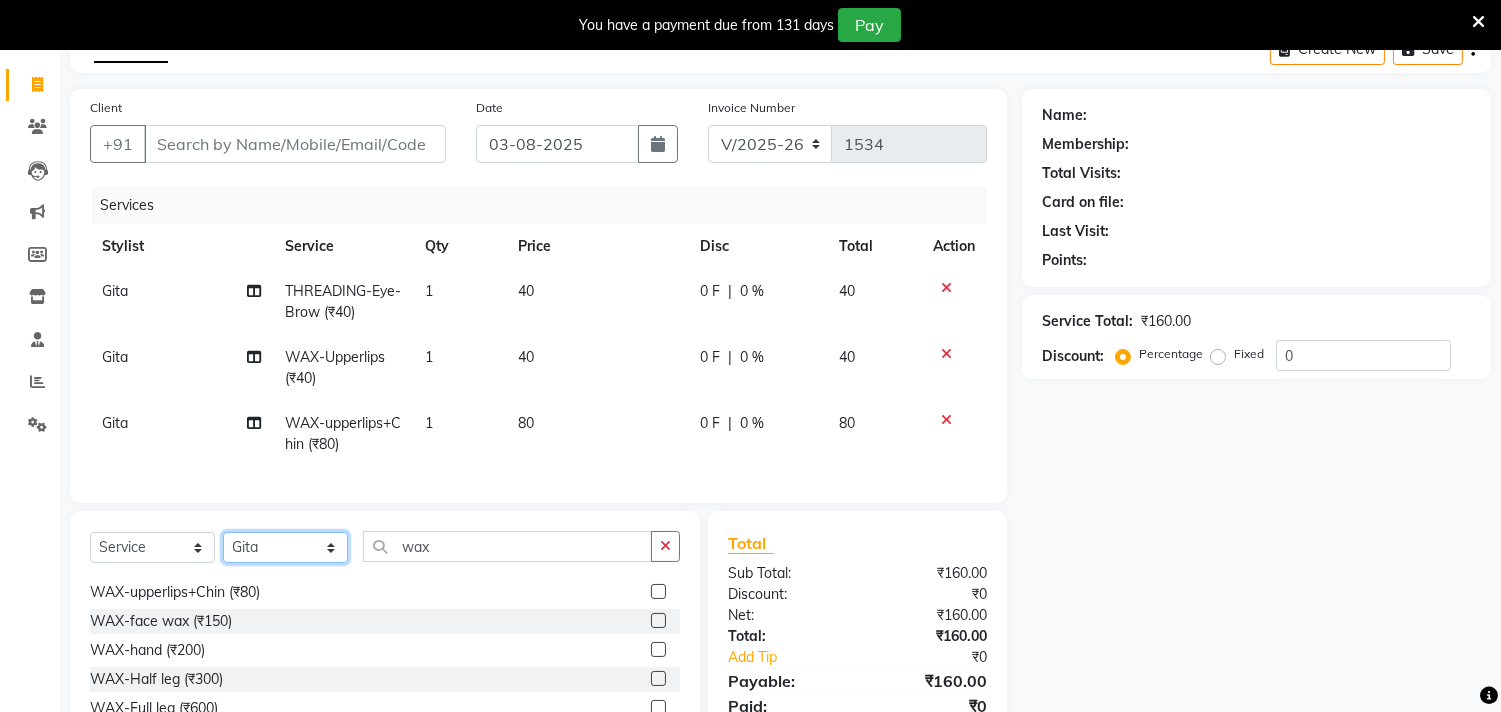 scroll, scrollTop: 111, scrollLeft: 0, axis: vertical 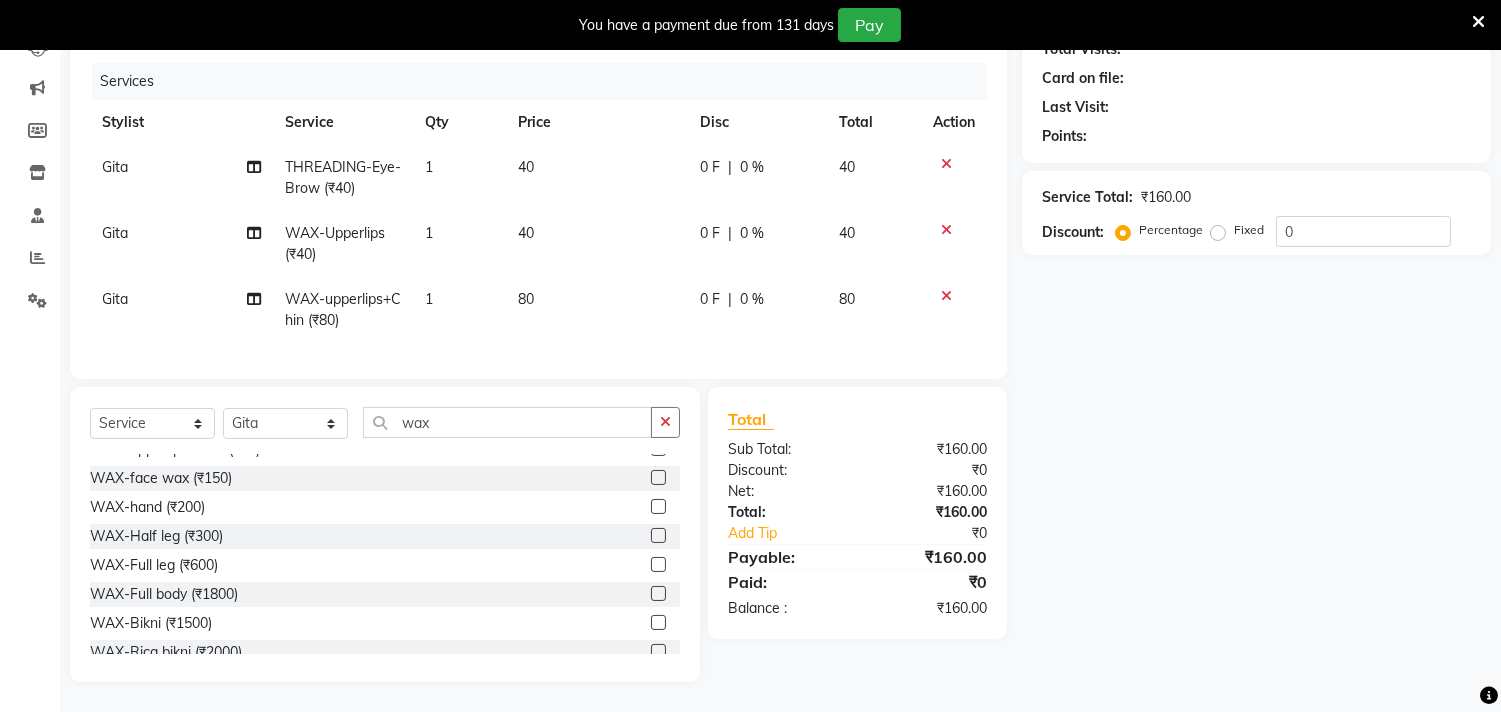 click on "WAX-Half leg (₹300)" 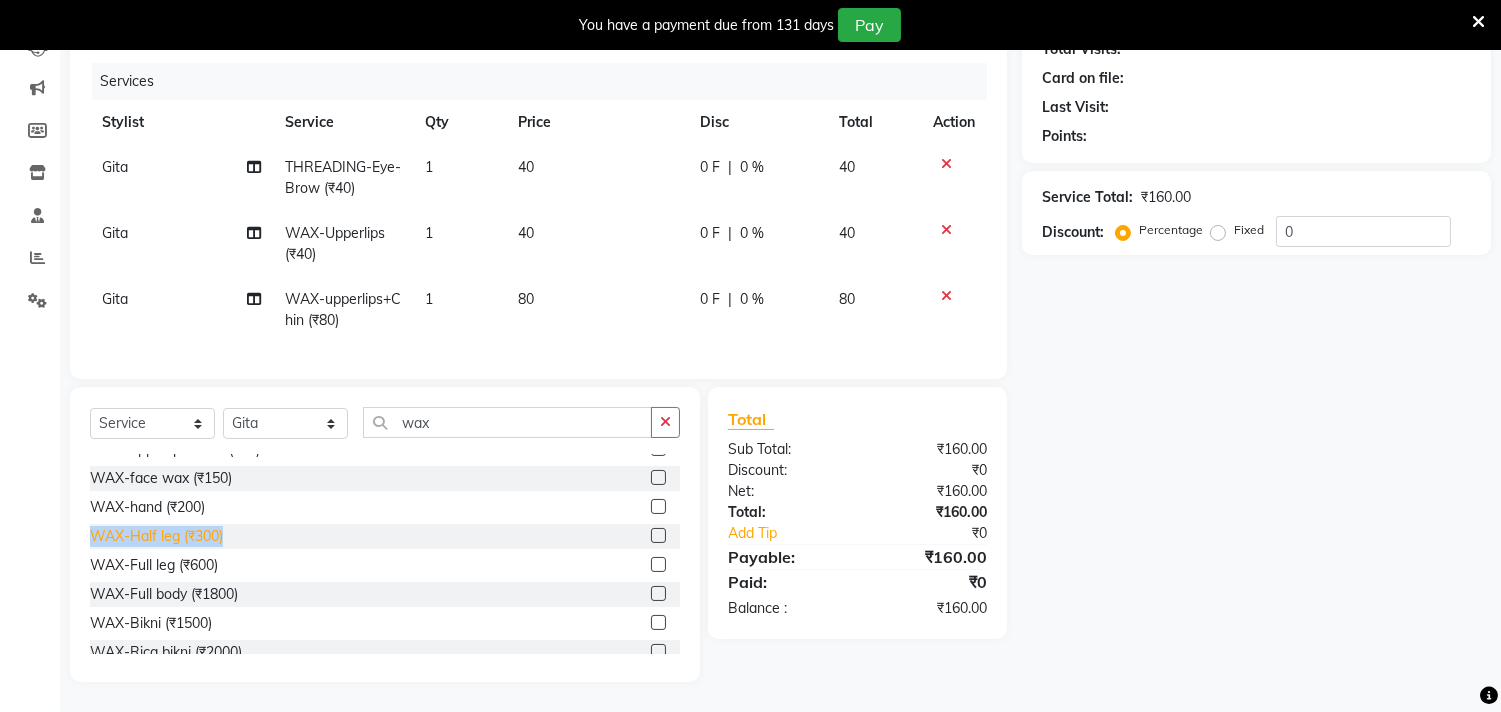 click on "WAX-Half leg (₹300)" 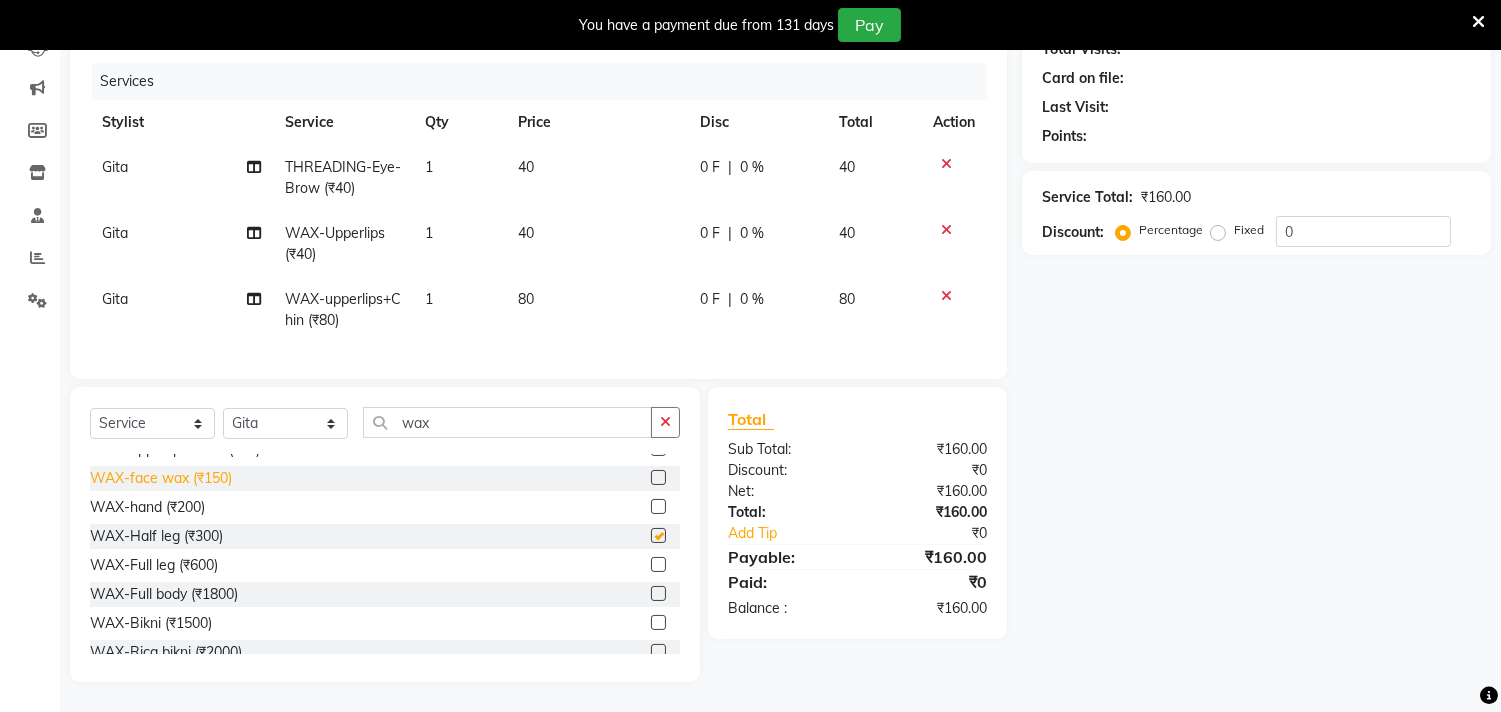 checkbox on "false" 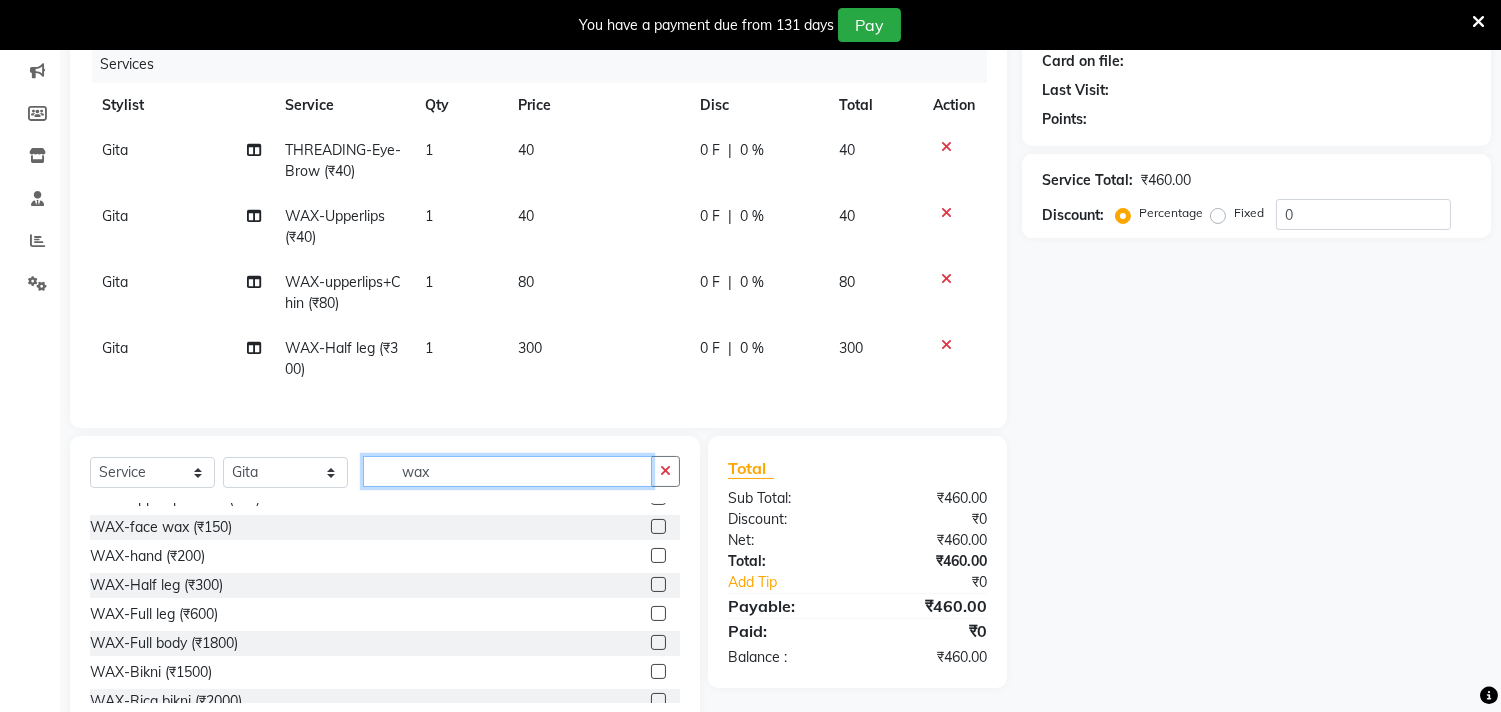 click on "wax" 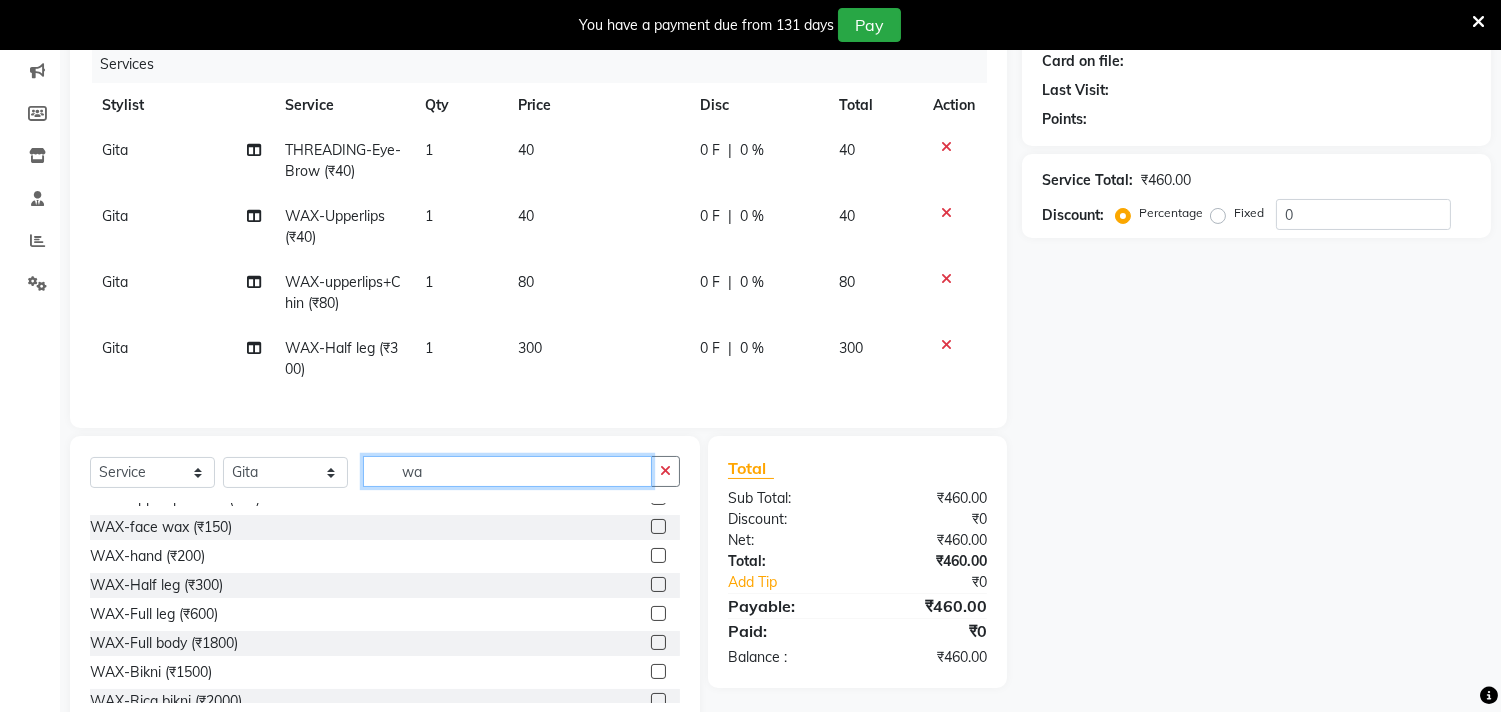 type on "w" 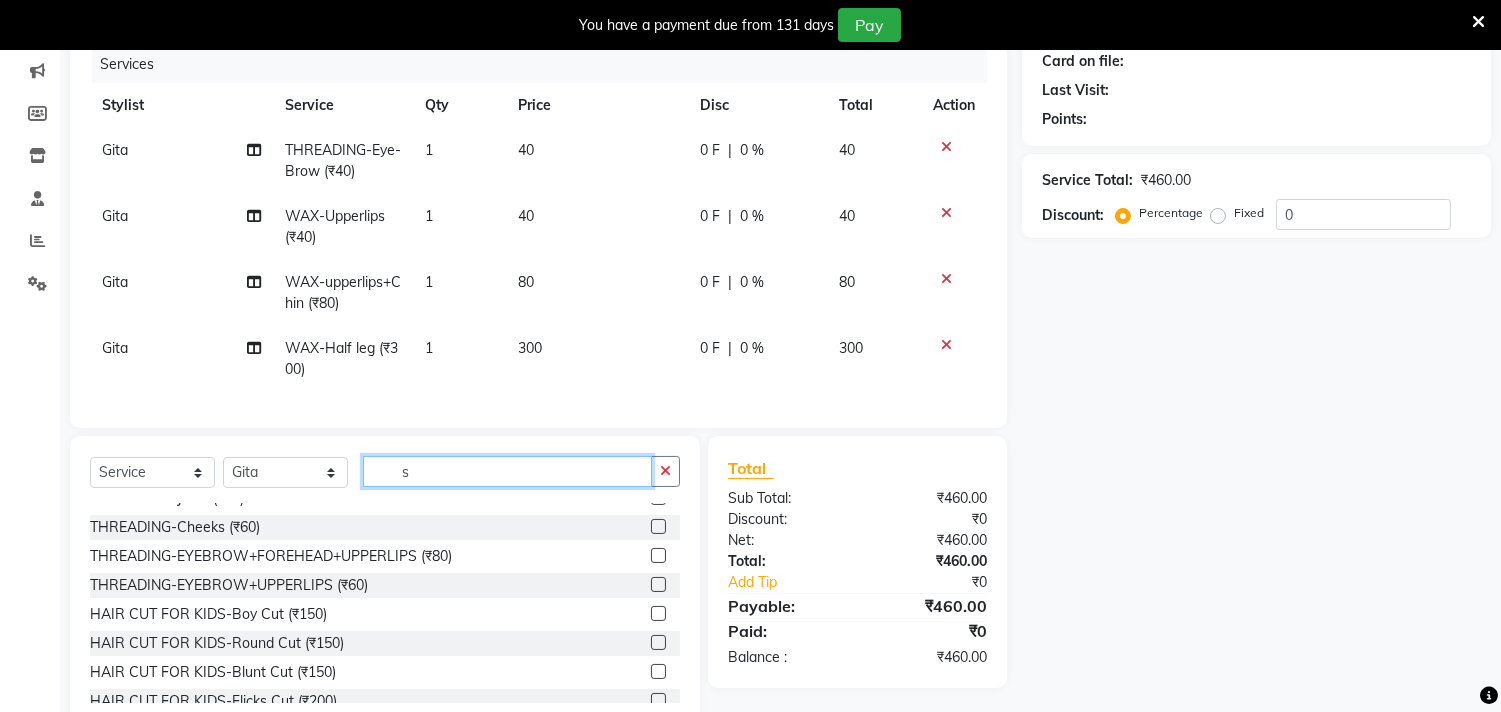 scroll, scrollTop: 0, scrollLeft: 0, axis: both 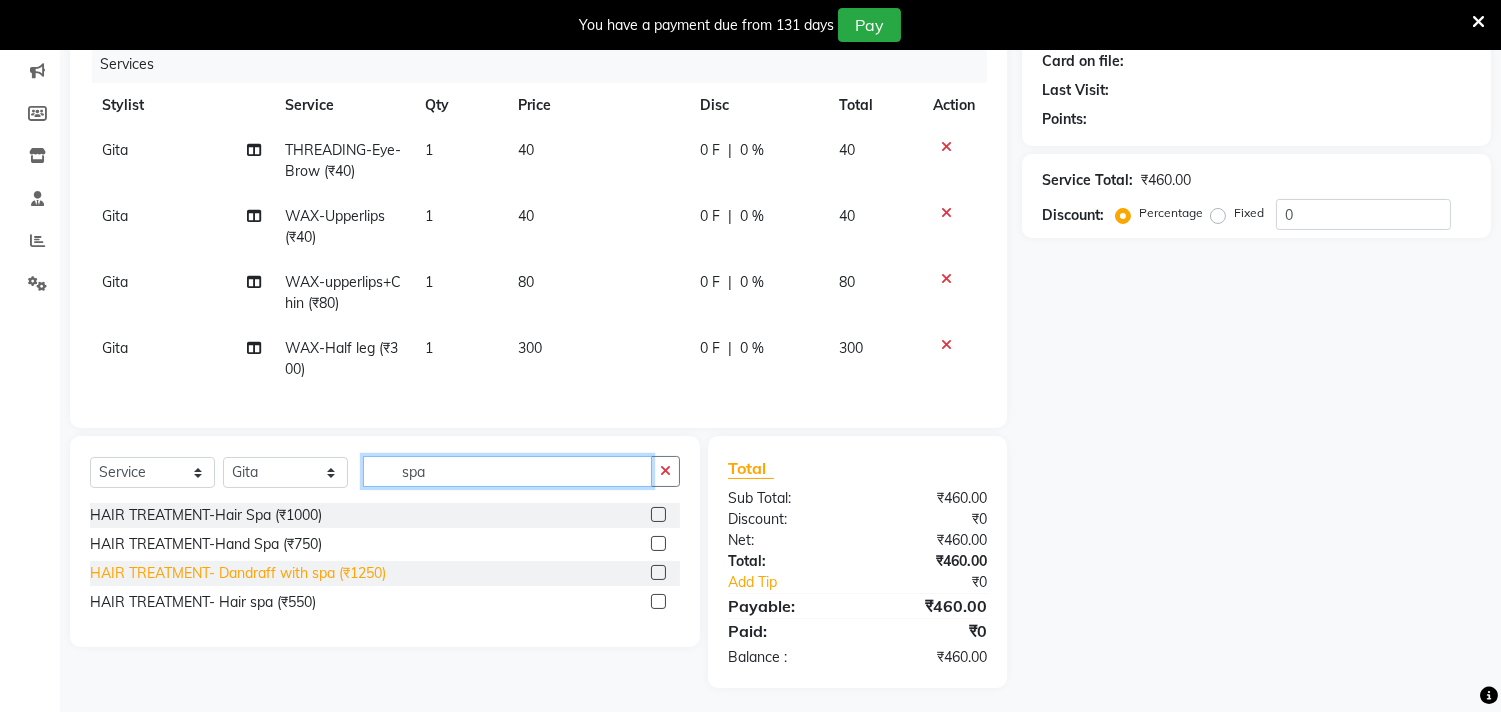 type on "spa" 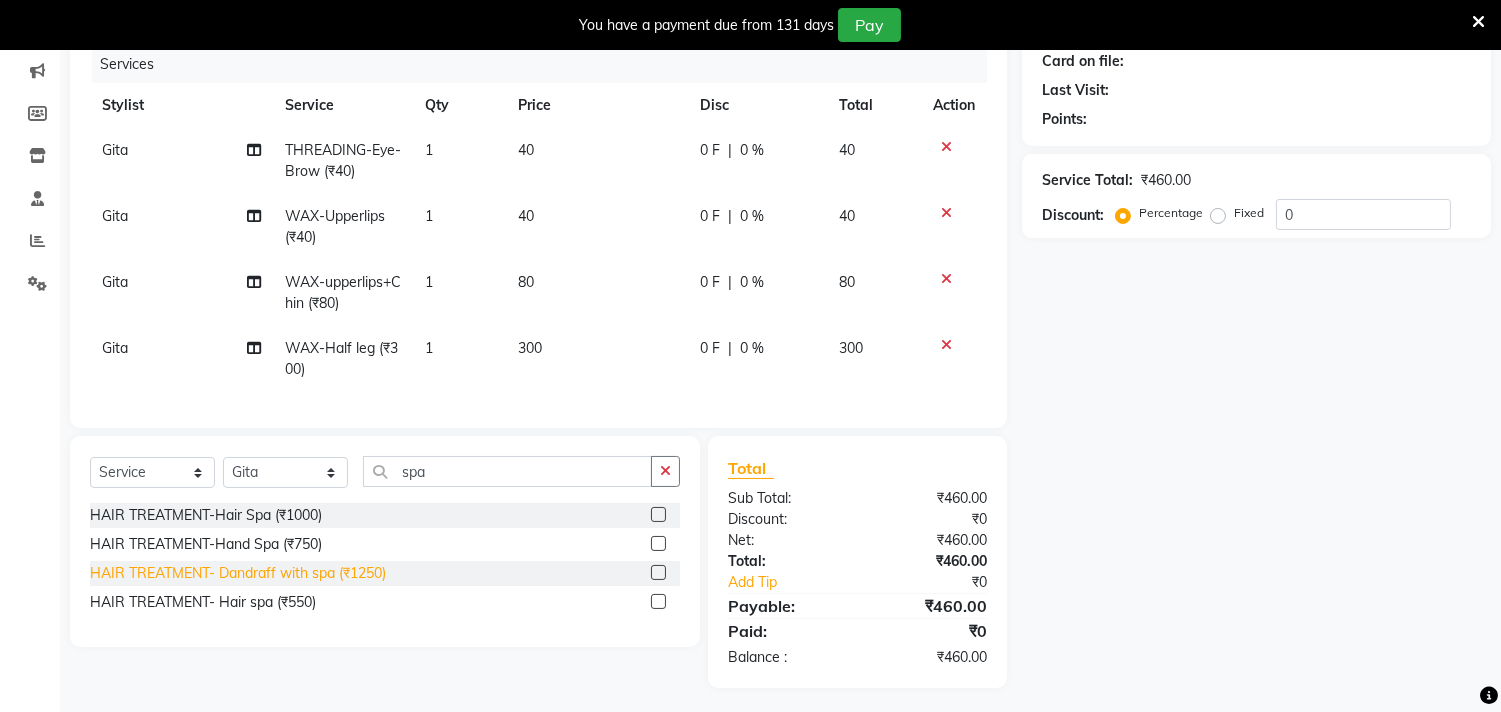 click on "HAIR TREATMENT- Dandraff with spa (₹1250)" 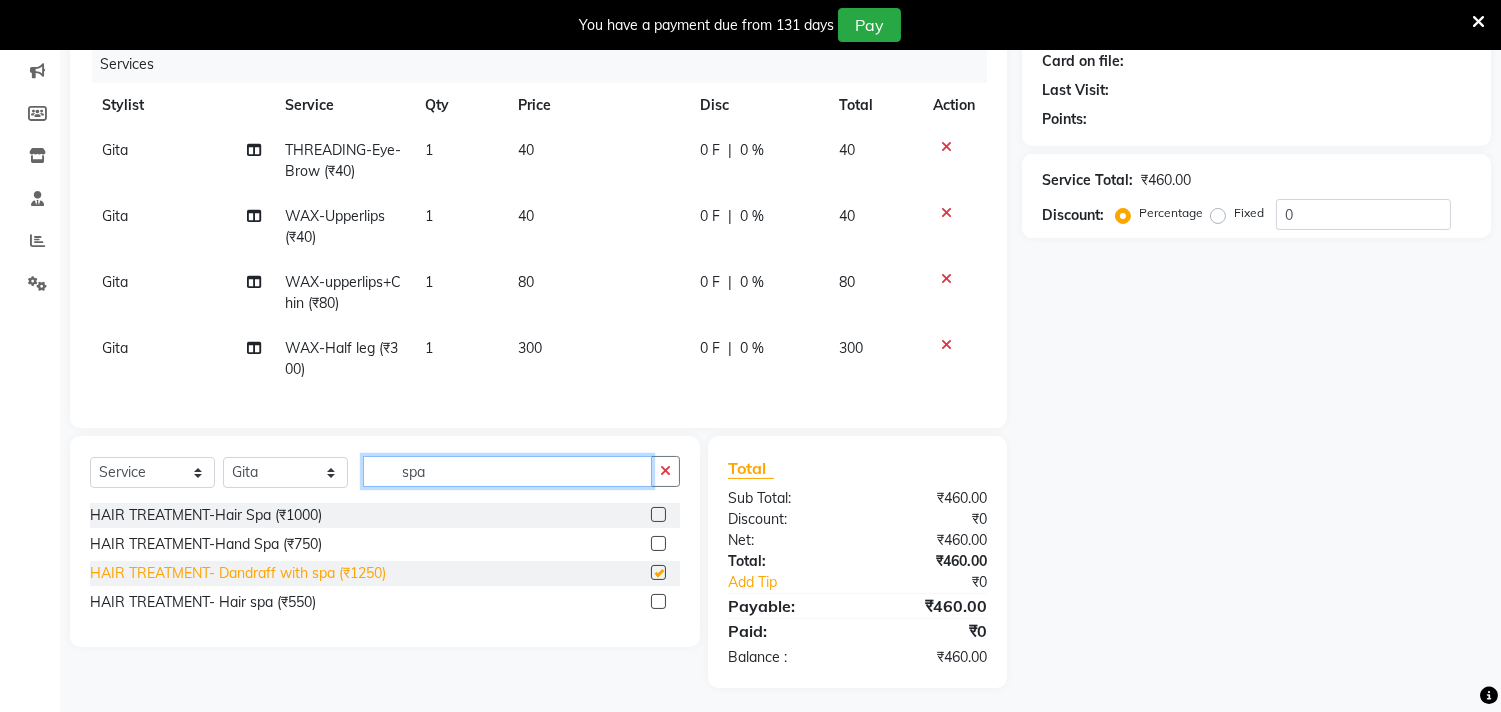 click on "spa" 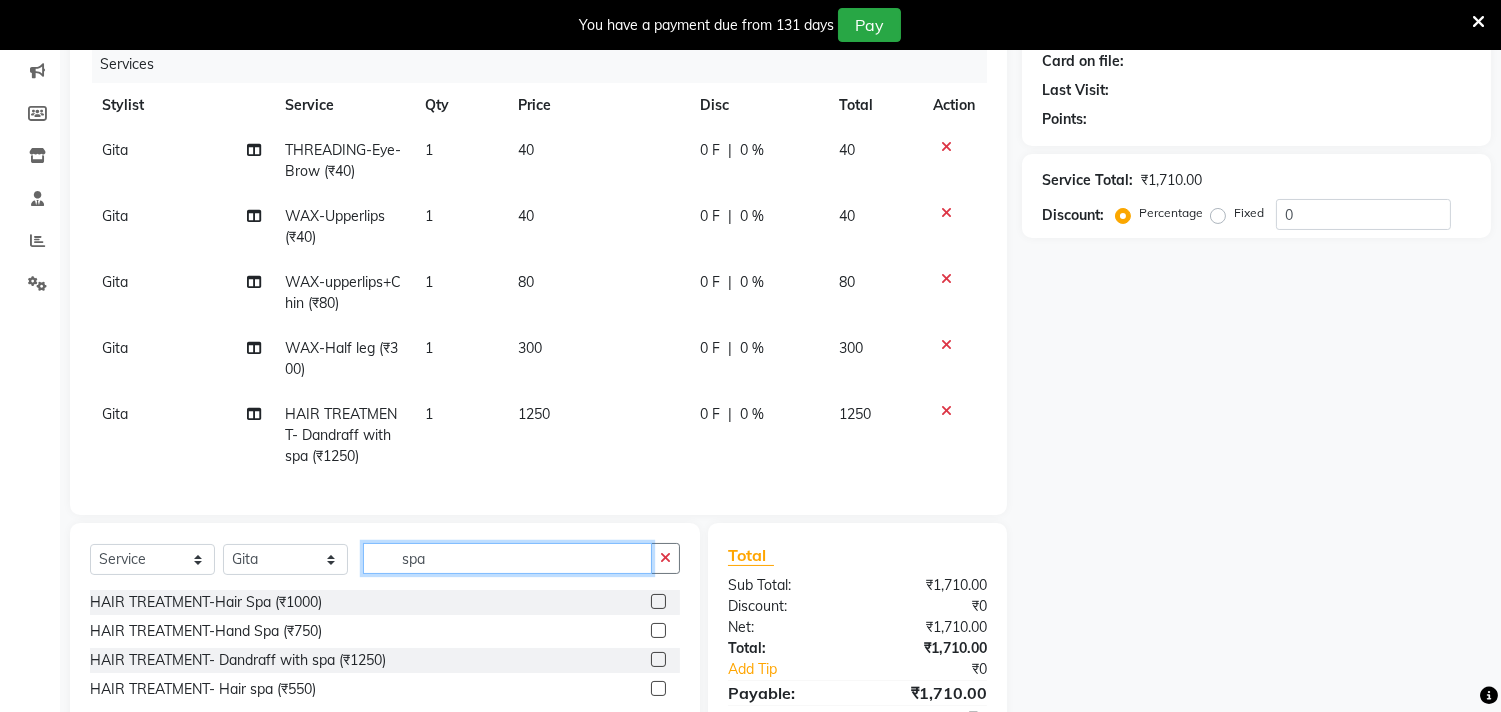 checkbox on "false" 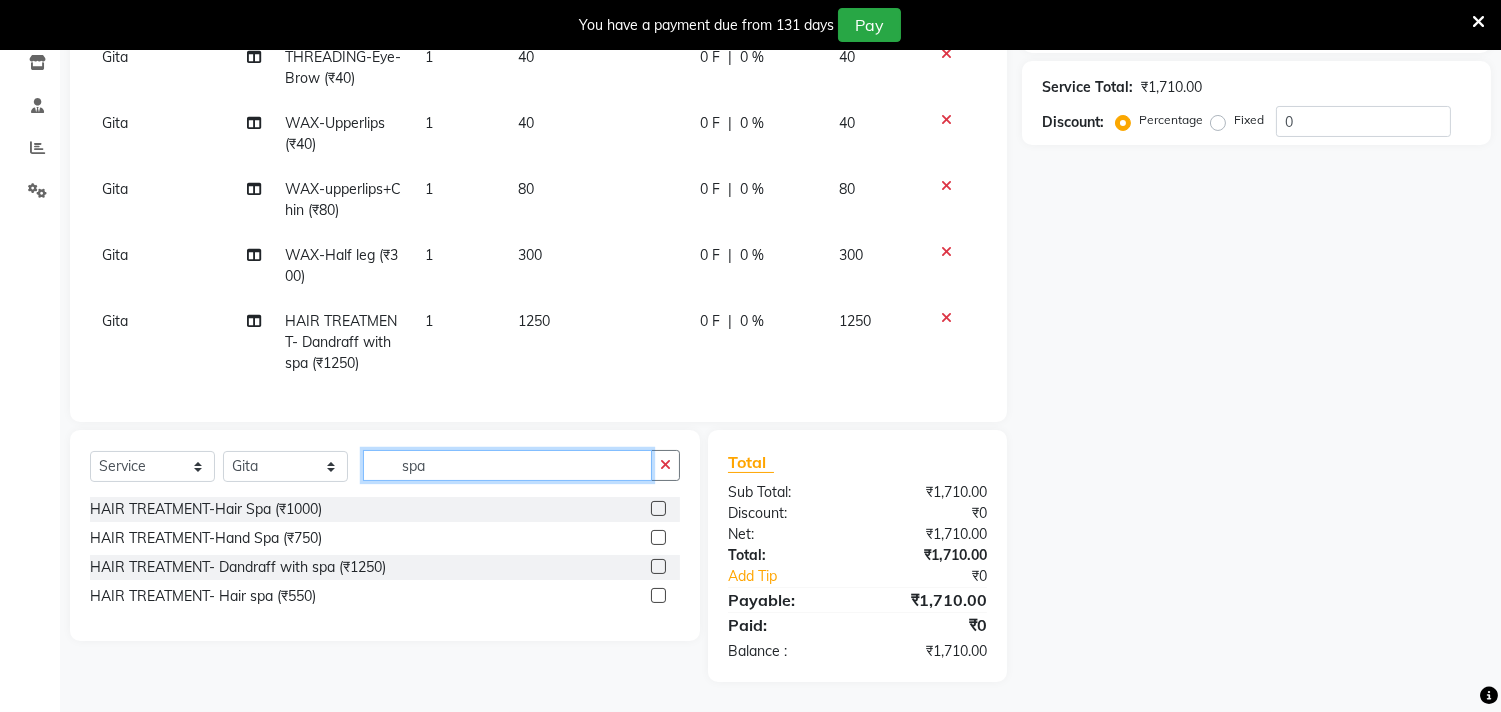 scroll, scrollTop: 0, scrollLeft: 0, axis: both 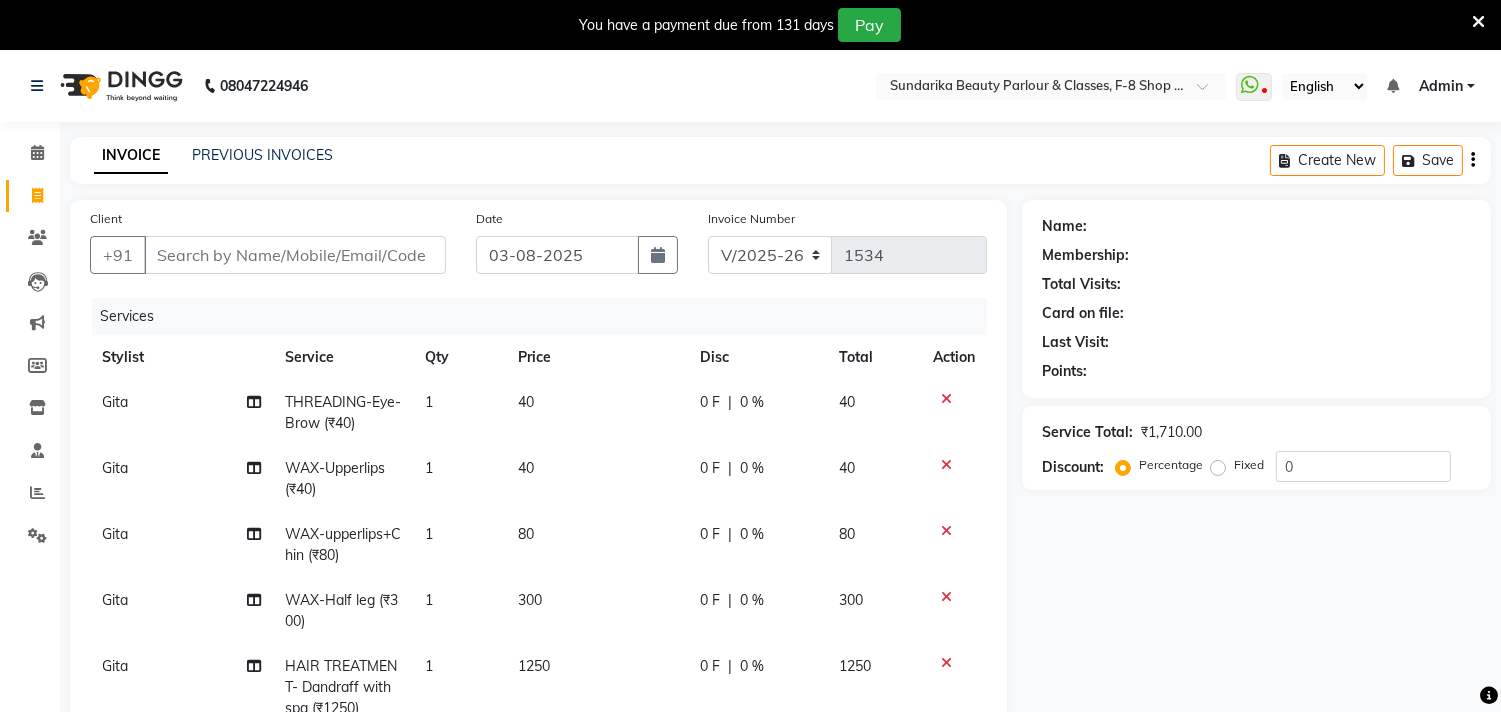 click 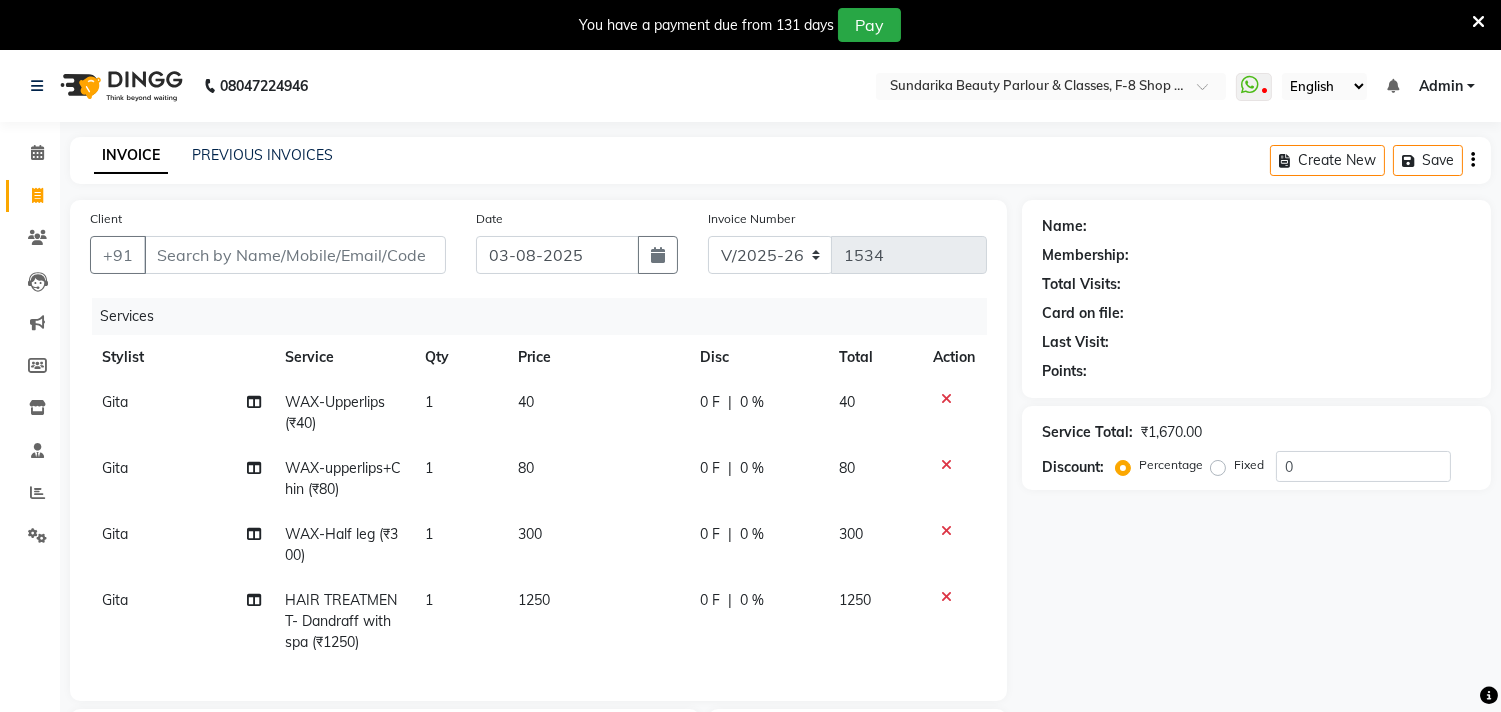 click 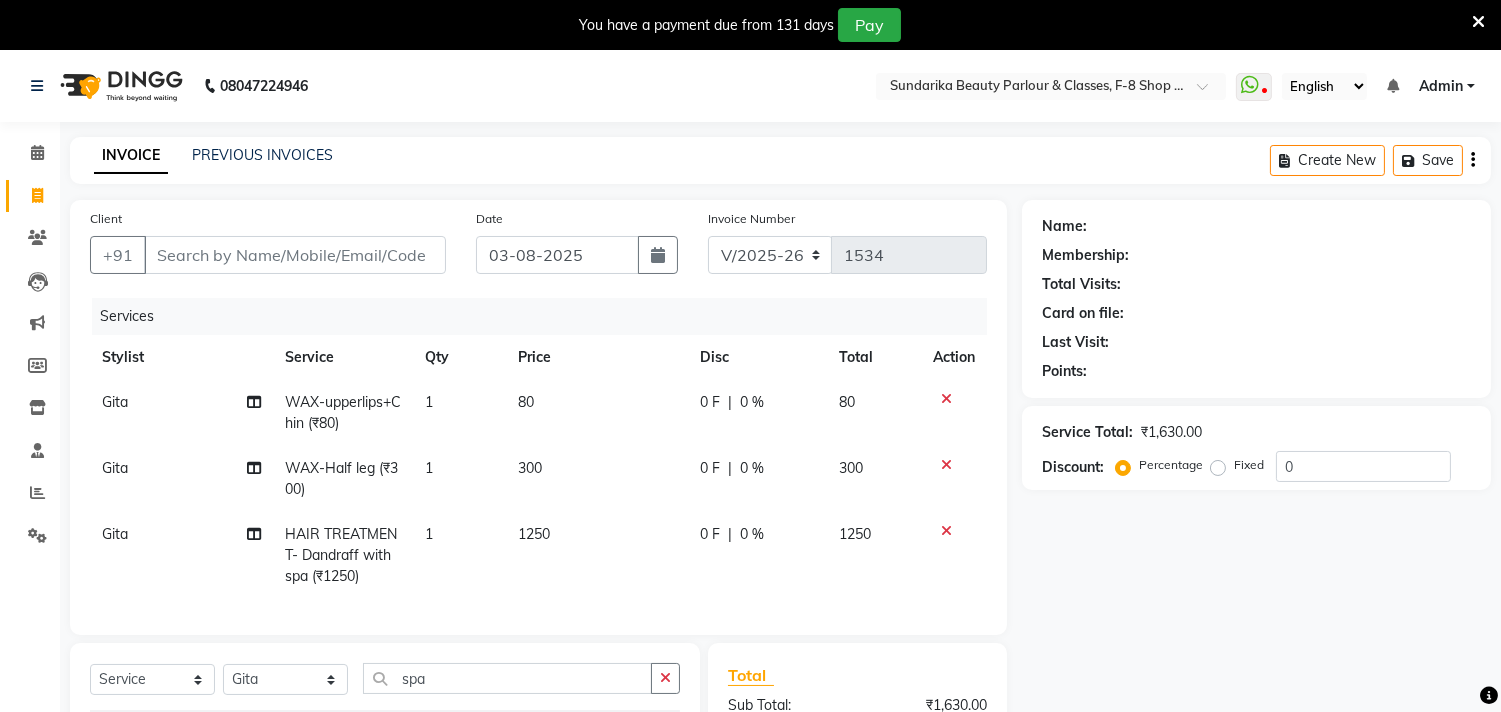 click 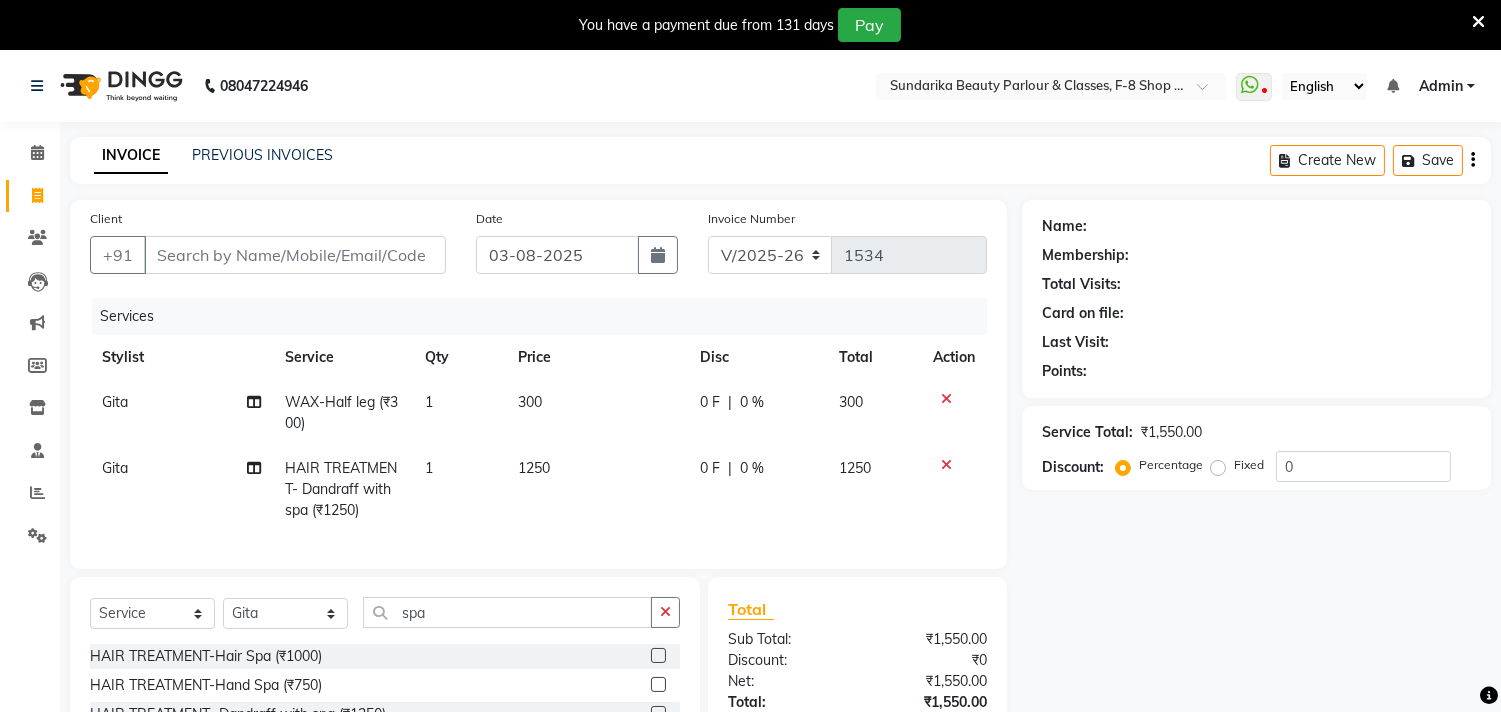 click 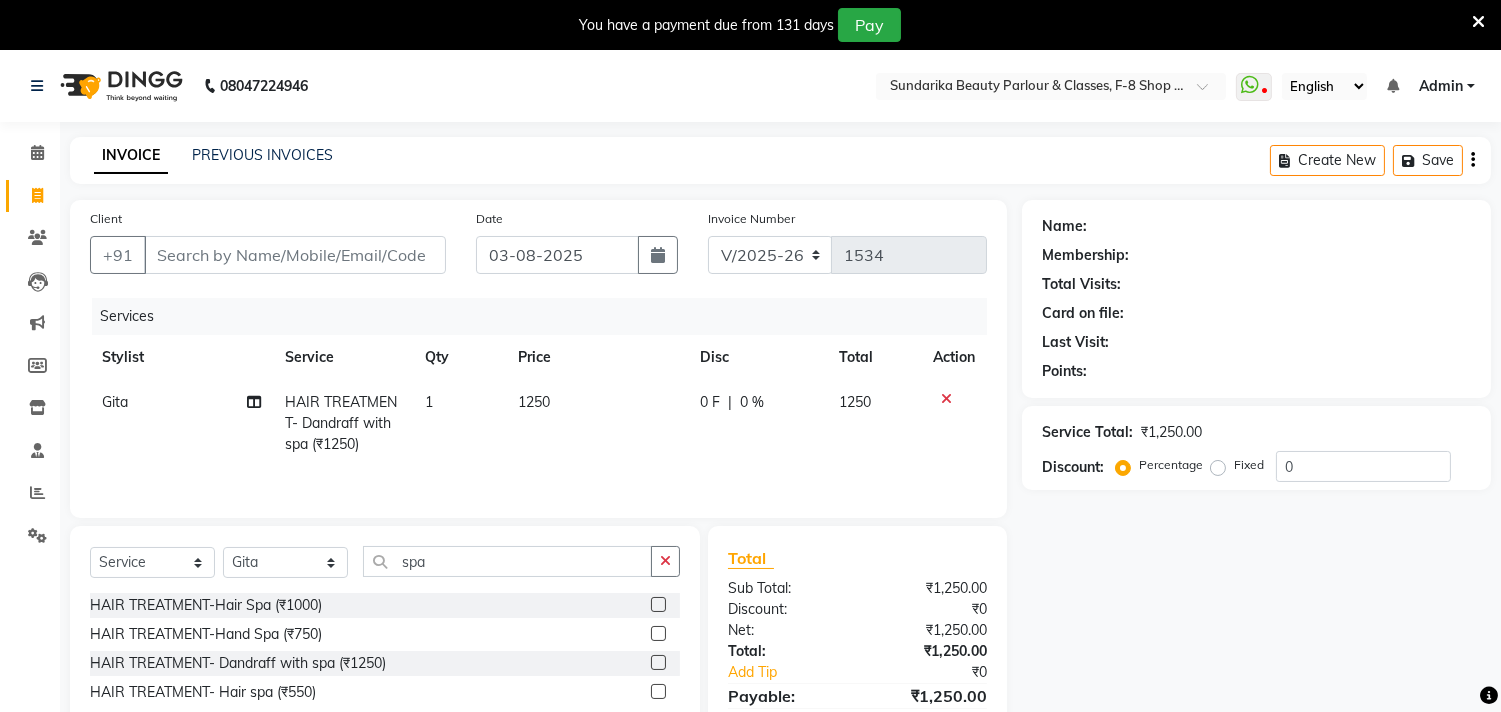 click 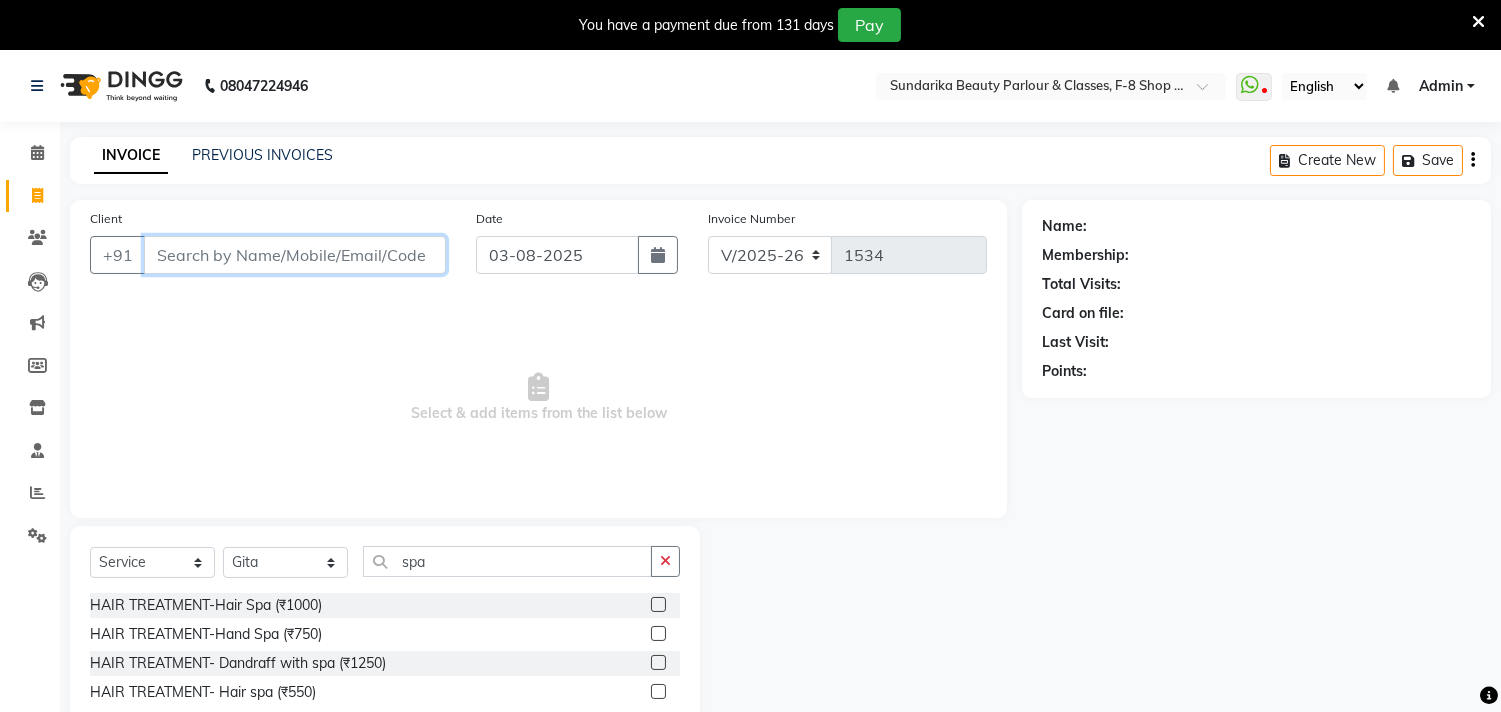 click on "Client" at bounding box center [295, 255] 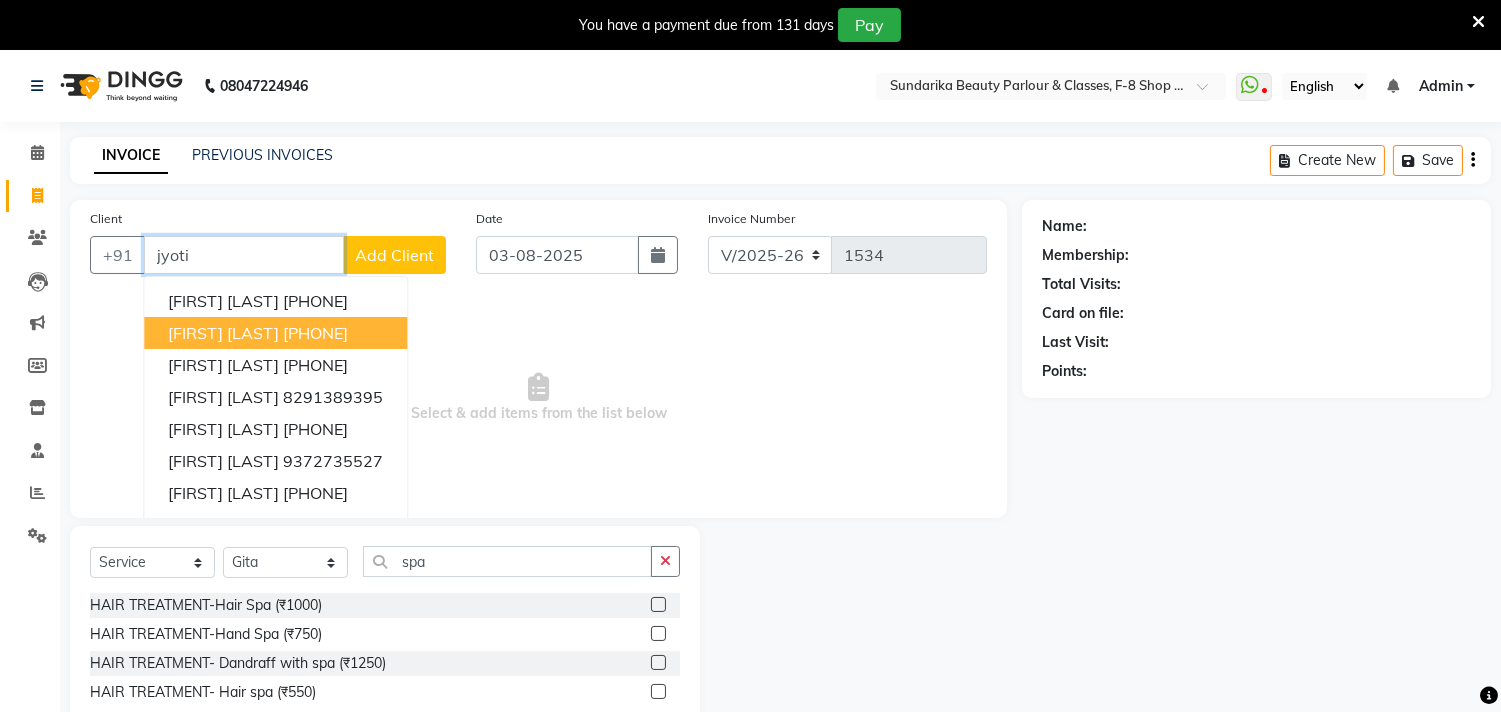 click on "jyoti bhatade  7506670349" at bounding box center (275, 333) 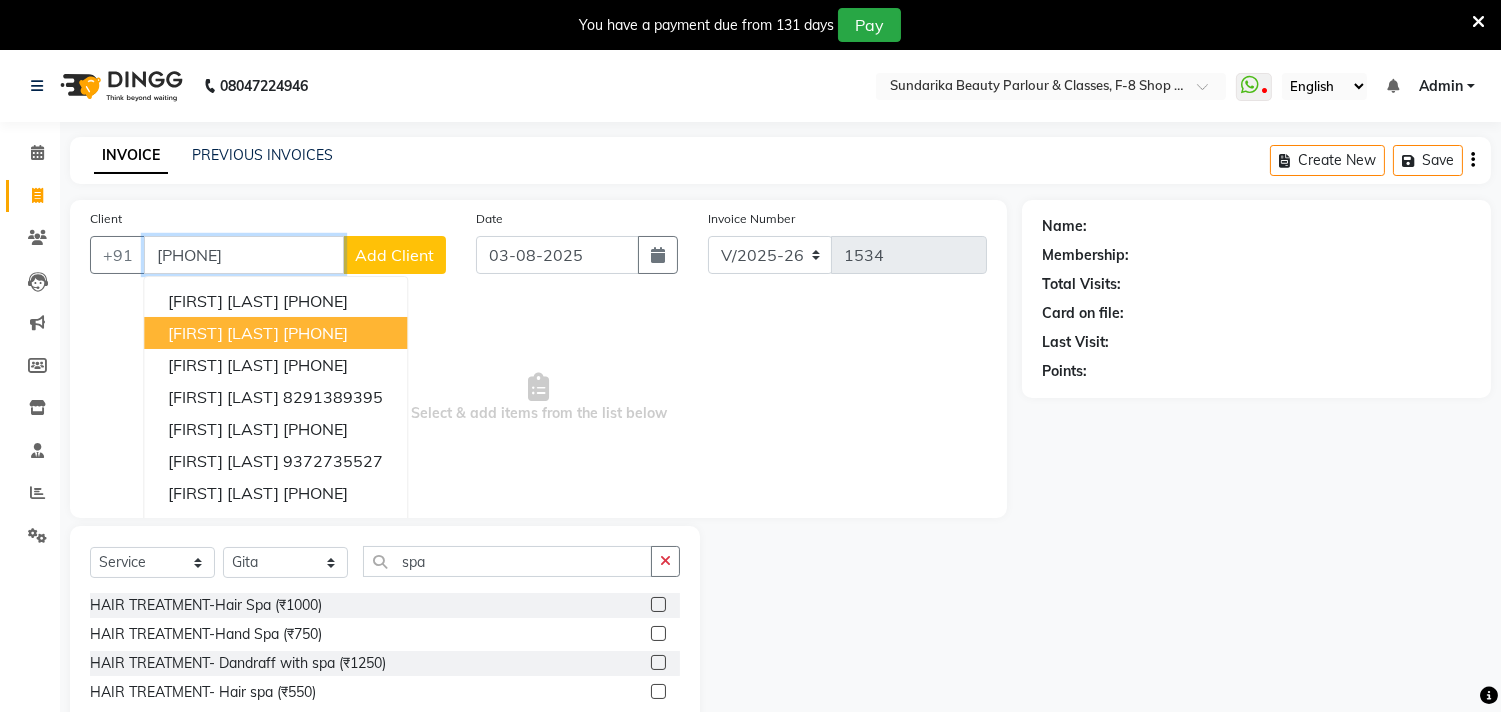 type on "7506670349" 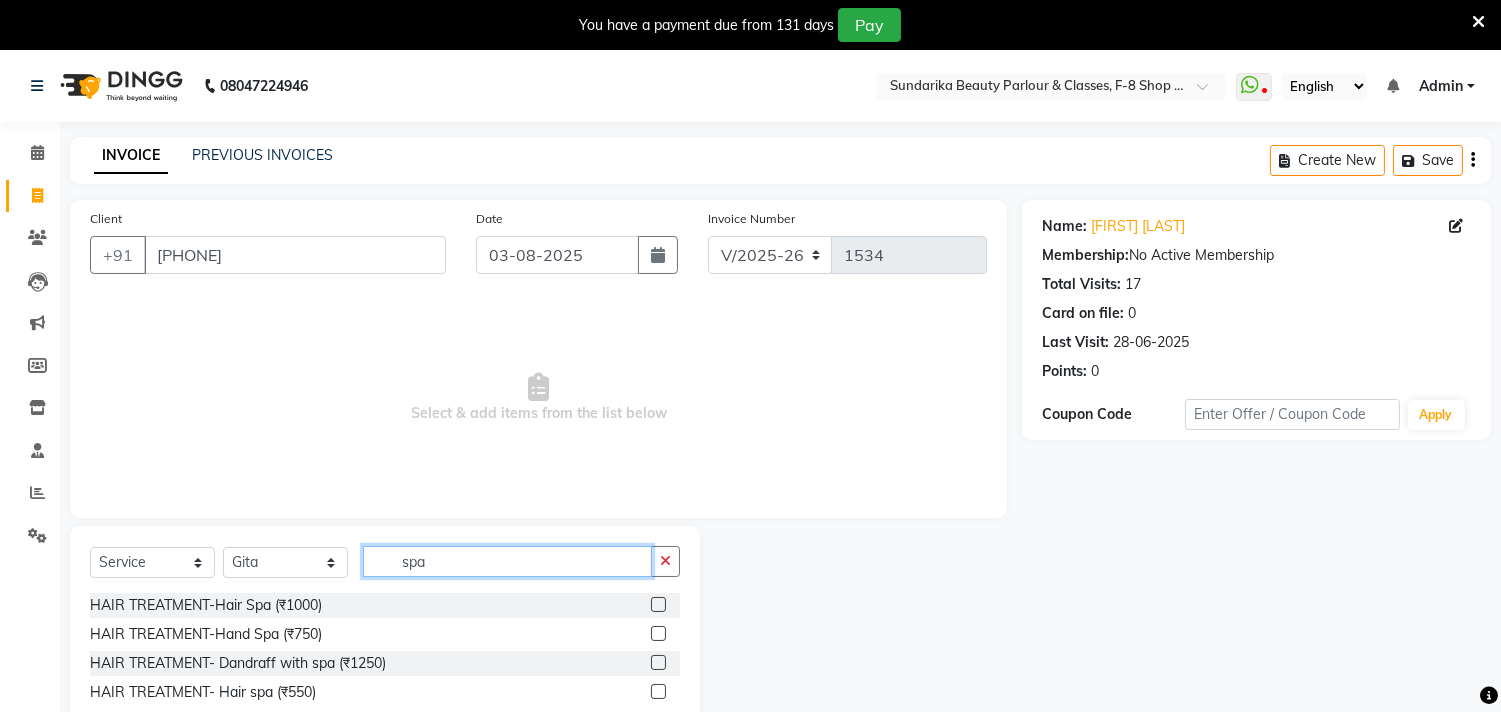click on "spa" 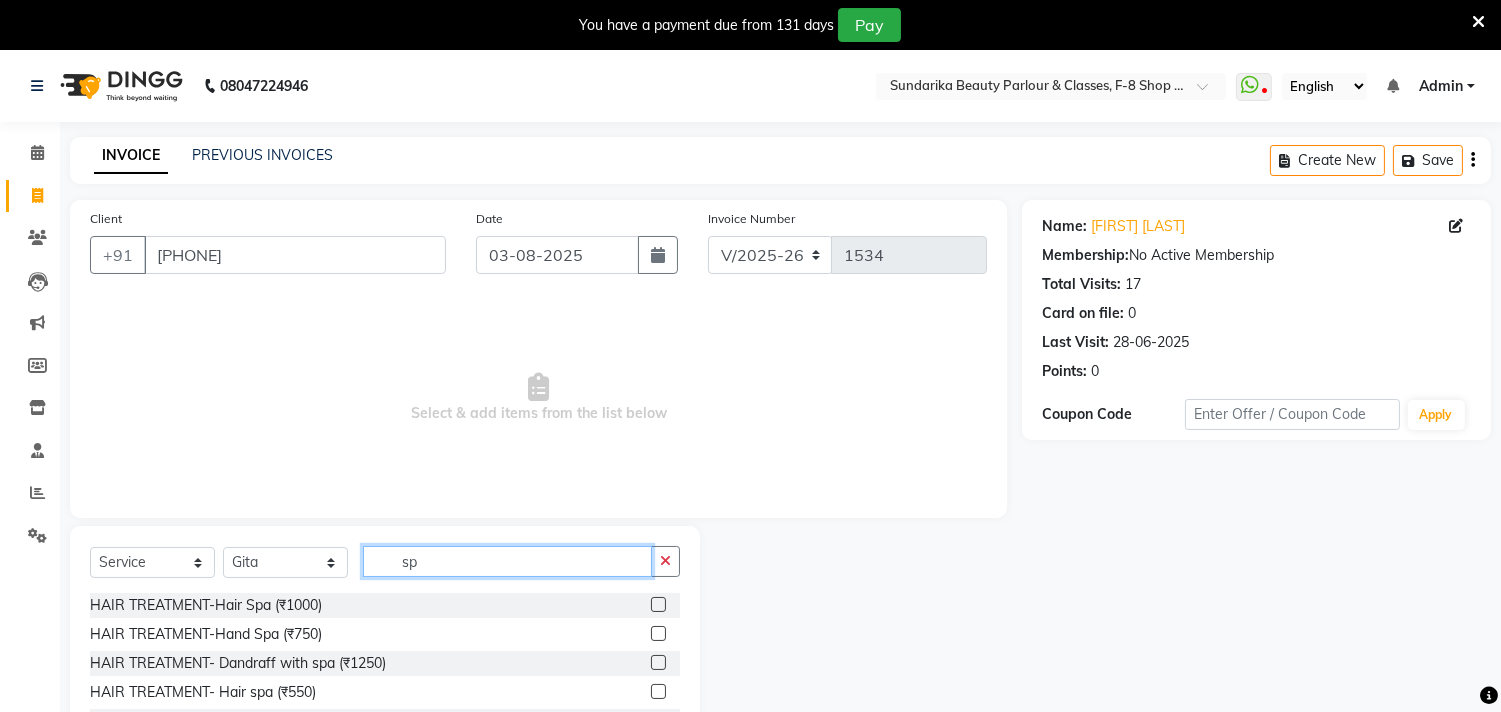 type on "s" 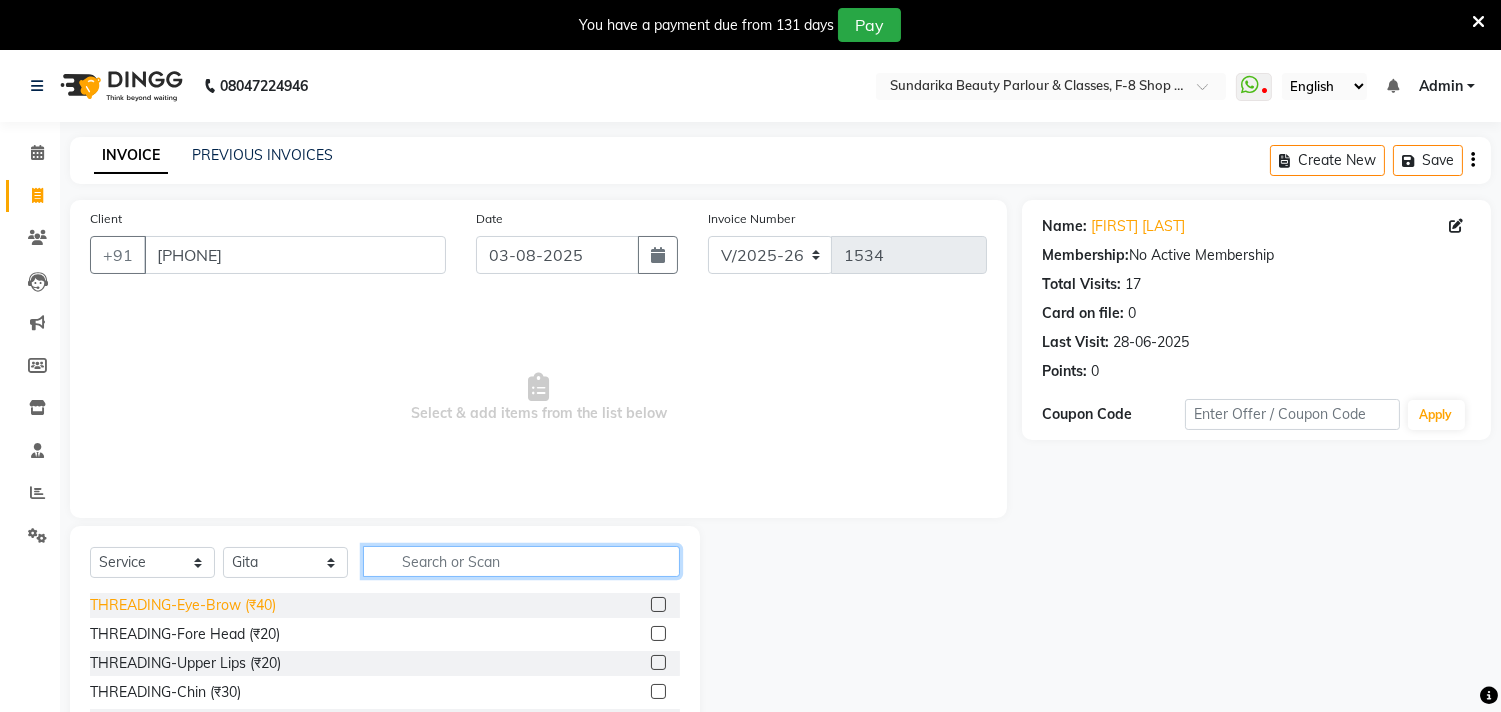 type 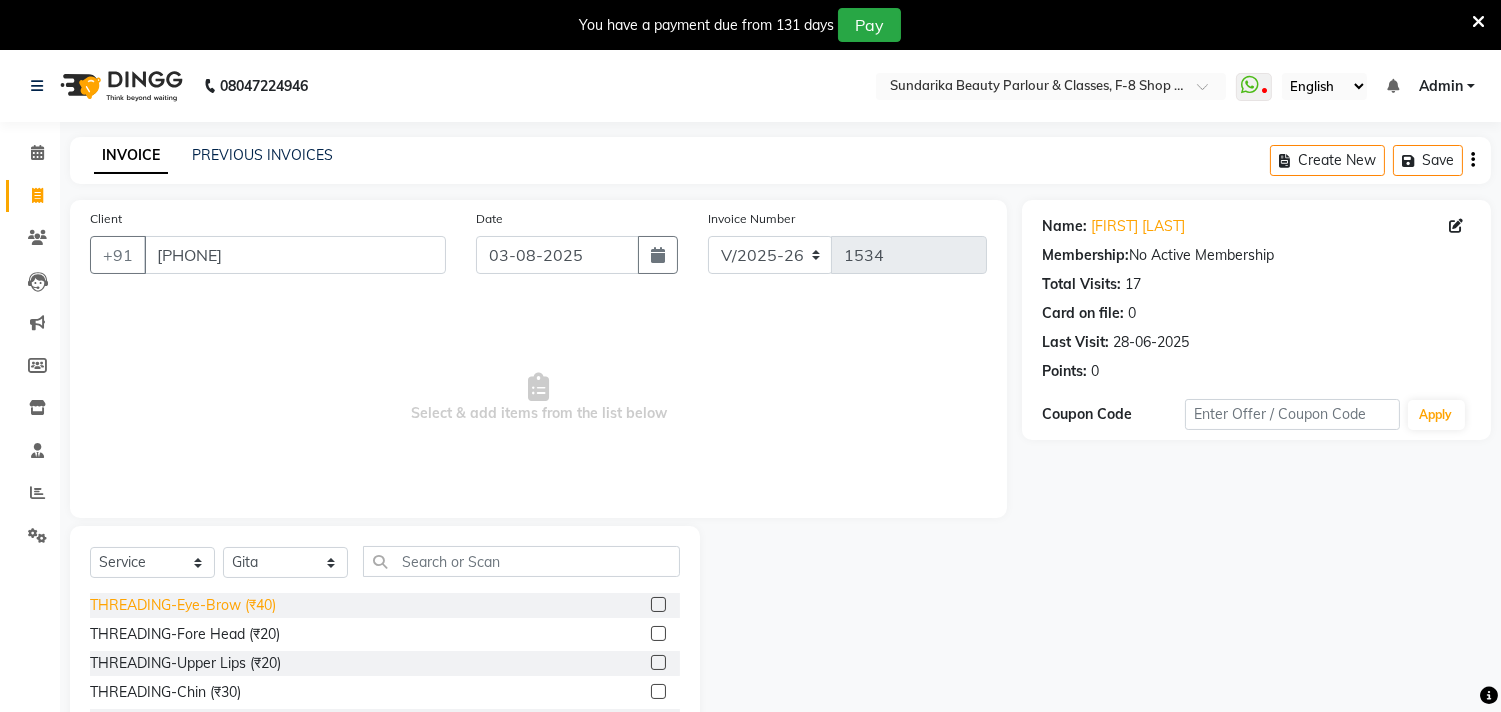 click on "THREADING-Eye-Brow (₹40)" 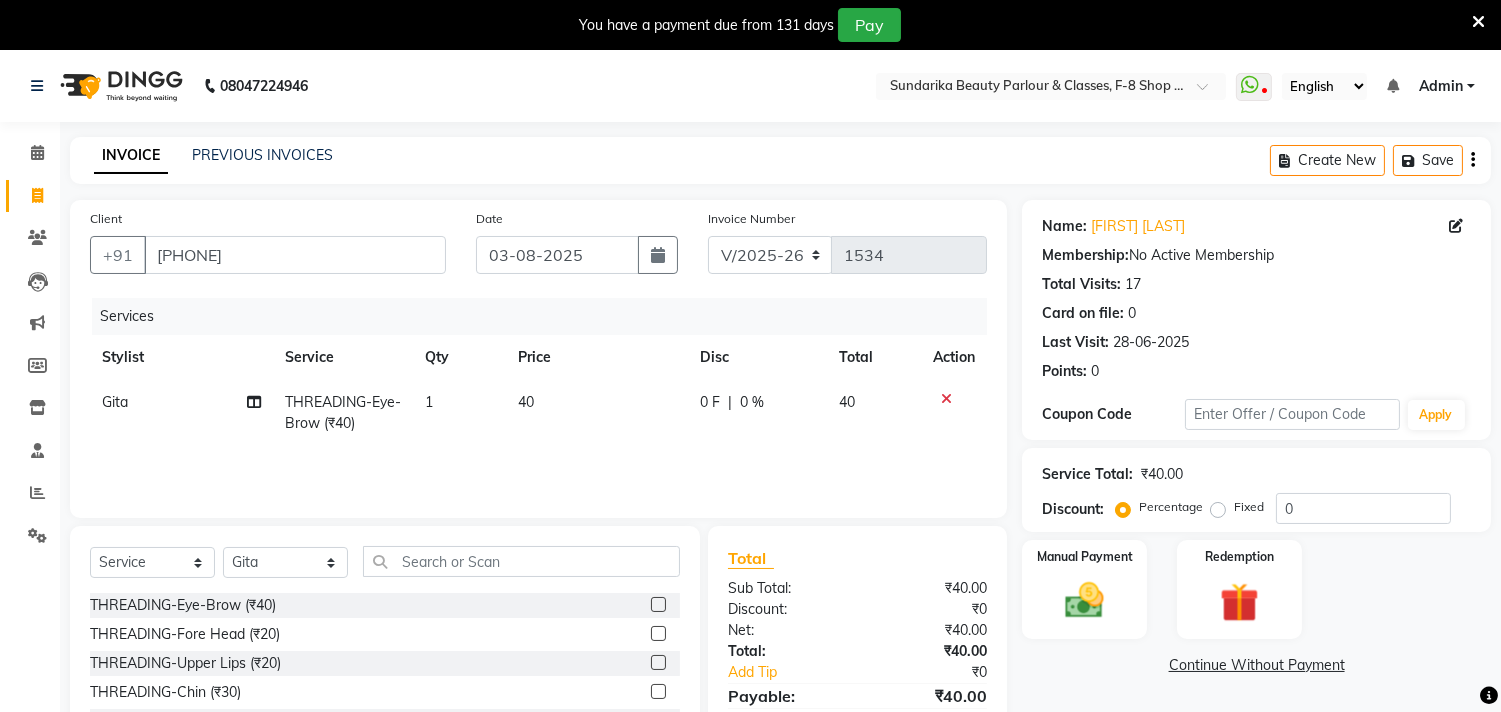click on "THREADING-Eye-Brow (₹40)" 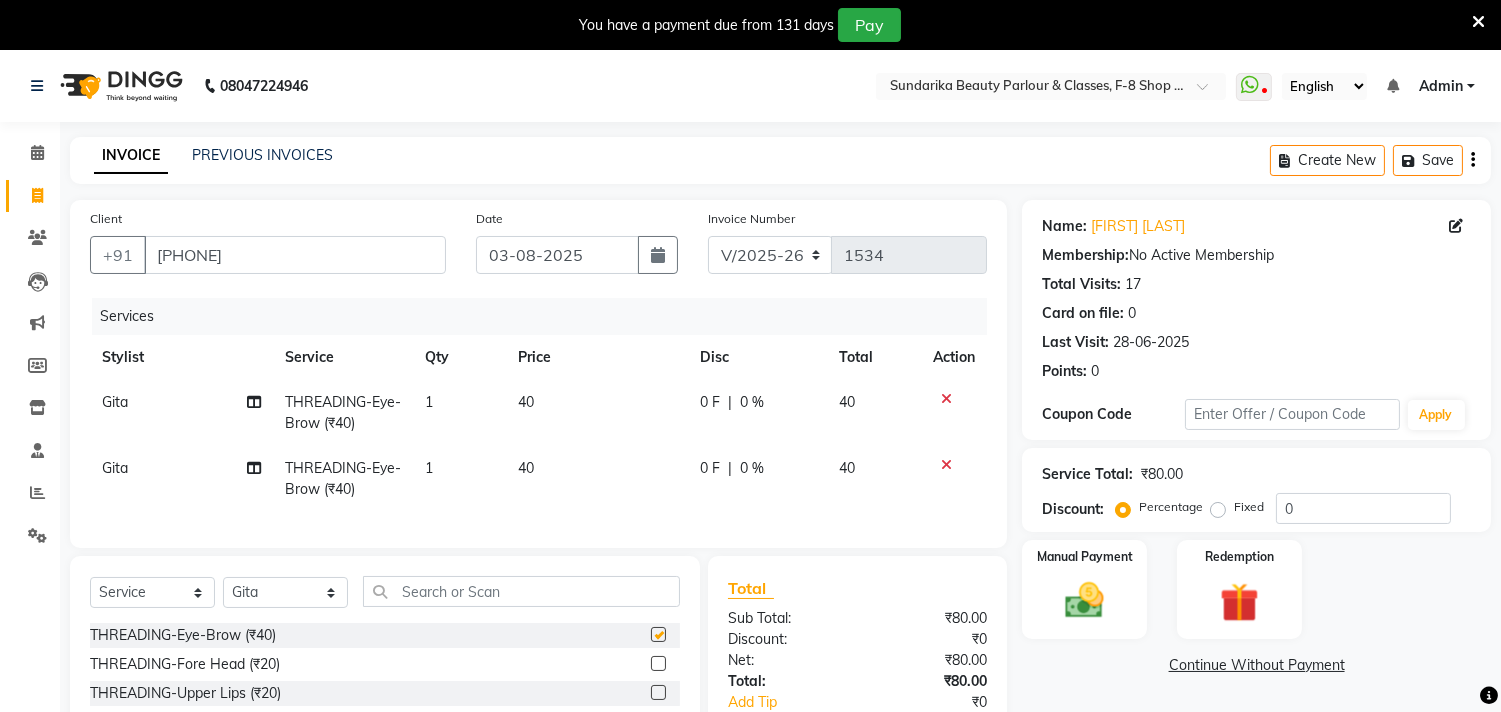 checkbox on "false" 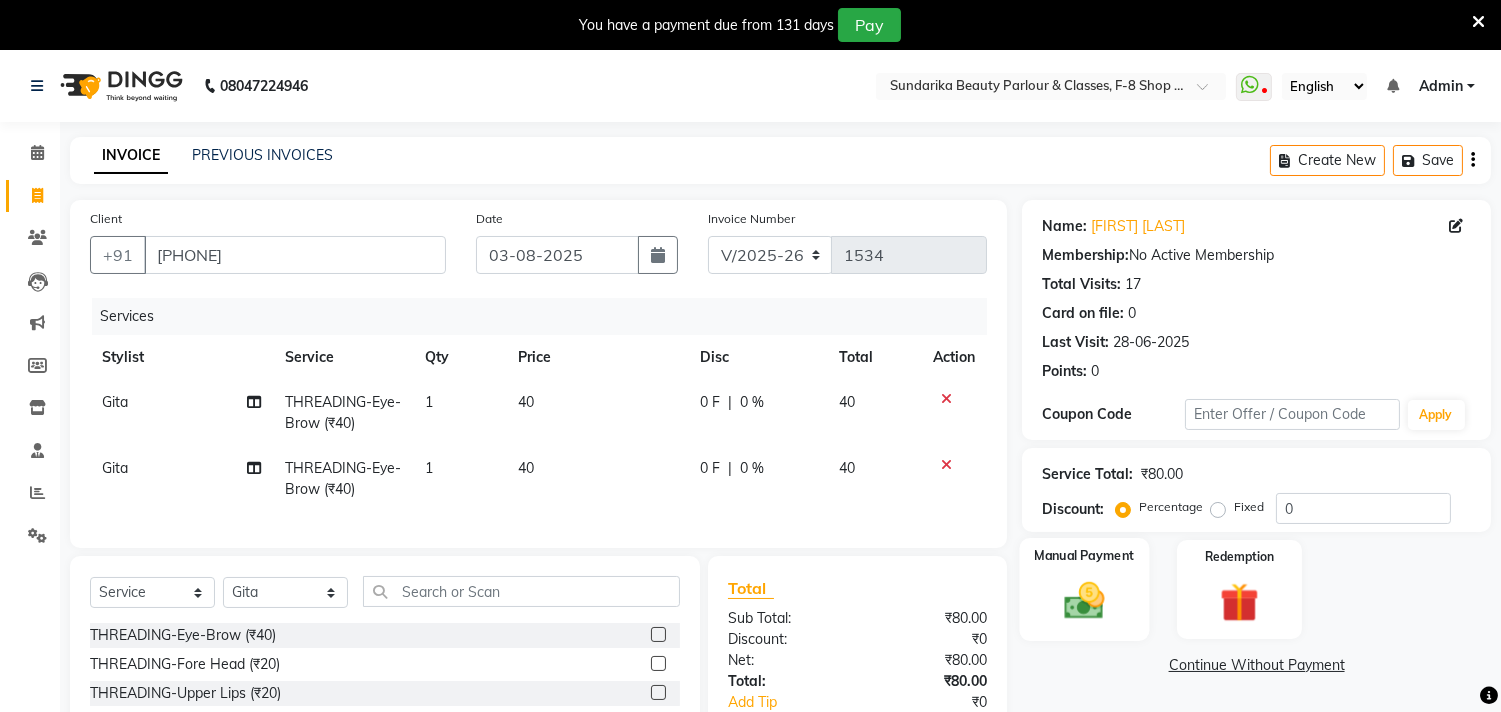 click 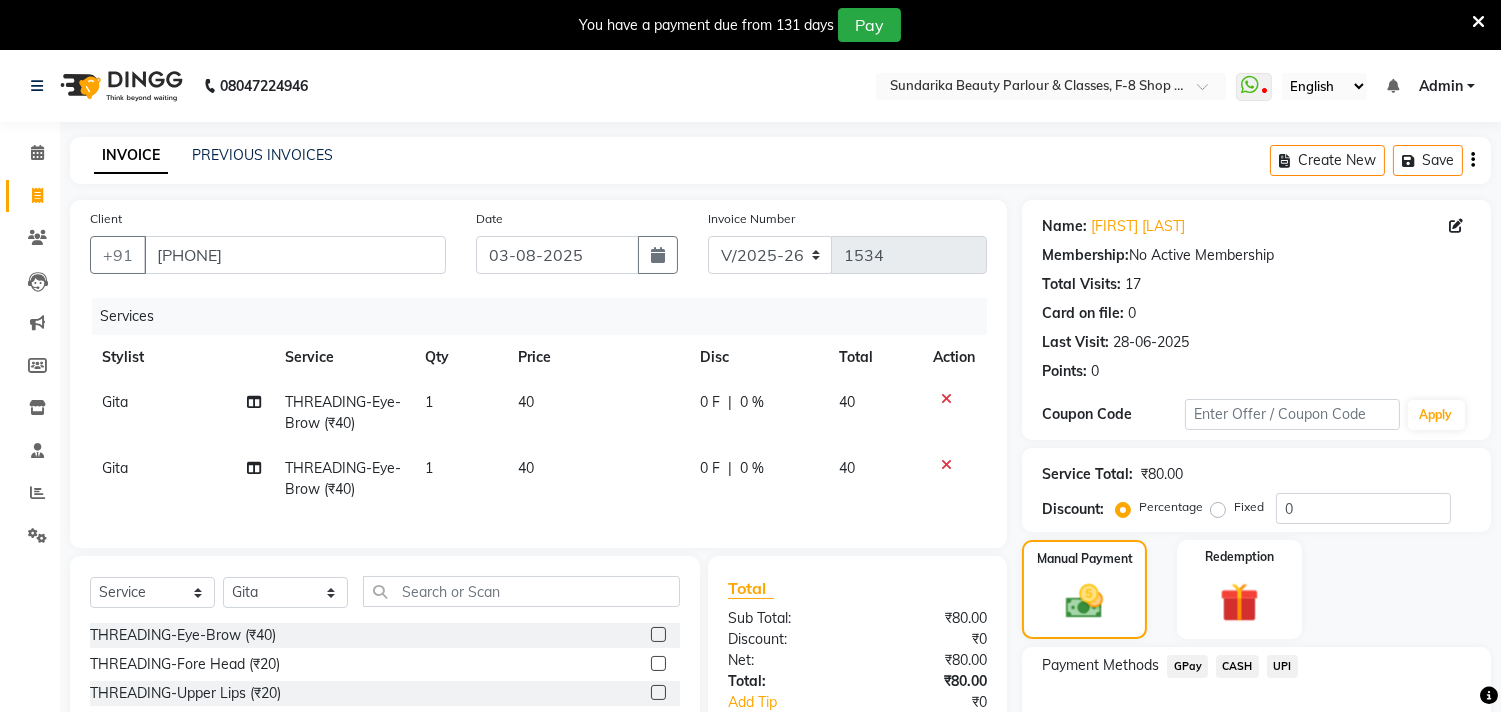 click on "GPay" 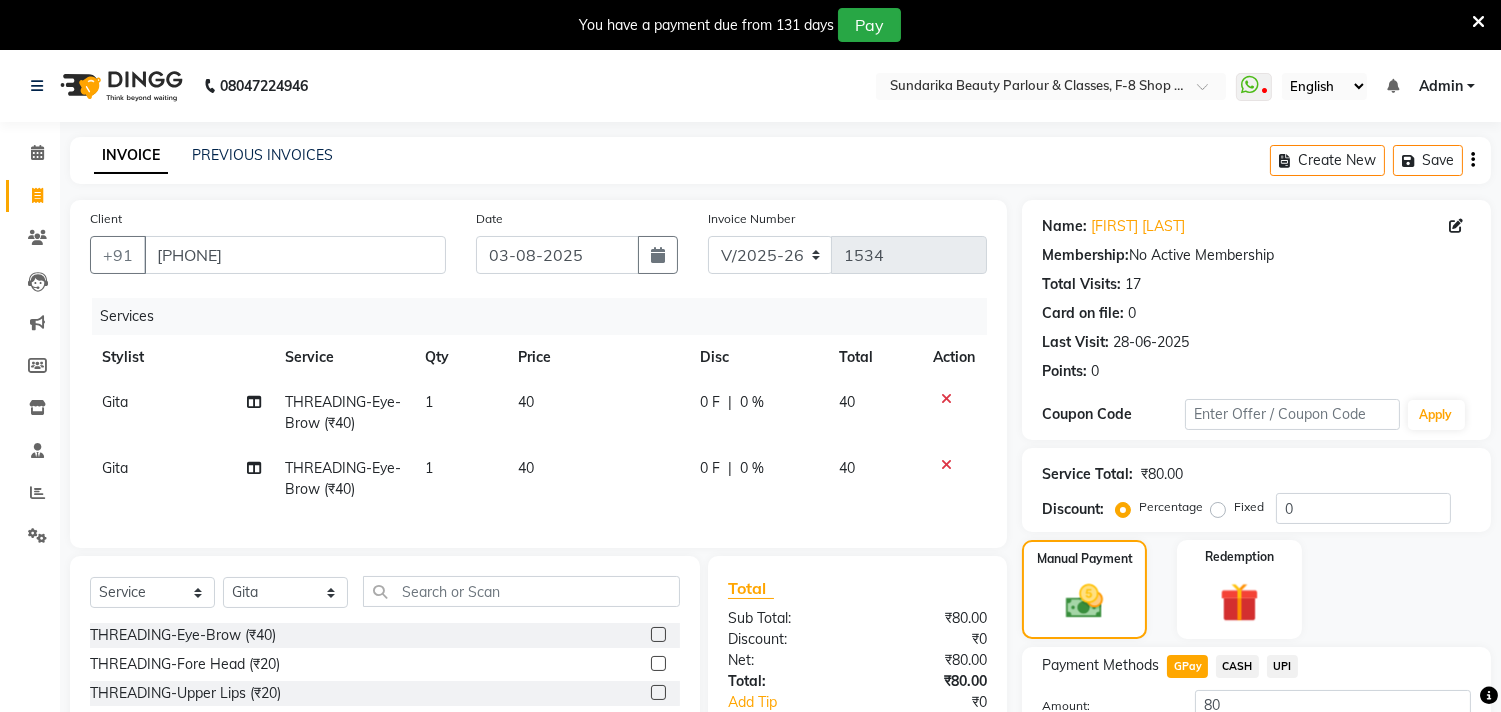 scroll, scrollTop: 185, scrollLeft: 0, axis: vertical 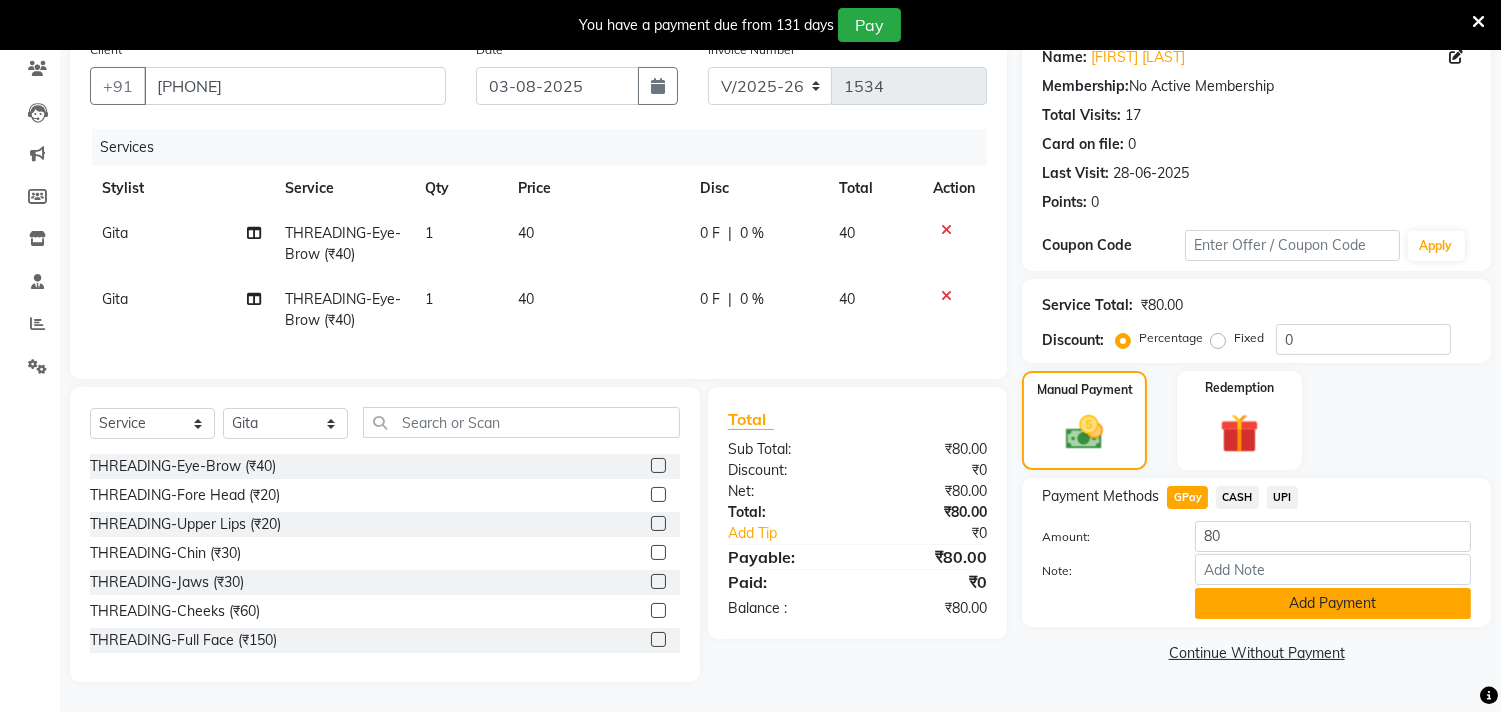 click on "Add Payment" 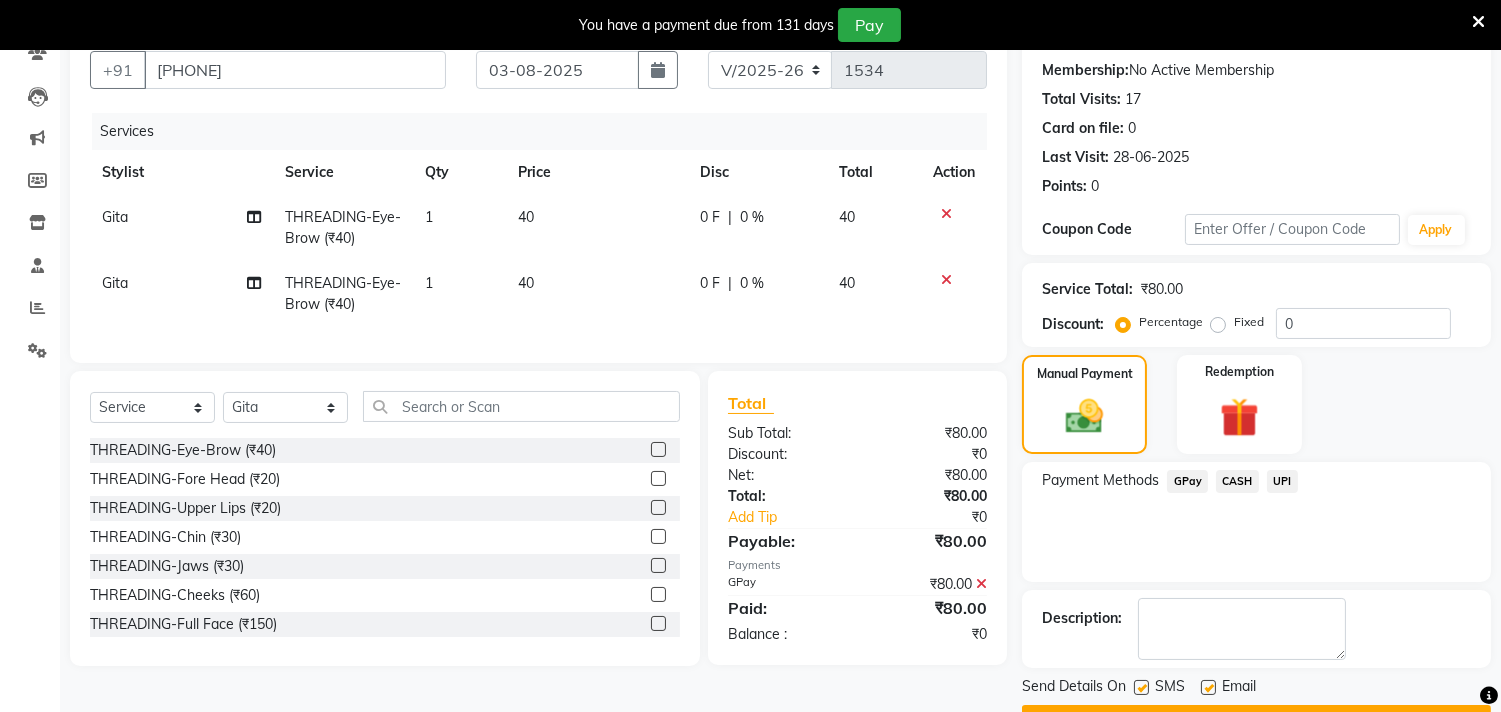 scroll, scrollTop: 237, scrollLeft: 0, axis: vertical 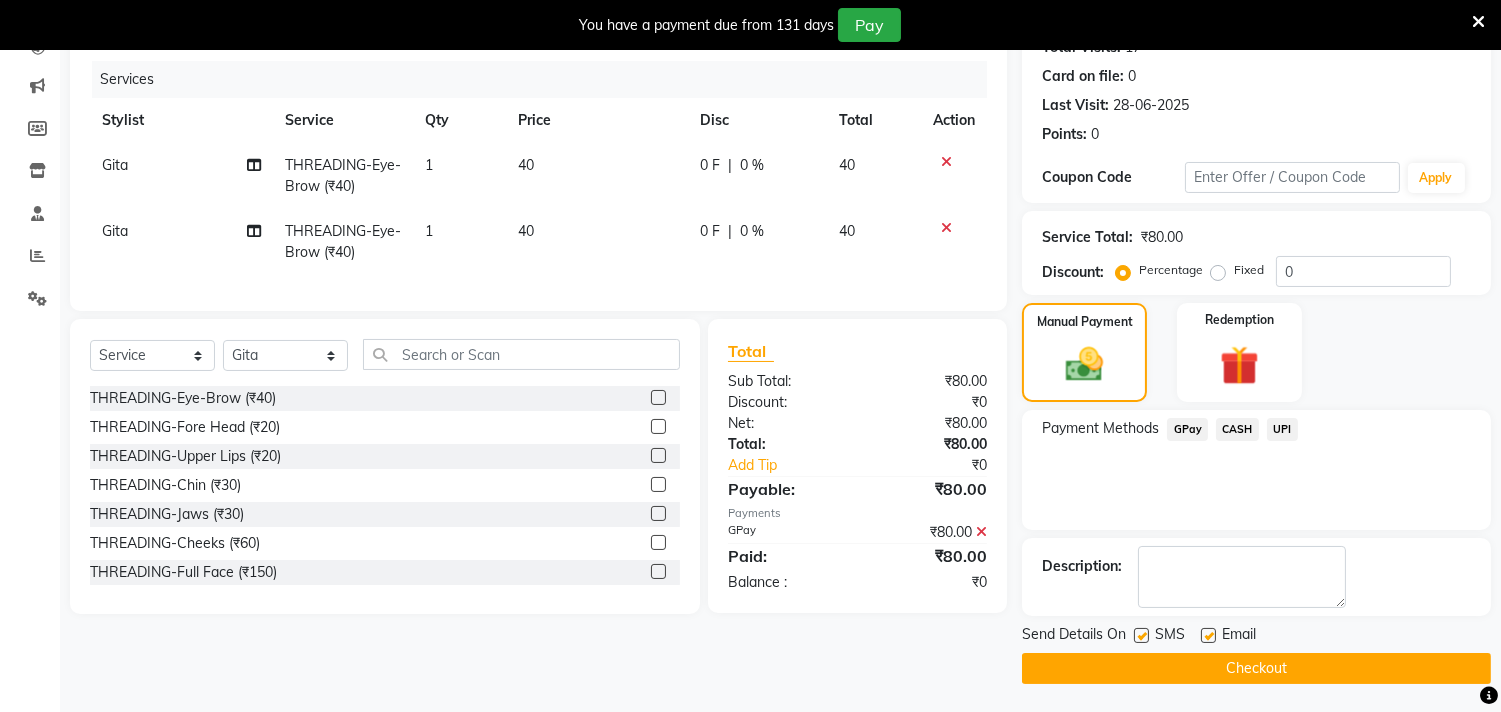 click on "Checkout" 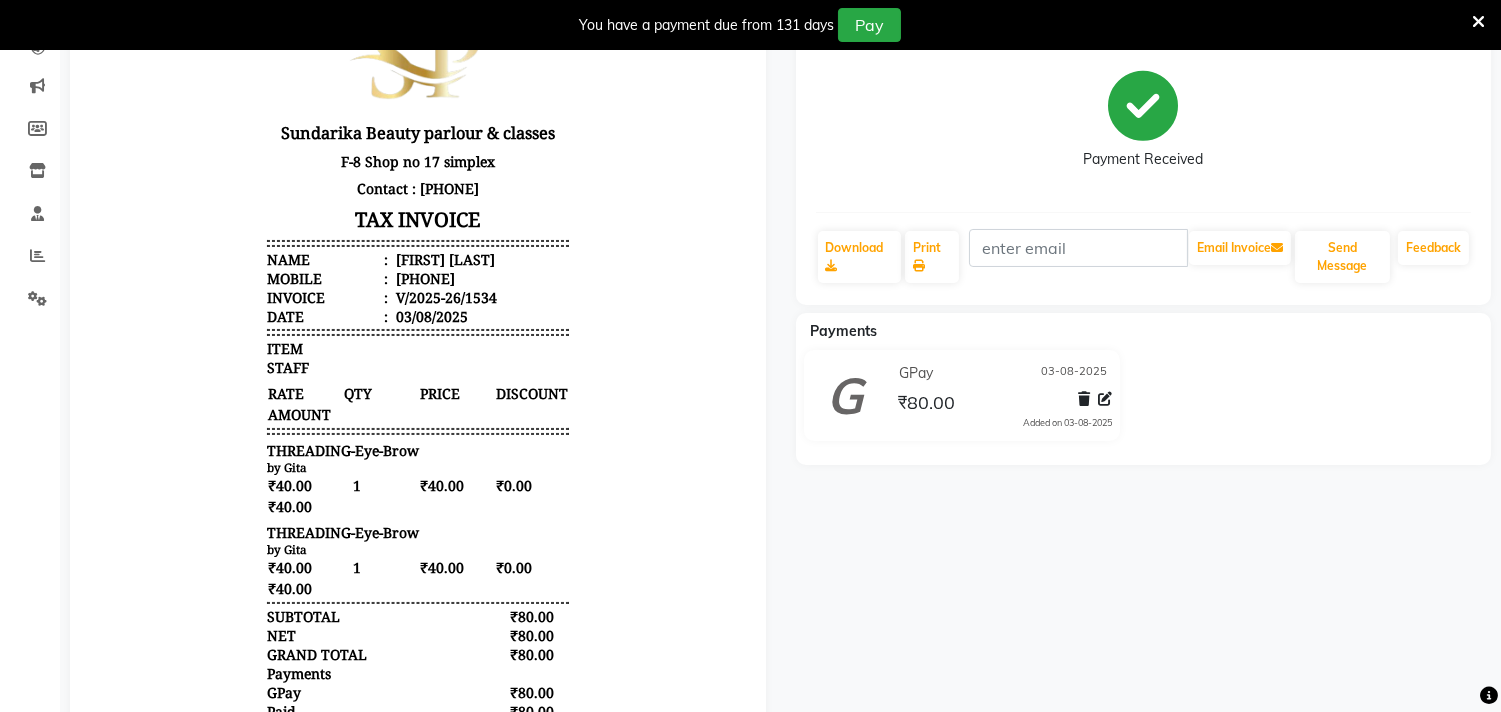 scroll, scrollTop: 0, scrollLeft: 0, axis: both 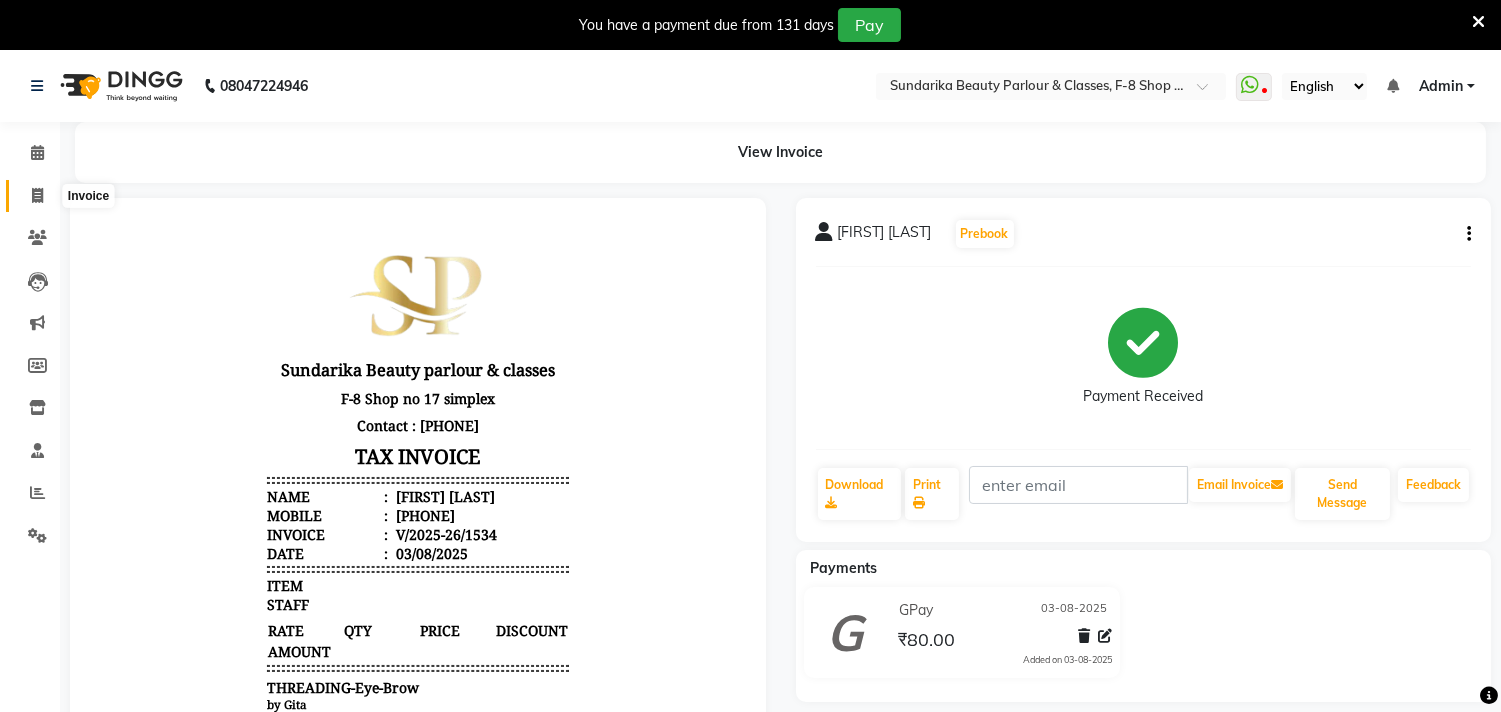 click 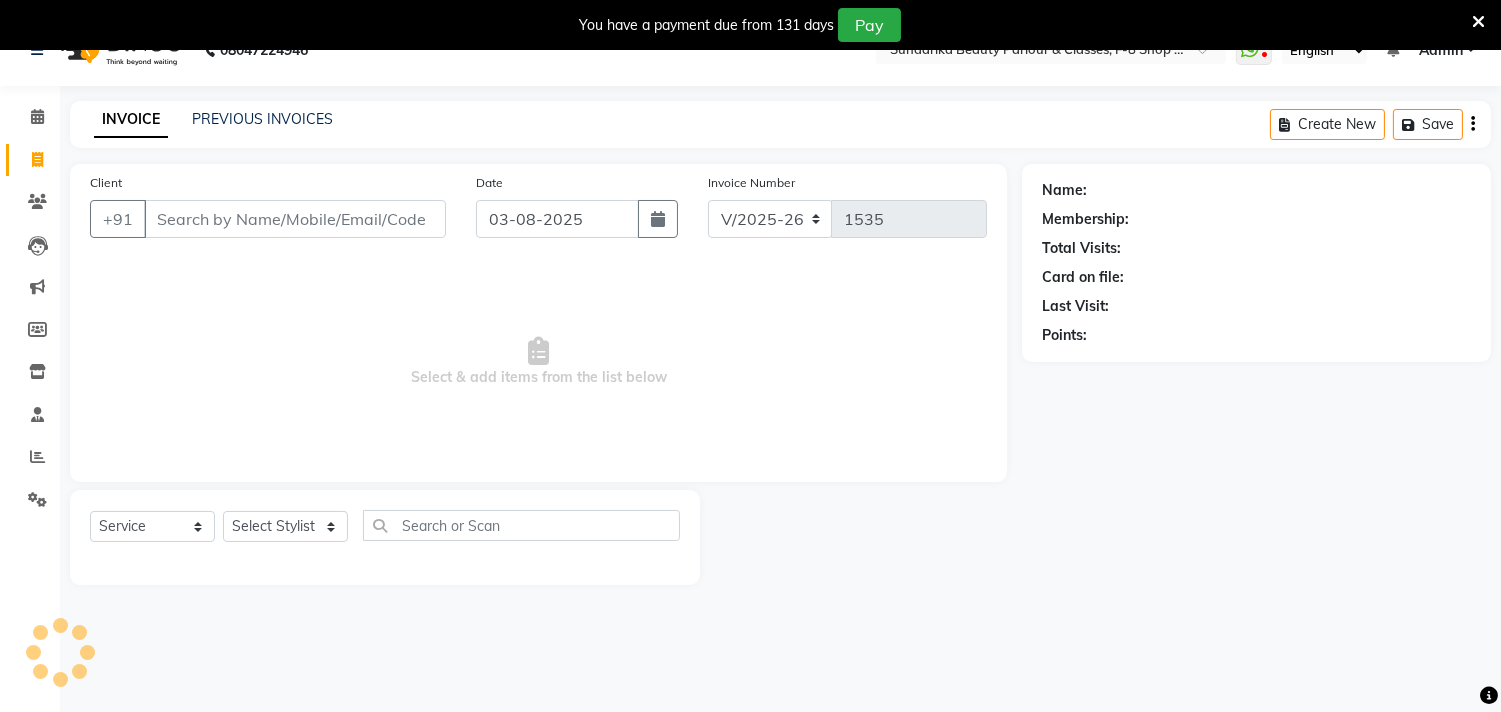 scroll, scrollTop: 50, scrollLeft: 0, axis: vertical 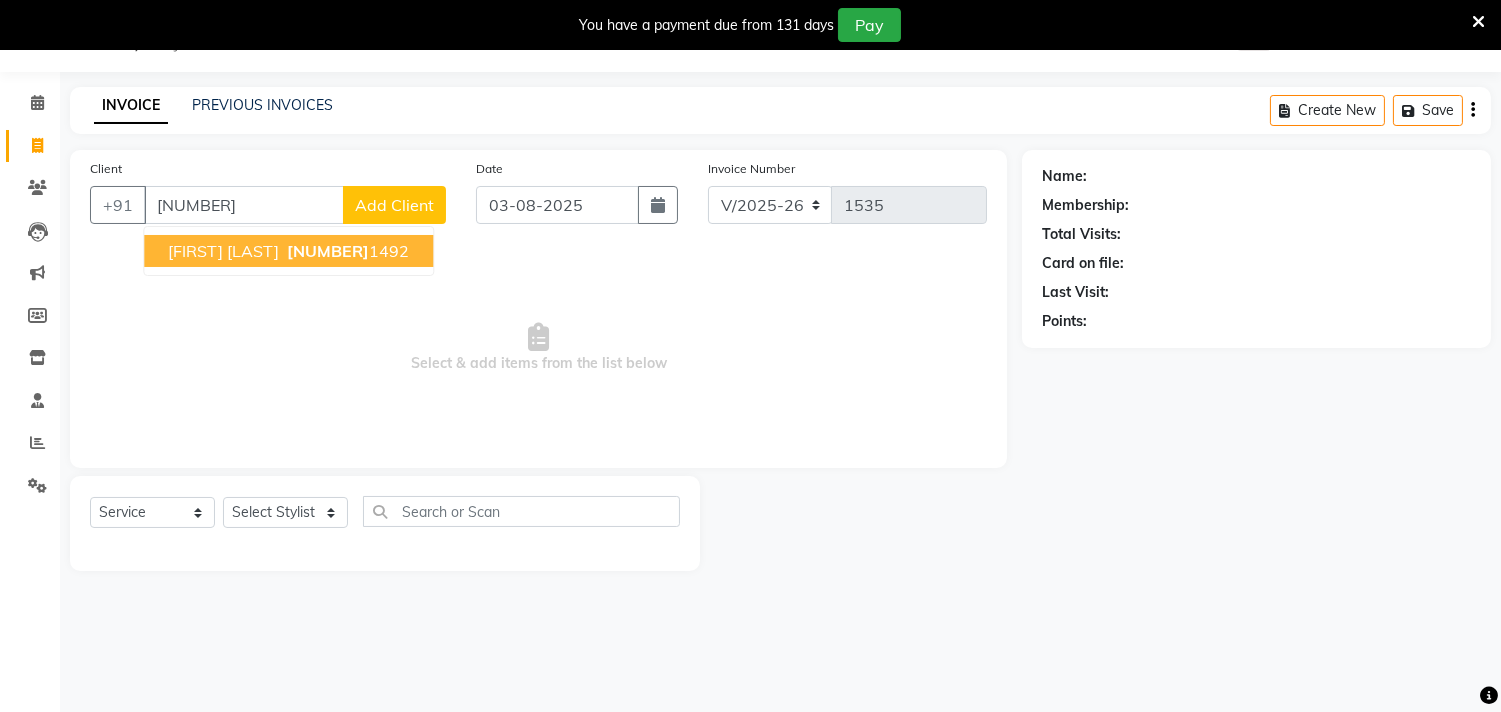 click on "dipali sawant   892820 1492" at bounding box center (288, 251) 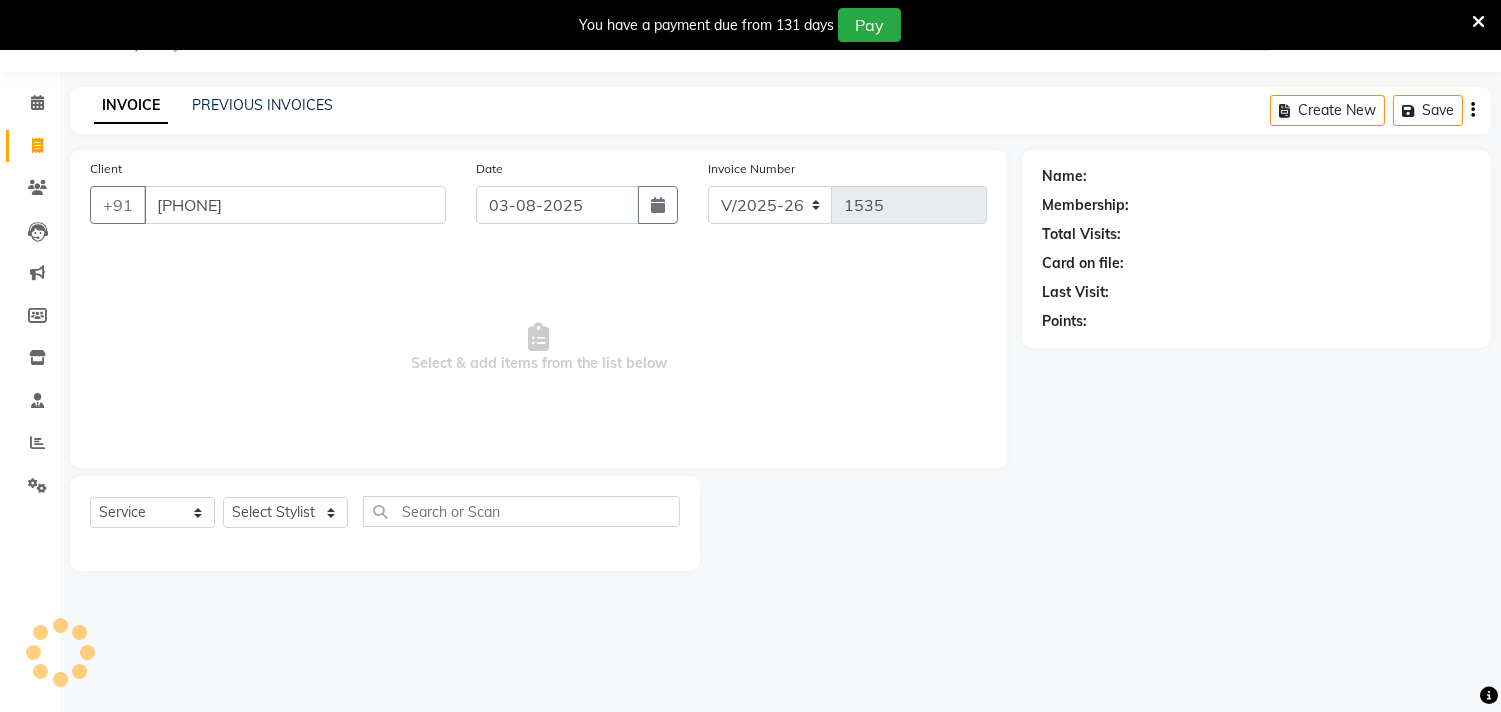 type on "8928201492" 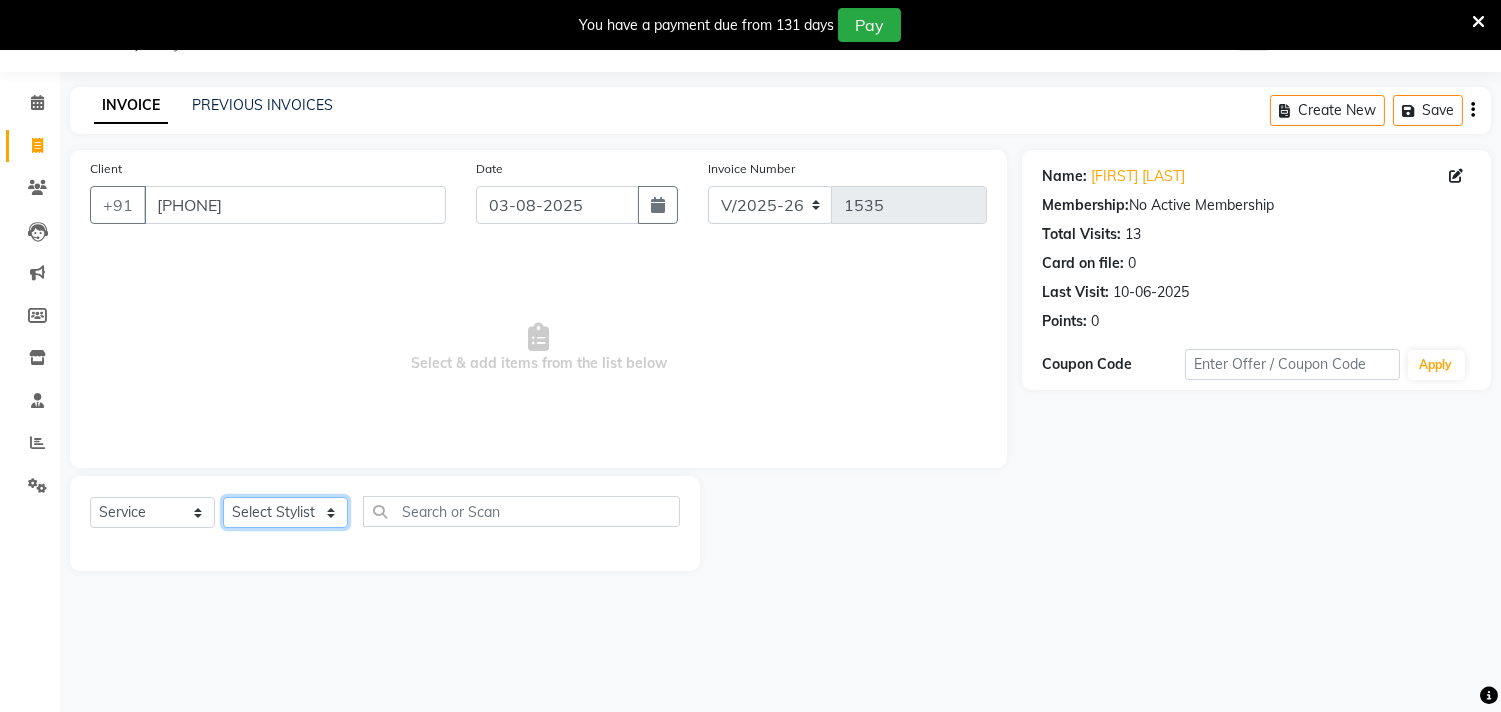 click on "Select Stylist Gita mala Sanjivani Vaishali Mam" 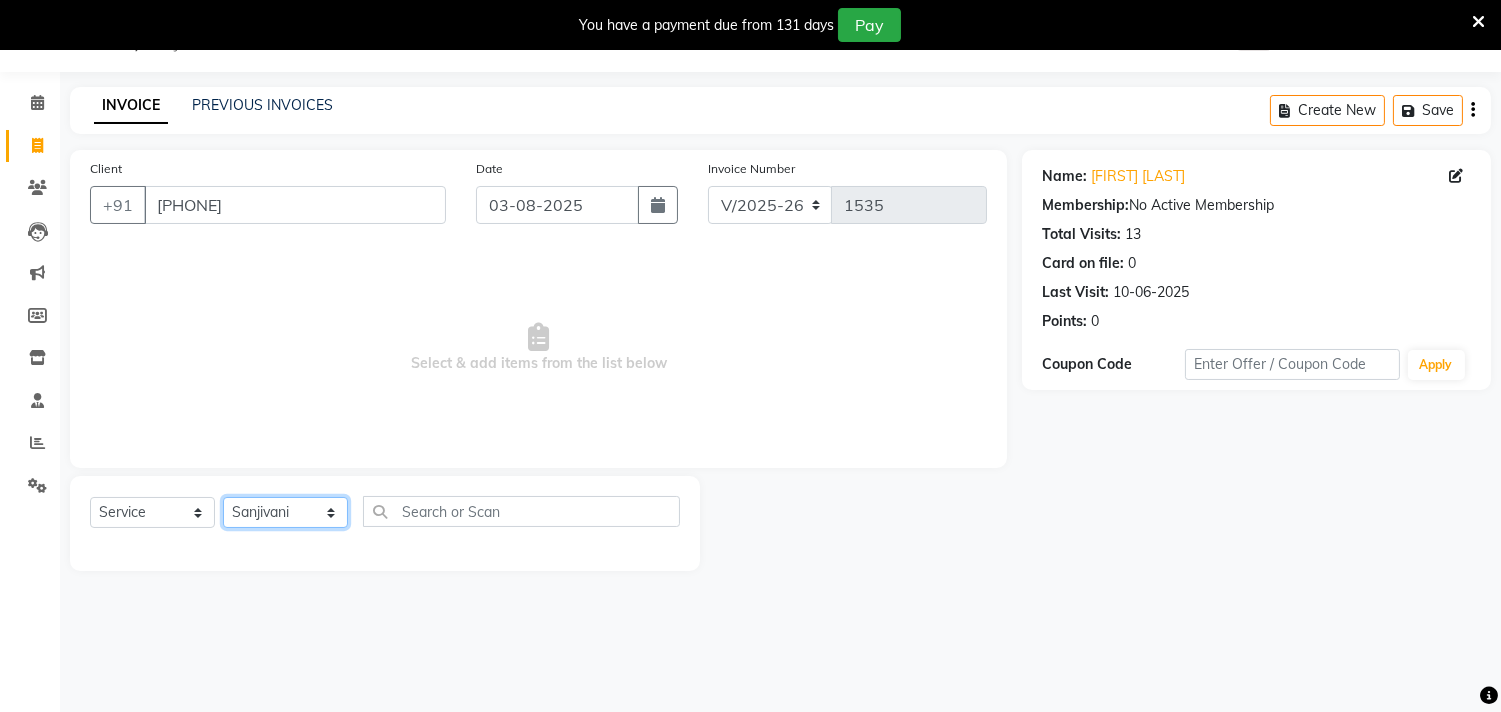 click on "Select Stylist Gita mala Sanjivani Vaishali Mam" 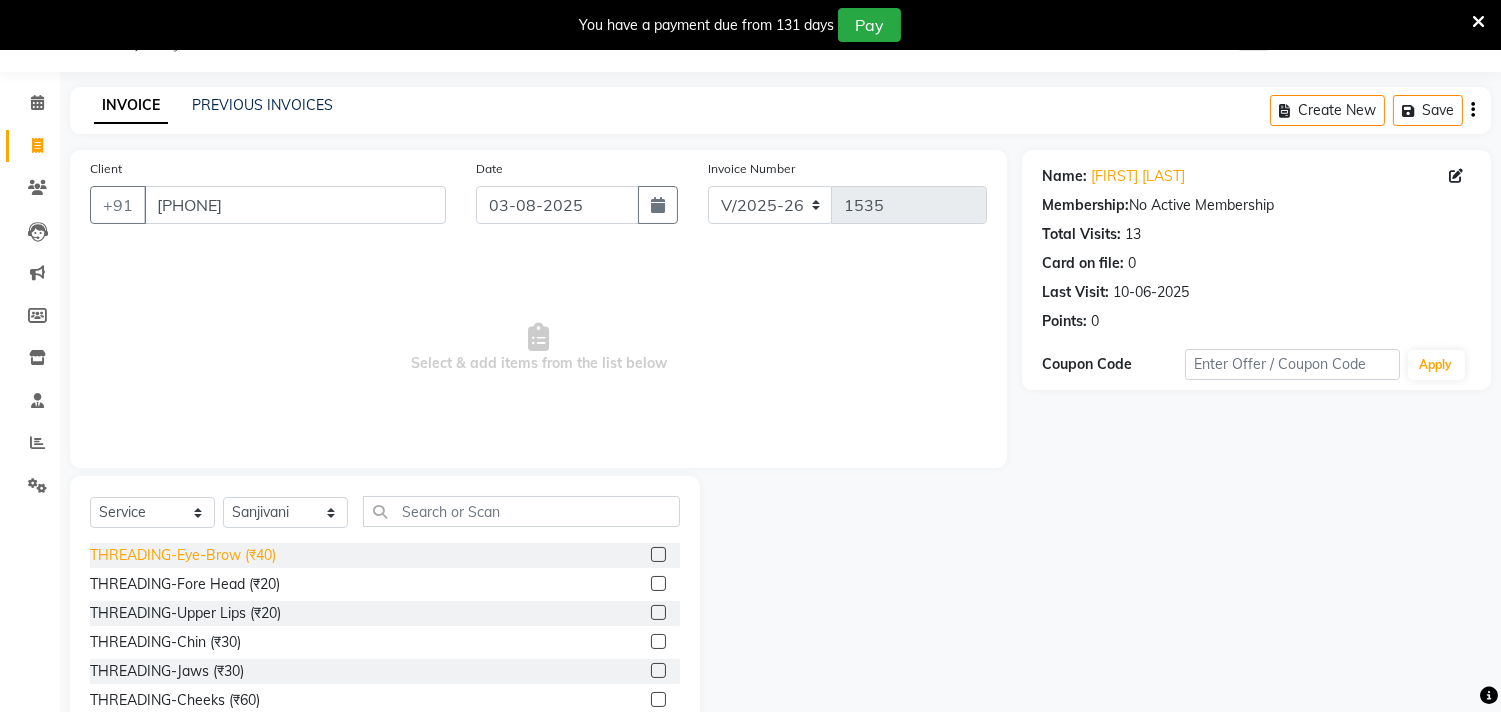 click on "THREADING-Eye-Brow (₹40)" 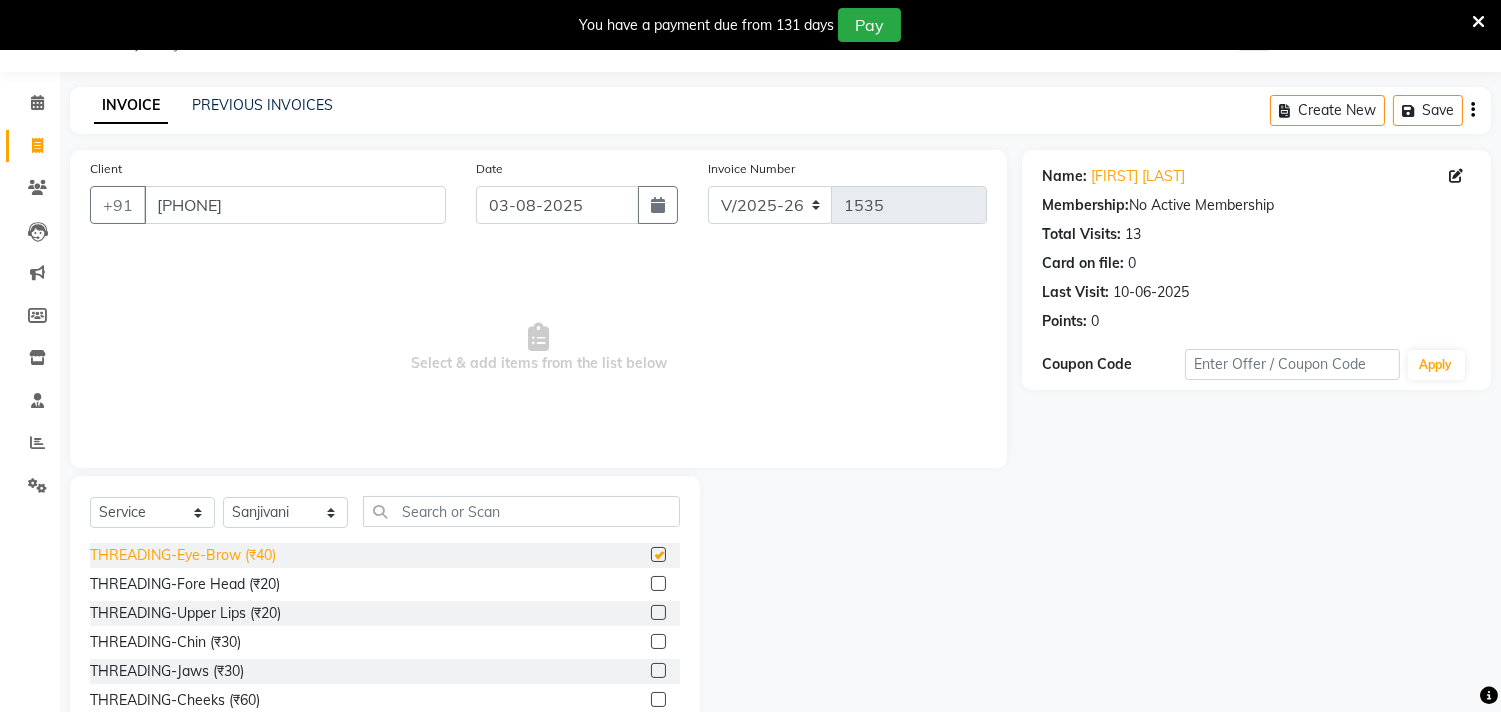checkbox on "false" 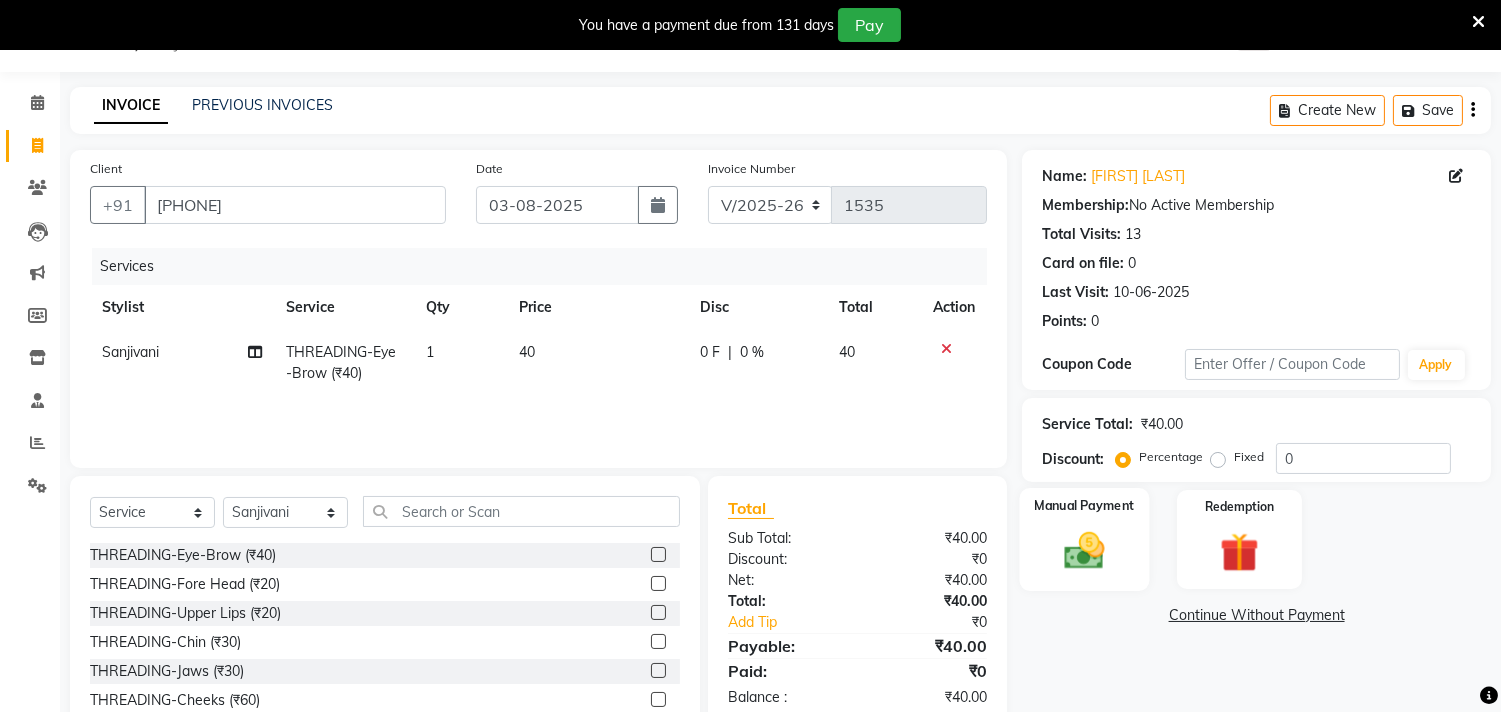 click 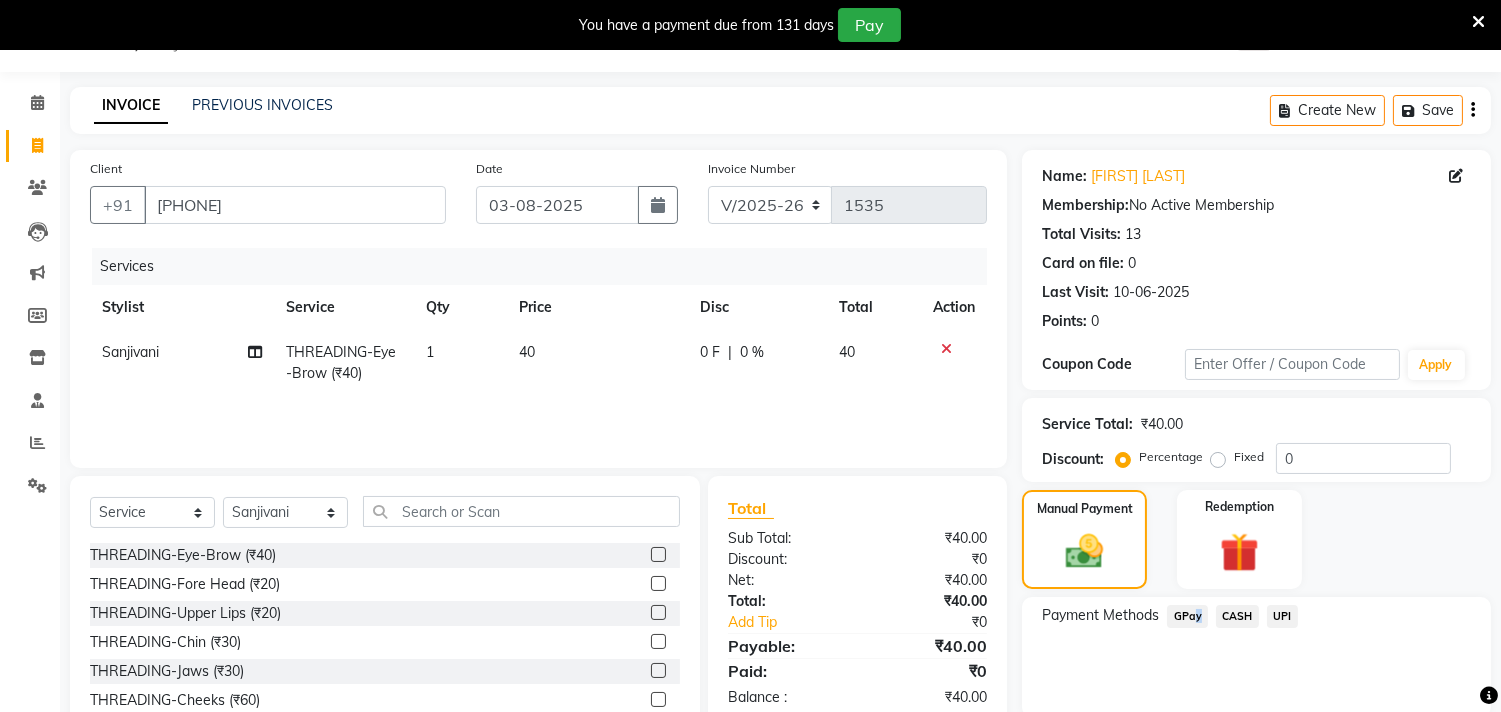 click on "GPay" 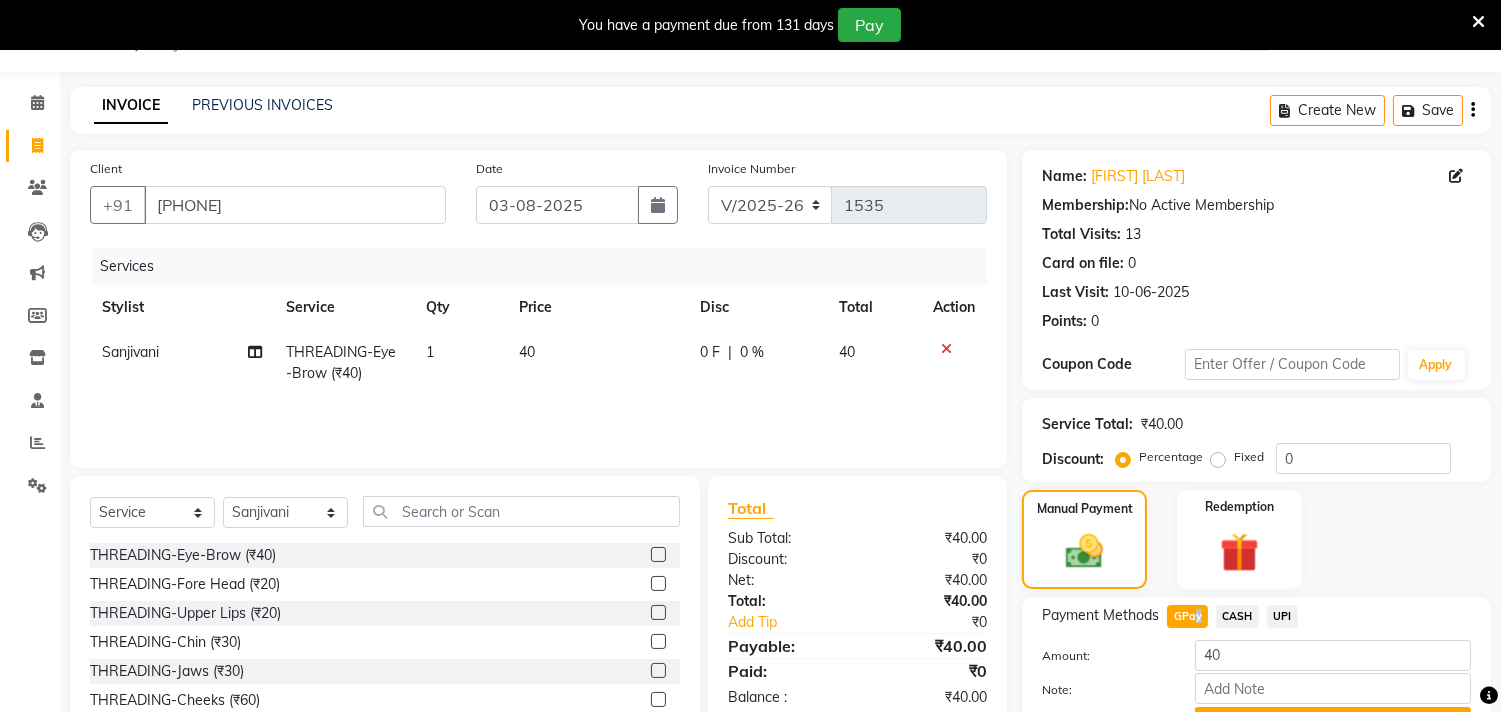 scroll, scrollTop: 154, scrollLeft: 0, axis: vertical 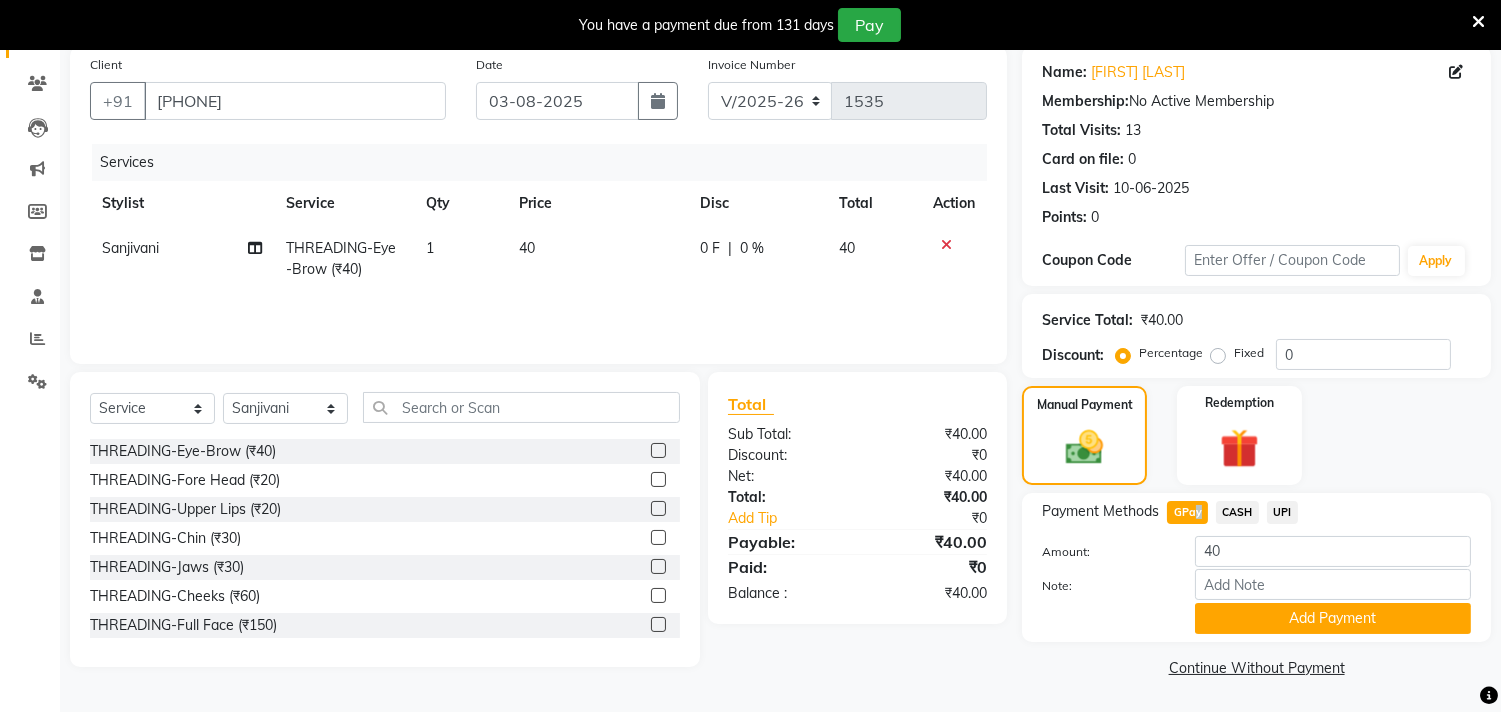 click on "Add Payment" 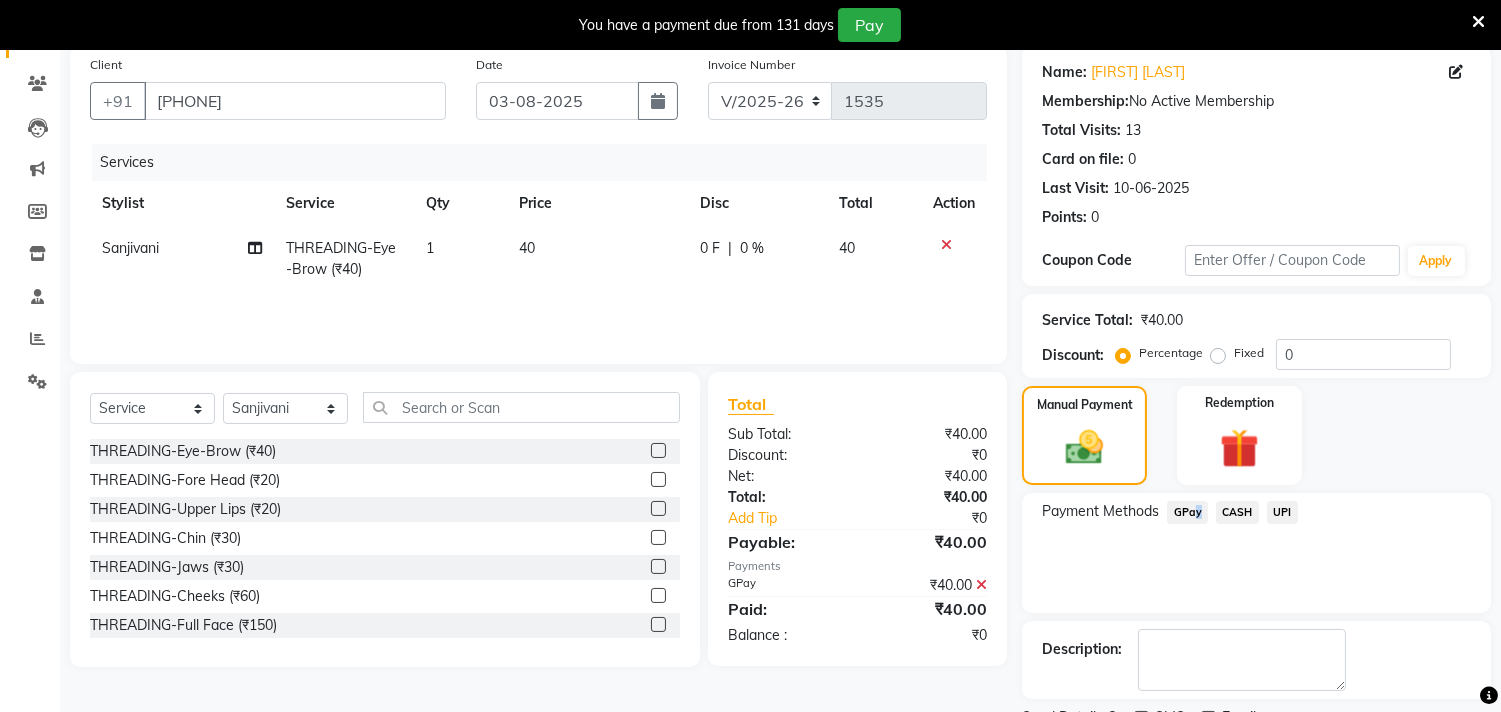 scroll, scrollTop: 237, scrollLeft: 0, axis: vertical 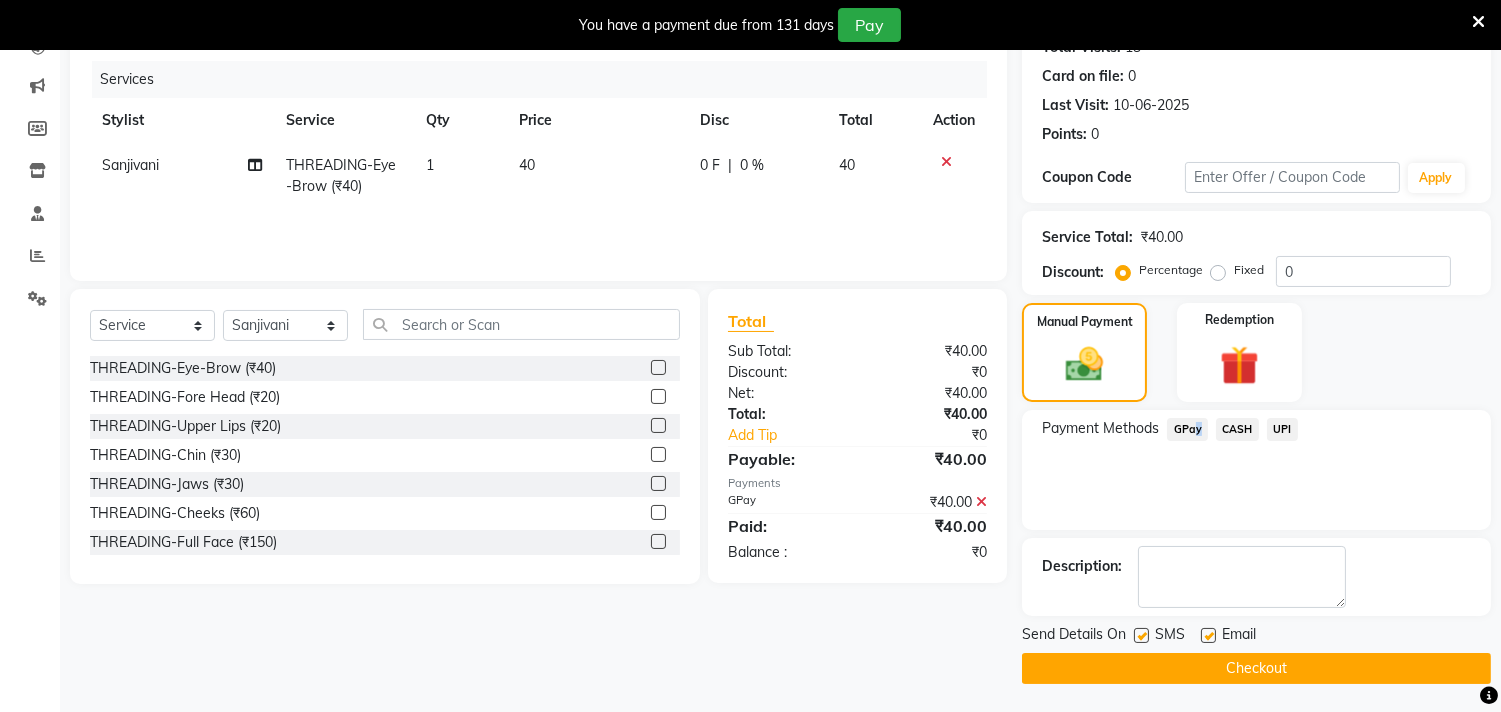 click on "Checkout" 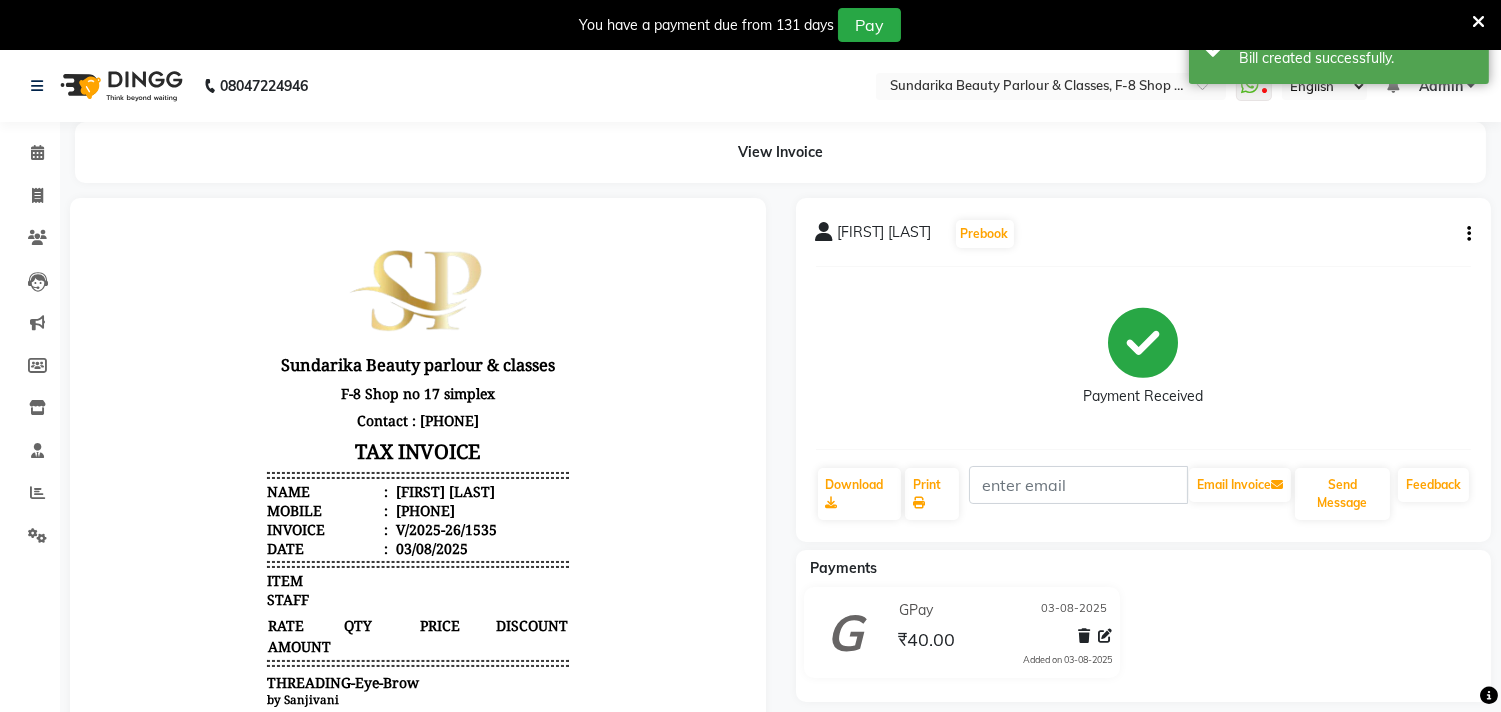 scroll, scrollTop: 0, scrollLeft: 0, axis: both 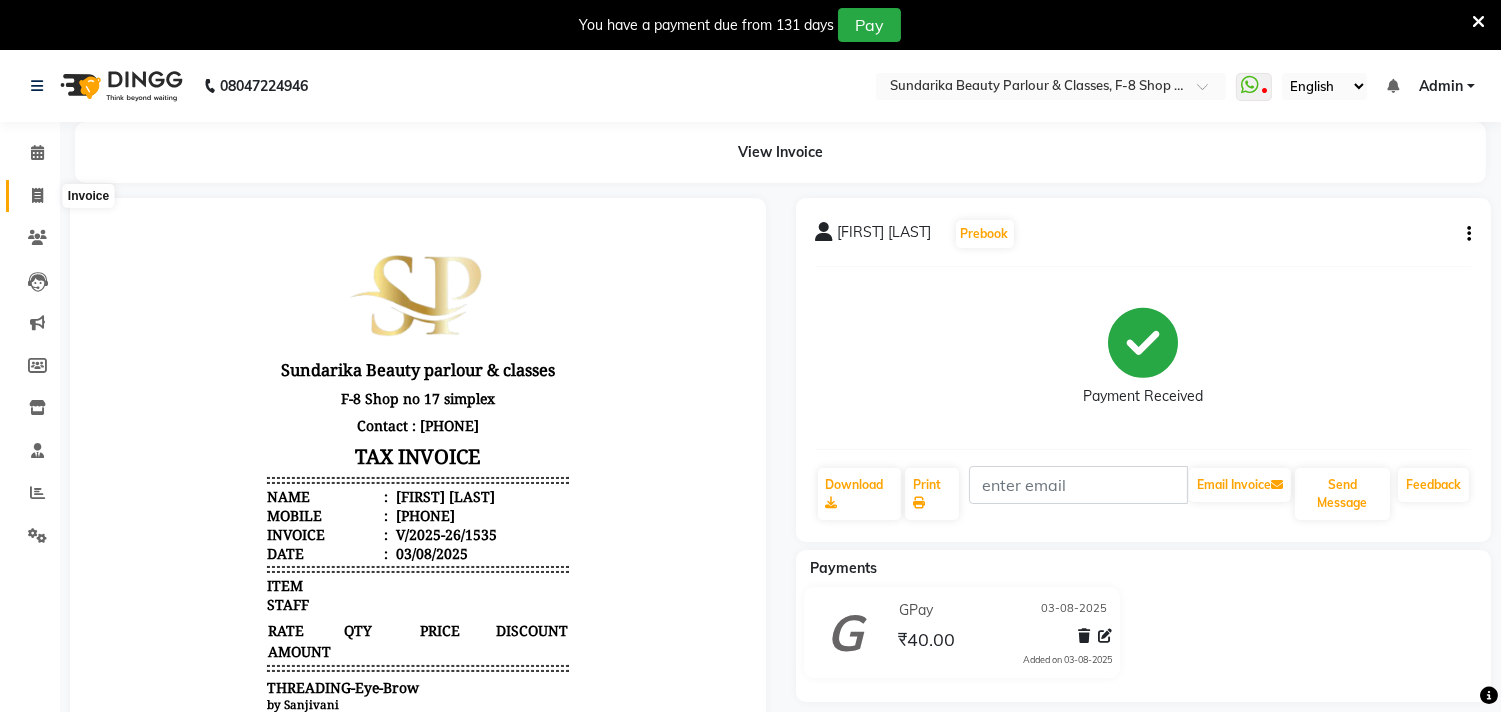 click 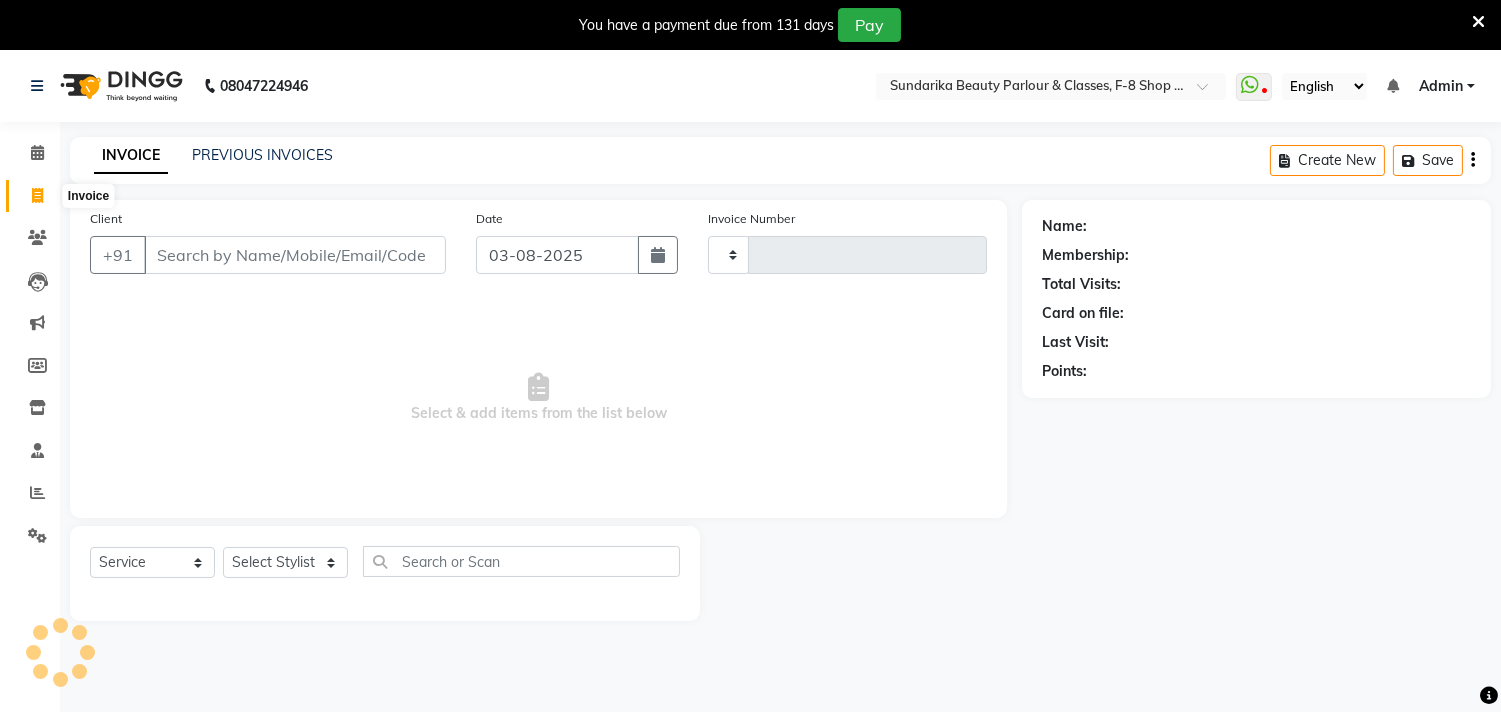 type on "1536" 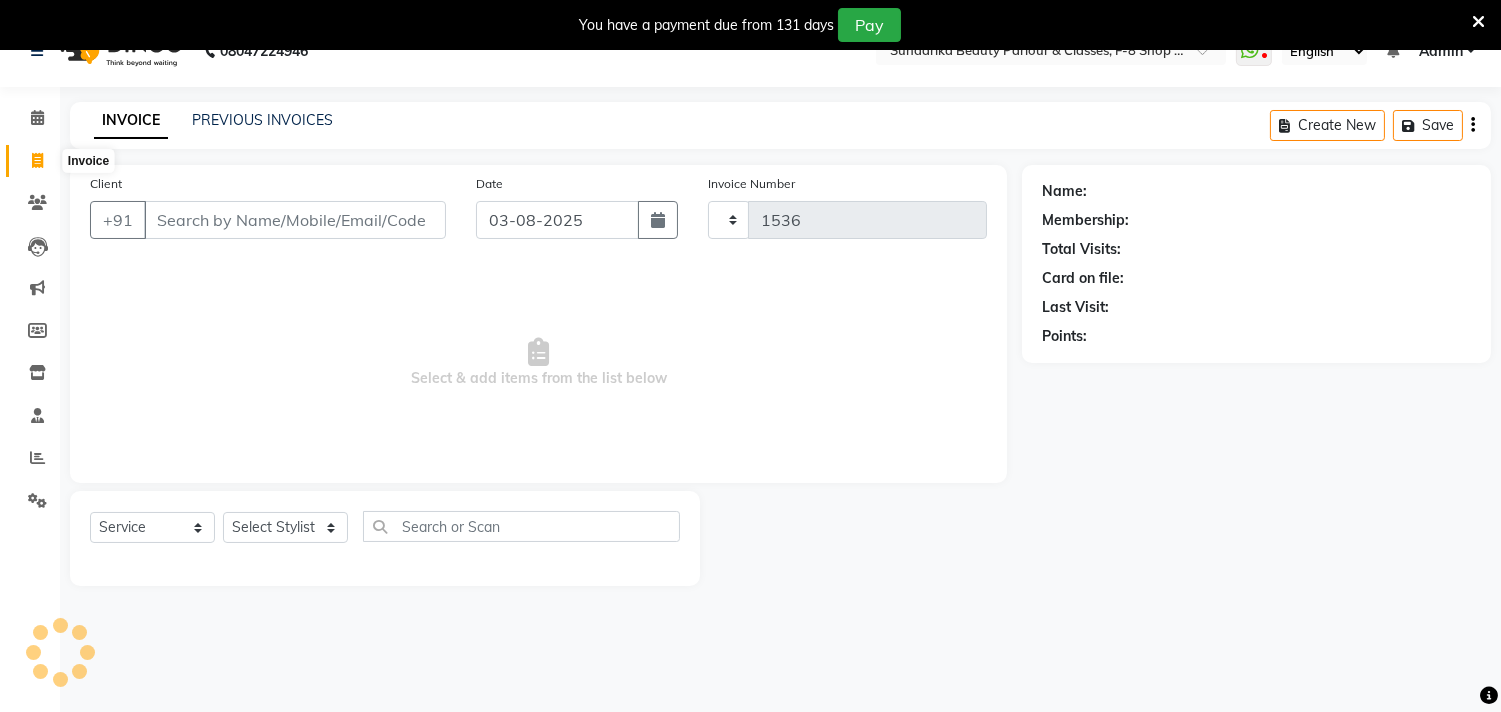 select on "5341" 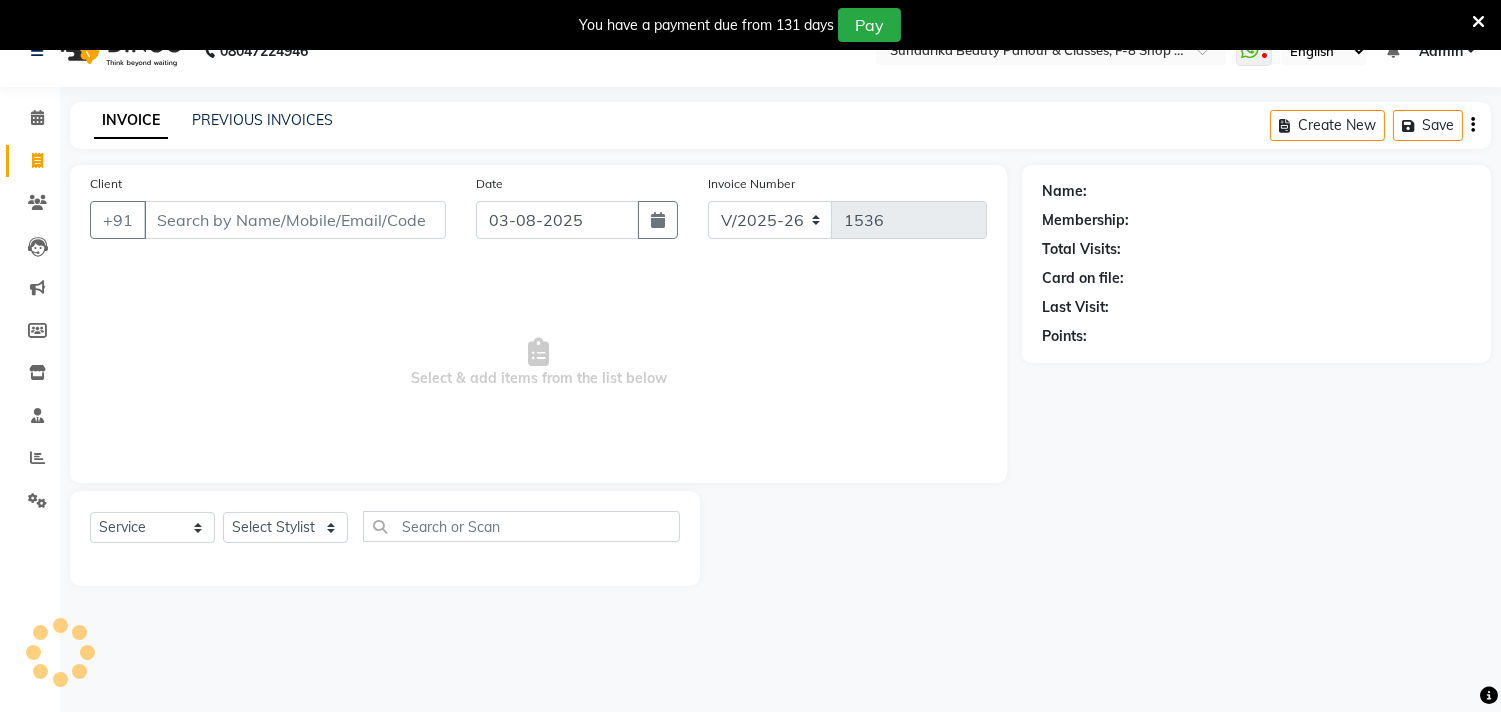 scroll, scrollTop: 50, scrollLeft: 0, axis: vertical 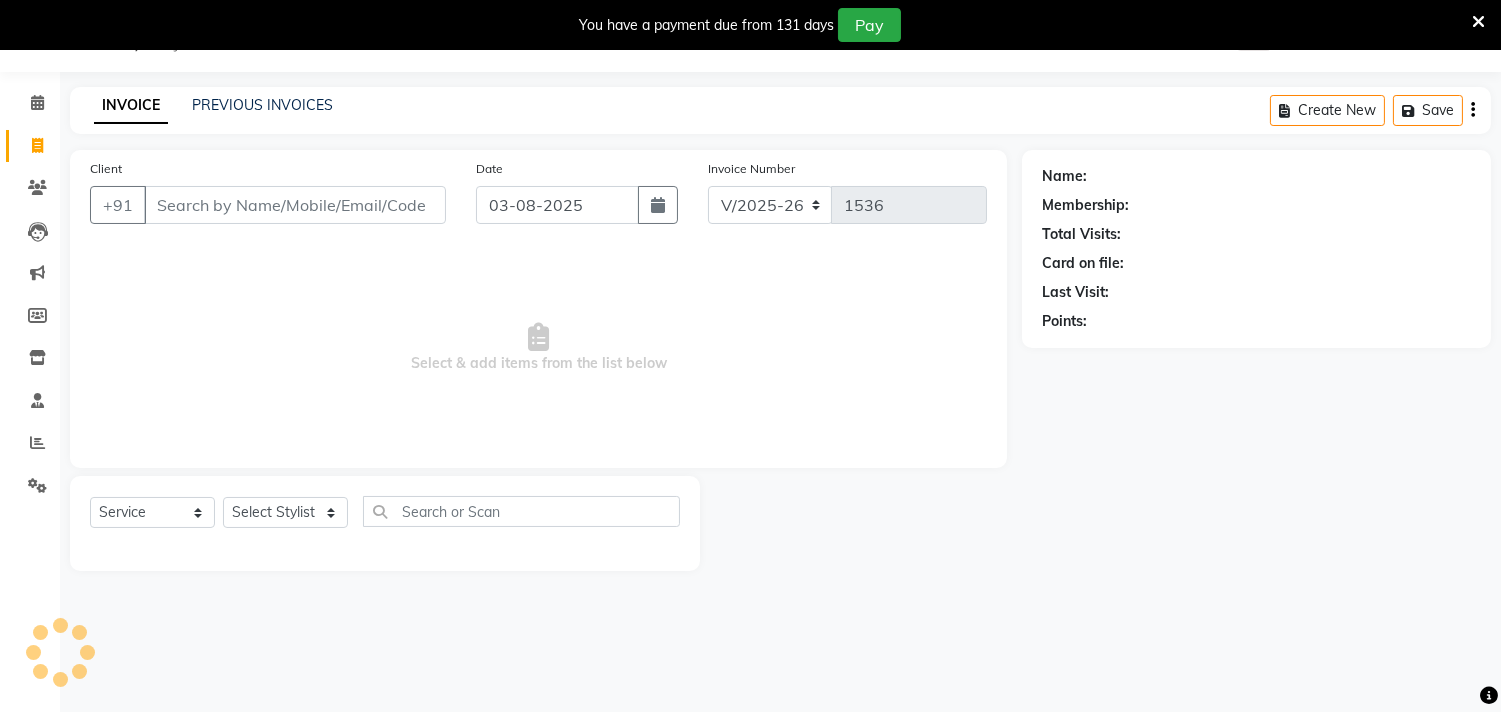 click on "Client" at bounding box center [295, 205] 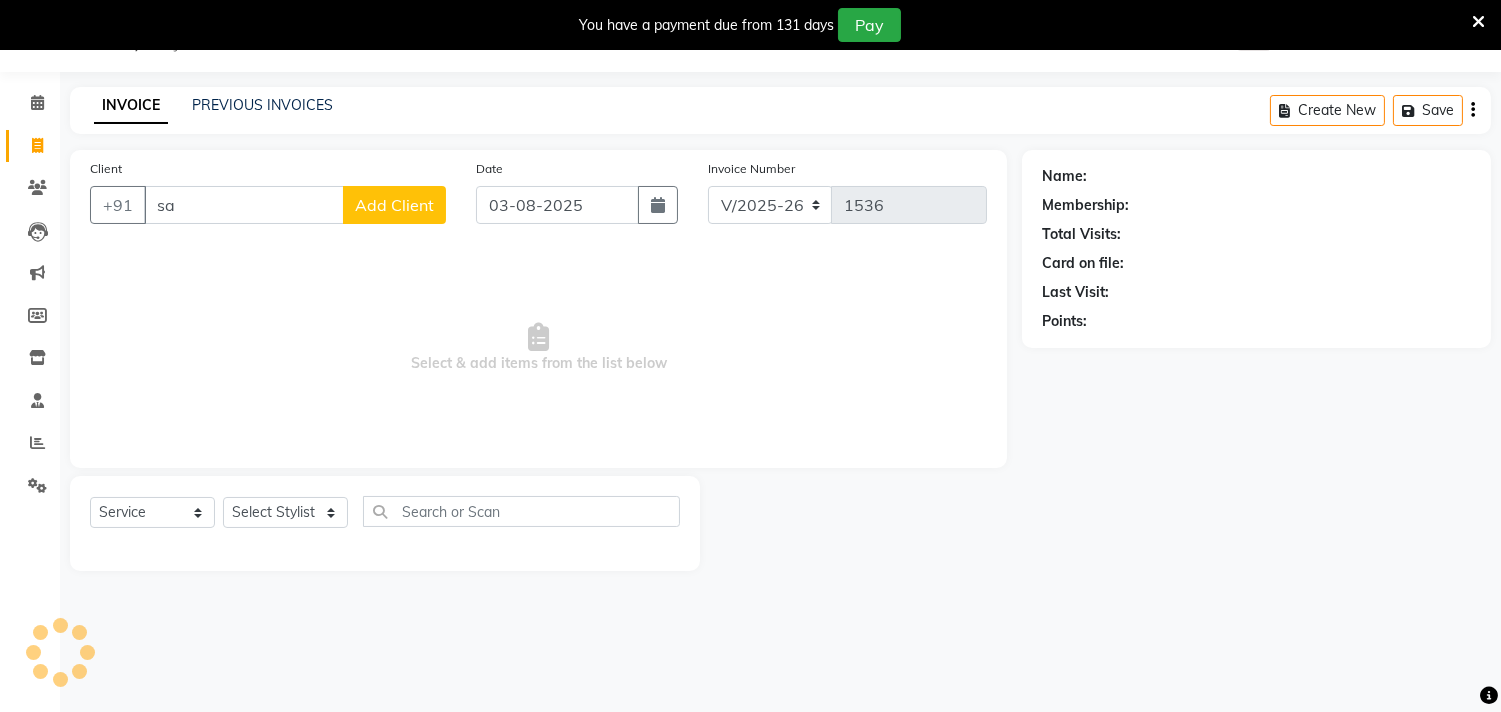 type on "s" 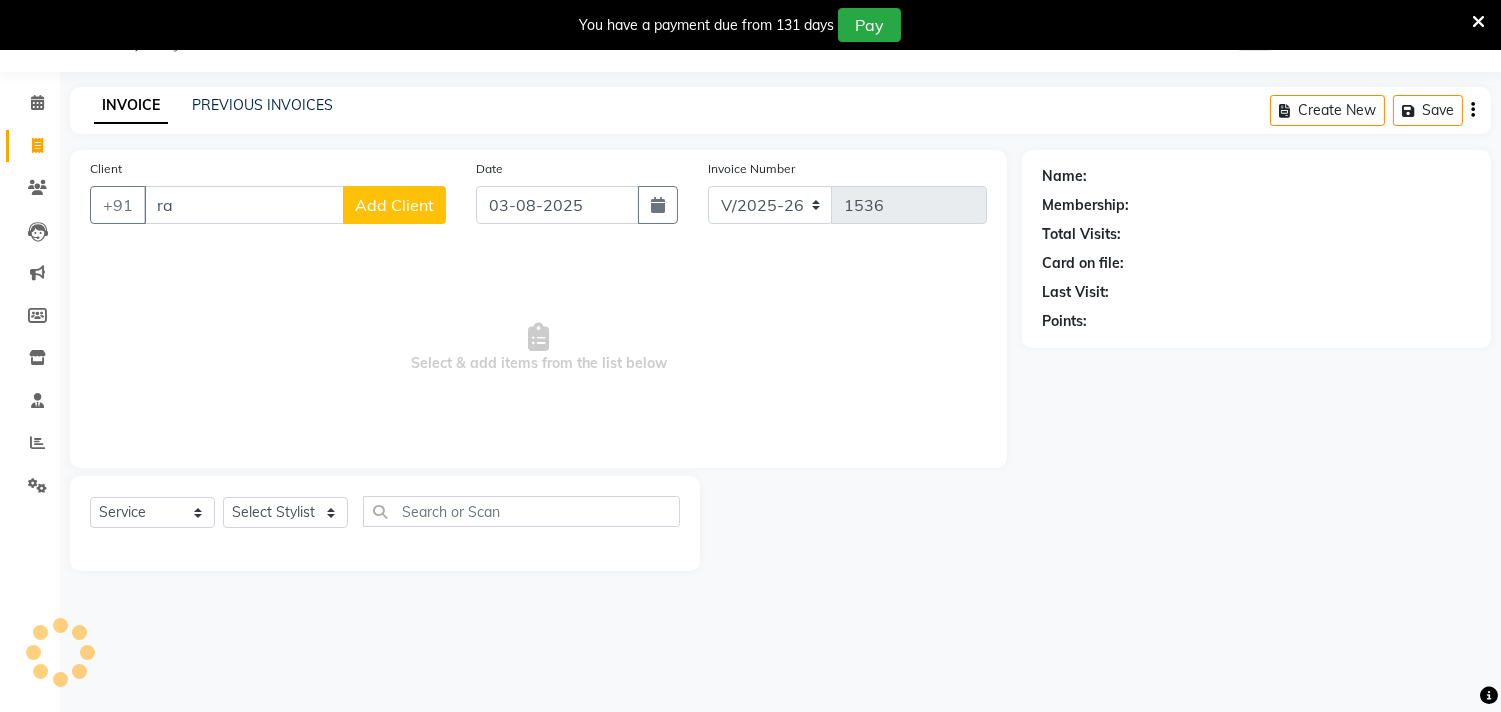 type on "r" 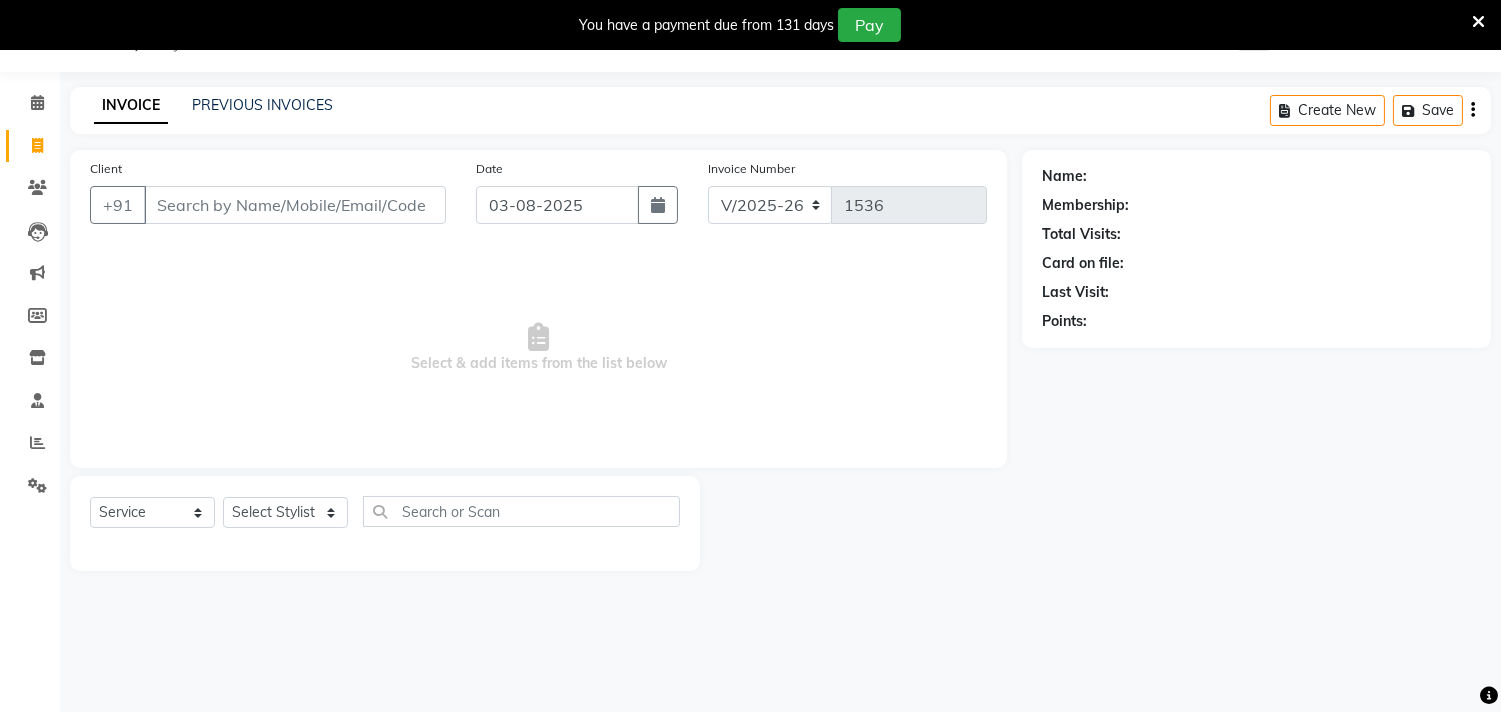 type on "s" 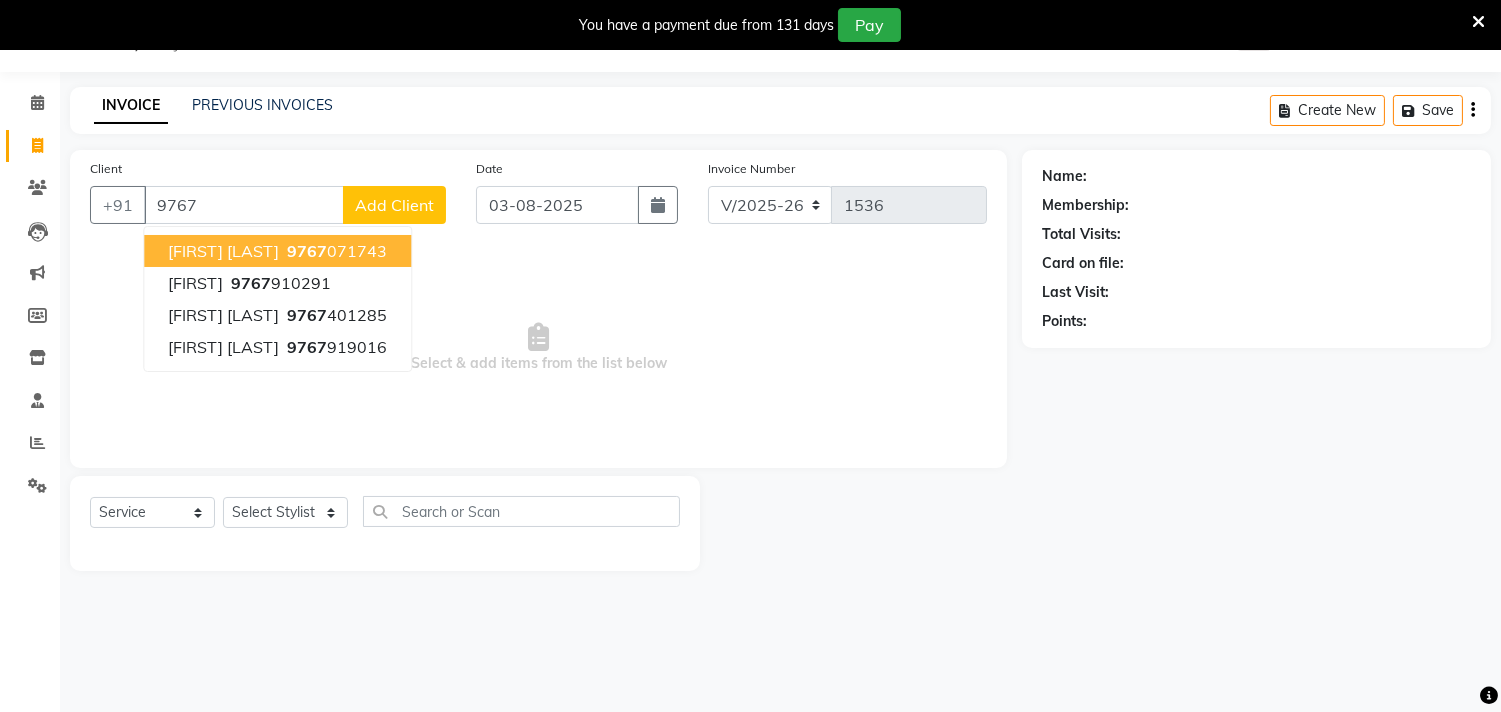 click on "surekha ranjane" at bounding box center [223, 251] 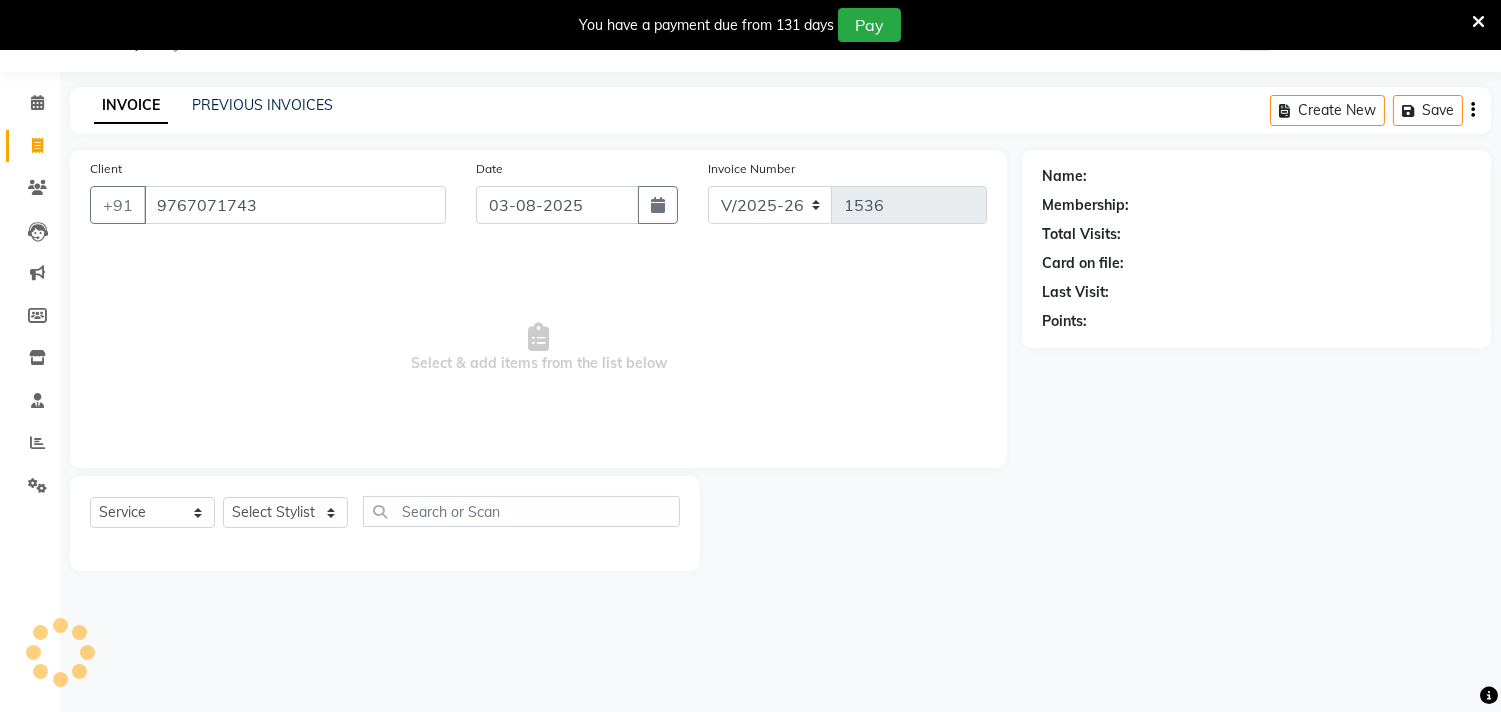 type on "9767071743" 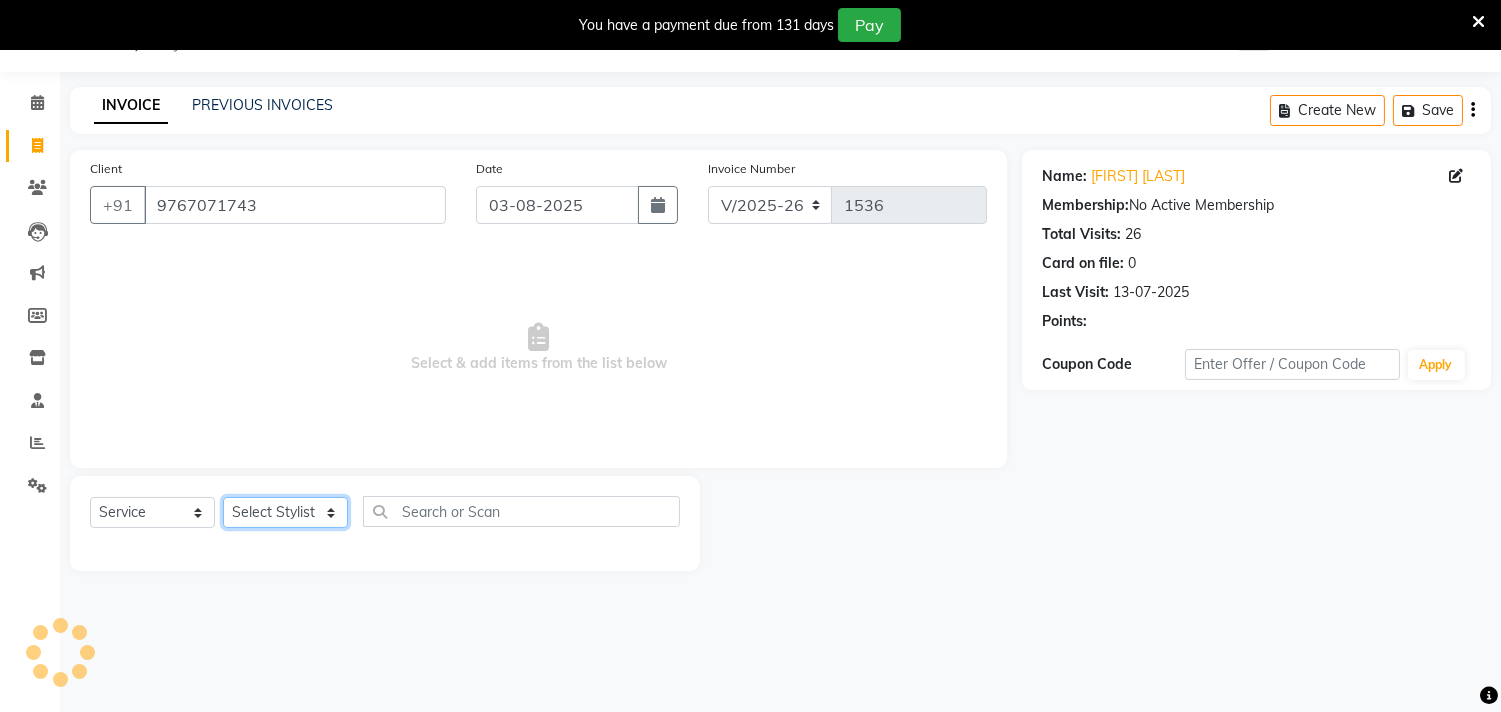 click on "Select Stylist Gita mala Sanjivani Vaishali Mam" 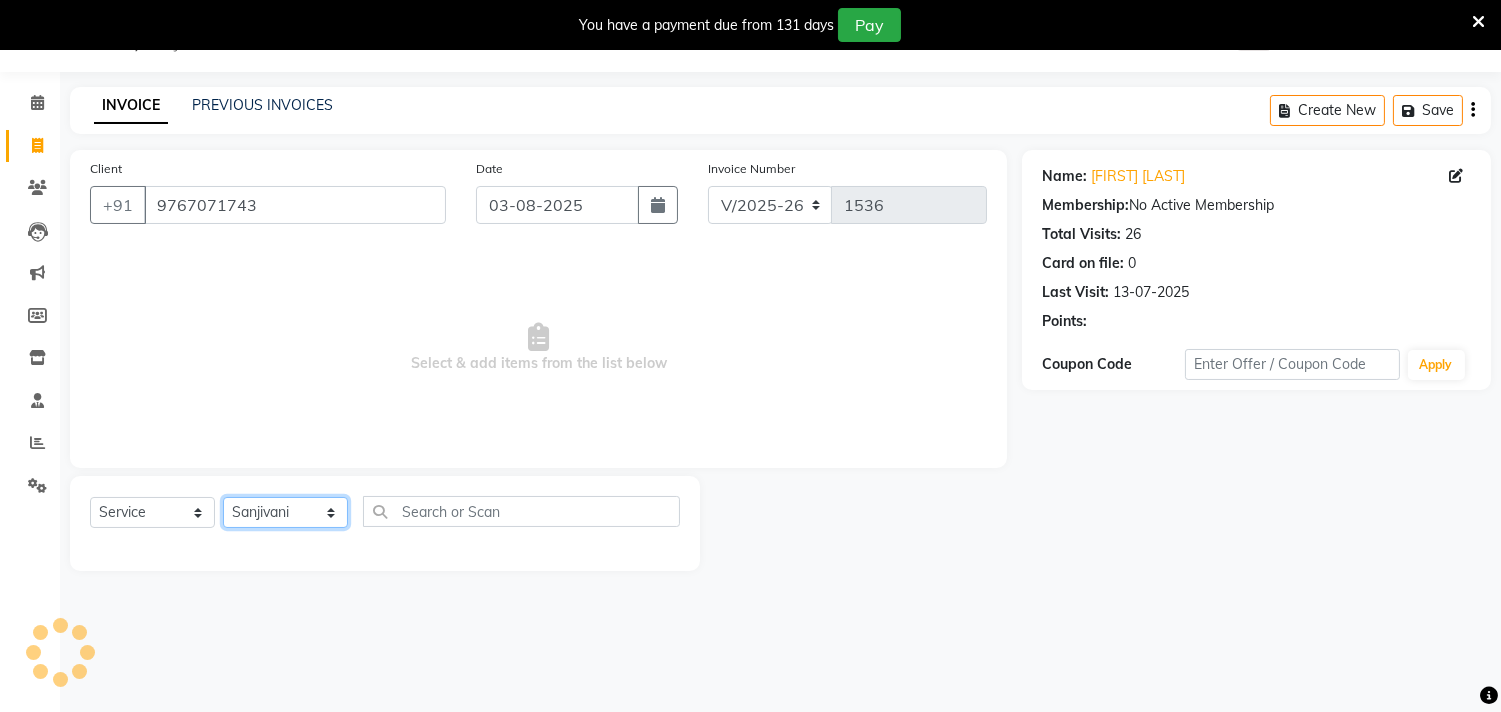 click on "Select Stylist Gita mala Sanjivani Vaishali Mam" 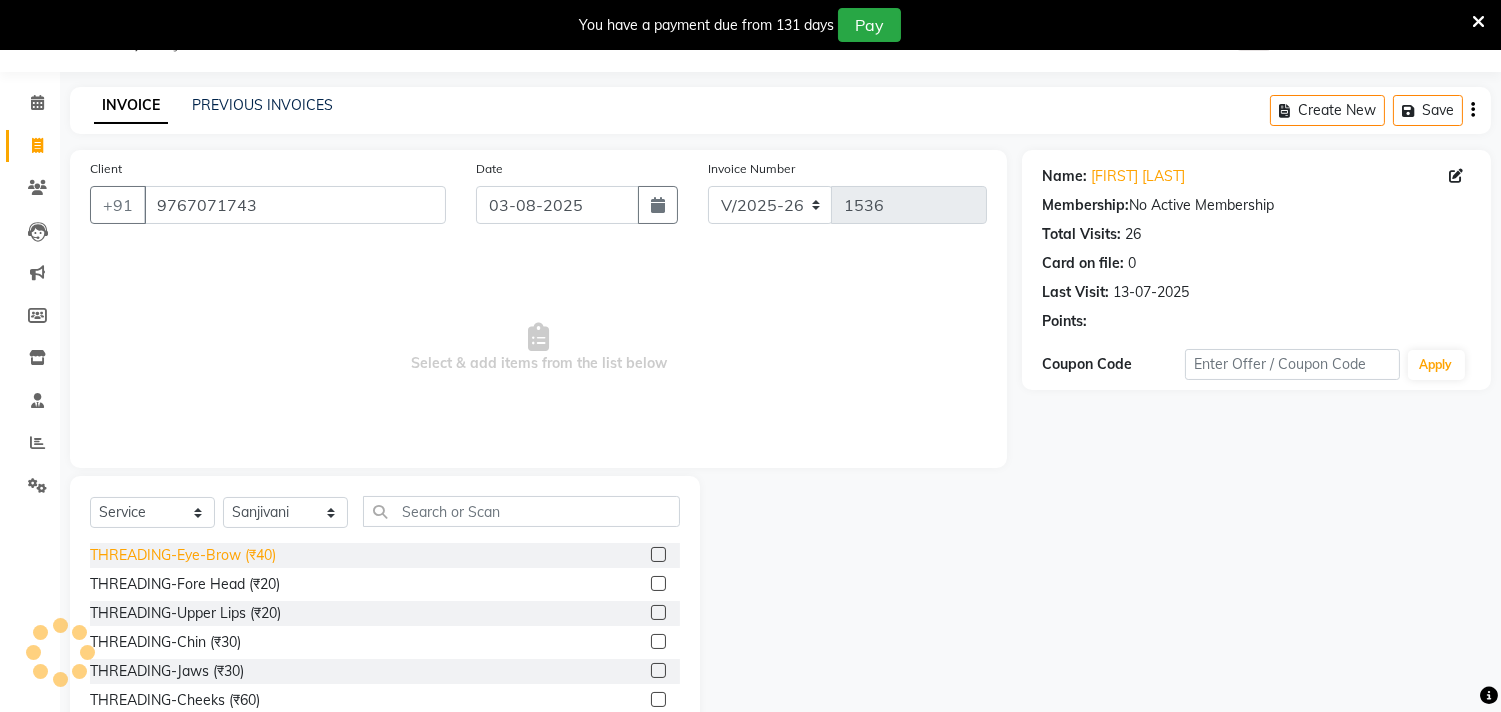 click on "THREADING-Eye-Brow (₹40)" 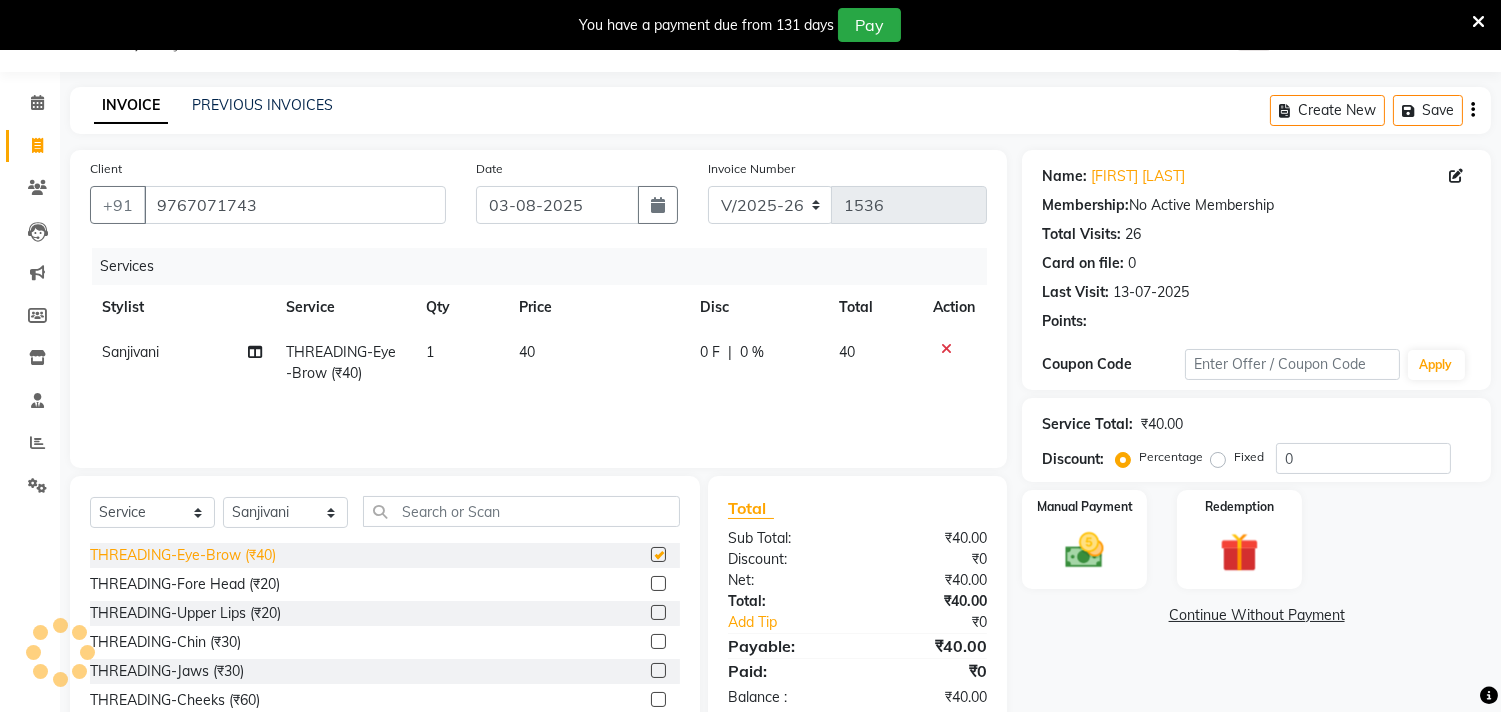checkbox on "false" 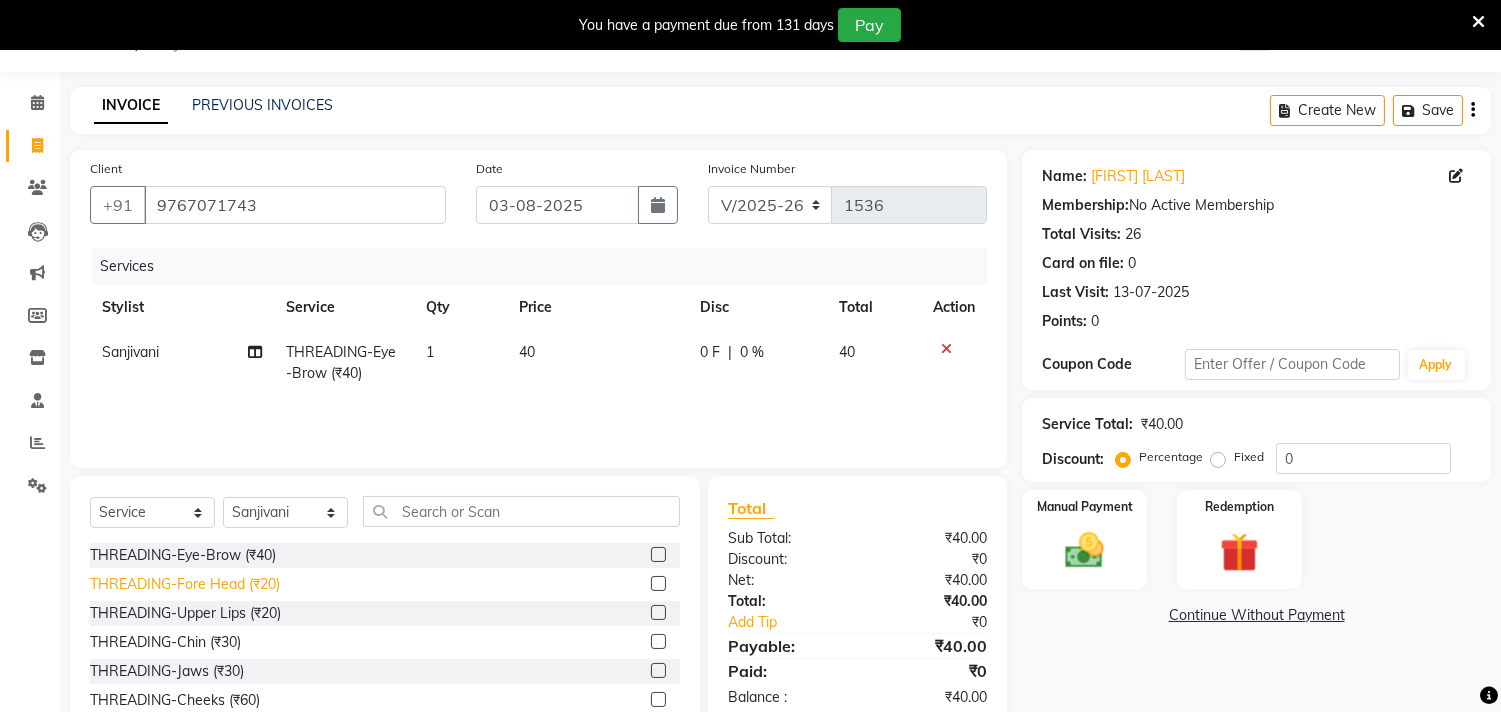 click on "THREADING-Fore Head (₹20)" 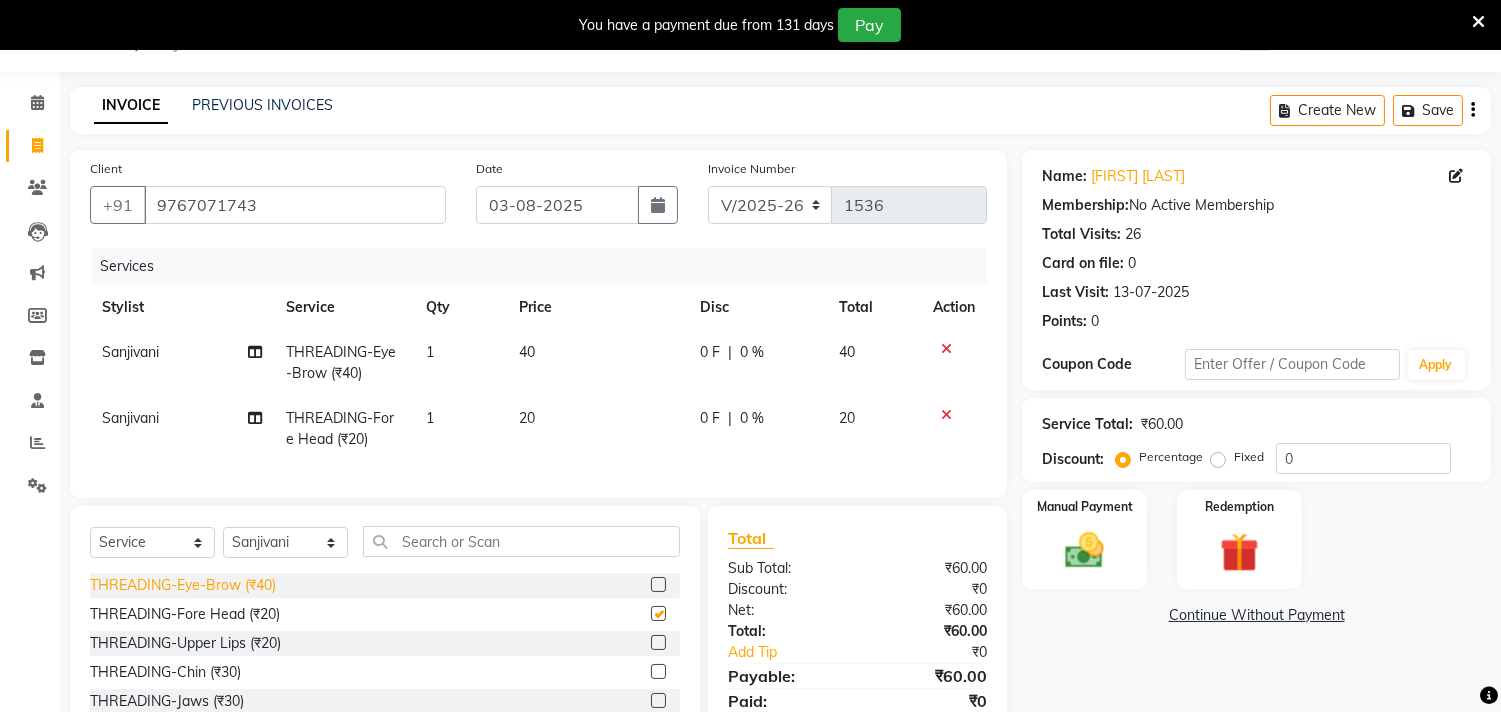 checkbox on "false" 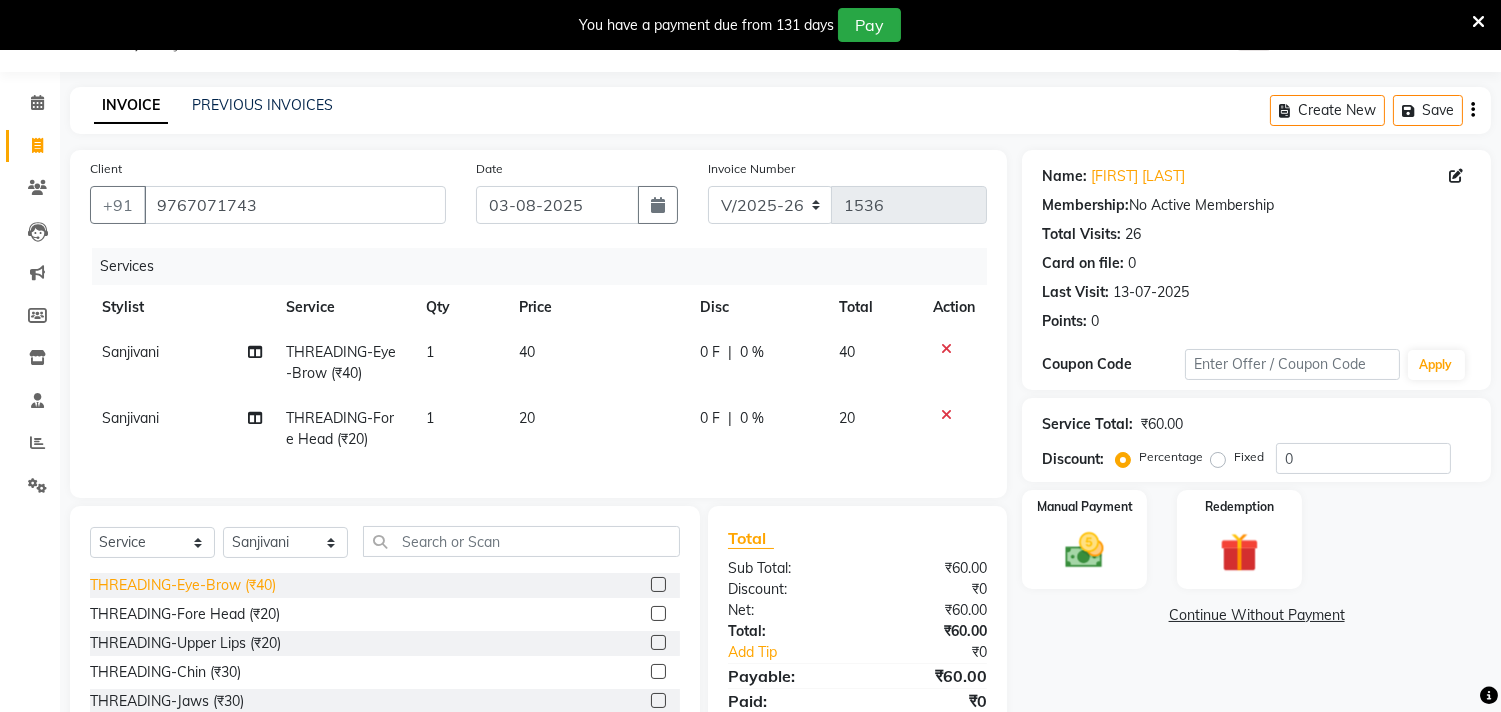 click on "THREADING-Upper Lips (₹20)" 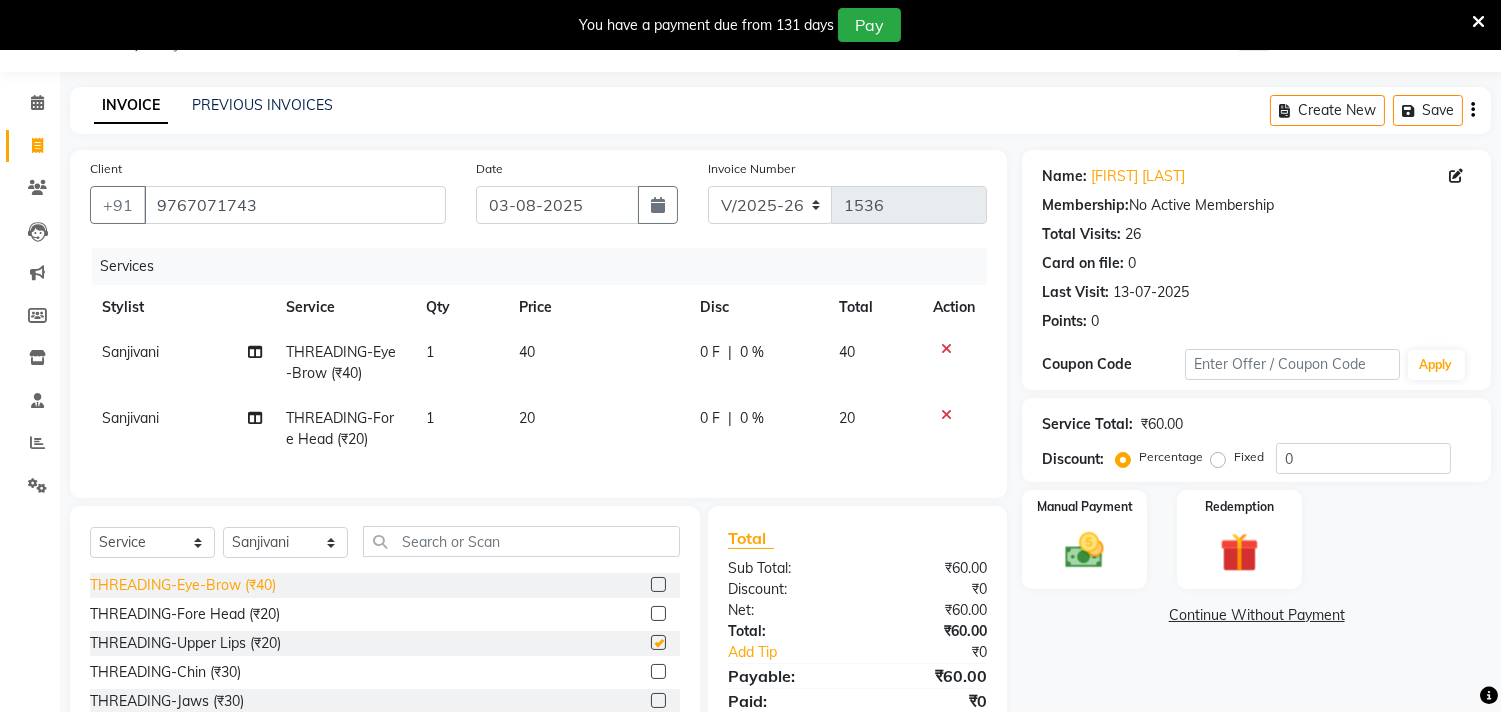 checkbox on "true" 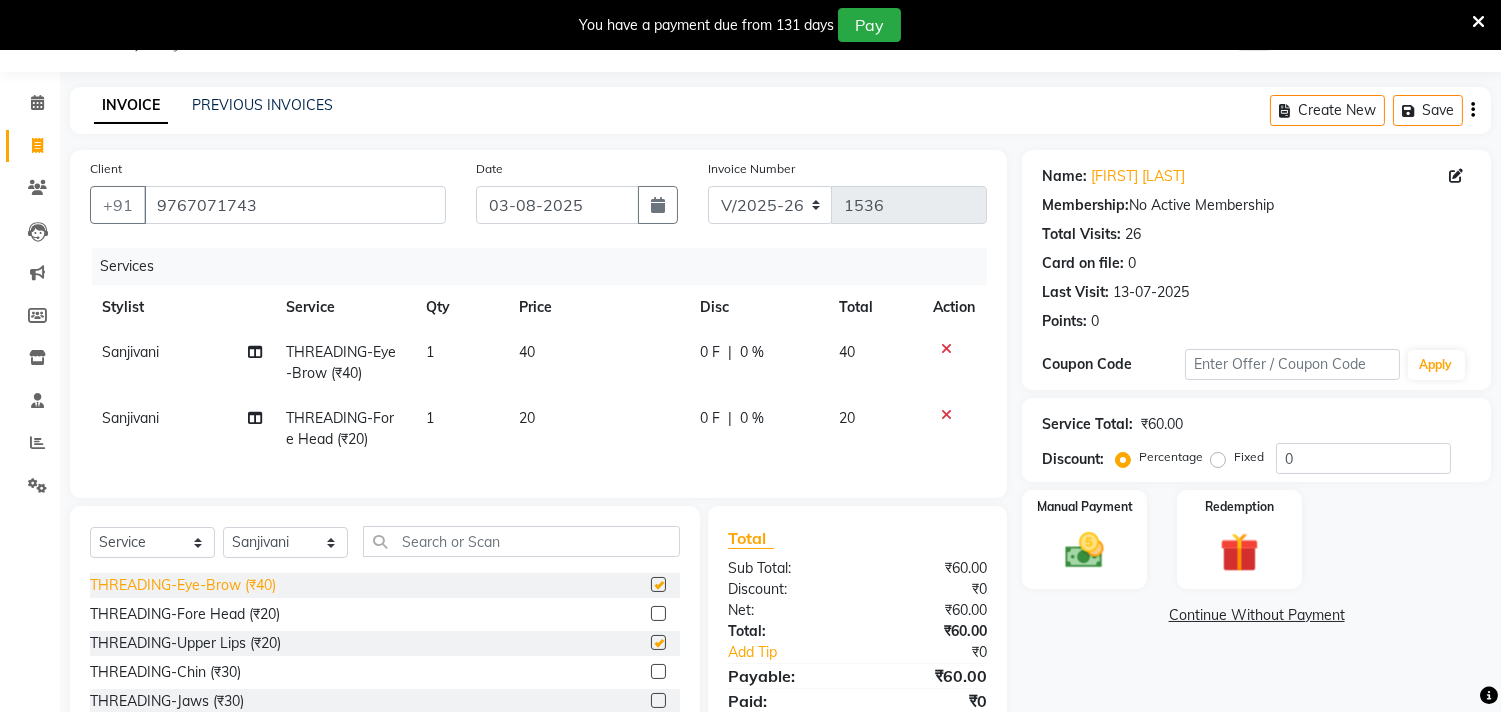 checkbox on "true" 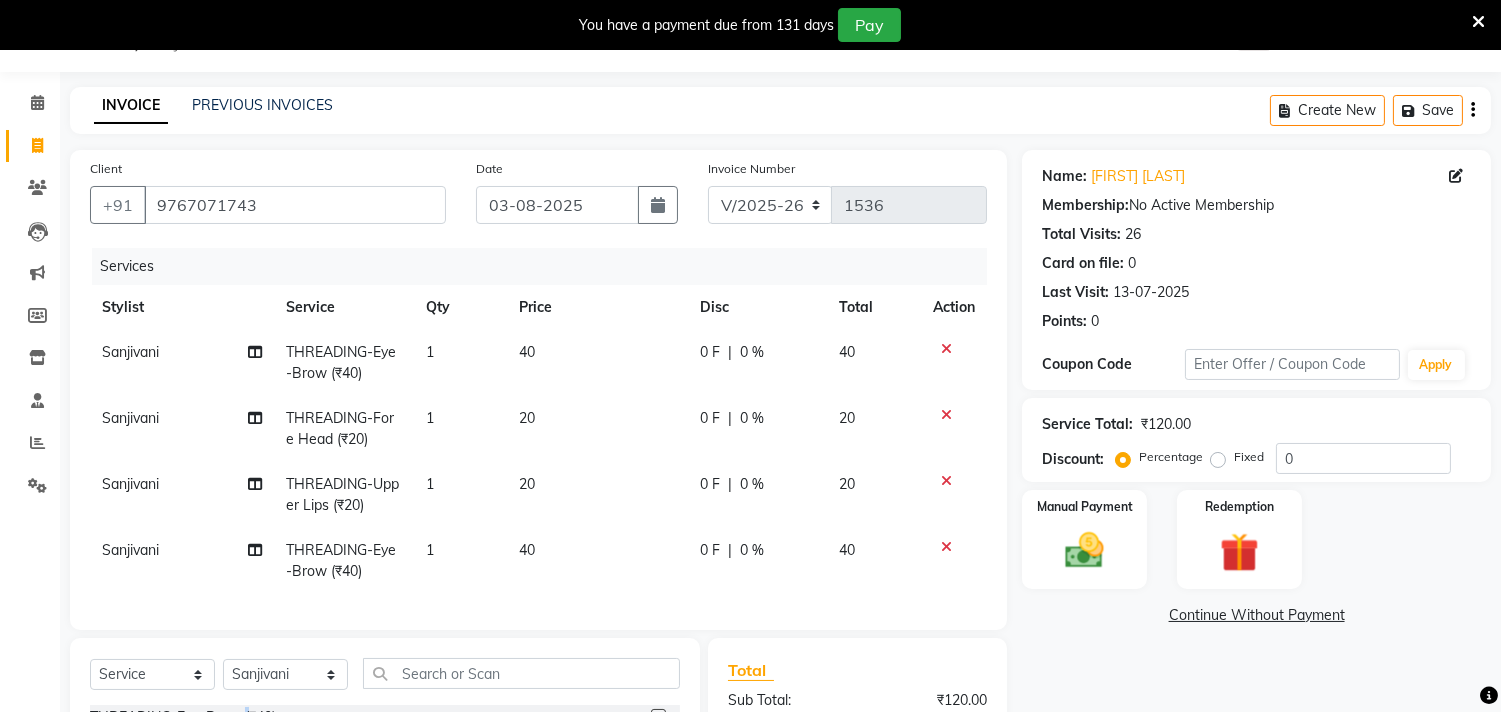 checkbox on "false" 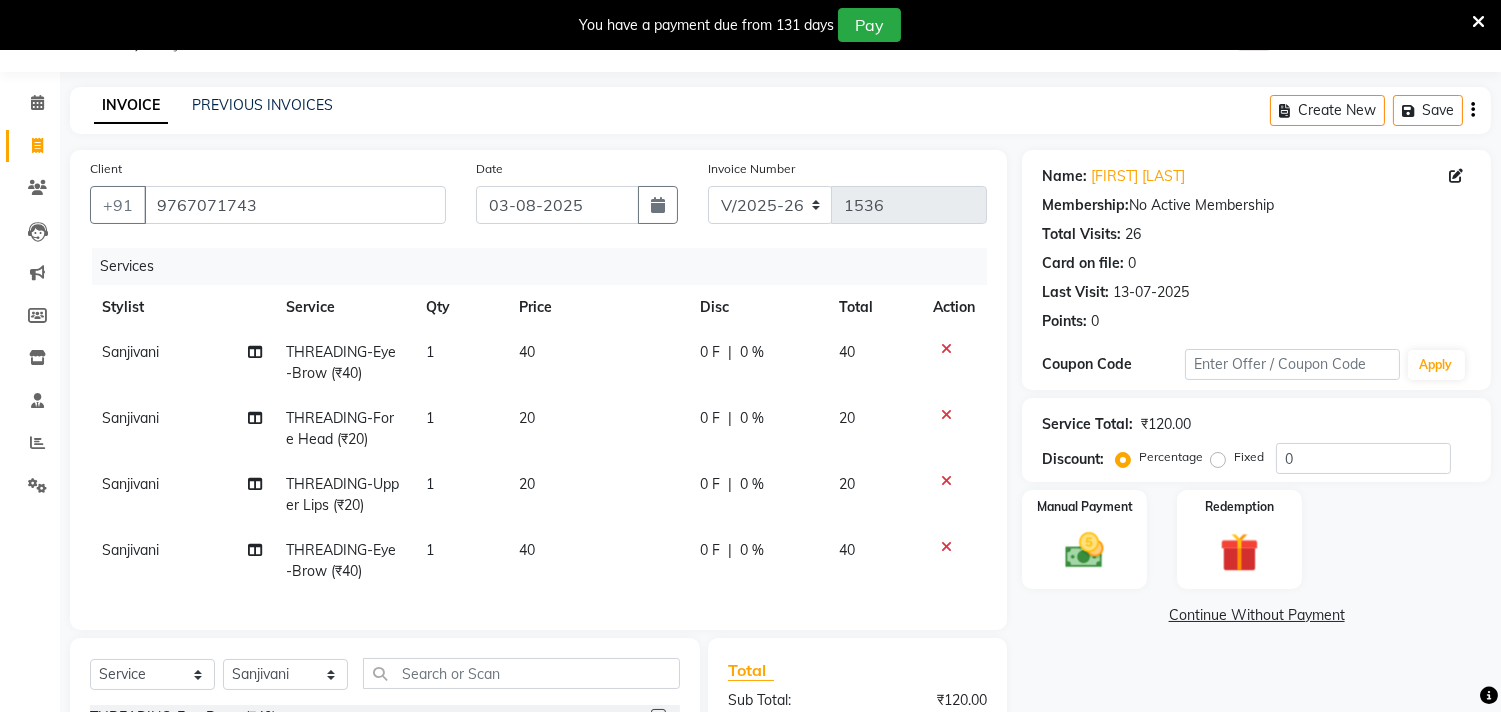 click 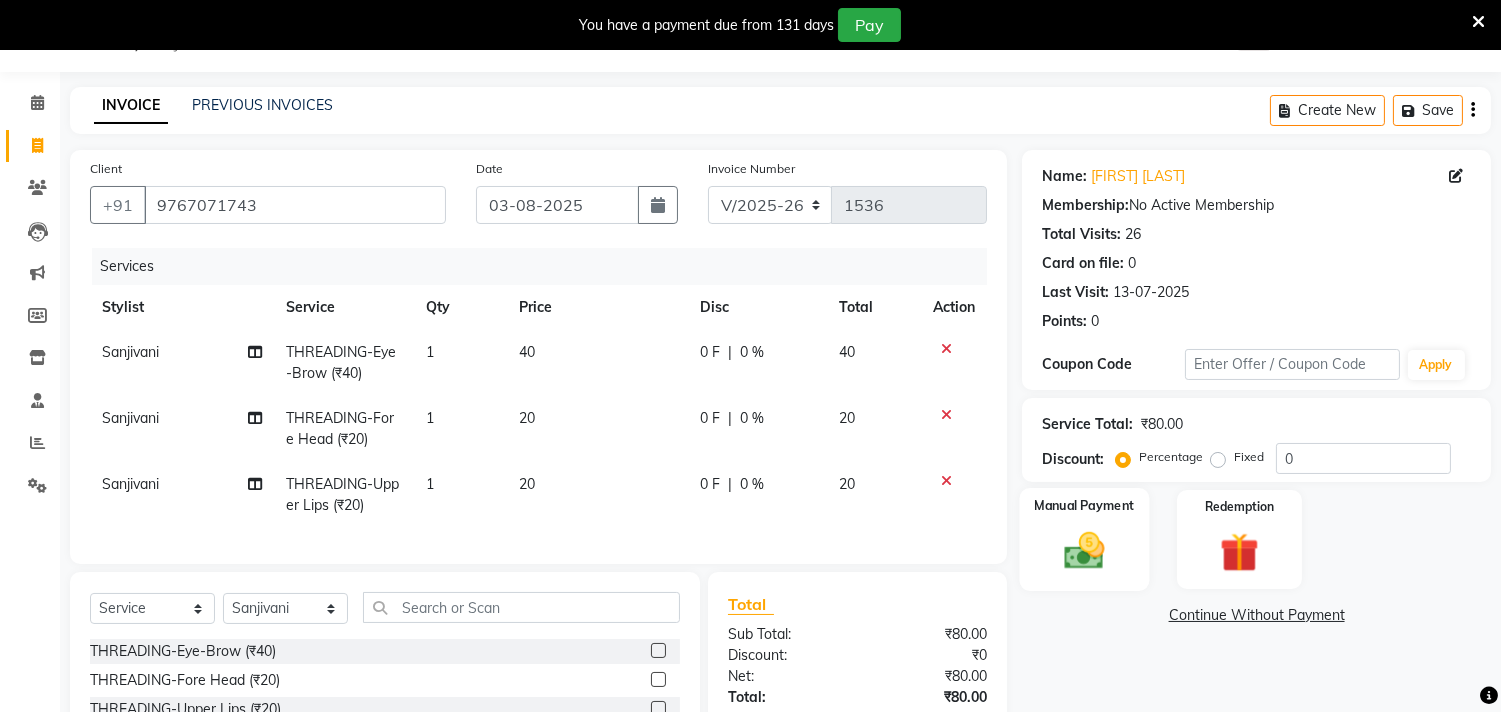 click 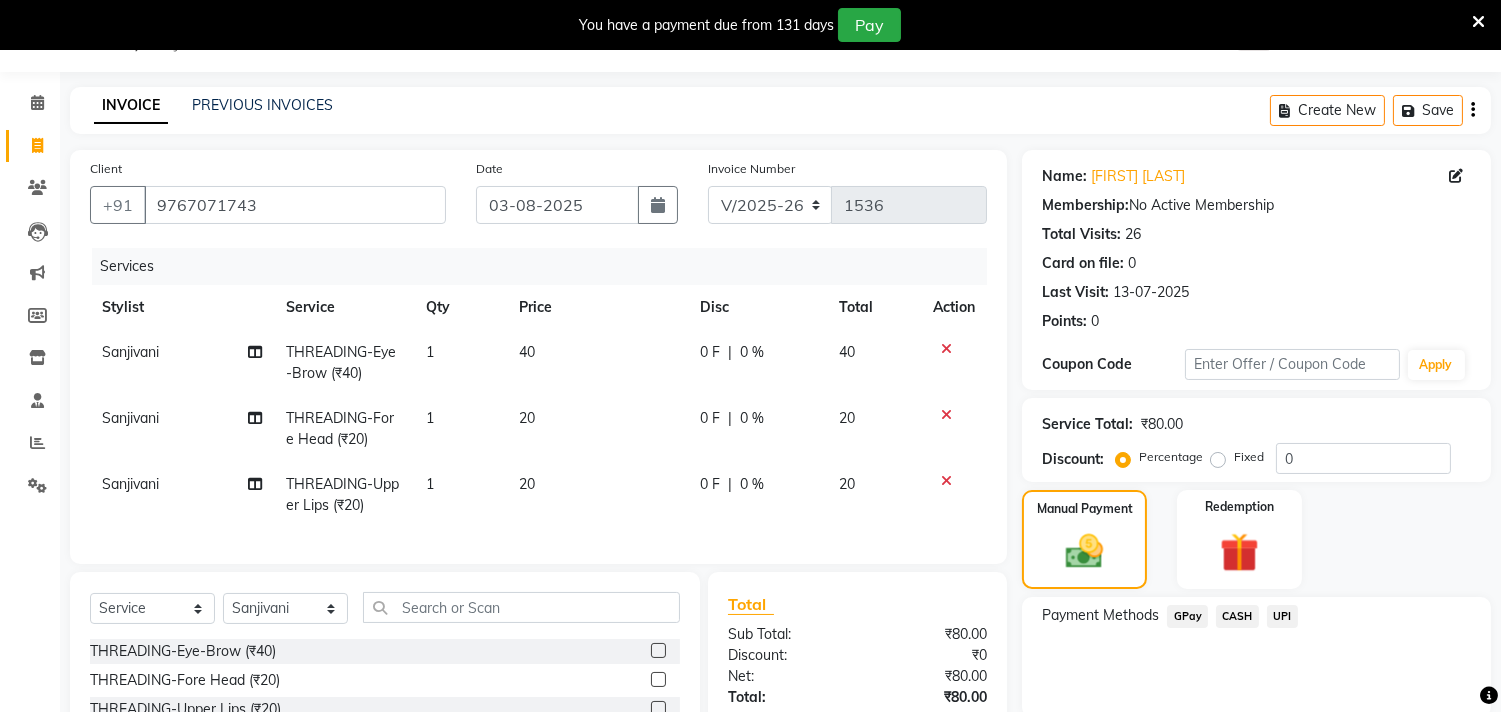 scroll, scrollTop: 251, scrollLeft: 0, axis: vertical 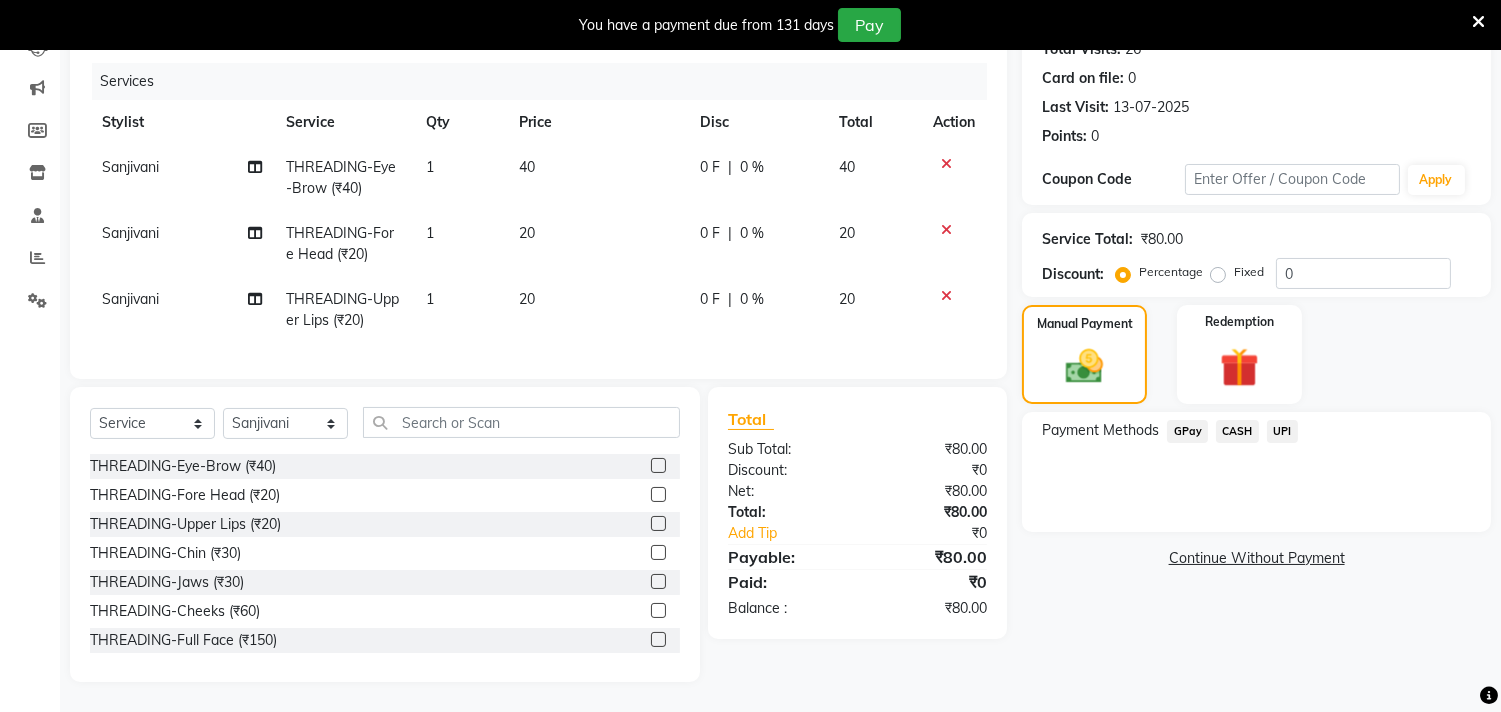 click on "CASH" 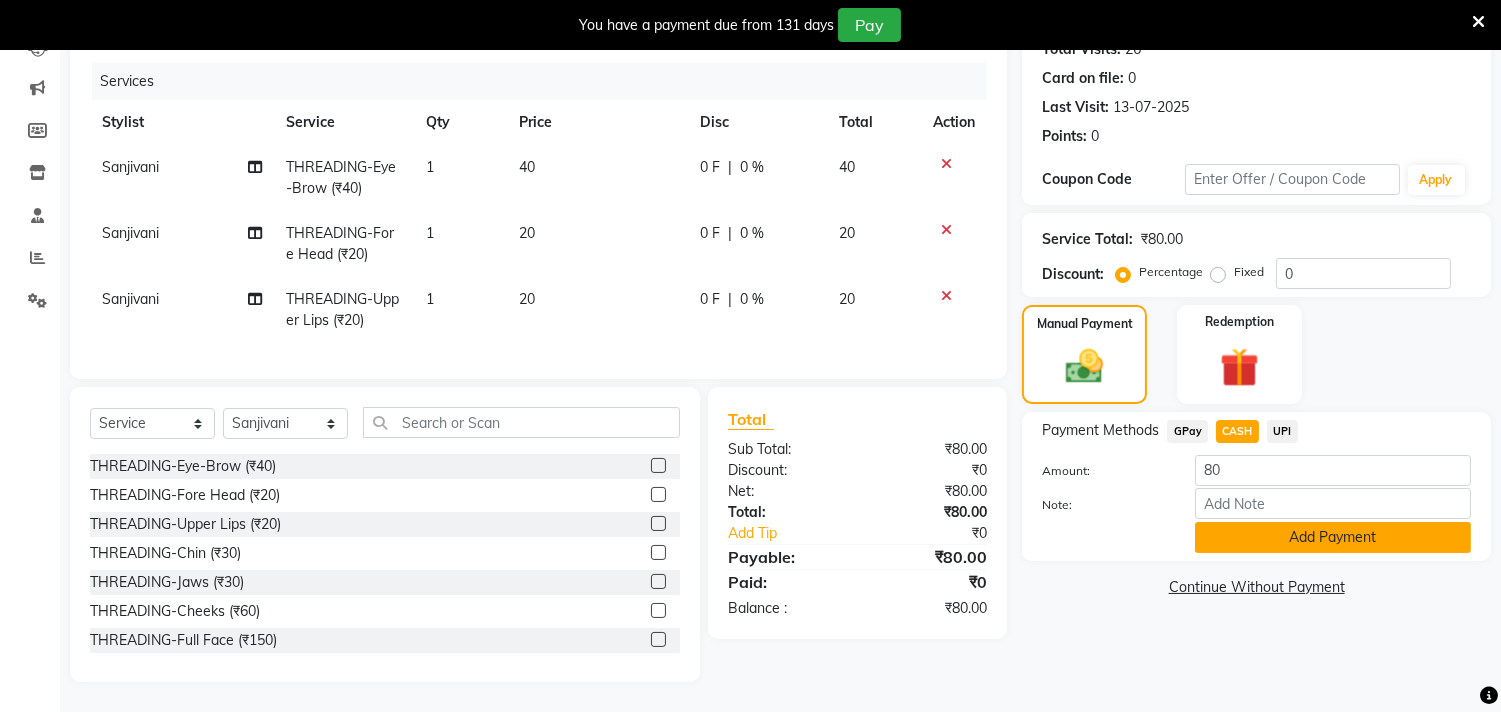 click on "Add Payment" 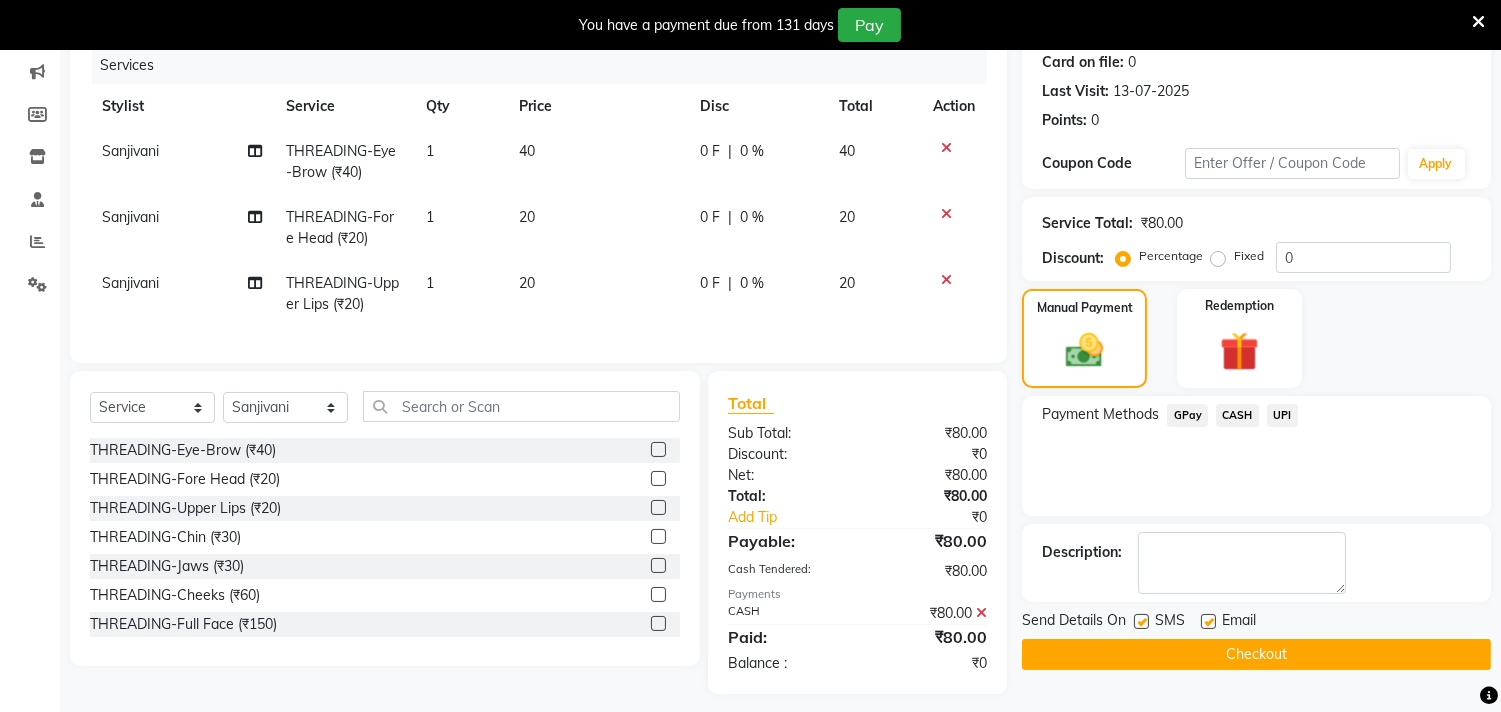 scroll, scrollTop: 280, scrollLeft: 0, axis: vertical 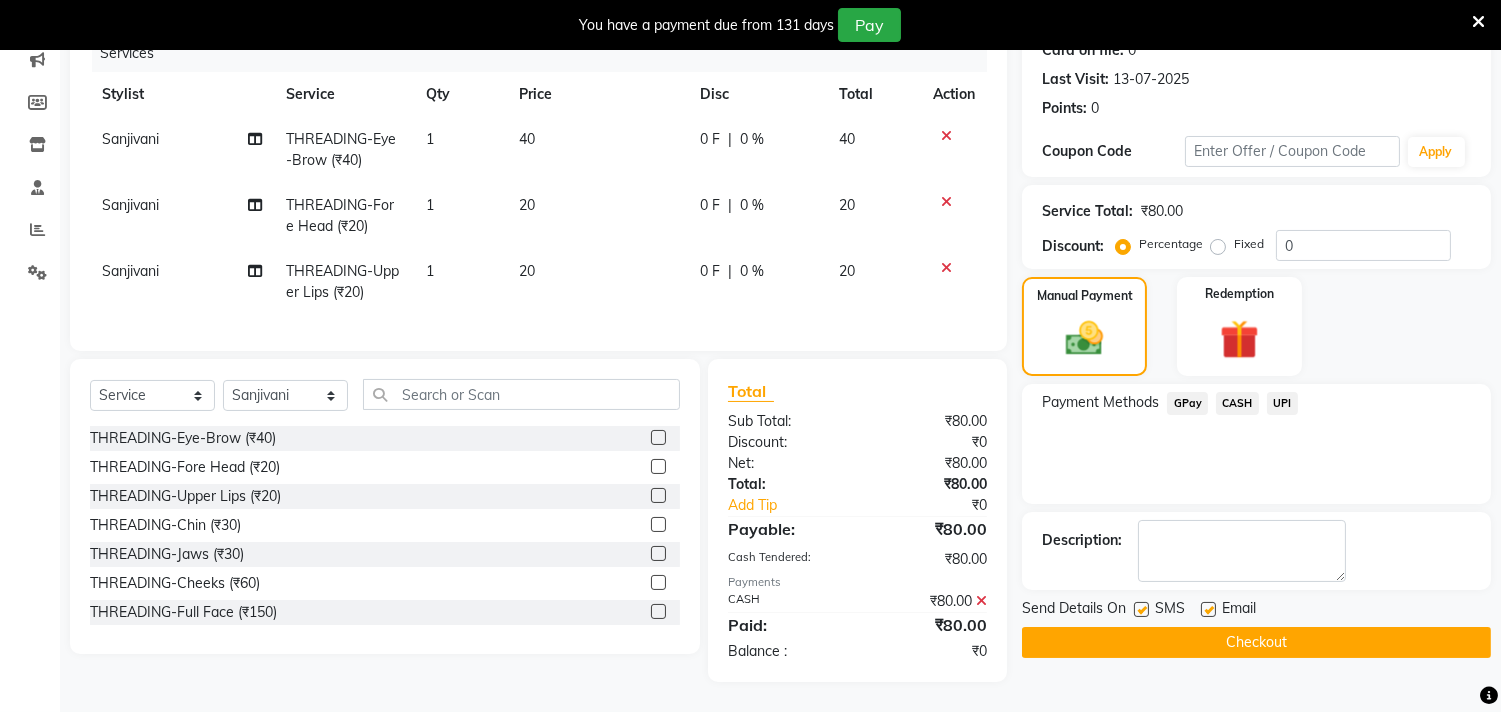 click on "Checkout" 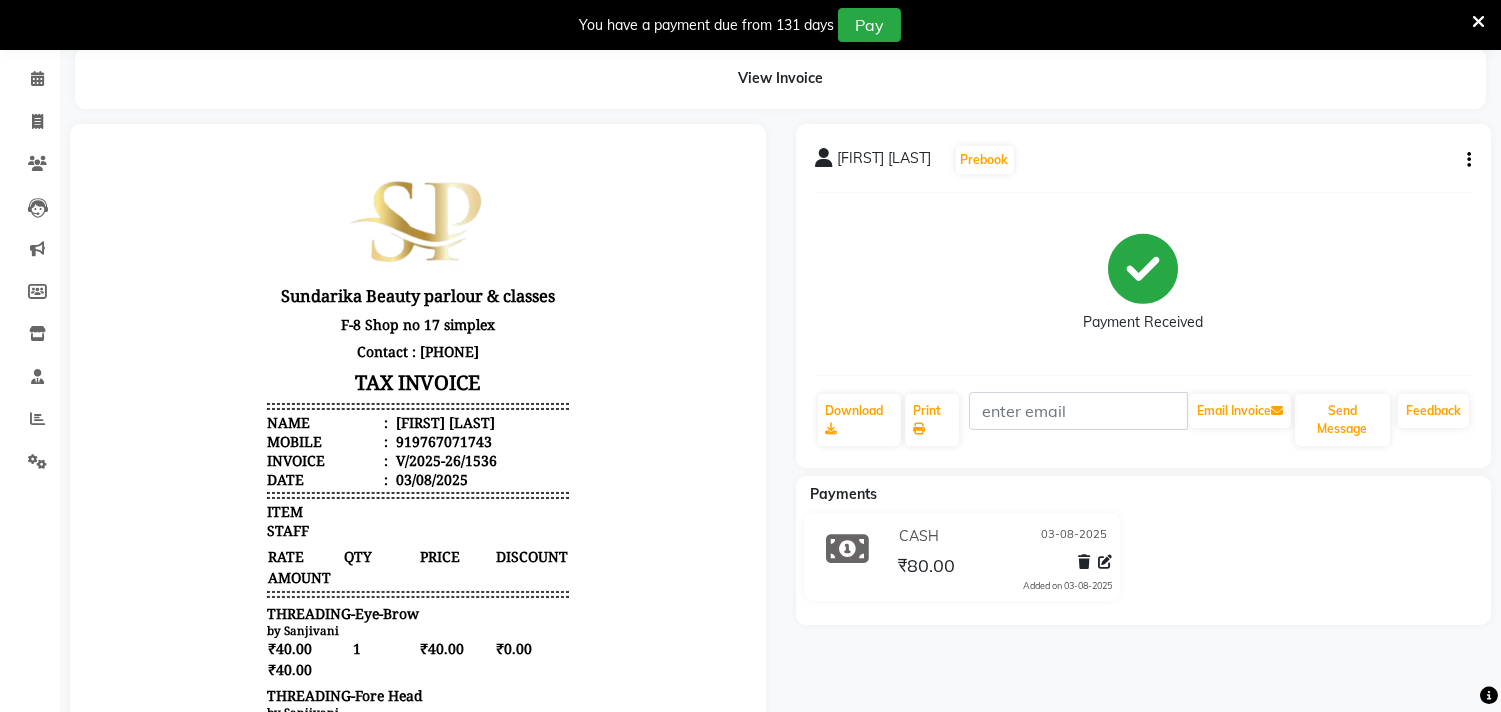 scroll, scrollTop: 0, scrollLeft: 0, axis: both 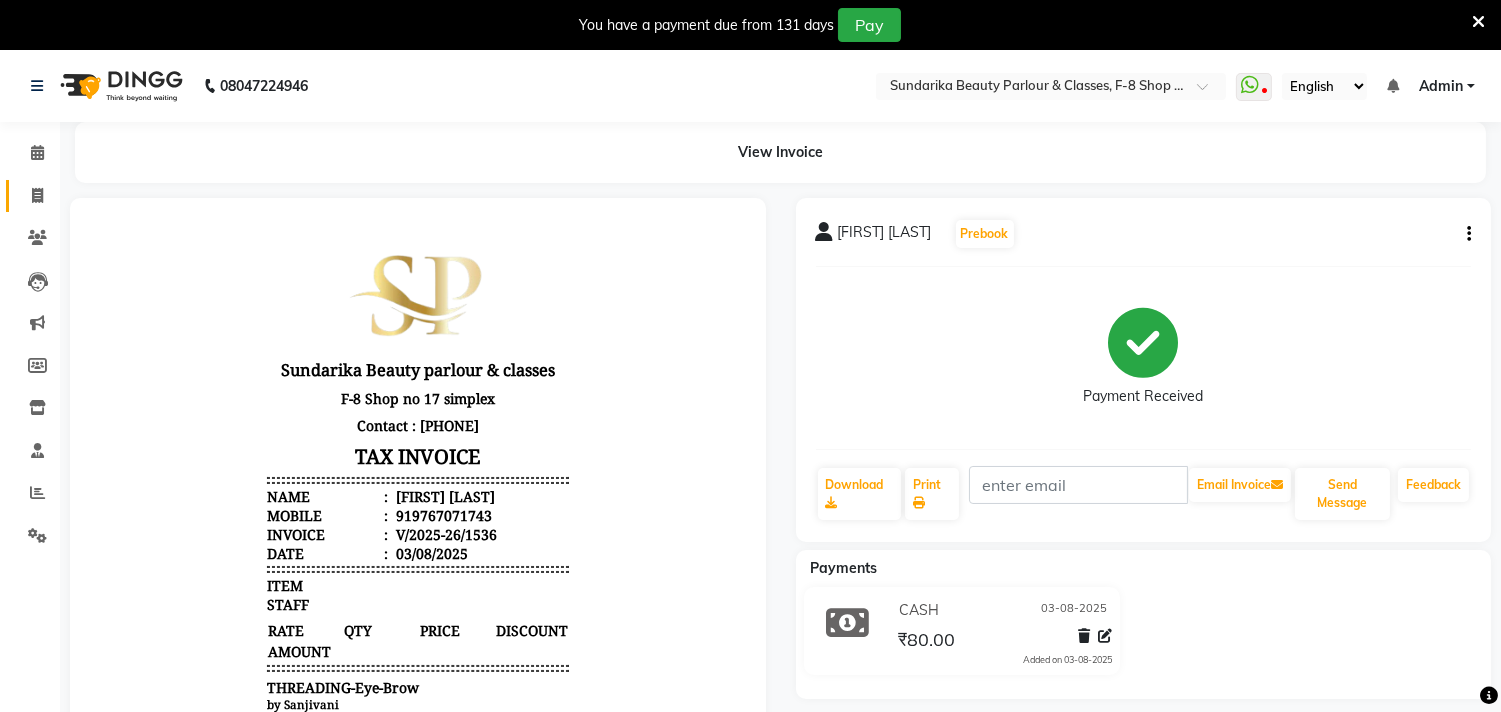 click 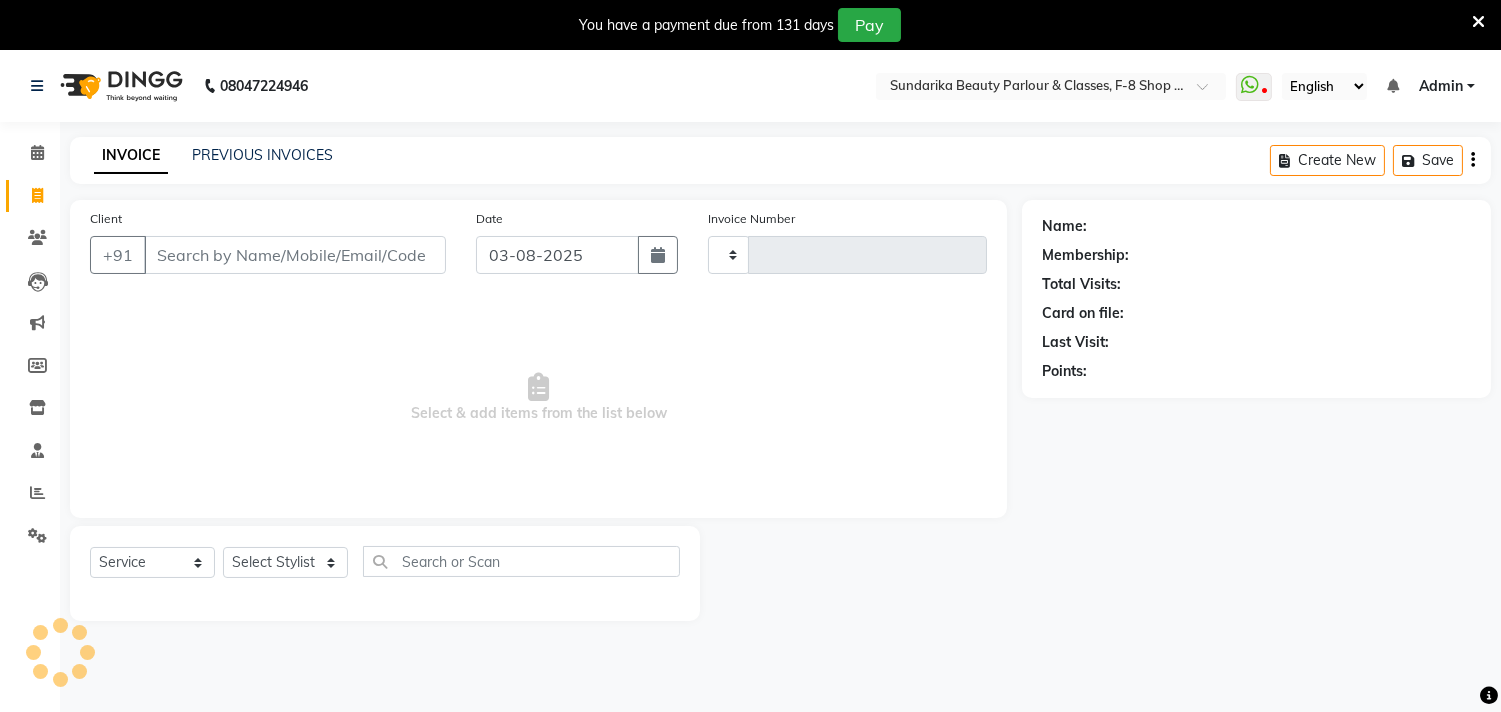type on "1537" 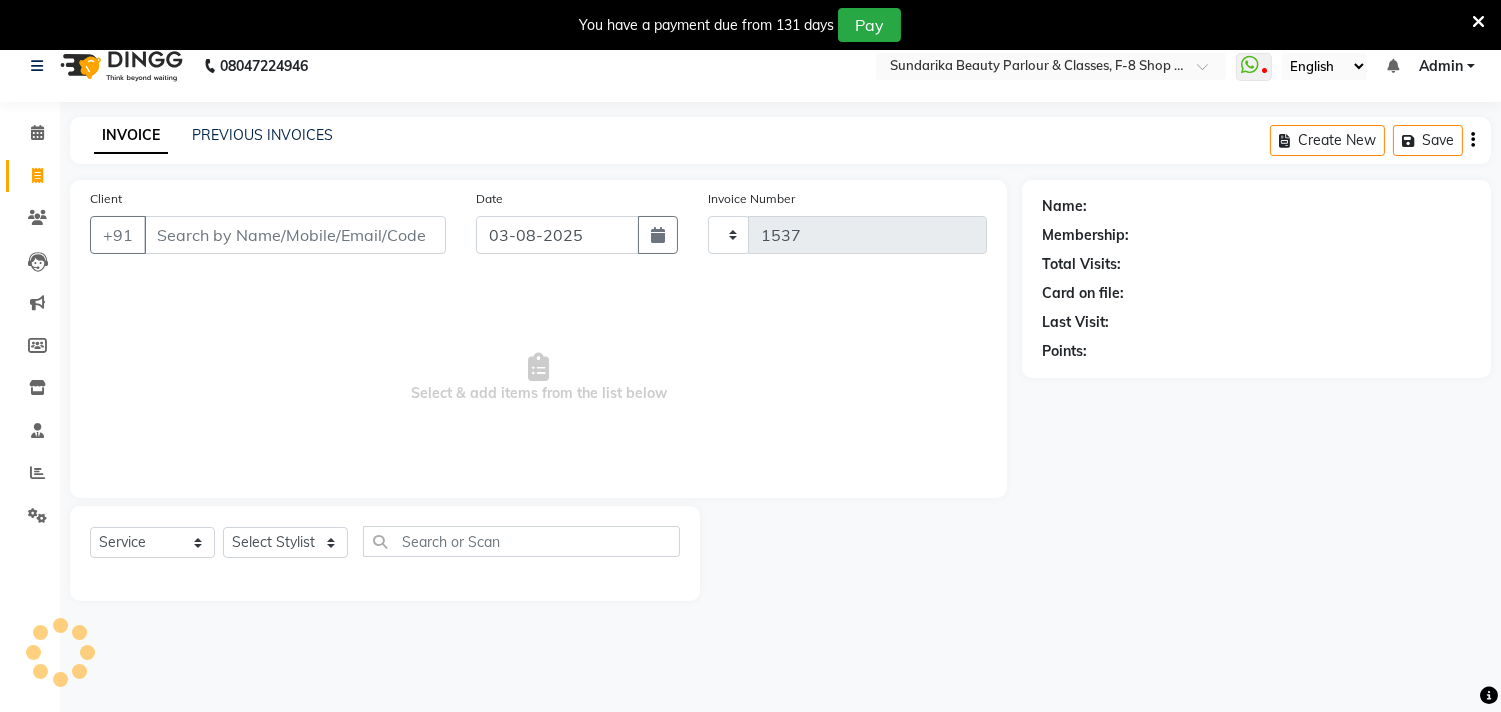 select on "5341" 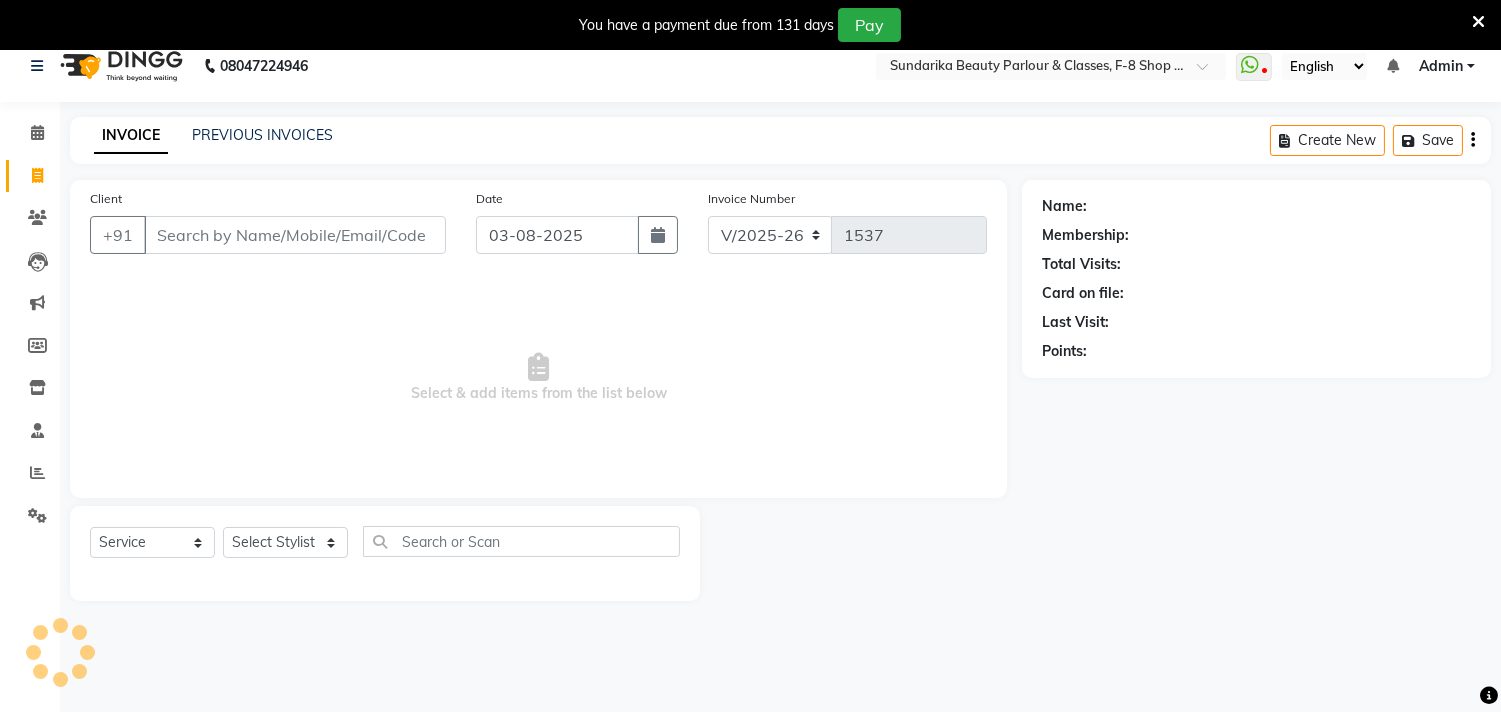scroll, scrollTop: 50, scrollLeft: 0, axis: vertical 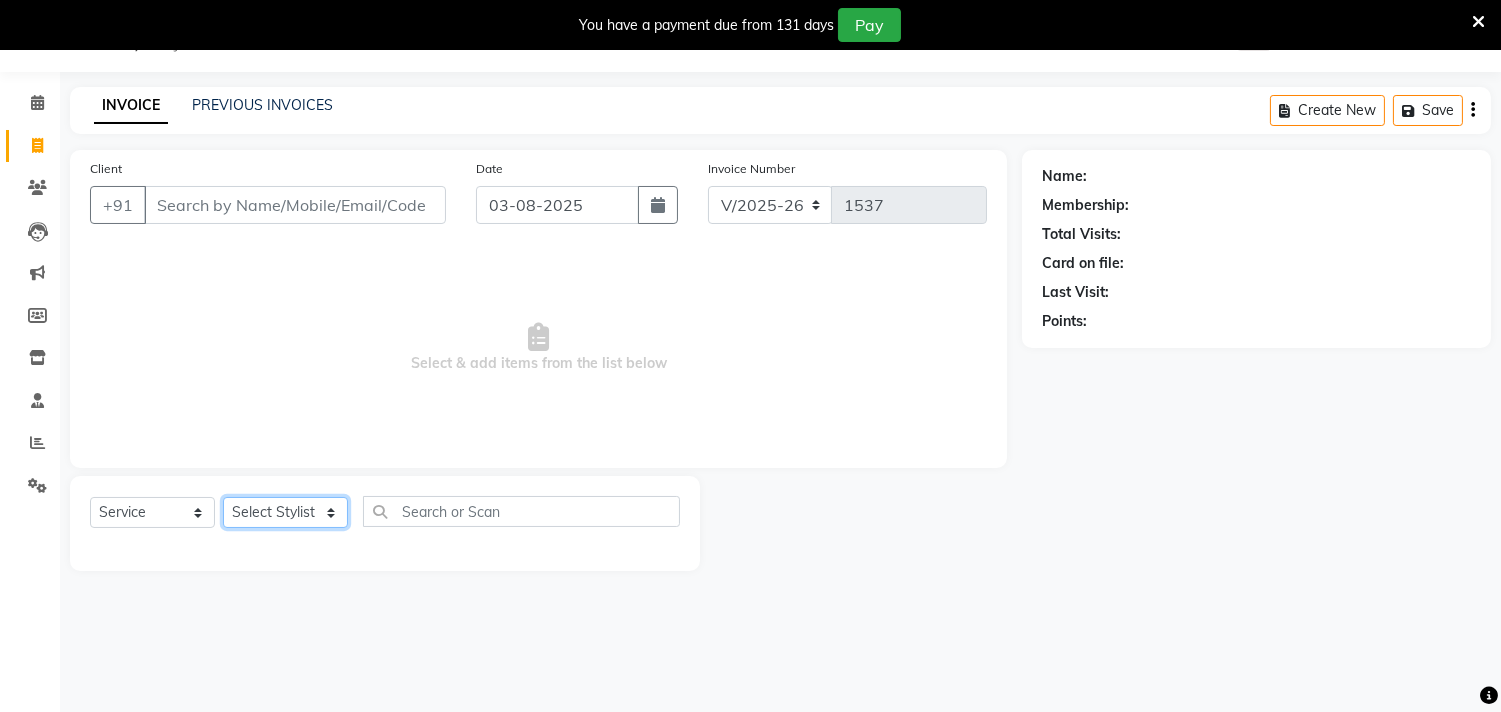 click on "Select Stylist Gita mala Sanjivani Vaishali Mam" 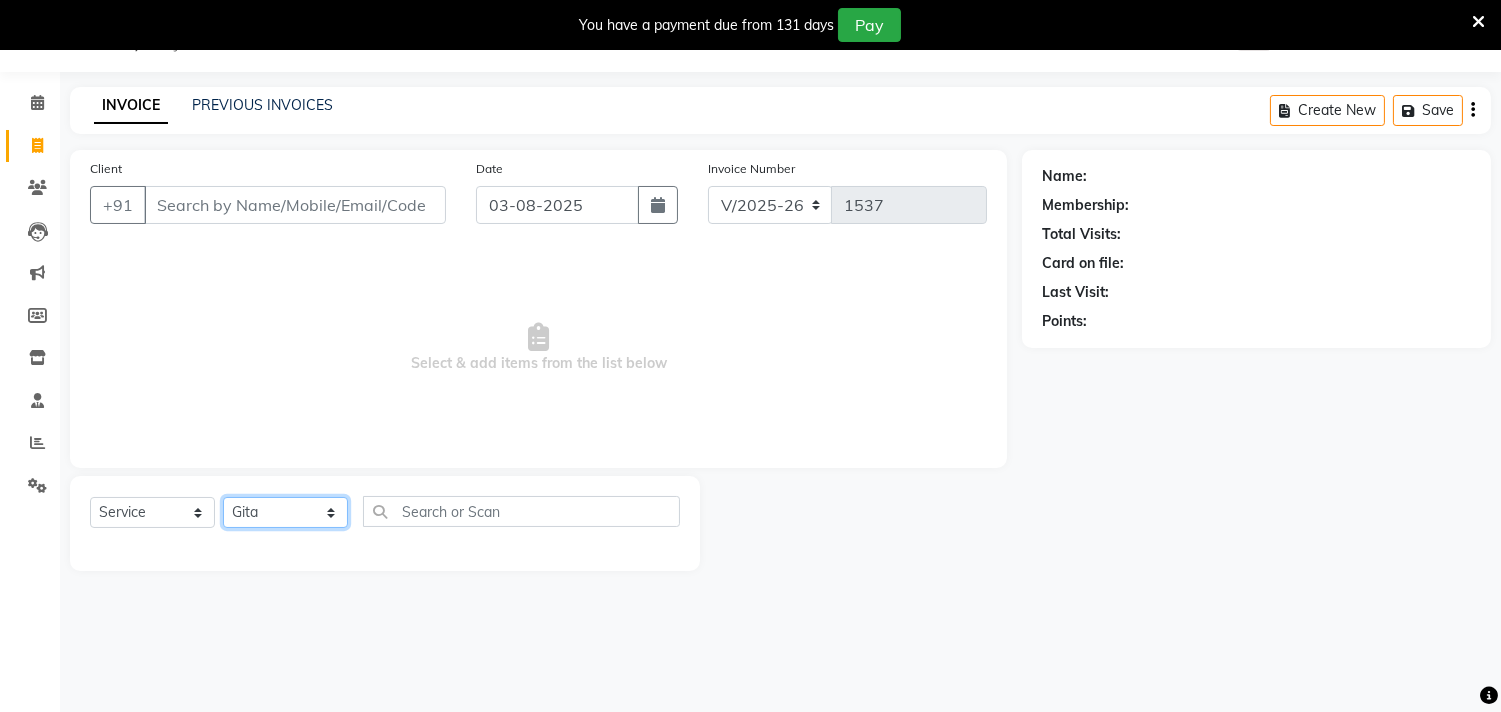 click on "Select Stylist Gita mala Sanjivani Vaishali Mam" 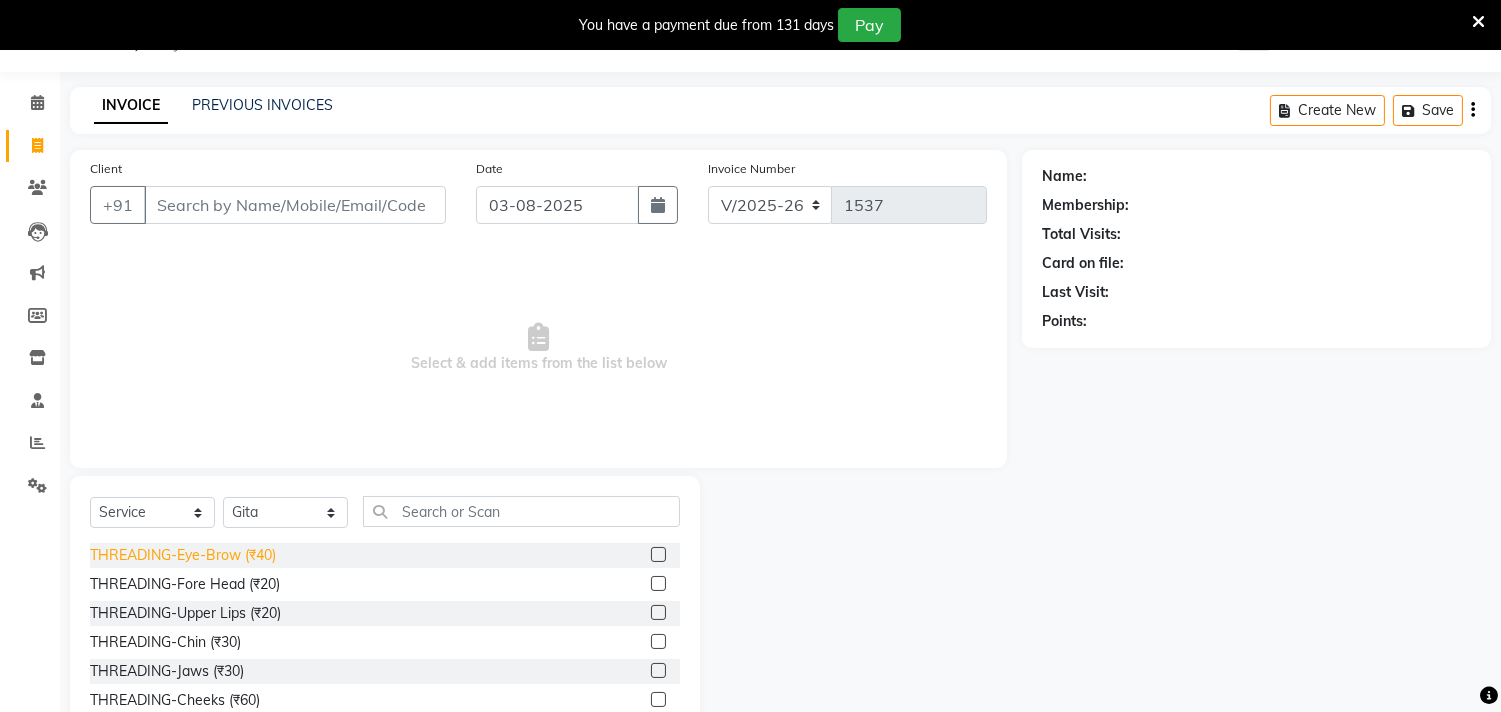 click on "THREADING-Eye-Brow (₹40)" 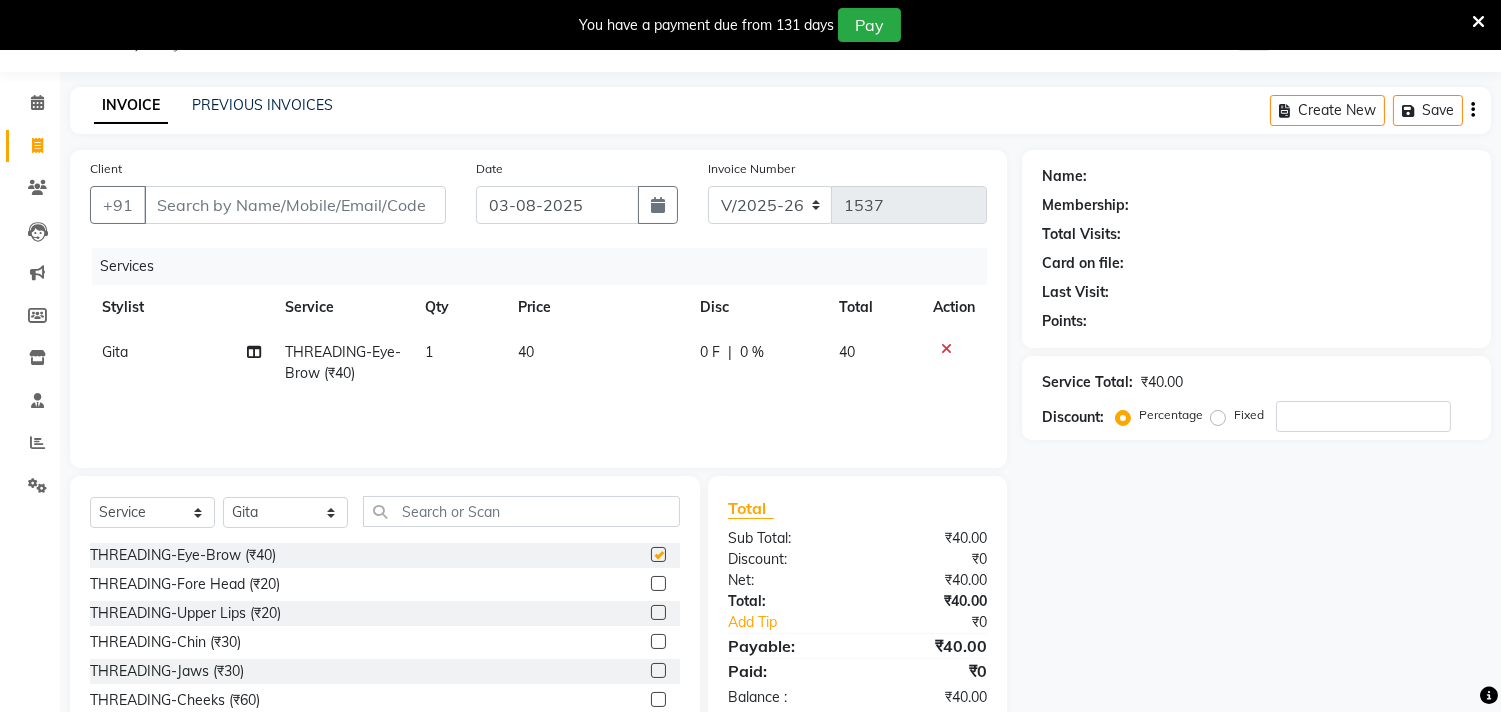 checkbox on "false" 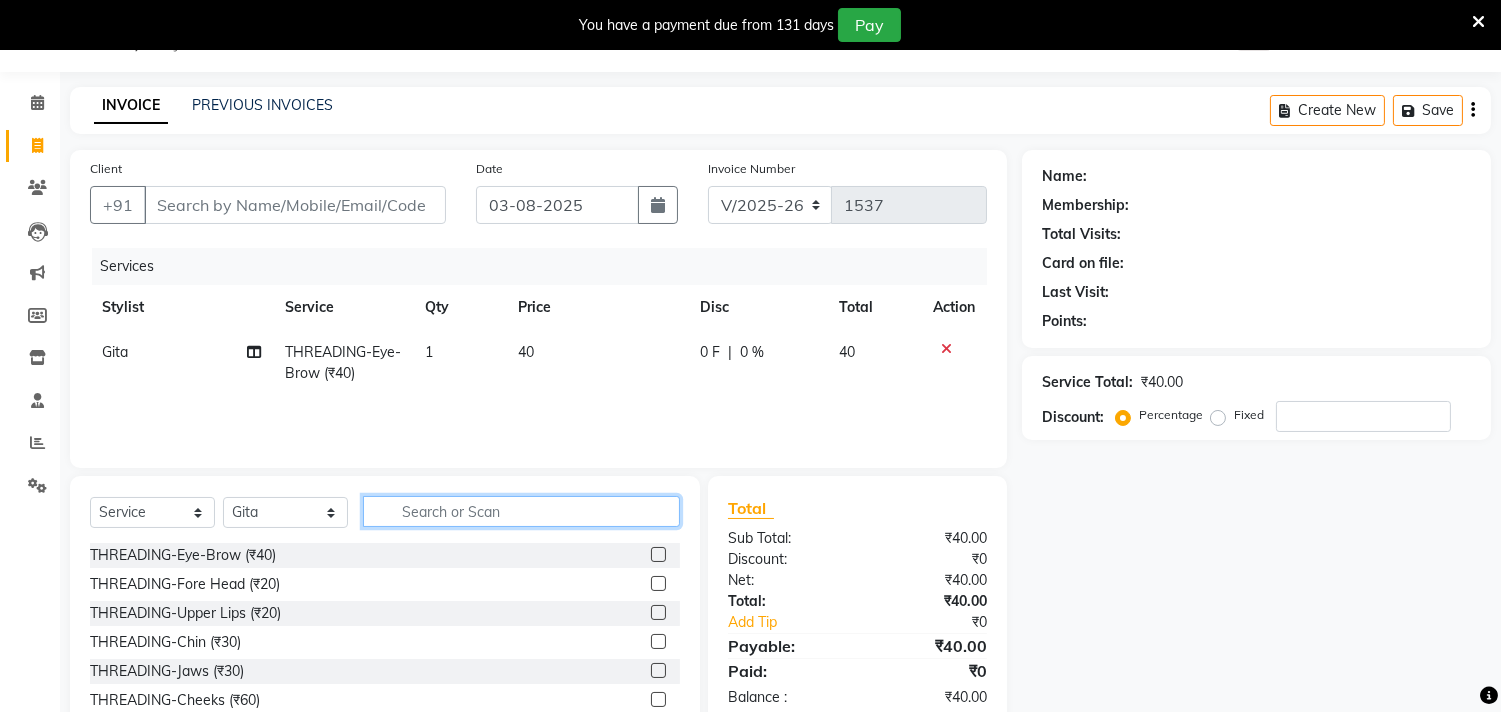 click 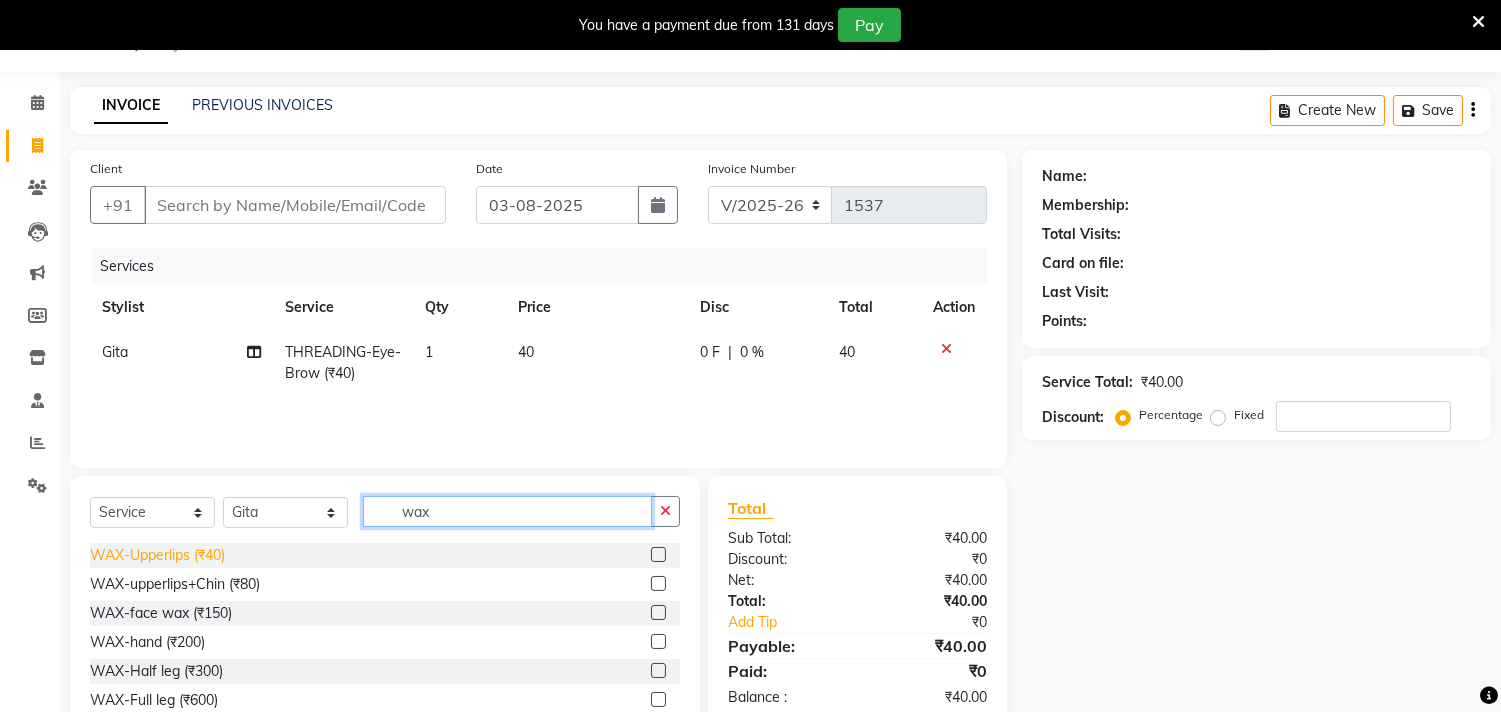 type on "wax" 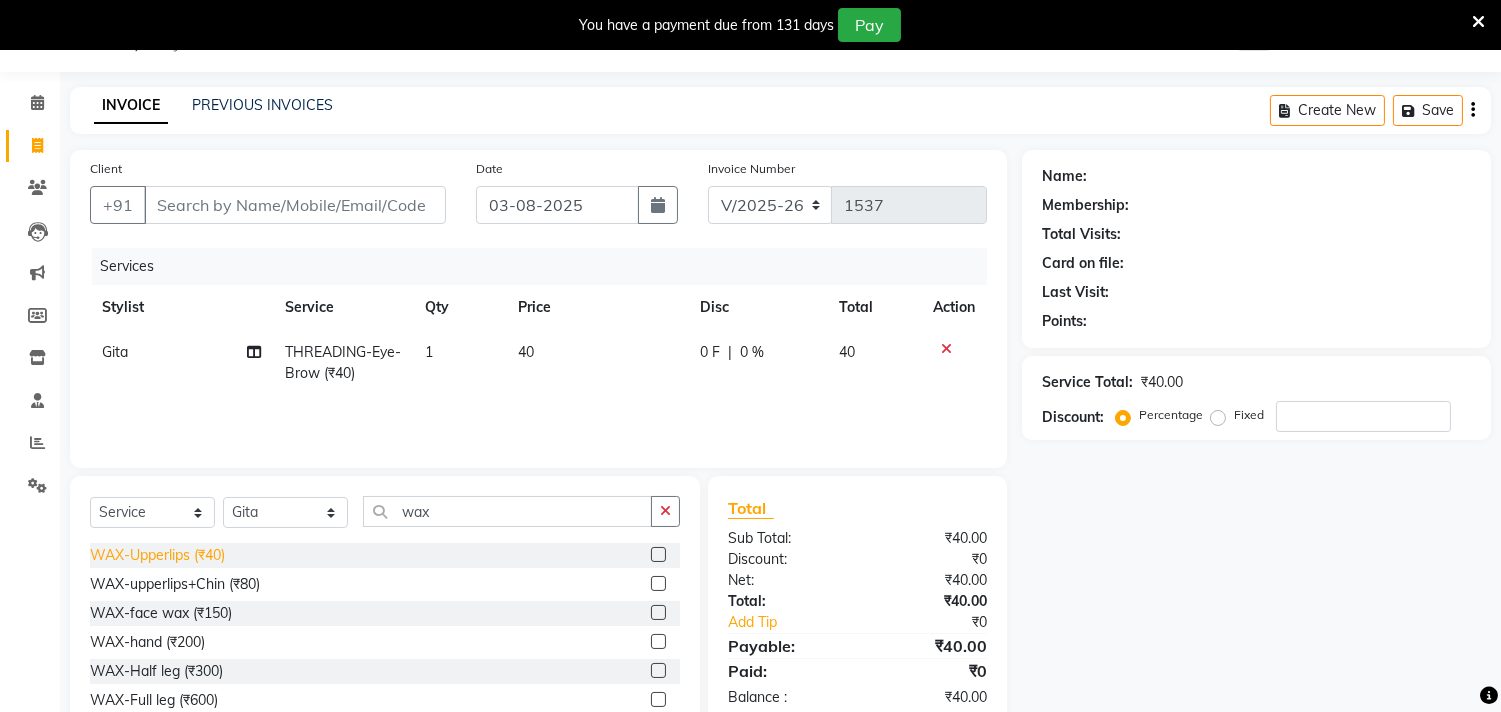 click on "WAX-Upperlips  (₹40)" 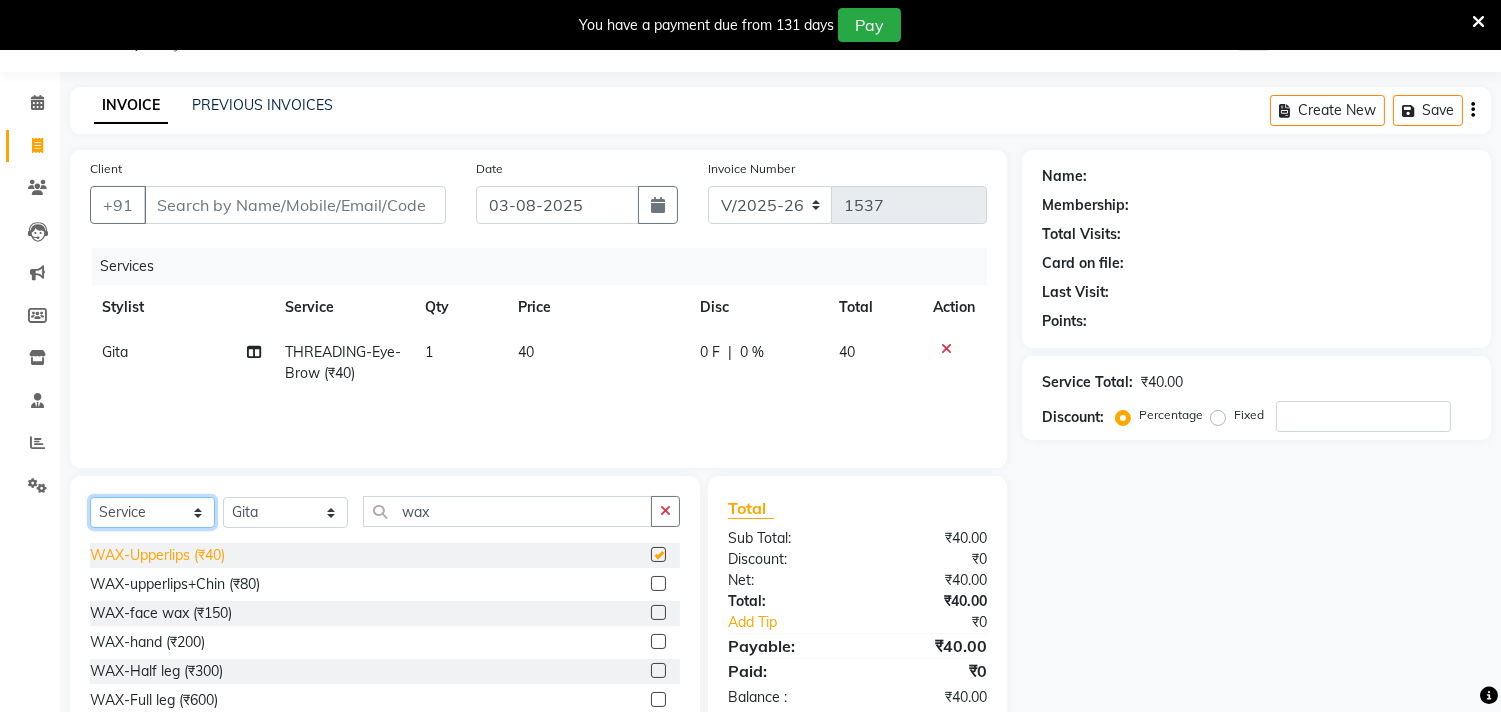 drag, startPoint x: 183, startPoint y: 557, endPoint x: 193, endPoint y: 547, distance: 14.142136 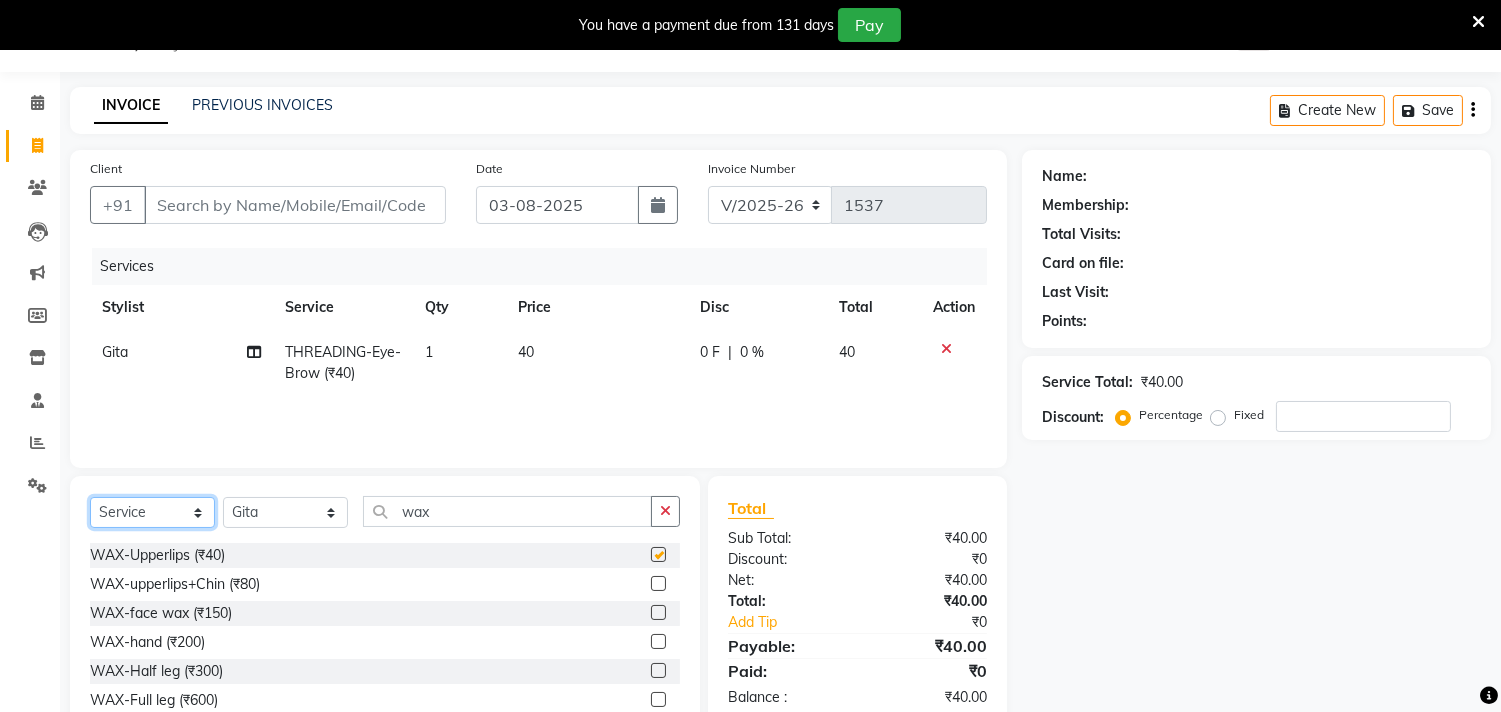 click on "Select  Service  Product  Membership  Package Voucher Prepaid Gift Card" 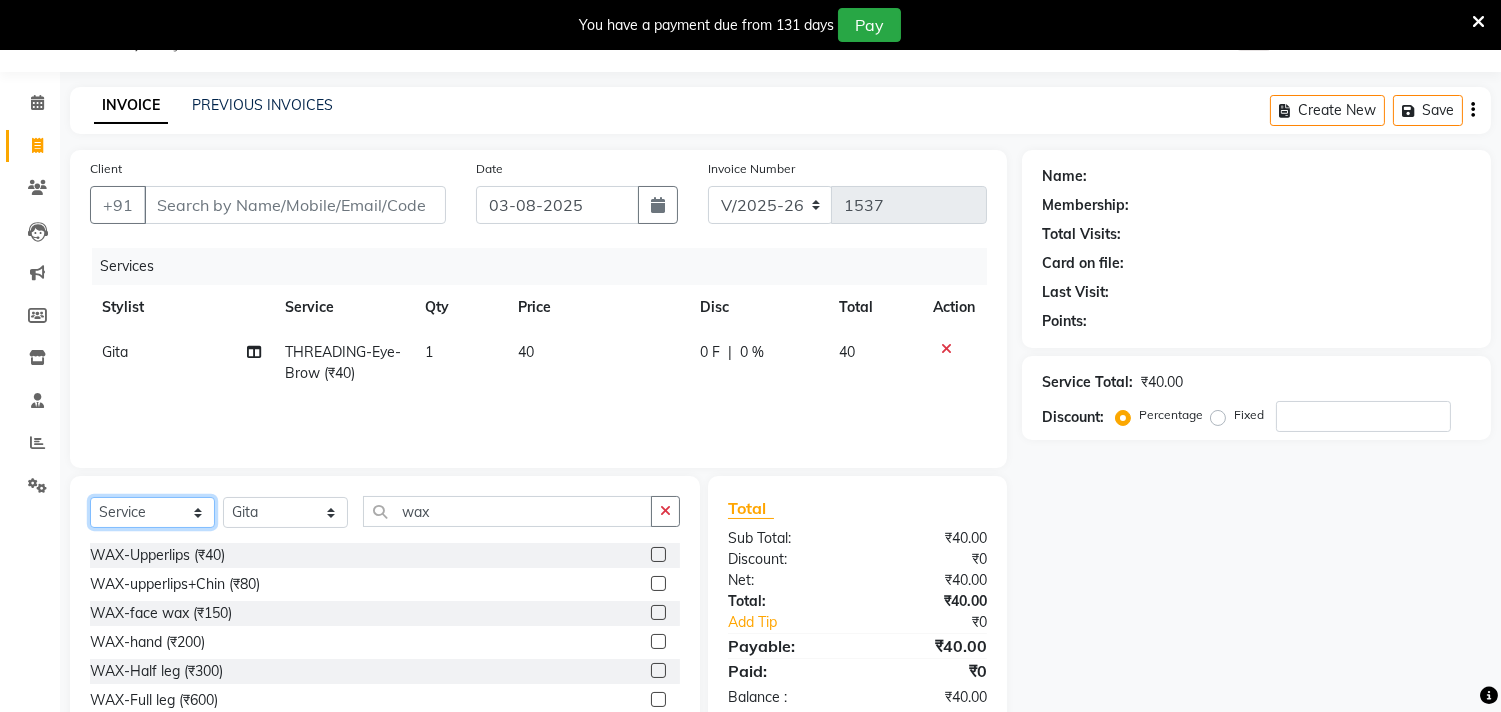 checkbox on "false" 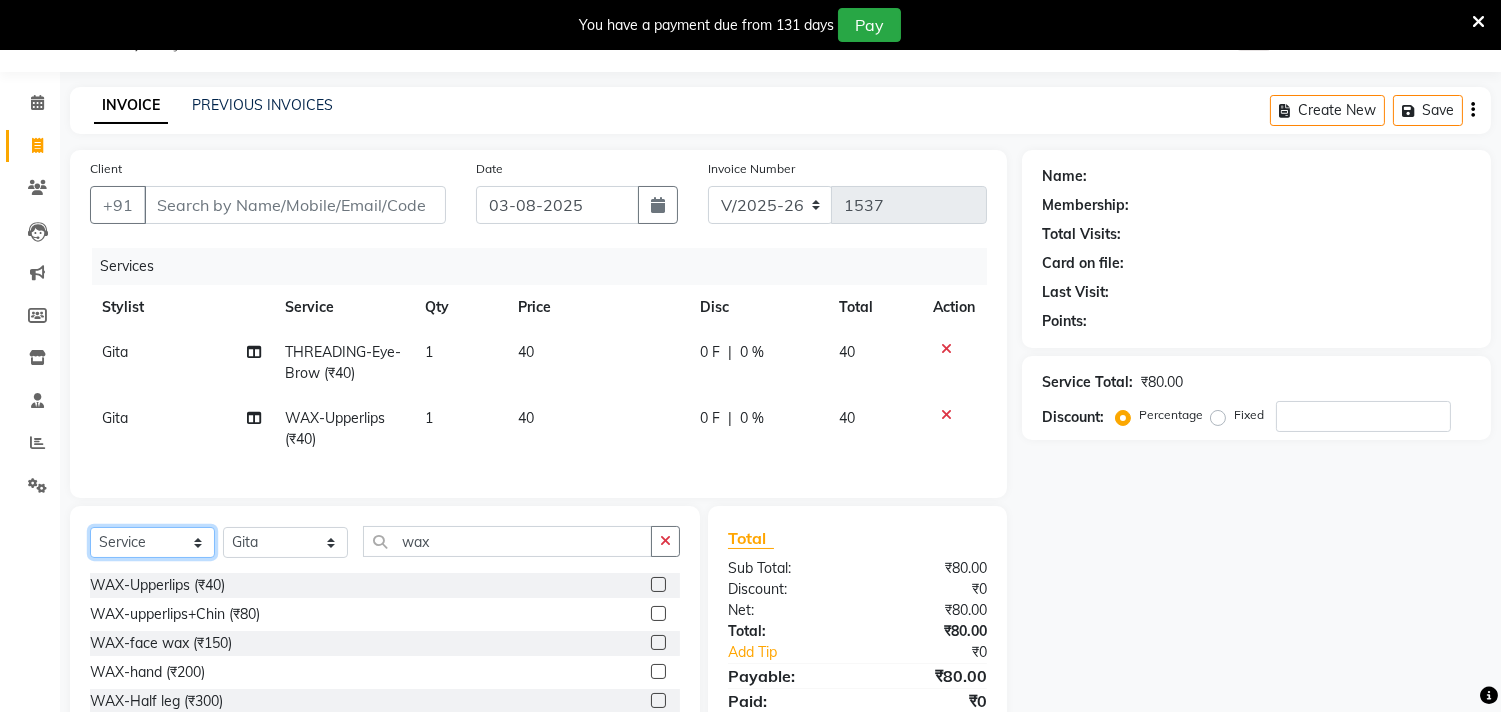 scroll, scrollTop: 185, scrollLeft: 0, axis: vertical 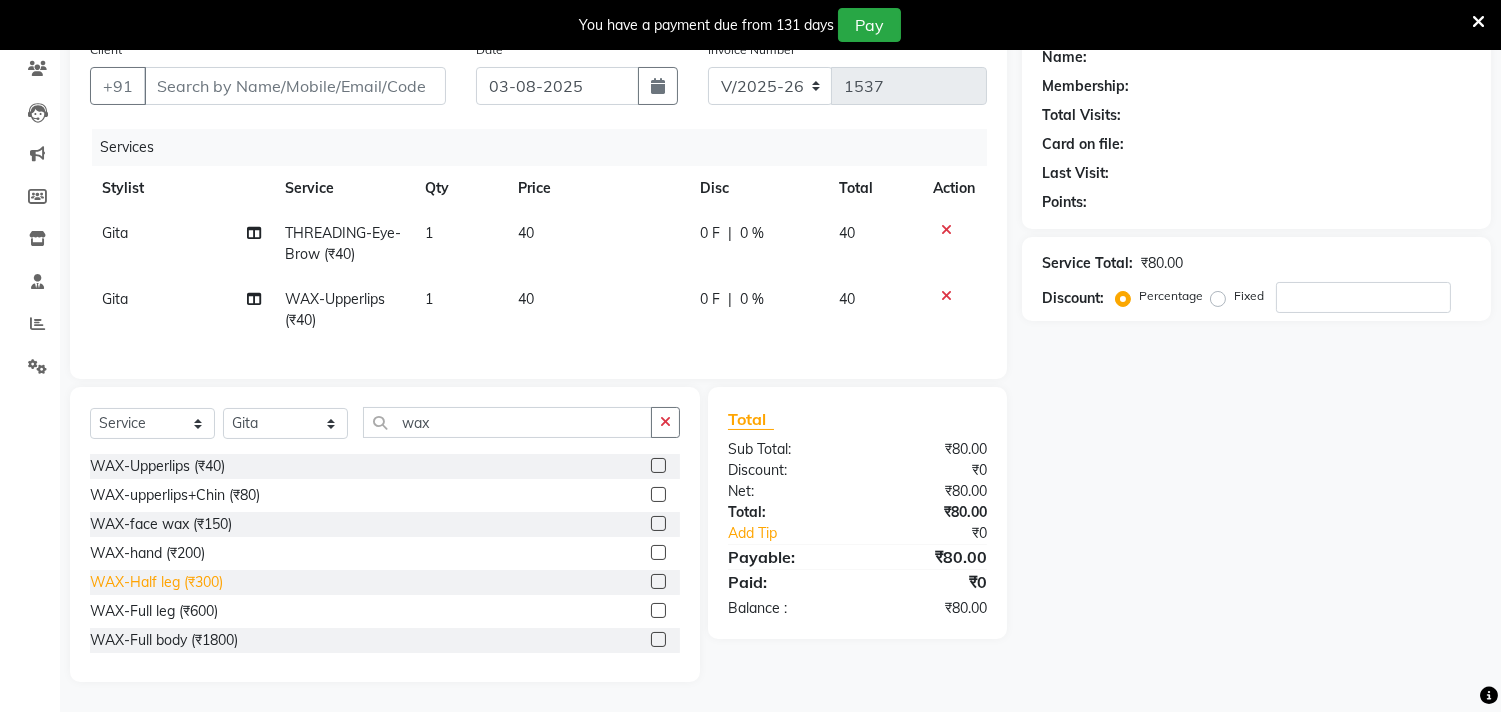 click on "WAX-Half leg (₹300)" 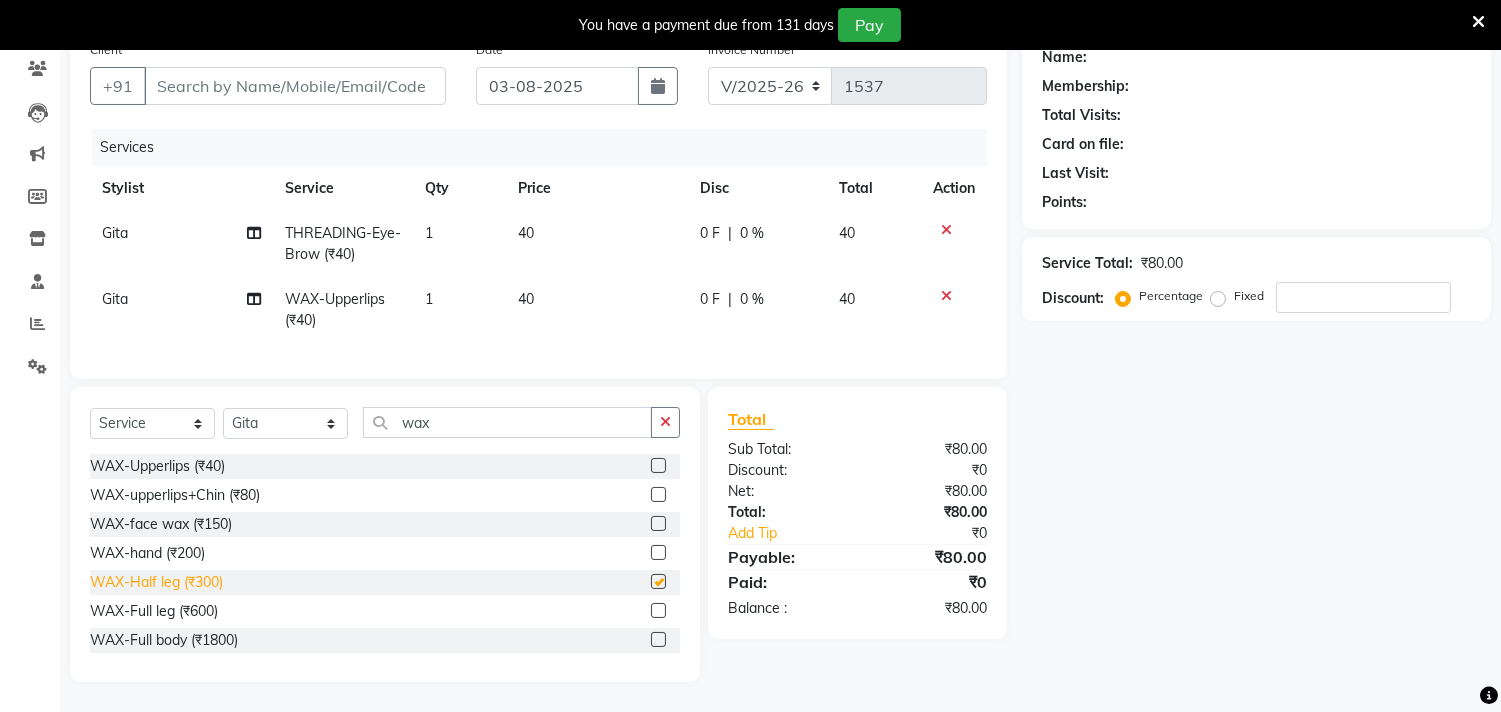 checkbox on "true" 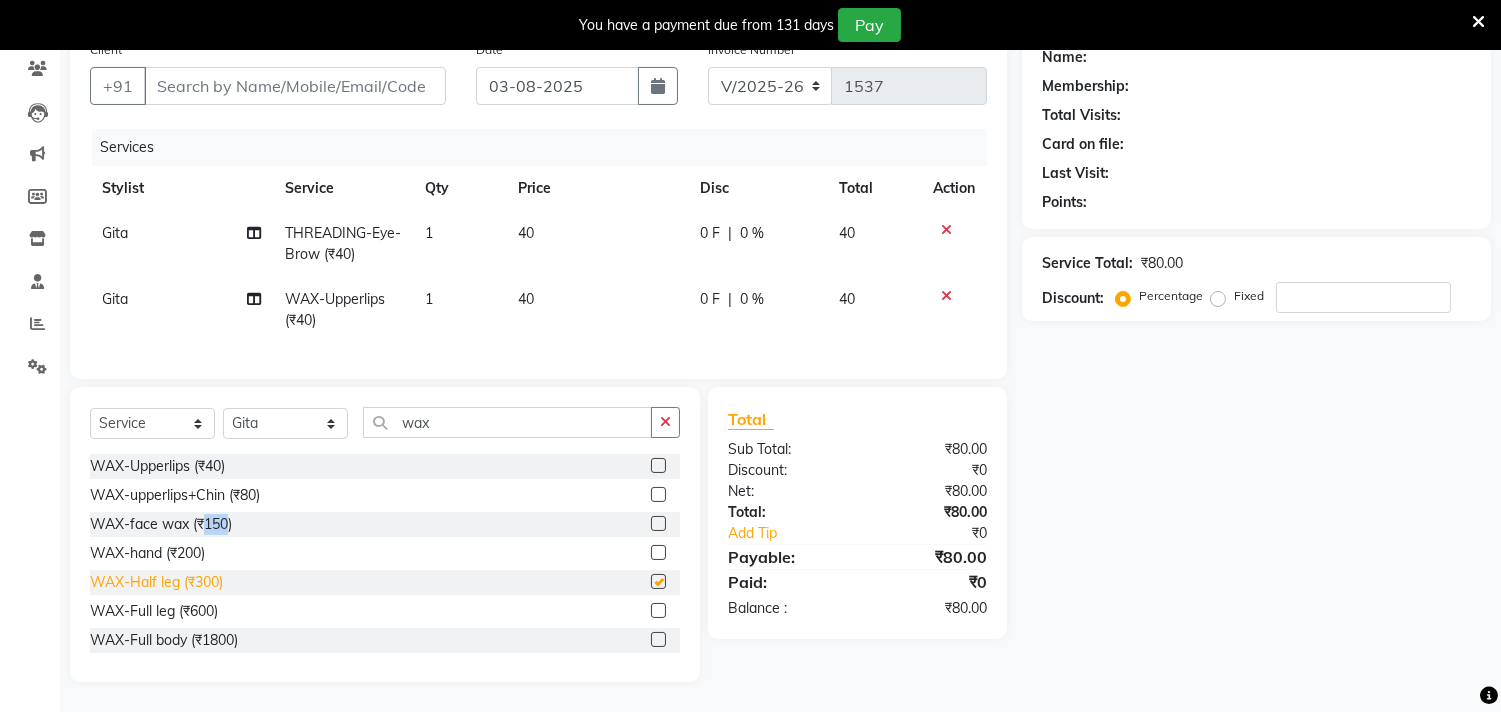 click on "WAX-face wax (₹150)" 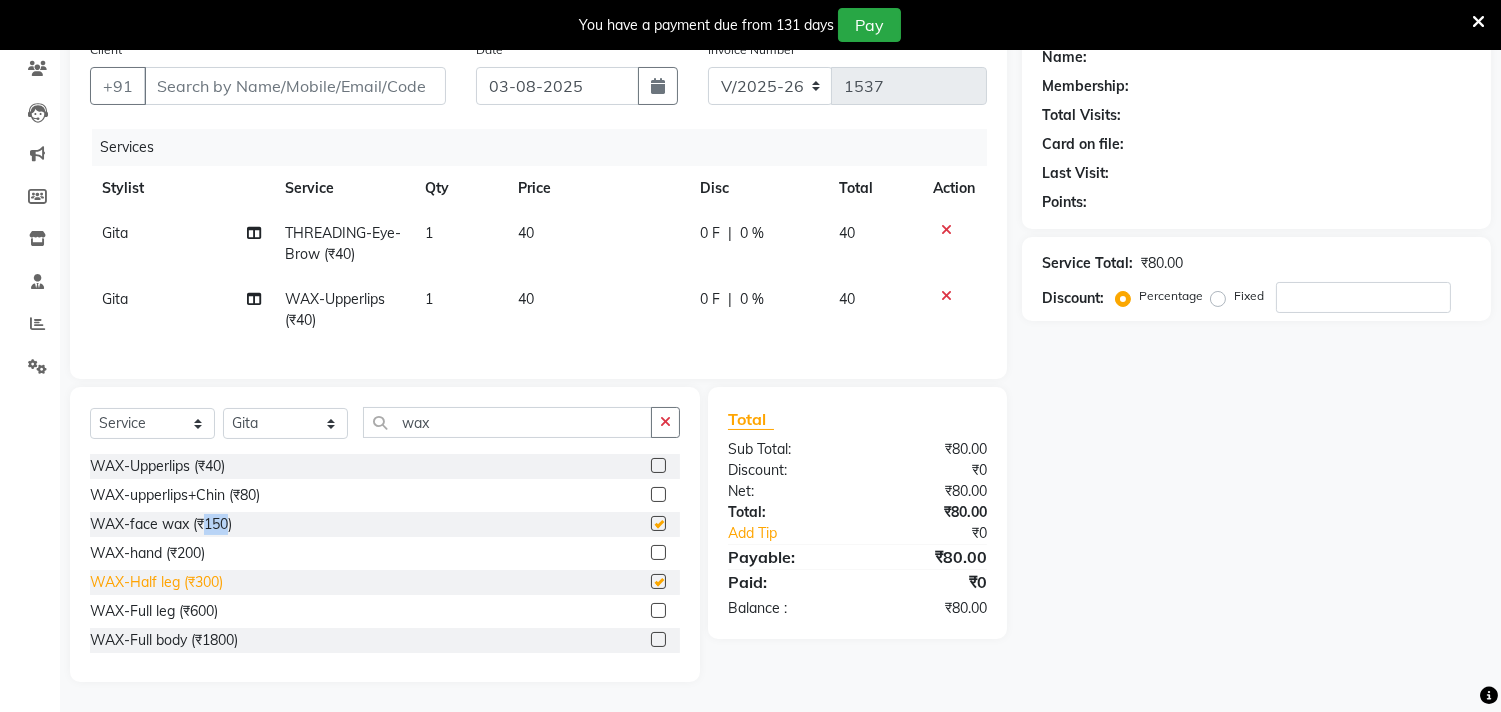 checkbox on "true" 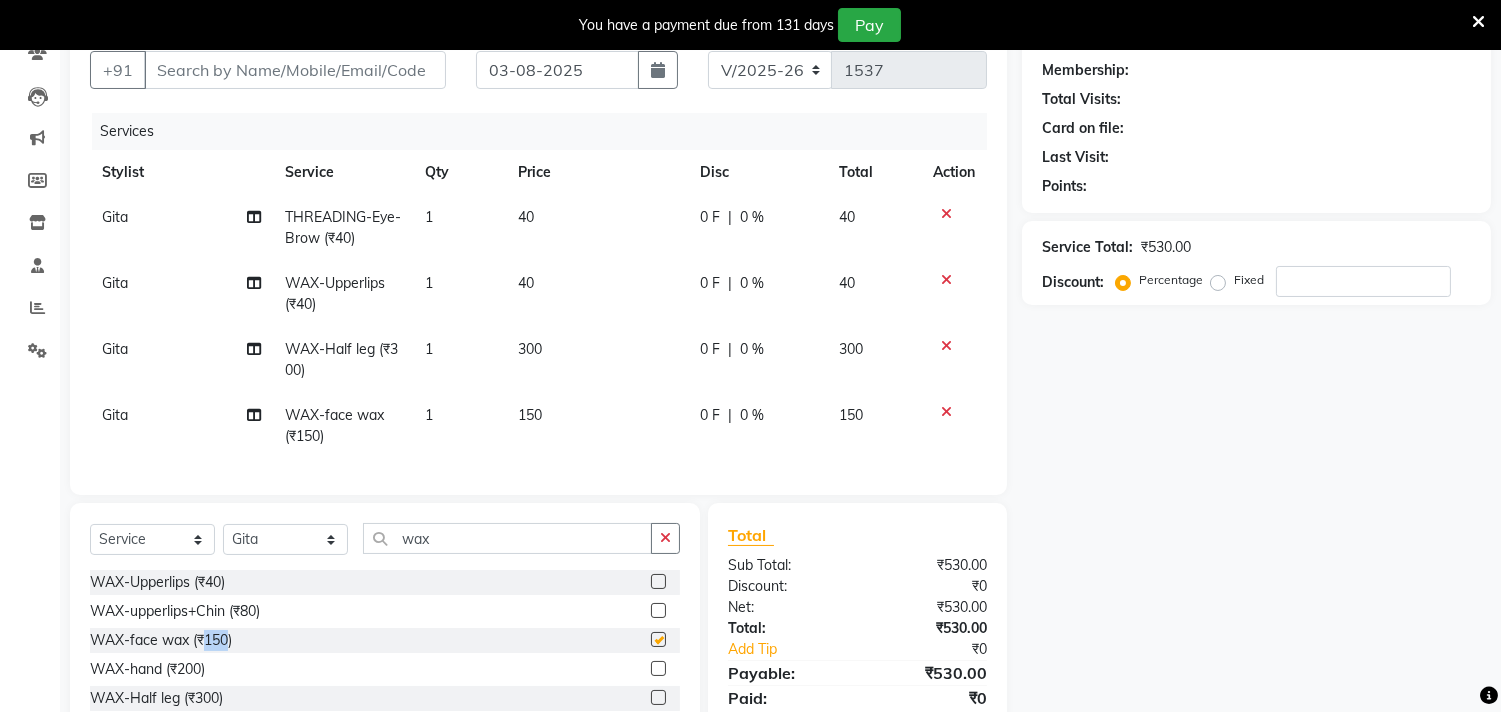 checkbox on "false" 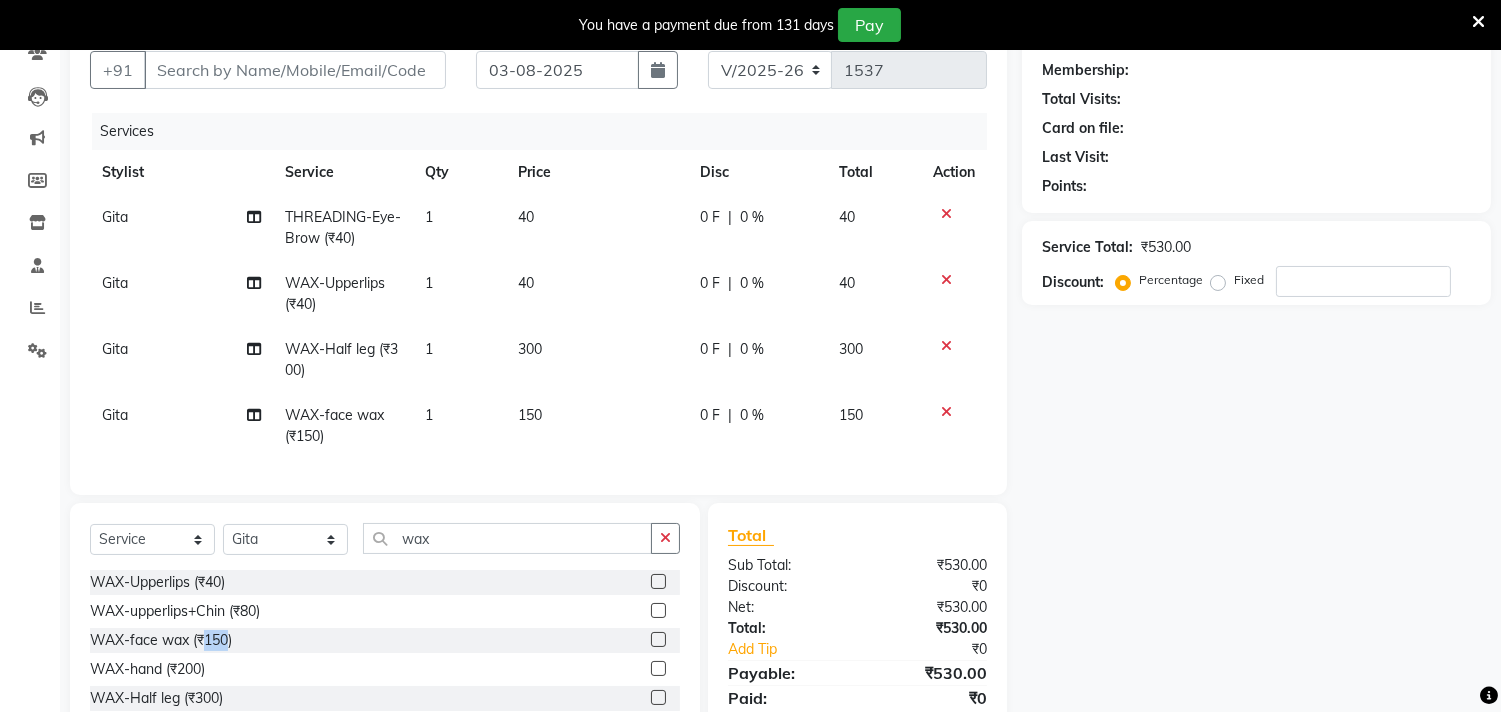 checkbox on "false" 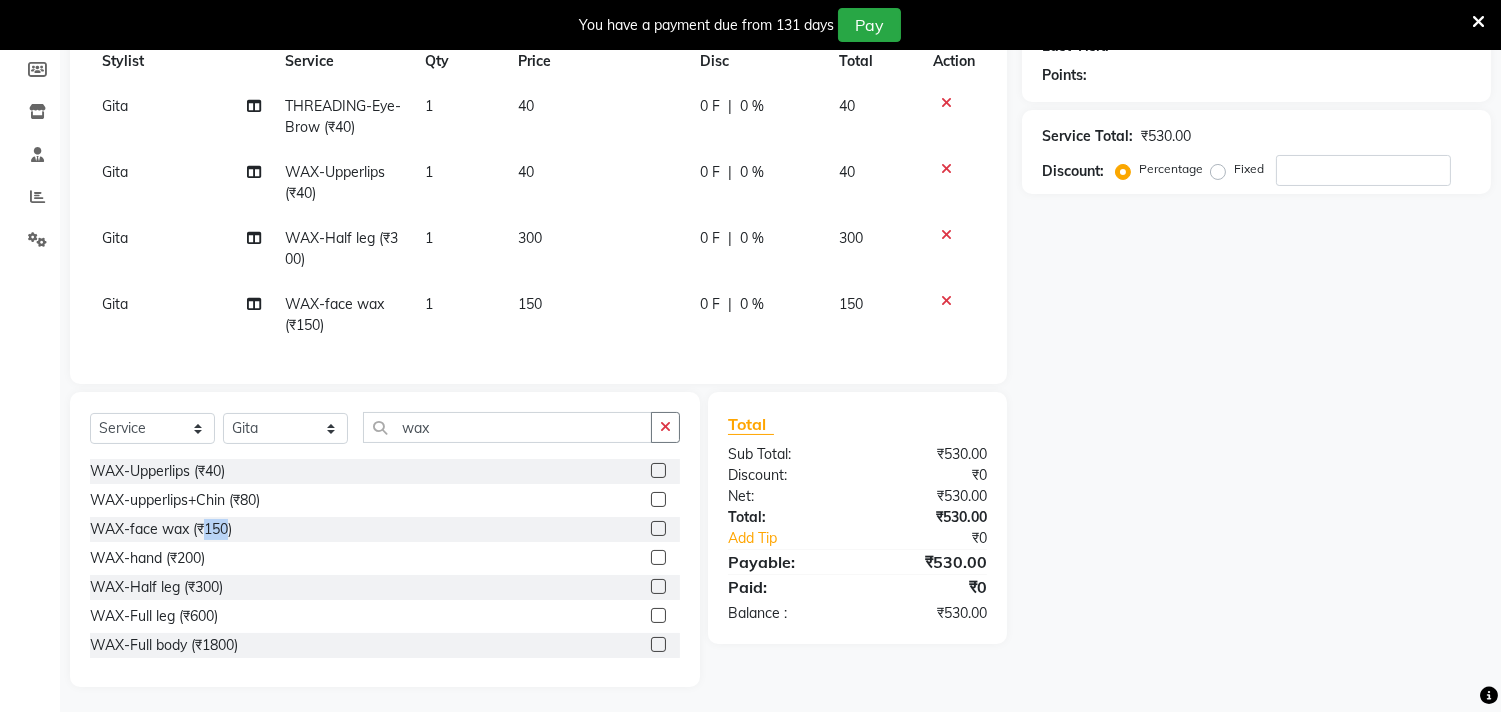 scroll, scrollTop: 317, scrollLeft: 0, axis: vertical 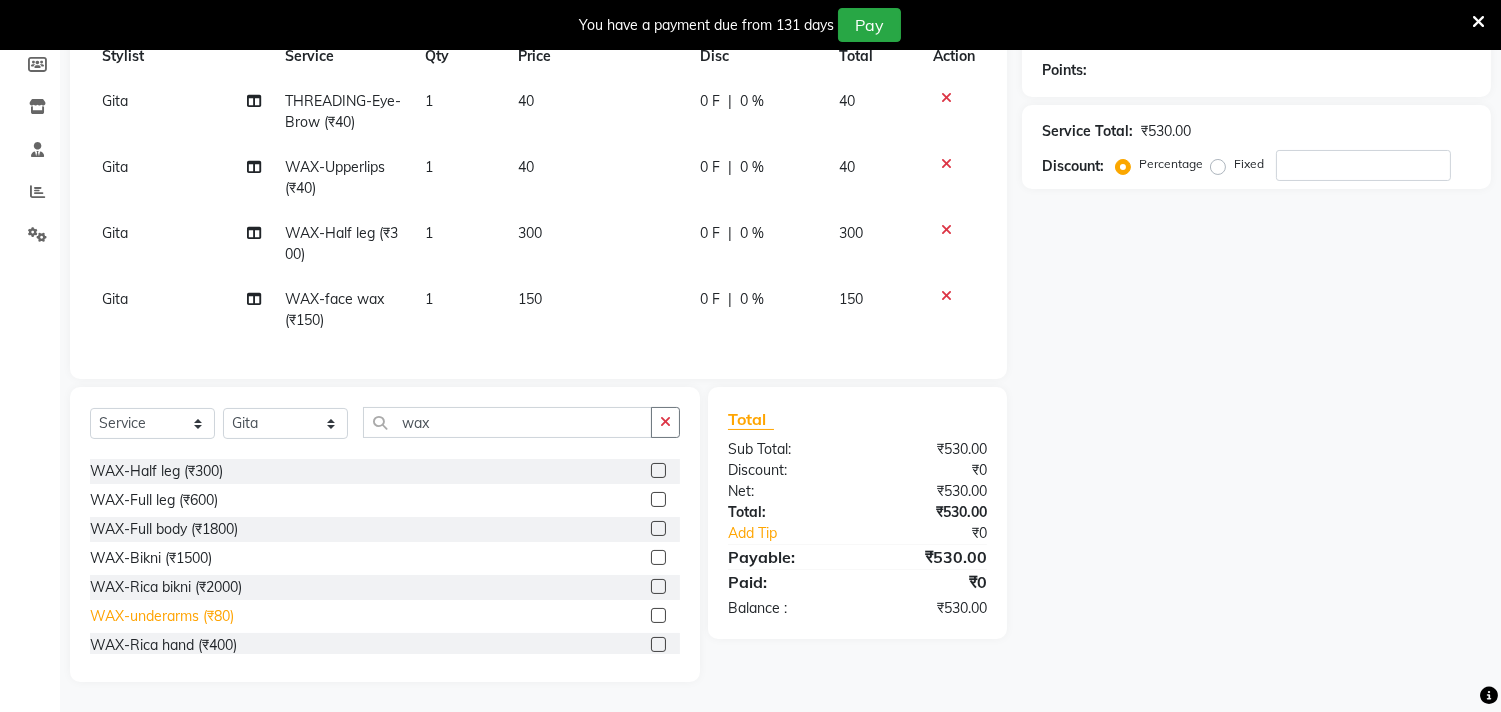 click on "WAX-underarms  (₹80)" 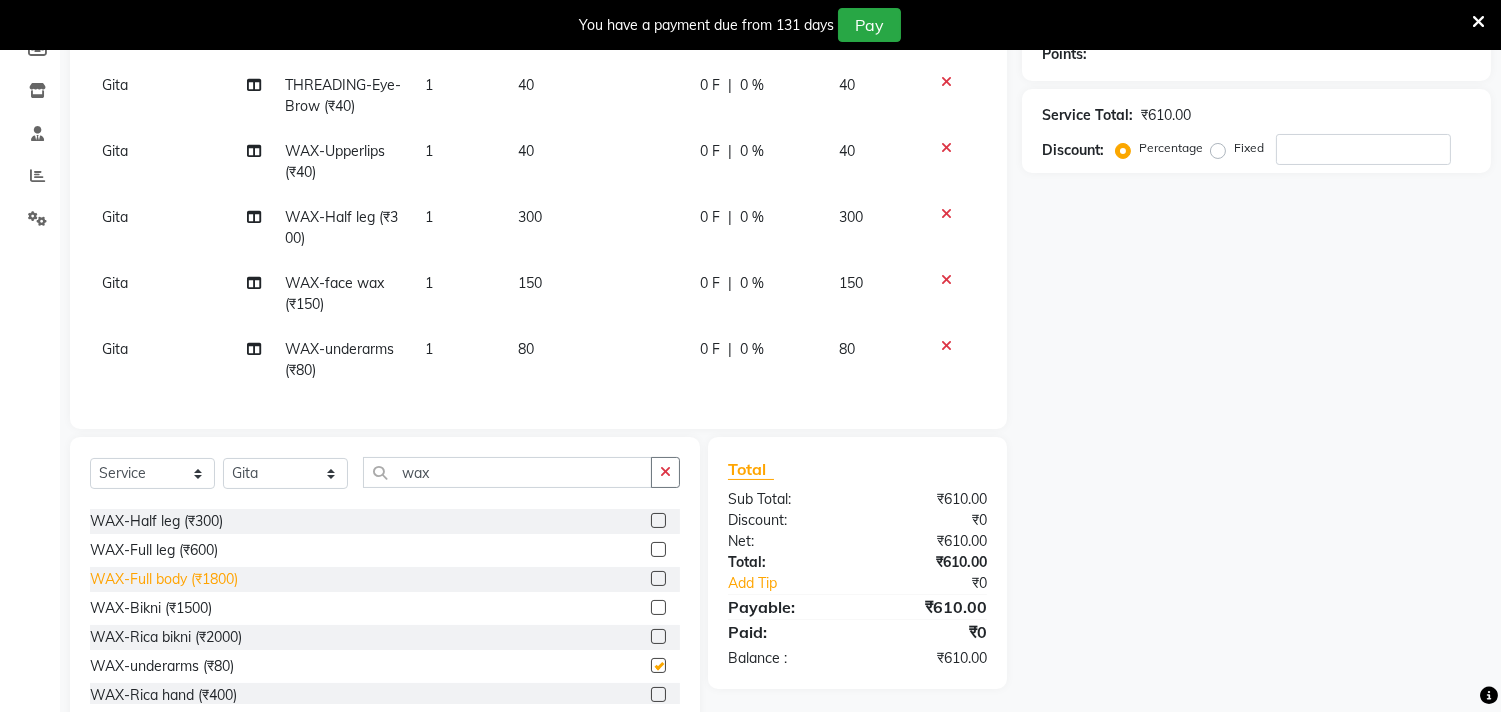 checkbox on "false" 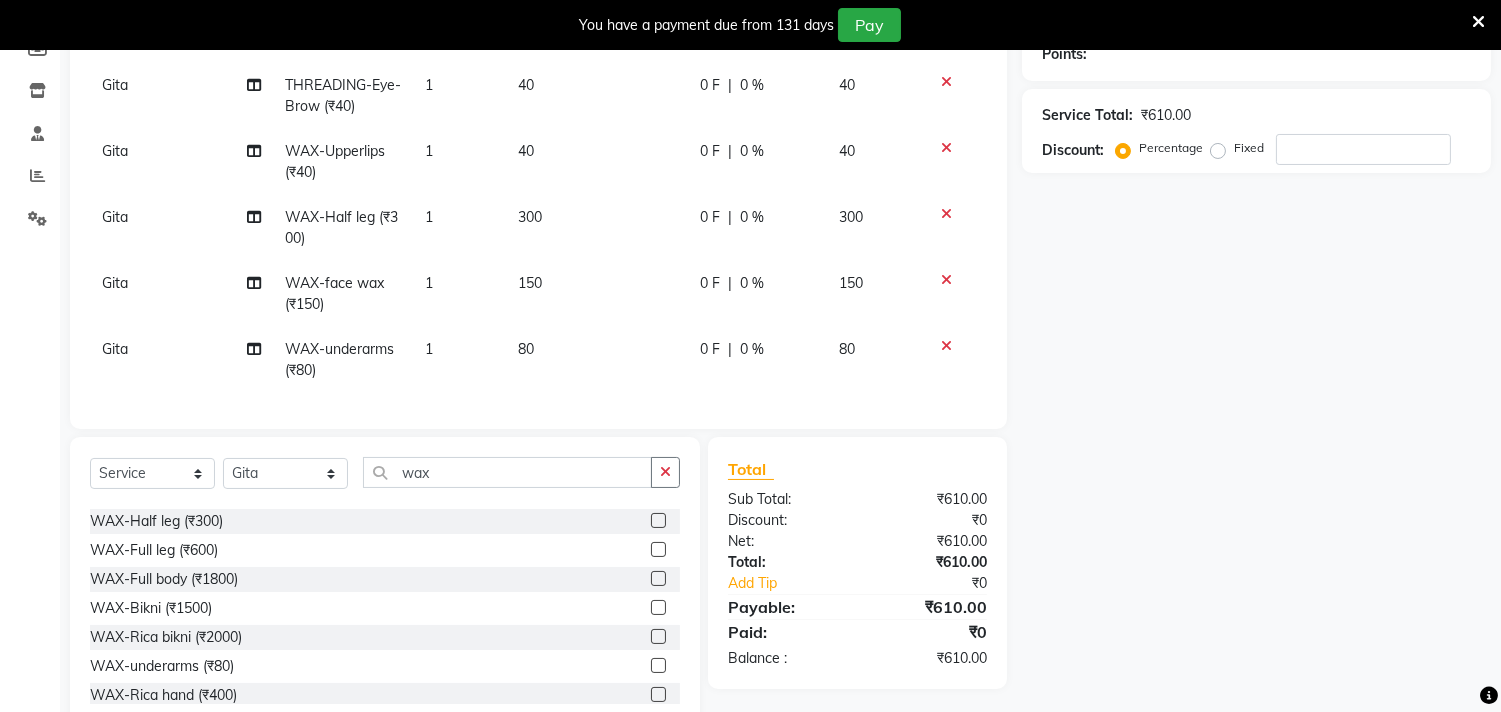 click 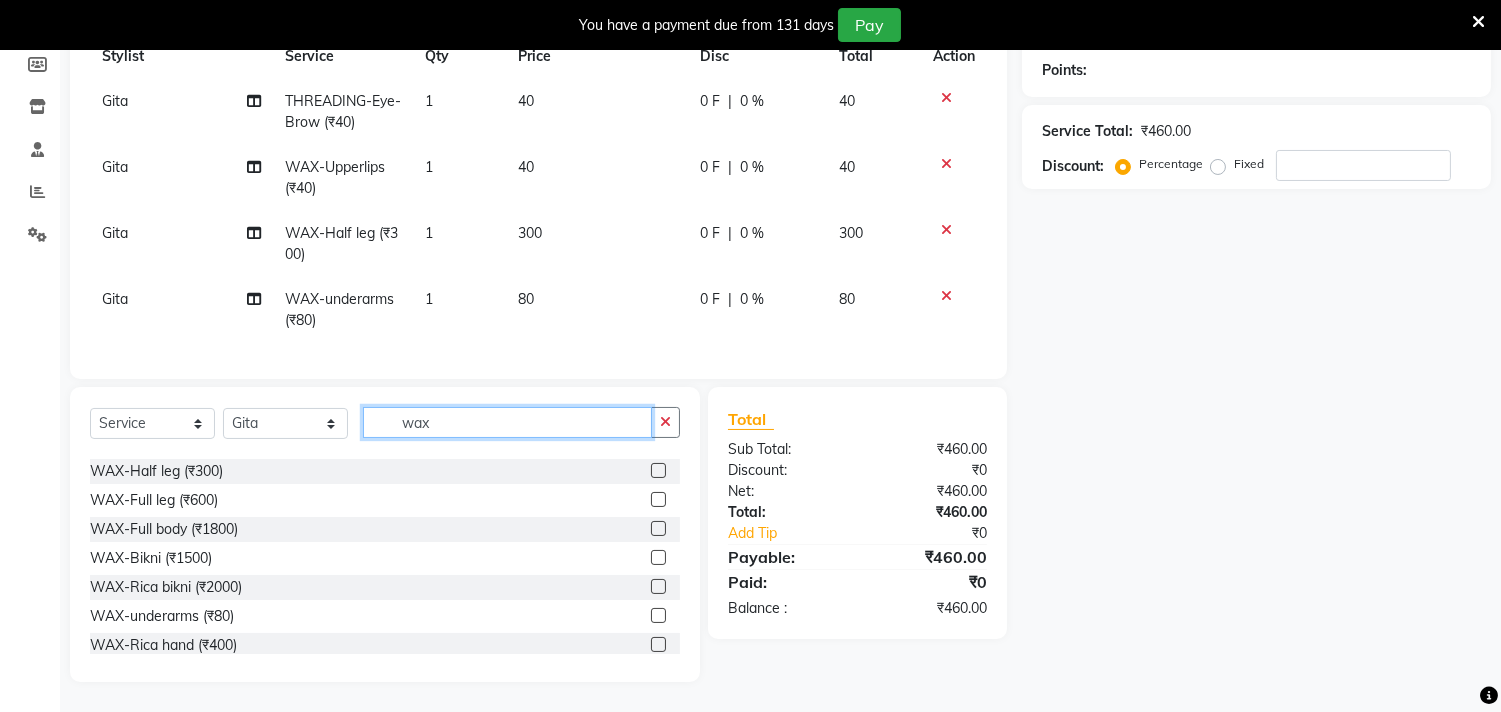 click on "wax" 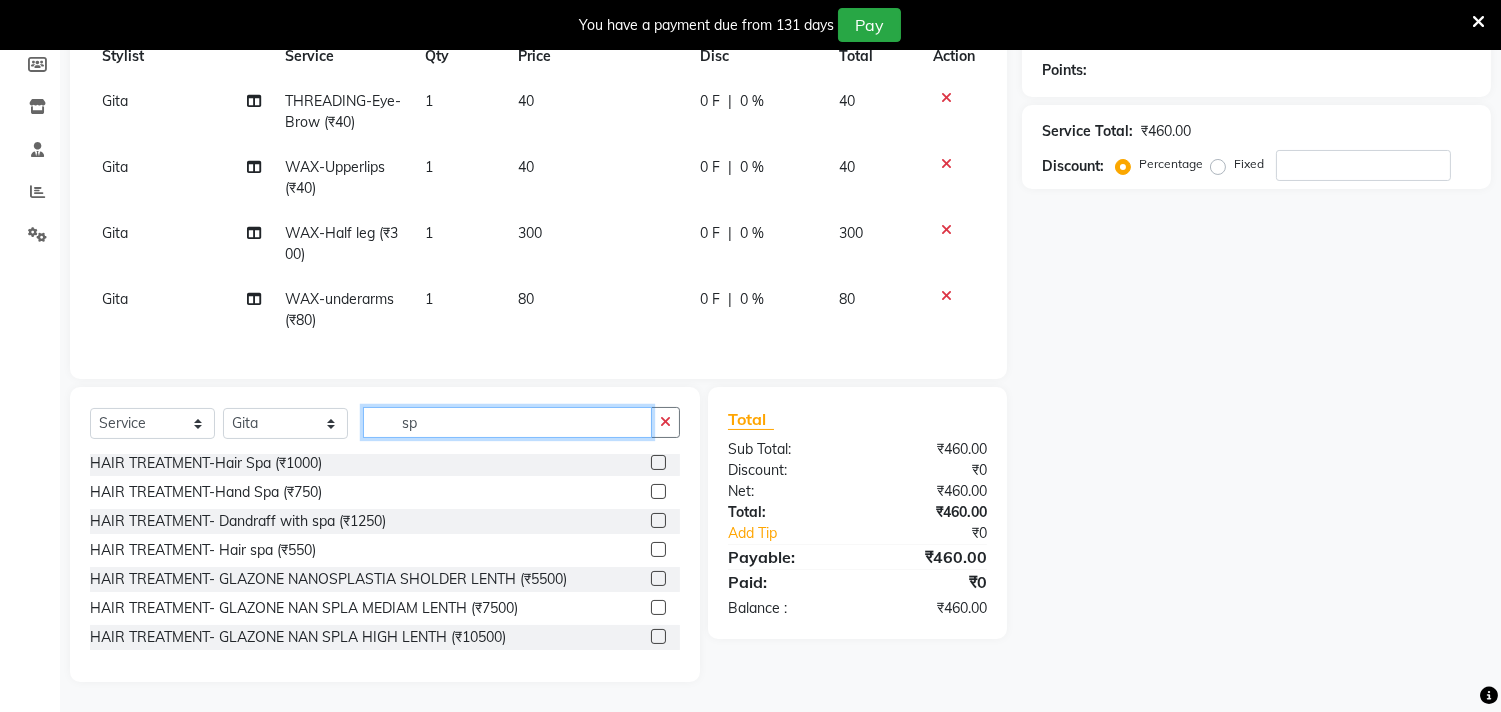 scroll, scrollTop: 3, scrollLeft: 0, axis: vertical 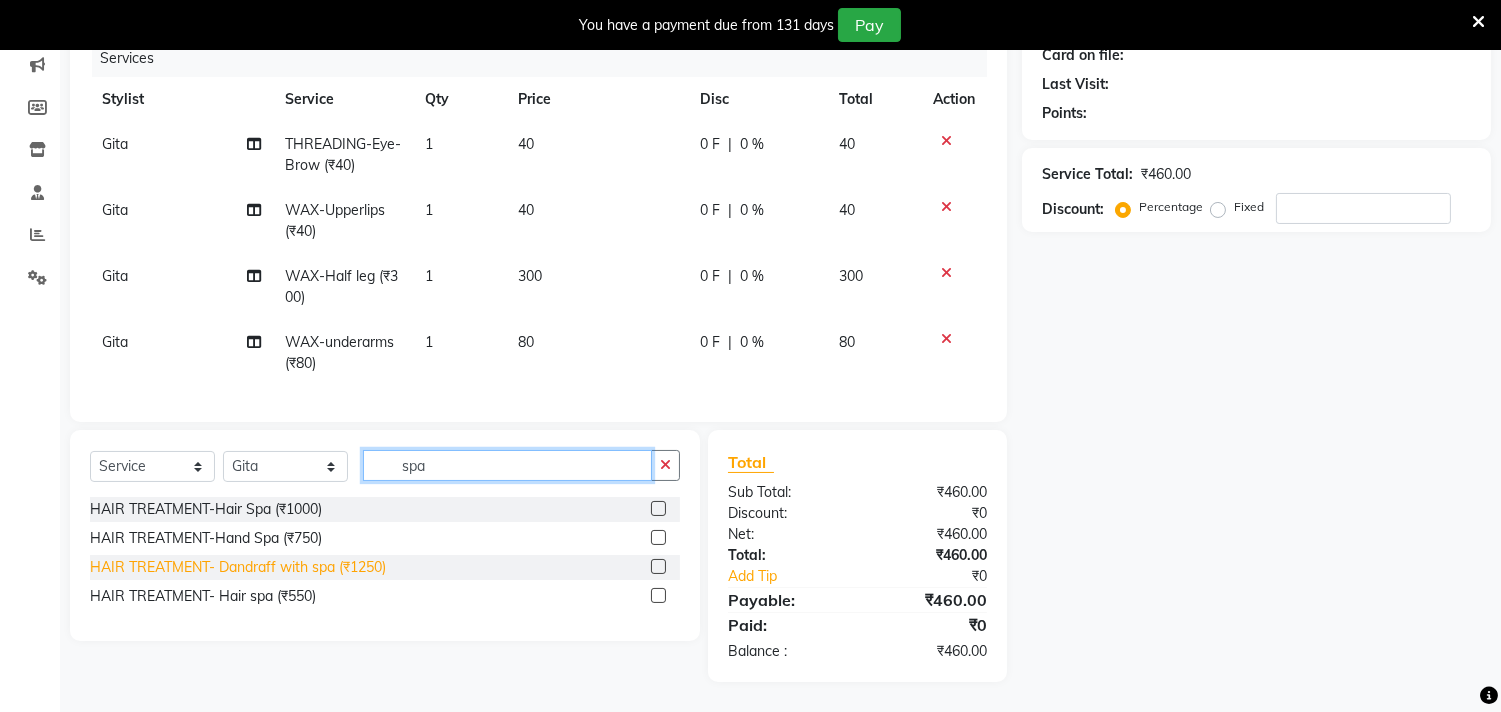 type on "spa" 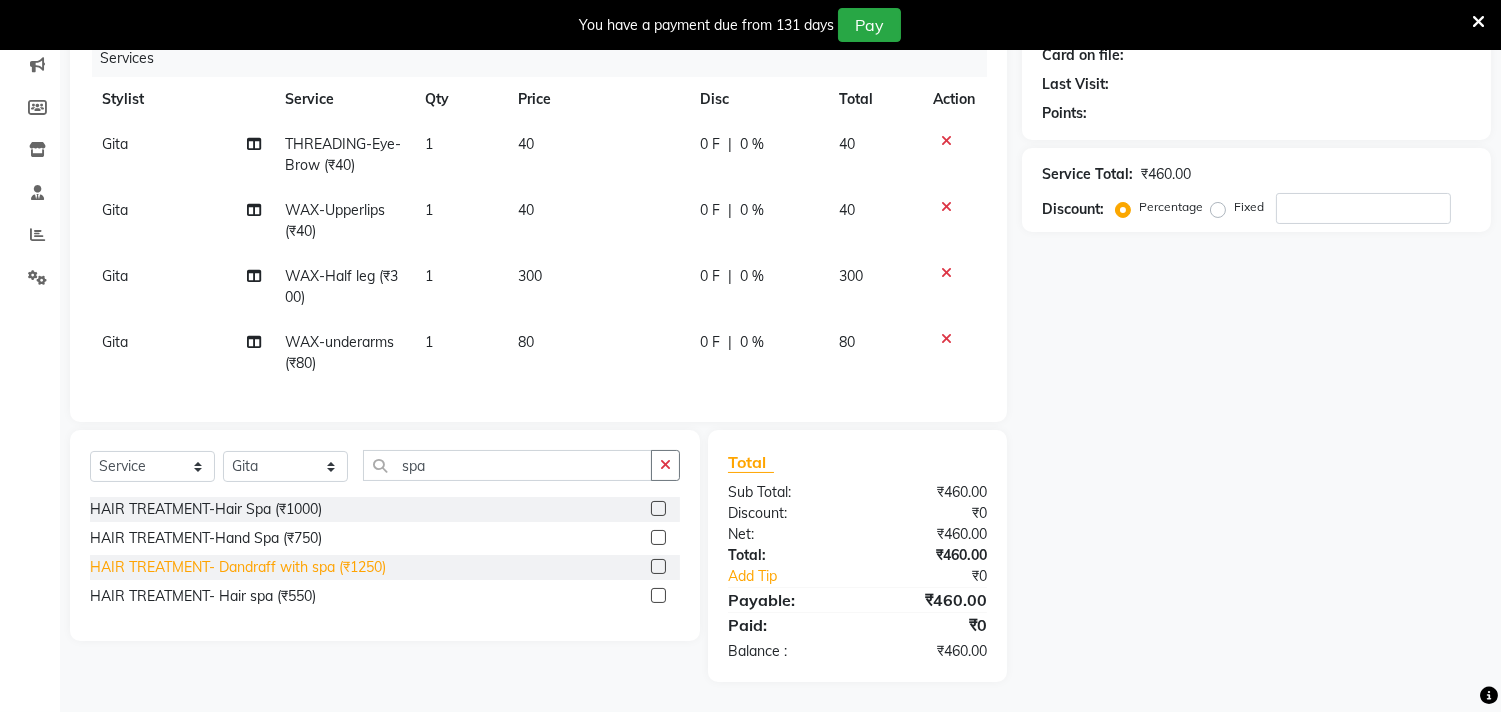 click on "HAIR TREATMENT- Dandraff with spa (₹1250)" 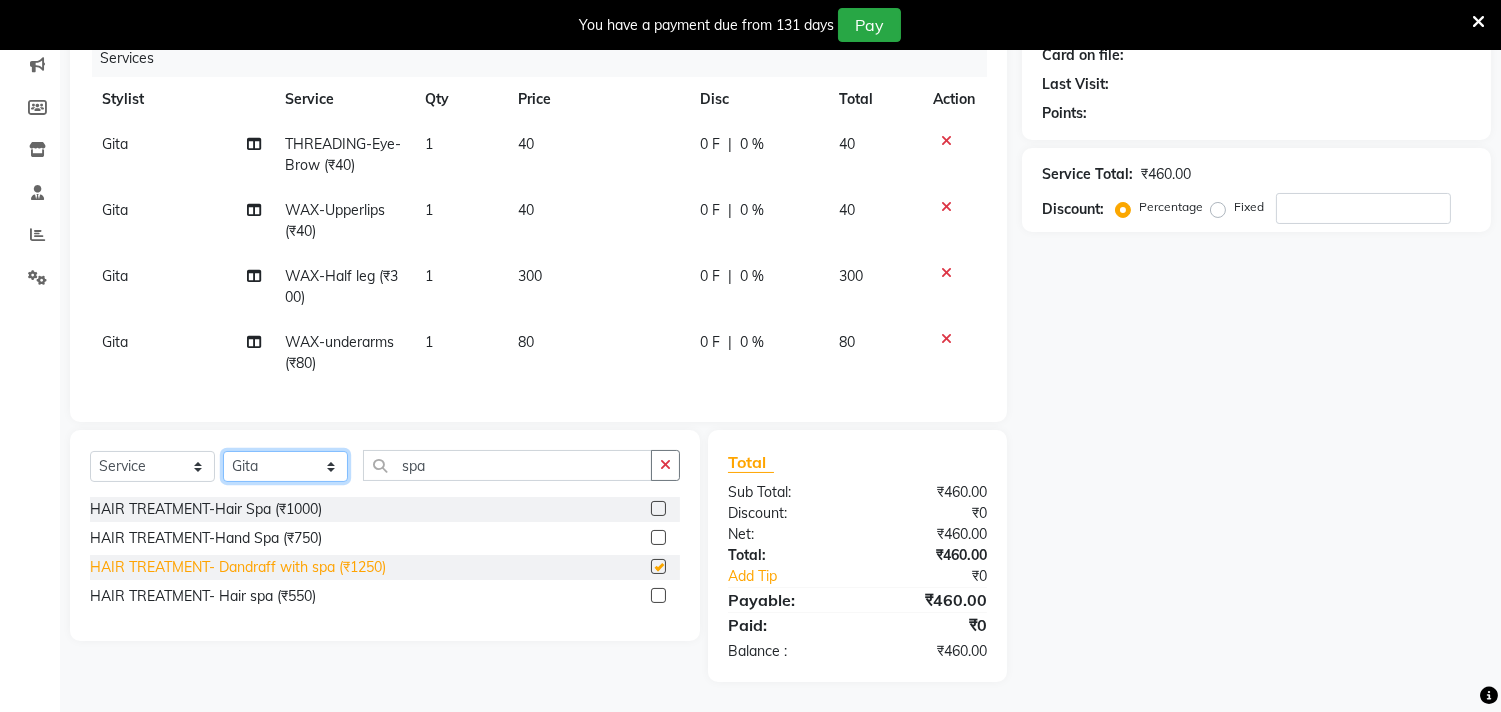 click on "Select Stylist Gita mala Sanjivani Vaishali Mam" 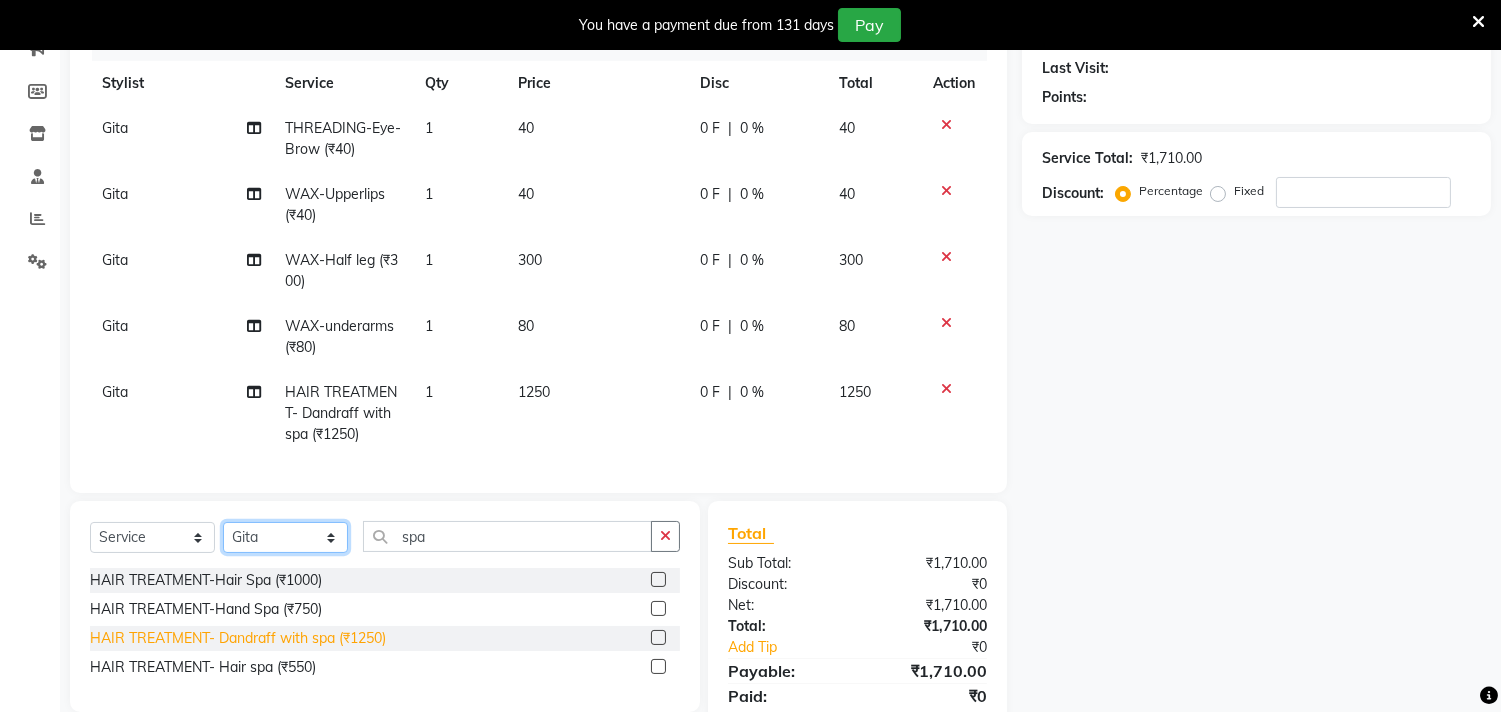 checkbox on "false" 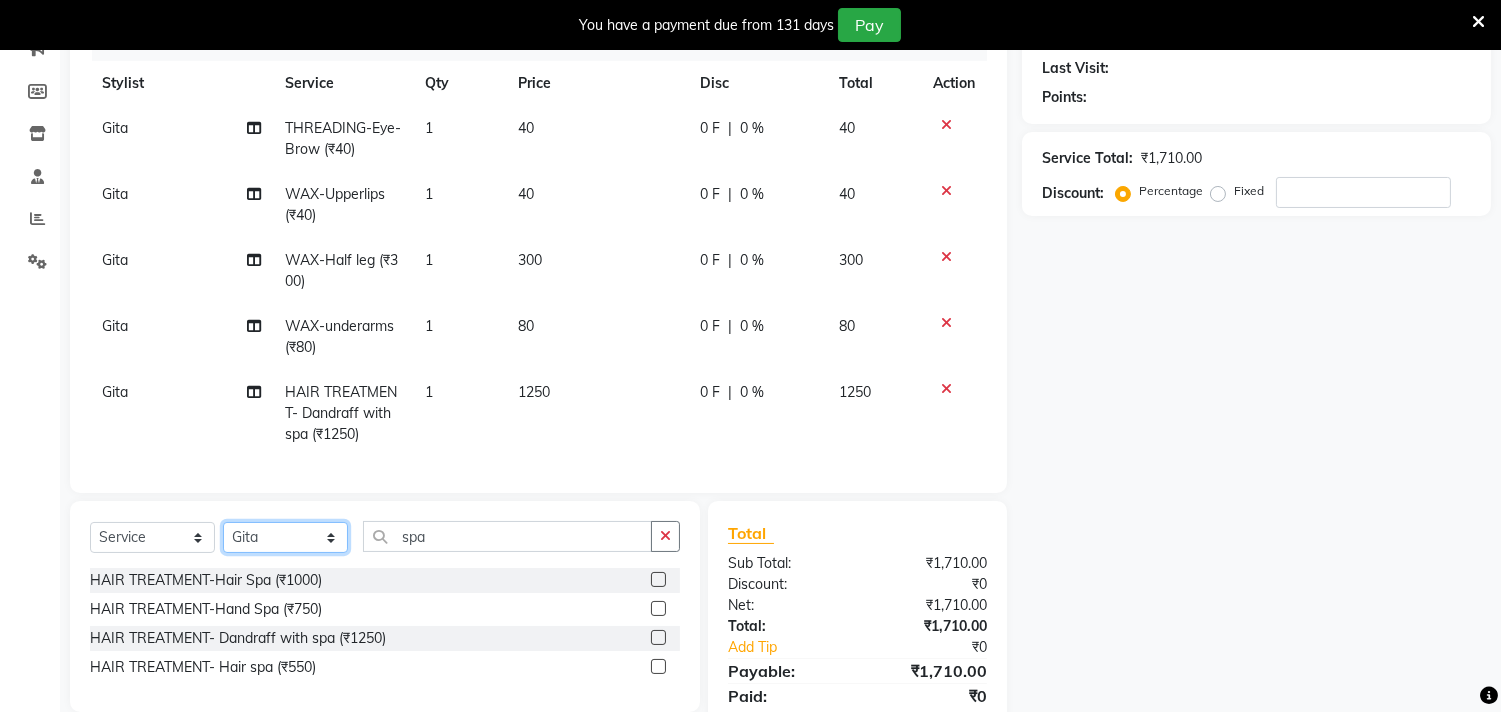 scroll, scrollTop: 0, scrollLeft: 0, axis: both 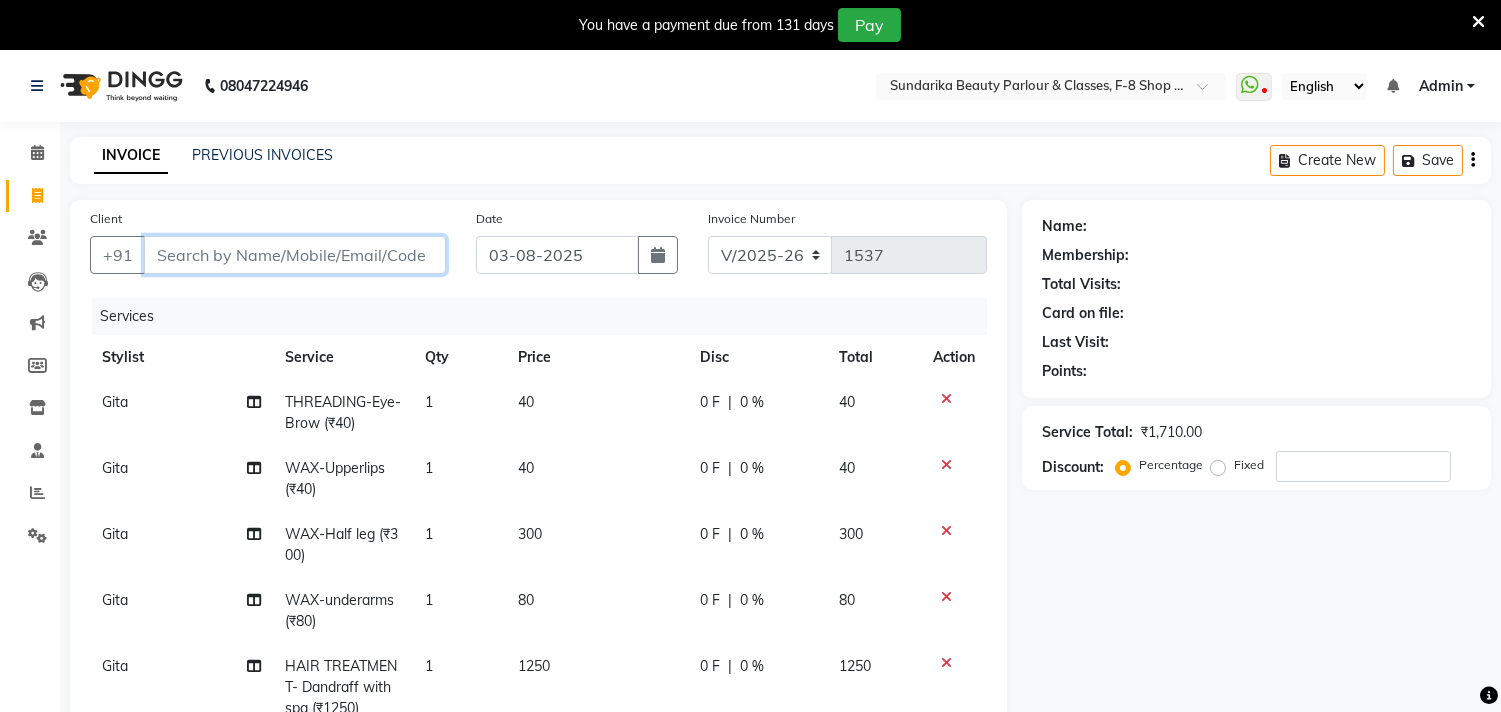 click on "Client" at bounding box center [295, 255] 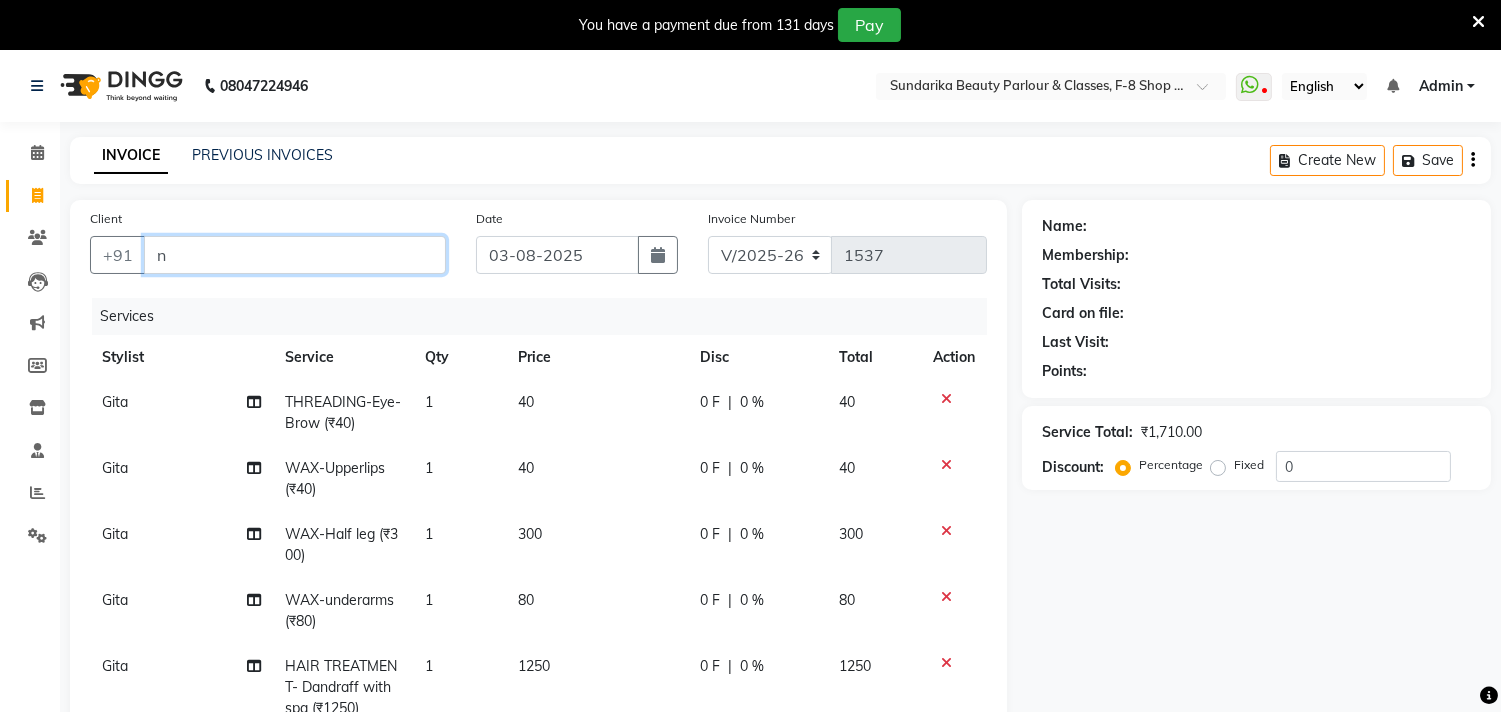 click on "n" at bounding box center [295, 255] 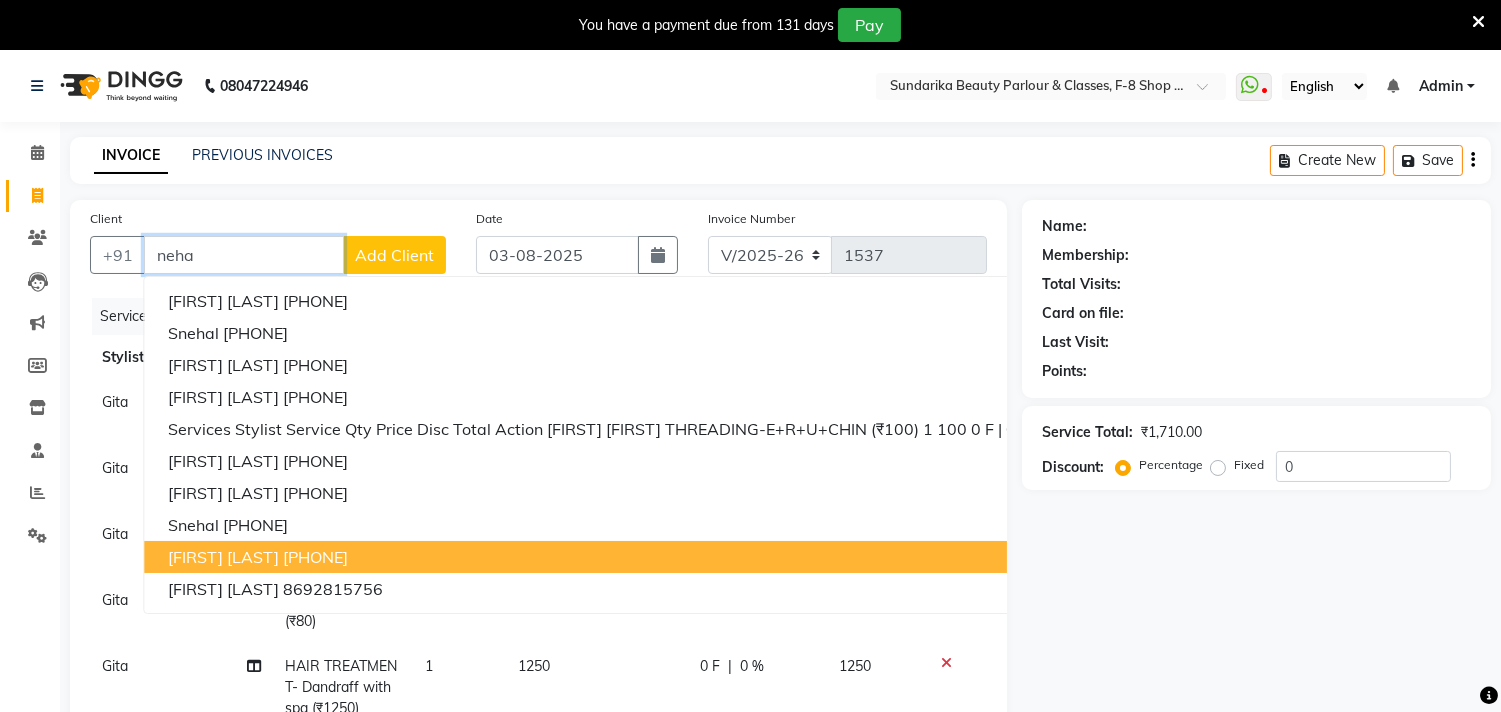 click on "8286803266" at bounding box center (315, 557) 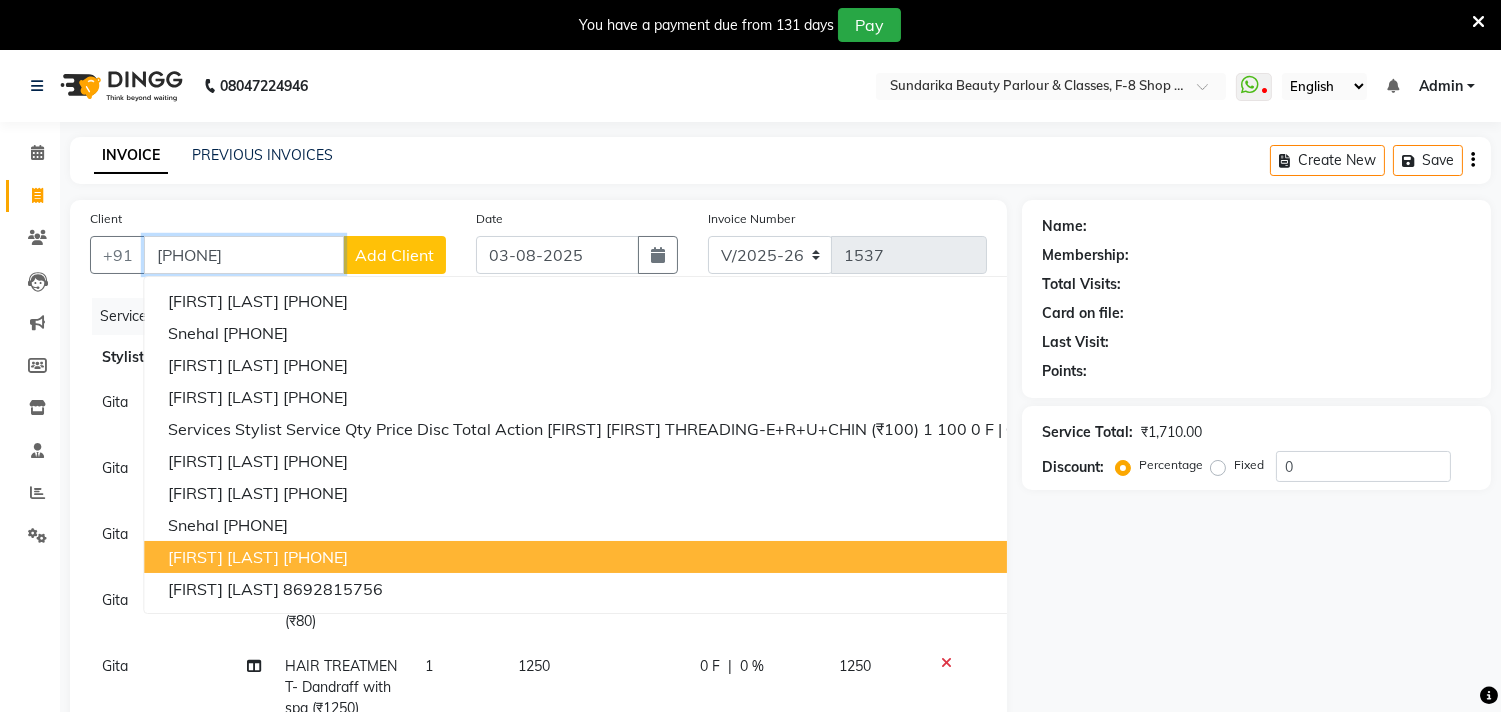 type on "8286803266" 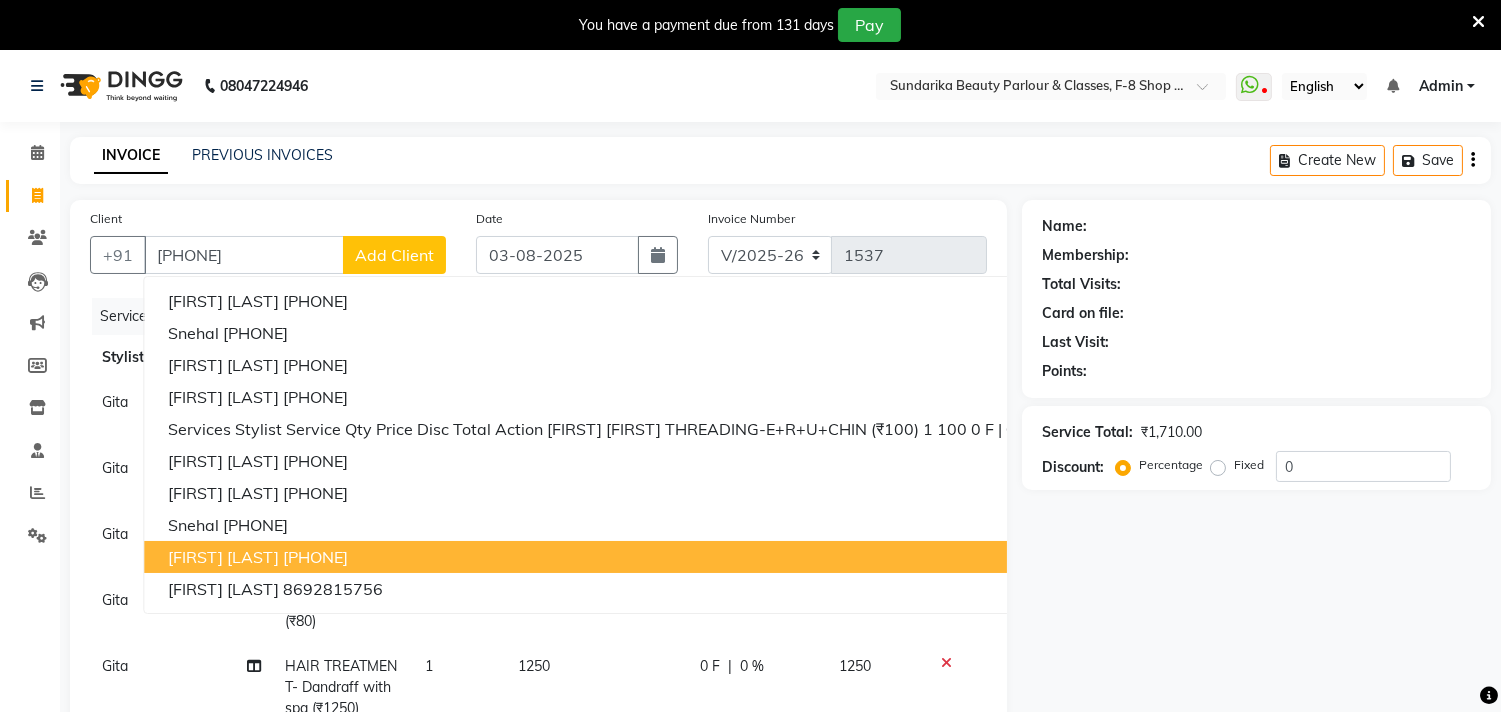 click on "WAX-Half leg (₹300)" 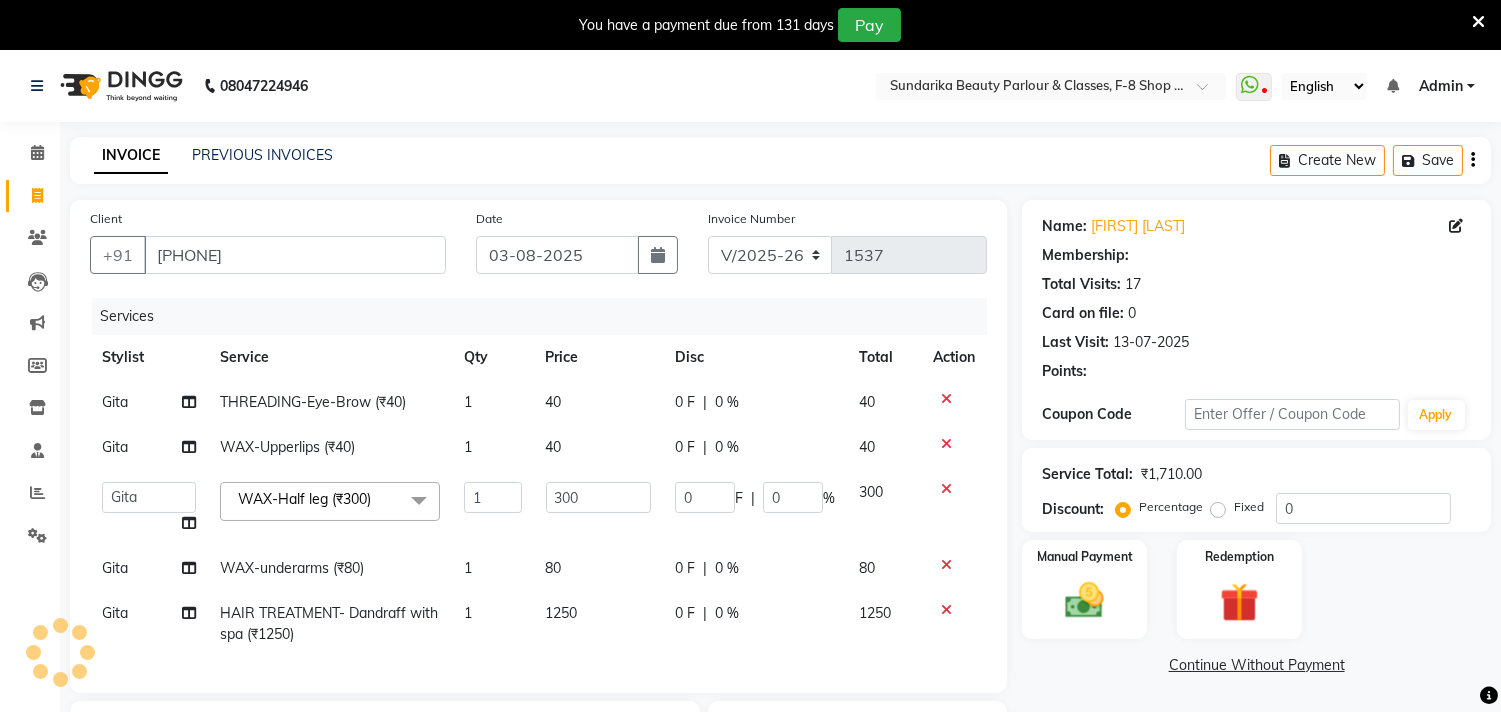 scroll, scrollTop: 222, scrollLeft: 0, axis: vertical 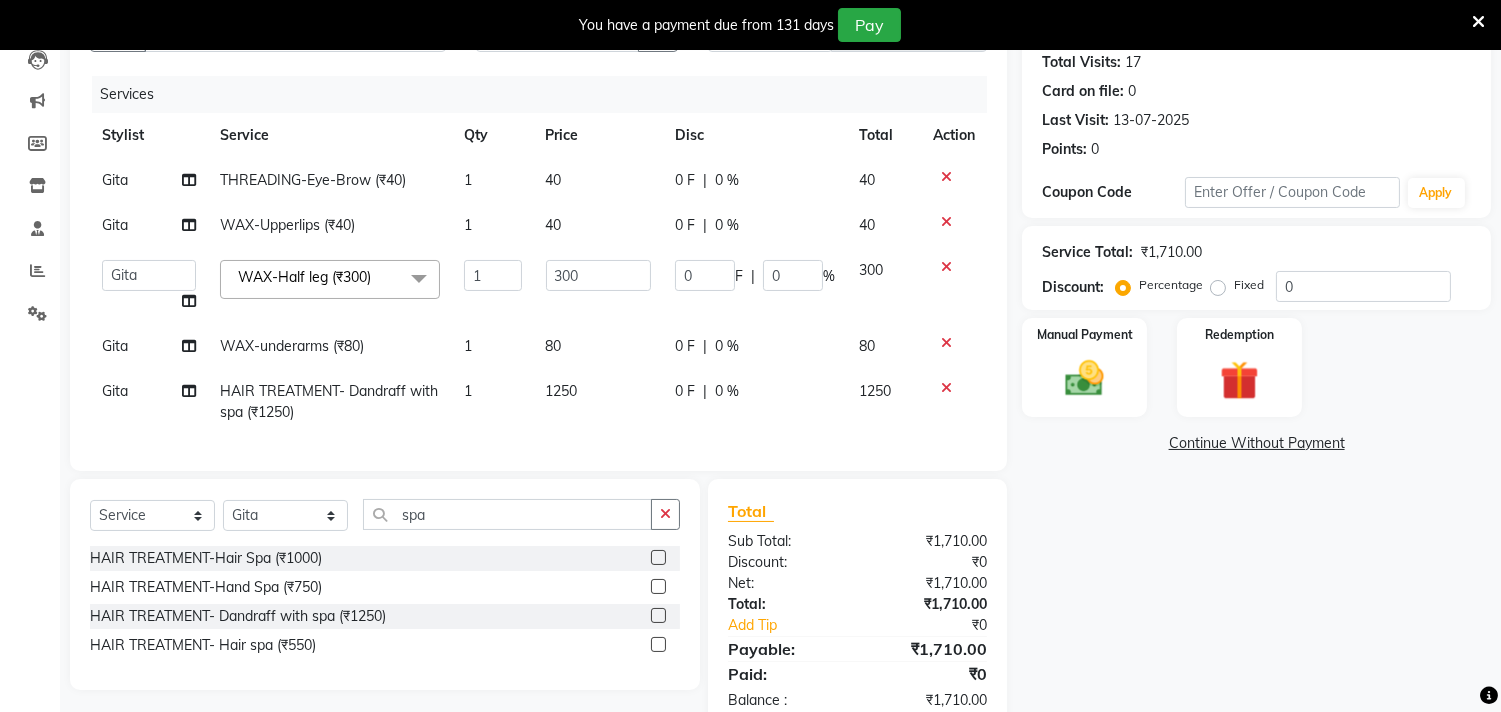click on "1250" 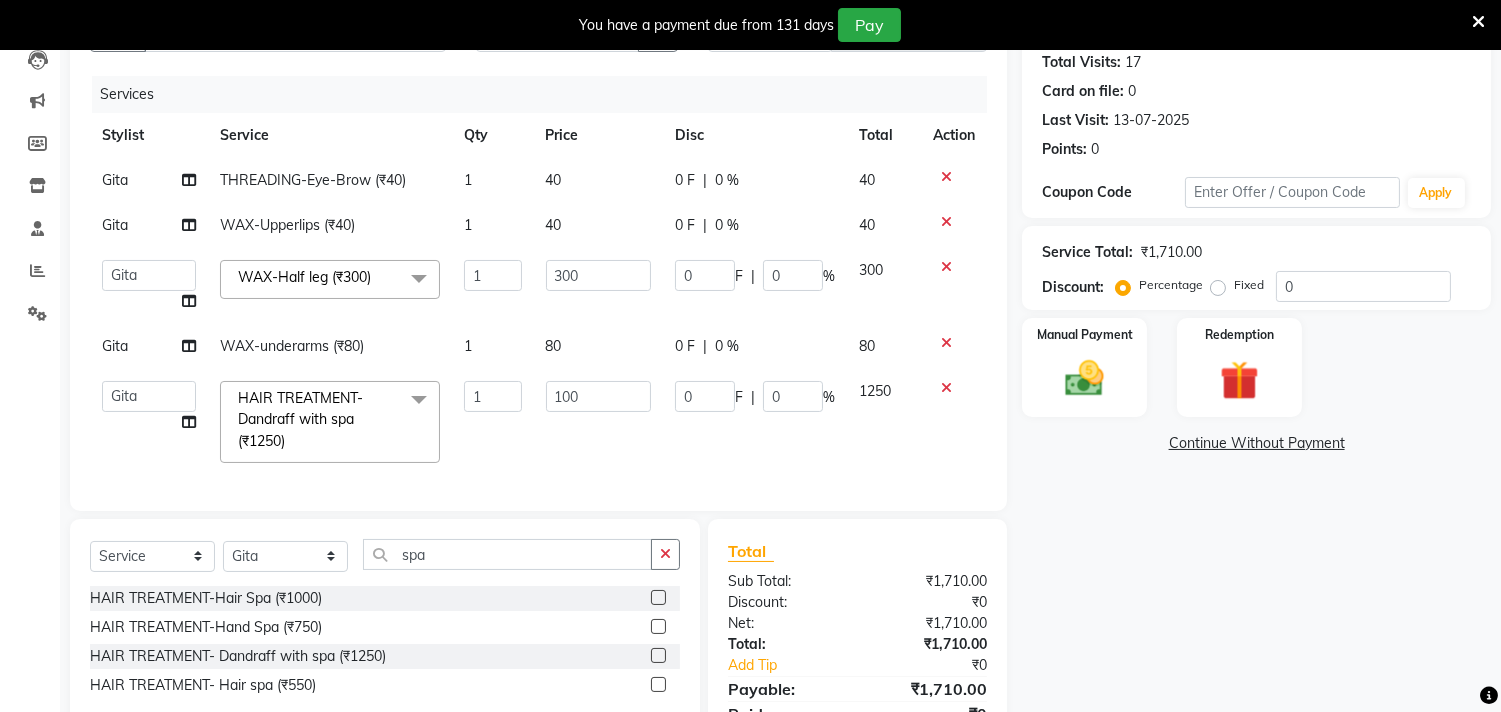 type on "1000" 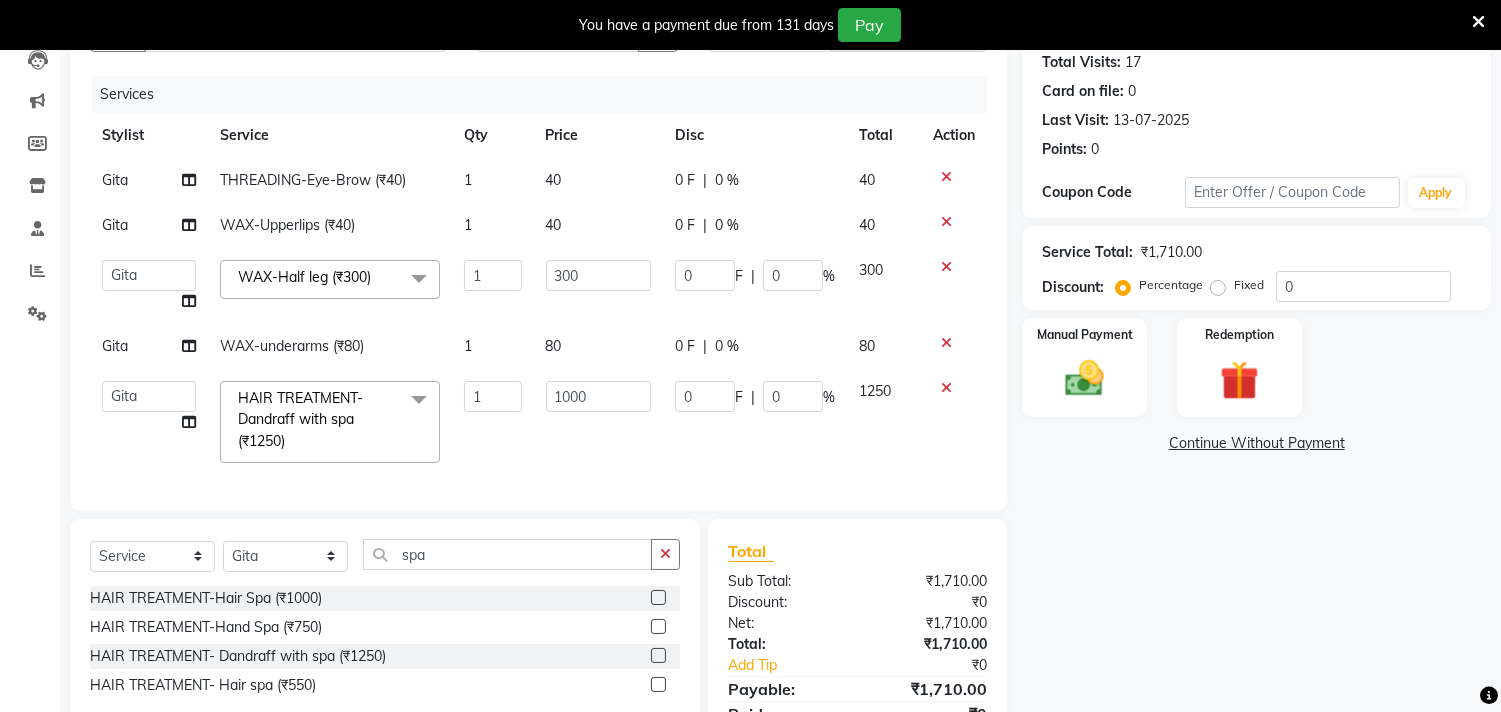 click on "1000" 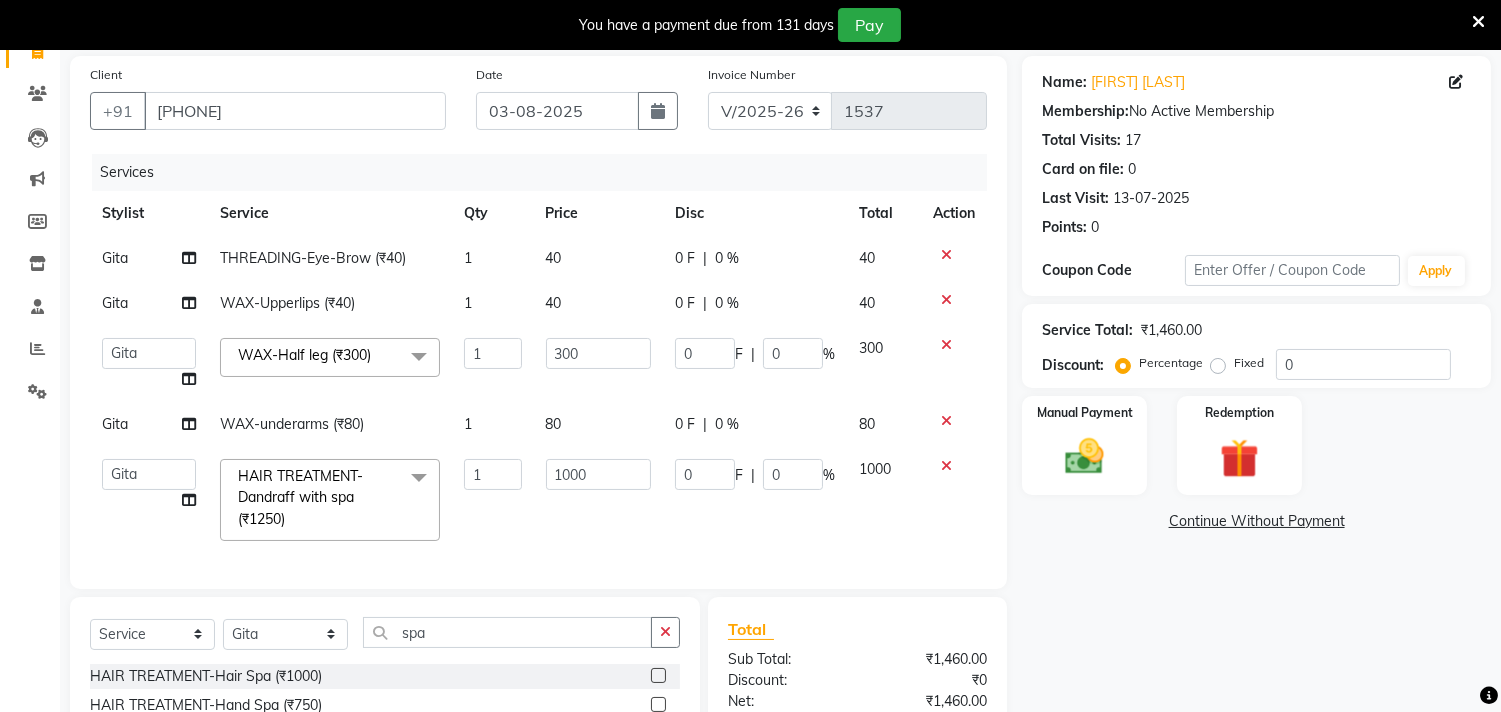 scroll, scrollTop: 222, scrollLeft: 0, axis: vertical 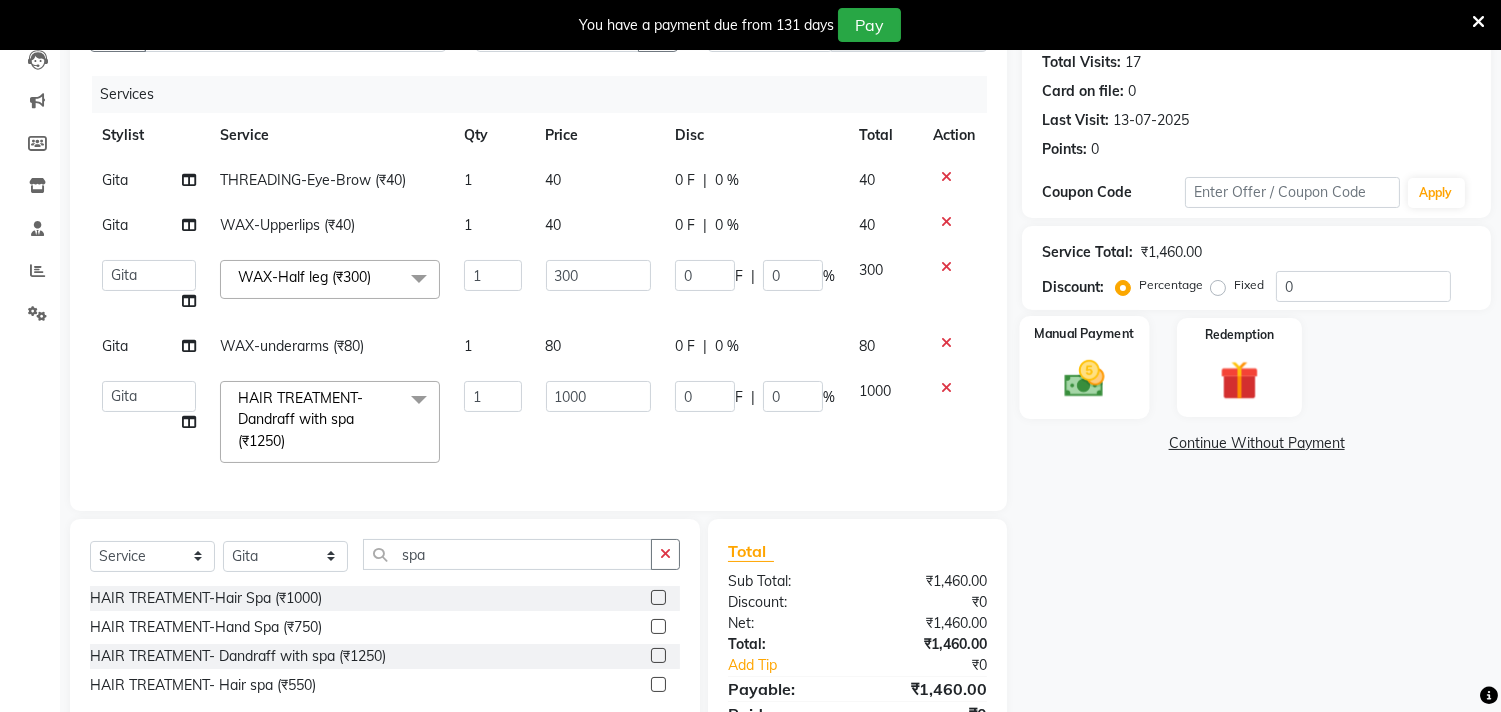 click 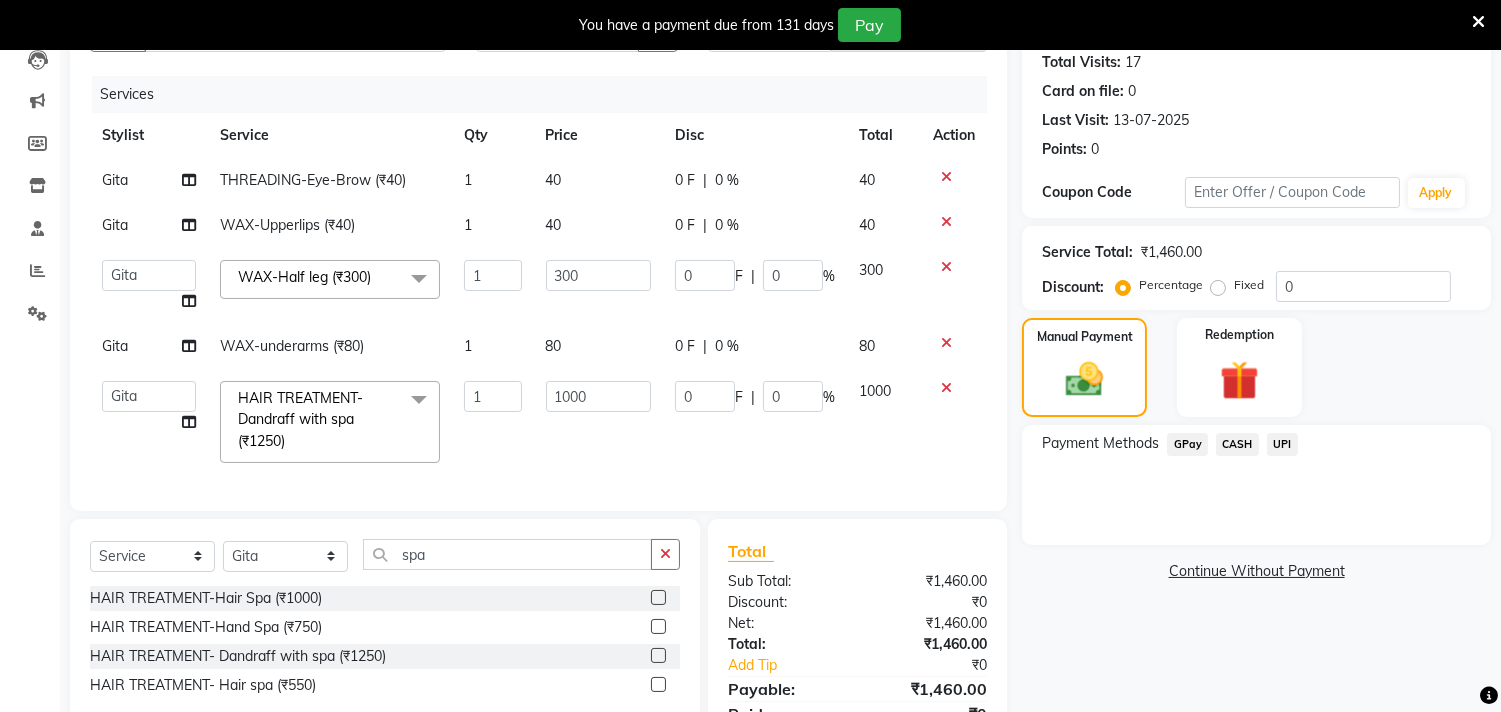 click on "GPay" 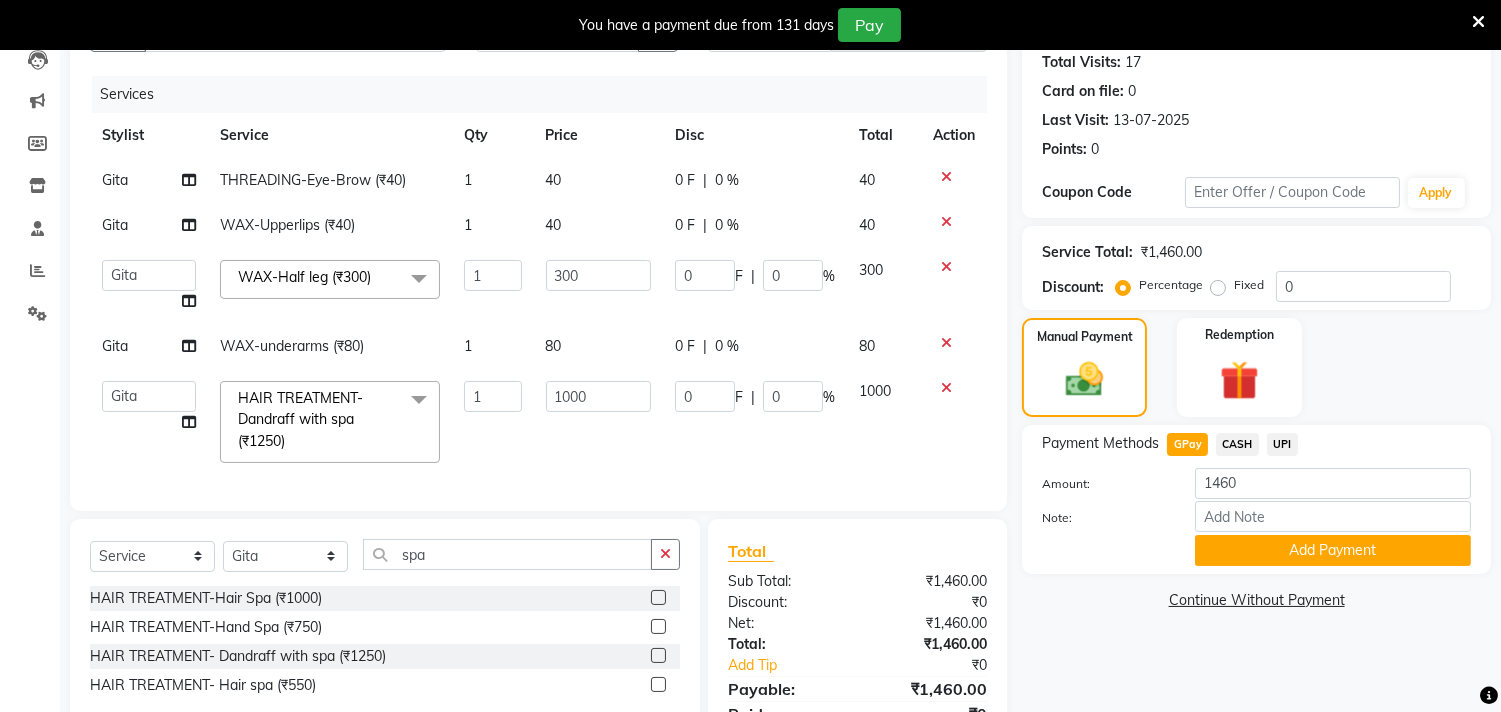 click on "Add Payment" 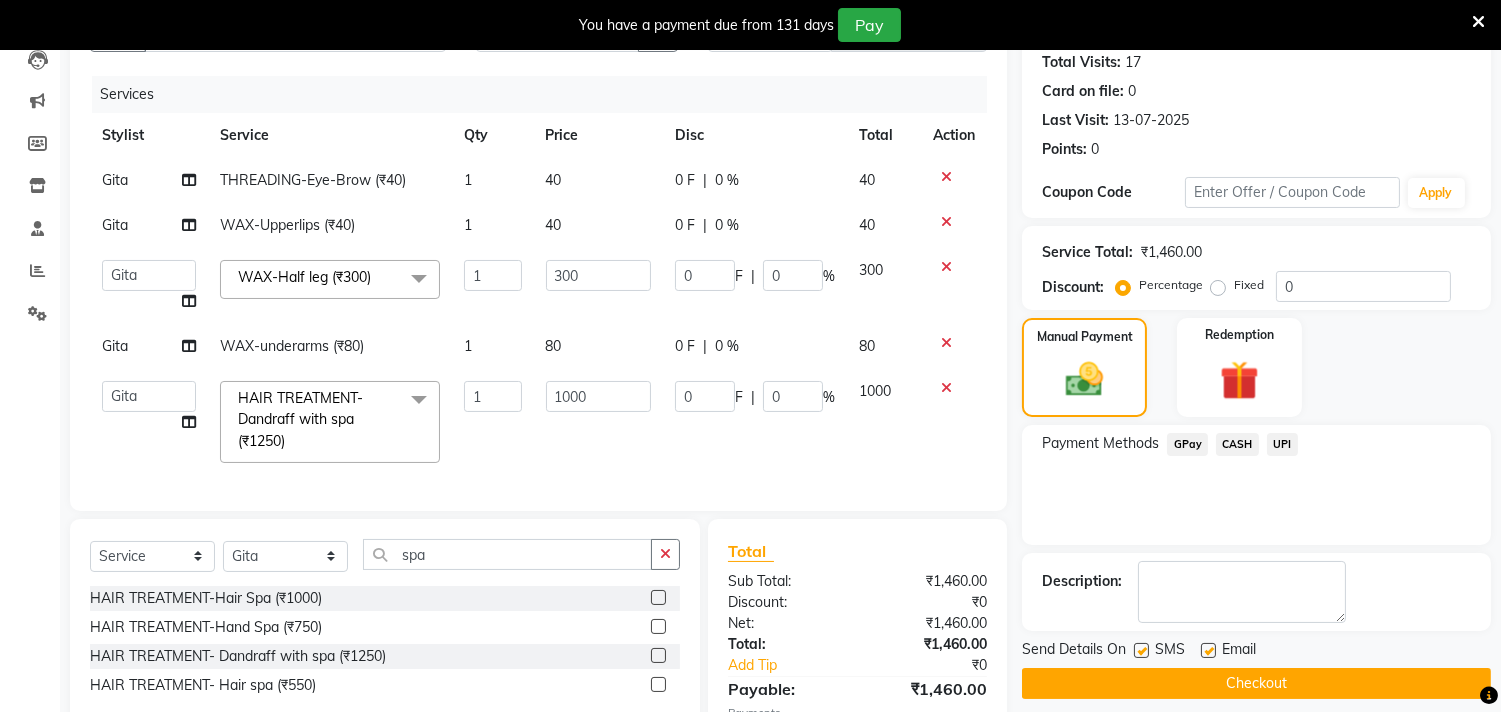 scroll, scrollTop: 370, scrollLeft: 0, axis: vertical 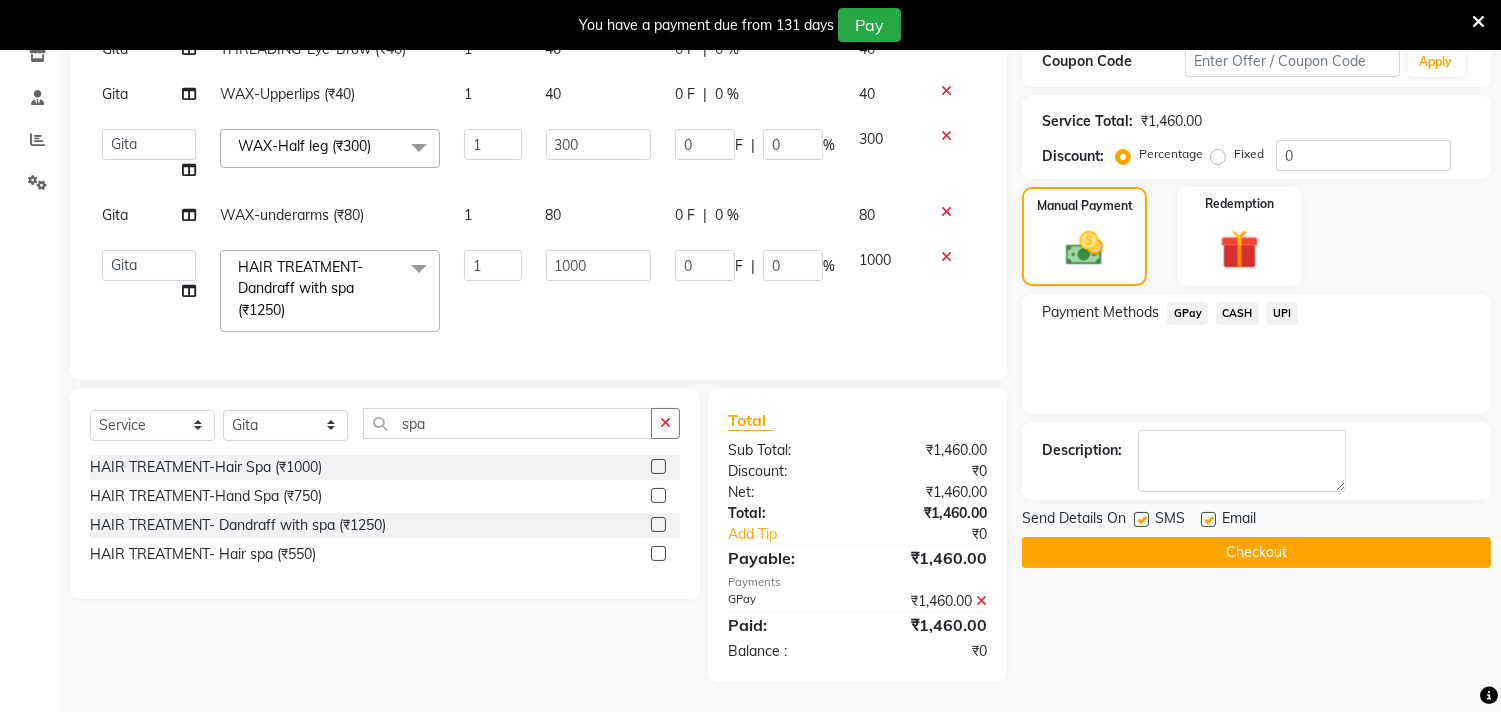 click on "Checkout" 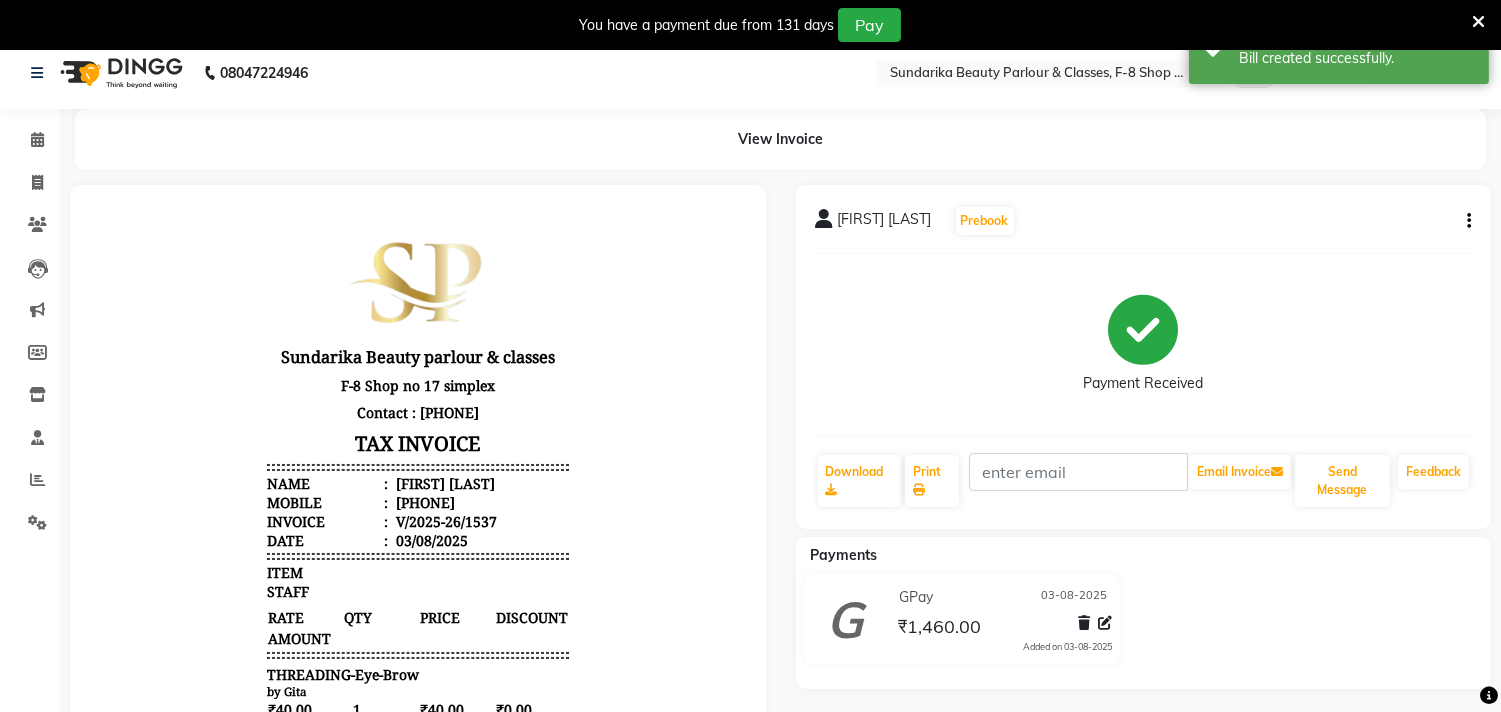 scroll, scrollTop: 0, scrollLeft: 0, axis: both 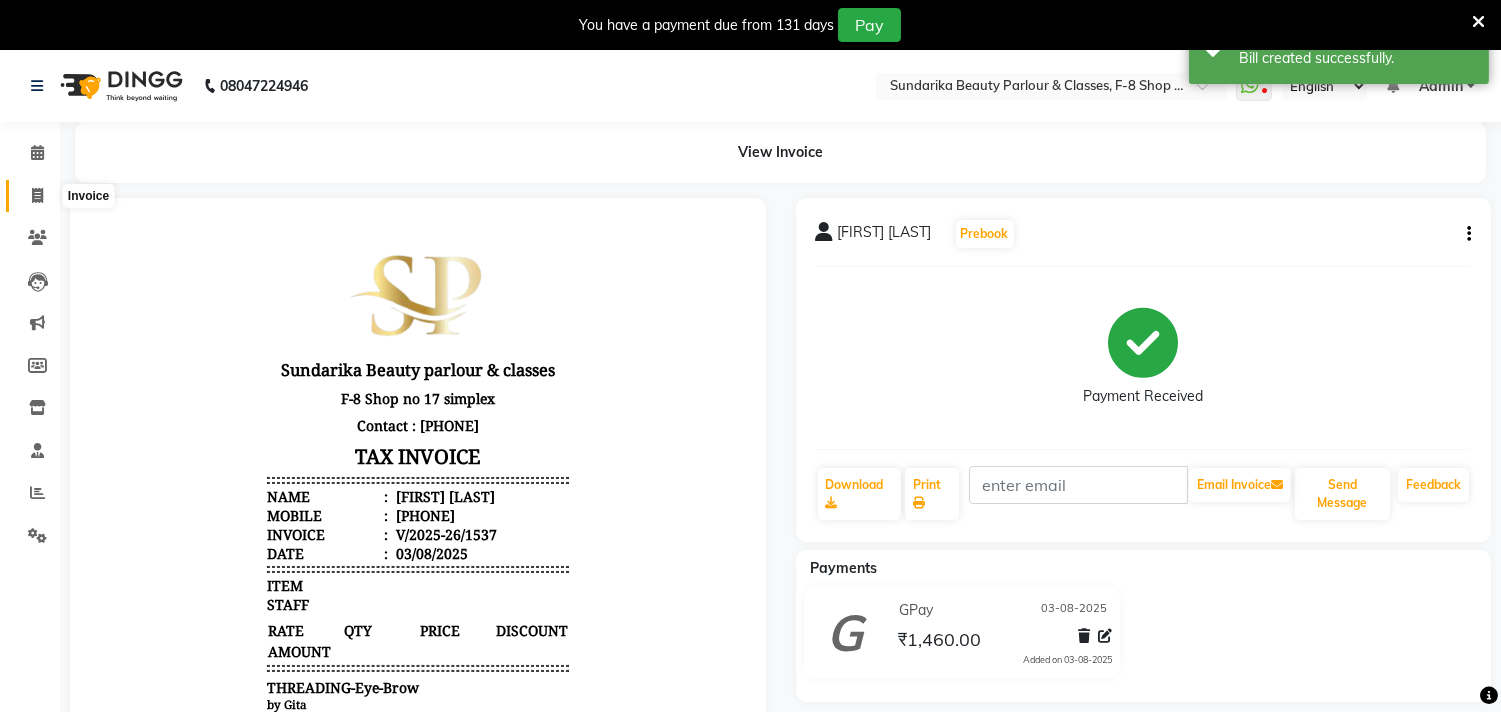 click 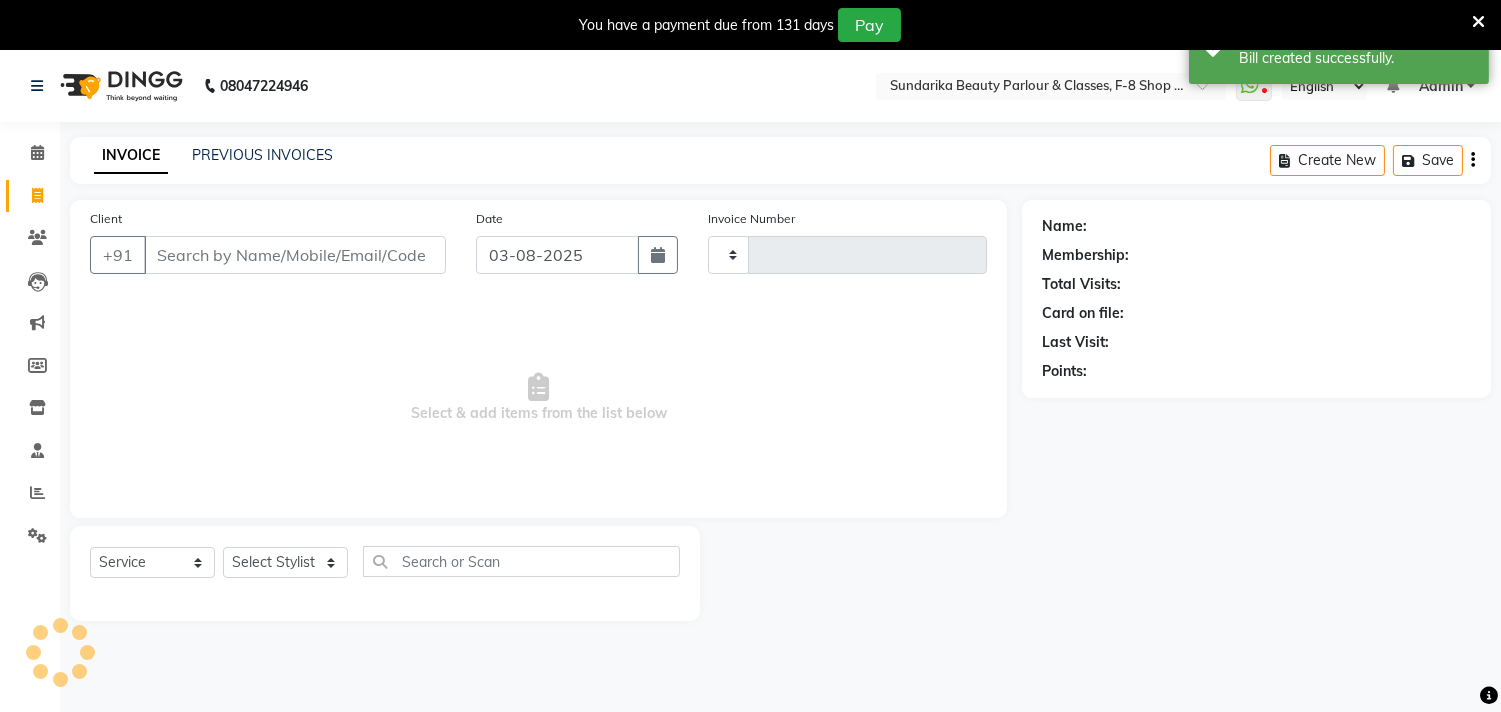 type on "1538" 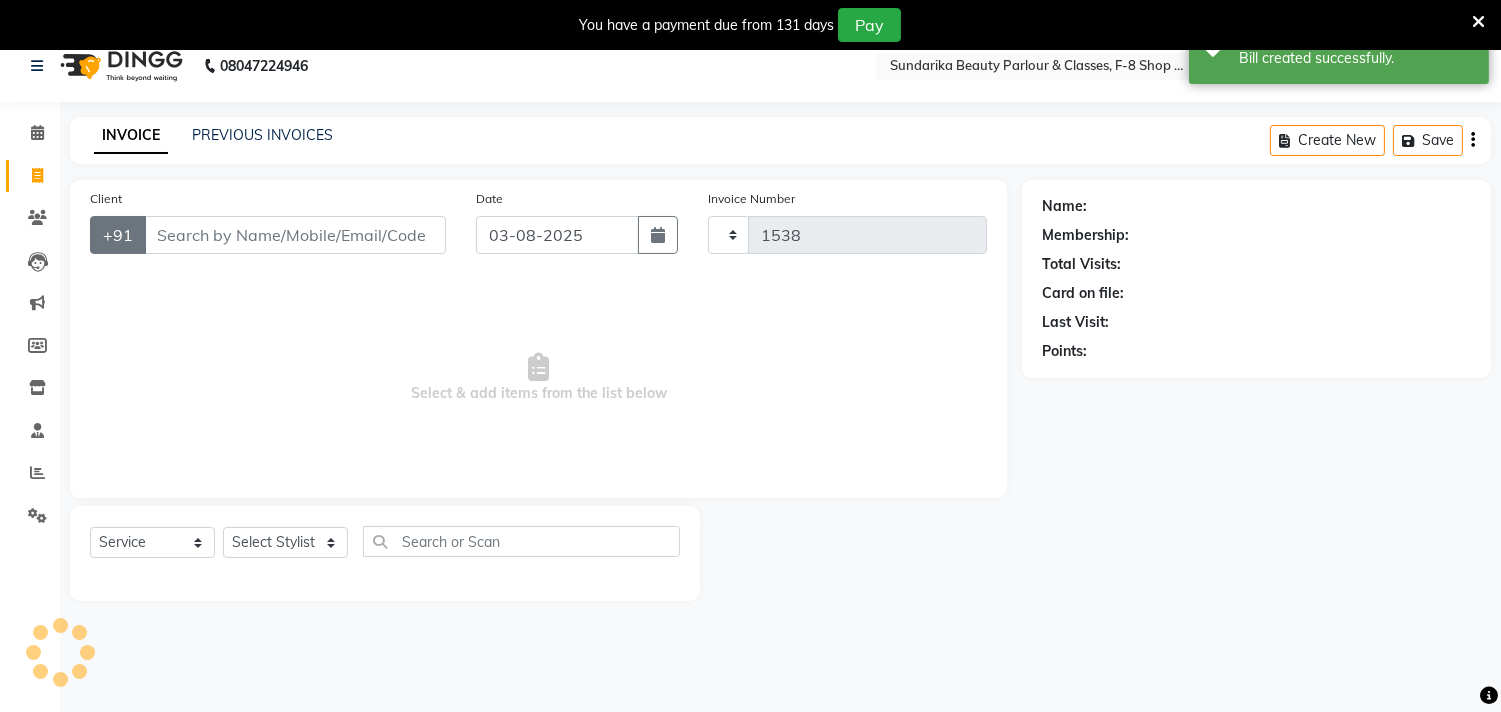 select on "5341" 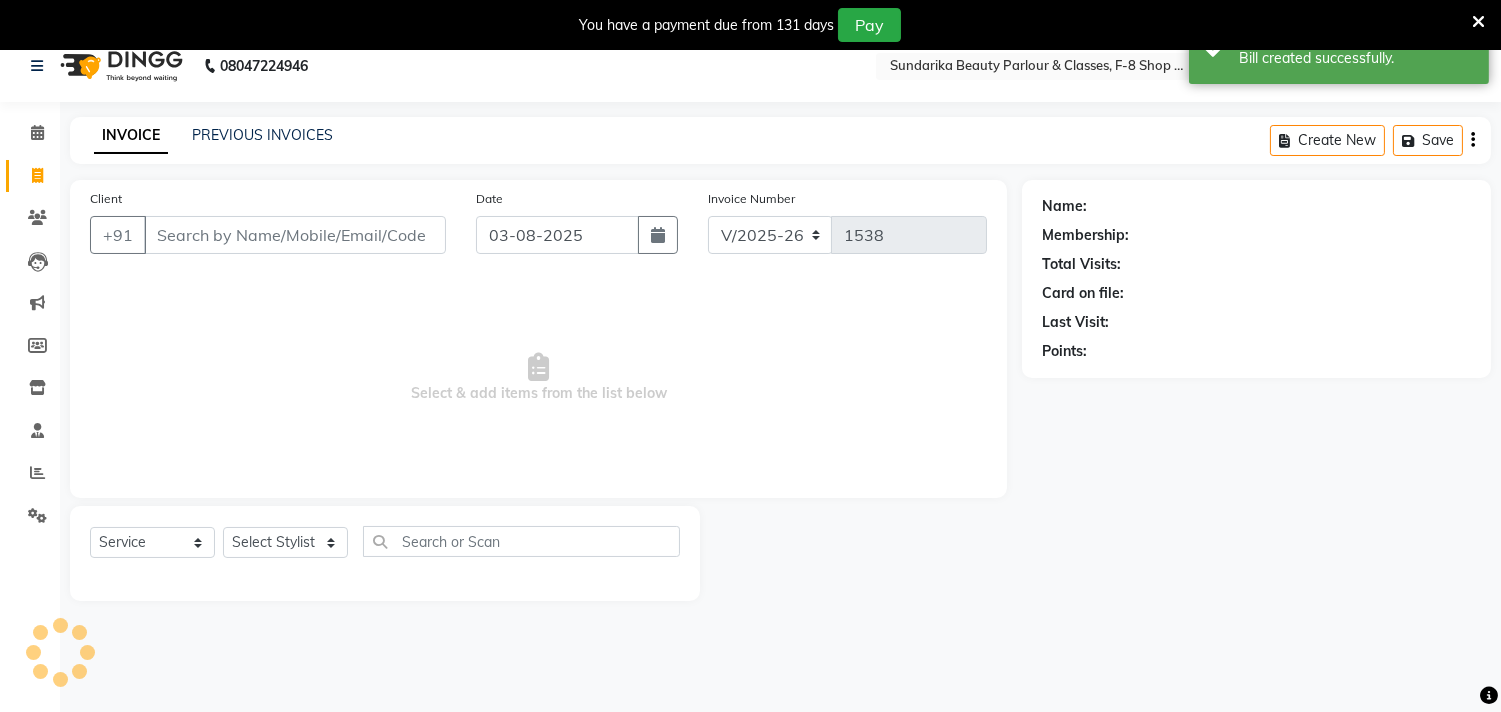 scroll, scrollTop: 50, scrollLeft: 0, axis: vertical 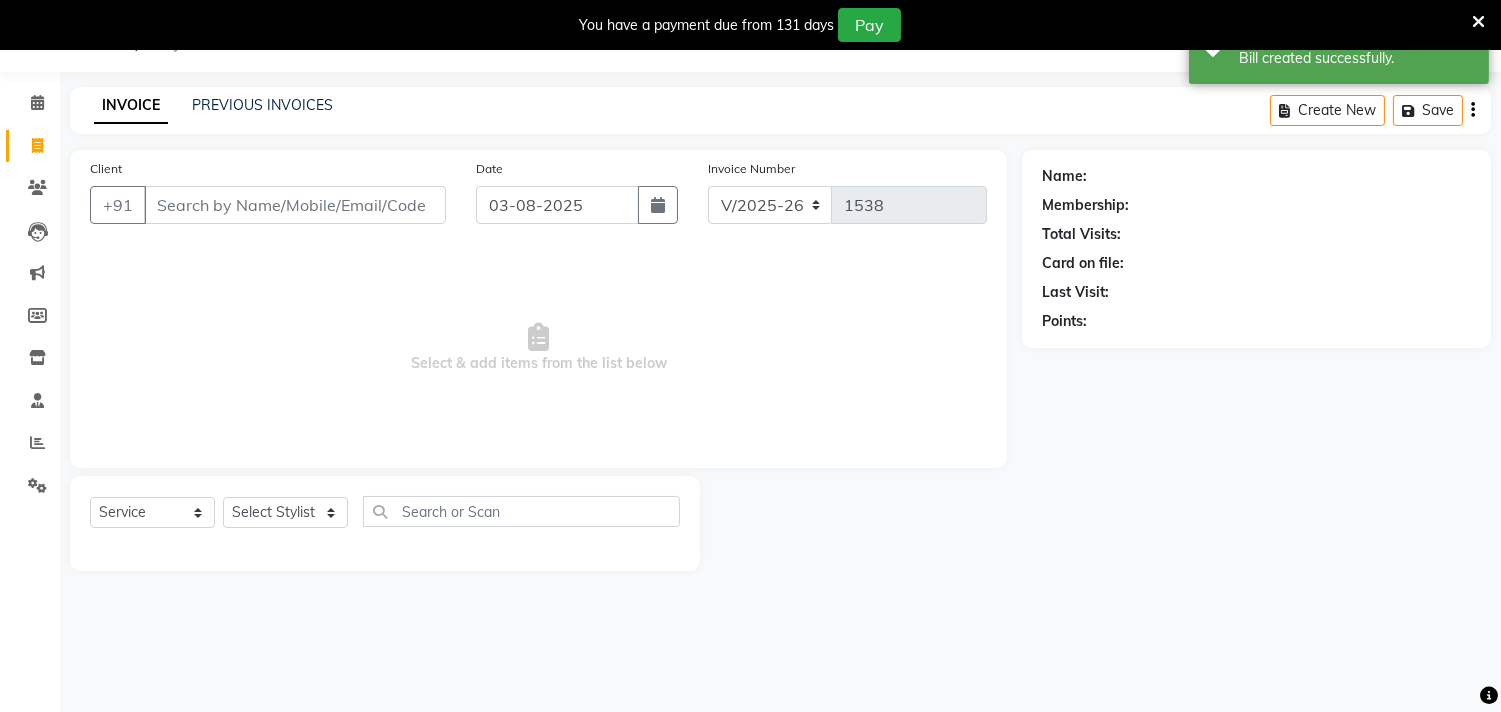 click on "Client" at bounding box center (295, 205) 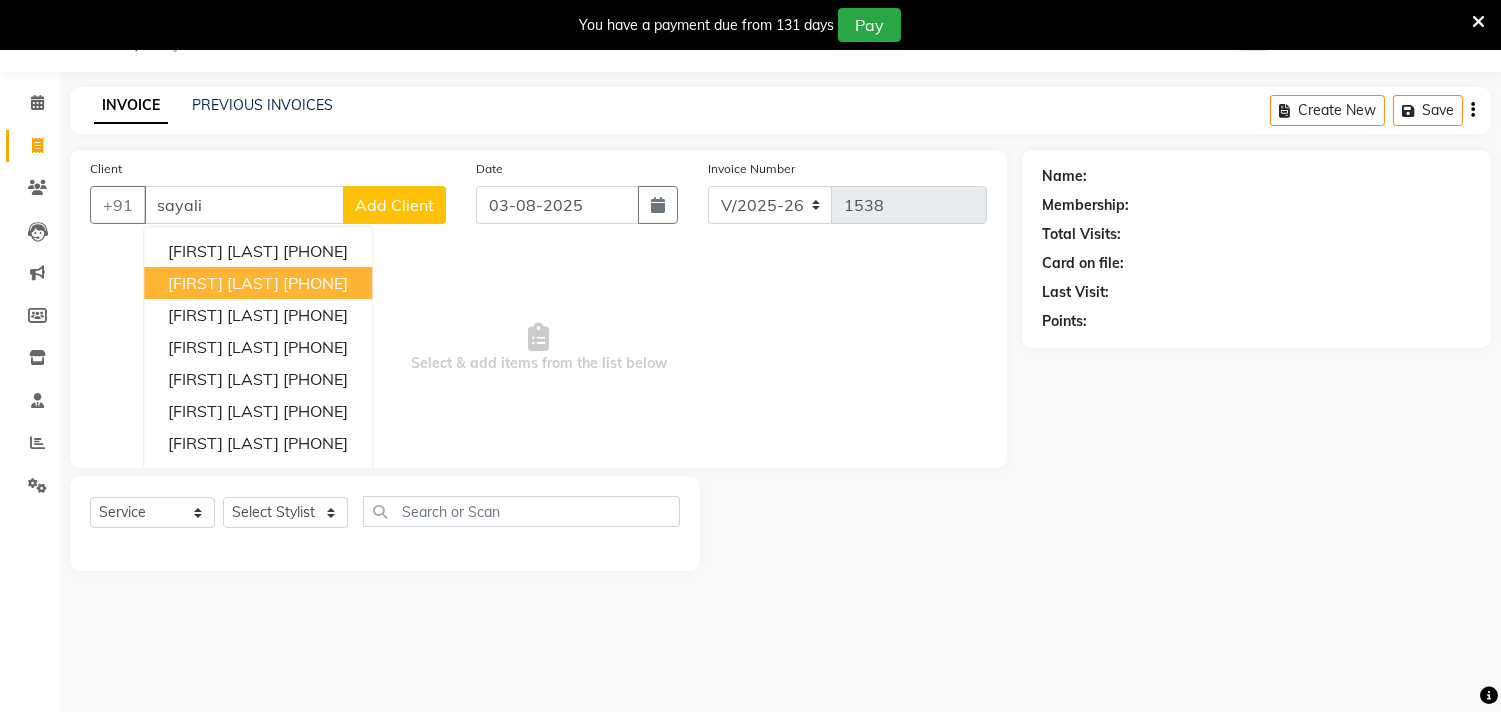 click on "8108001634" at bounding box center (315, 283) 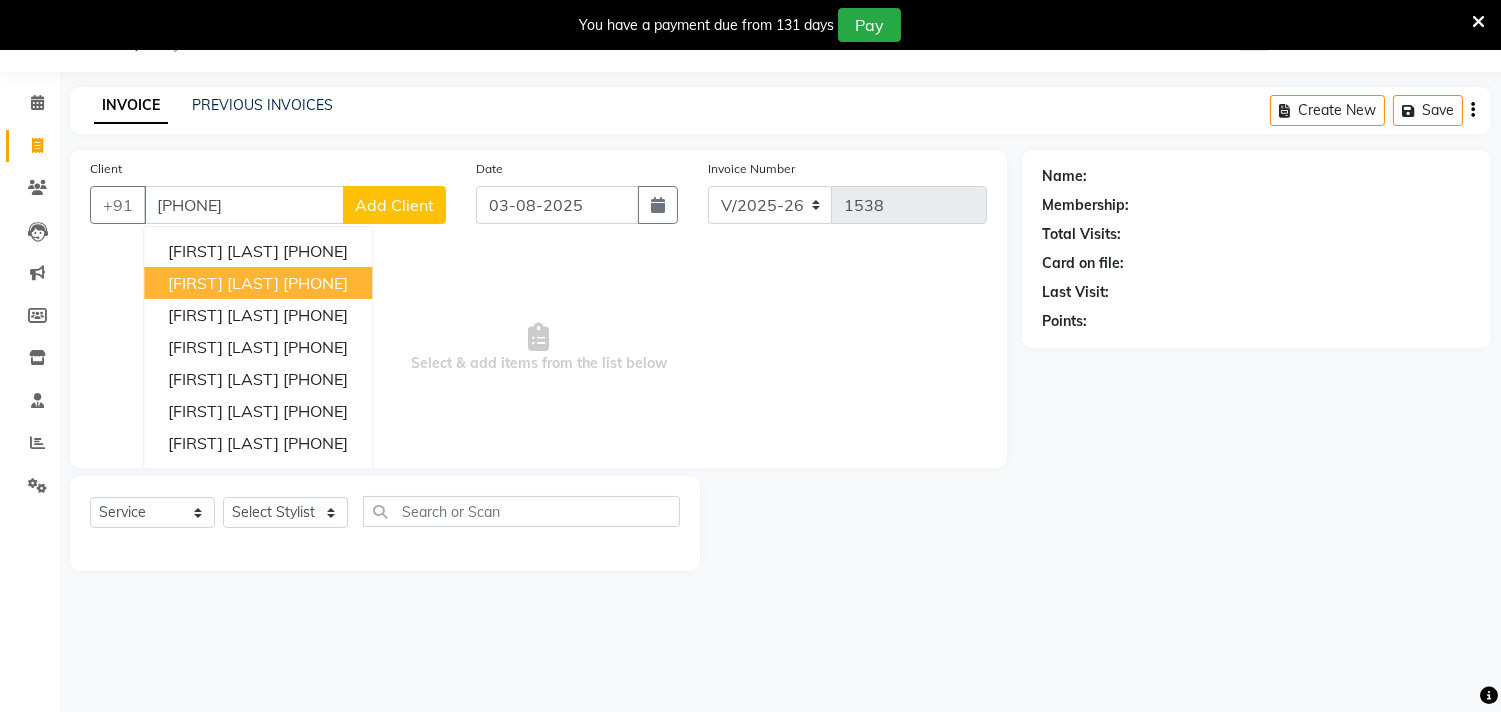 type on "8108001634" 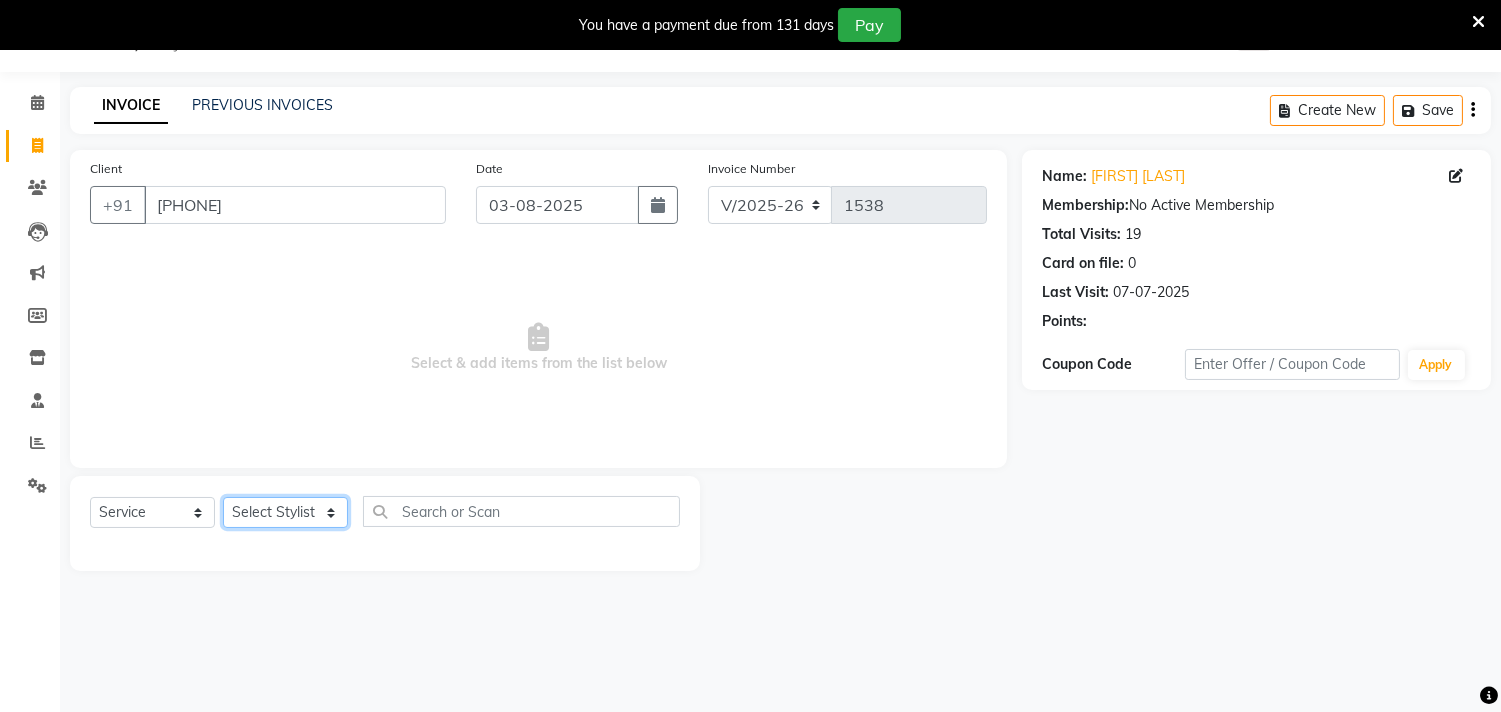 click on "Select Stylist Gita mala Sanjivani Vaishali Mam" 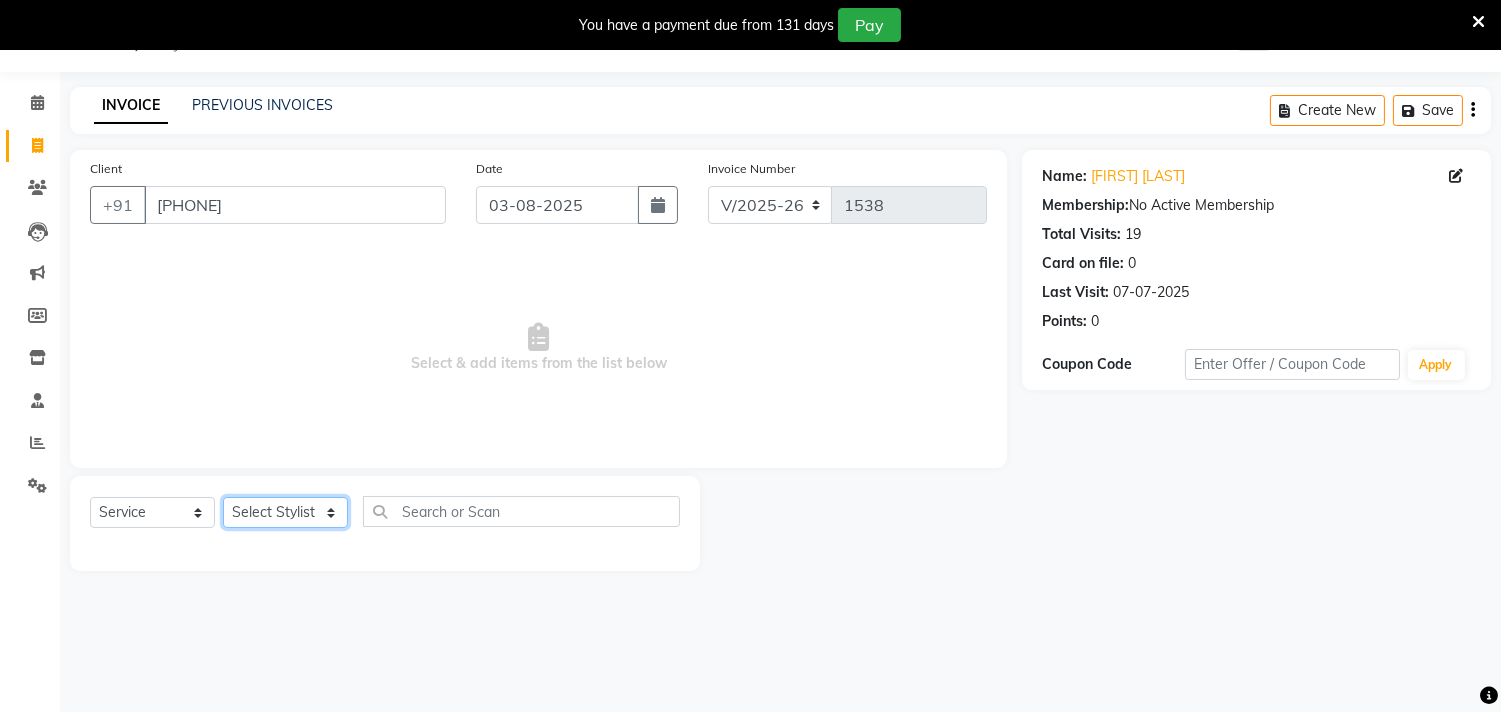click on "Select Stylist Gita mala Sanjivani Vaishali Mam" 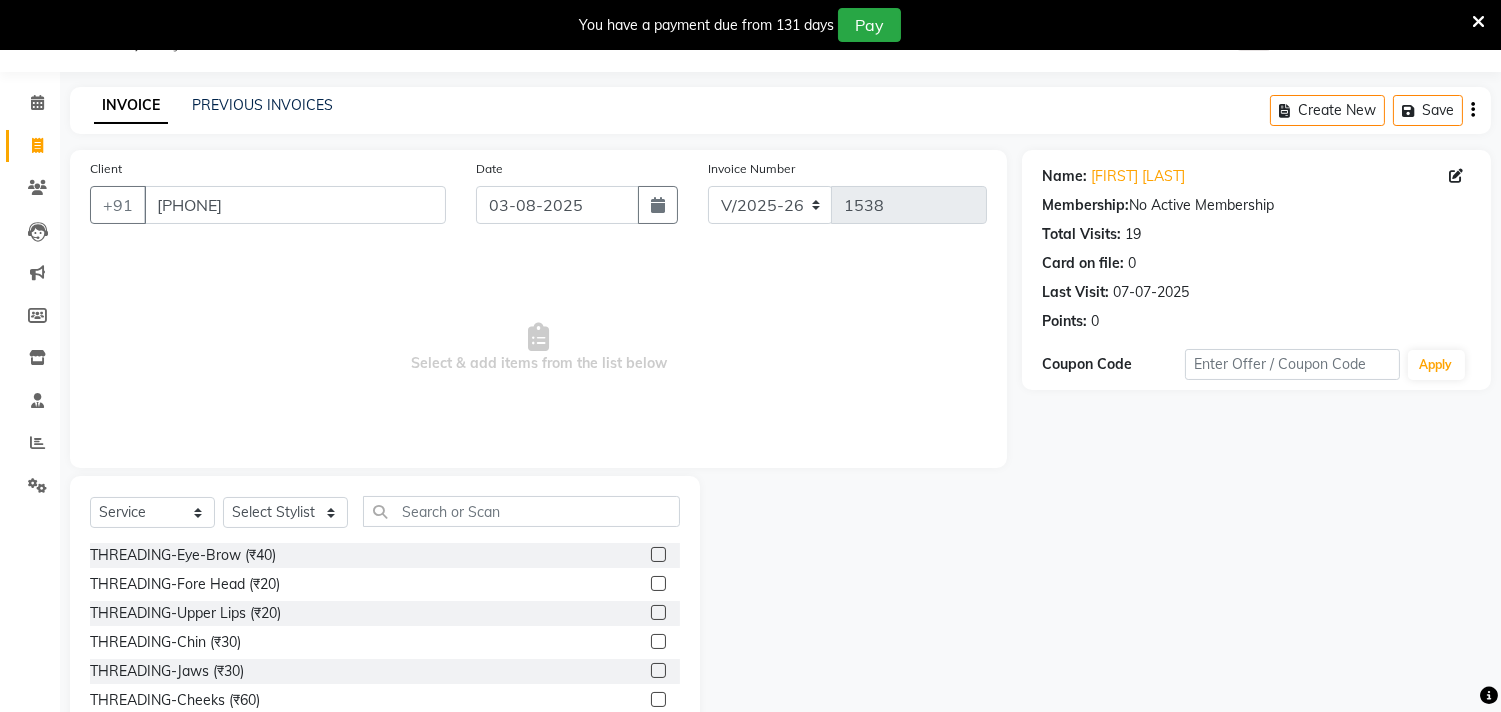 click on "THREADING-Chin (₹30)" 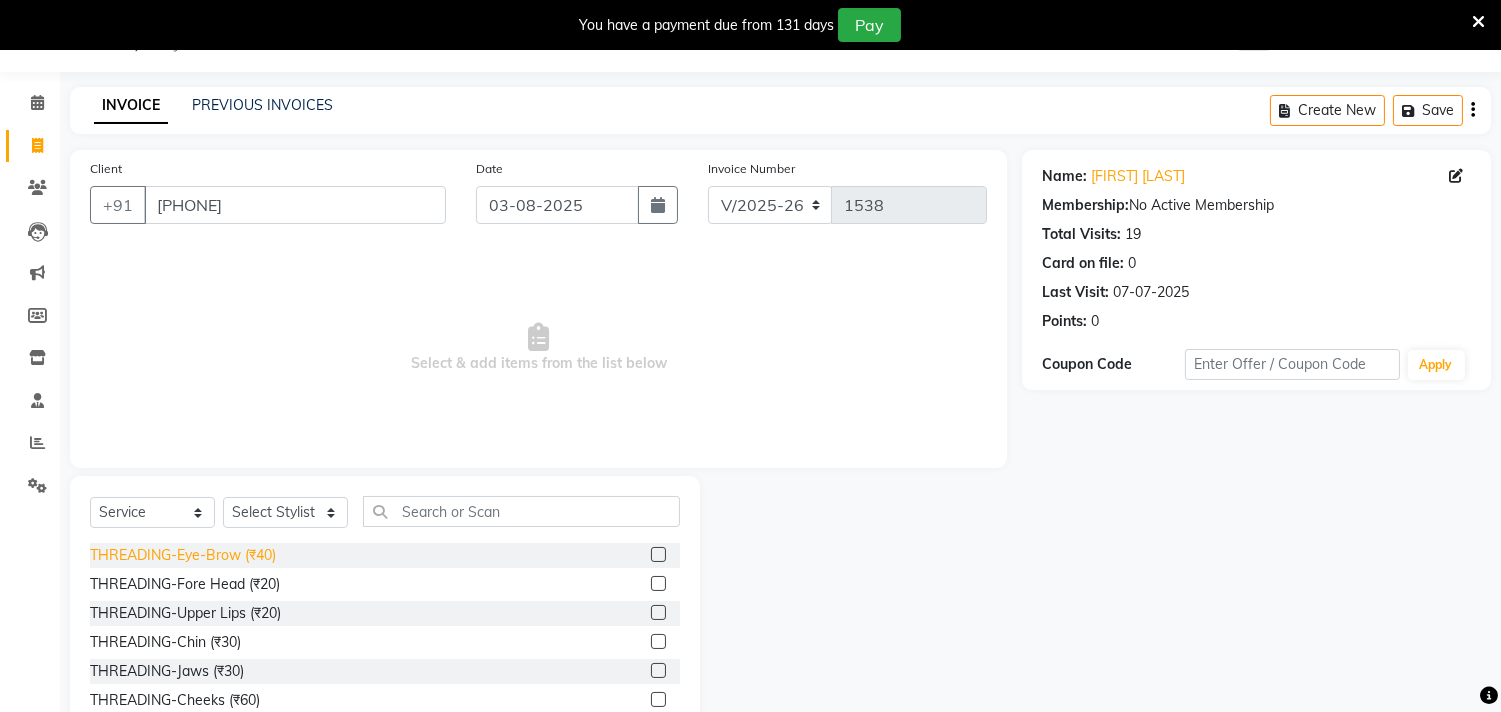 click on "THREADING-Eye-Brow (₹40)" 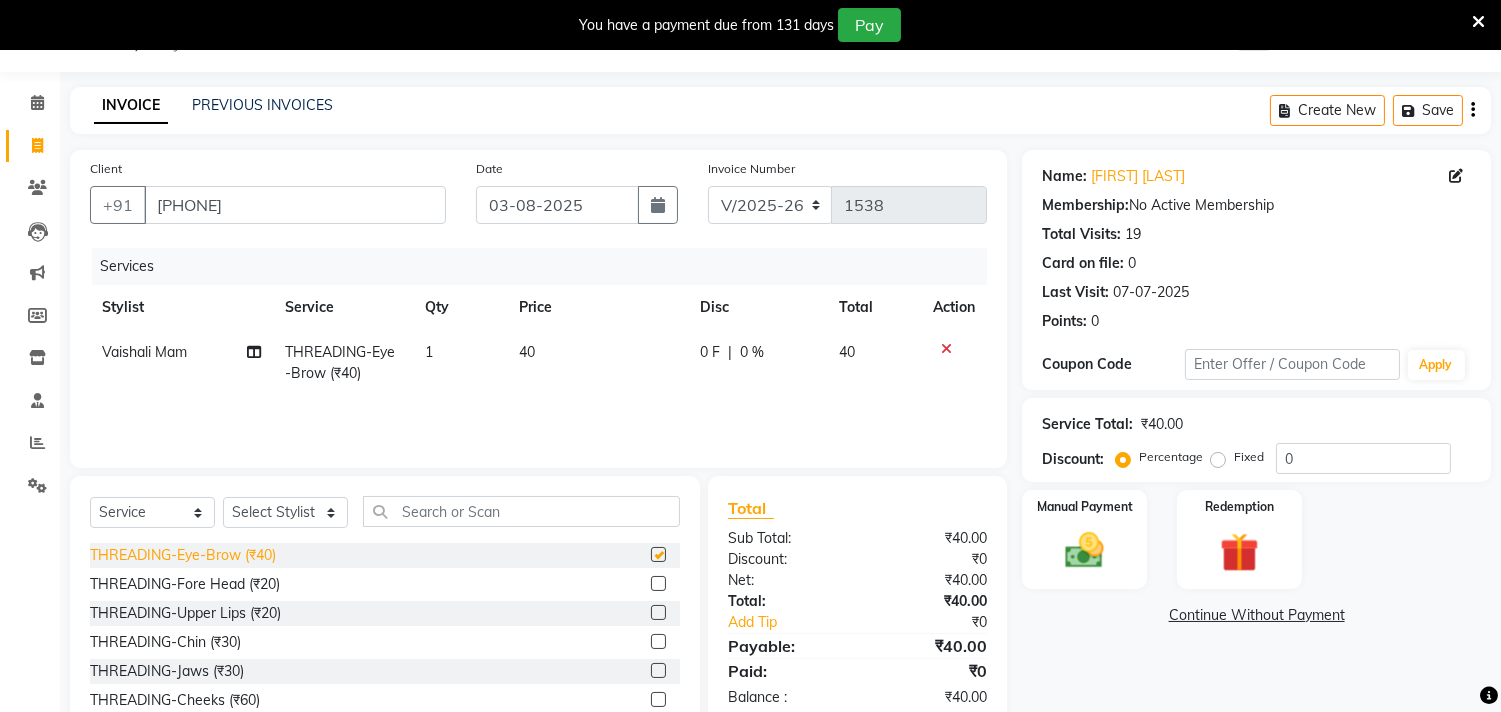 checkbox on "false" 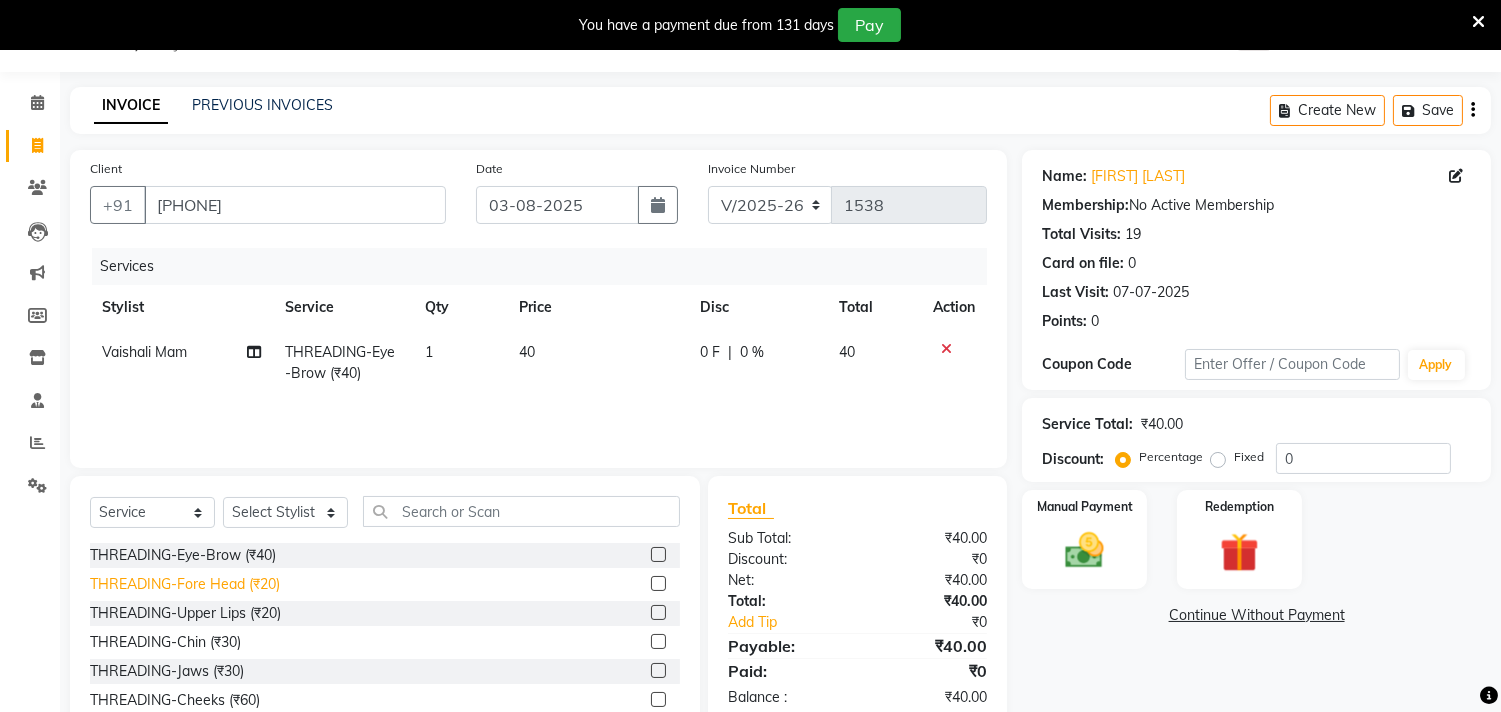click on "THREADING-Fore Head (₹20)" 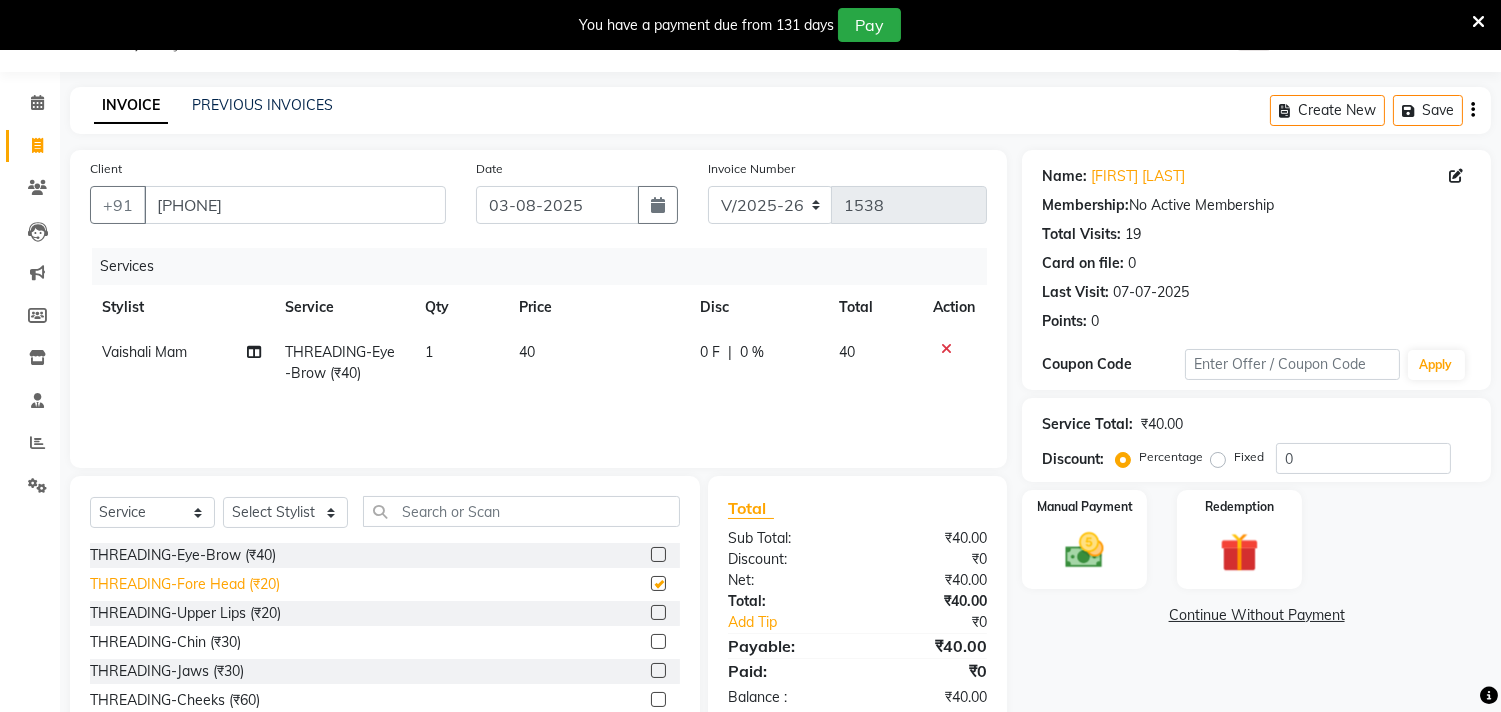 checkbox on "false" 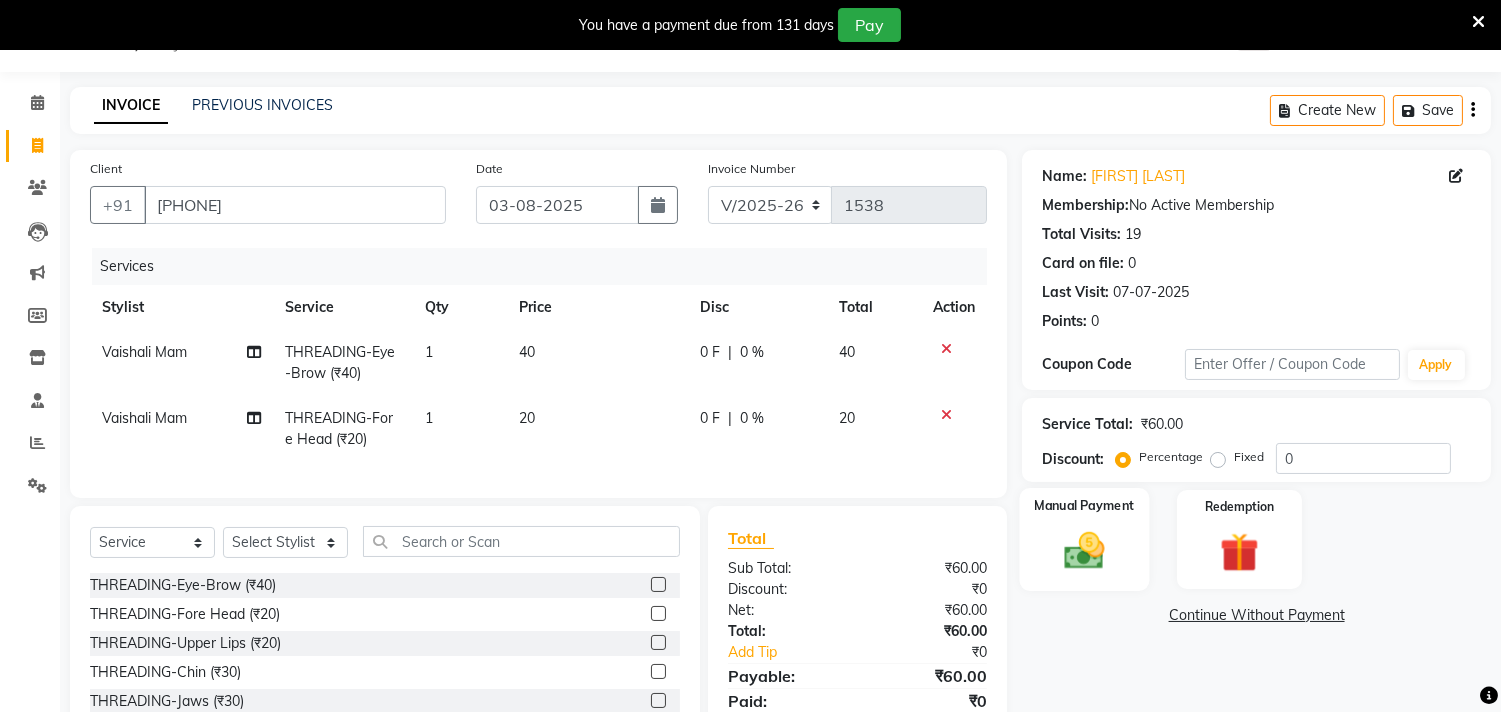 click 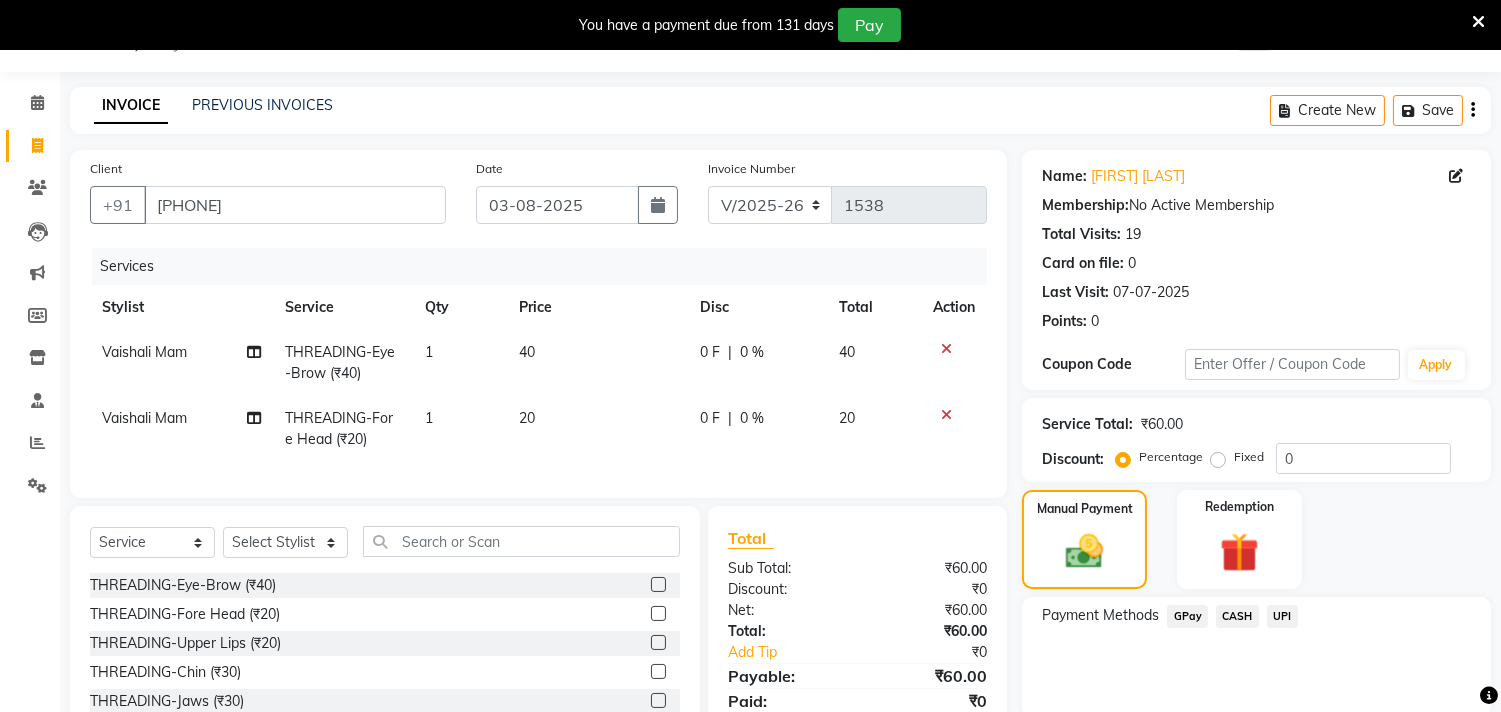 drag, startPoint x: 905, startPoint y: 311, endPoint x: 894, endPoint y: 304, distance: 13.038404 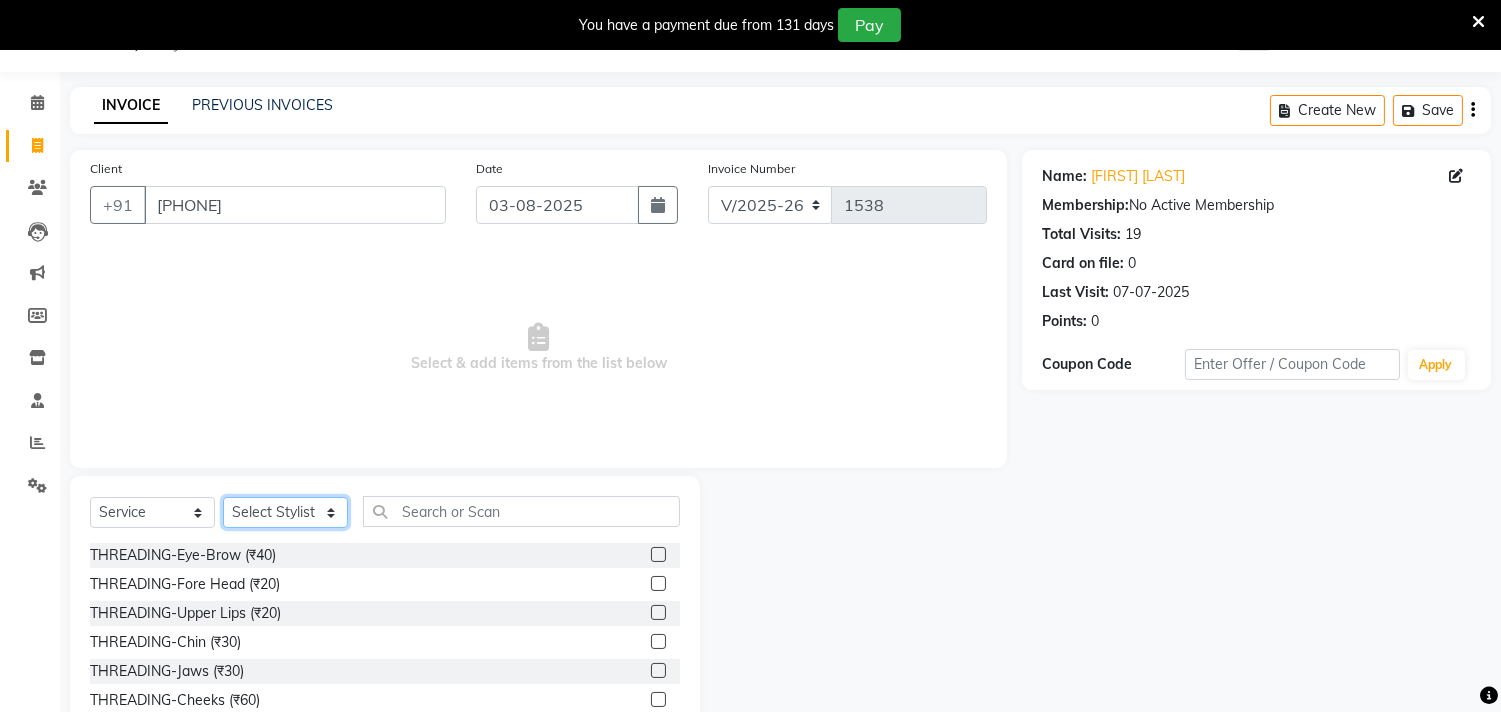 click on "Select Stylist Gita mala Sanjivani Vaishali Mam" 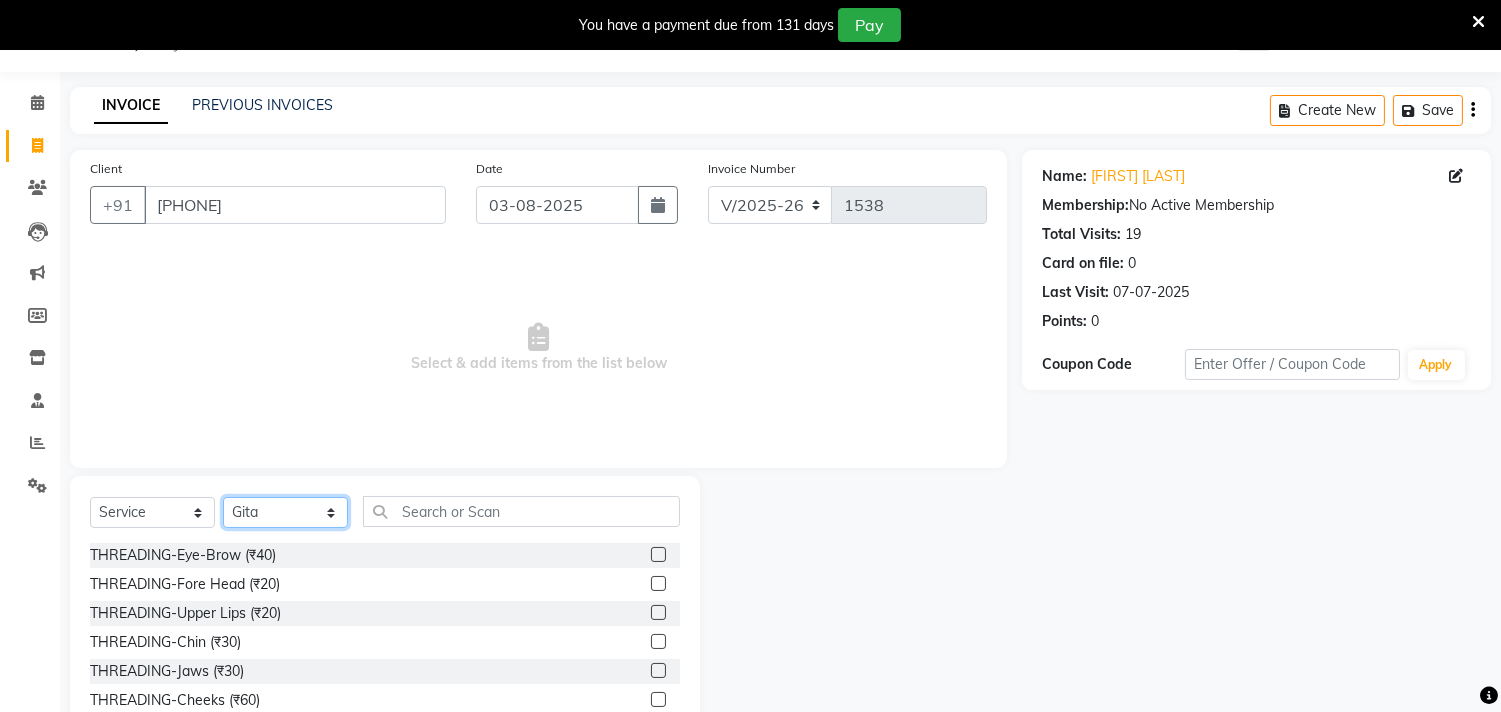 click on "Select Stylist Gita mala Sanjivani Vaishali Mam" 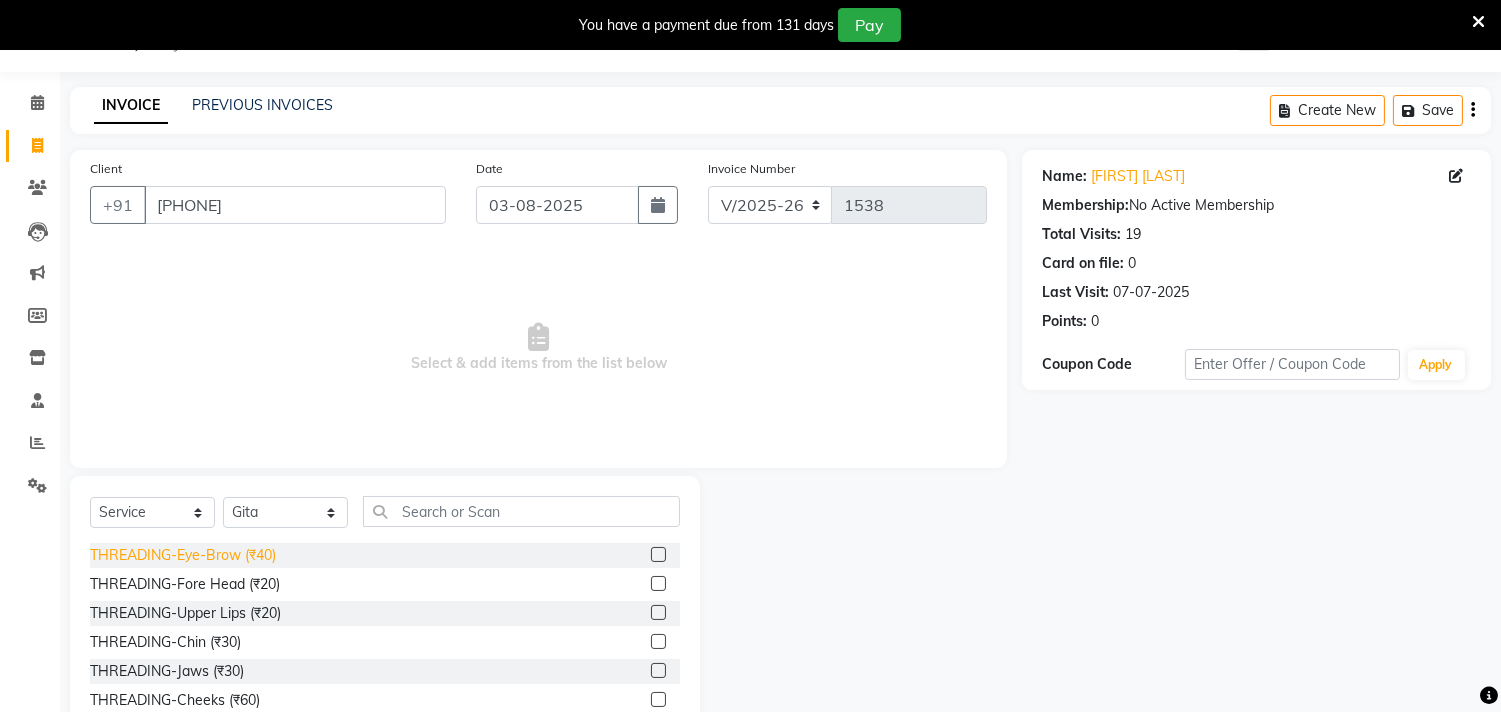 click on "THREADING-Eye-Brow (₹40)" 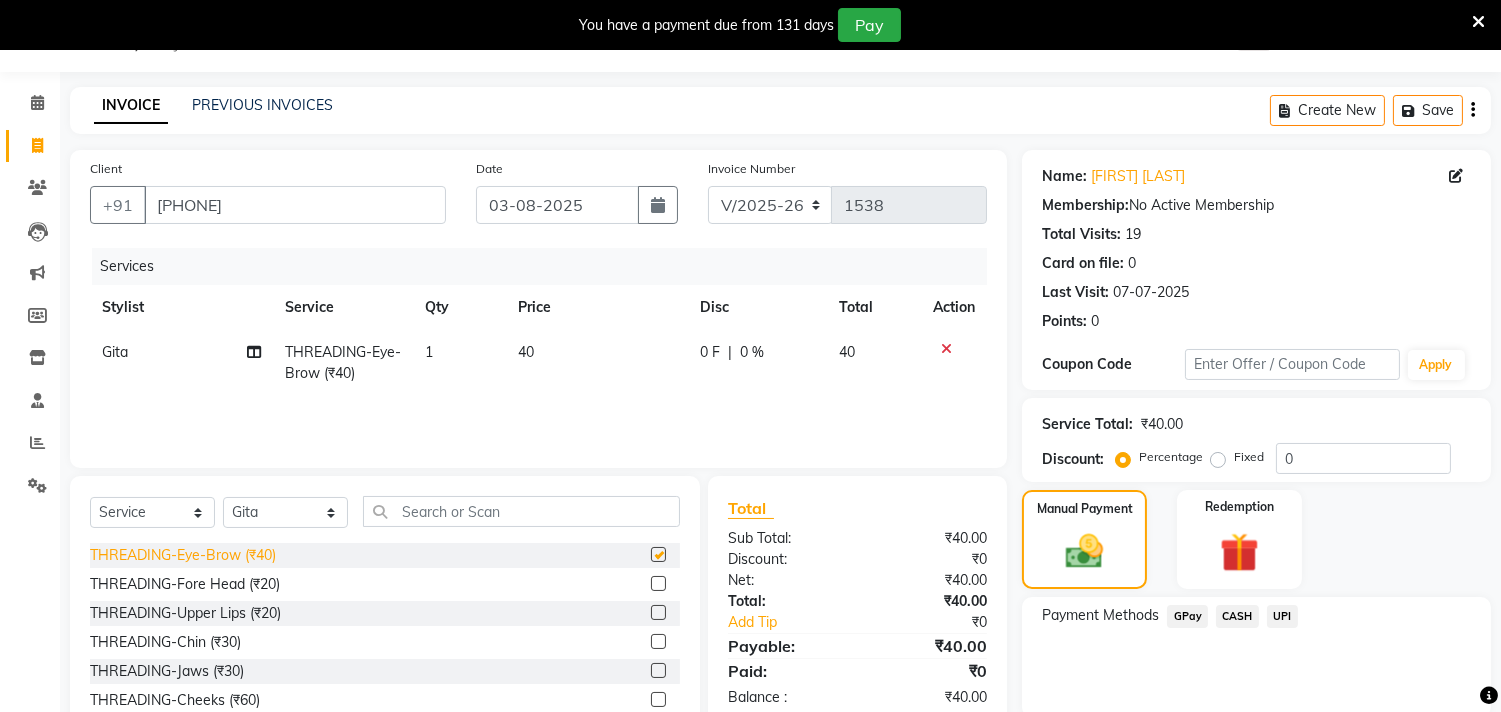 checkbox on "false" 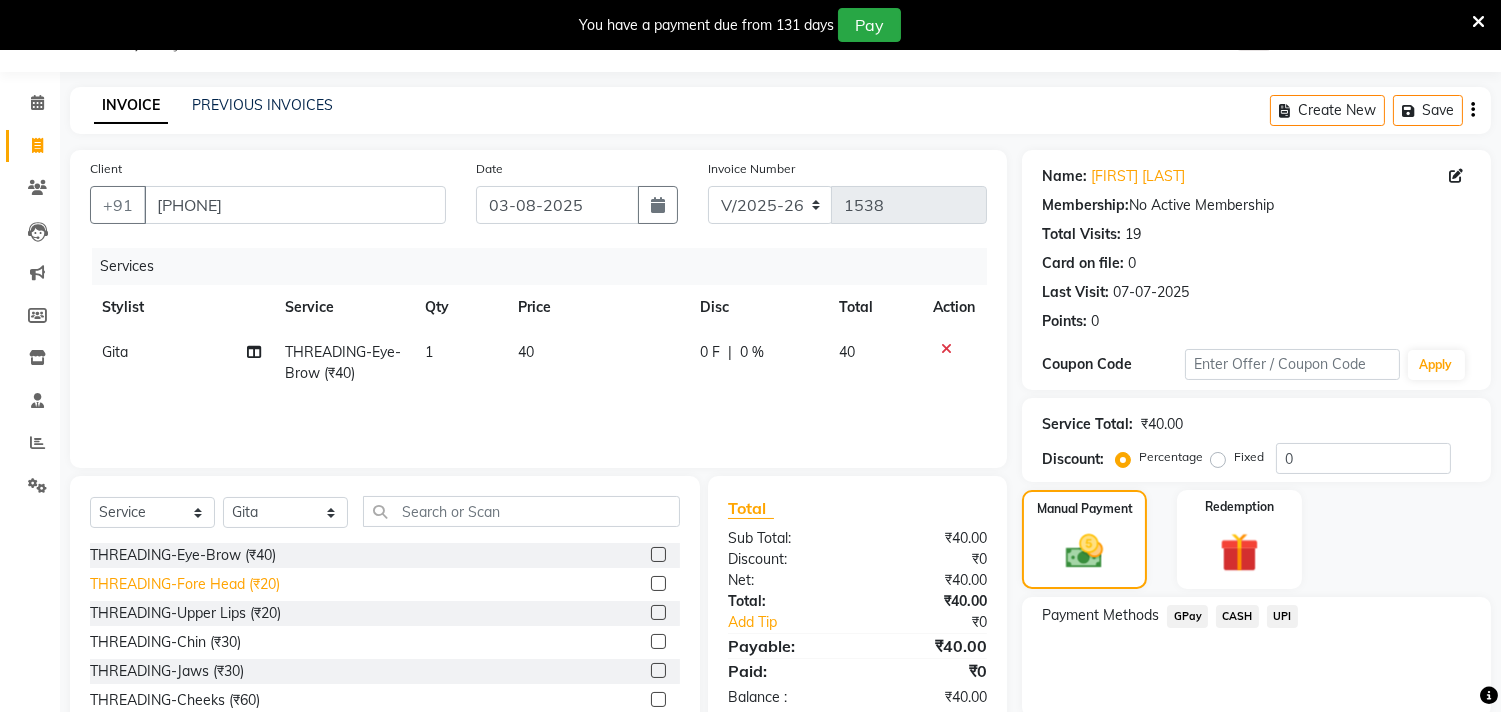 click on "THREADING-Fore Head (₹20)" 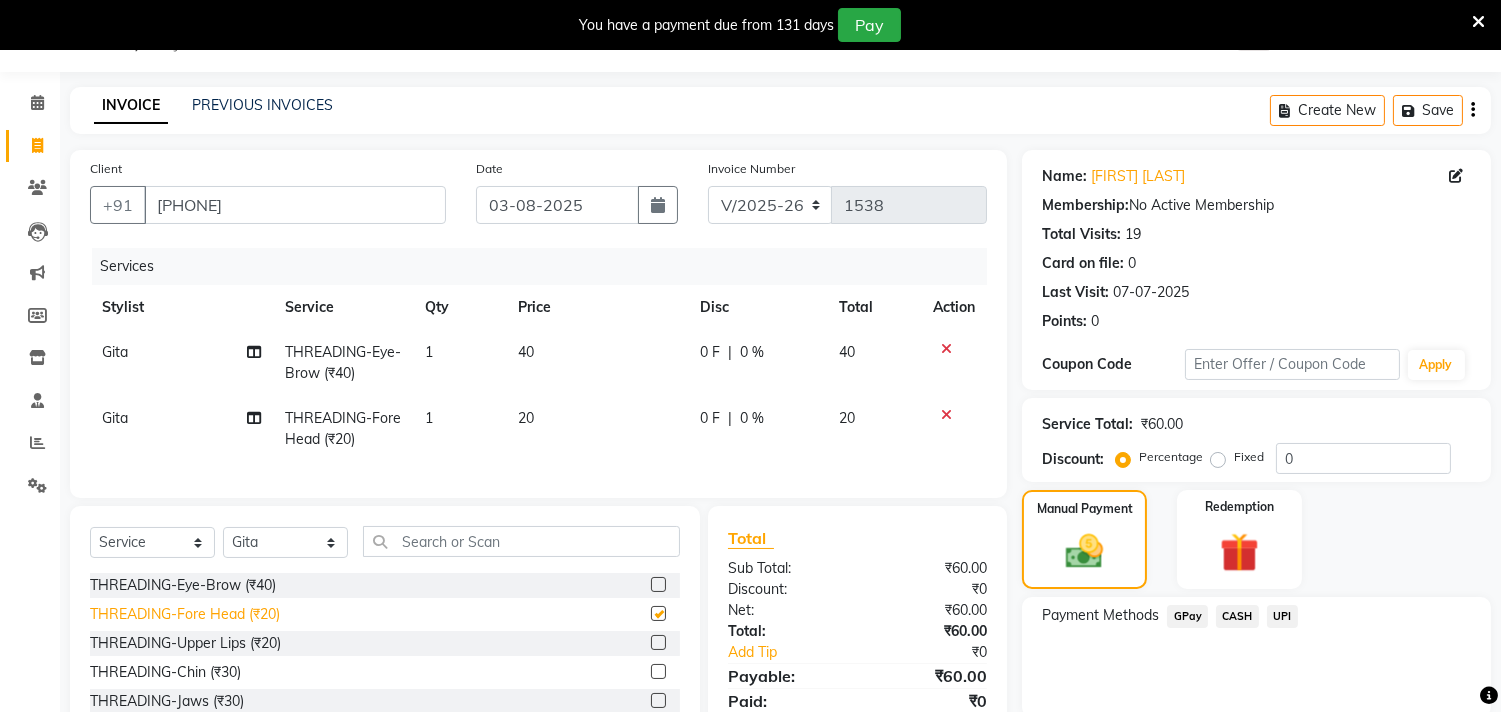 checkbox on "false" 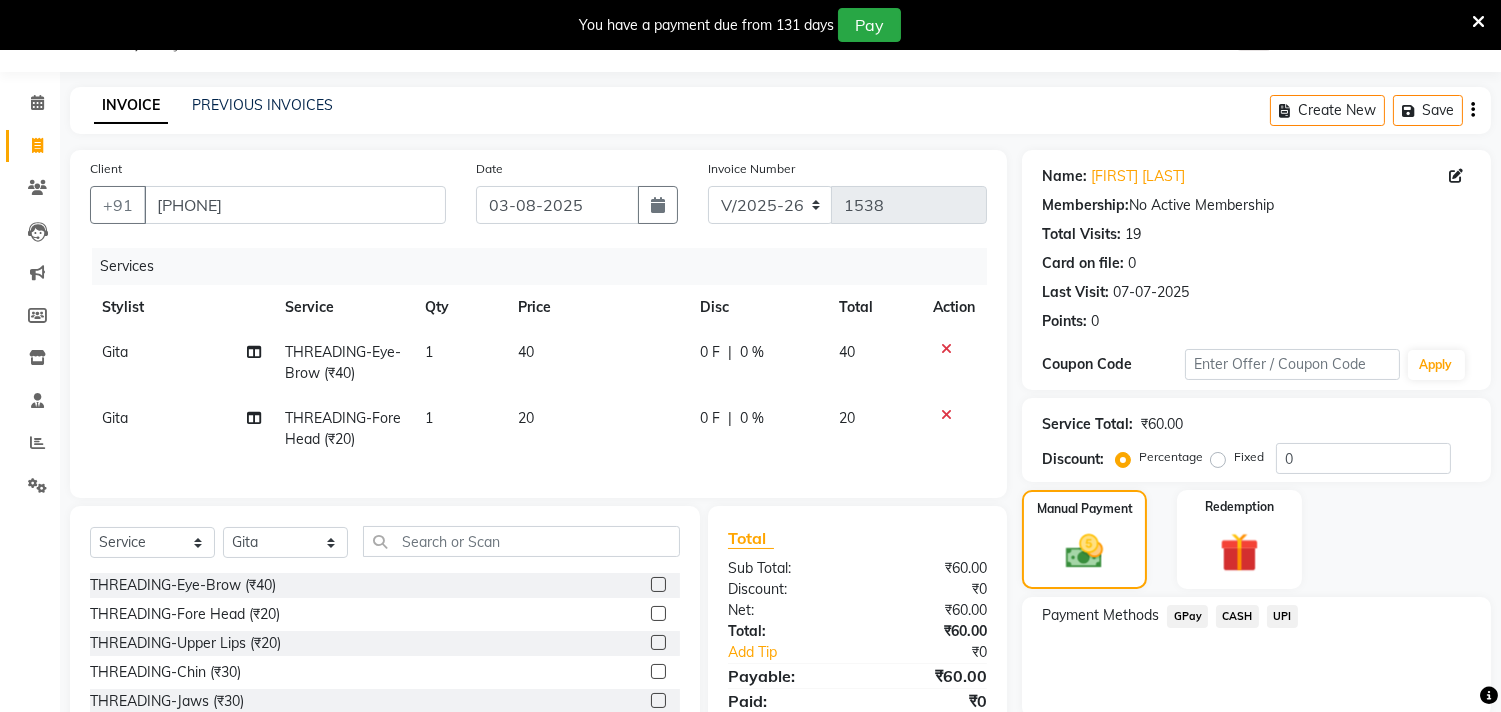 click on "GPay" 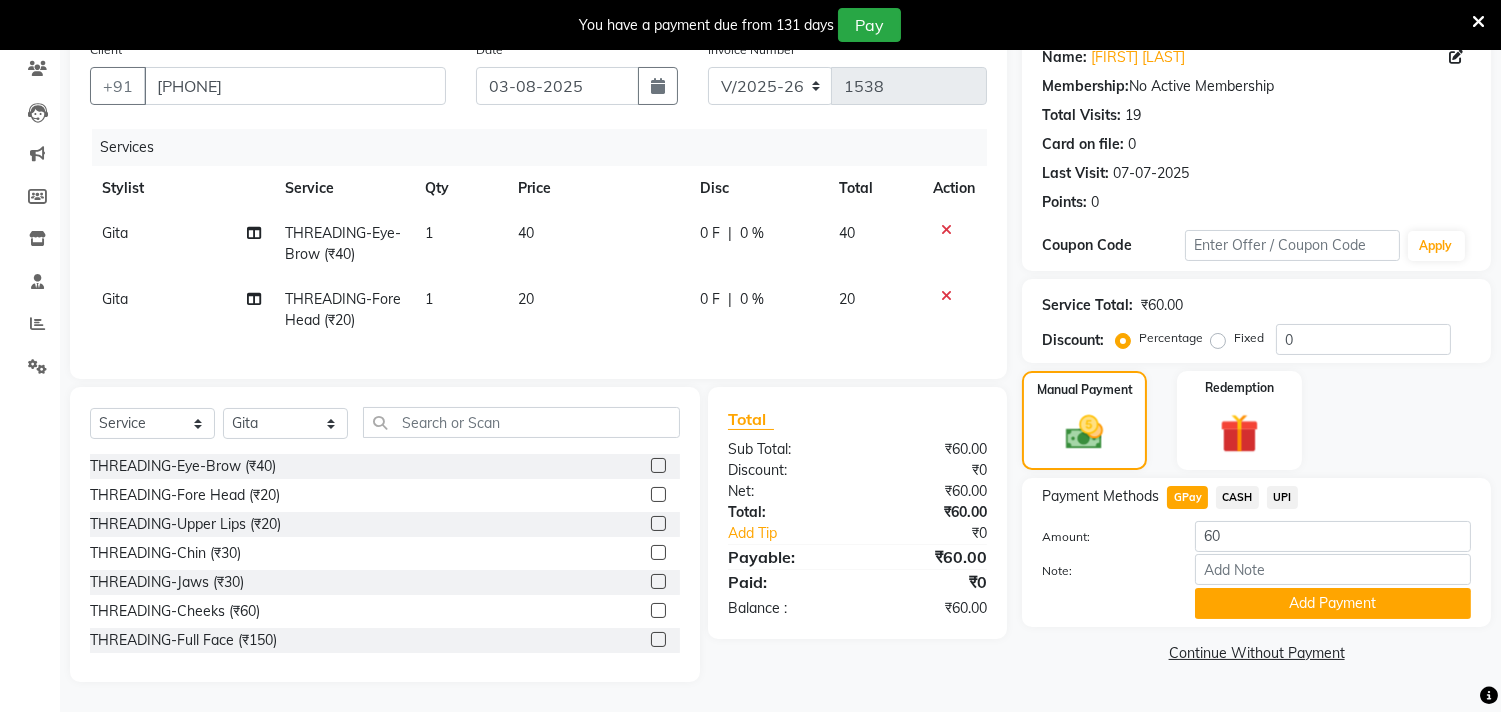 scroll, scrollTop: 185, scrollLeft: 0, axis: vertical 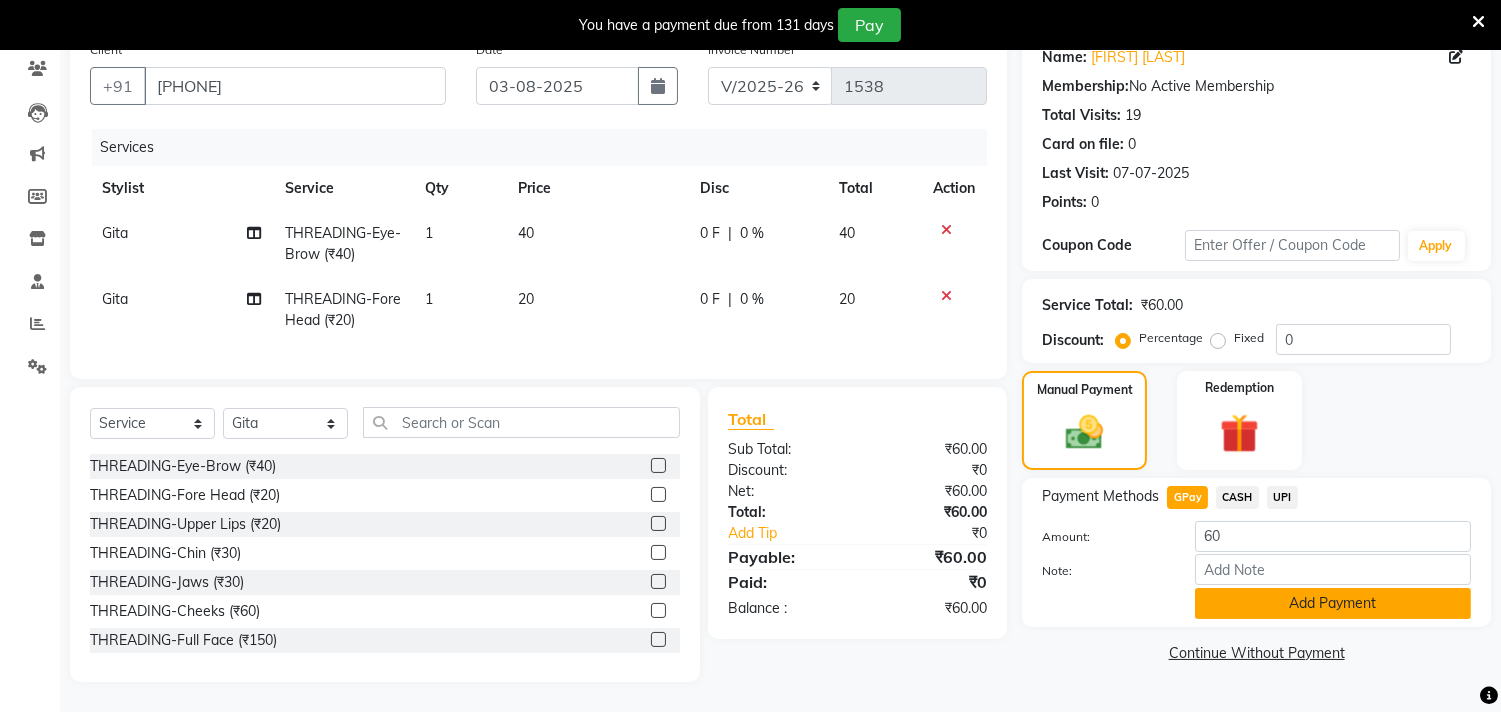 click on "Add Payment" 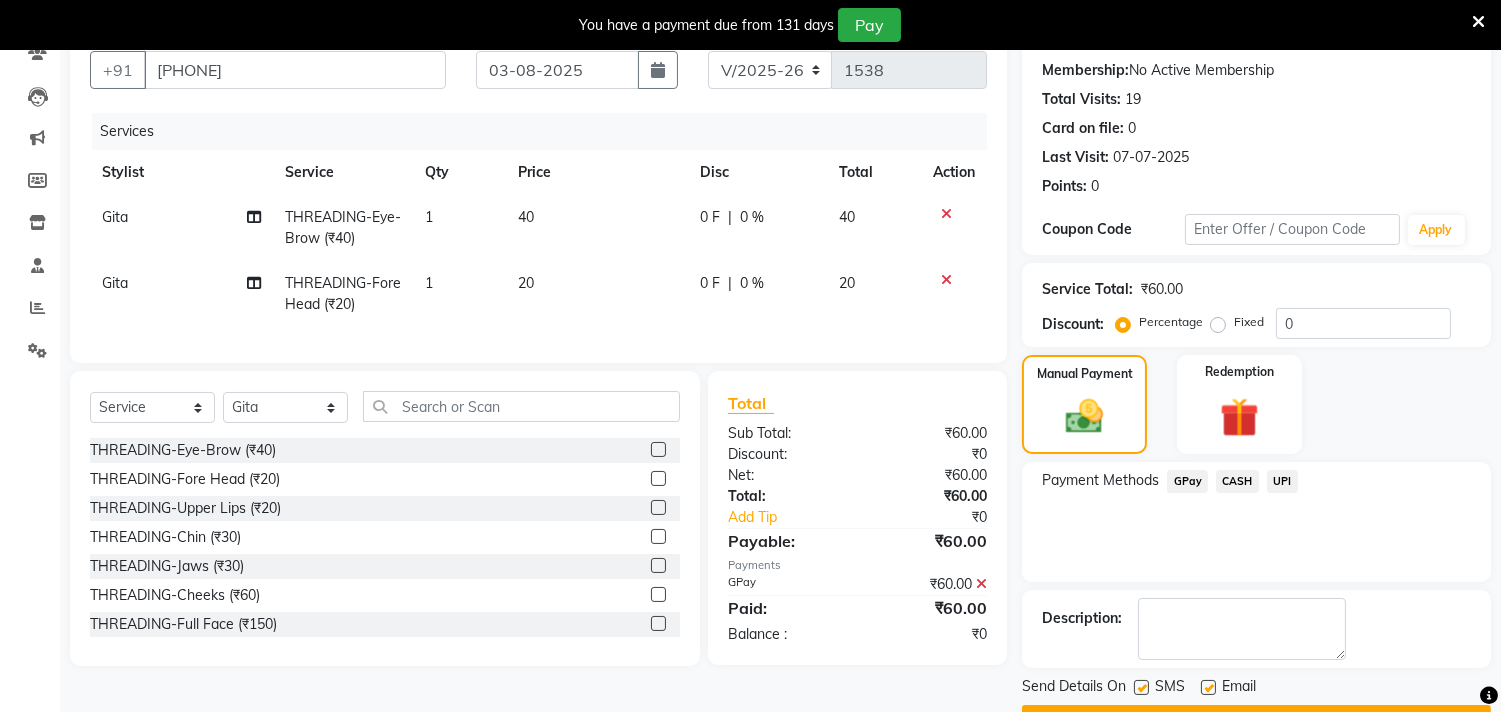 scroll, scrollTop: 237, scrollLeft: 0, axis: vertical 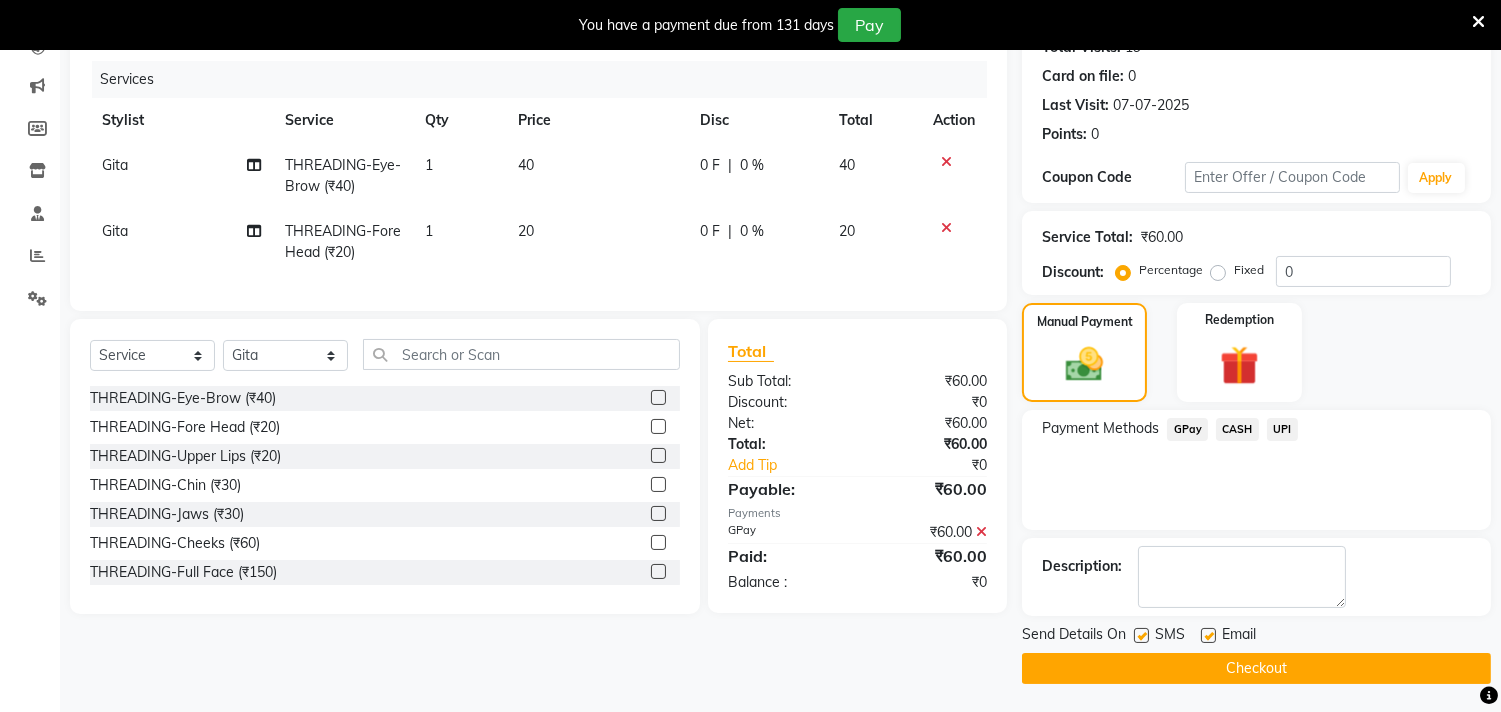 click on "Checkout" 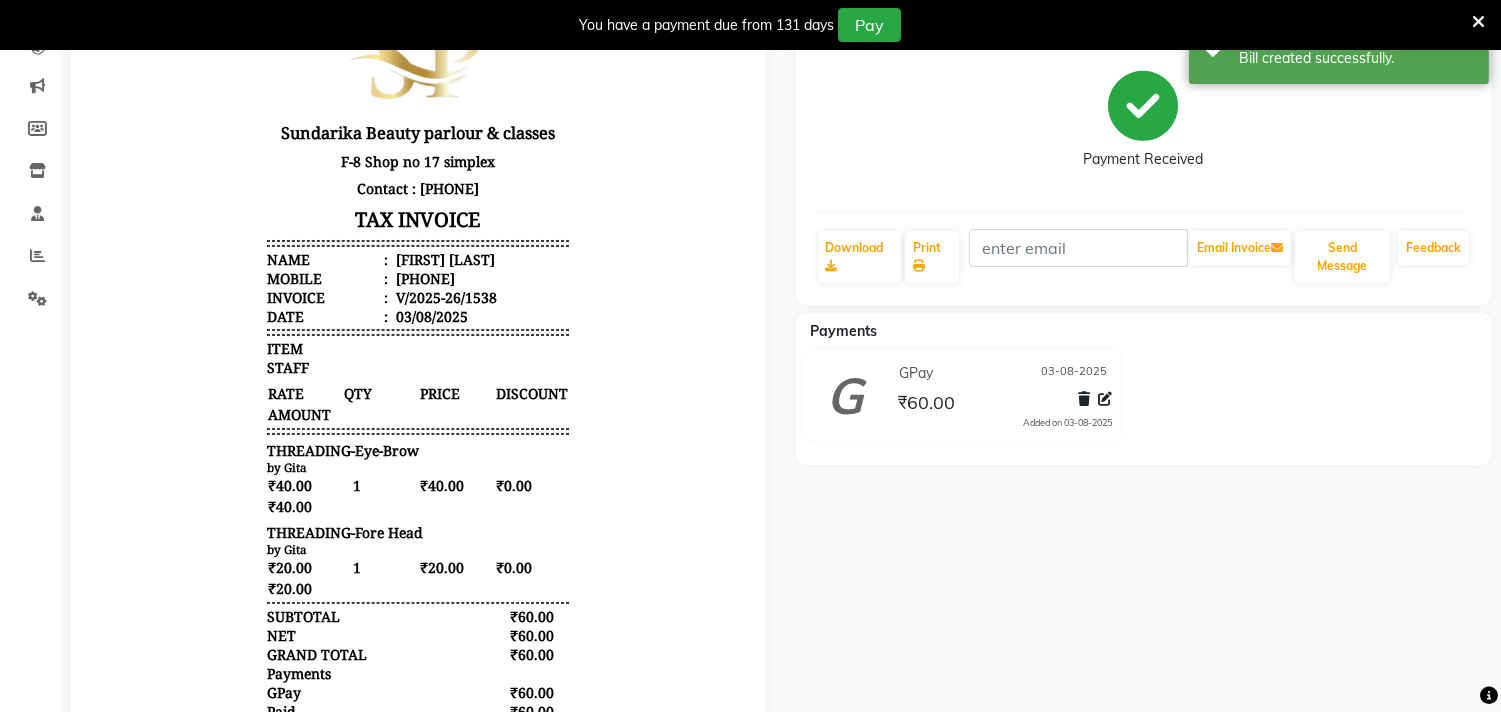 scroll, scrollTop: 0, scrollLeft: 0, axis: both 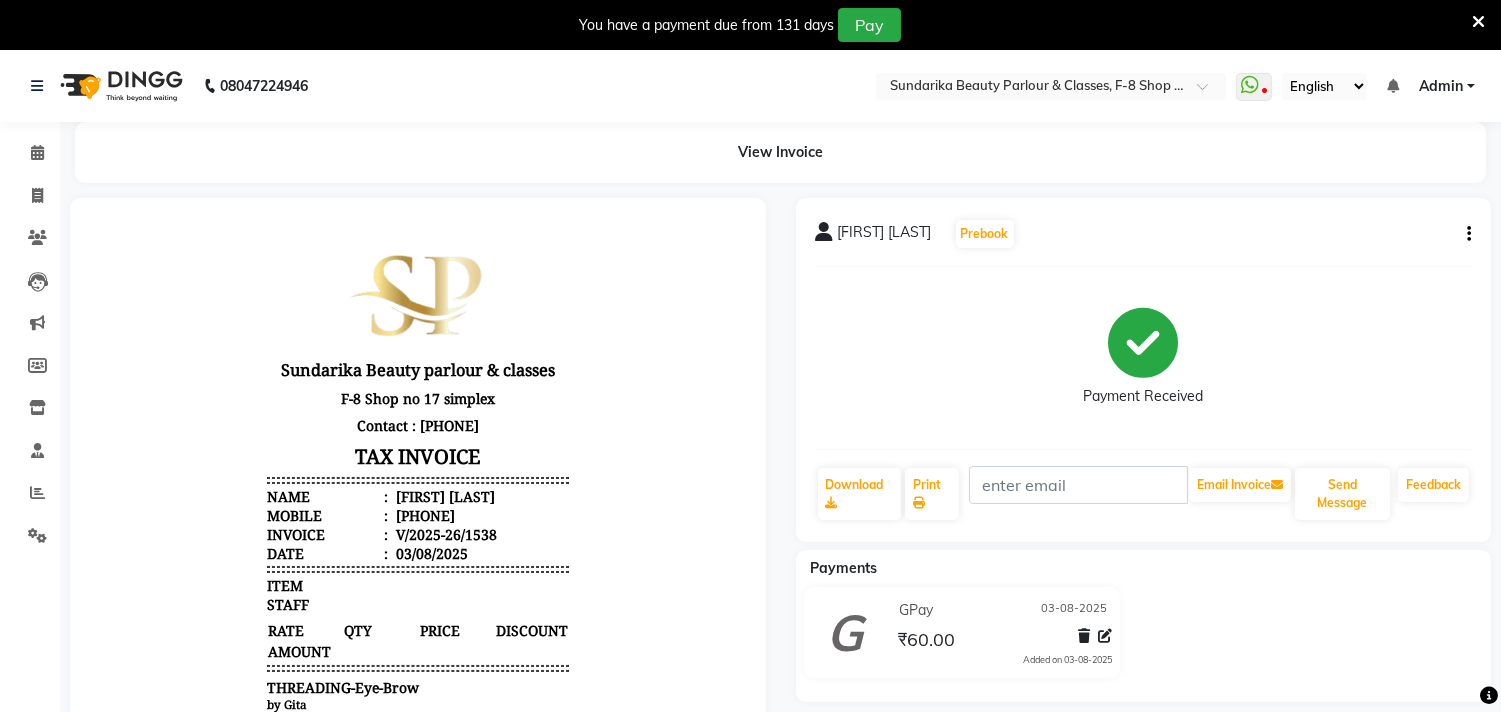 click on "Invoice" 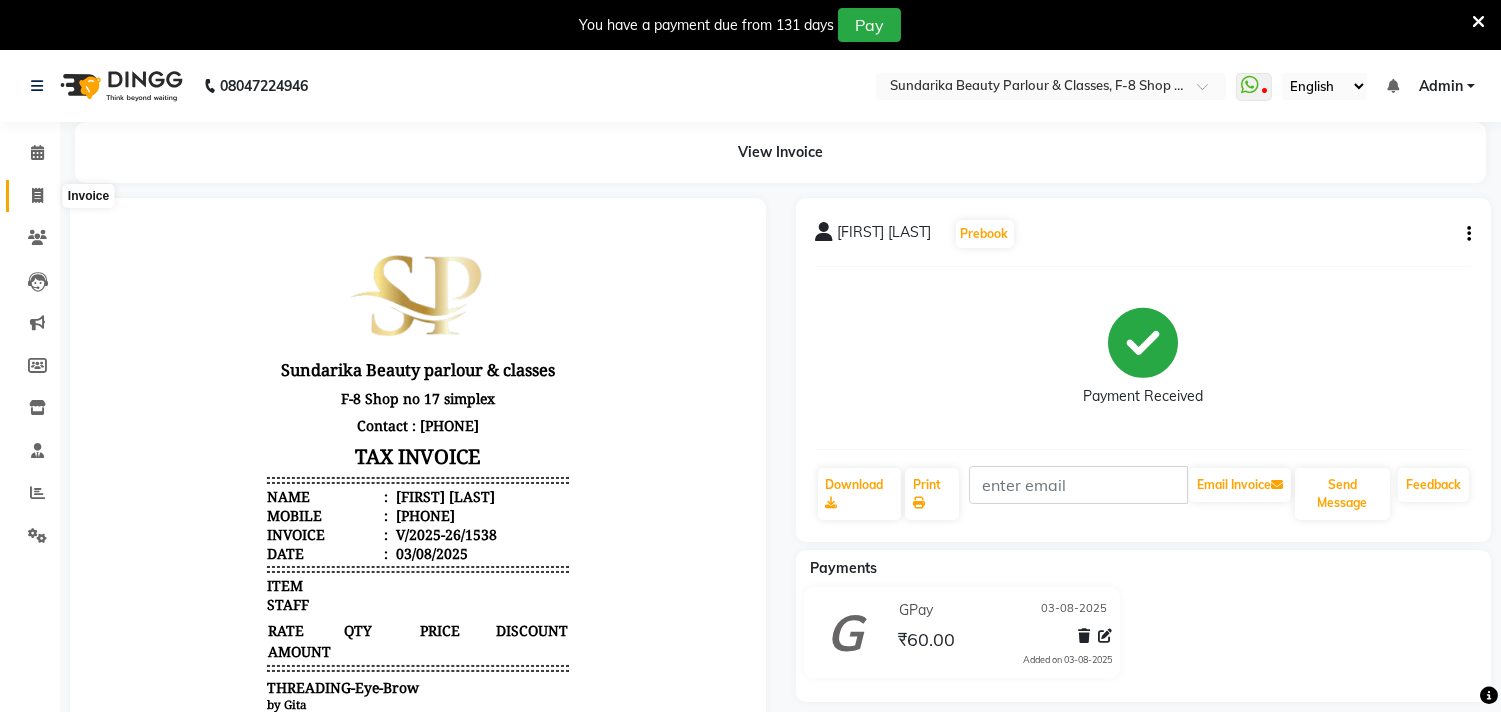 click 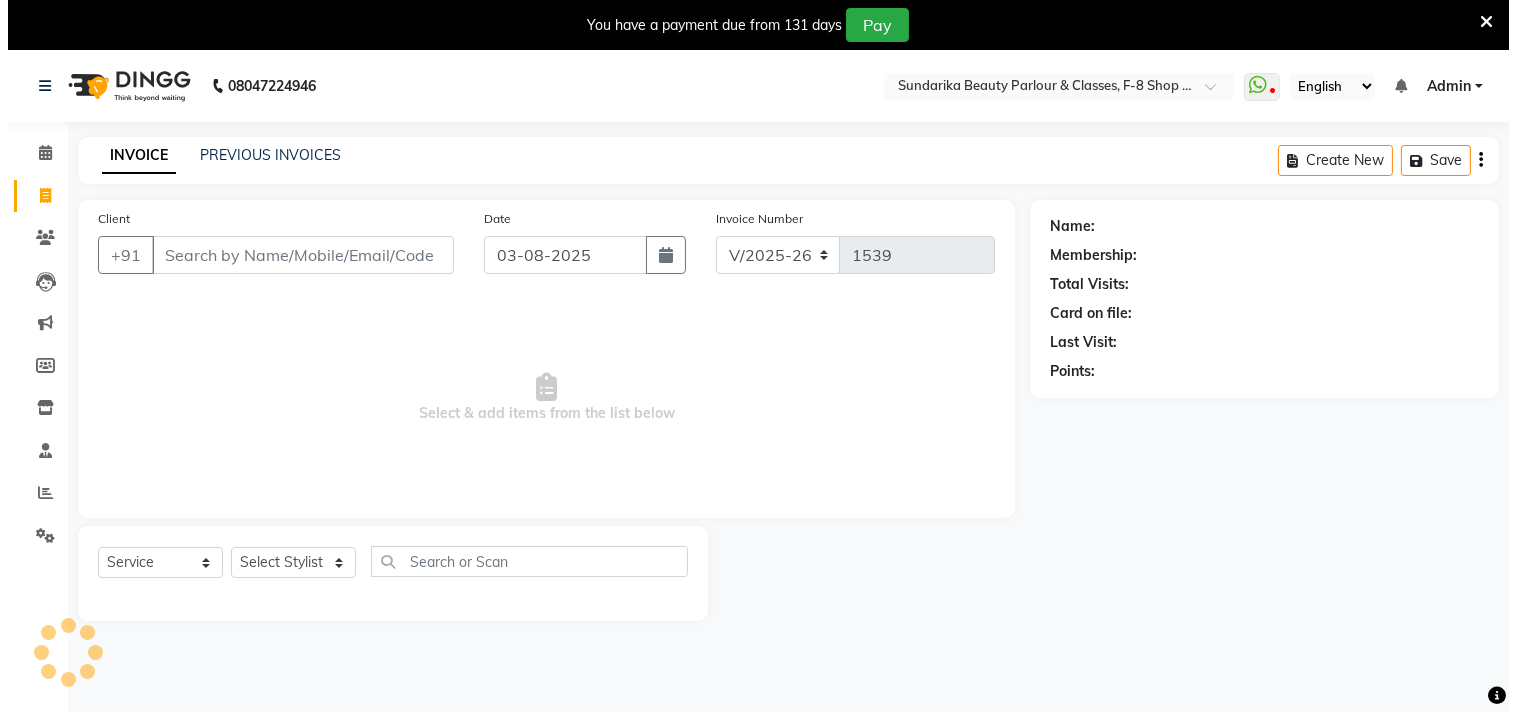 scroll, scrollTop: 50, scrollLeft: 0, axis: vertical 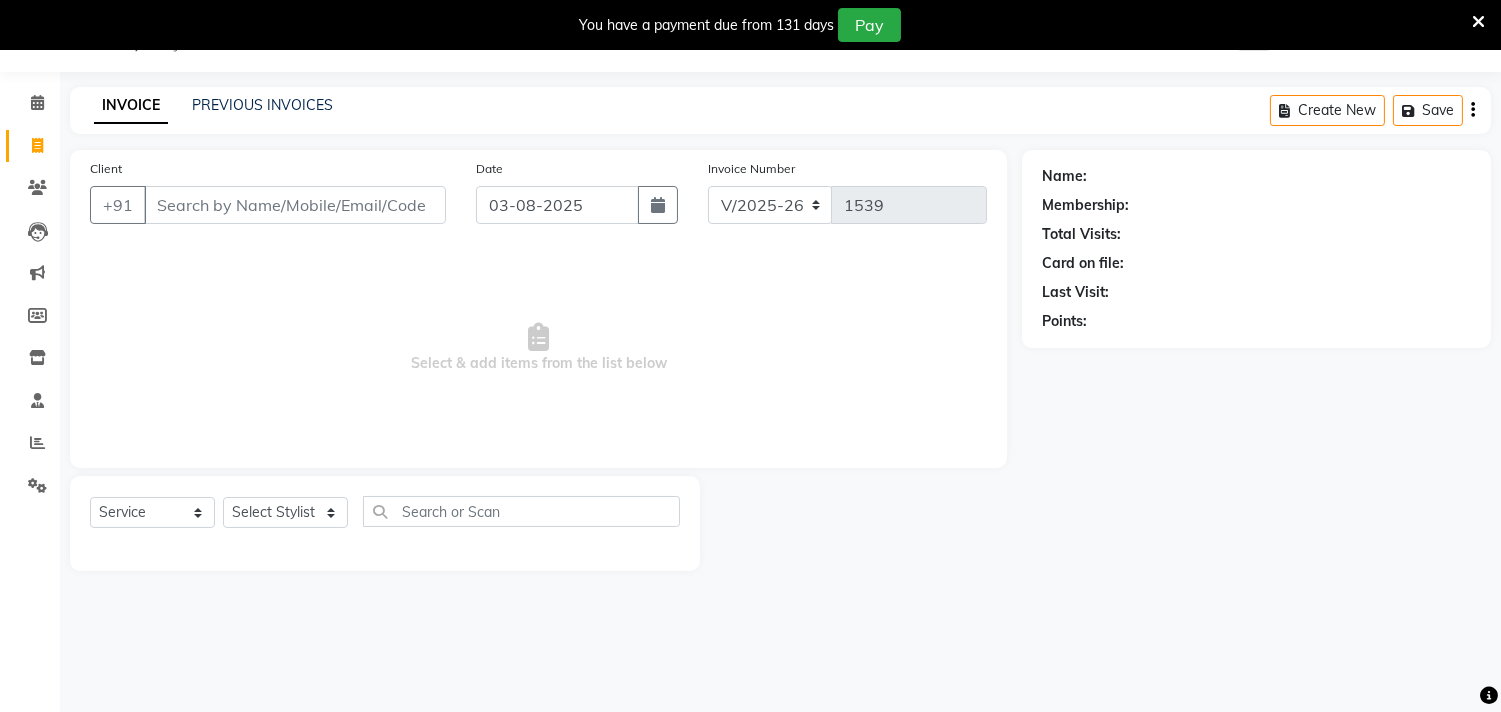 drag, startPoint x: 36, startPoint y: 570, endPoint x: 146, endPoint y: 412, distance: 192.52013 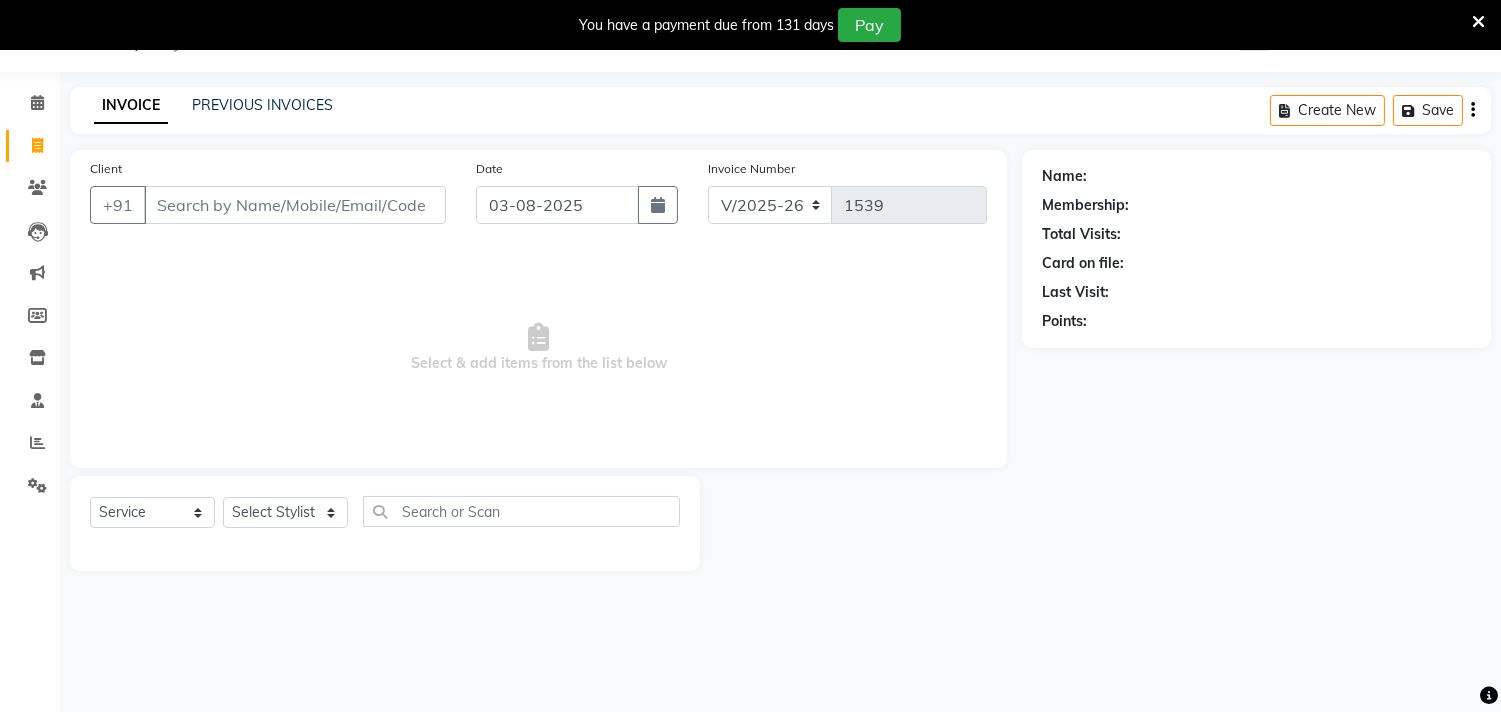 click on "Select  Service  Product  Membership  Package Voucher Prepaid Gift Card  Select Stylist Gita mala Sanjivani Vaishali Mam" 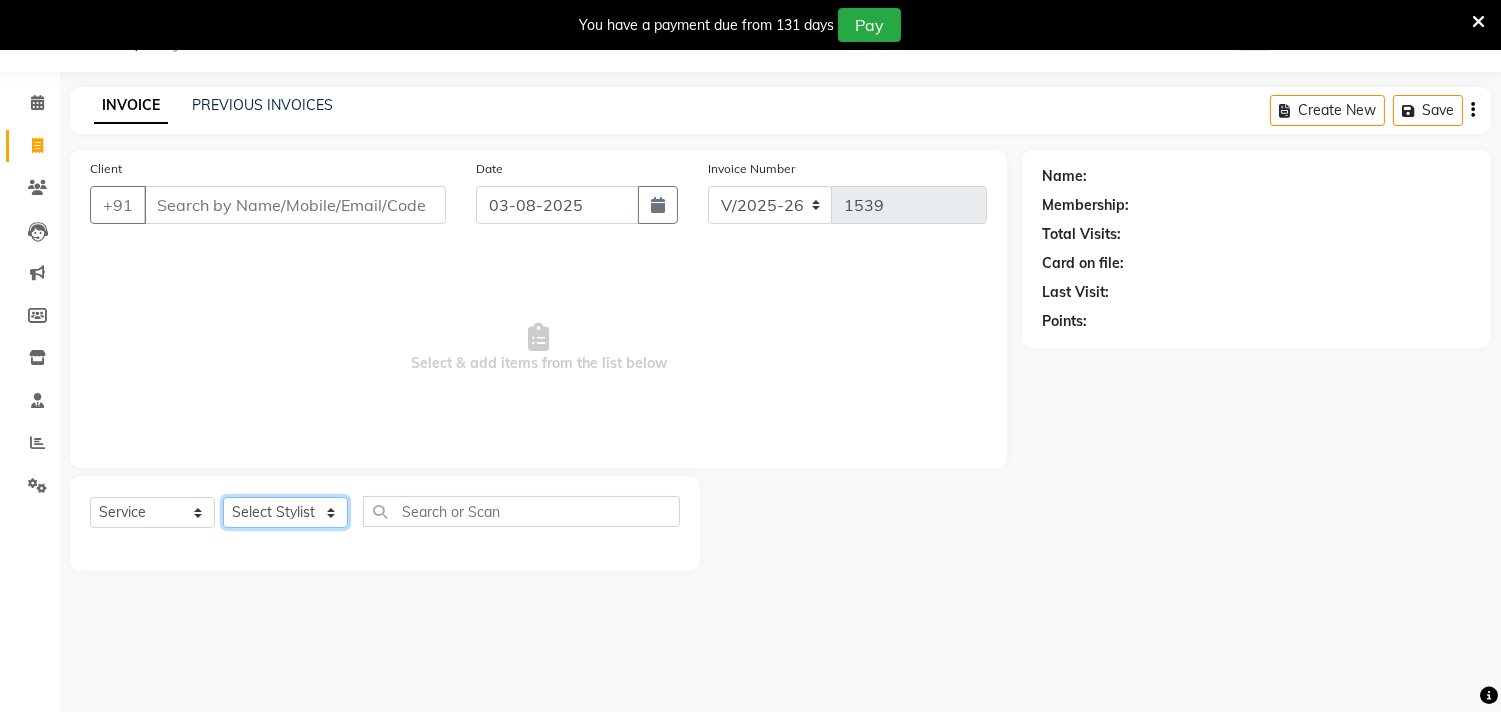 click on "Select Stylist Gita mala Sanjivani Vaishali Mam" 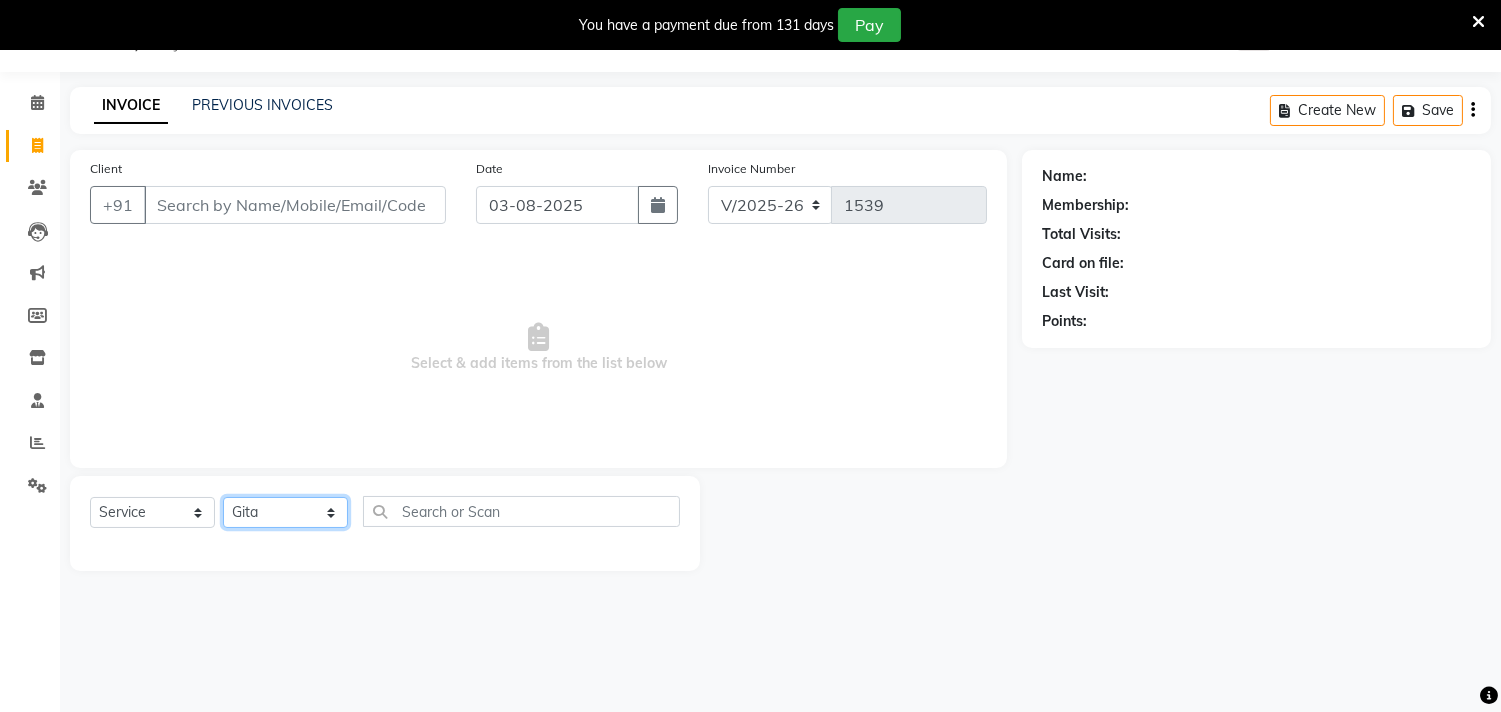 click on "Select Stylist Gita mala Sanjivani Vaishali Mam" 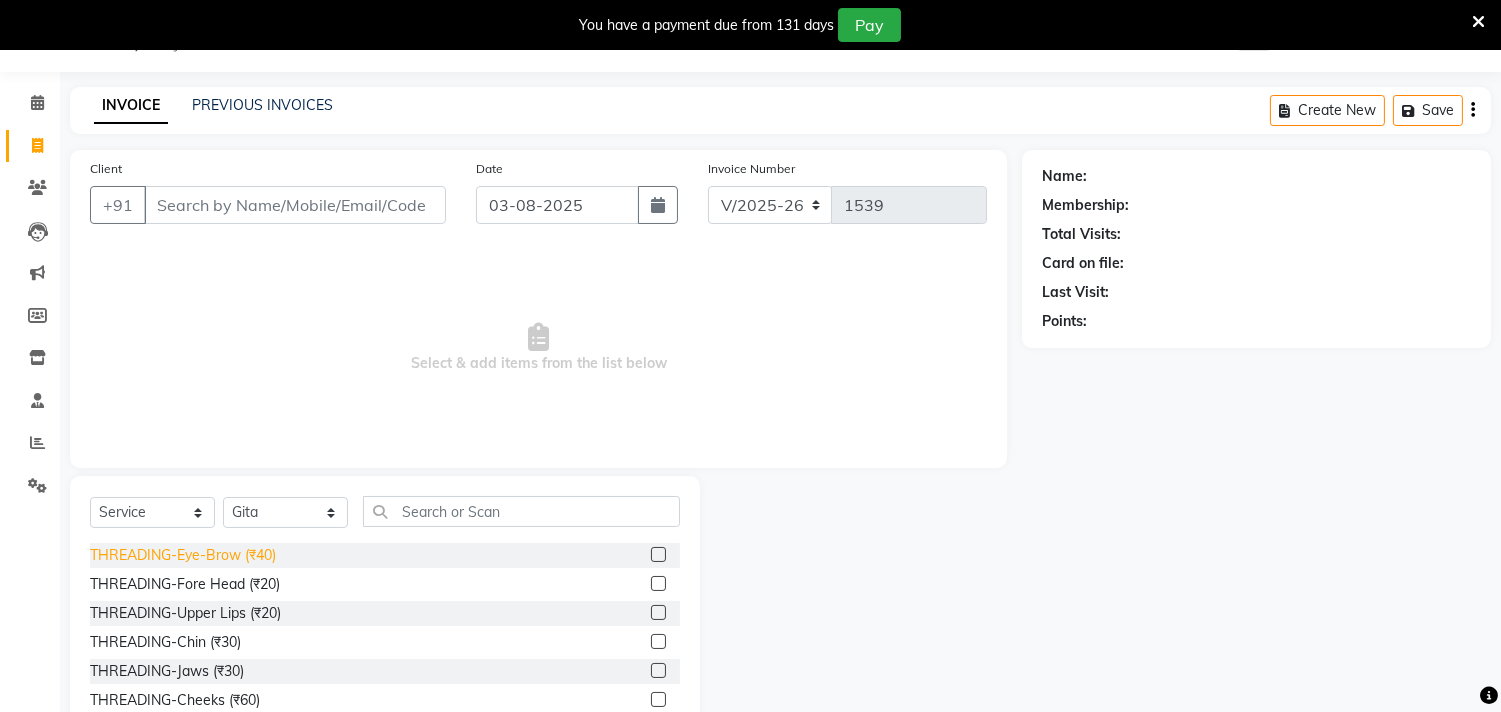 click on "THREADING-Eye-Brow (₹40)" 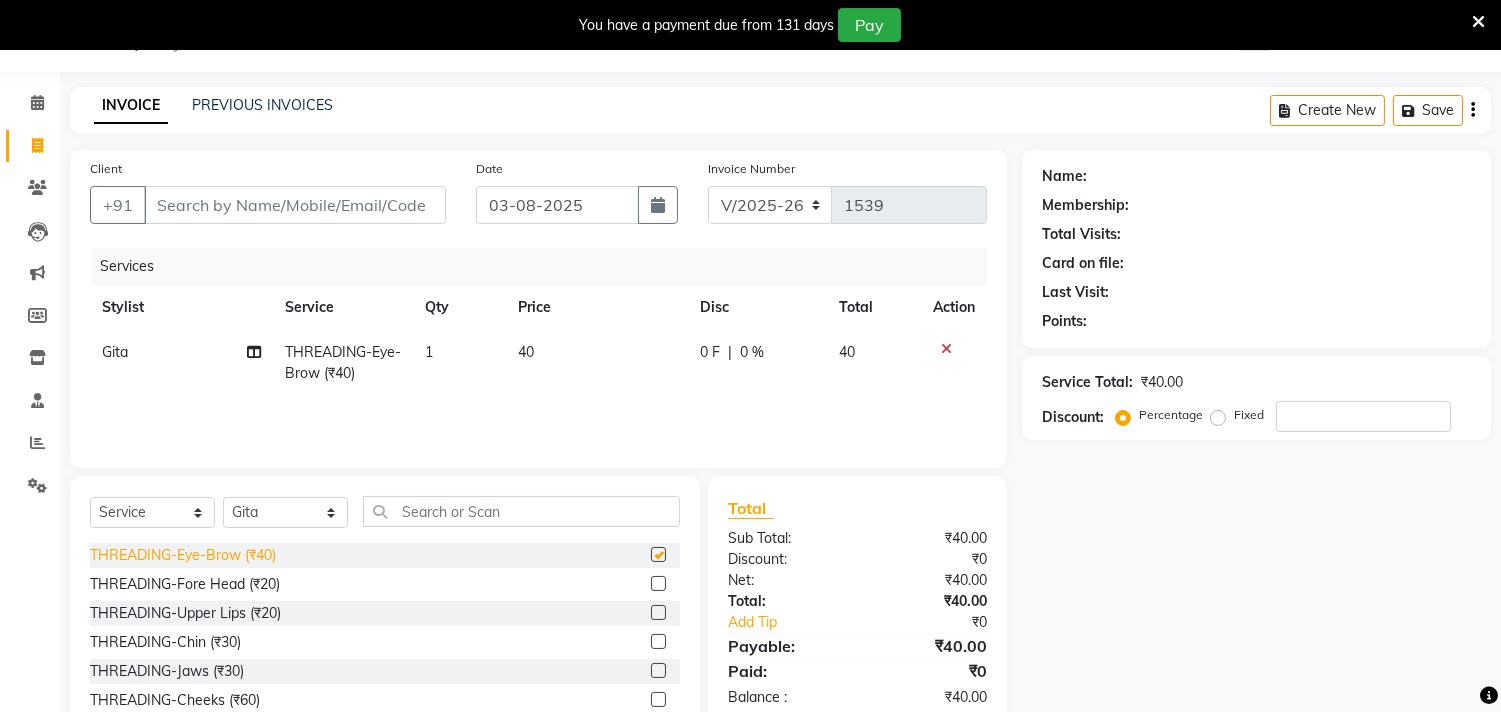 checkbox on "false" 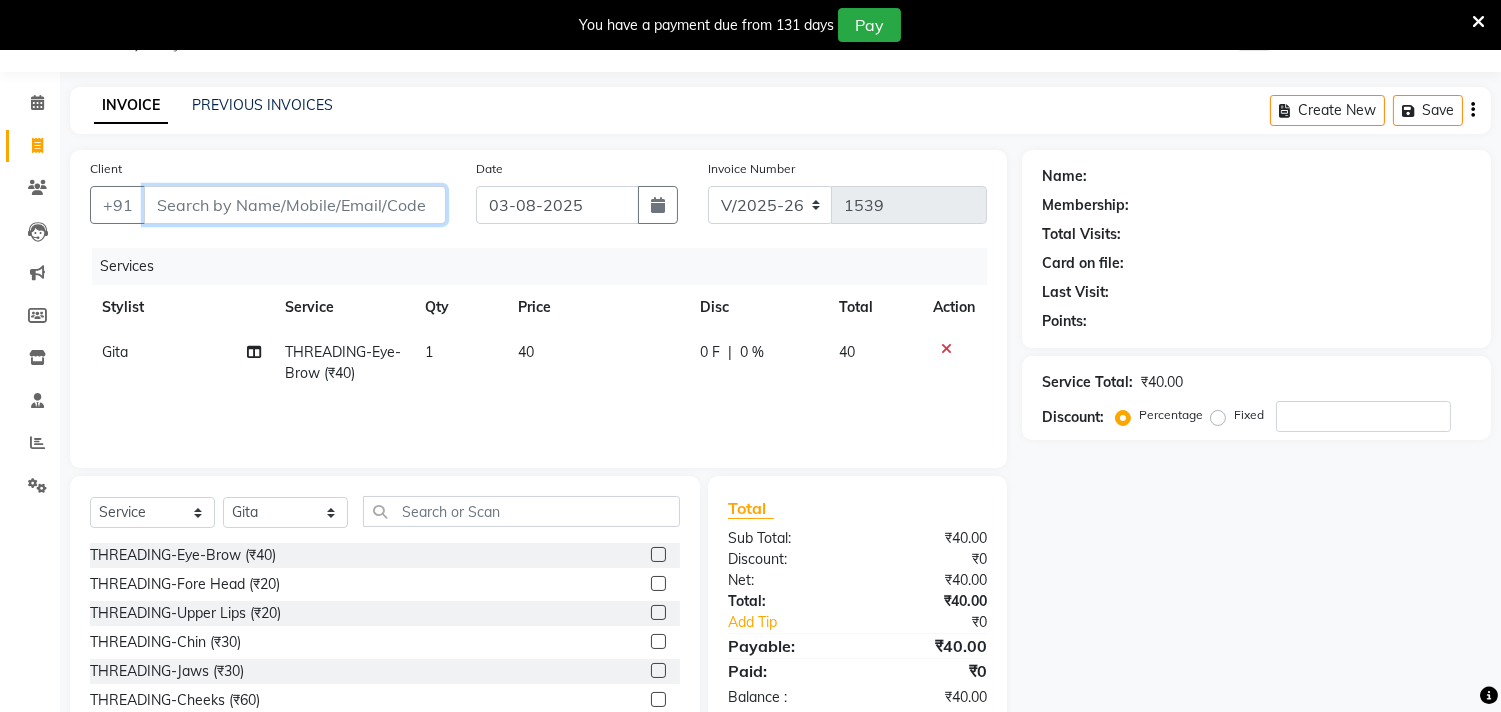 click on "Client" at bounding box center [295, 205] 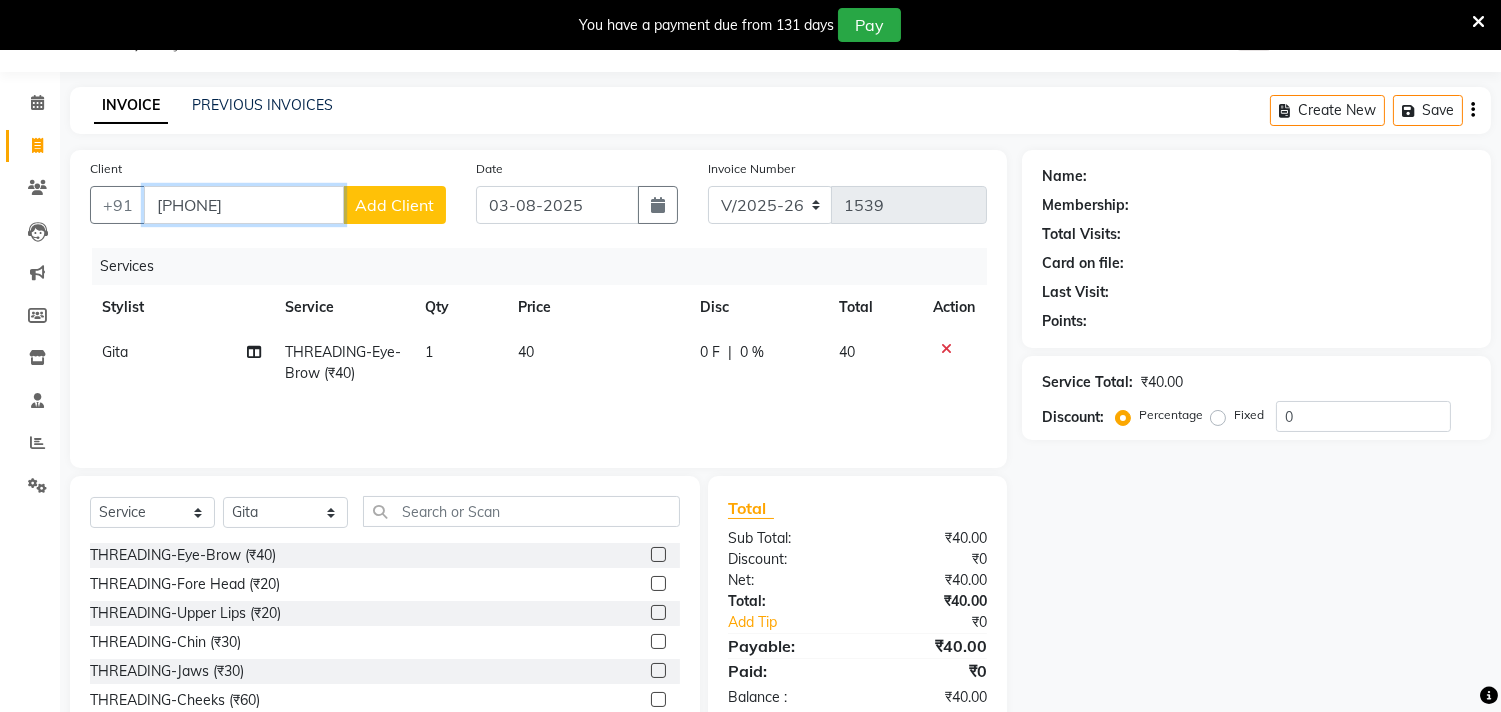 type on "8369076468" 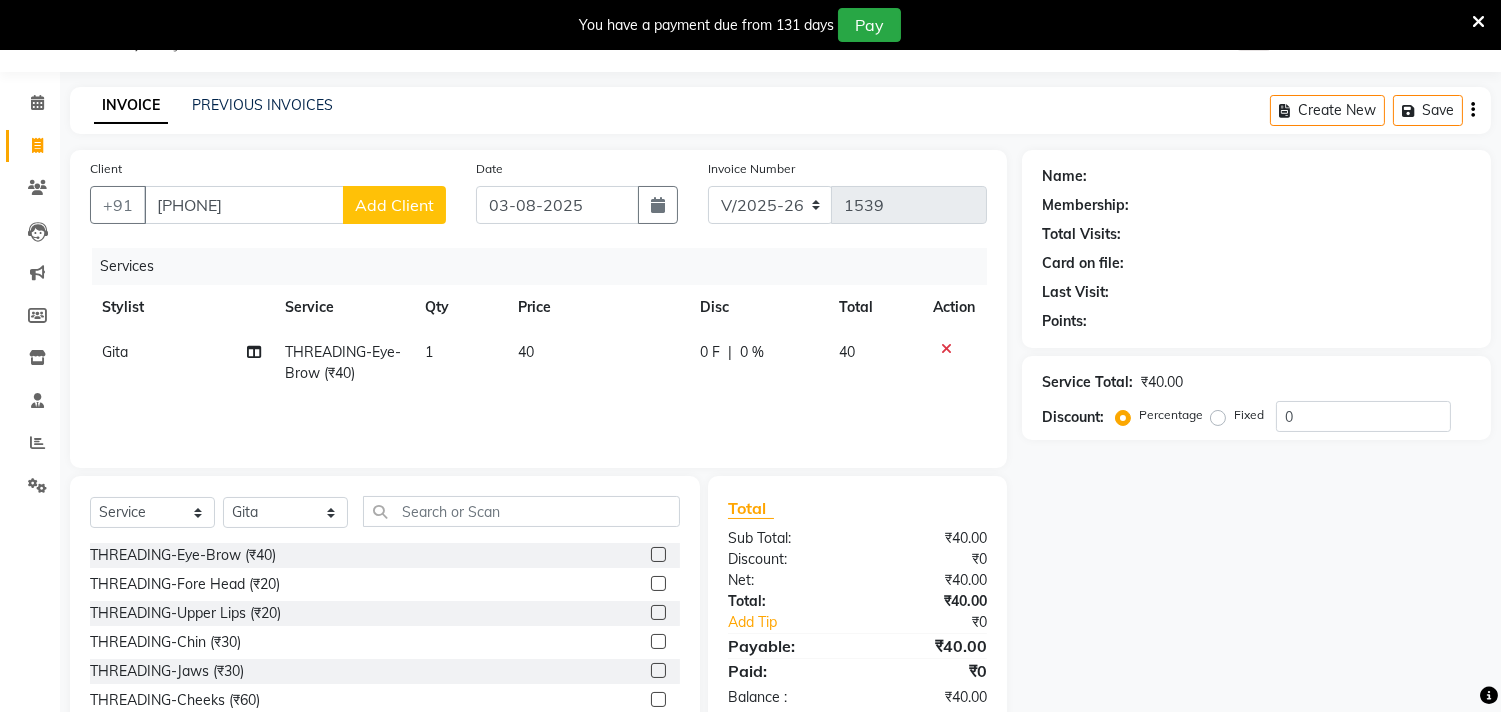 click on "Add Client" 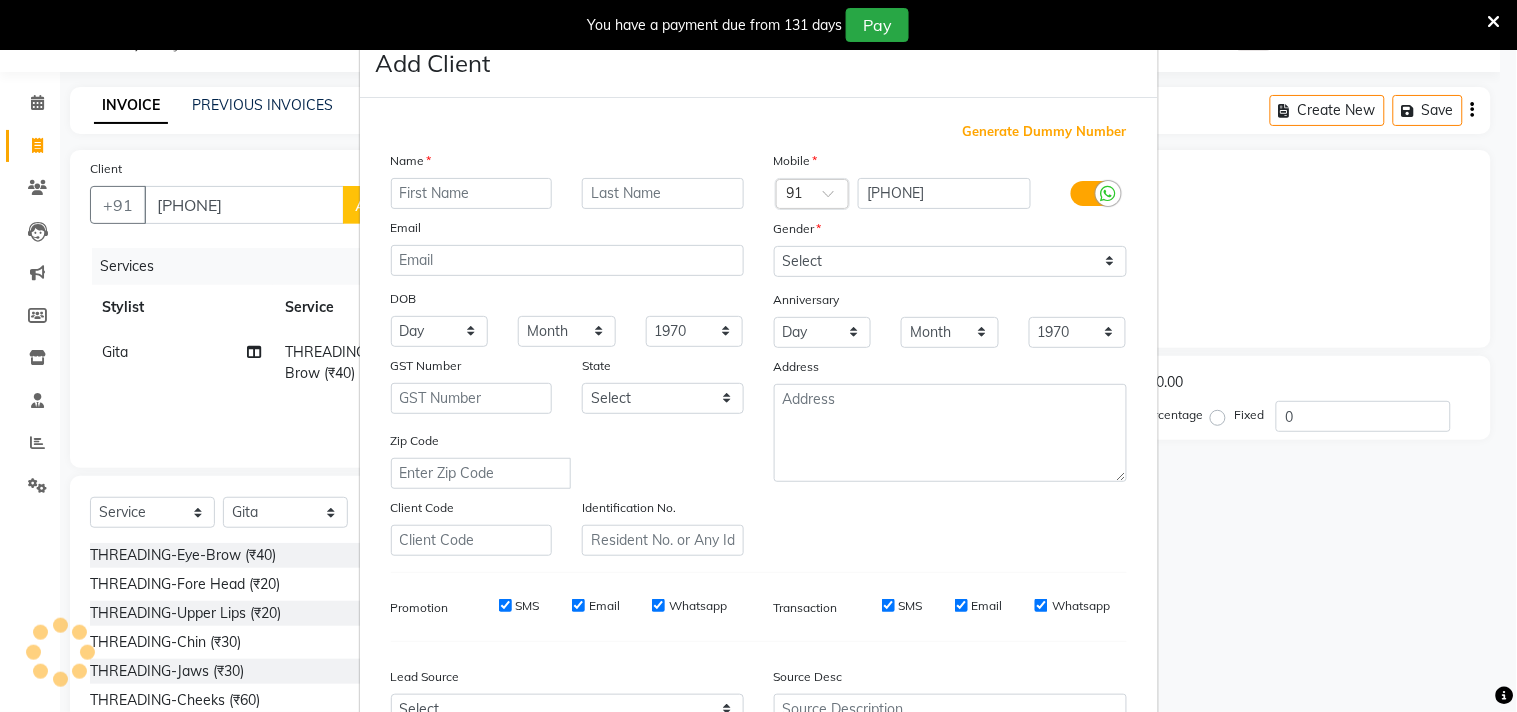 click at bounding box center (472, 193) 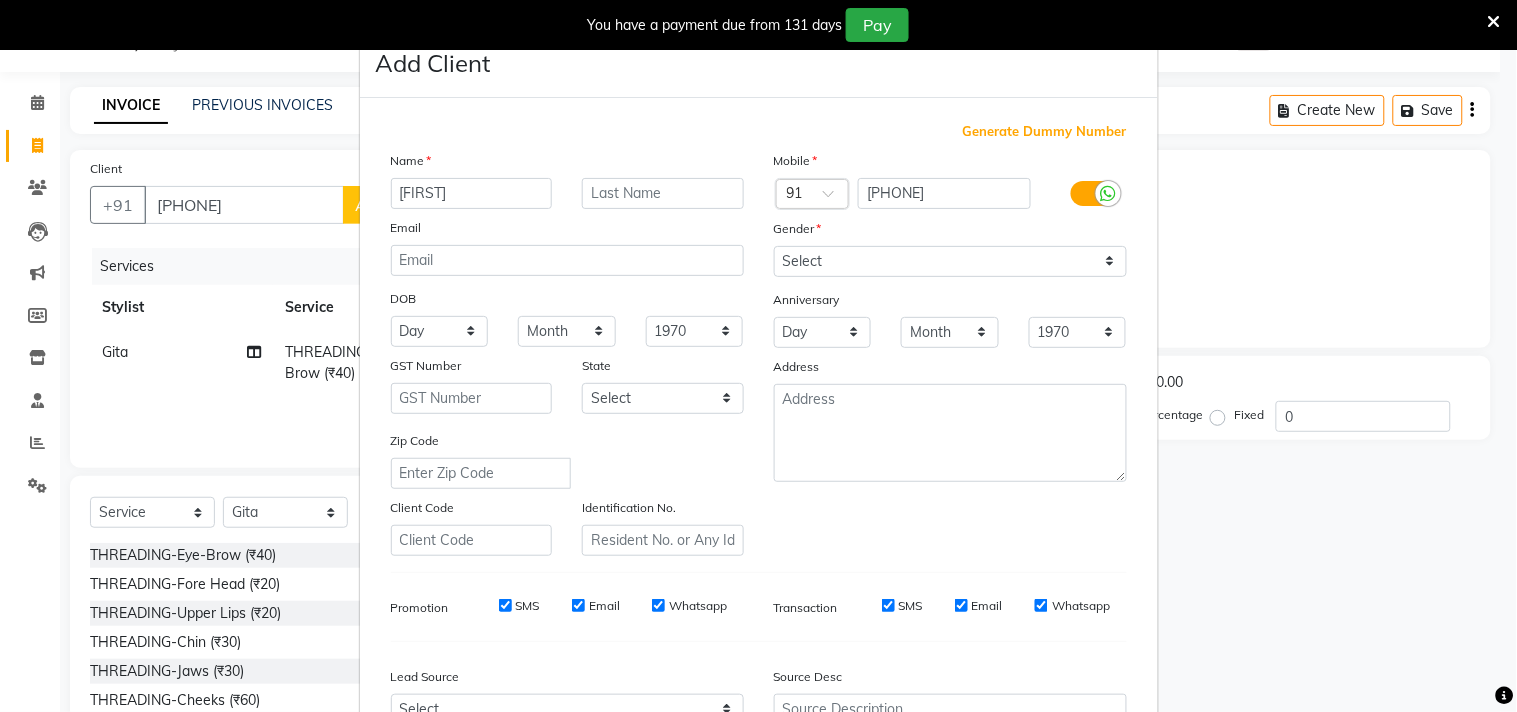 type on "mansvi" 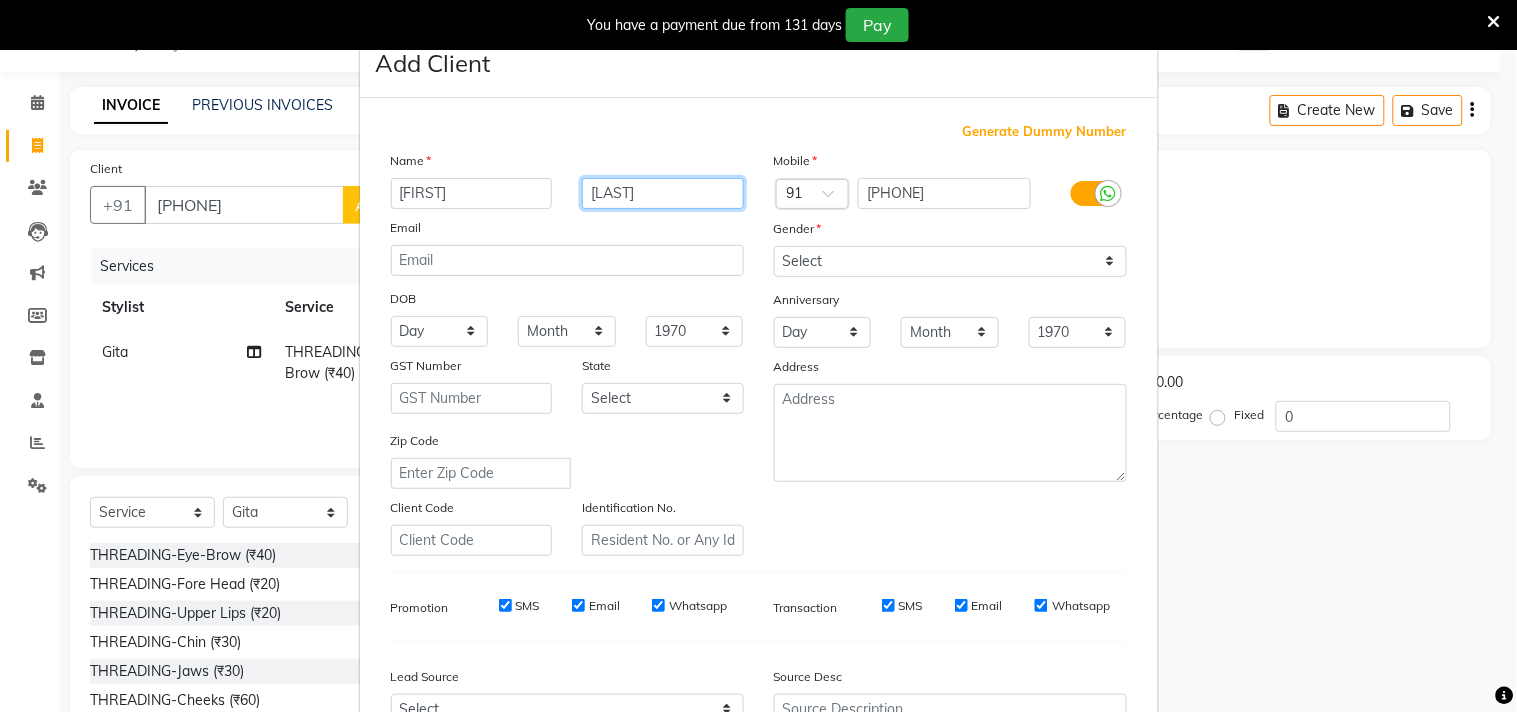type on "bangur" 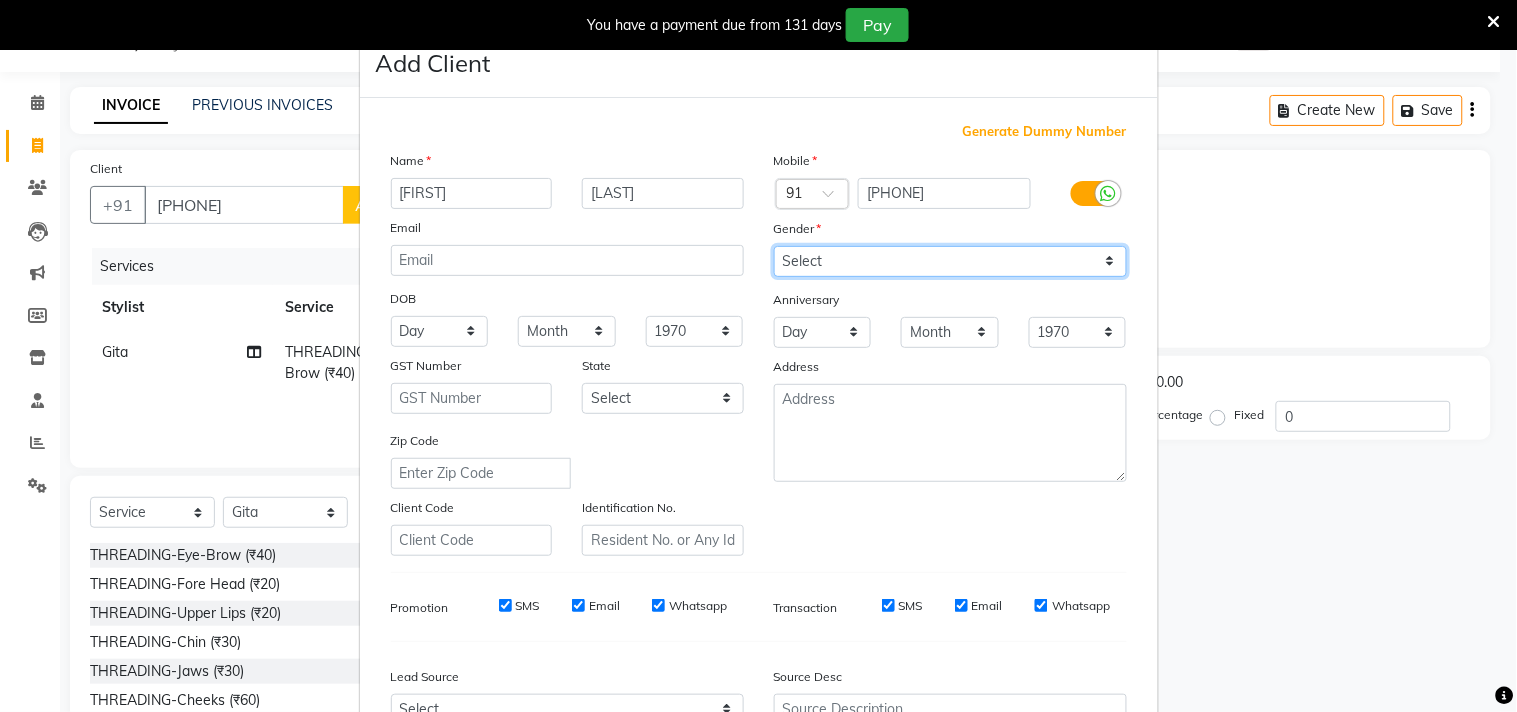 click on "Select Male Female Other Prefer Not To Say" at bounding box center [950, 261] 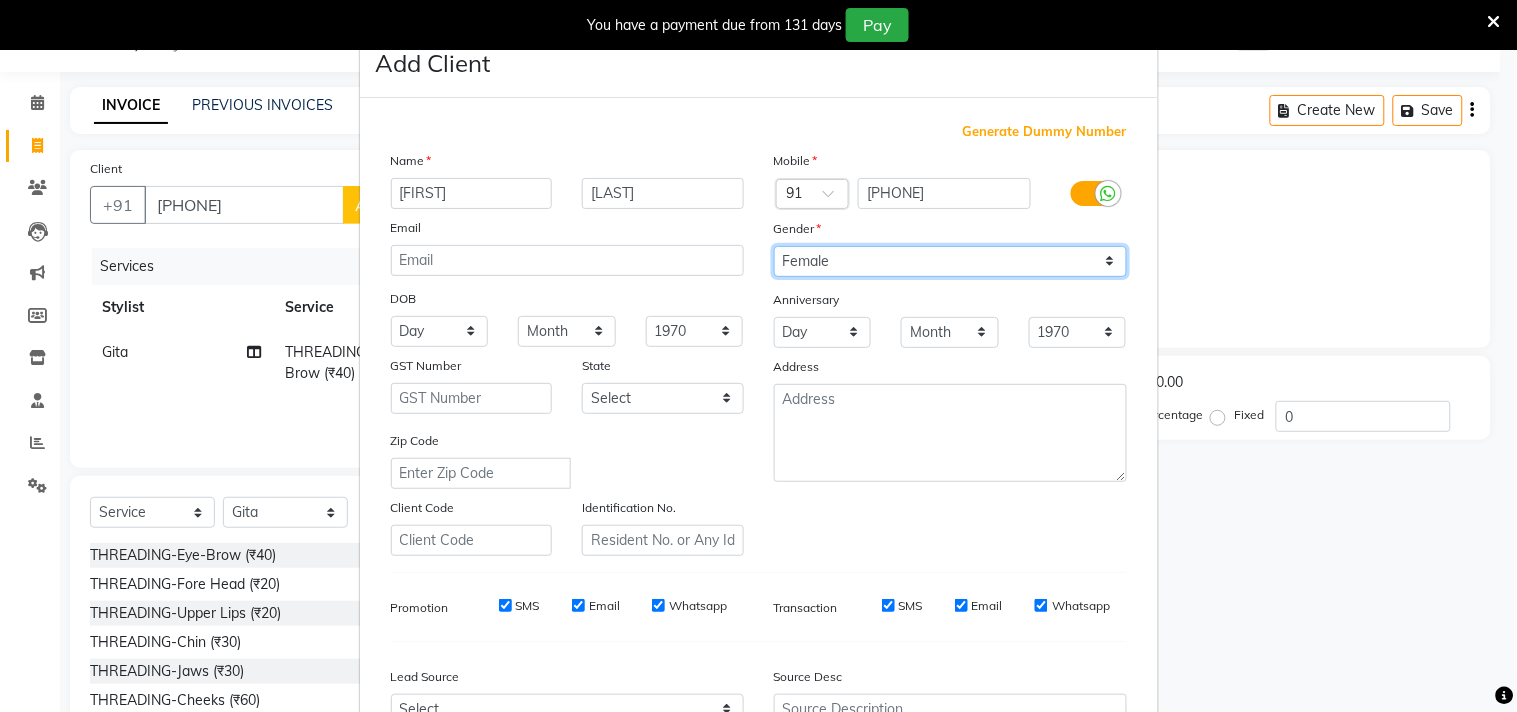 click on "Select Male Female Other Prefer Not To Say" at bounding box center (950, 261) 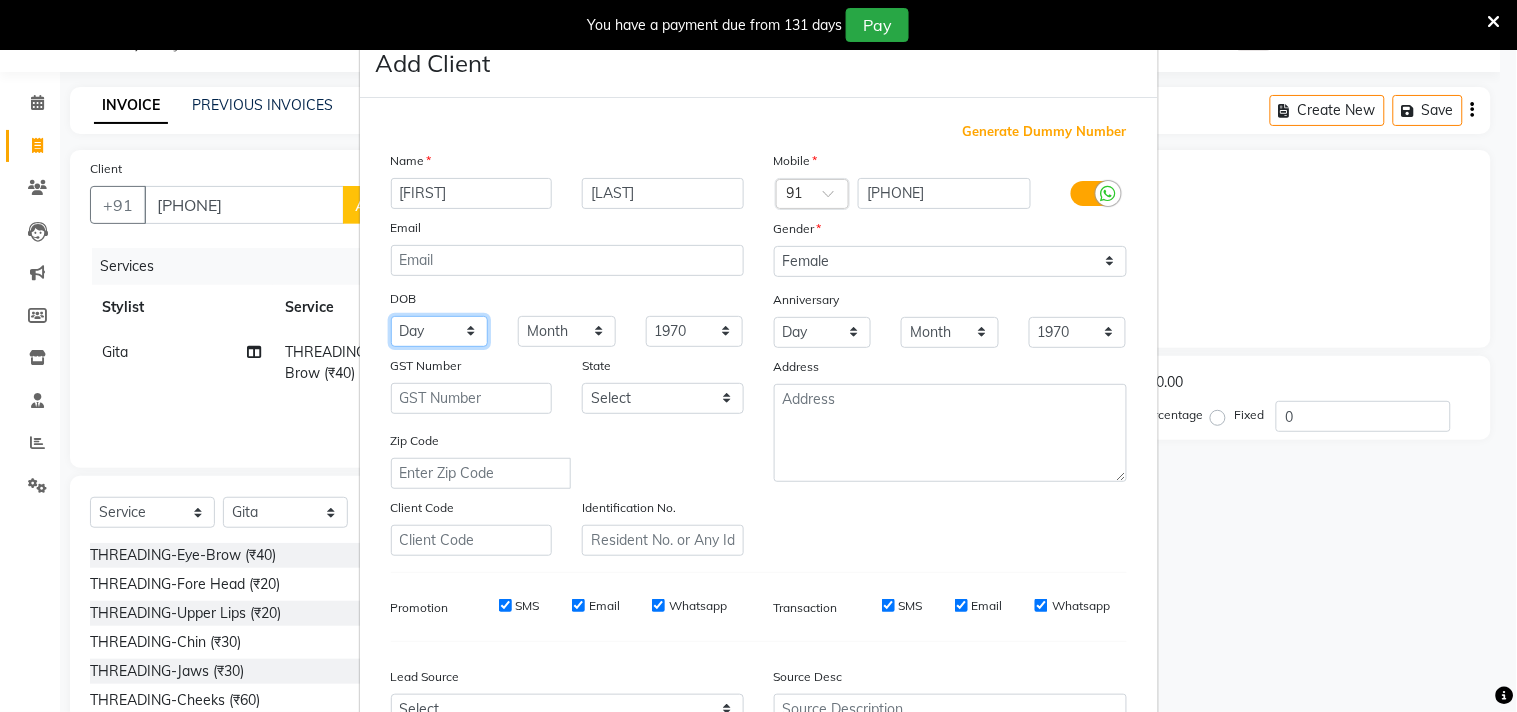click on "Day 01 02 03 04 05 06 07 08 09 10 11 12 13 14 15 16 17 18 19 20 21 22 23 24 25 26 27 28 29 30 31" at bounding box center (440, 331) 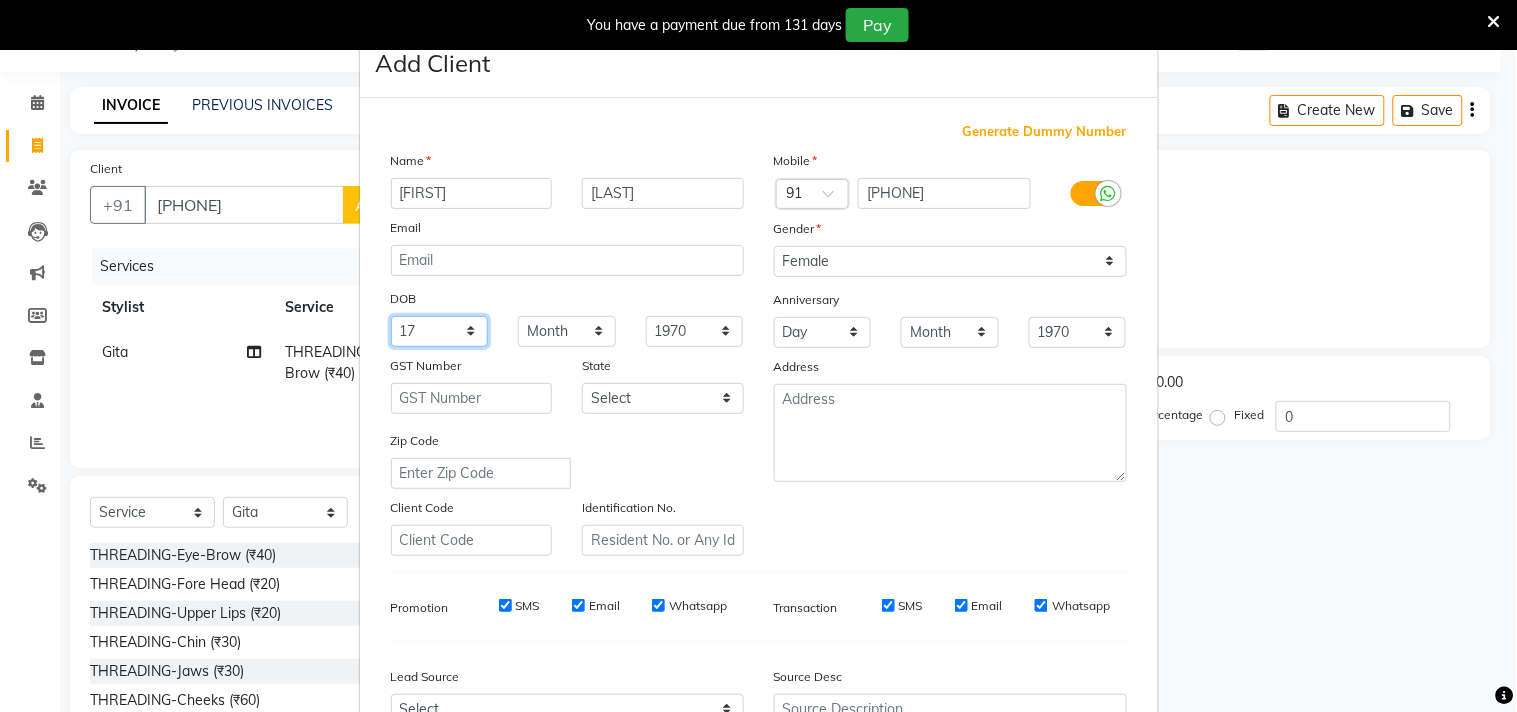 click on "Day 01 02 03 04 05 06 07 08 09 10 11 12 13 14 15 16 17 18 19 20 21 22 23 24 25 26 27 28 29 30 31" at bounding box center [440, 331] 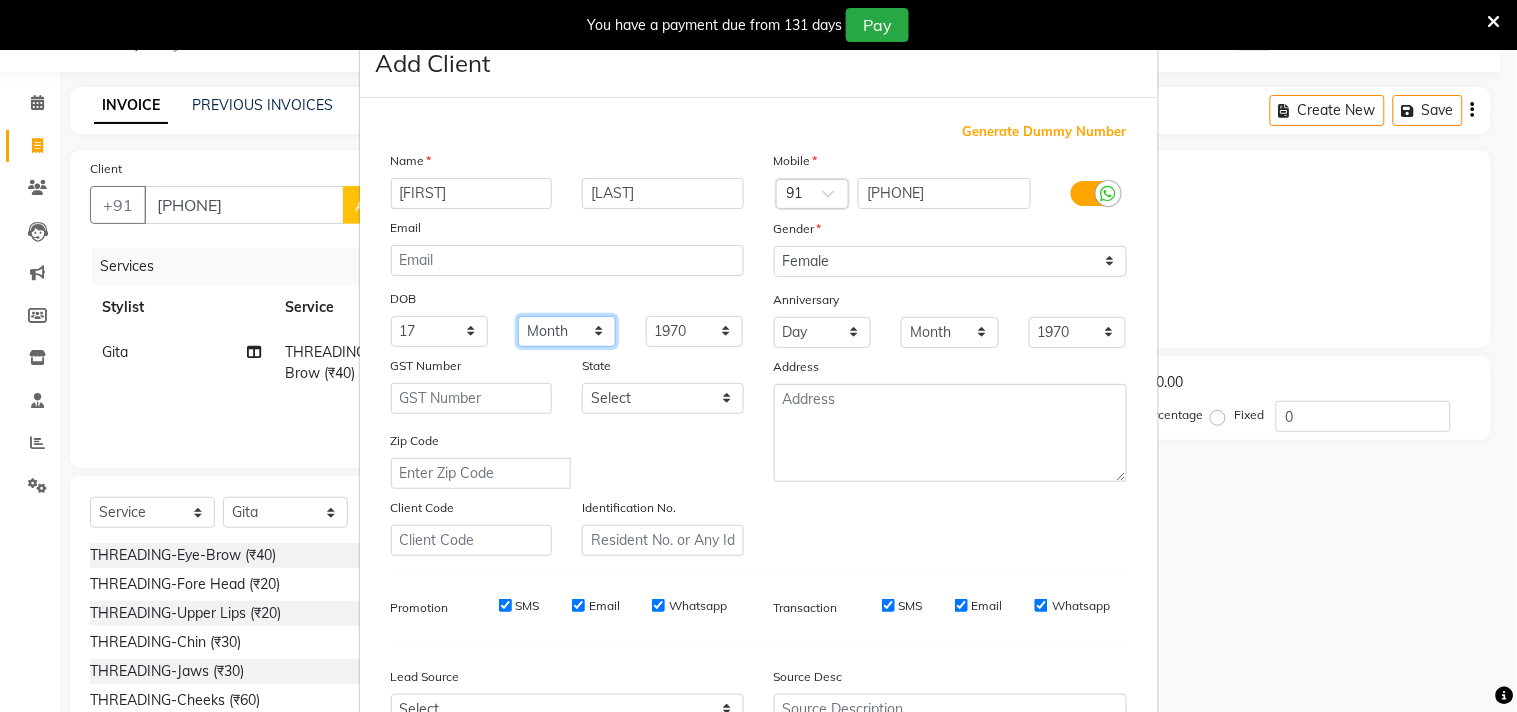click on "Month January February March April May June July August September October November December" at bounding box center (567, 331) 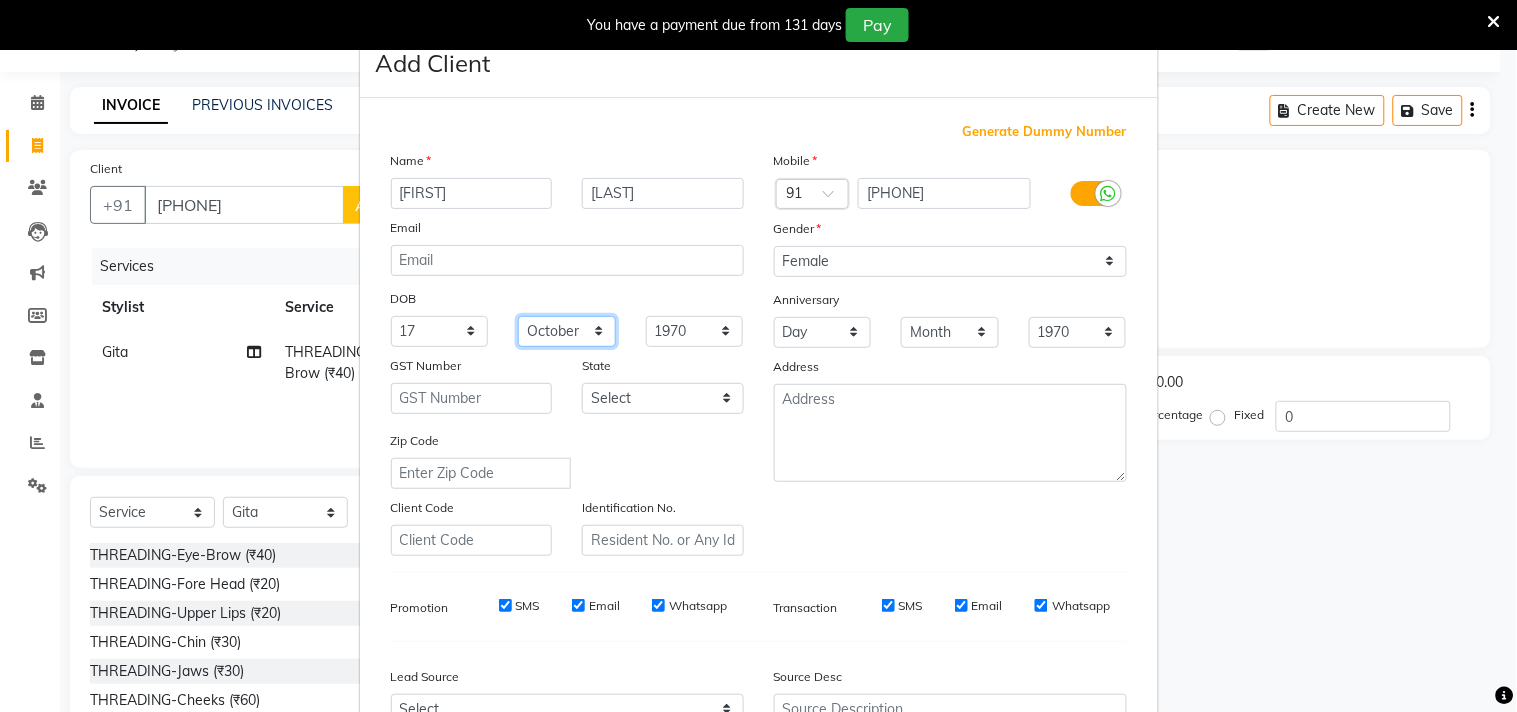 click on "Month January February March April May June July August September October November December" at bounding box center [567, 331] 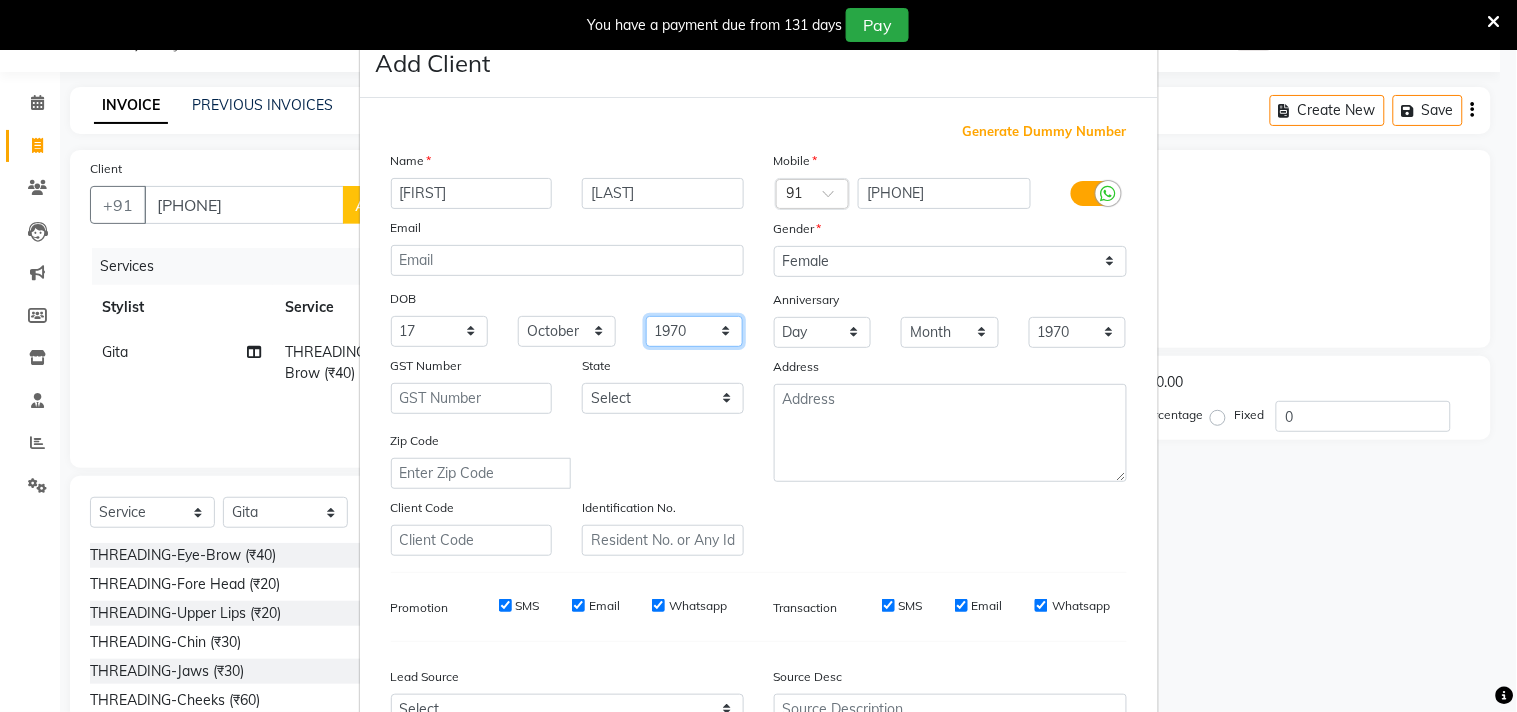 click on "1940 1941 1942 1943 1944 1945 1946 1947 1948 1949 1950 1951 1952 1953 1954 1955 1956 1957 1958 1959 1960 1961 1962 1963 1964 1965 1966 1967 1968 1969 1970 1971 1972 1973 1974 1975 1976 1977 1978 1979 1980 1981 1982 1983 1984 1985 1986 1987 1988 1989 1990 1991 1992 1993 1994 1995 1996 1997 1998 1999 2000 2001 2002 2003 2004 2005 2006 2007 2008 2009 2010 2011 2012 2013 2014 2015 2016 2017 2018 2019 2020 2021 2022 2023 2024" at bounding box center (695, 331) 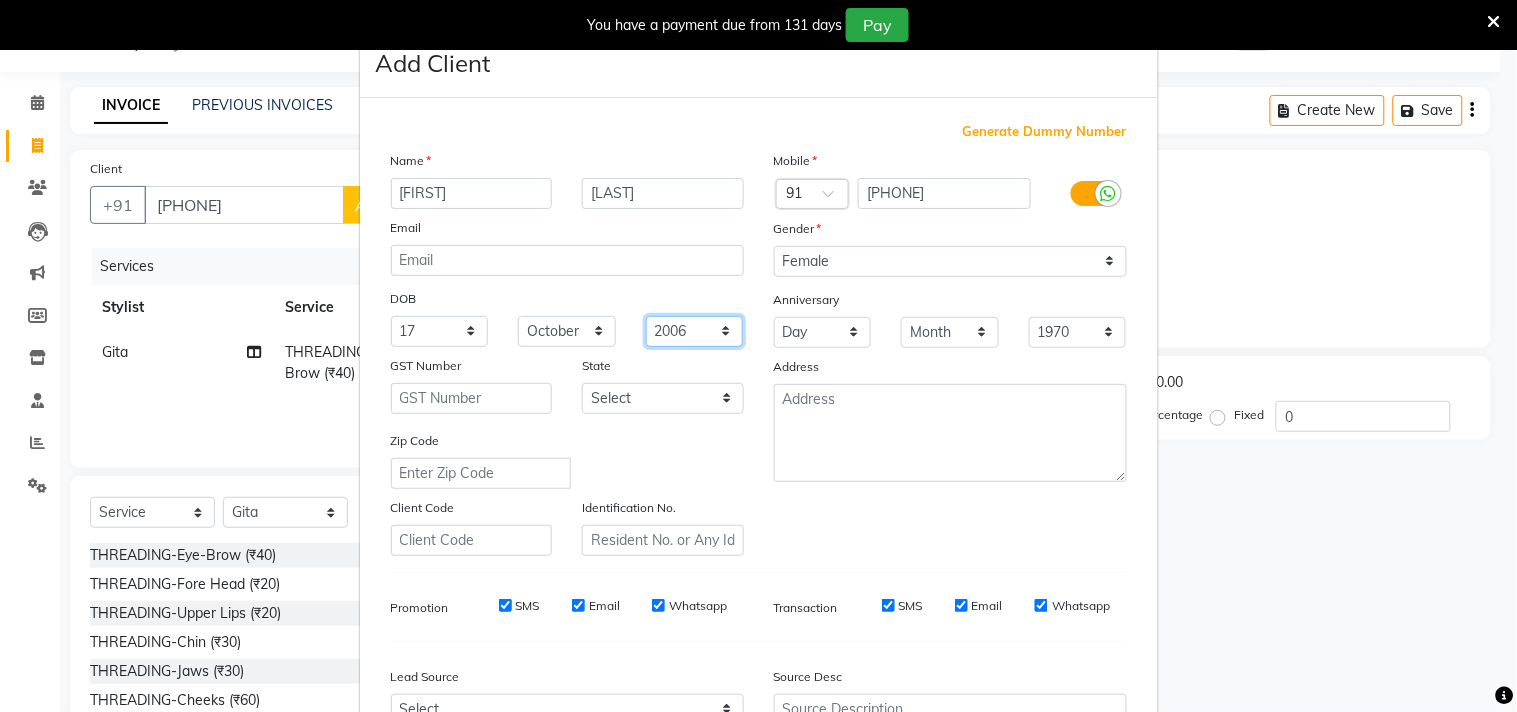 click on "1940 1941 1942 1943 1944 1945 1946 1947 1948 1949 1950 1951 1952 1953 1954 1955 1956 1957 1958 1959 1960 1961 1962 1963 1964 1965 1966 1967 1968 1969 1970 1971 1972 1973 1974 1975 1976 1977 1978 1979 1980 1981 1982 1983 1984 1985 1986 1987 1988 1989 1990 1991 1992 1993 1994 1995 1996 1997 1998 1999 2000 2001 2002 2003 2004 2005 2006 2007 2008 2009 2010 2011 2012 2013 2014 2015 2016 2017 2018 2019 2020 2021 2022 2023 2024" at bounding box center (695, 331) 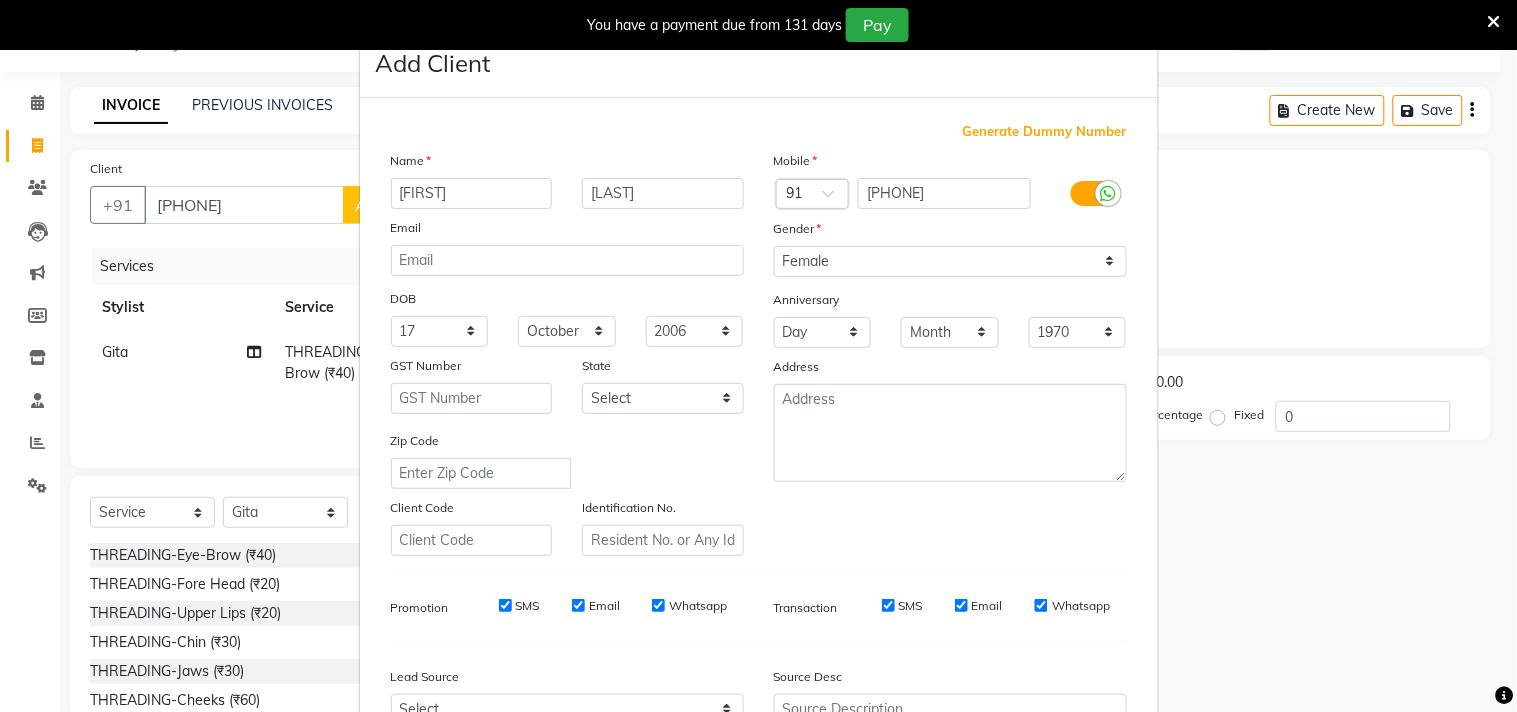 click on "Name" at bounding box center (567, 164) 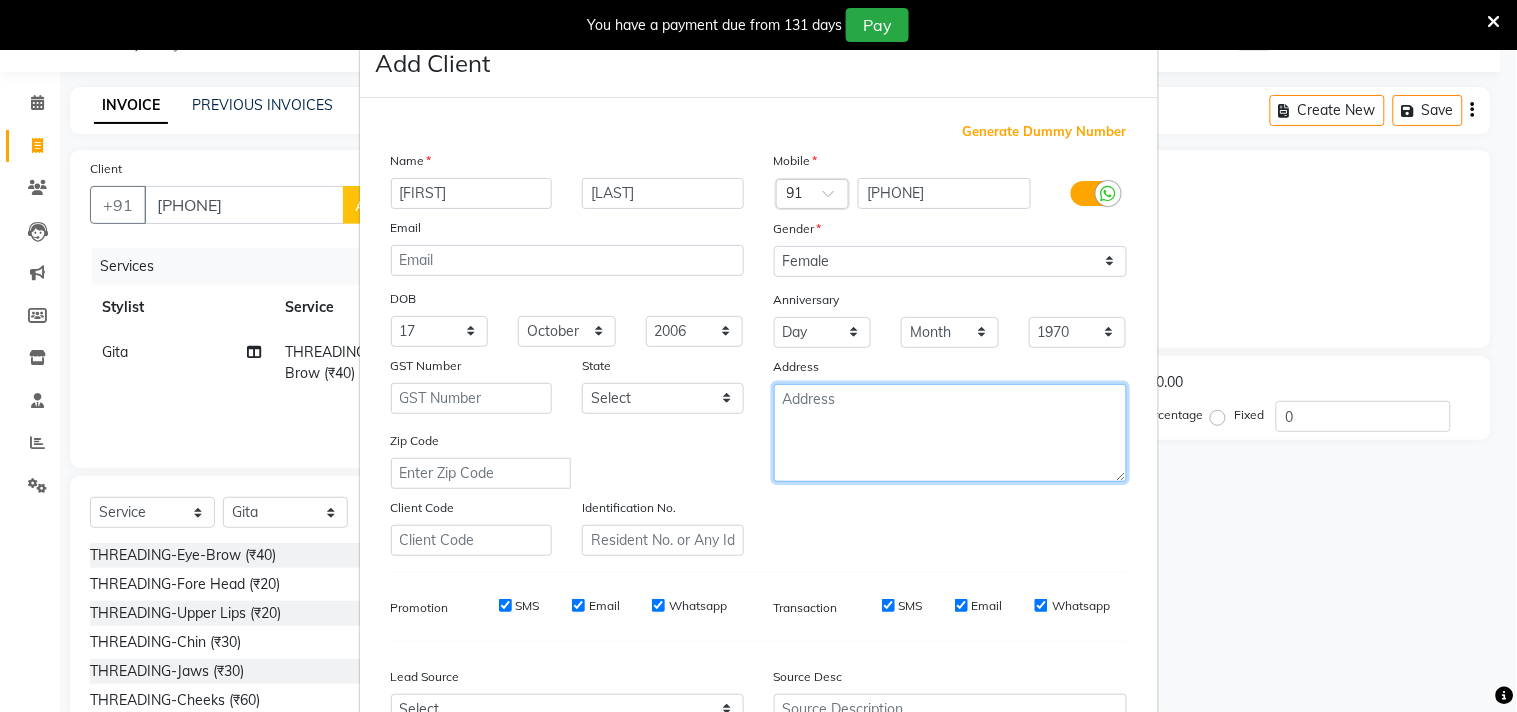 click at bounding box center (950, 433) 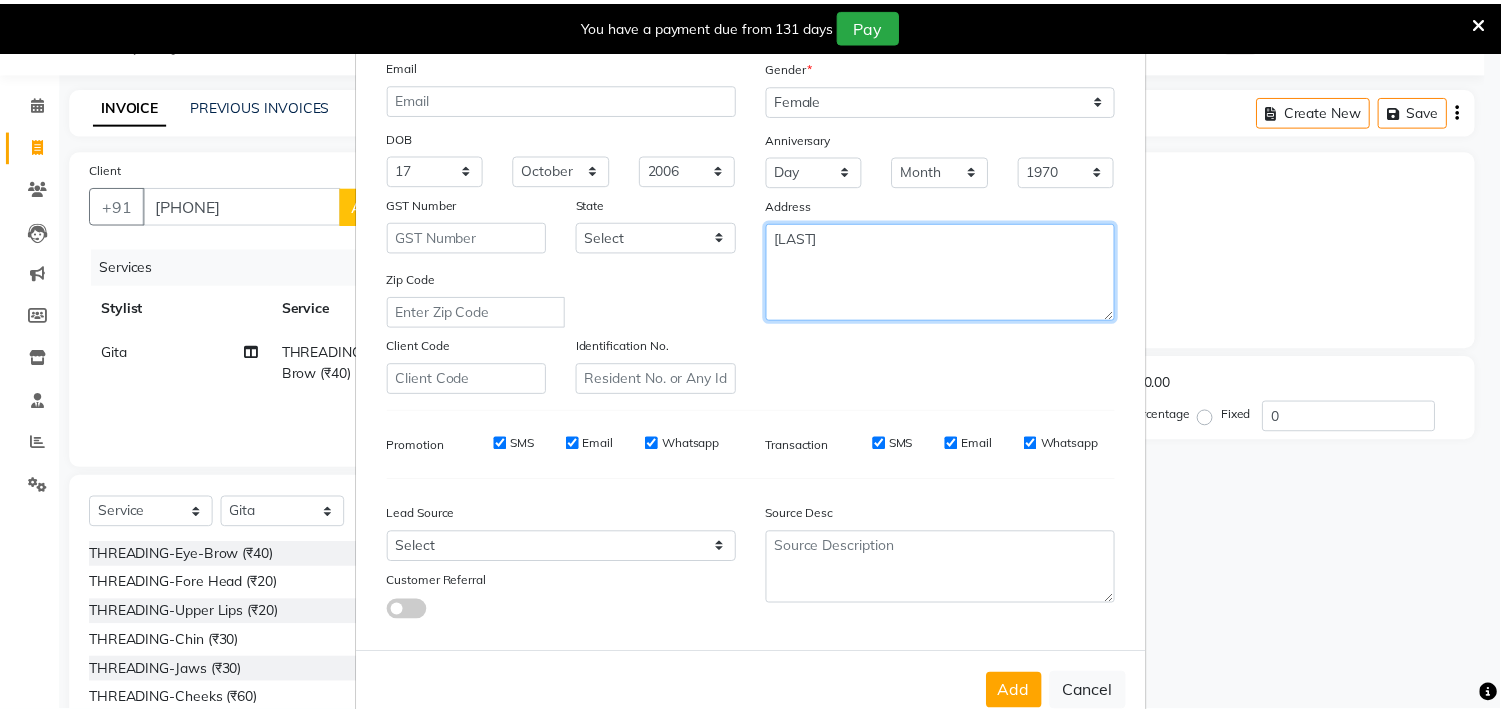 scroll, scrollTop: 212, scrollLeft: 0, axis: vertical 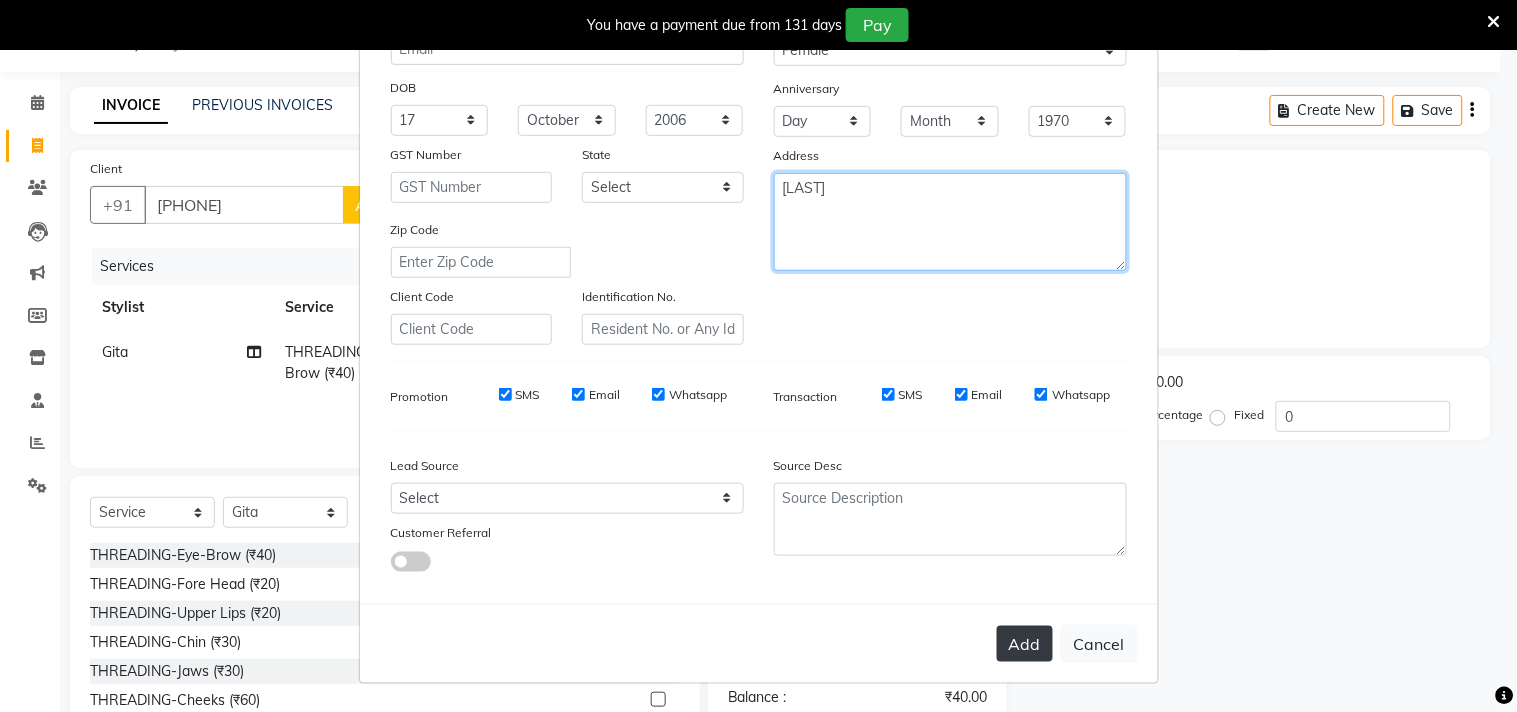 type on "ghansoli" 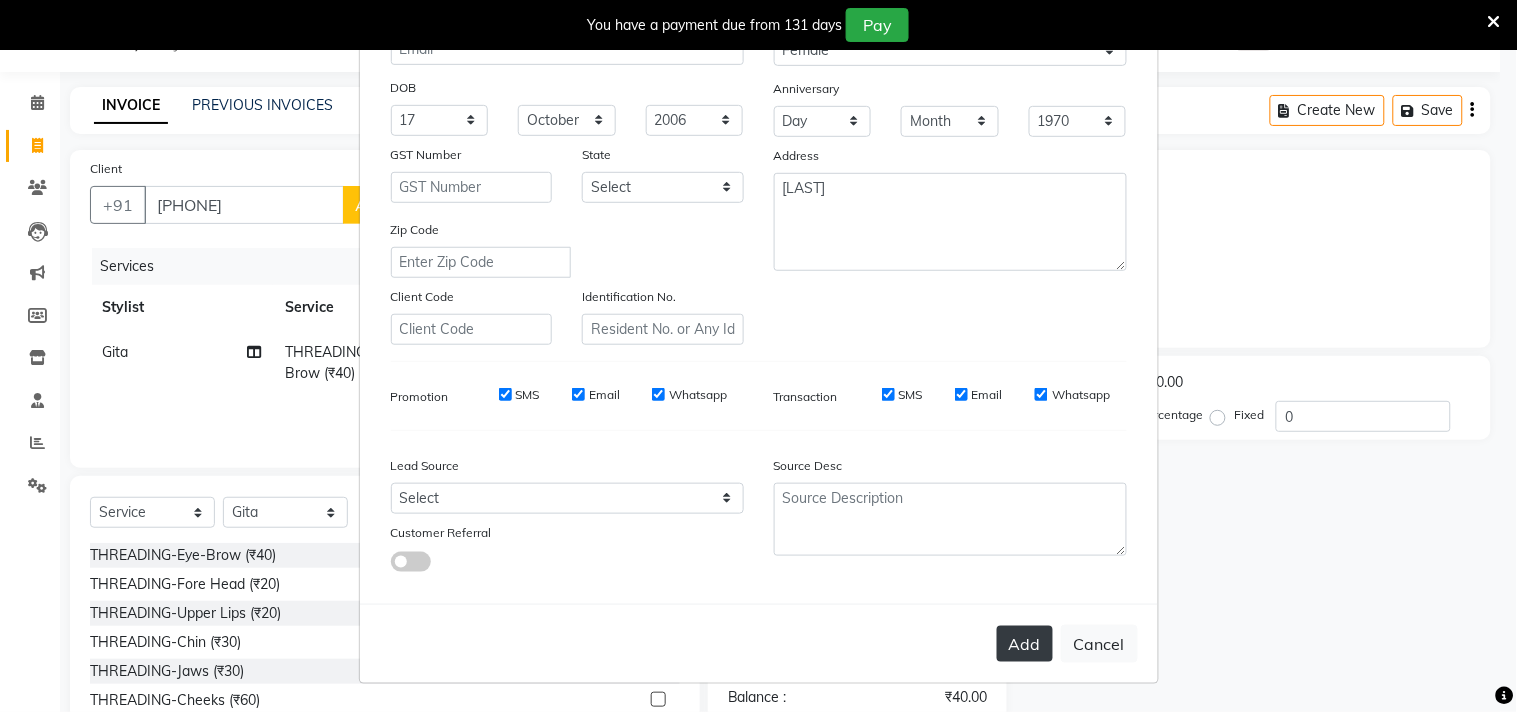 click on "Add" at bounding box center [1025, 644] 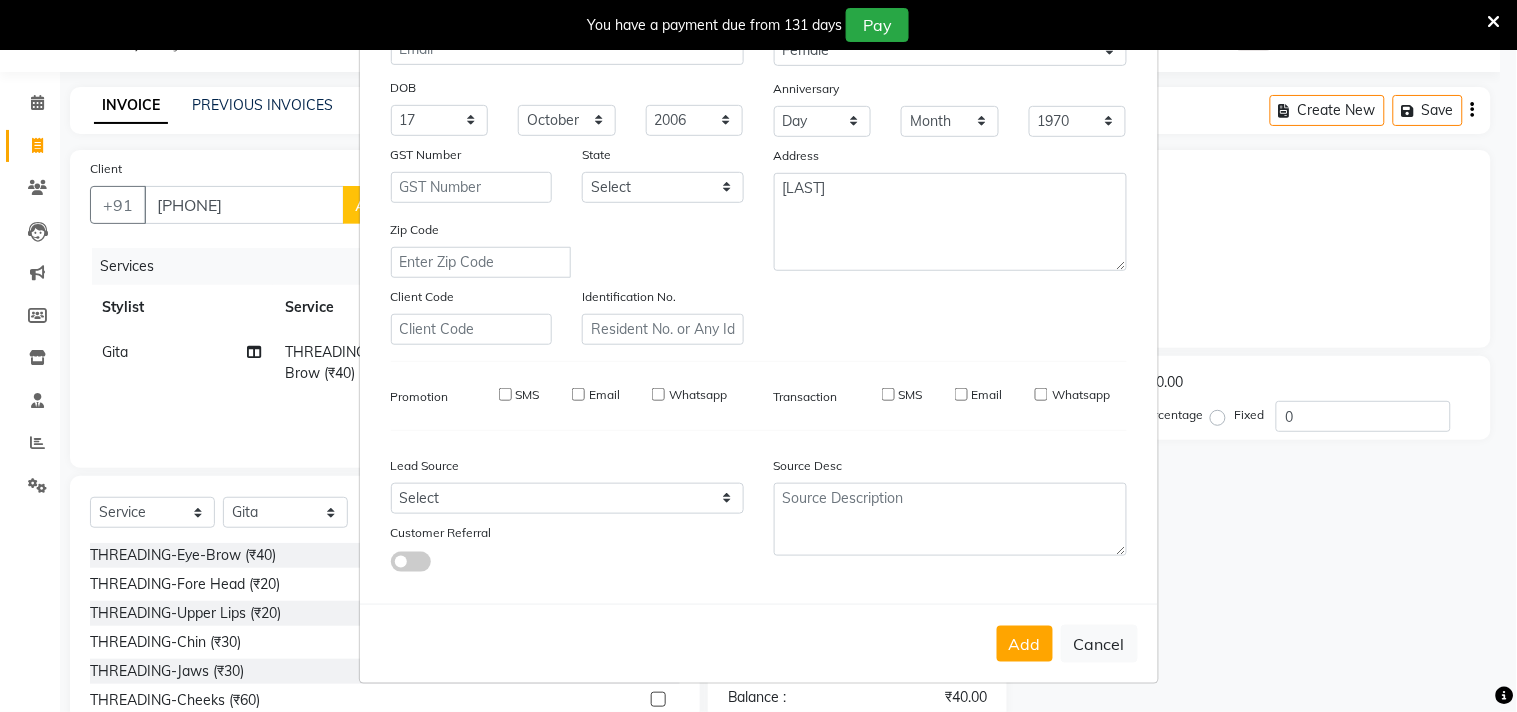 type 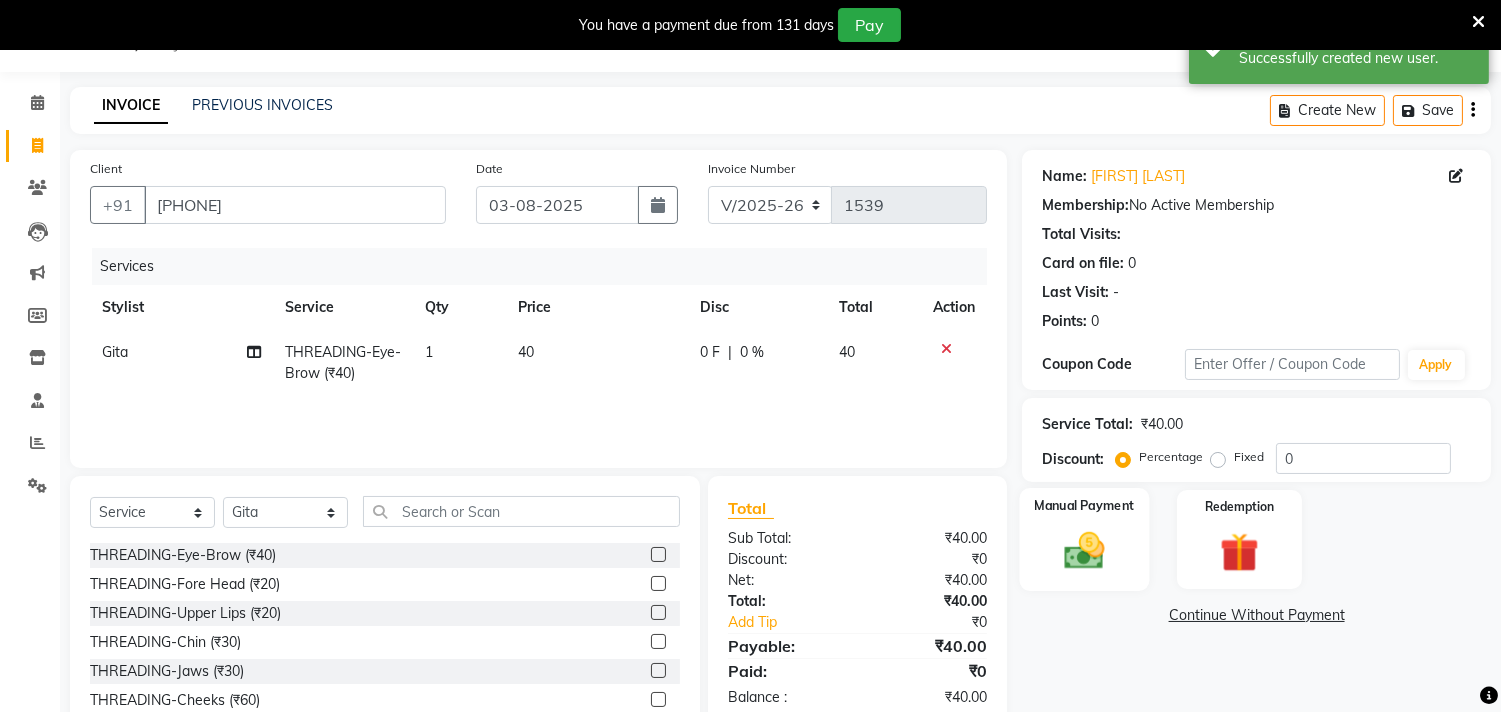 click 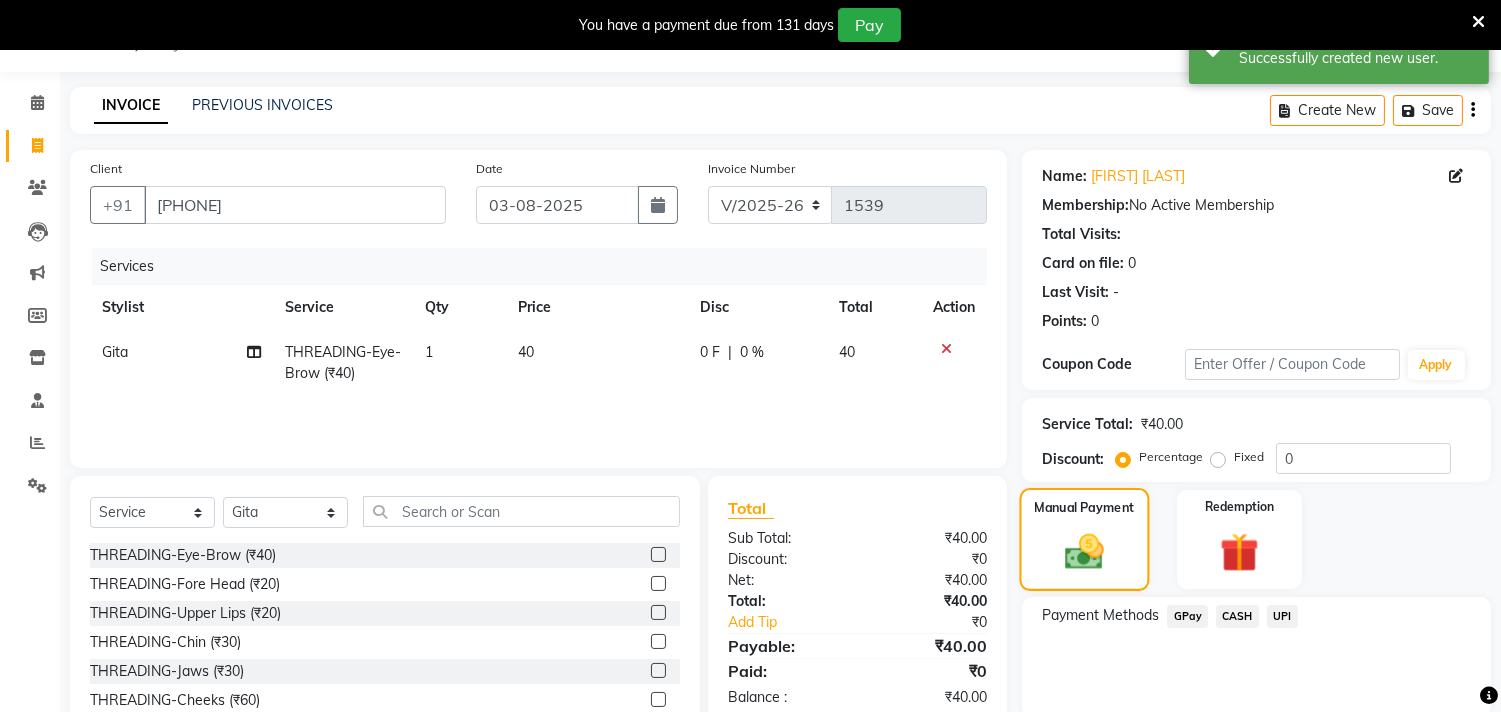 click 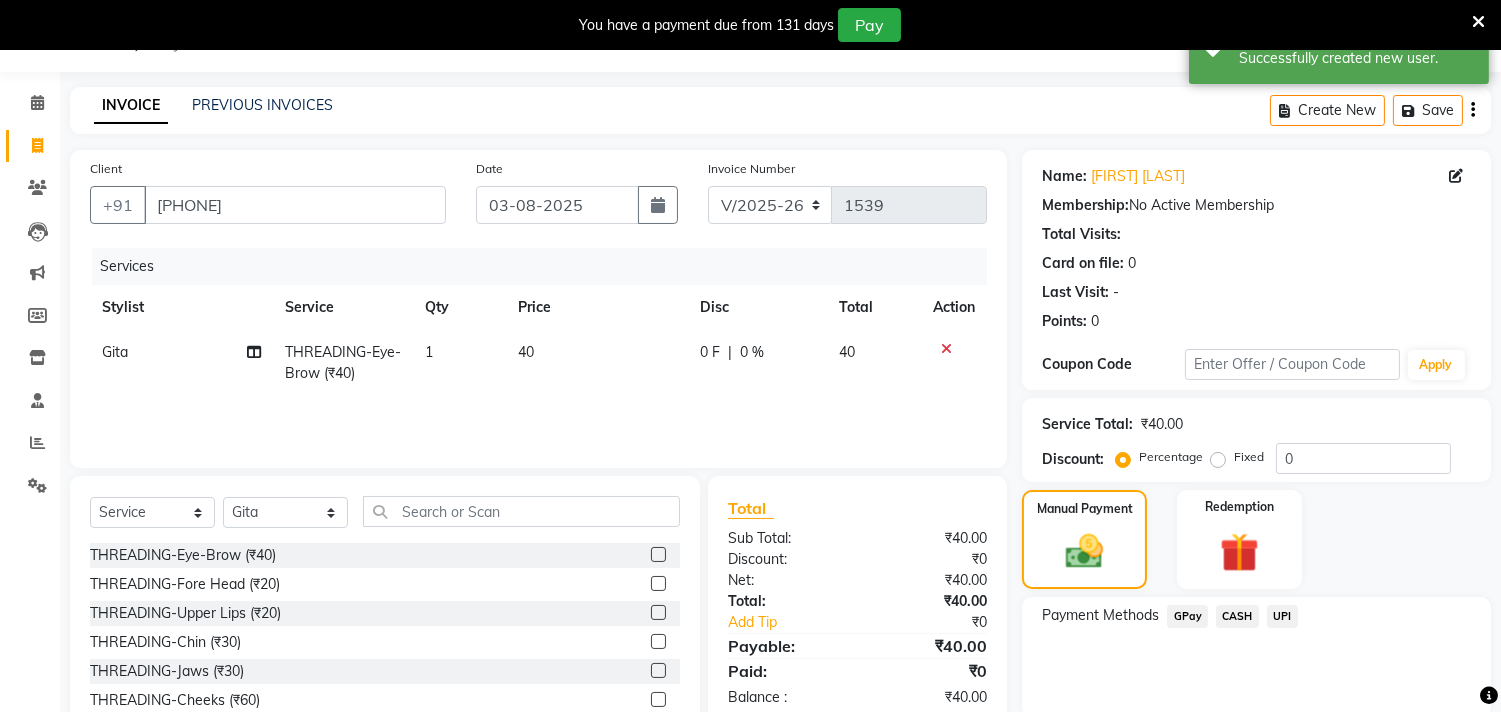 click on "CASH" 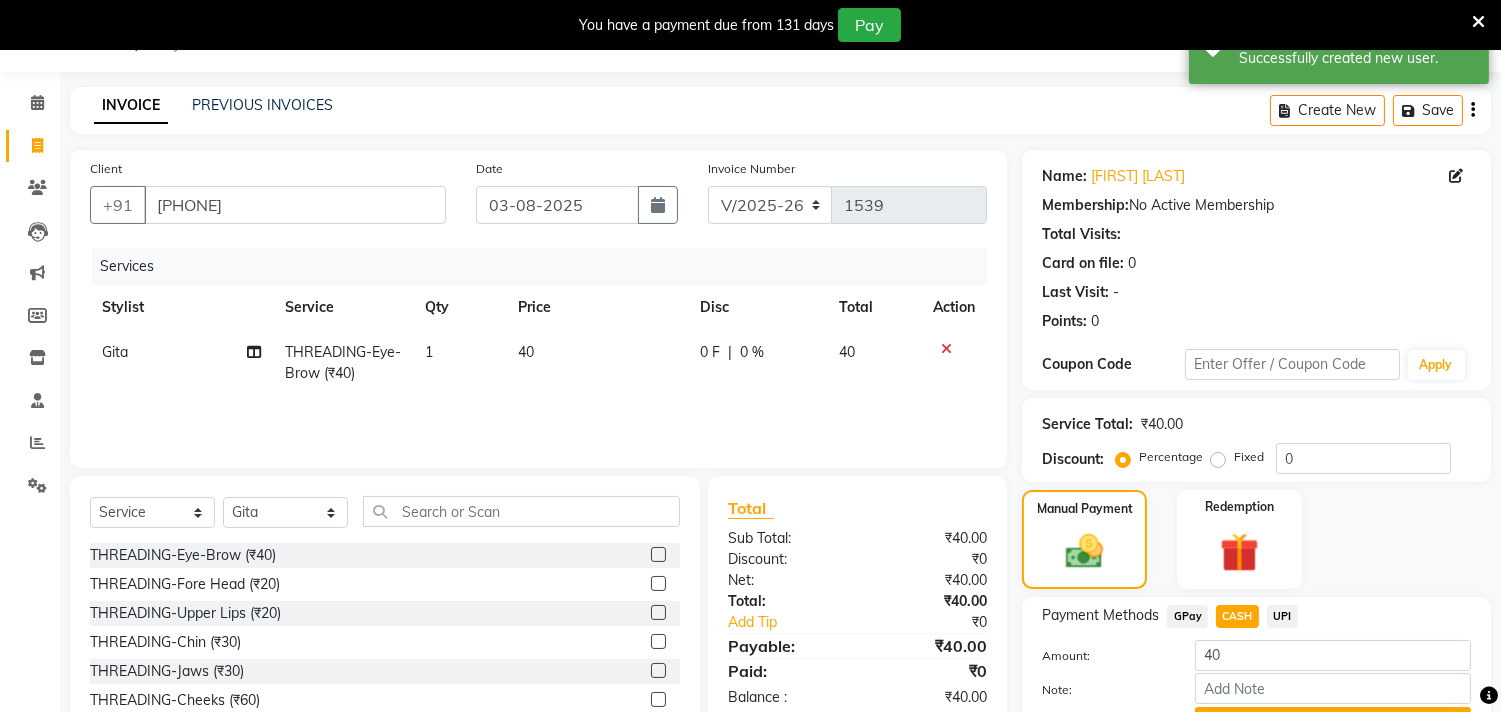 scroll, scrollTop: 154, scrollLeft: 0, axis: vertical 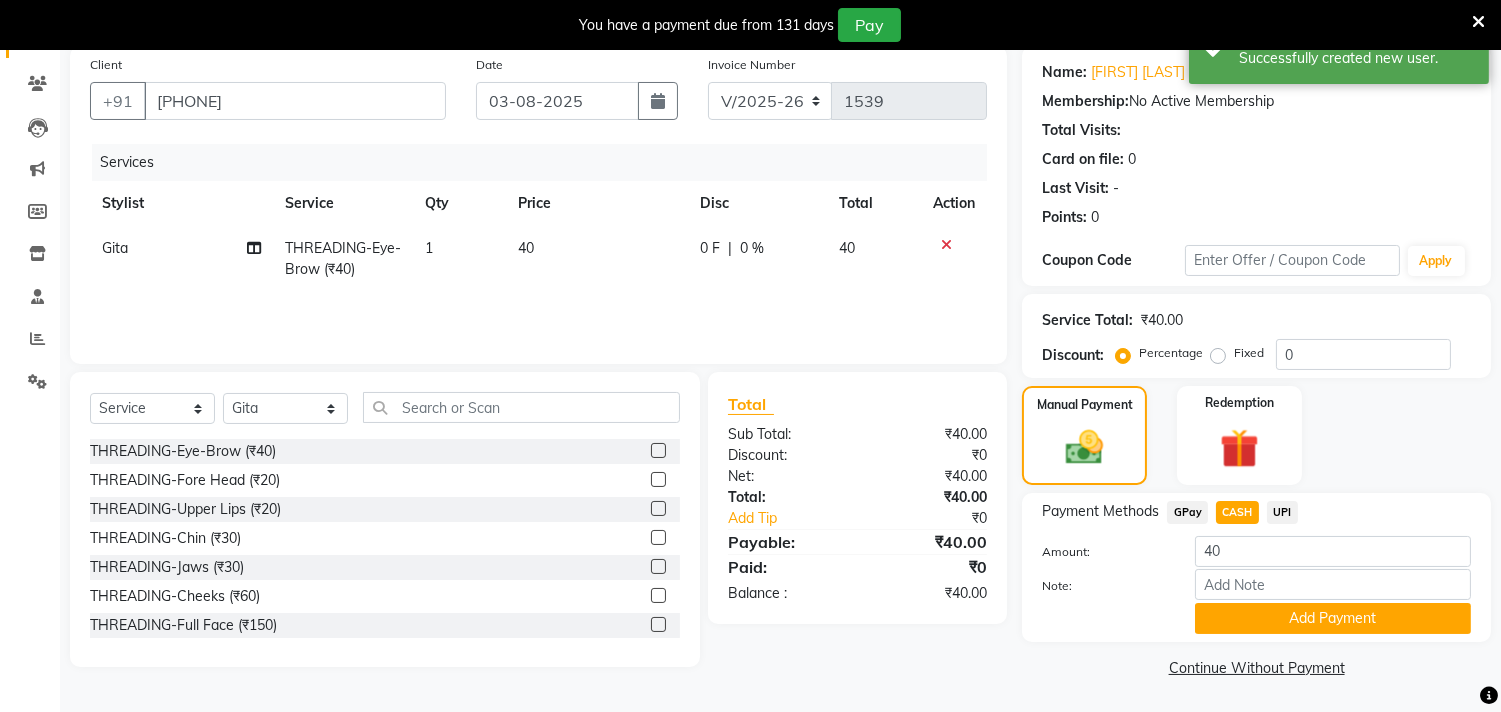 click on "Add Payment" 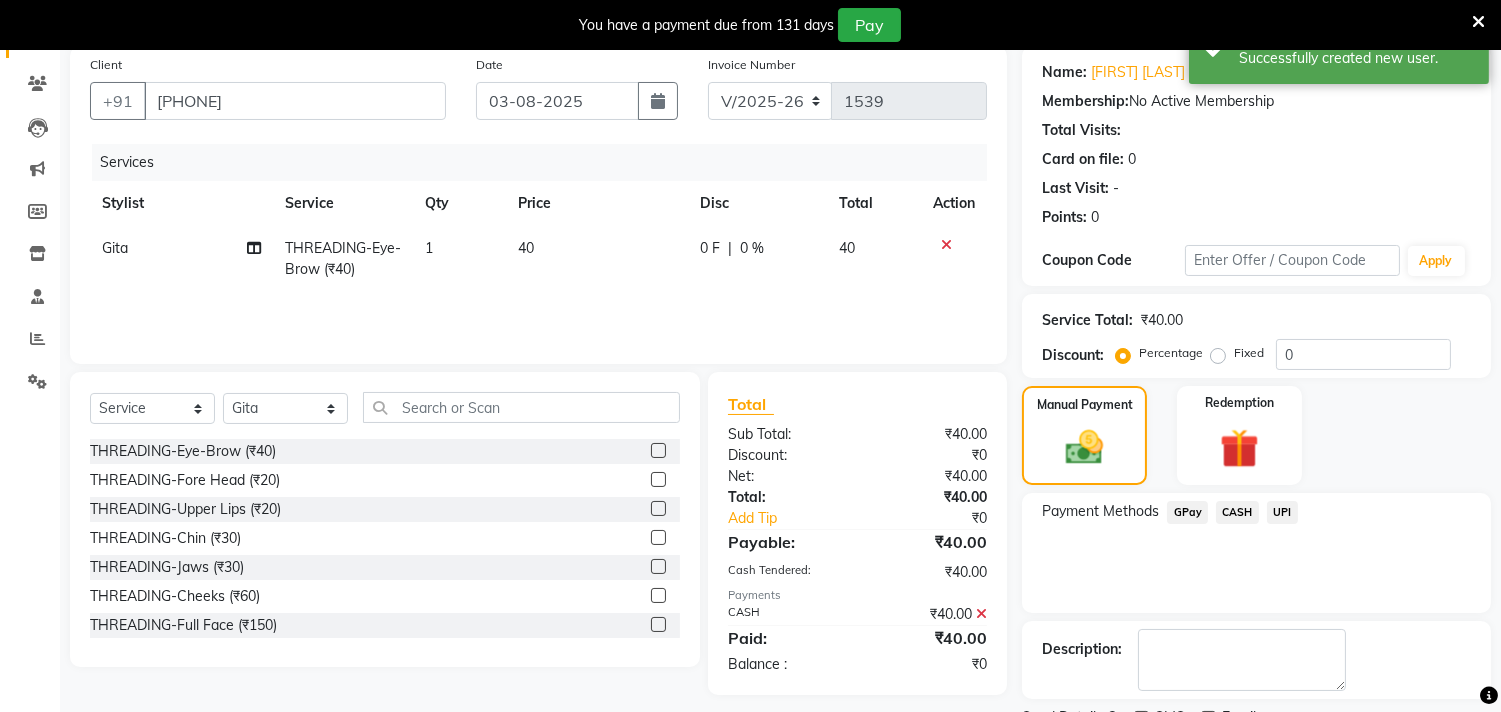 scroll, scrollTop: 237, scrollLeft: 0, axis: vertical 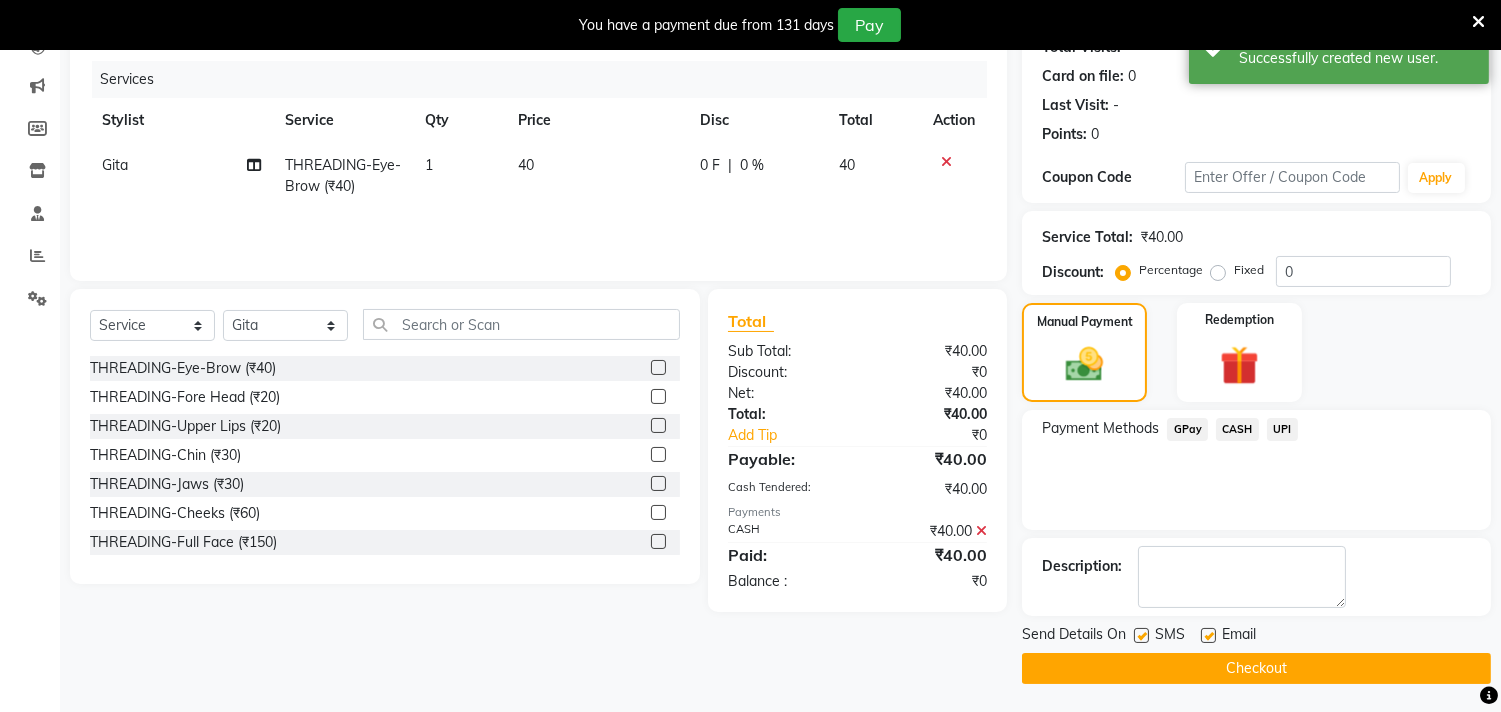 click on "Checkout" 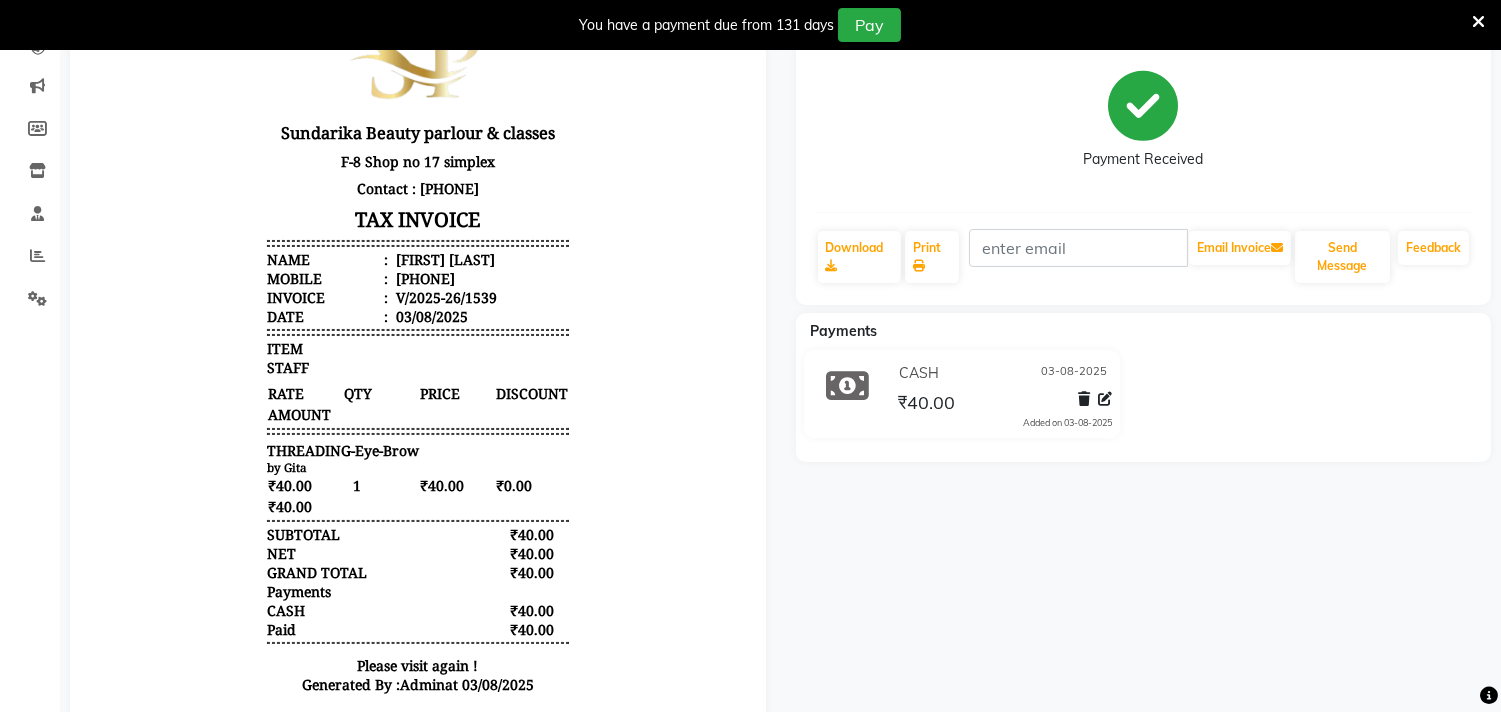 scroll, scrollTop: 0, scrollLeft: 0, axis: both 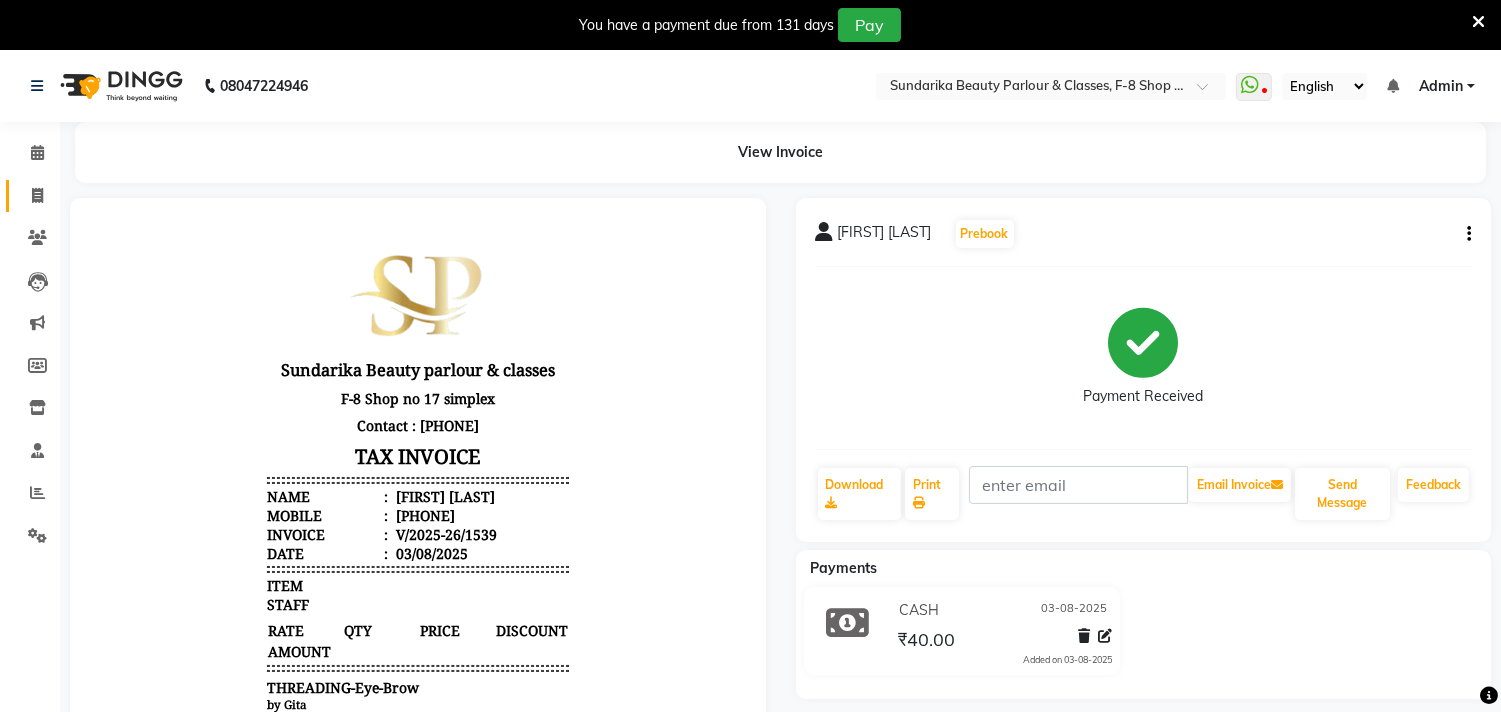 click on "Invoice" 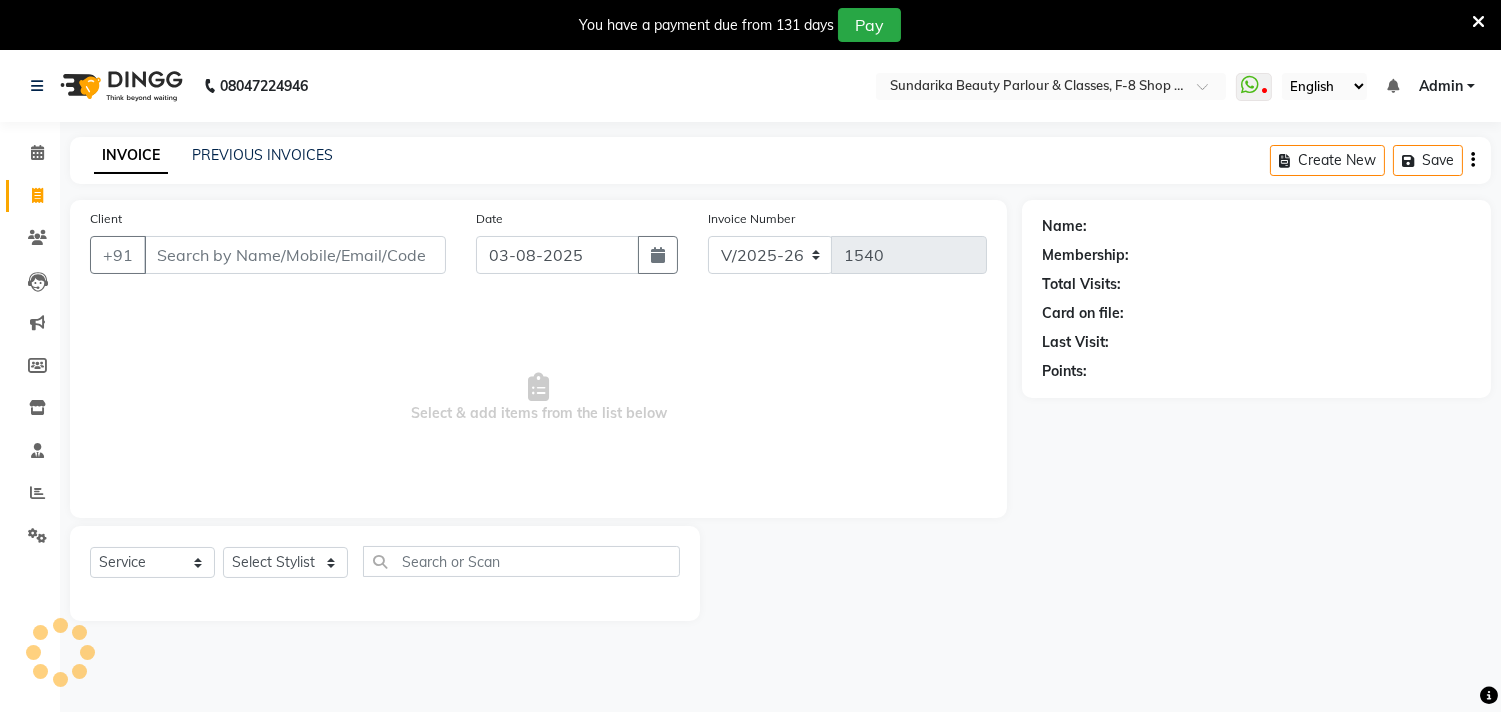 scroll, scrollTop: 50, scrollLeft: 0, axis: vertical 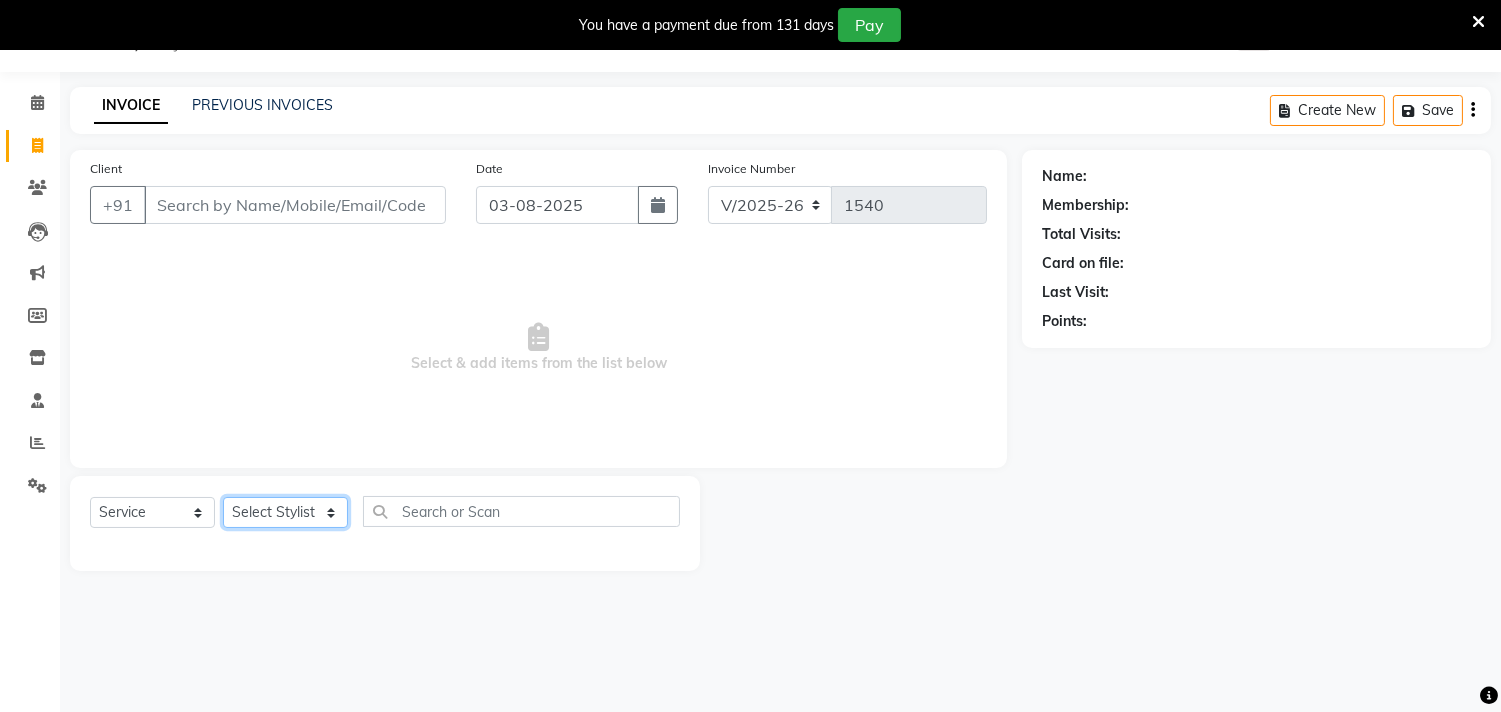 click on "Select Stylist Gita mala Sanjivani Vaishali Mam" 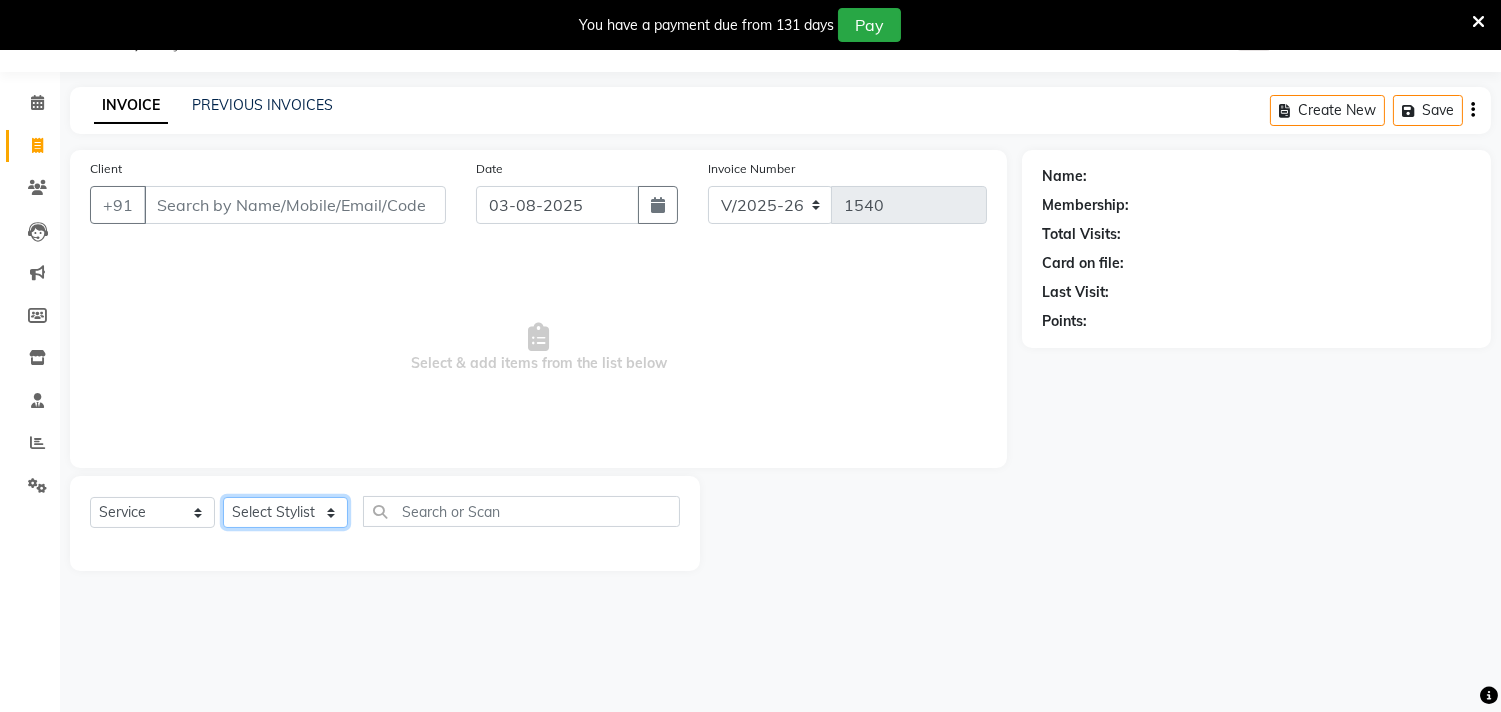 select on "35110" 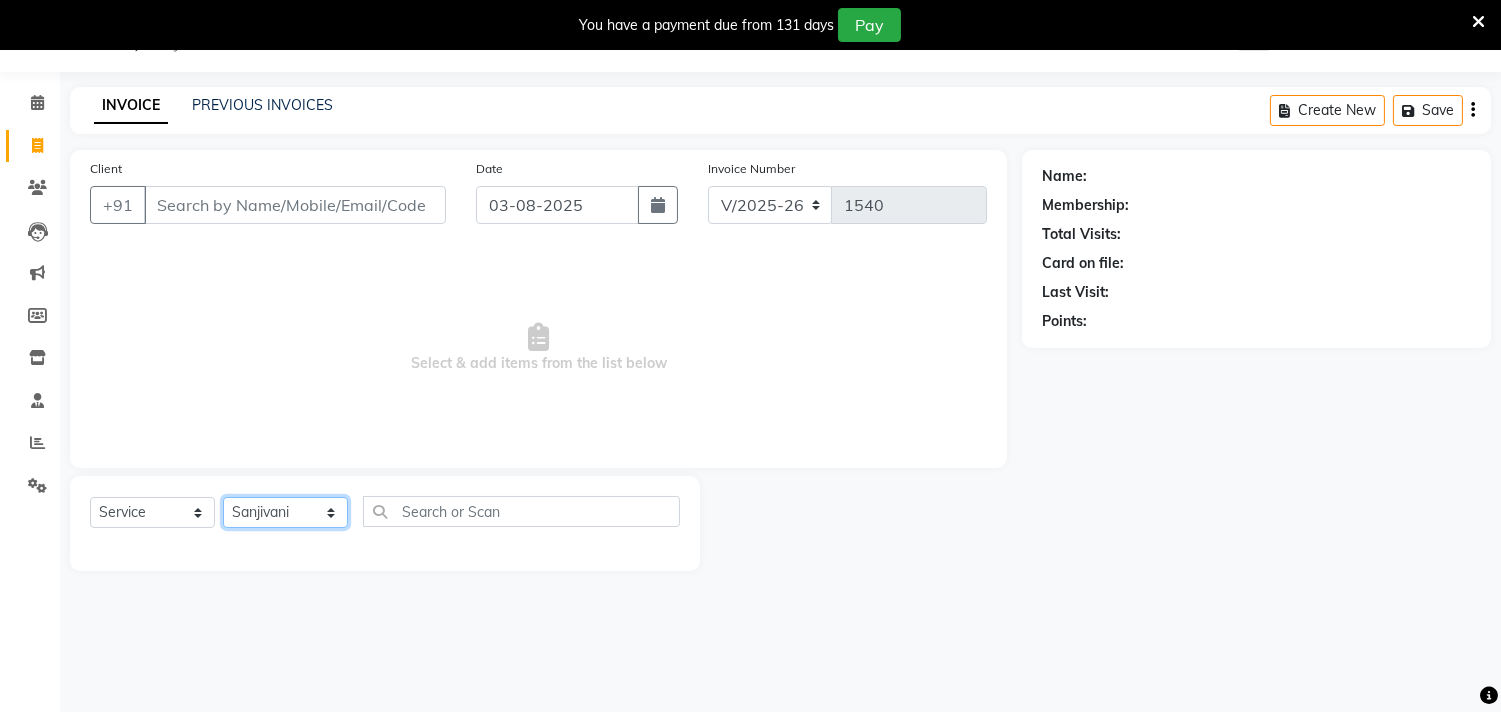 click on "Select Stylist Gita mala Sanjivani Vaishali Mam" 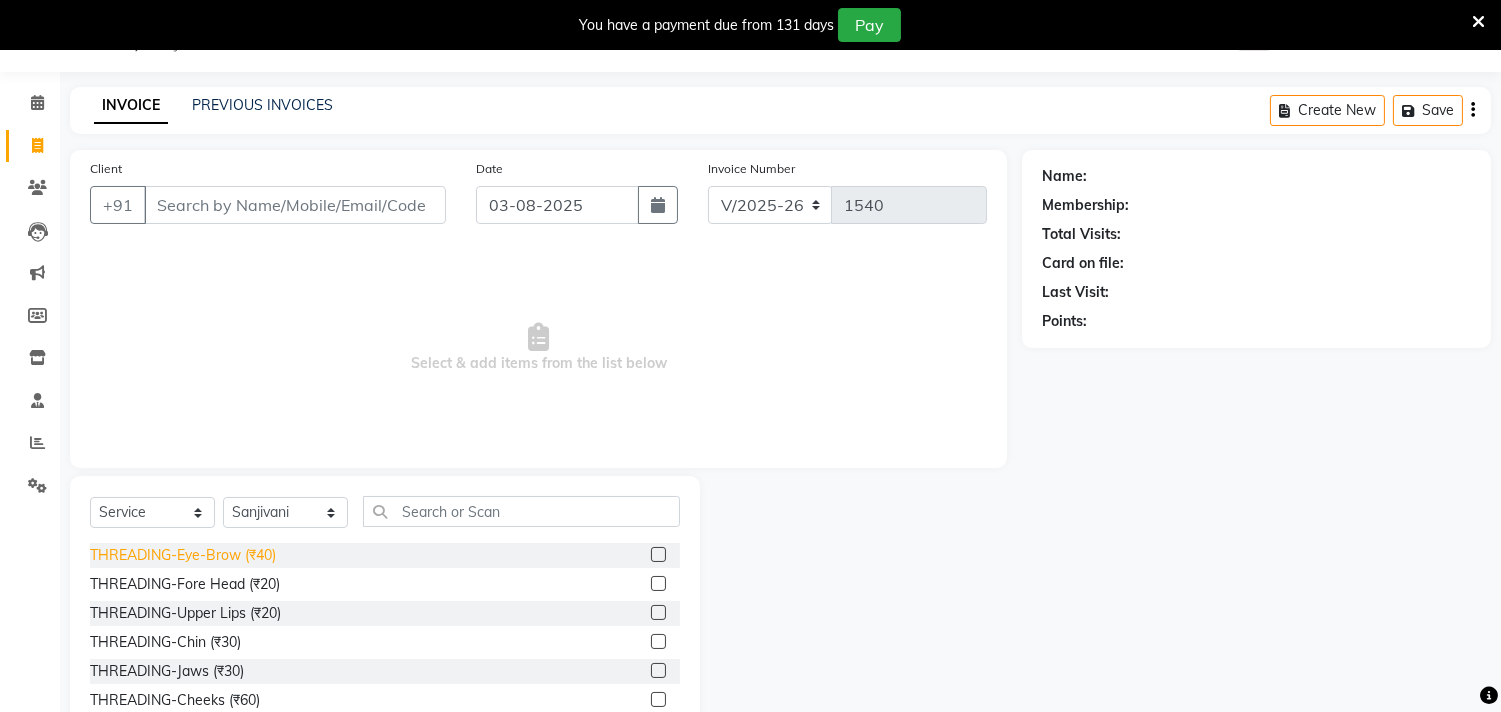 click on "THREADING-Eye-Brow (₹40)" 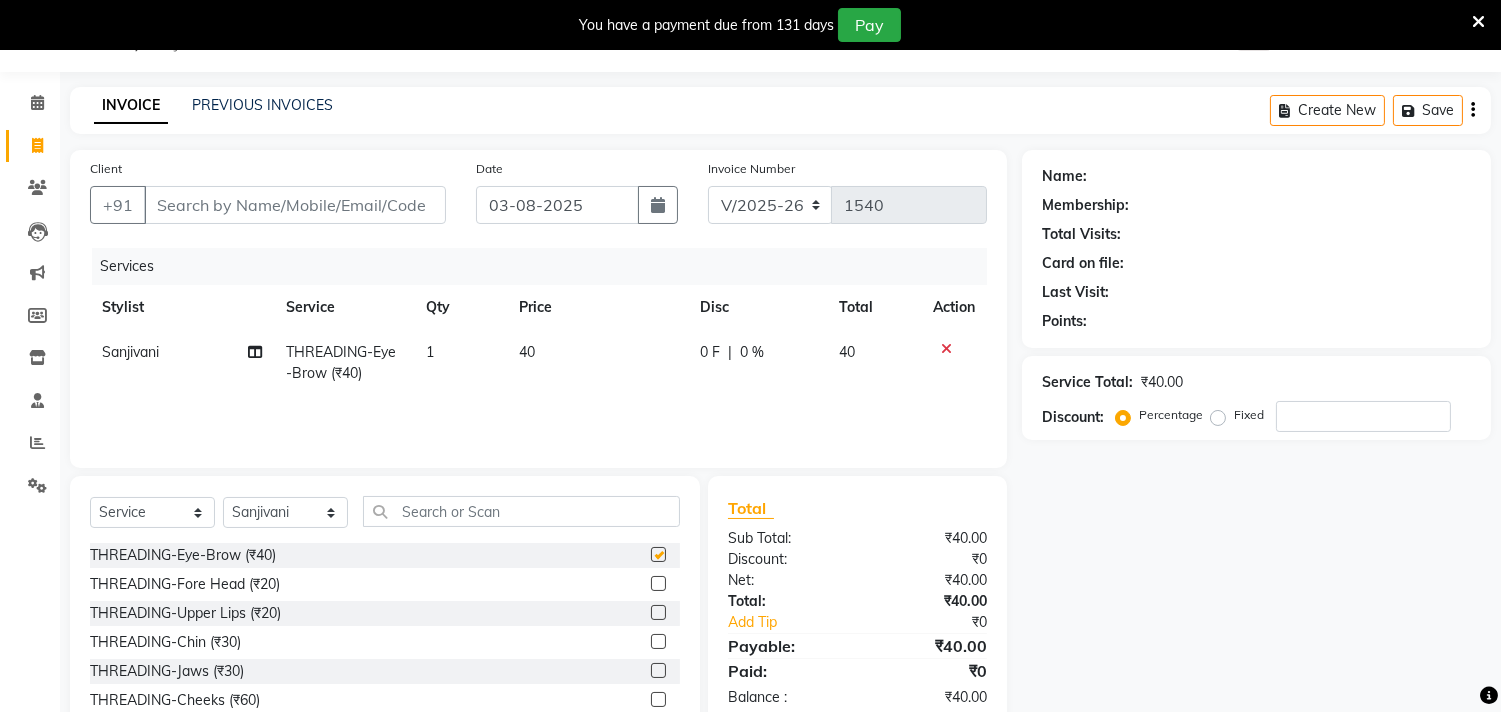 checkbox on "false" 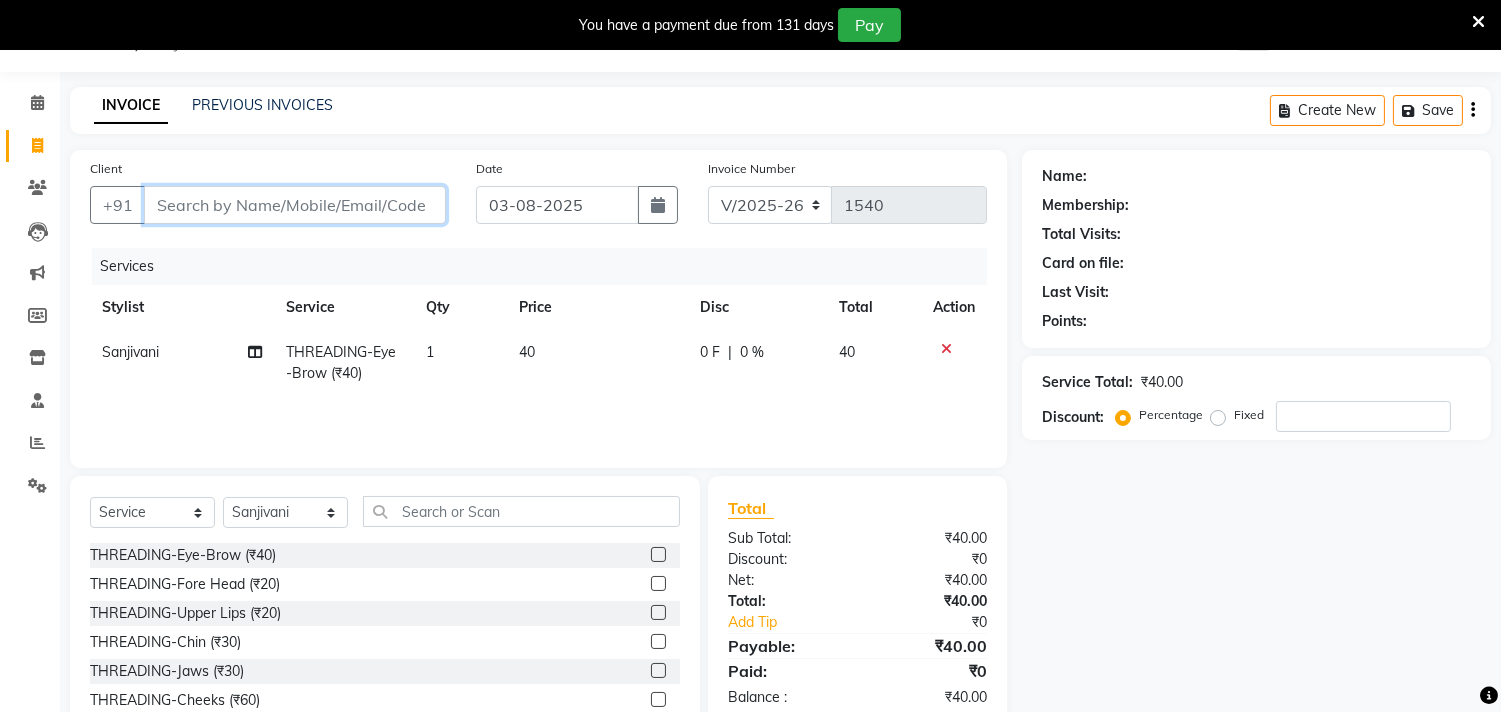 click on "Client" at bounding box center (295, 205) 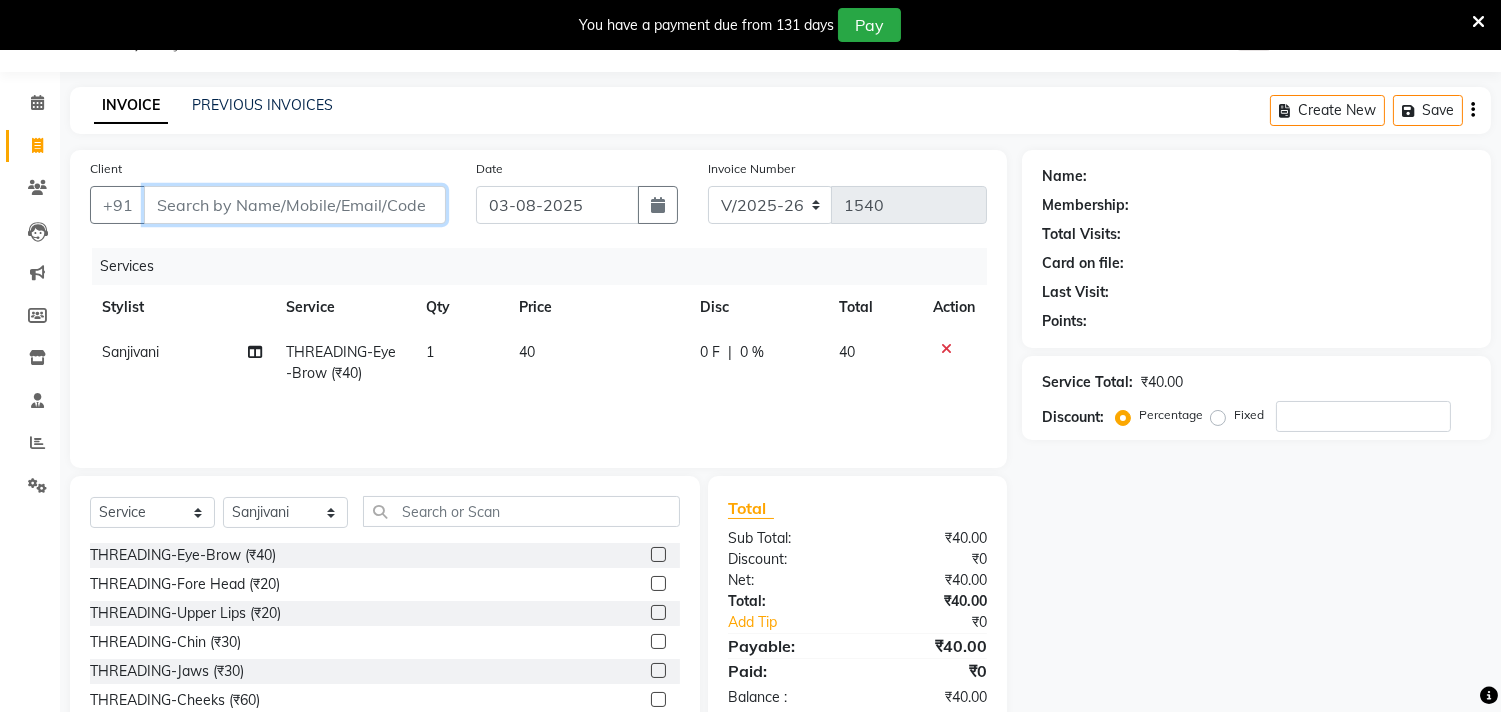 type on "8" 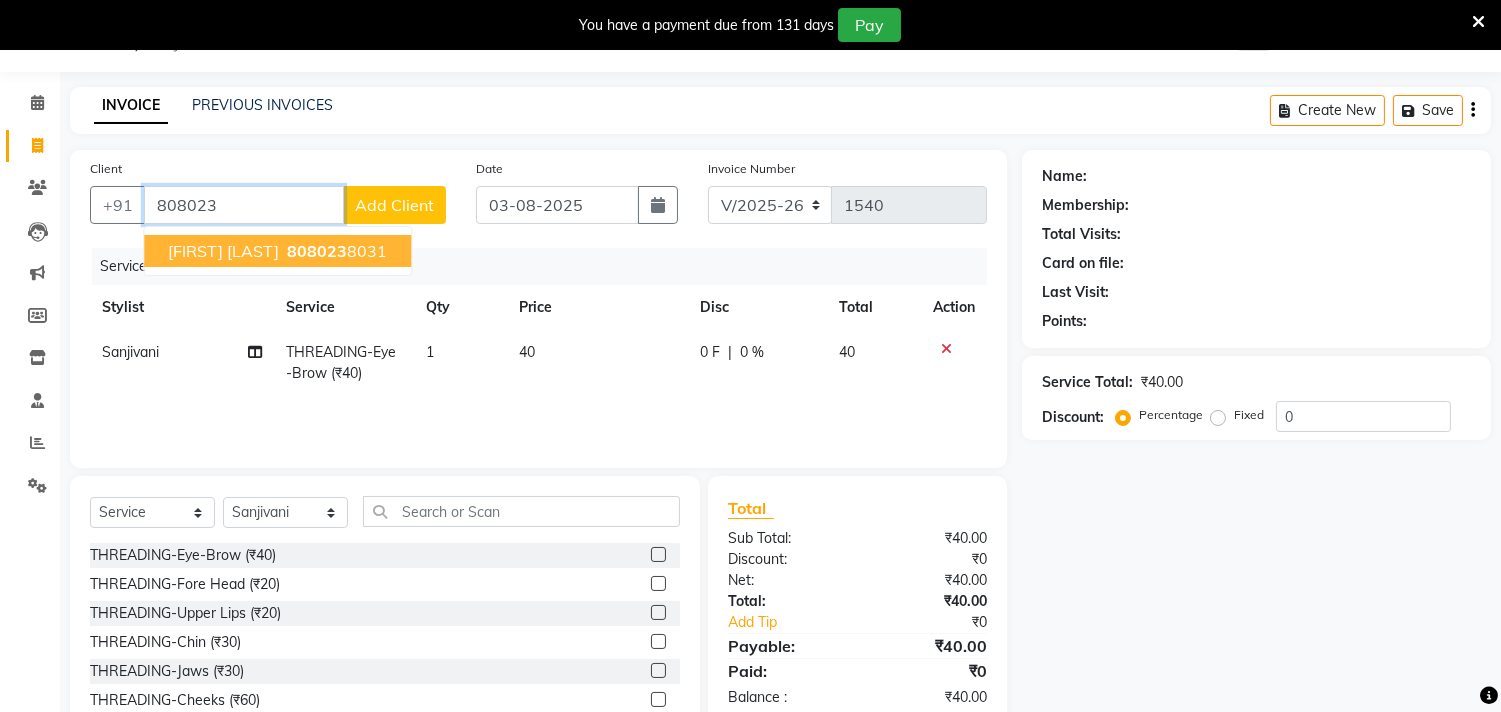 click on "808023" at bounding box center [317, 251] 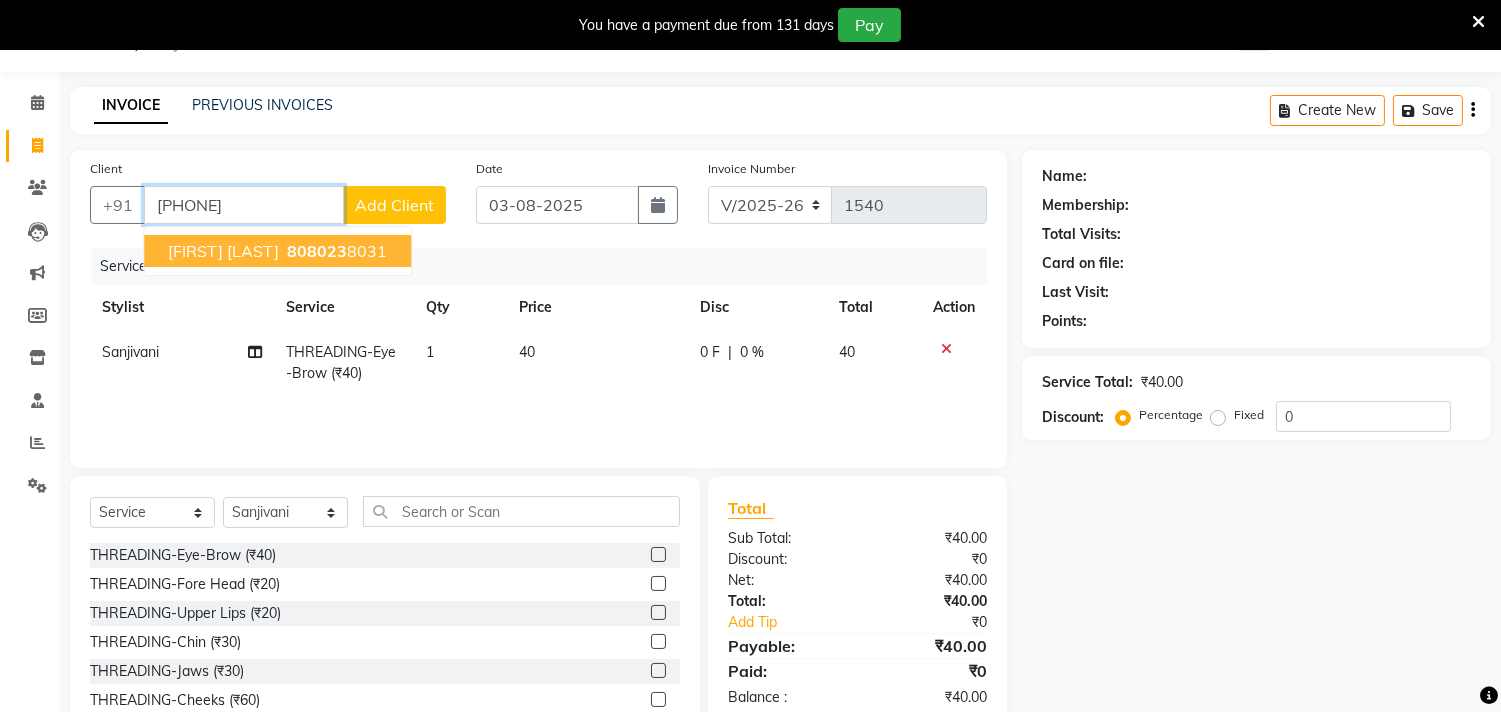 type on "8080238031" 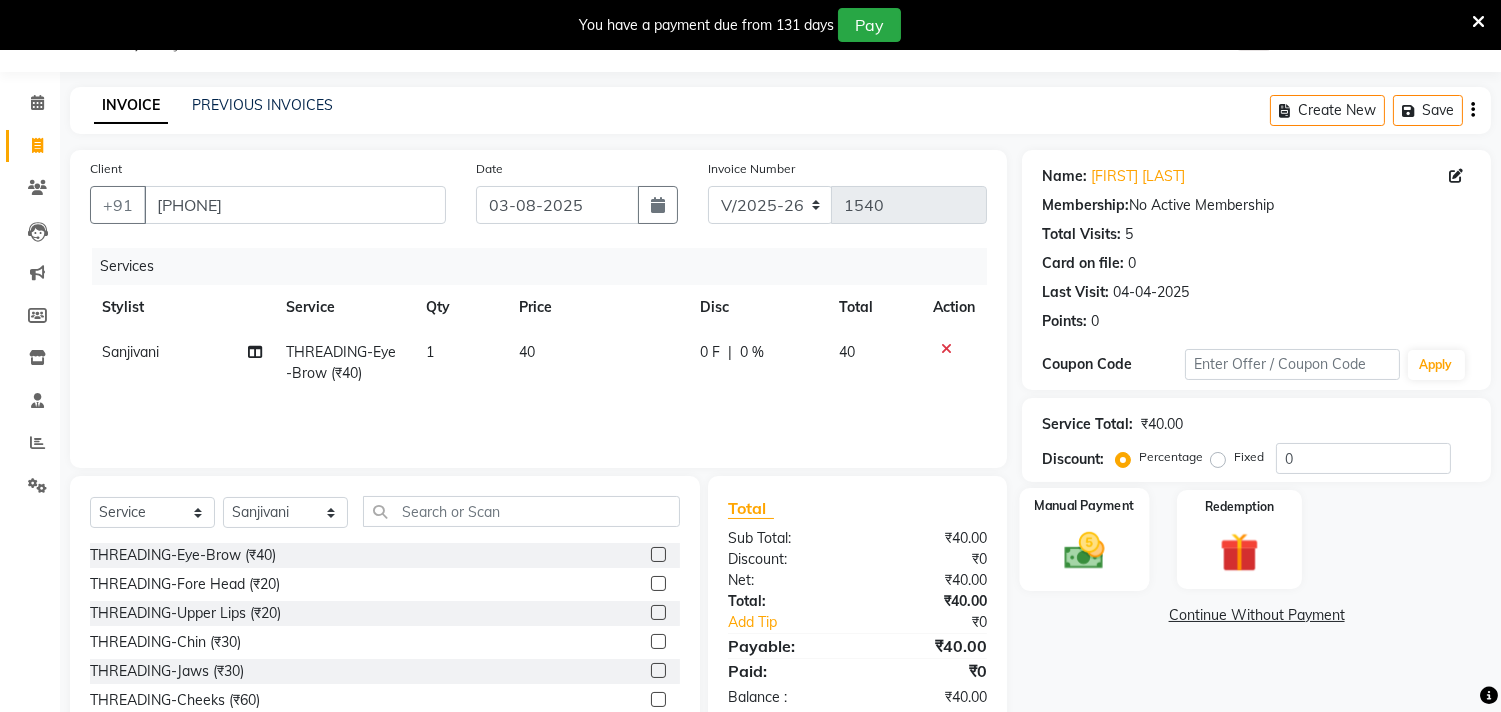 click 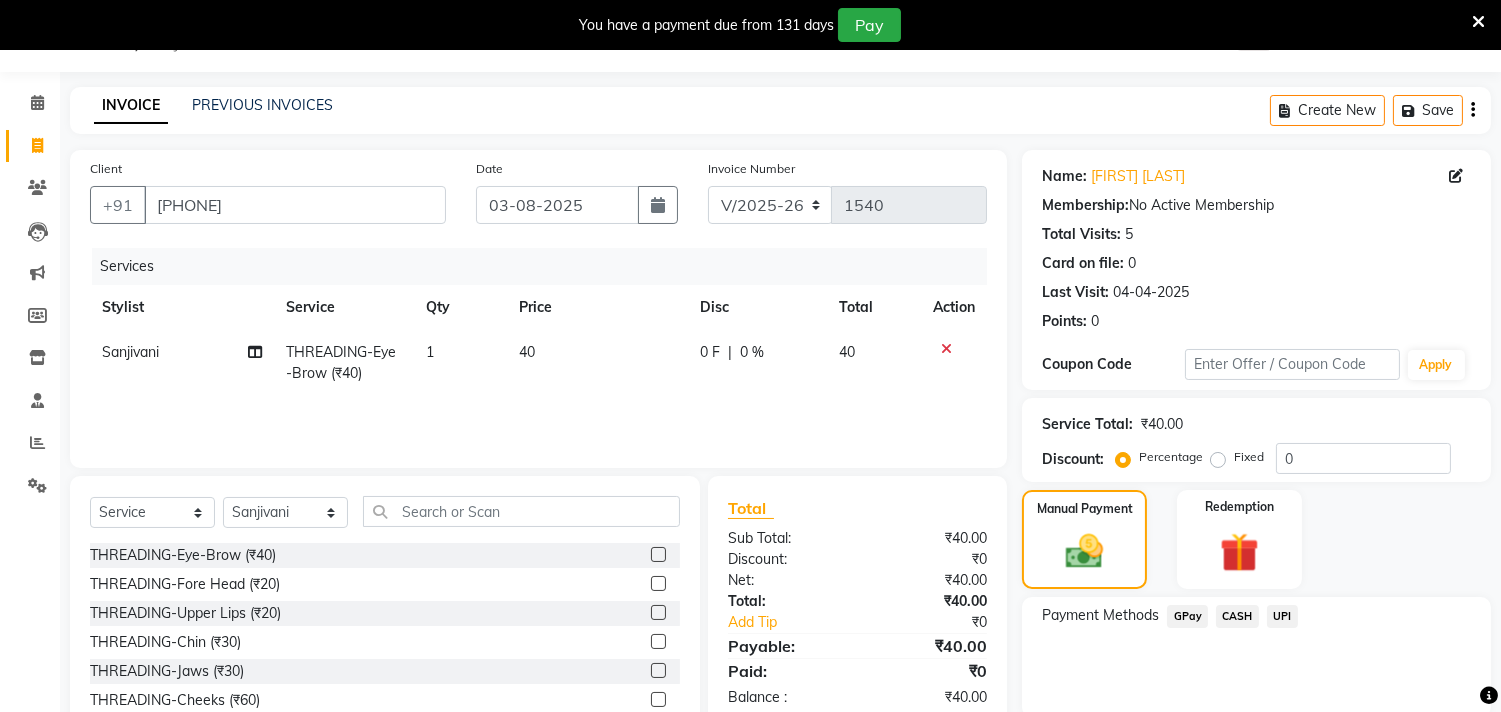 click on "CASH" 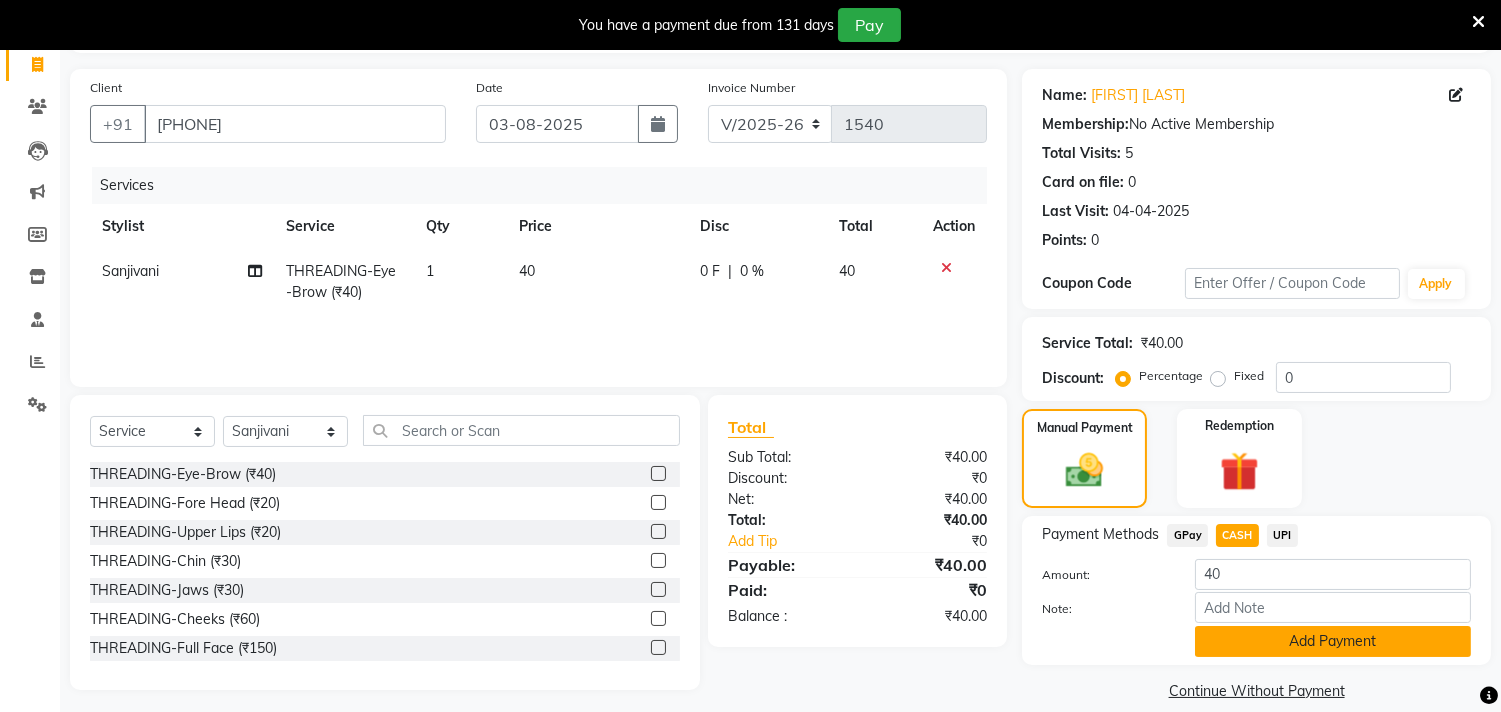 scroll, scrollTop: 154, scrollLeft: 0, axis: vertical 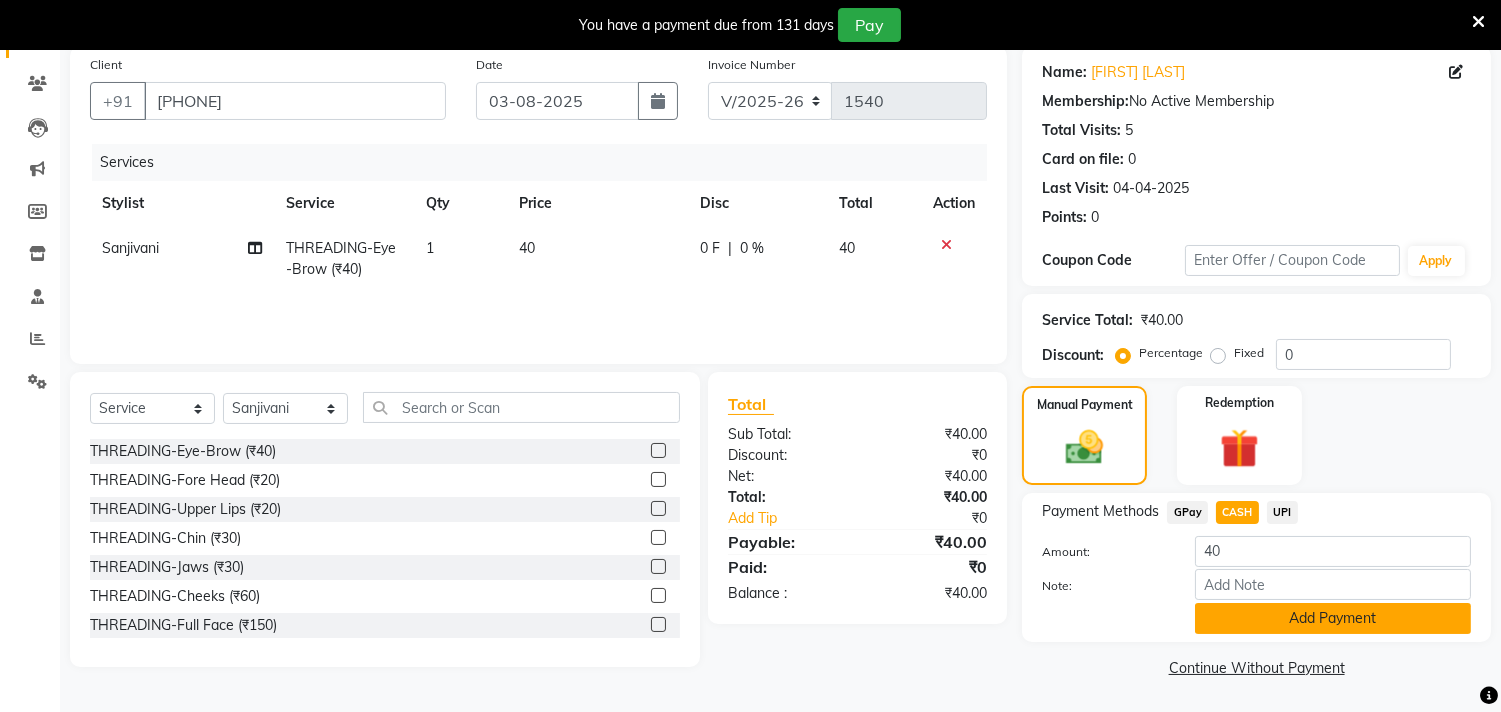 click on "Add Payment" 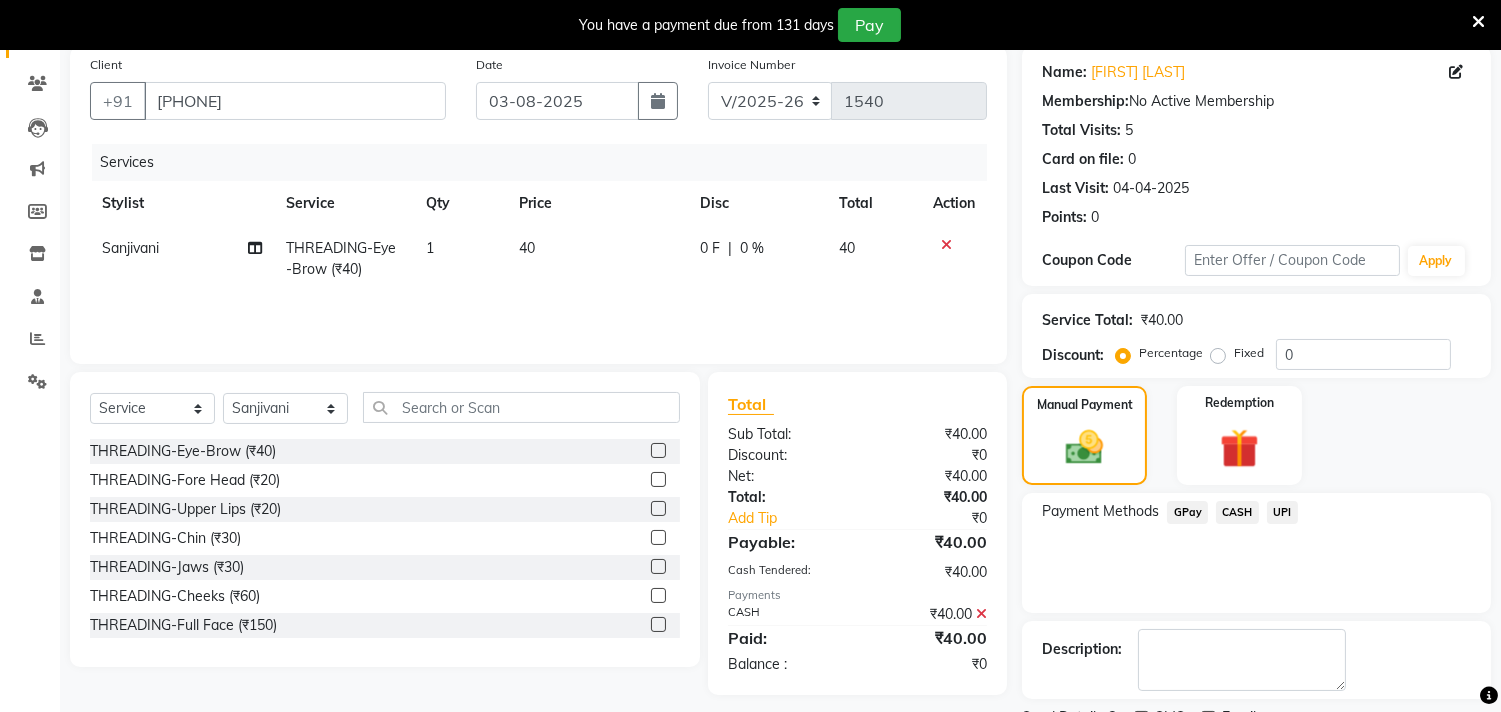 scroll, scrollTop: 237, scrollLeft: 0, axis: vertical 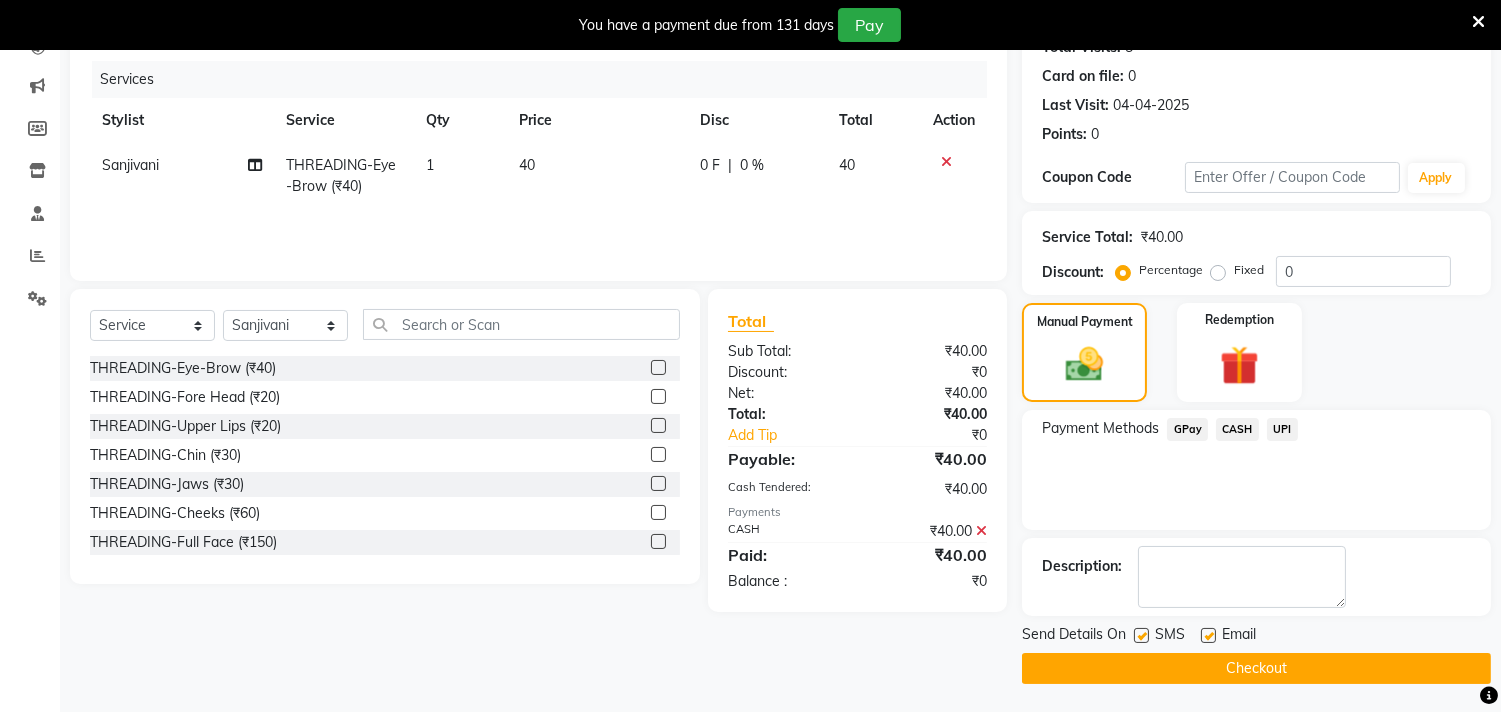 click on "Checkout" 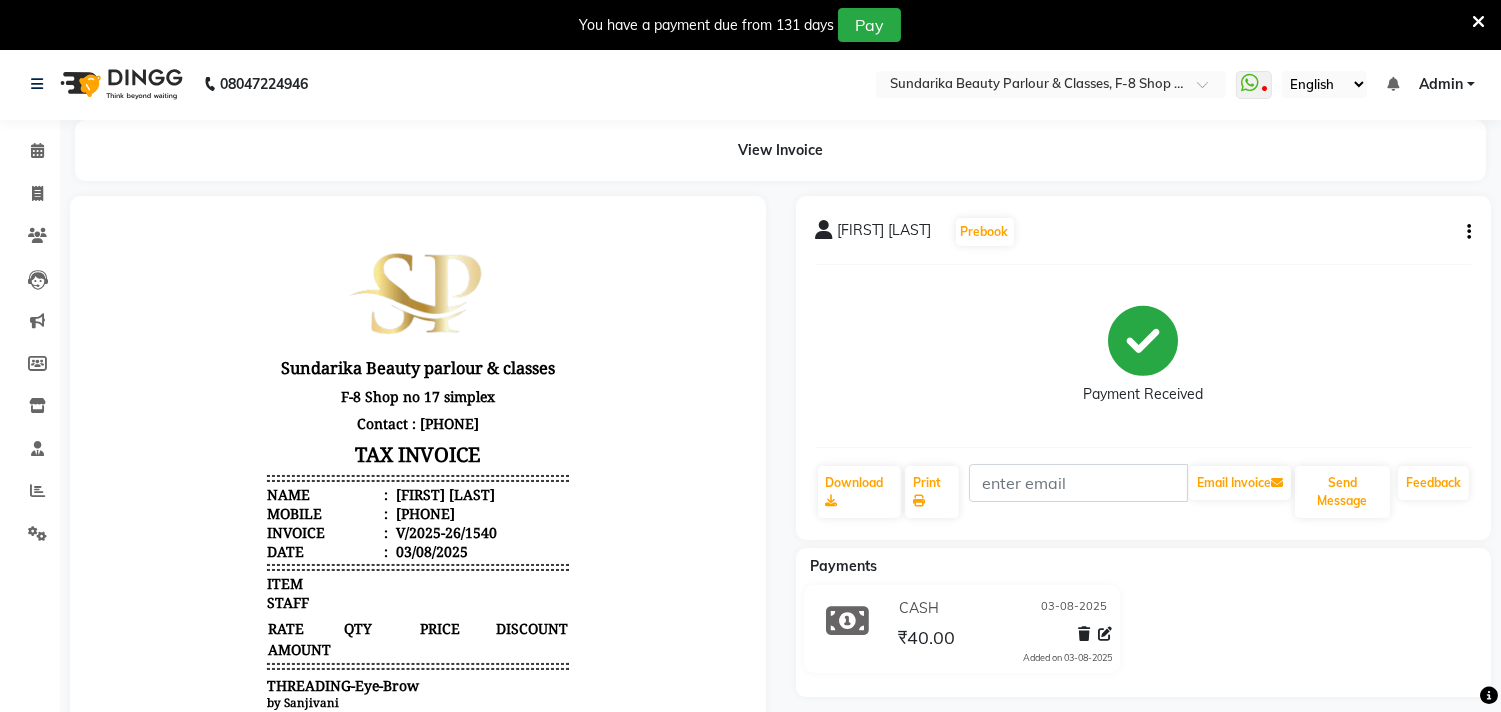scroll, scrollTop: 0, scrollLeft: 0, axis: both 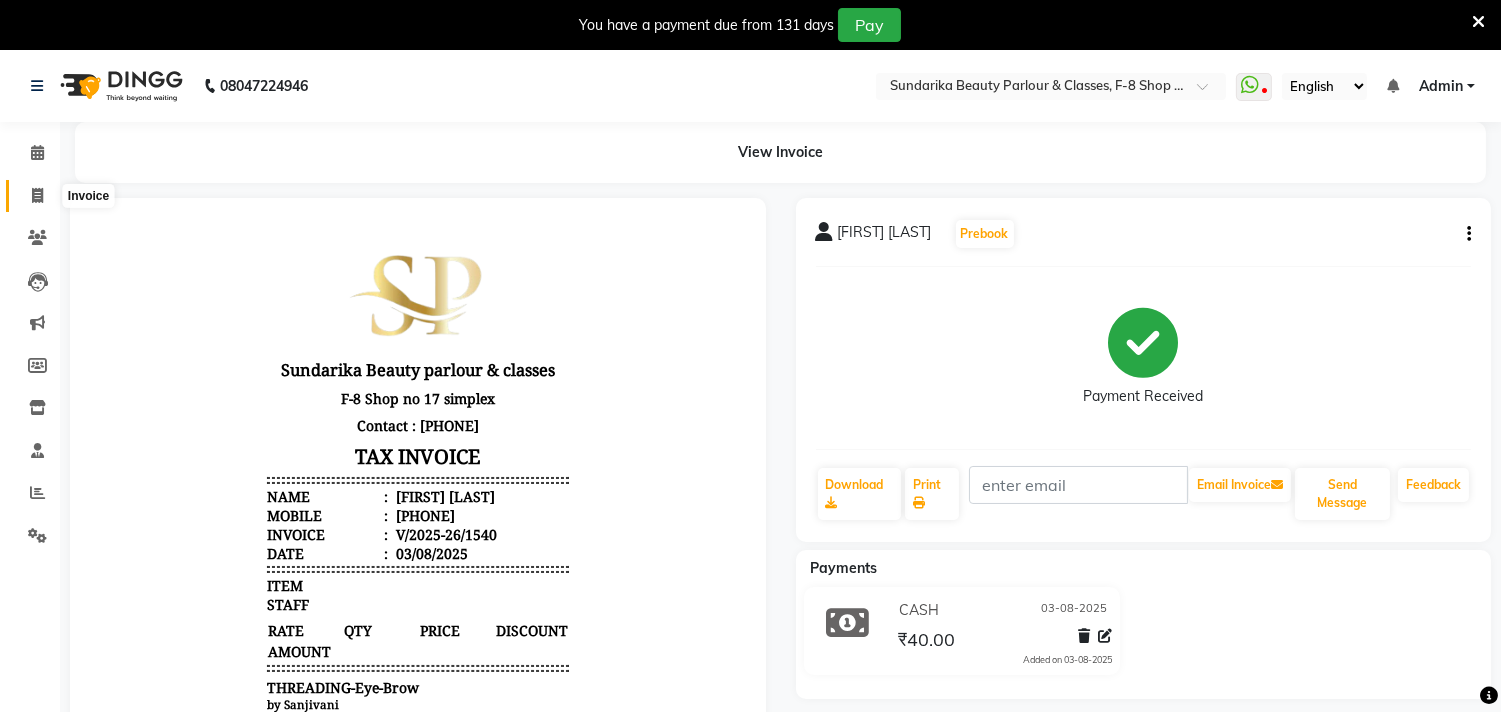 click 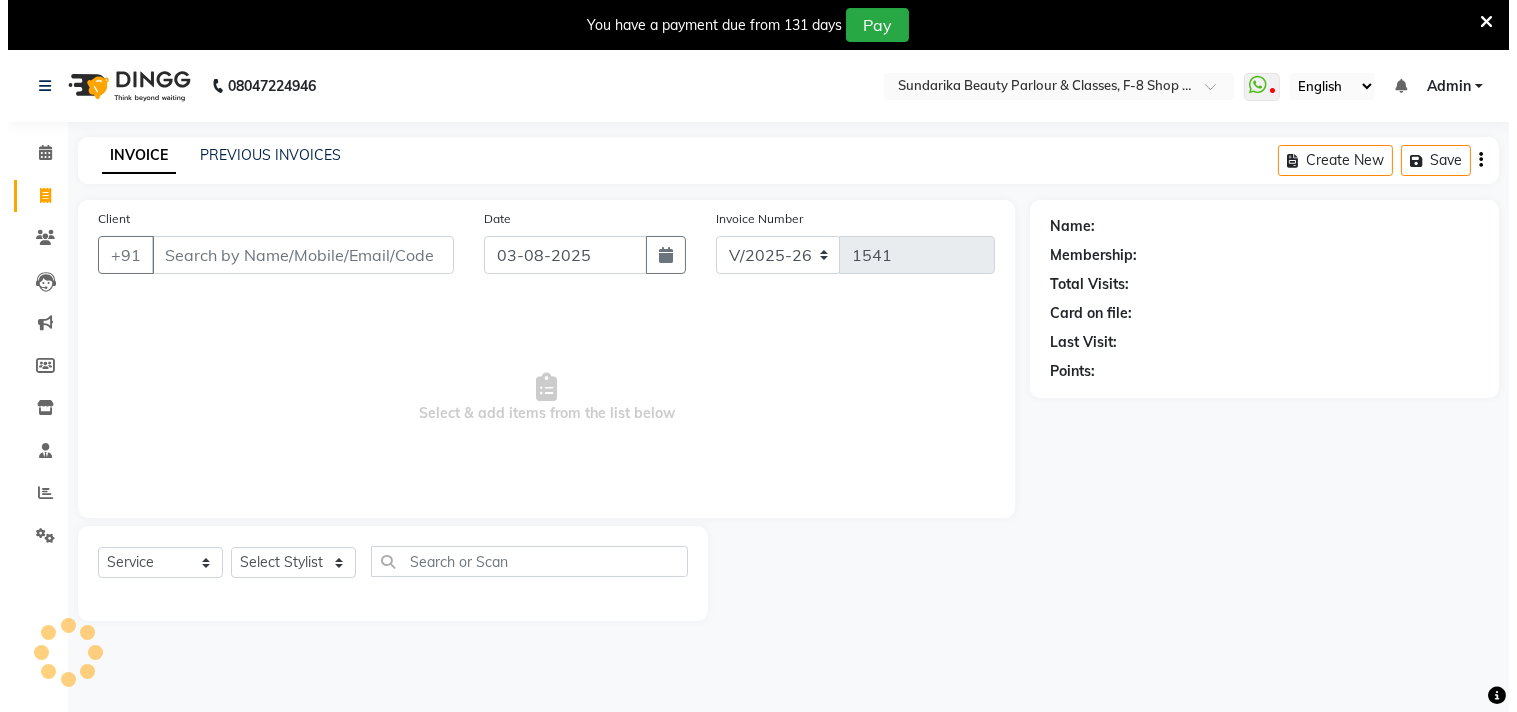 scroll, scrollTop: 50, scrollLeft: 0, axis: vertical 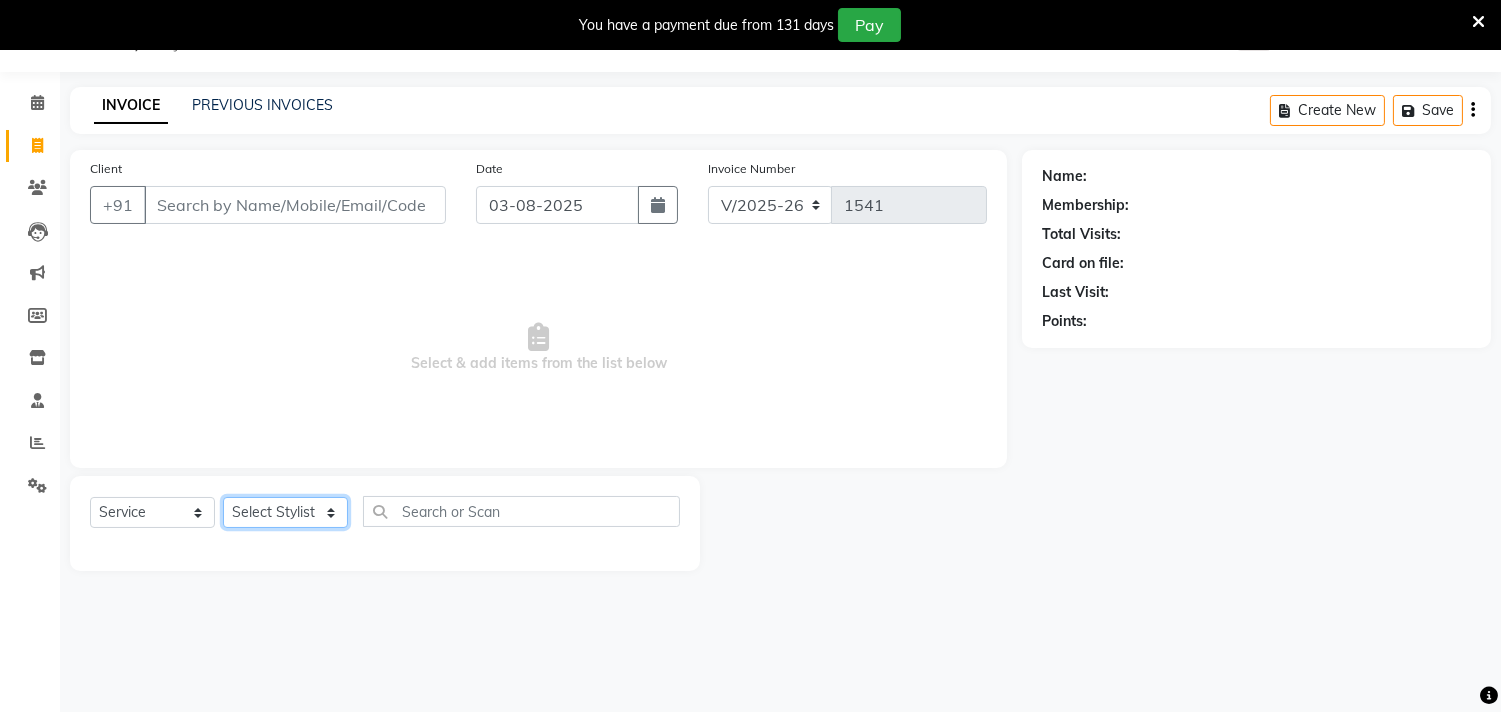 click on "Select Stylist Gita mala Sanjivani Vaishali Mam" 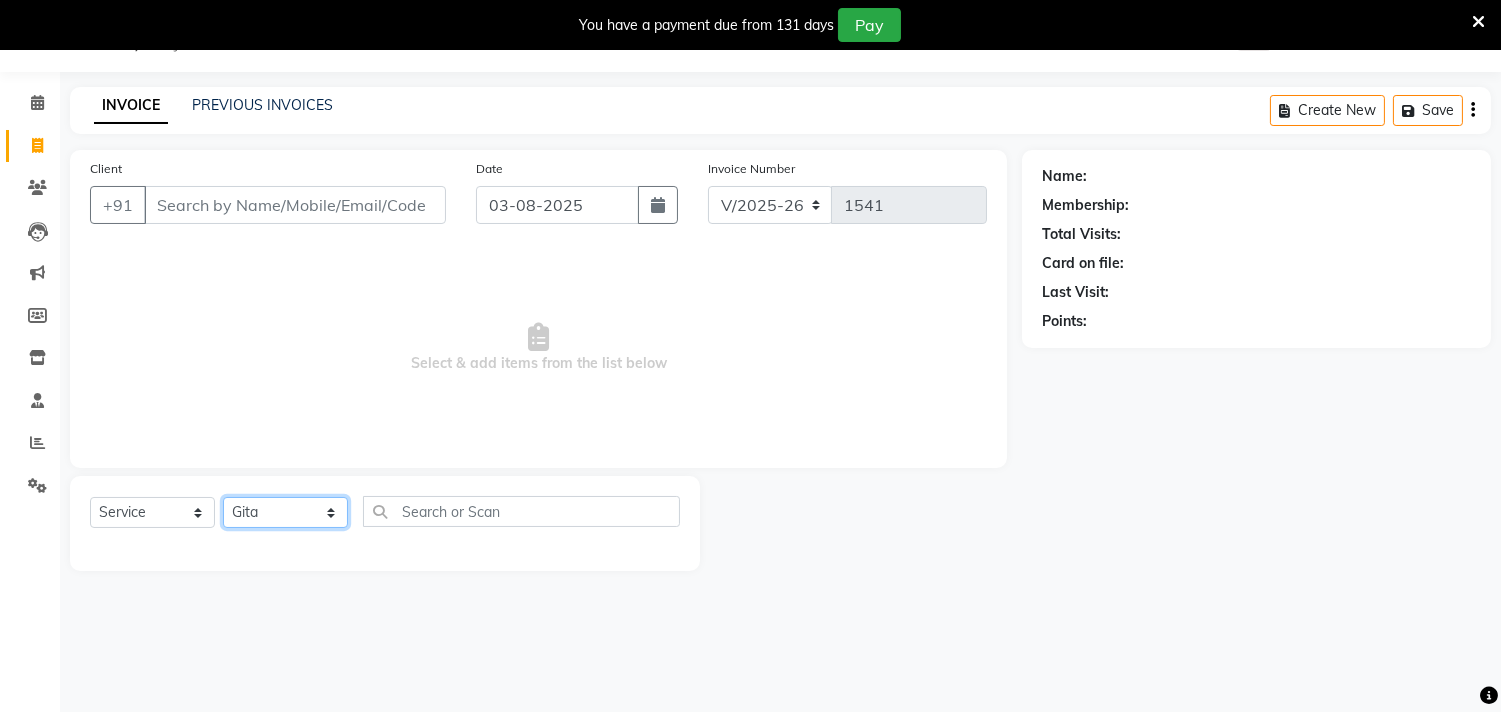 click on "Select Stylist Gita mala Sanjivani Vaishali Mam" 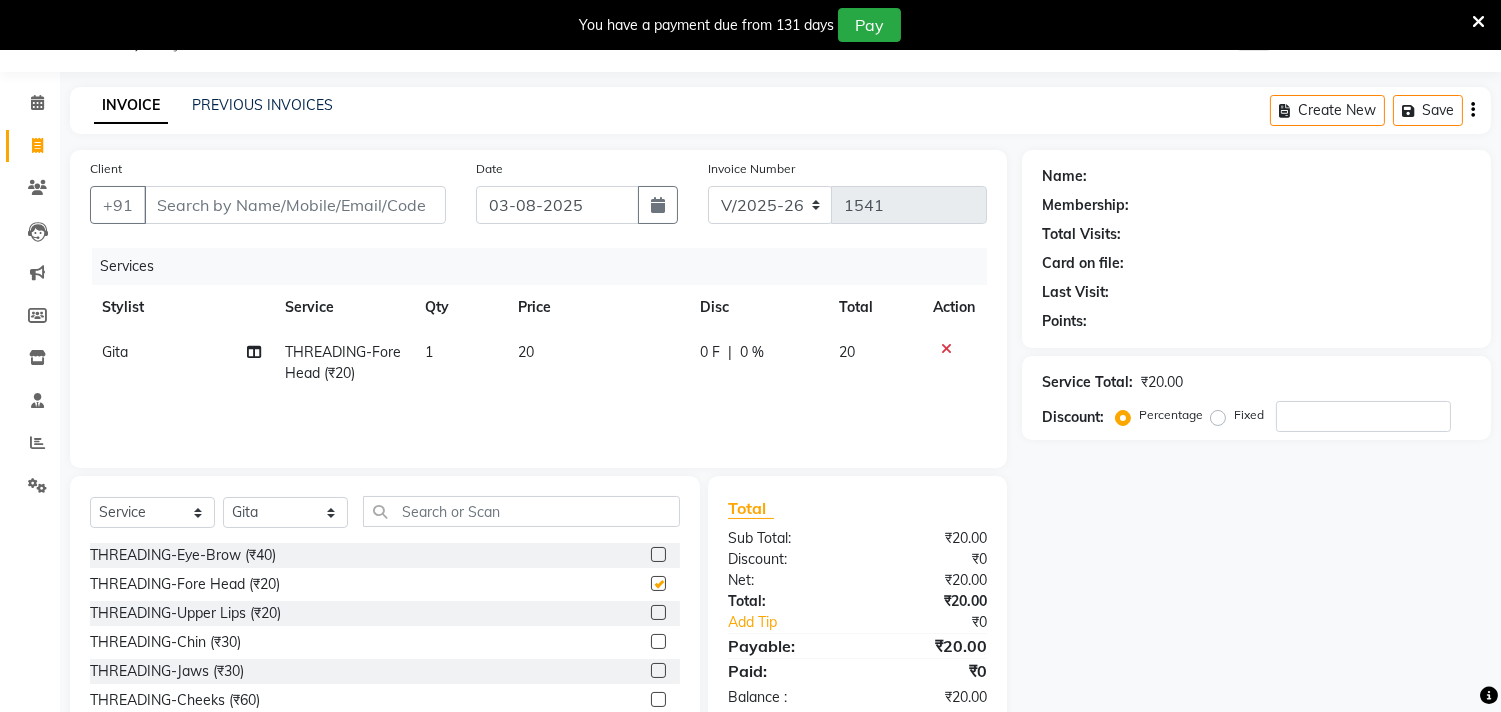 checkbox on "false" 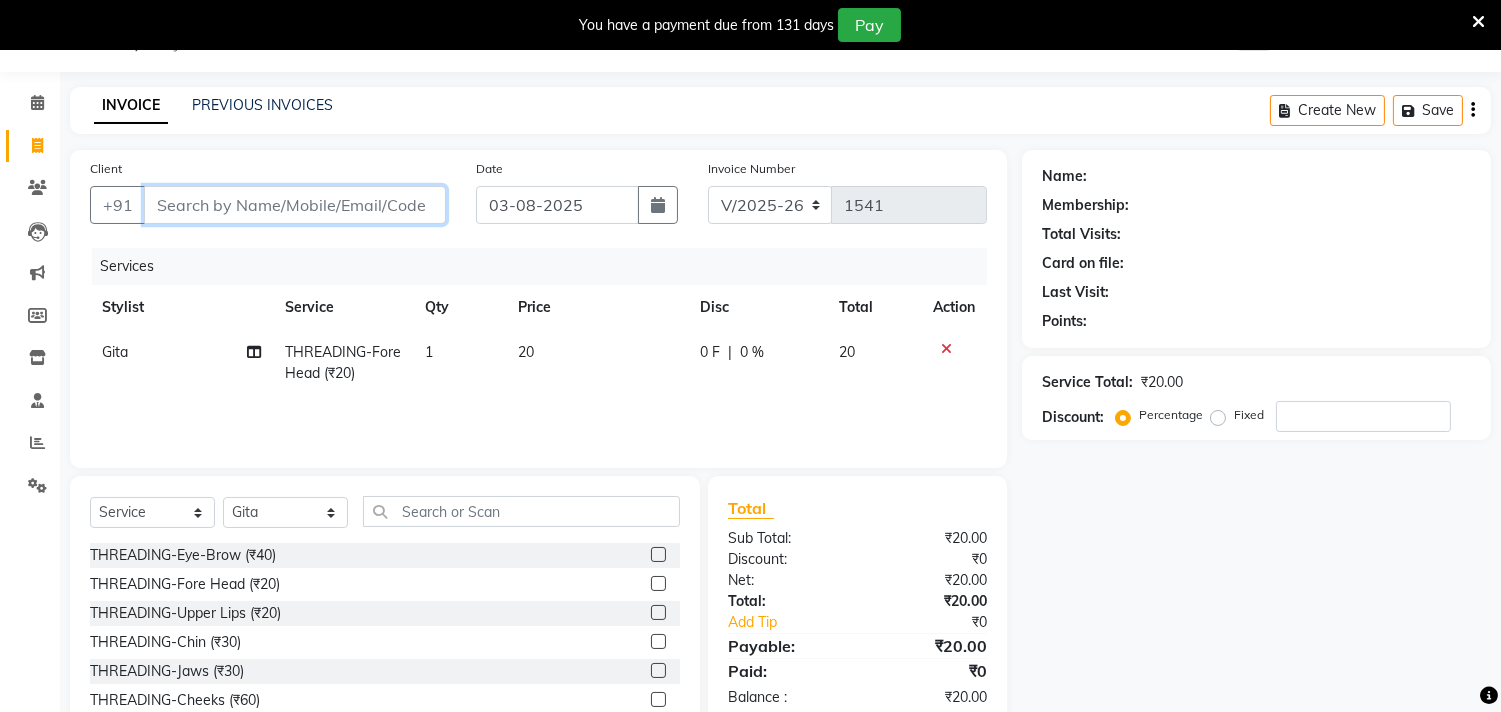 click on "Client" at bounding box center (295, 205) 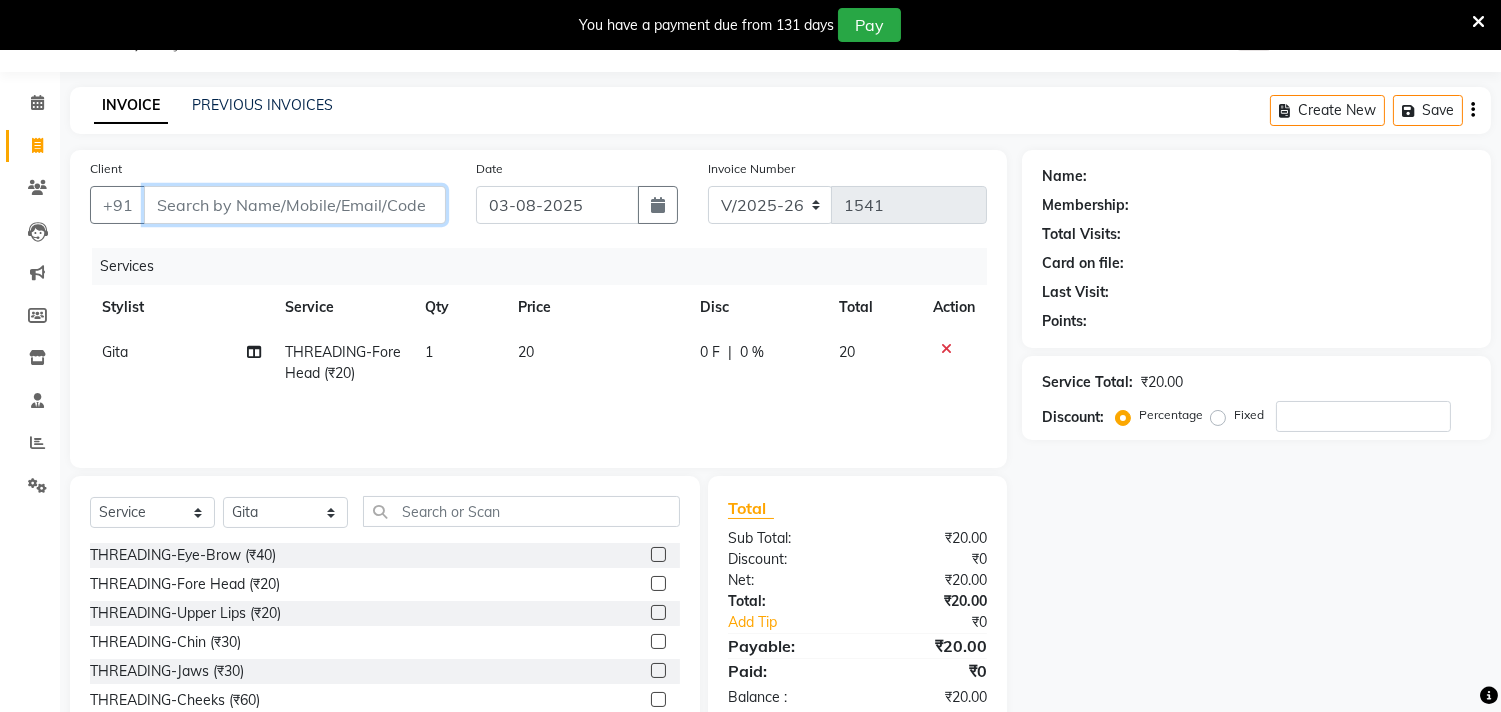 type on "9" 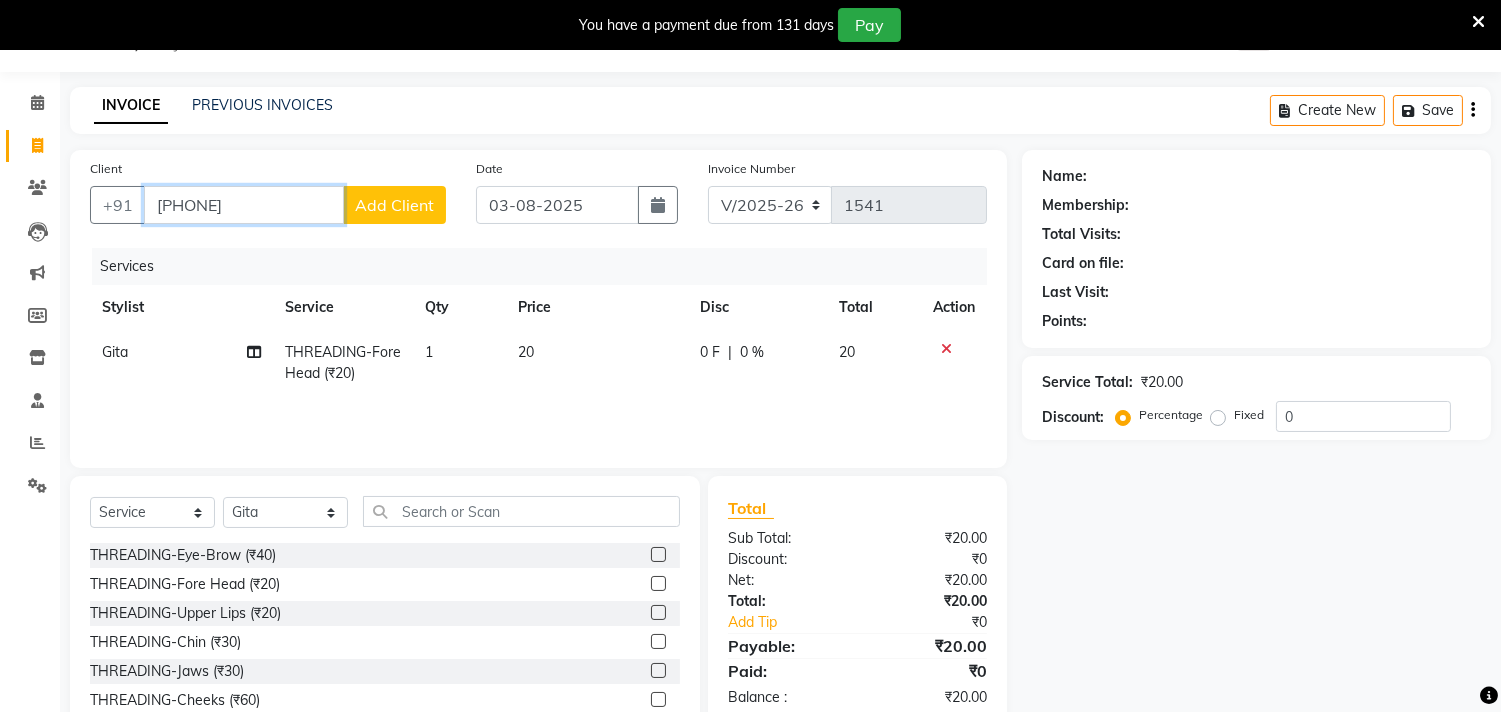 type on "9832919240" 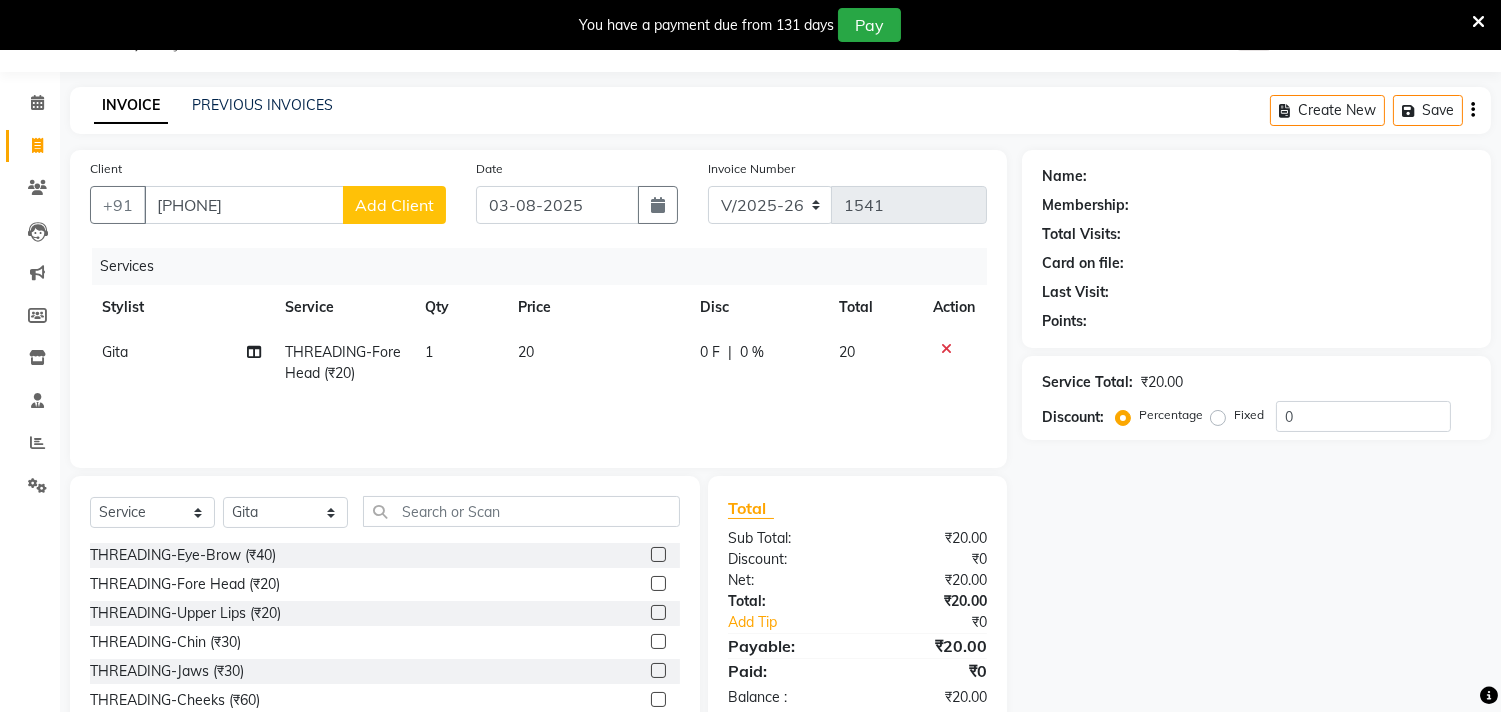 click on "Add Client" 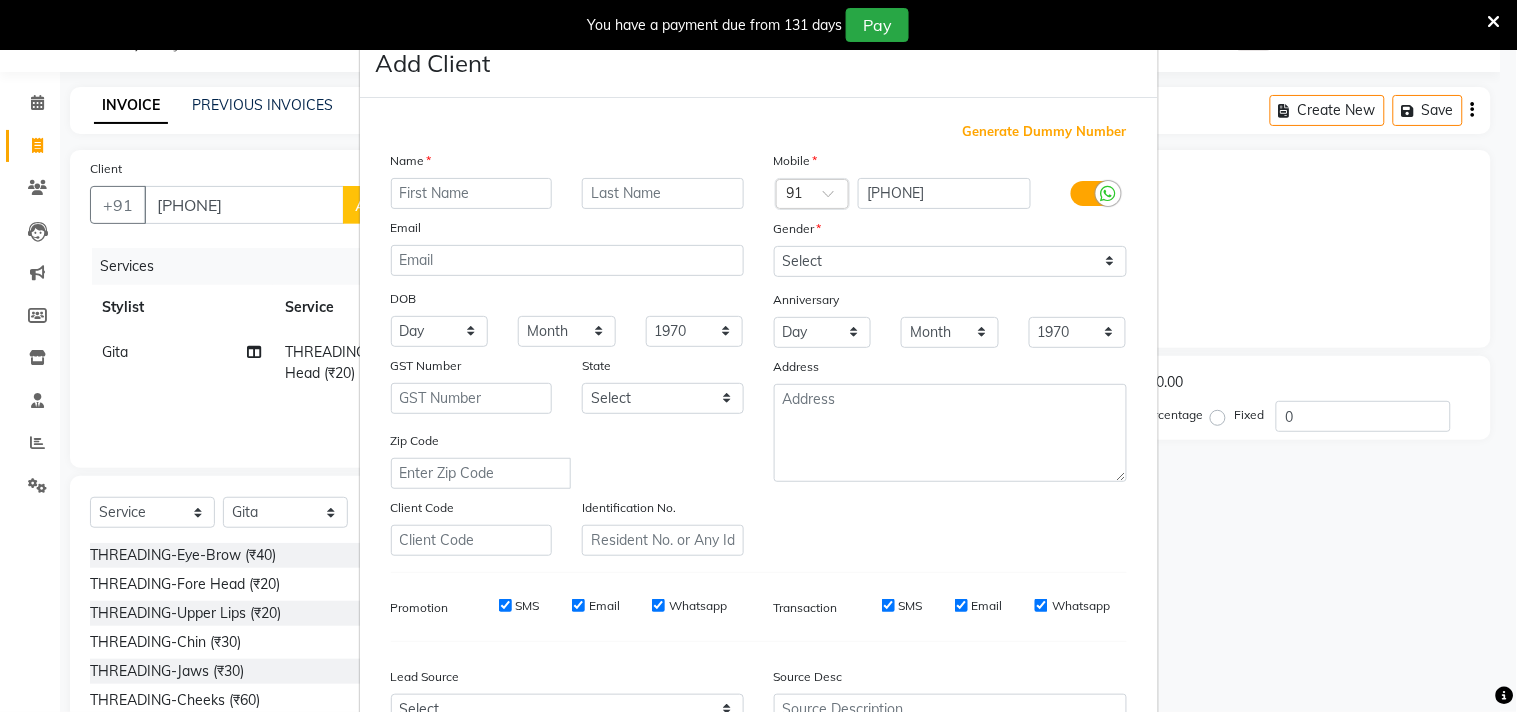 click at bounding box center (472, 193) 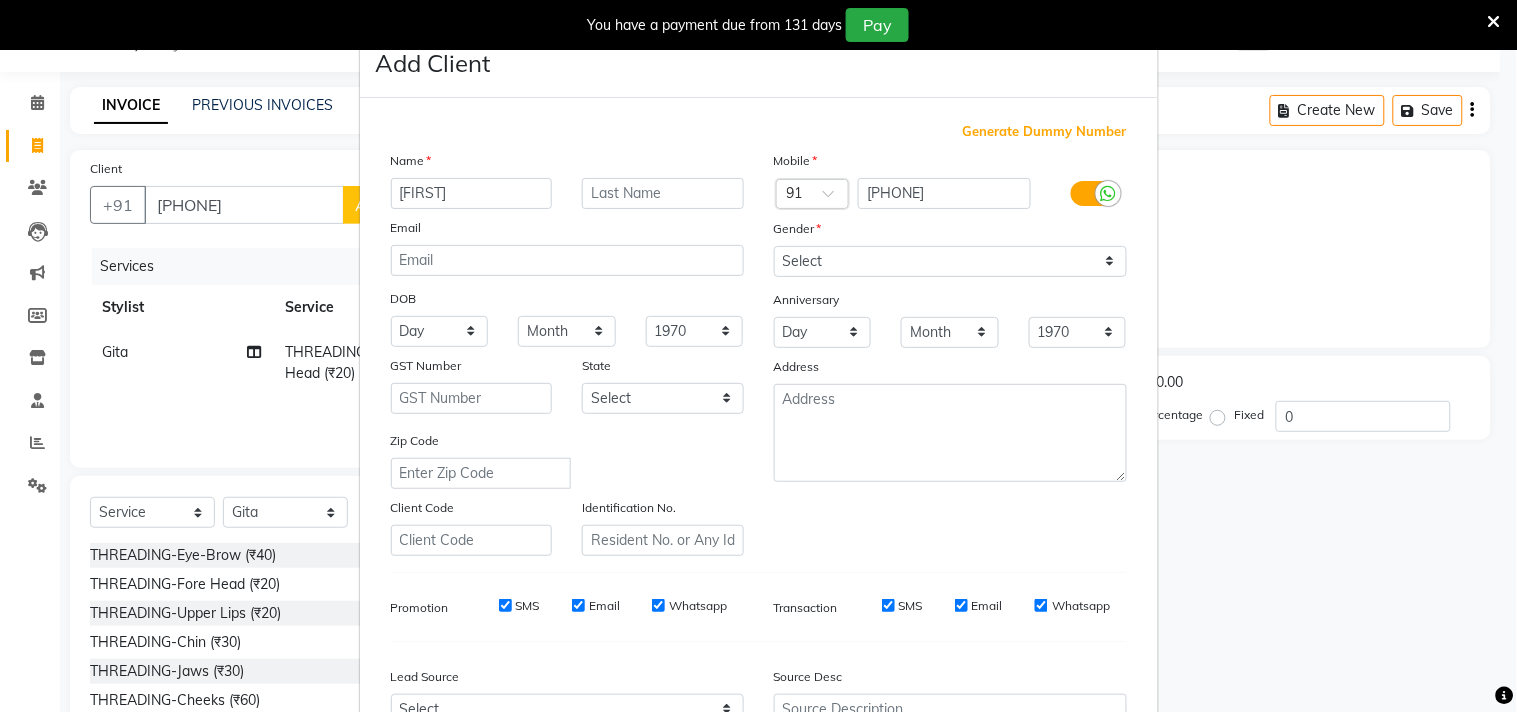 type on "puspita" 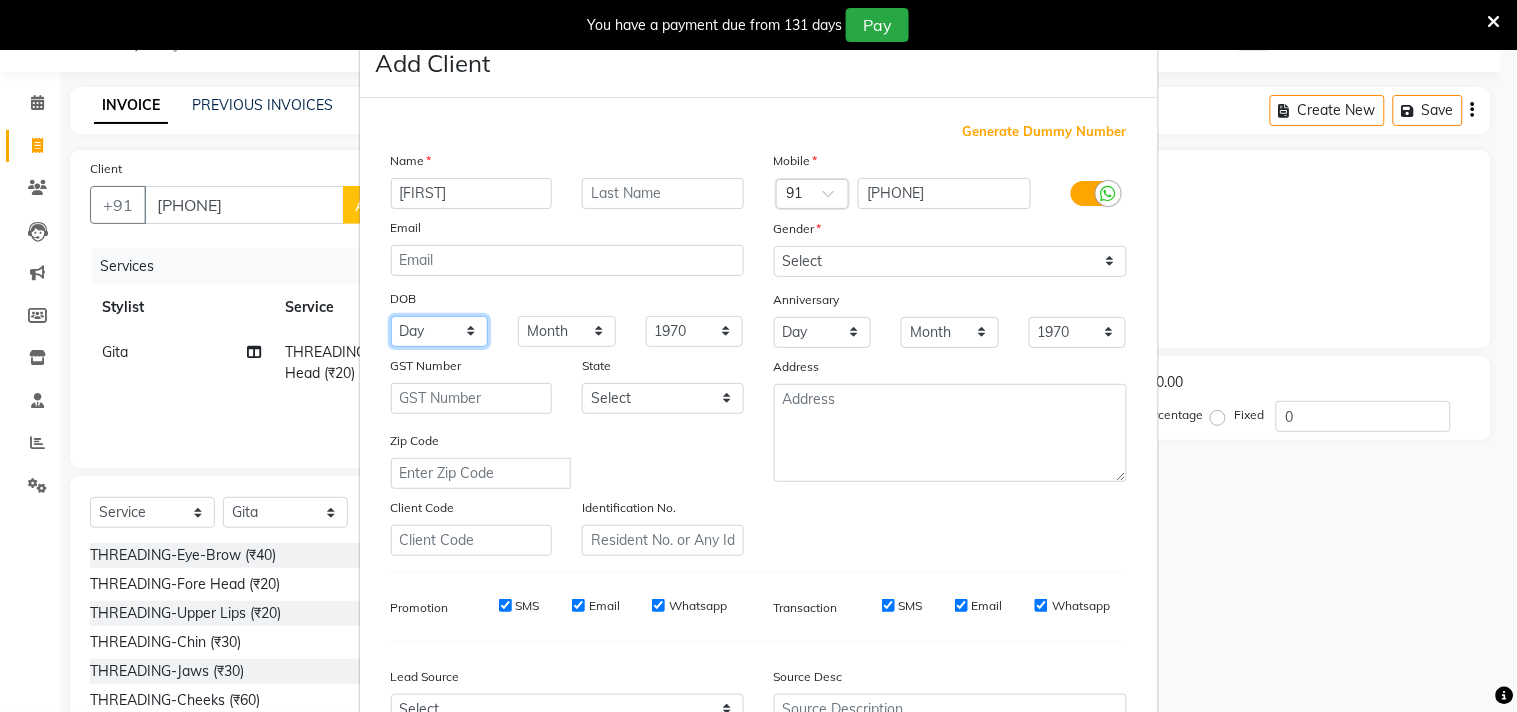 click on "Day 01 02 03 04 05 06 07 08 09 10 11 12 13 14 15 16 17 18 19 20 21 22 23 24 25 26 27 28 29 30 31" at bounding box center (440, 331) 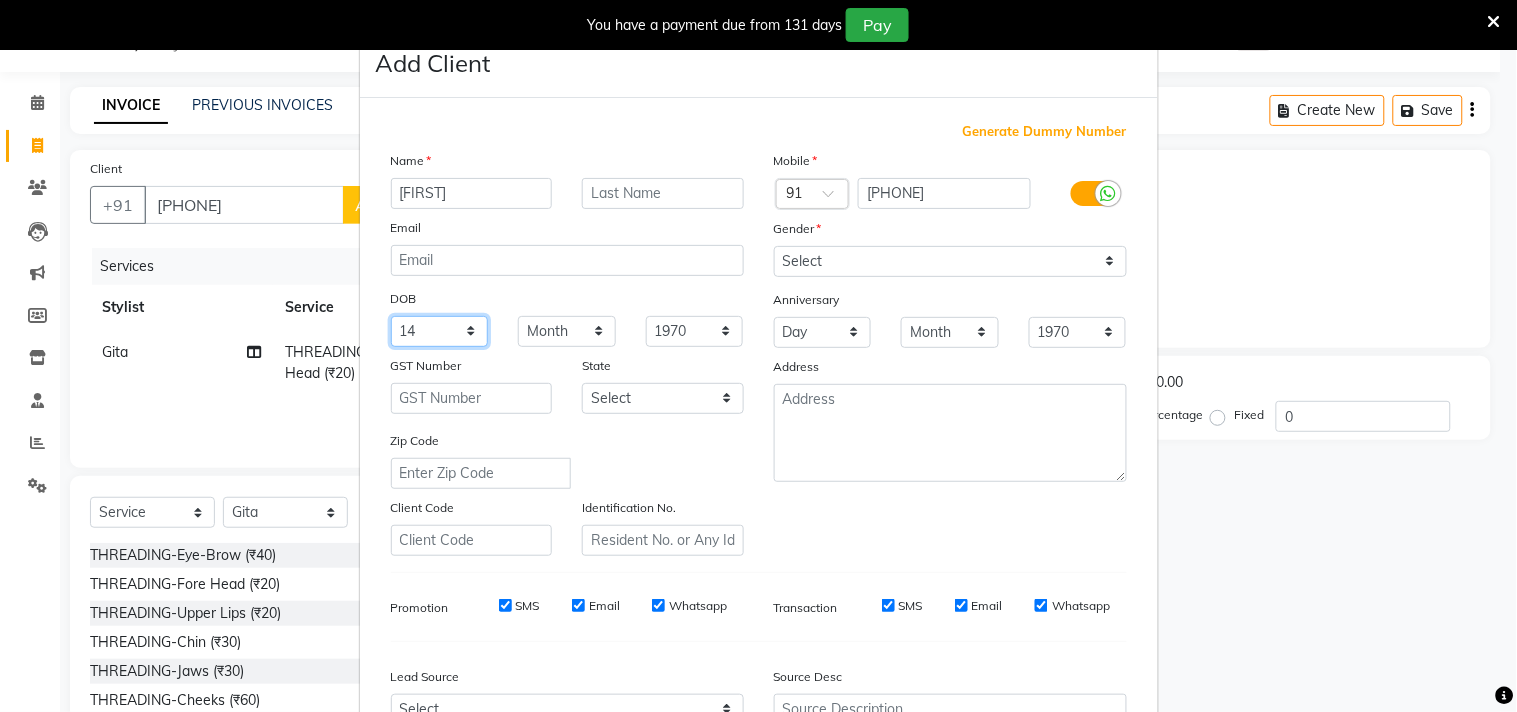 click on "Day 01 02 03 04 05 06 07 08 09 10 11 12 13 14 15 16 17 18 19 20 21 22 23 24 25 26 27 28 29 30 31" at bounding box center [440, 331] 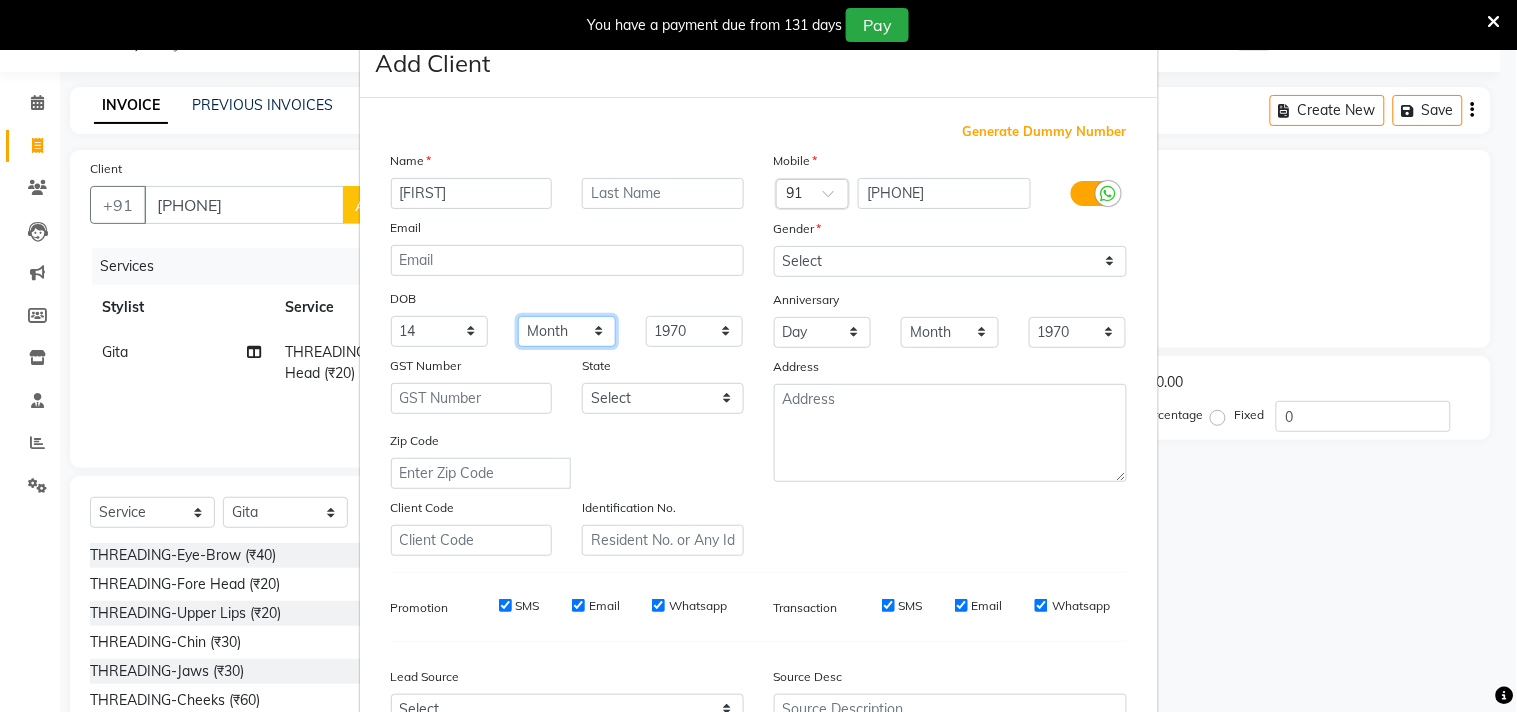 click on "Month January February March April May June July August September October November December" at bounding box center (567, 331) 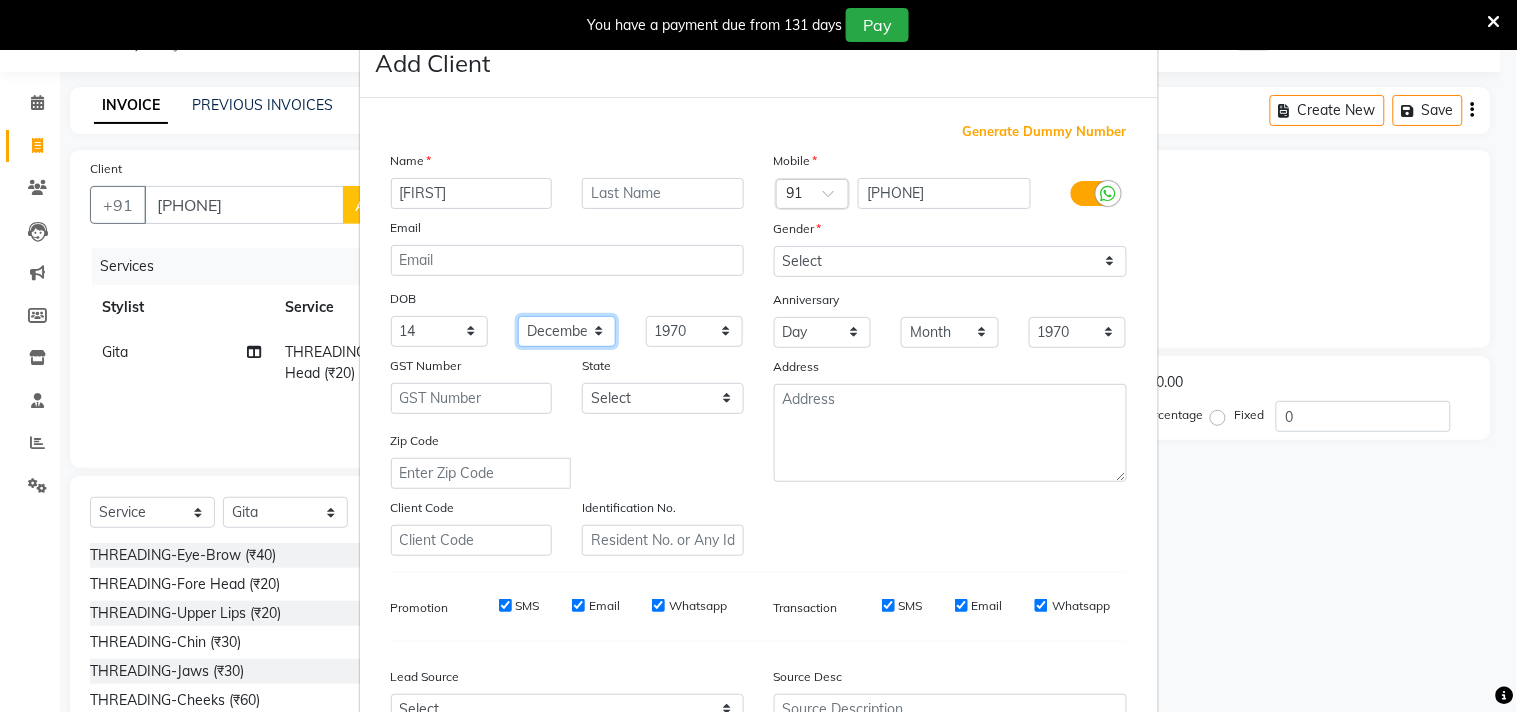 click on "Month January February March April May June July August September October November December" at bounding box center [567, 331] 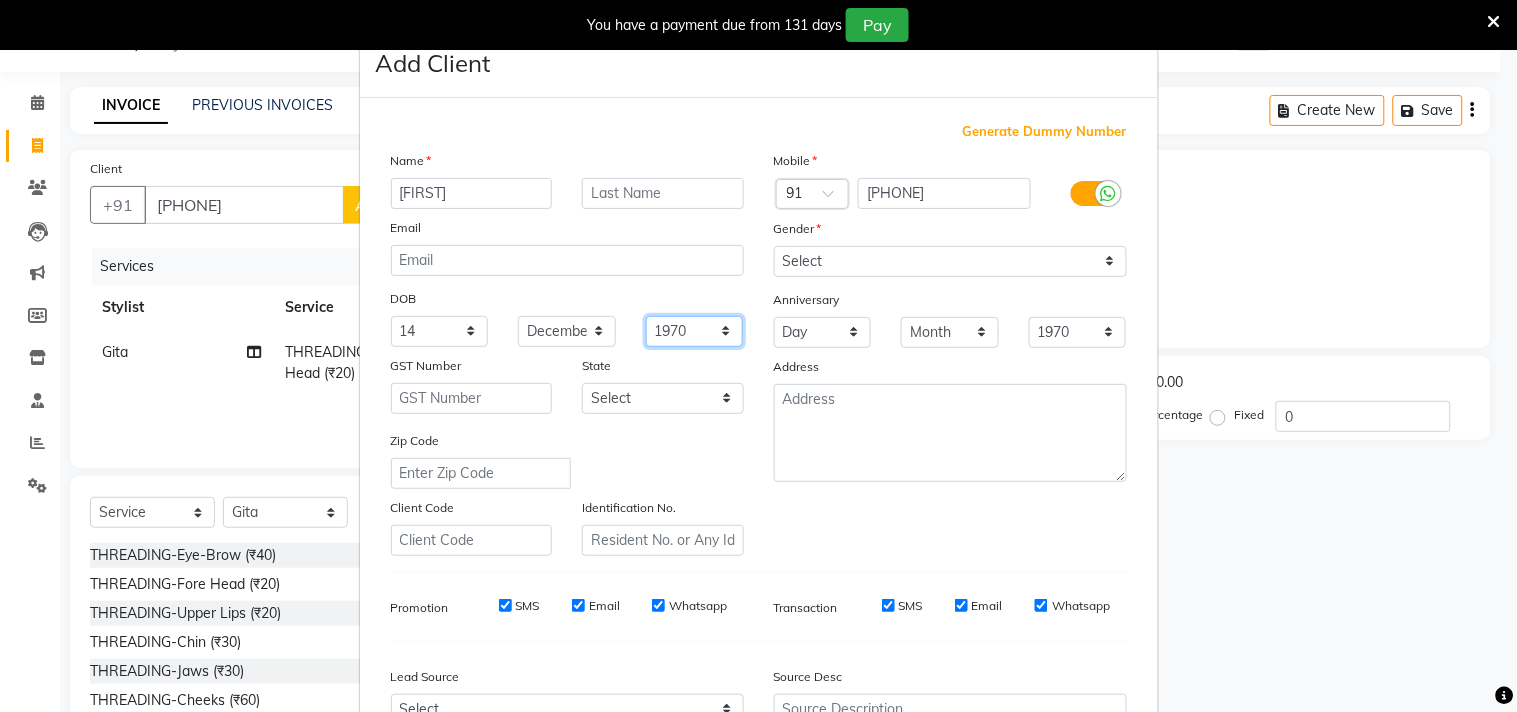 click on "1940 1941 1942 1943 1944 1945 1946 1947 1948 1949 1950 1951 1952 1953 1954 1955 1956 1957 1958 1959 1960 1961 1962 1963 1964 1965 1966 1967 1968 1969 1970 1971 1972 1973 1974 1975 1976 1977 1978 1979 1980 1981 1982 1983 1984 1985 1986 1987 1988 1989 1990 1991 1992 1993 1994 1995 1996 1997 1998 1999 2000 2001 2002 2003 2004 2005 2006 2007 2008 2009 2010 2011 2012 2013 2014 2015 2016 2017 2018 2019 2020 2021 2022 2023 2024" at bounding box center [695, 331] 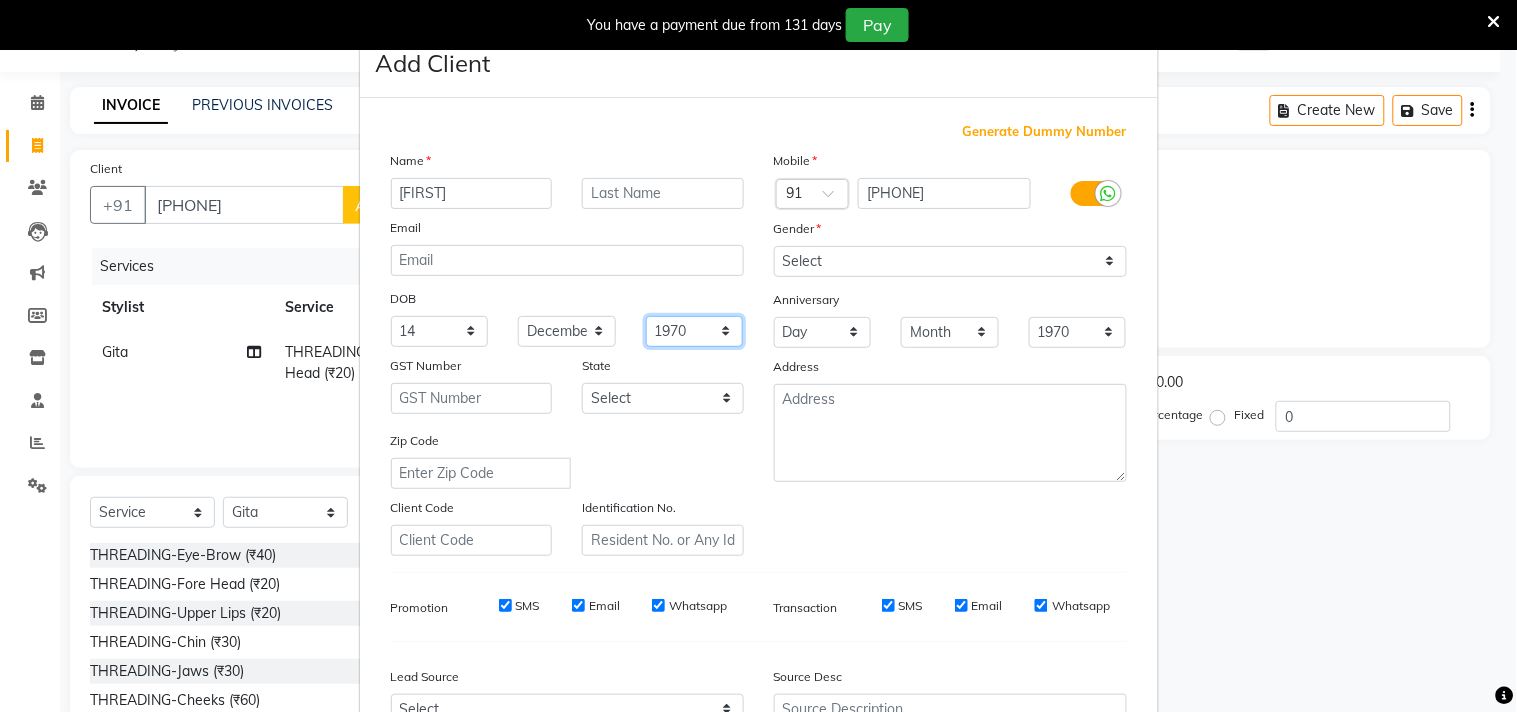 select on "1995" 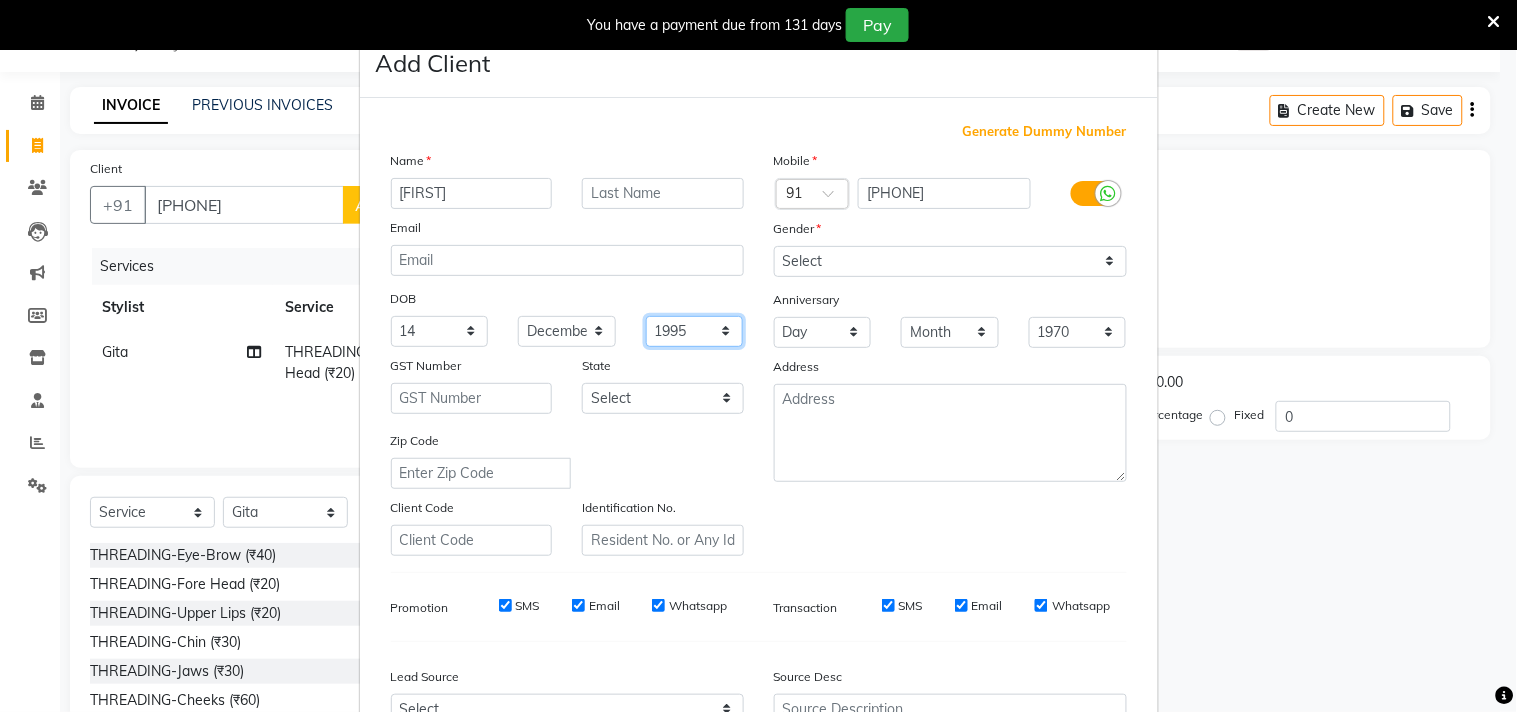 click on "1940 1941 1942 1943 1944 1945 1946 1947 1948 1949 1950 1951 1952 1953 1954 1955 1956 1957 1958 1959 1960 1961 1962 1963 1964 1965 1966 1967 1968 1969 1970 1971 1972 1973 1974 1975 1976 1977 1978 1979 1980 1981 1982 1983 1984 1985 1986 1987 1988 1989 1990 1991 1992 1993 1994 1995 1996 1997 1998 1999 2000 2001 2002 2003 2004 2005 2006 2007 2008 2009 2010 2011 2012 2013 2014 2015 2016 2017 2018 2019 2020 2021 2022 2023 2024" at bounding box center [695, 331] 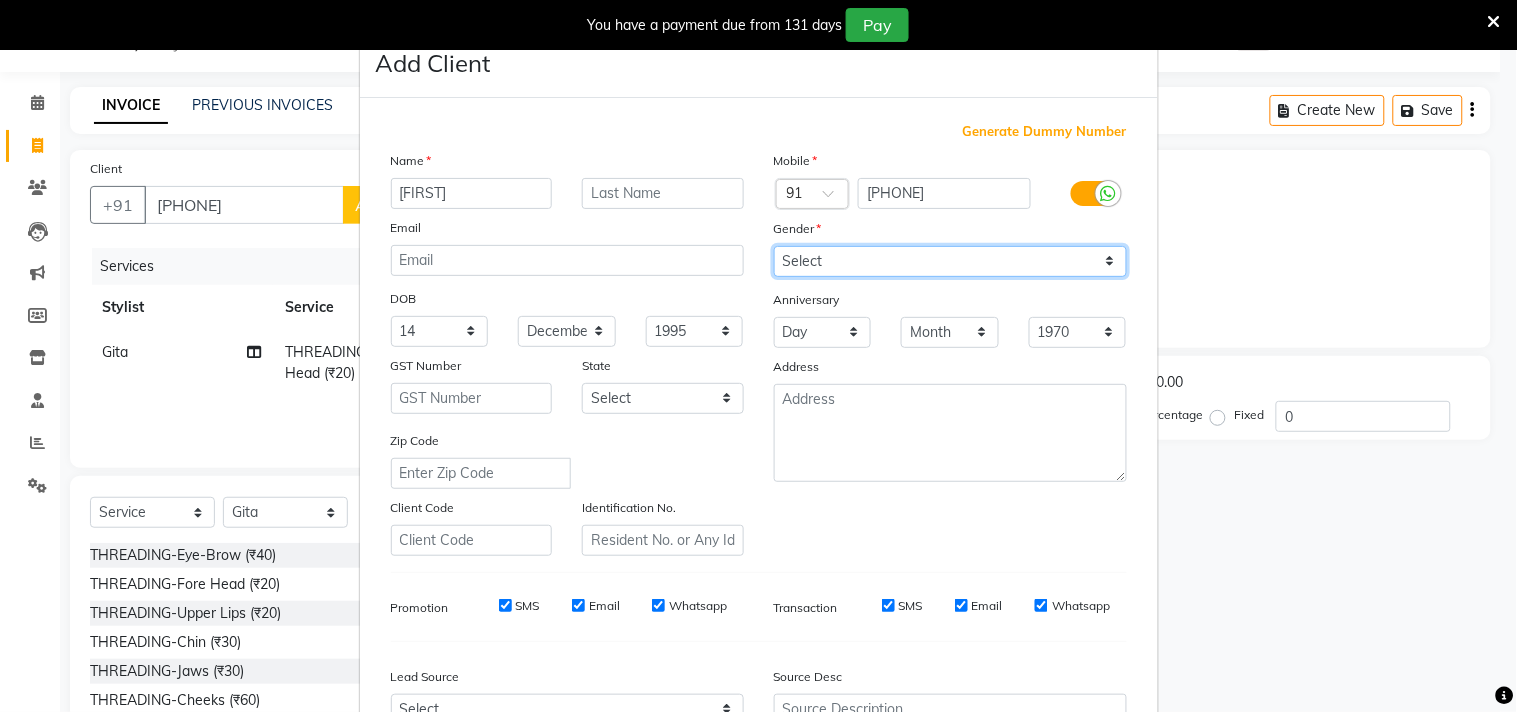 click on "Select Male Female Other Prefer Not To Say" at bounding box center (950, 261) 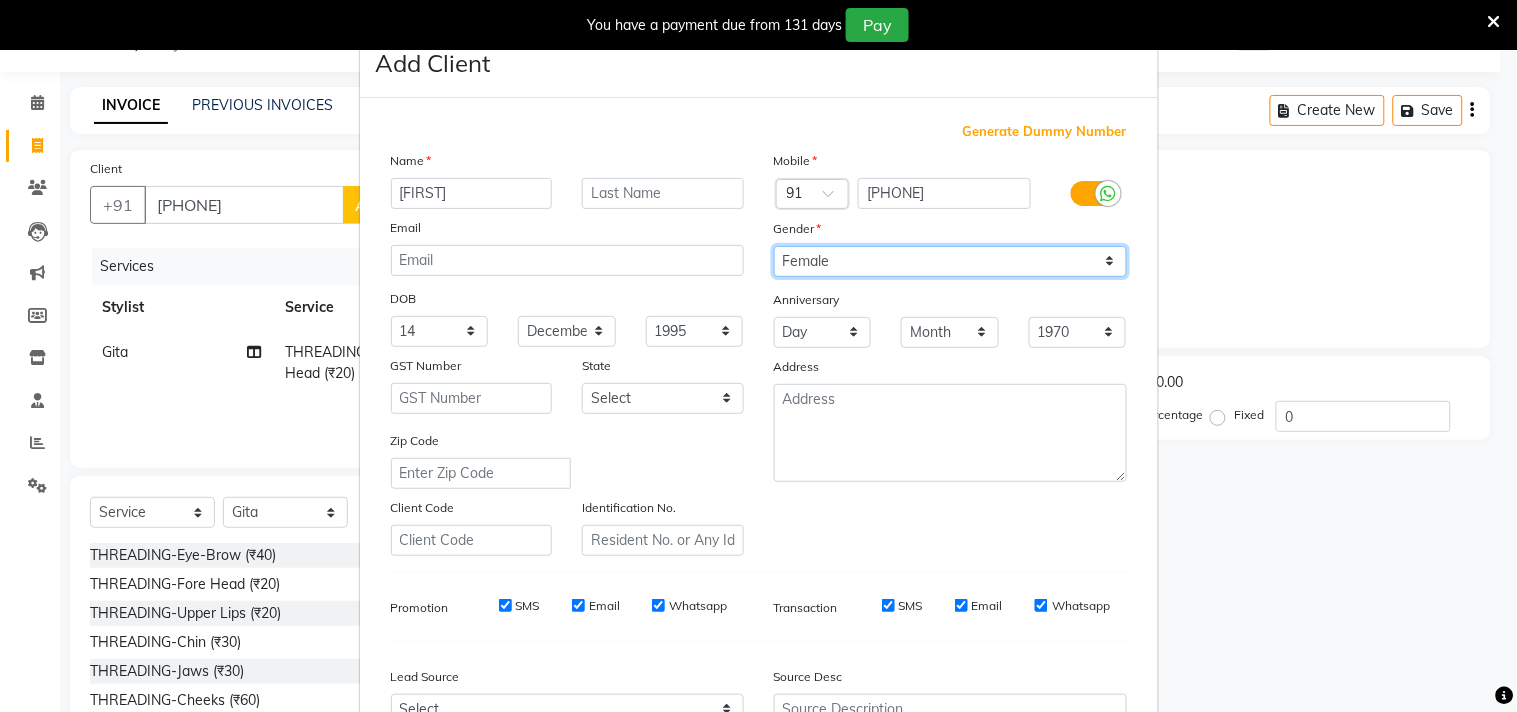 click on "Select Male Female Other Prefer Not To Say" at bounding box center (950, 261) 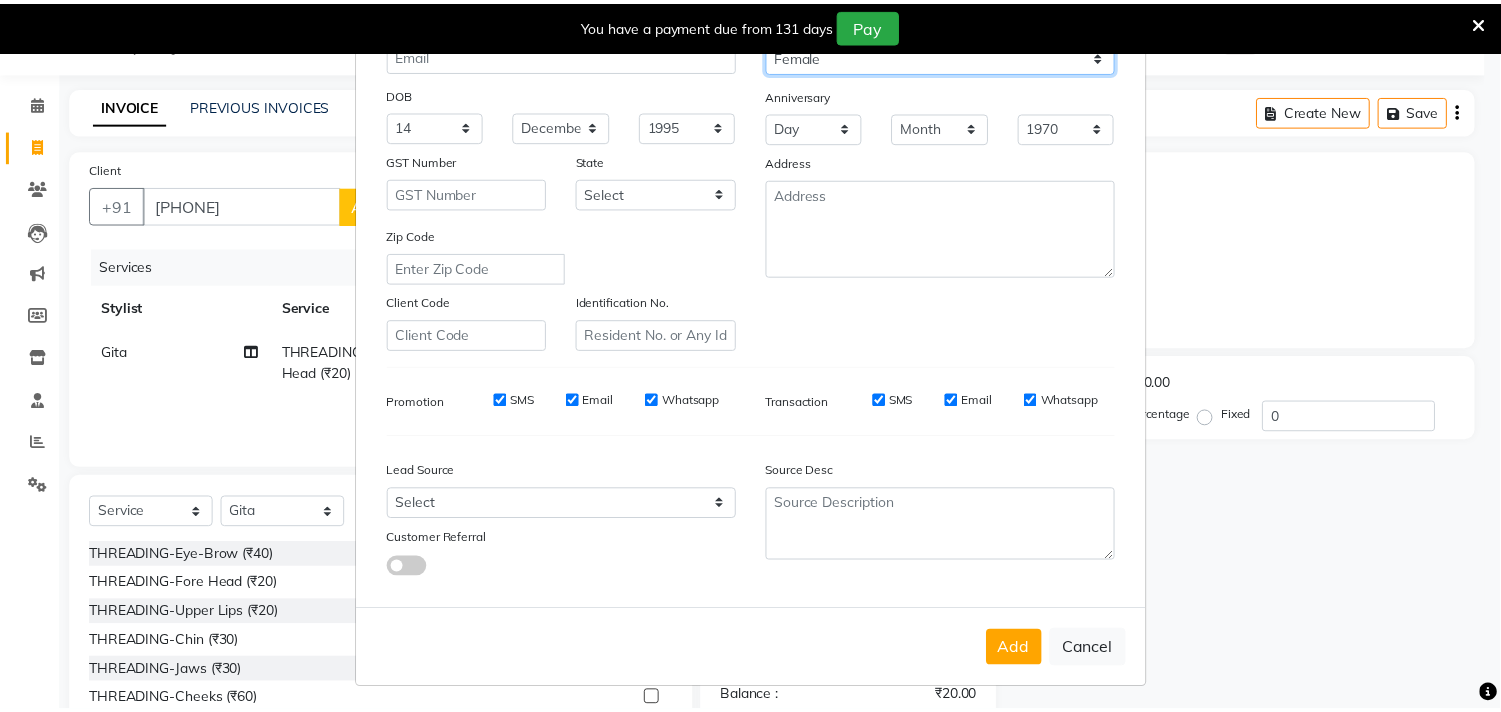 scroll, scrollTop: 212, scrollLeft: 0, axis: vertical 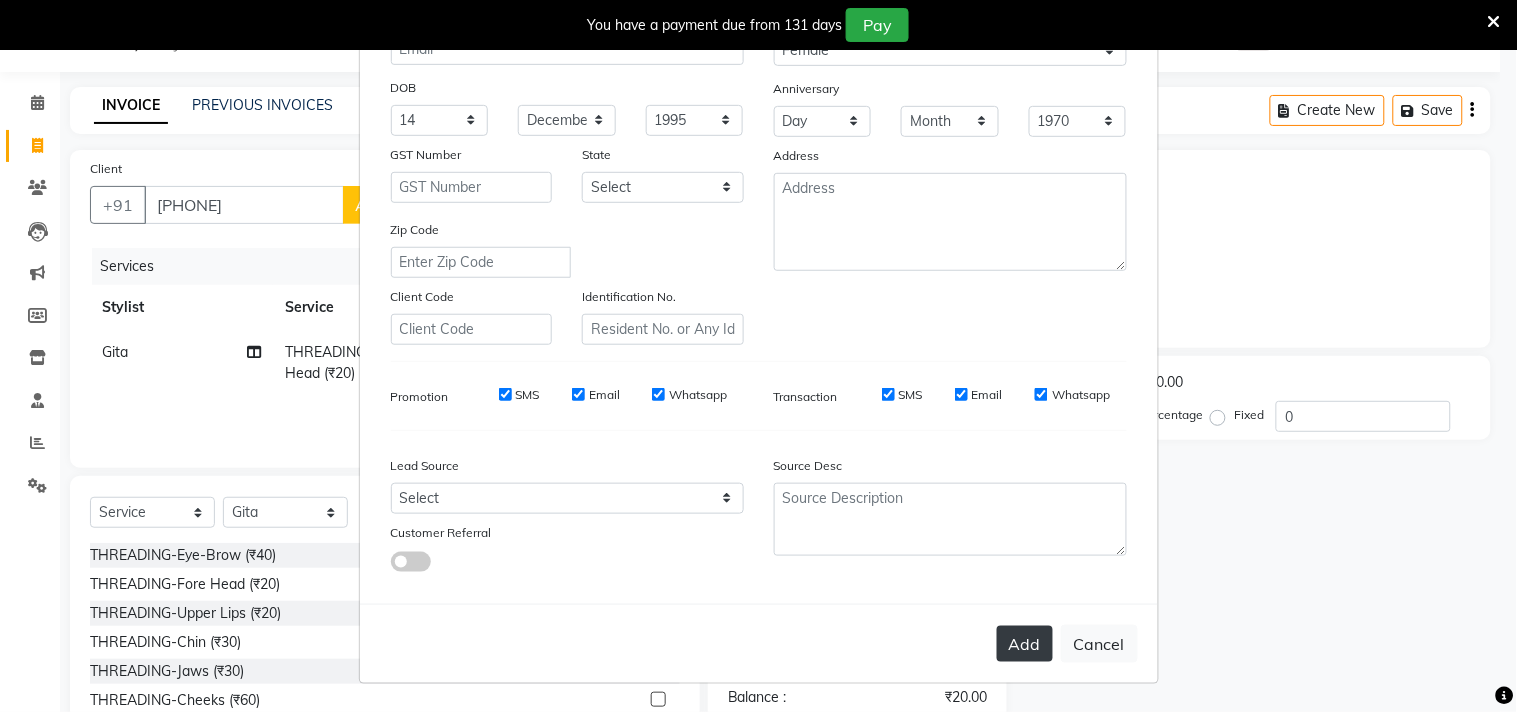 click on "Add" at bounding box center (1025, 644) 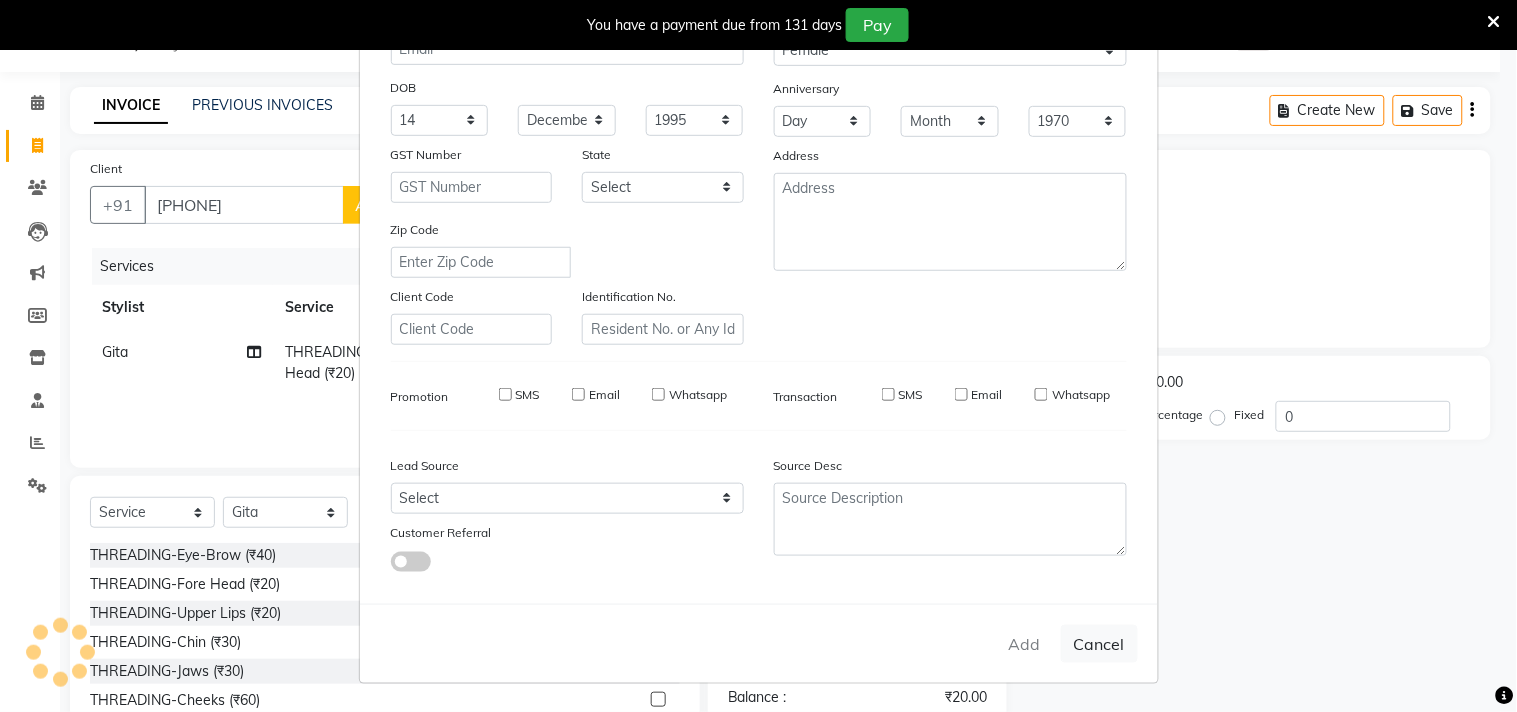 type 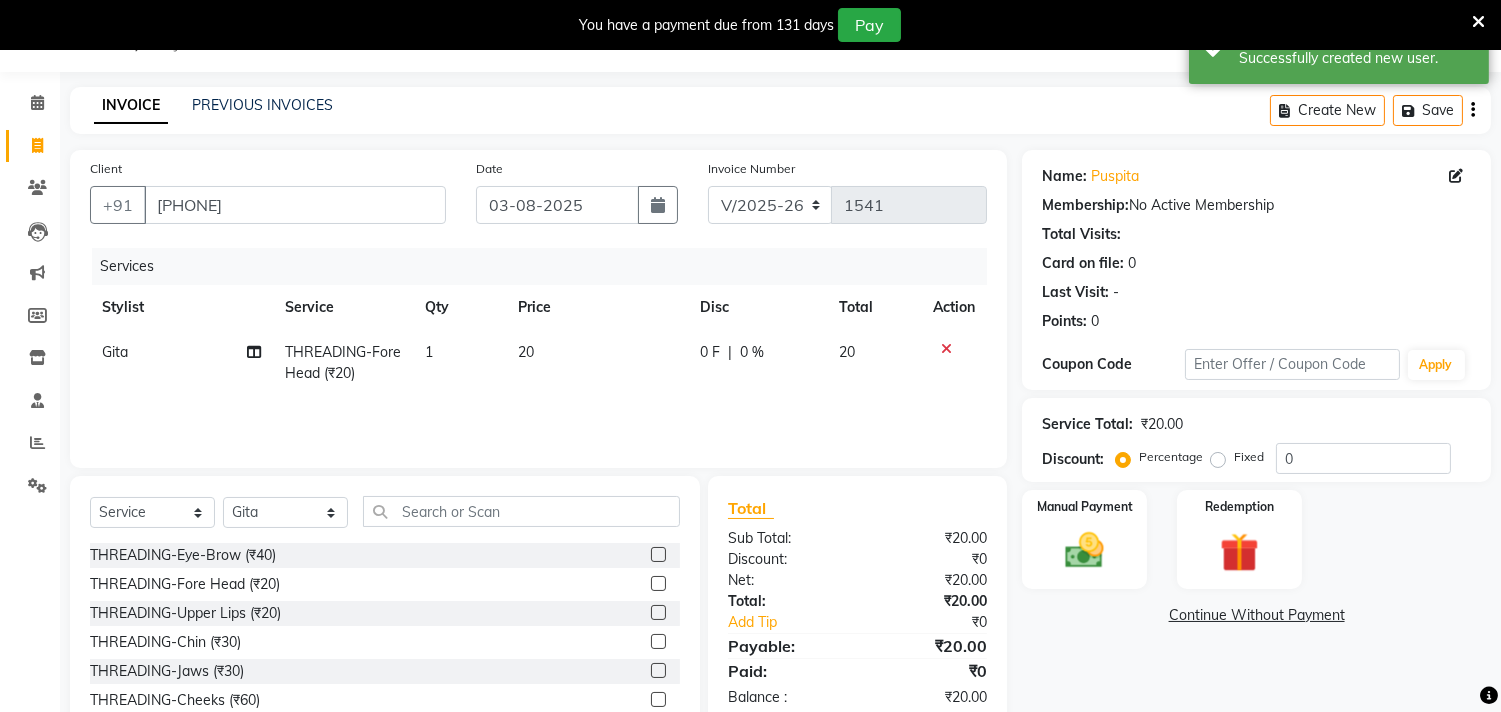 click 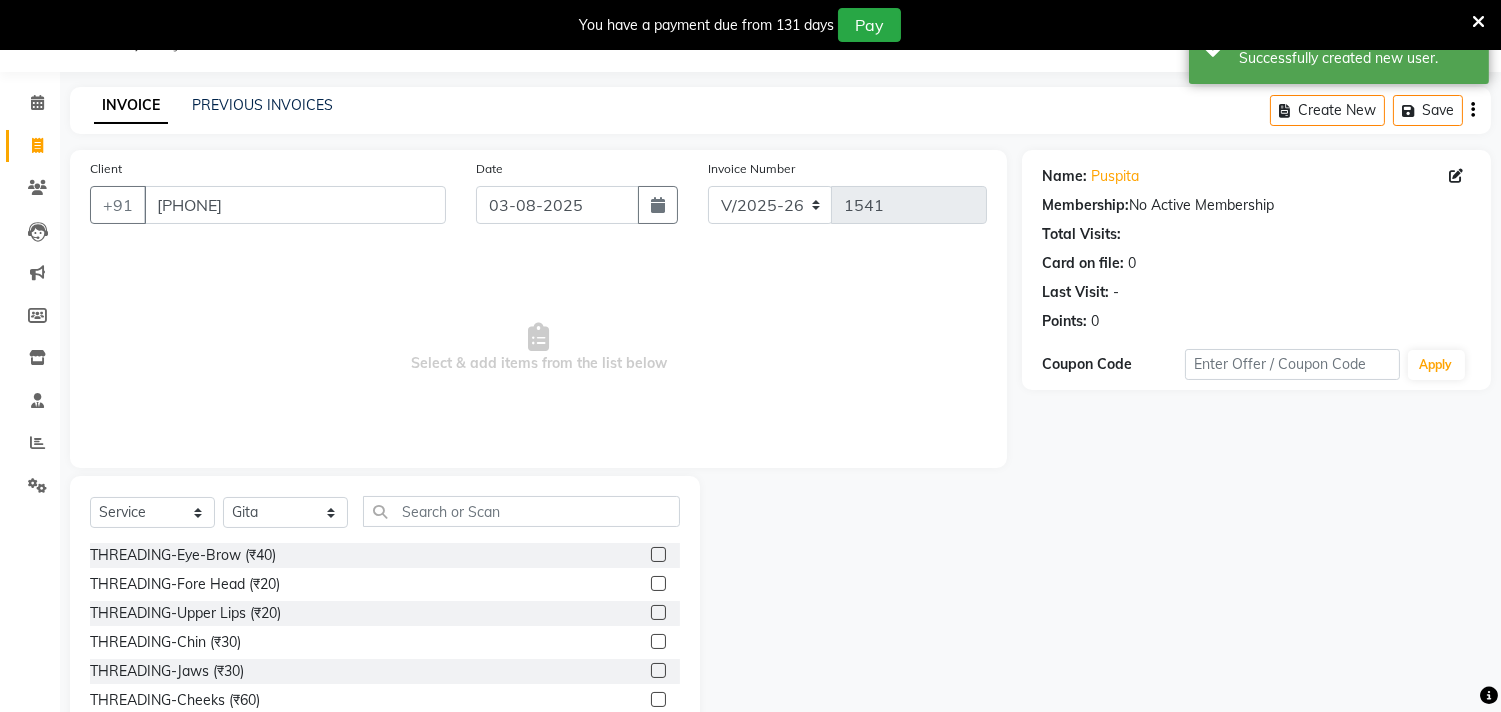 scroll, scrollTop: 138, scrollLeft: 0, axis: vertical 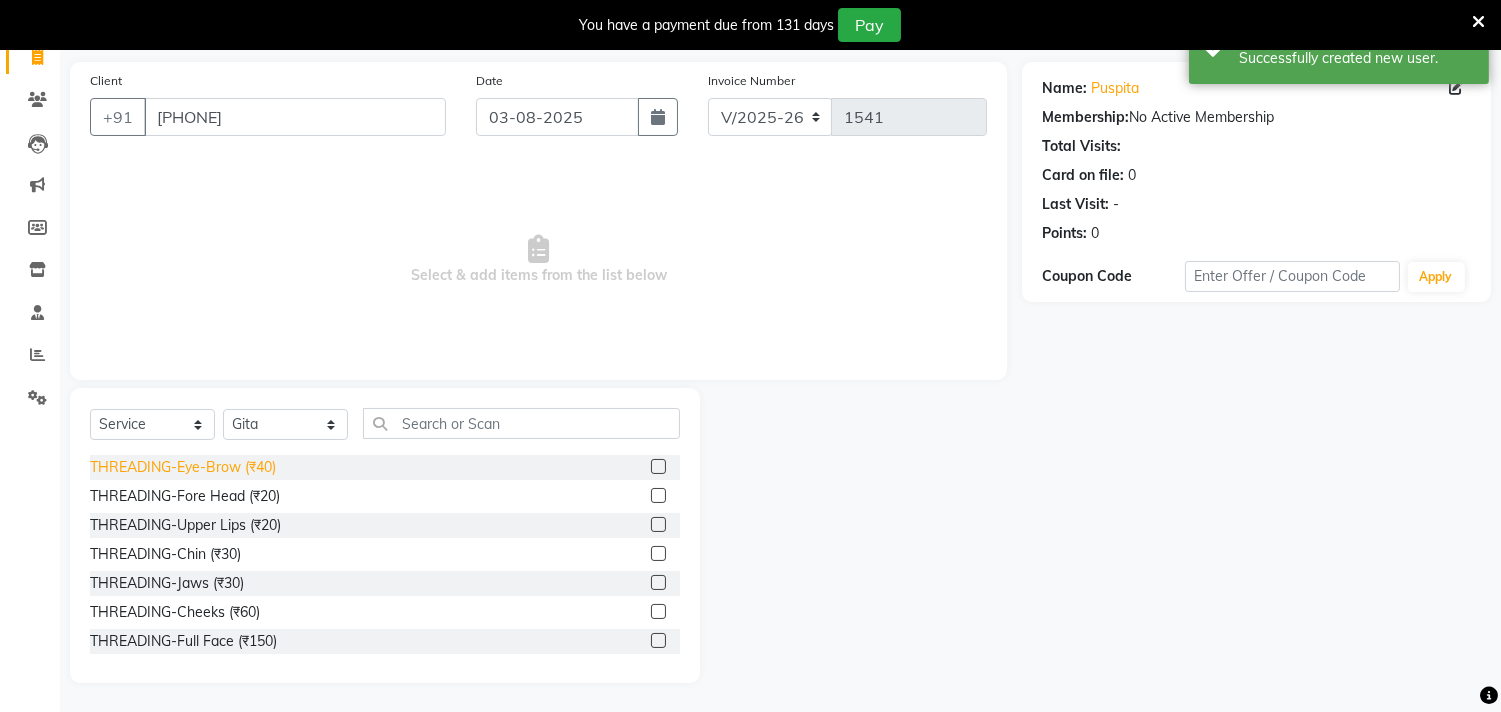 click on "THREADING-Eye-Brow (₹40)" 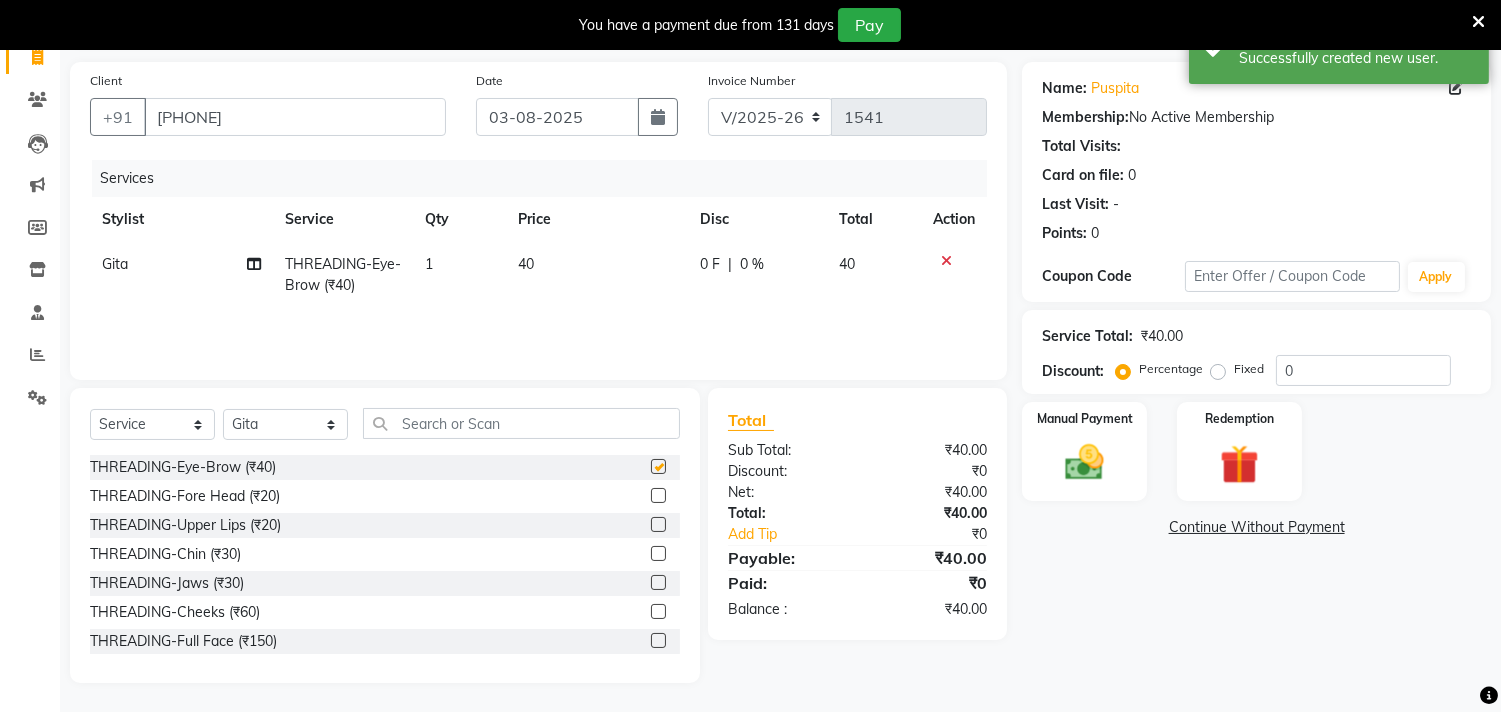 checkbox on "false" 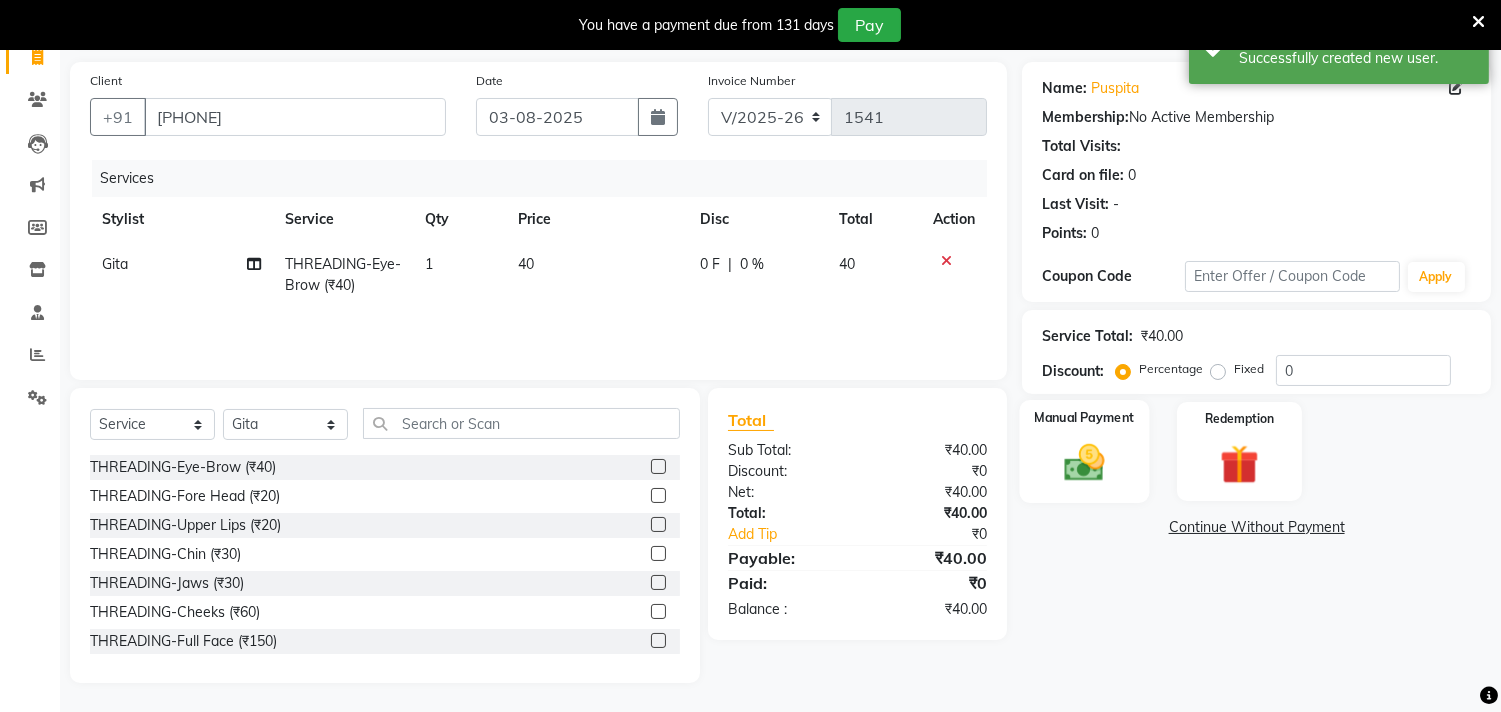 click 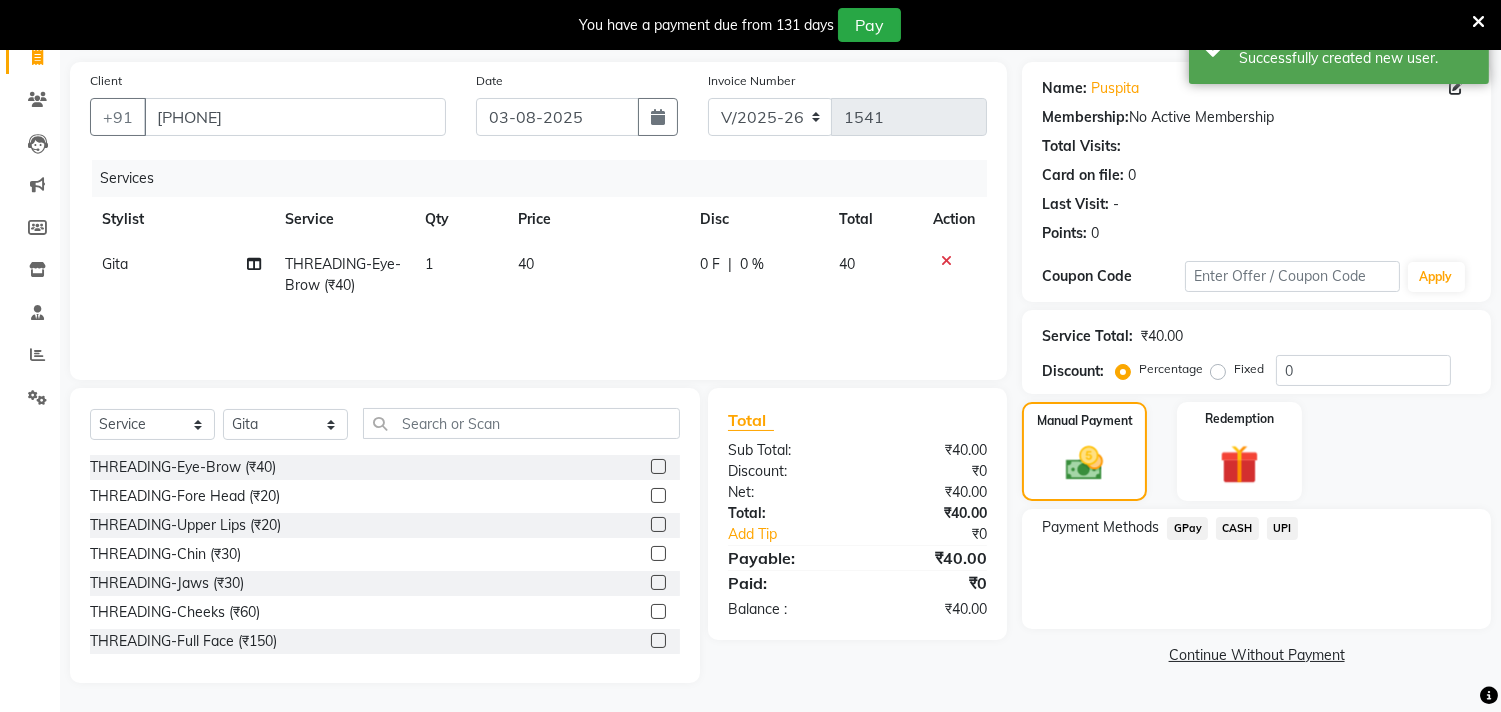 click on "GPay" 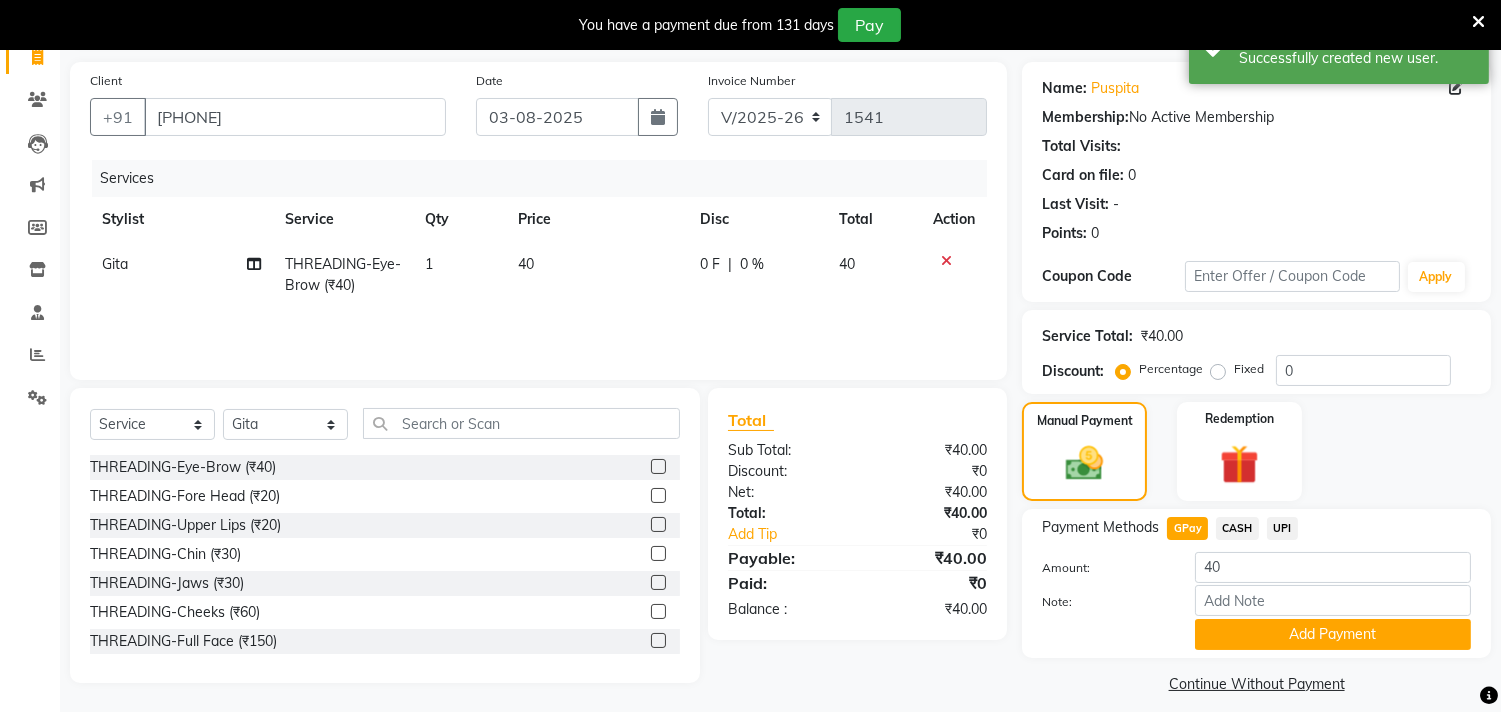scroll, scrollTop: 154, scrollLeft: 0, axis: vertical 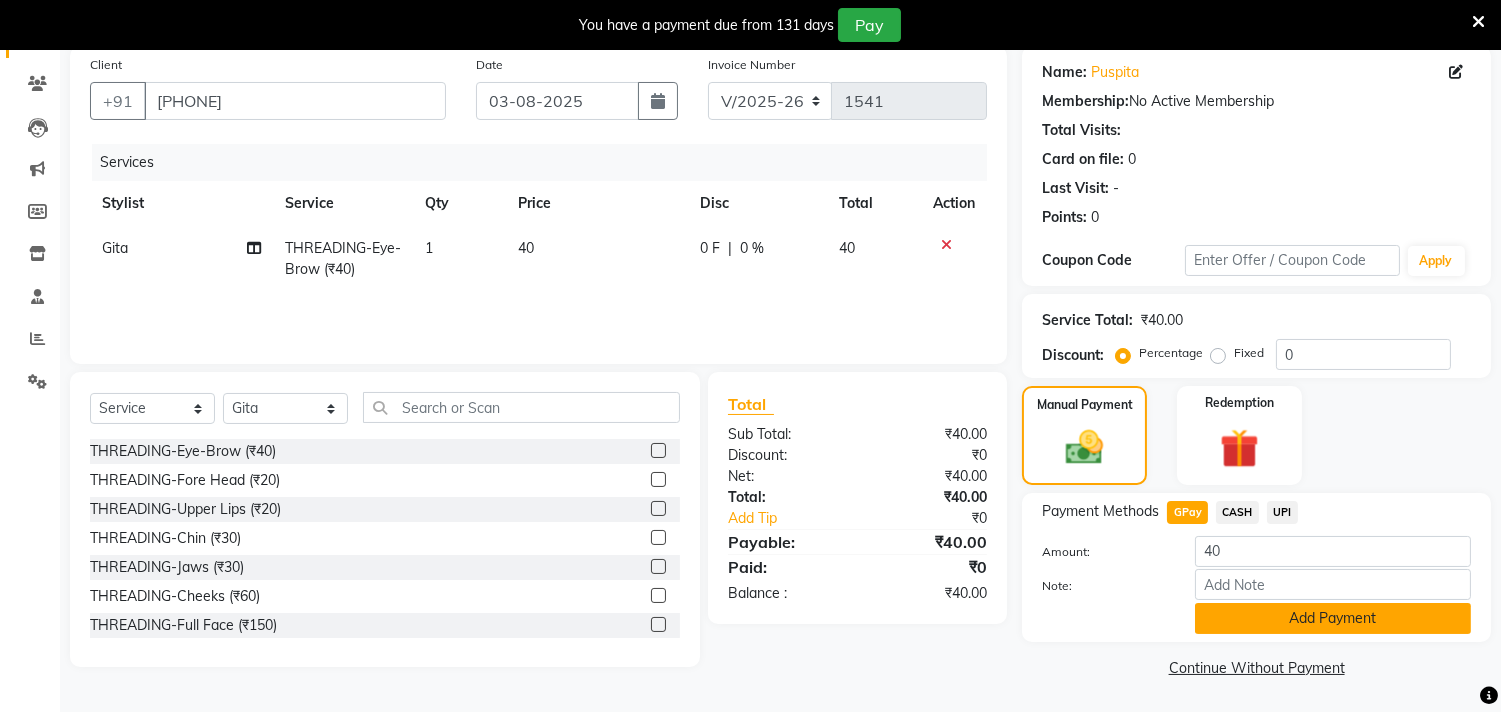 click on "Add Payment" 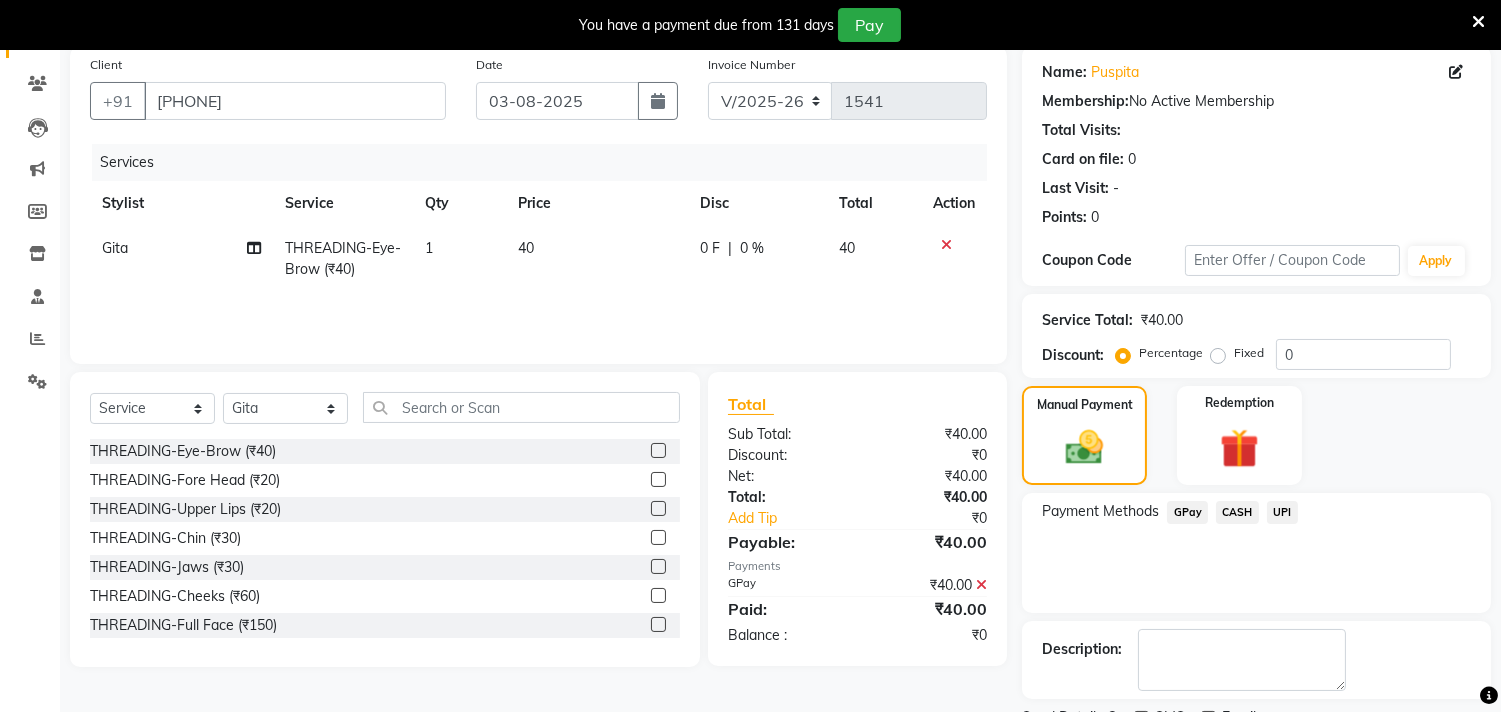 scroll, scrollTop: 237, scrollLeft: 0, axis: vertical 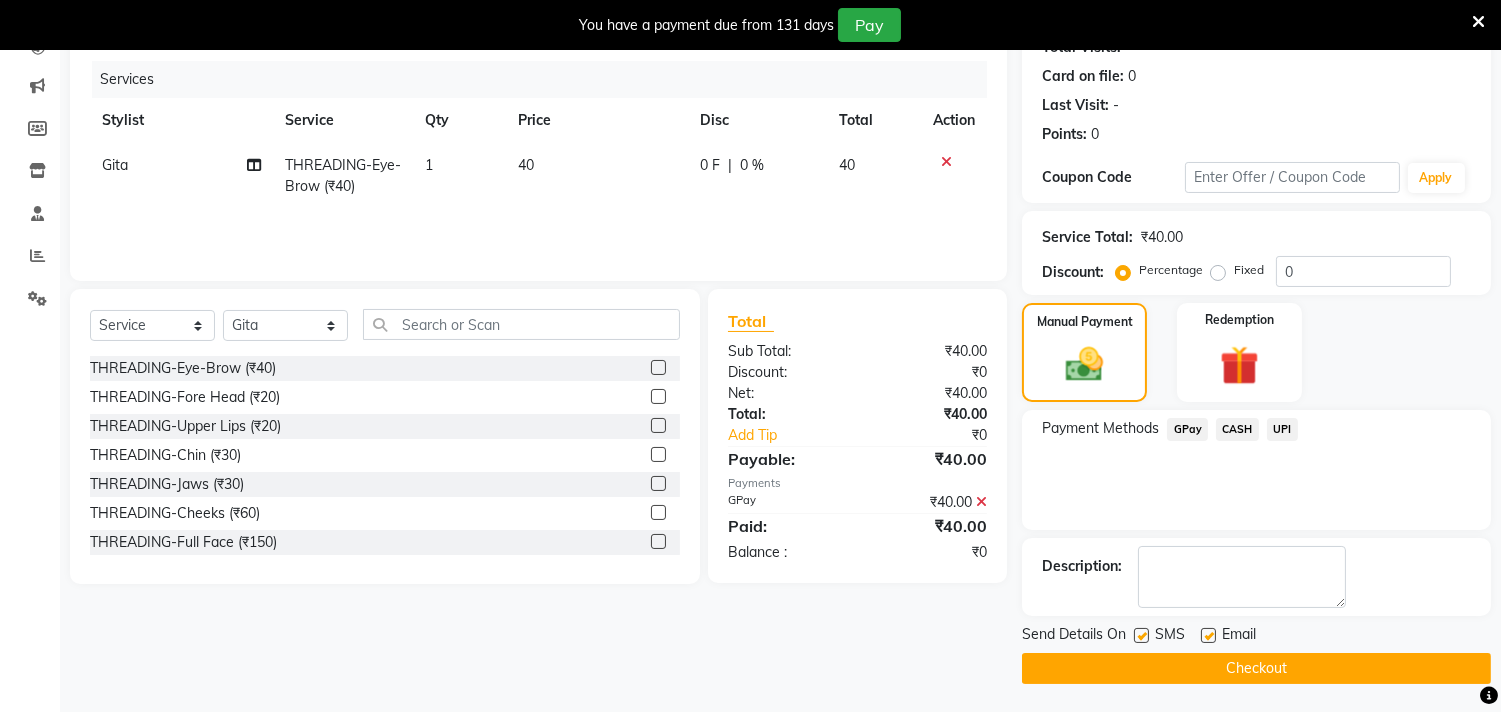 click on "Checkout" 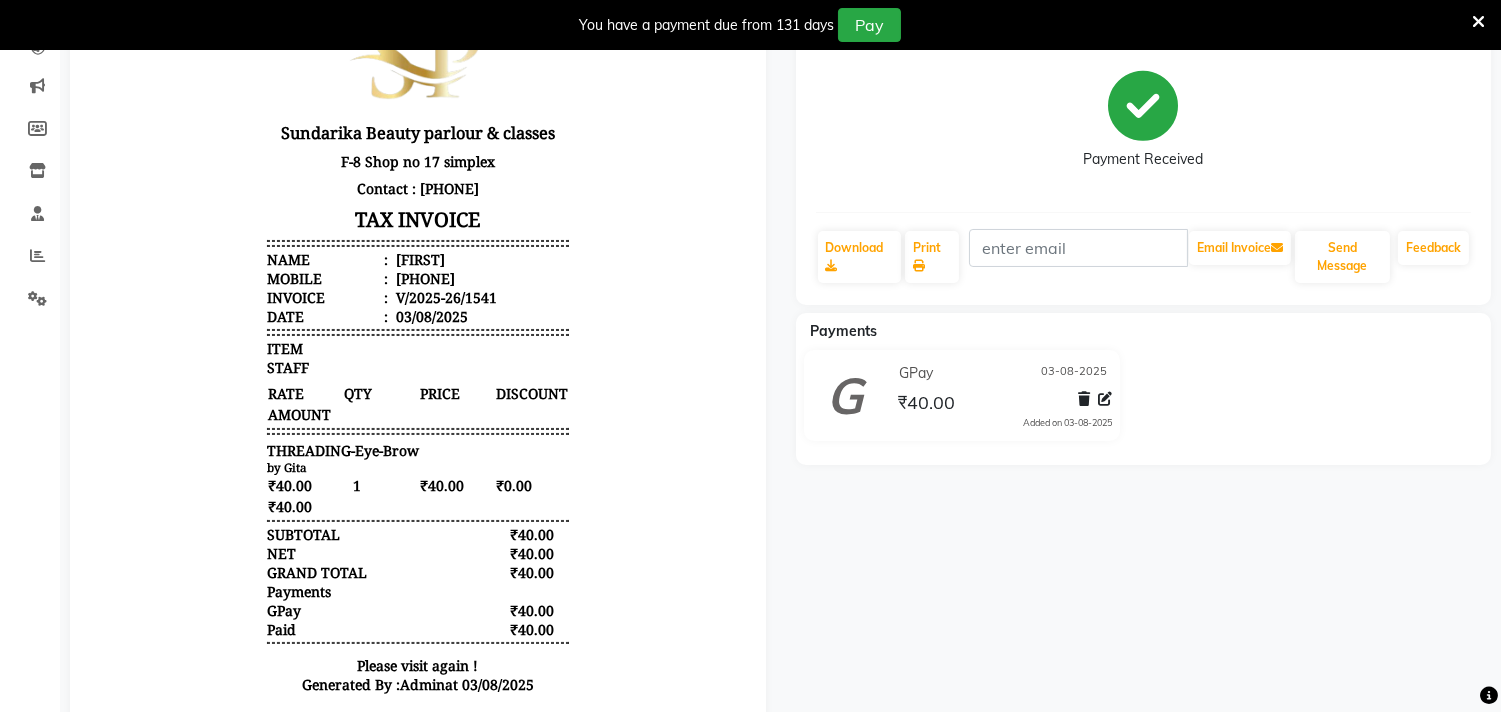 scroll, scrollTop: 0, scrollLeft: 0, axis: both 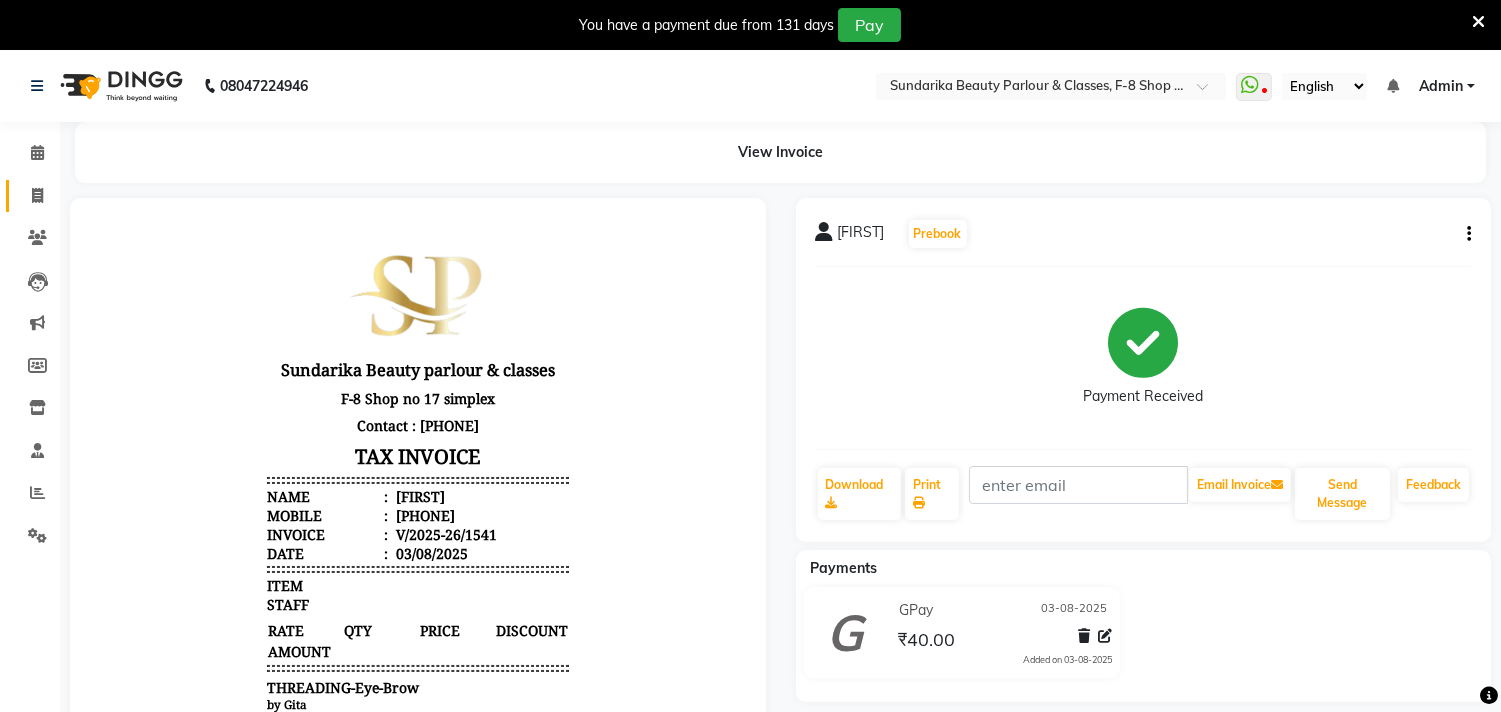 click on "Invoice" 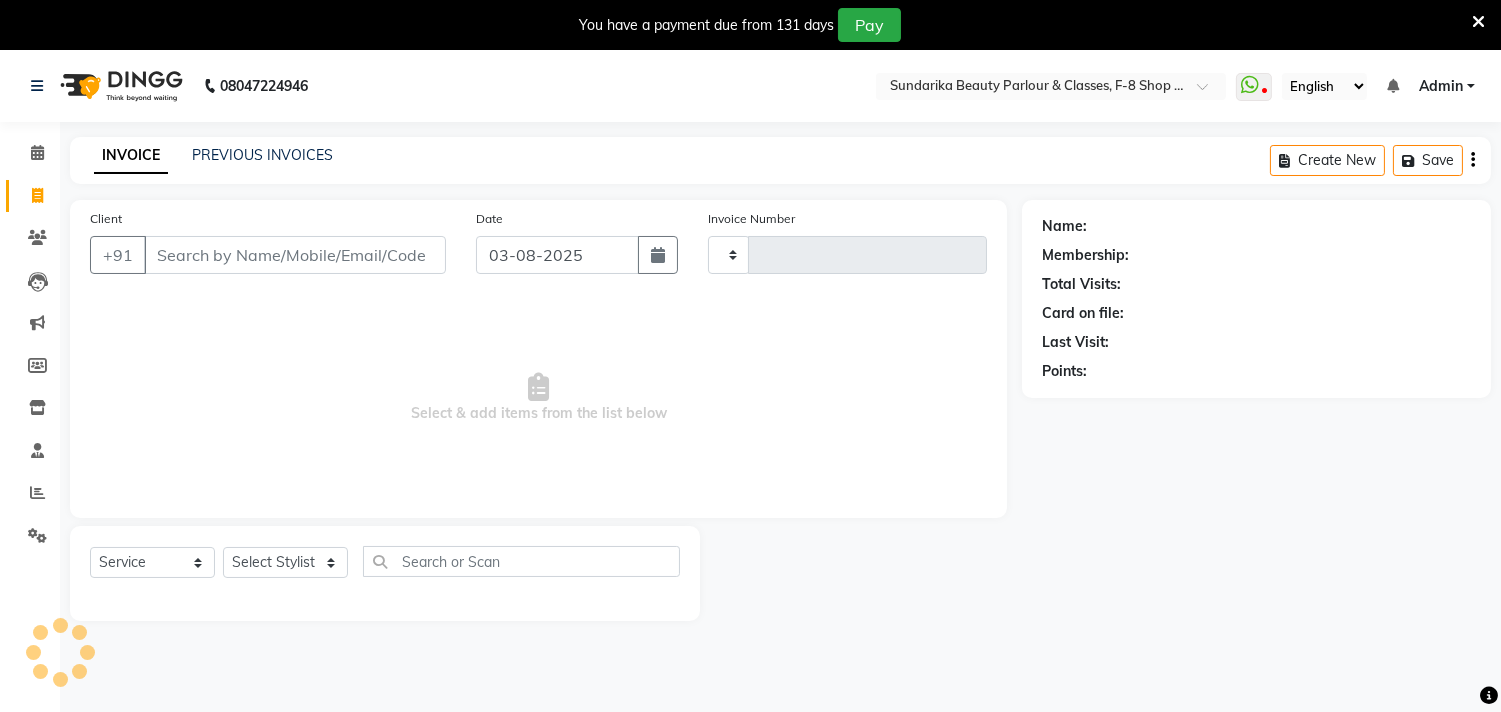 scroll, scrollTop: 50, scrollLeft: 0, axis: vertical 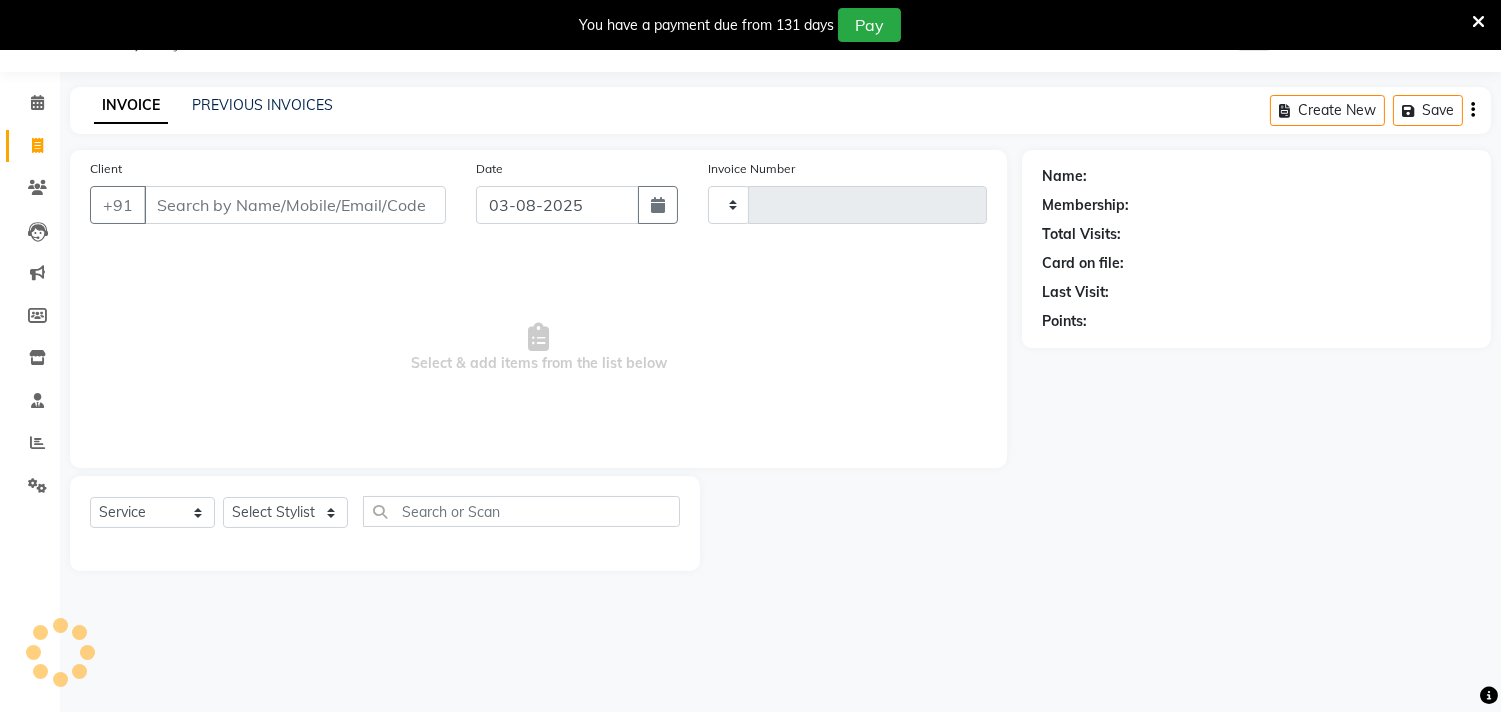 type on "1542" 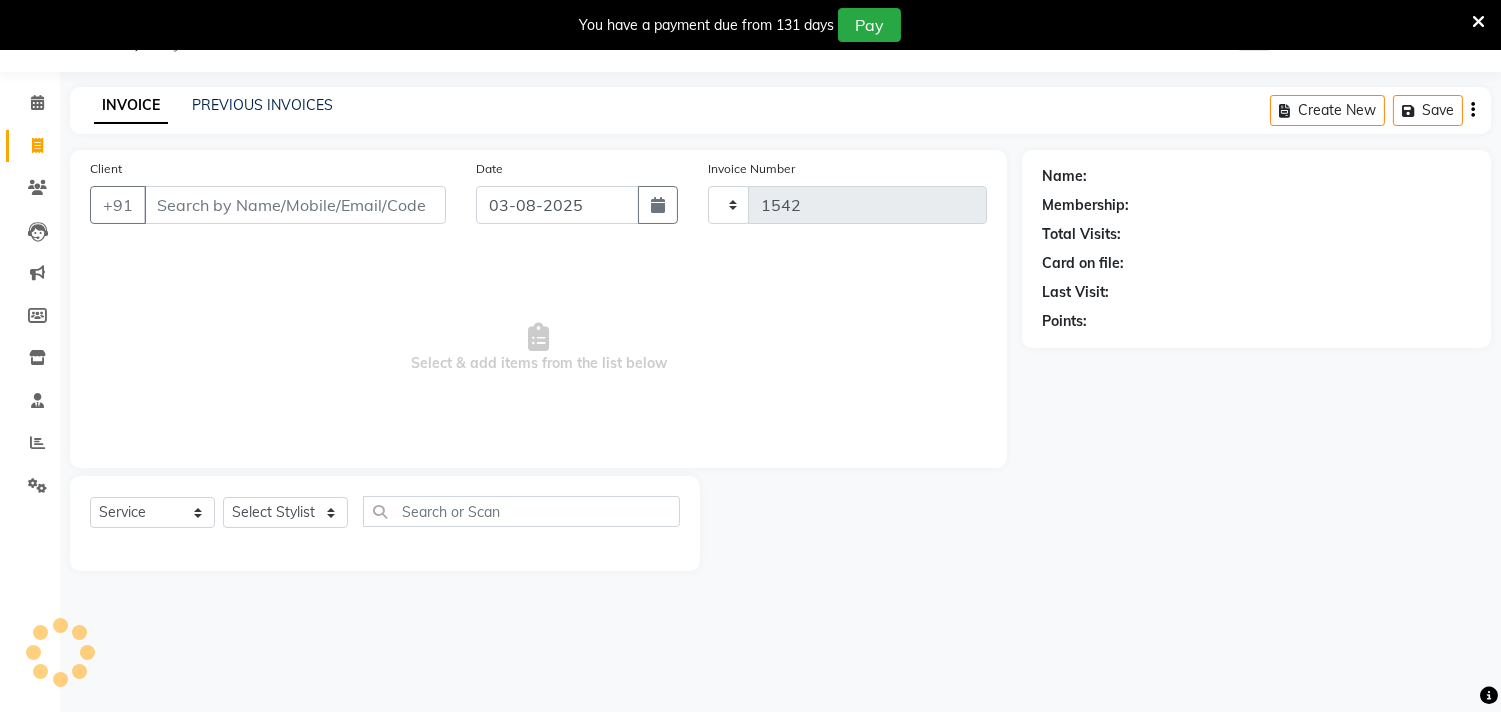select on "5341" 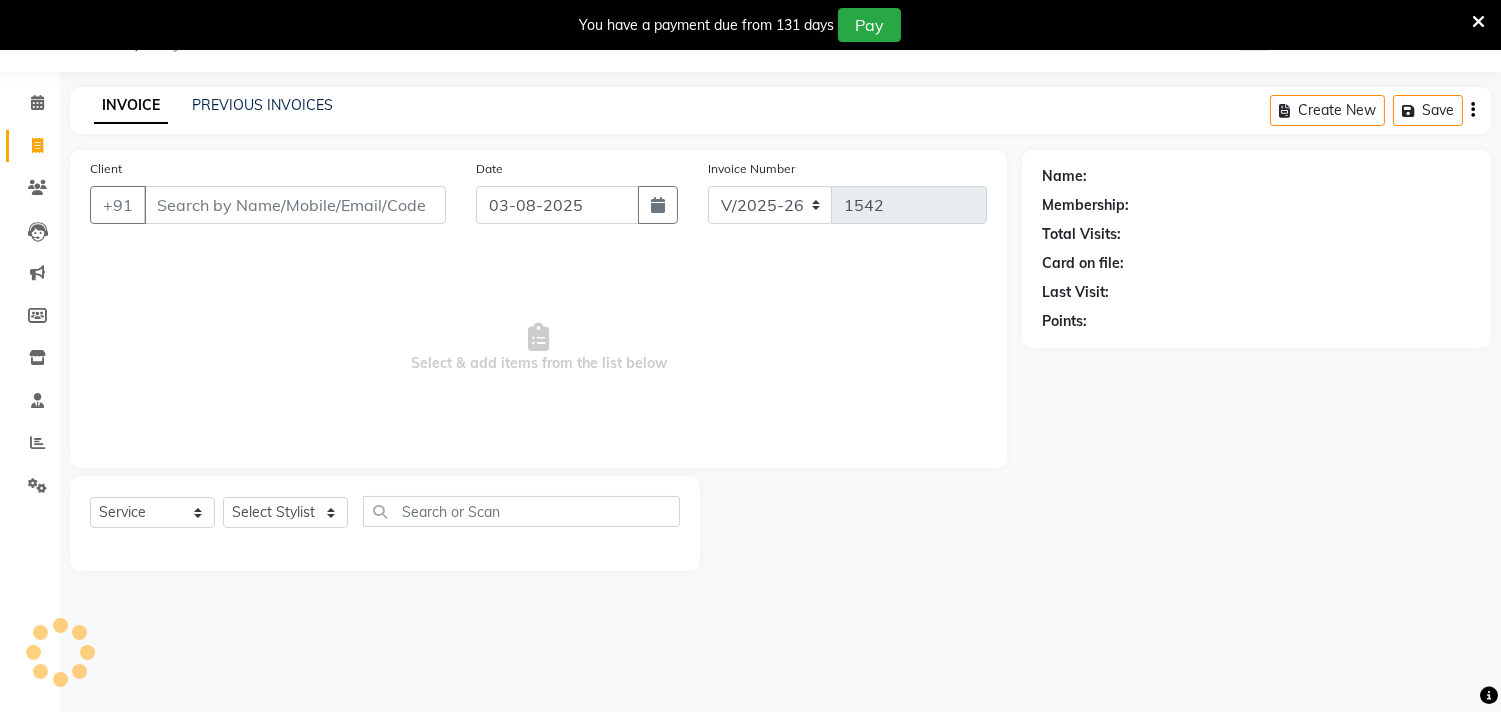 click on "Client" at bounding box center (295, 205) 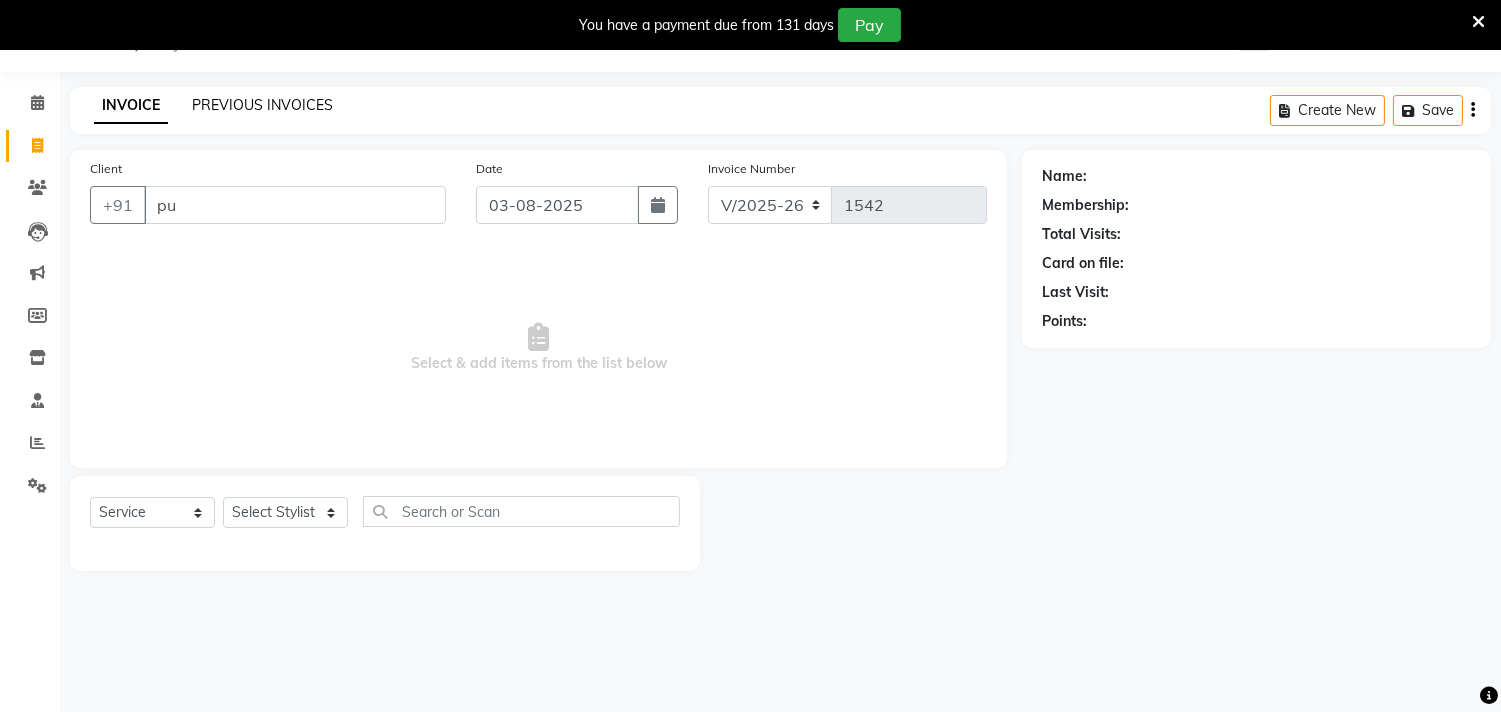type on "pu" 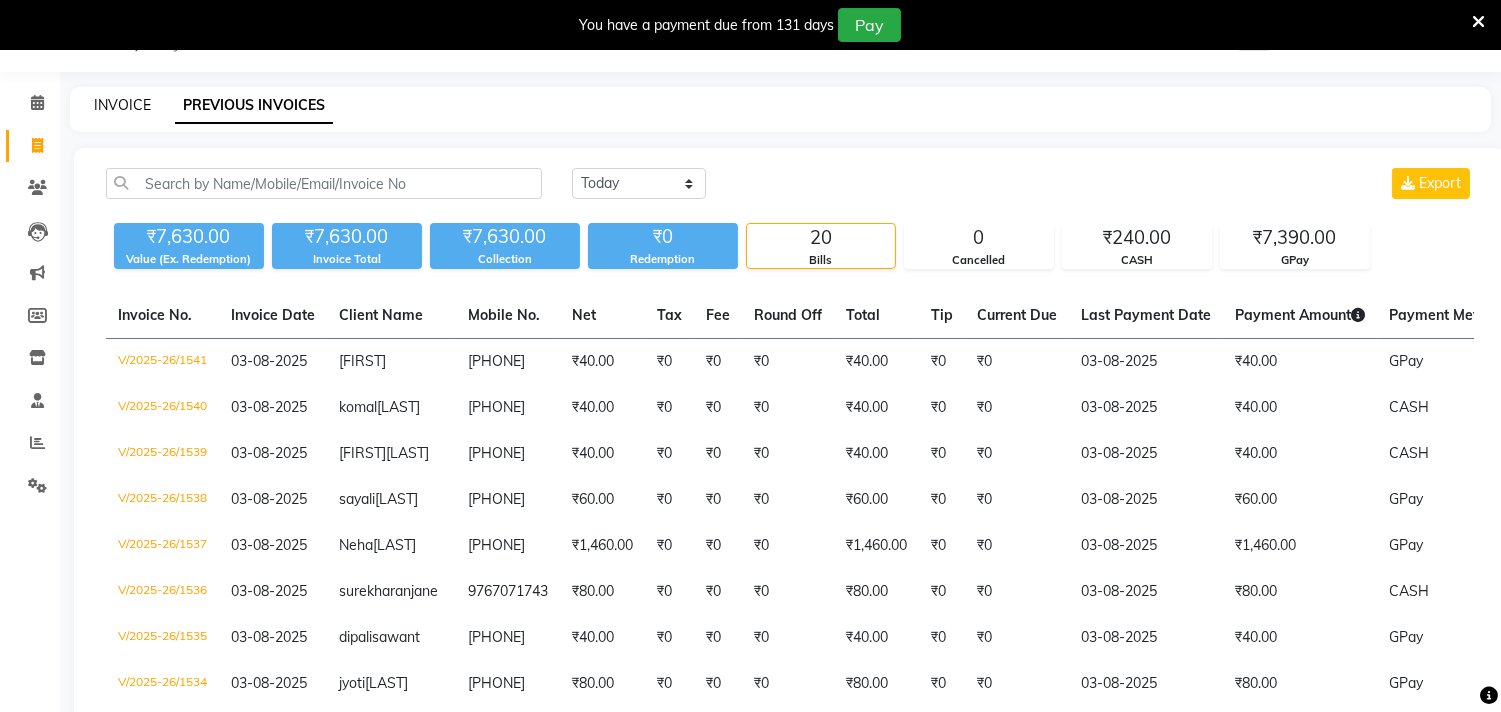 click on "INVOICE" 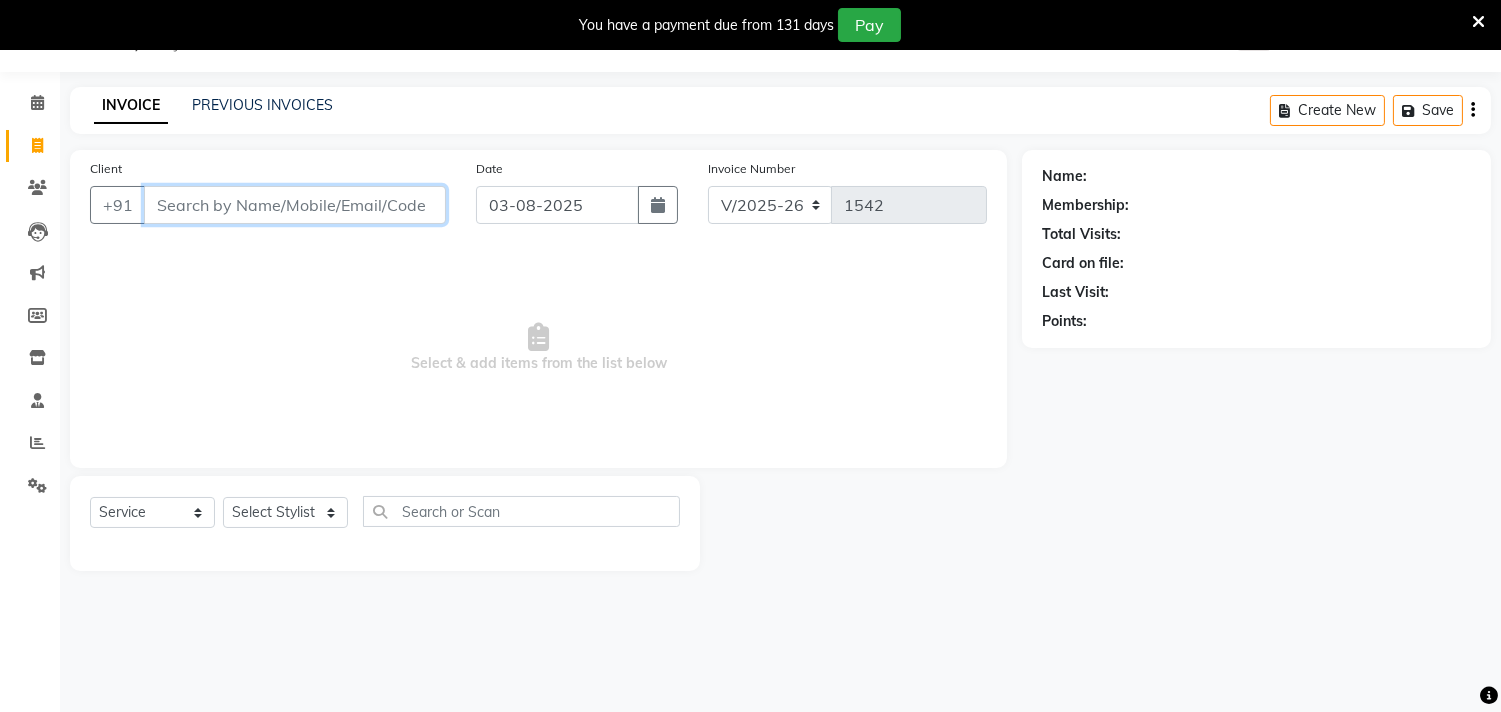 click on "Client" at bounding box center (295, 205) 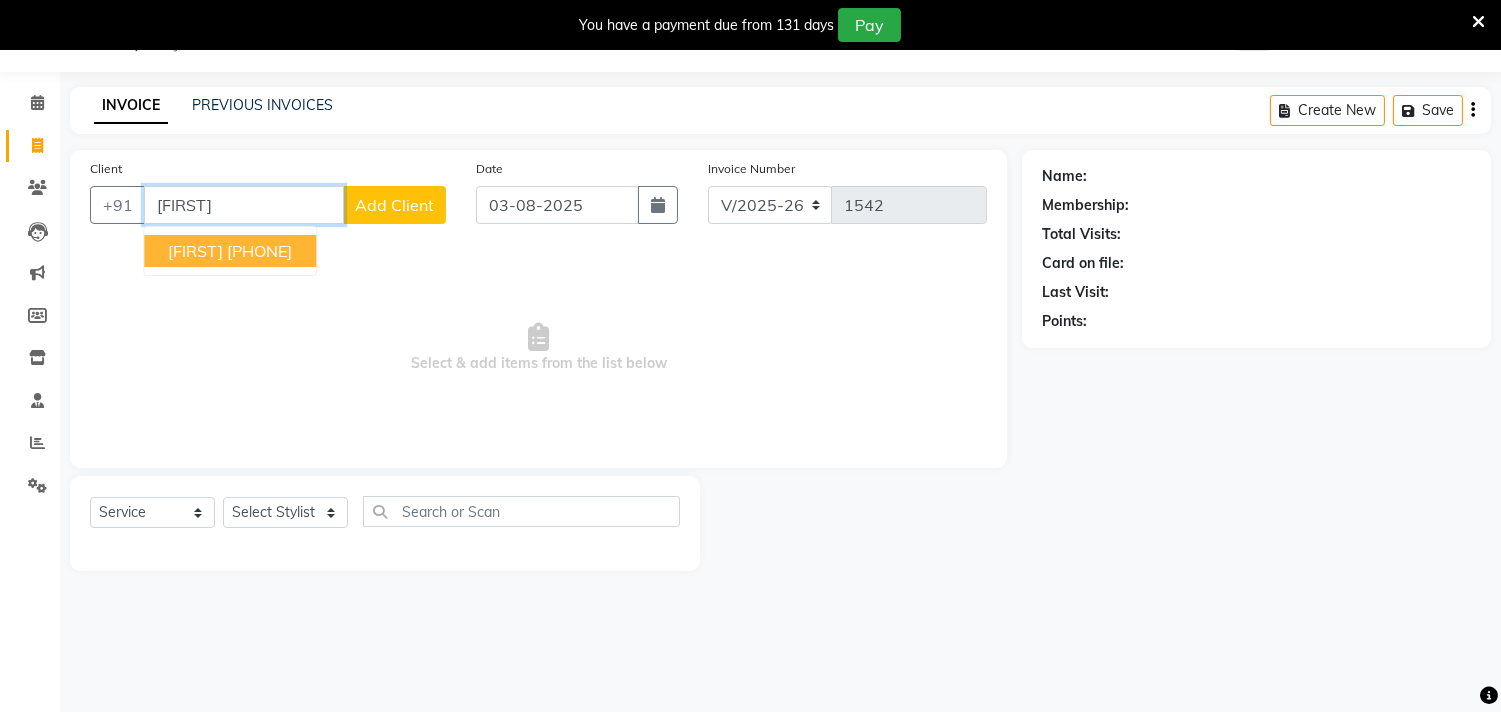 click on "9832919240" at bounding box center [259, 251] 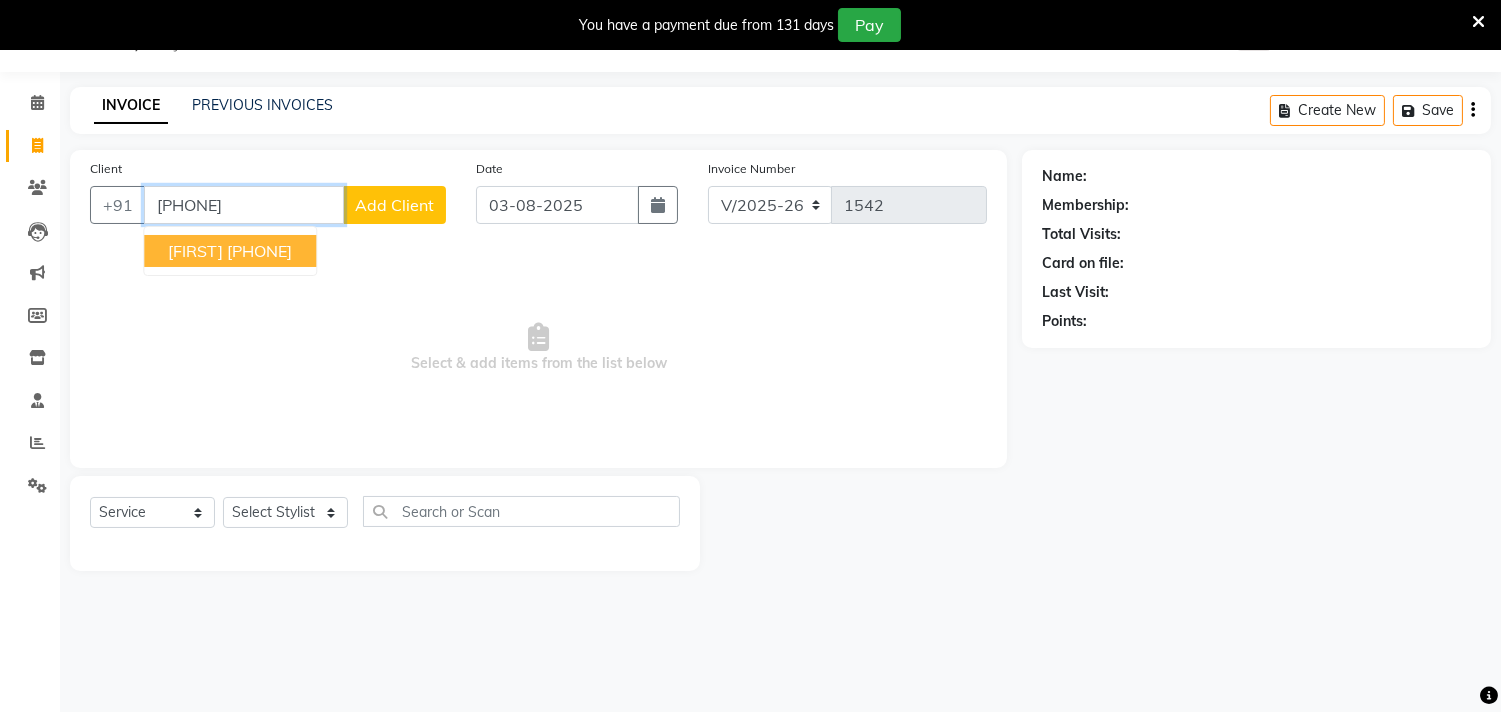 type on "9832919240" 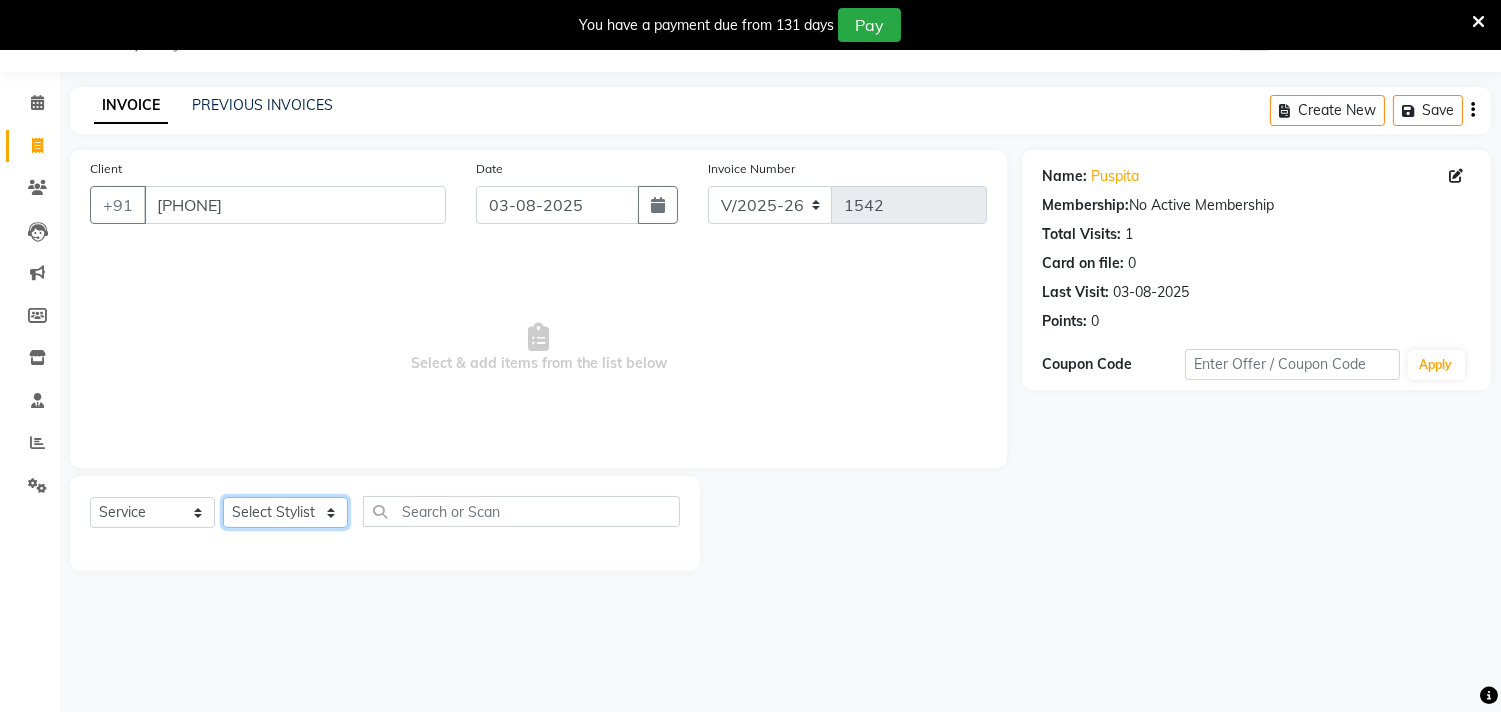 click on "Select Stylist Gita mala Sanjivani Vaishali Mam" 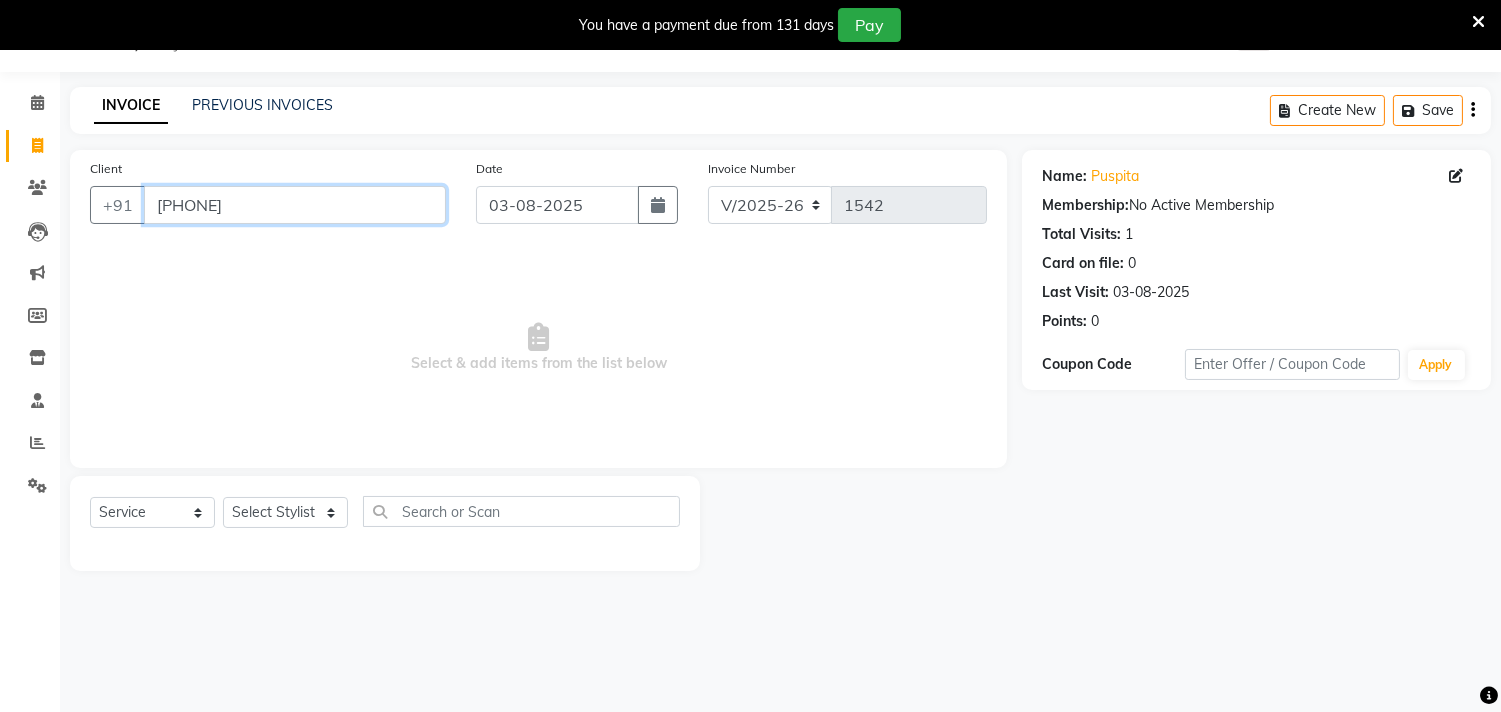 drag, startPoint x: 318, startPoint y: 202, endPoint x: 132, endPoint y: 226, distance: 187.54199 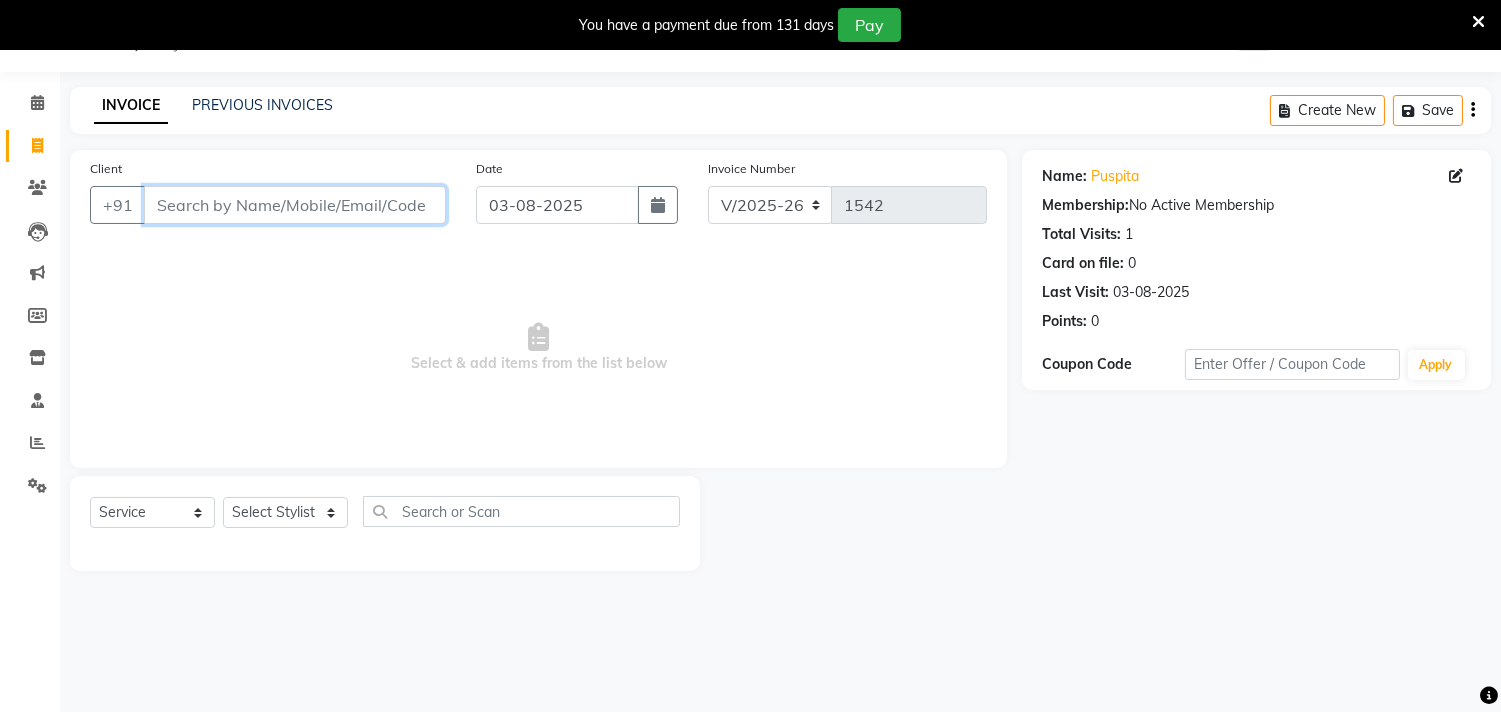 type 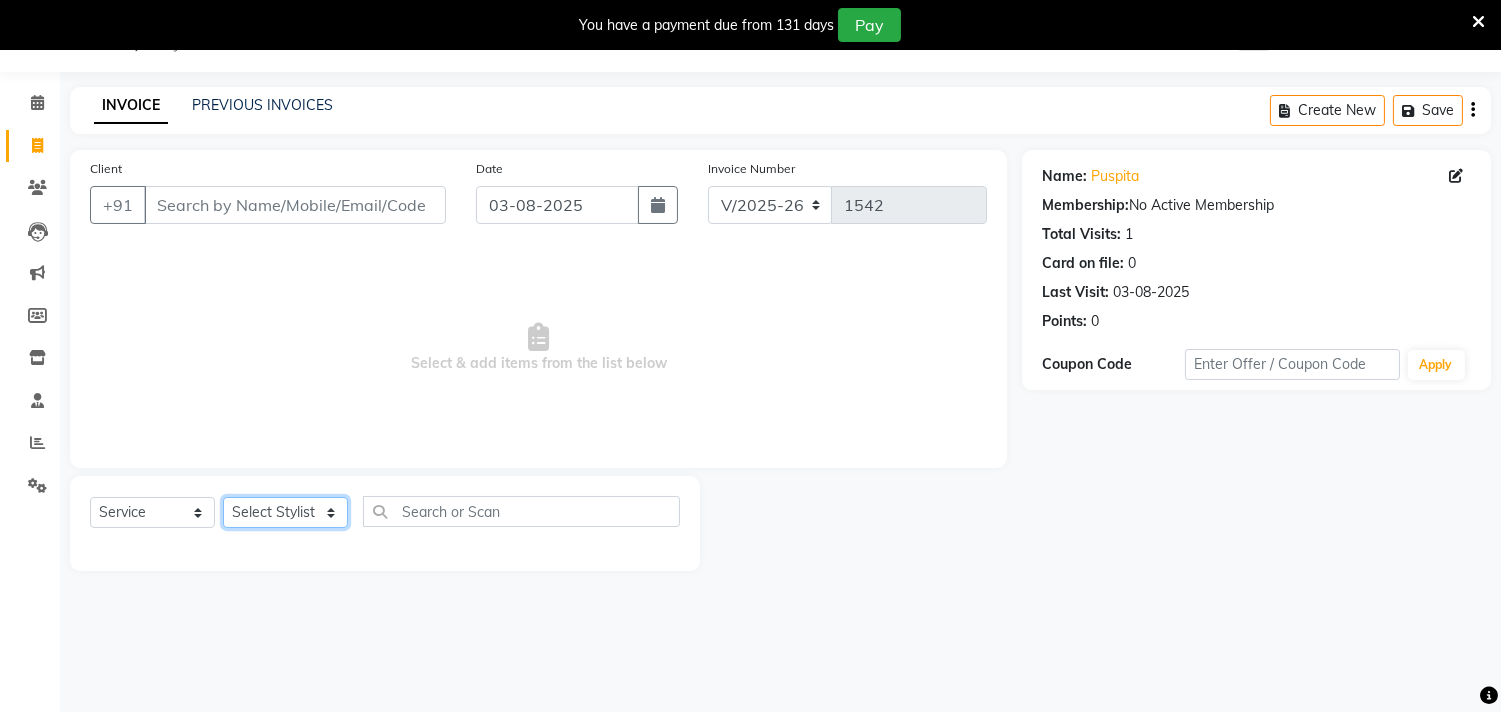 click on "Select Stylist Gita mala Sanjivani Vaishali Mam" 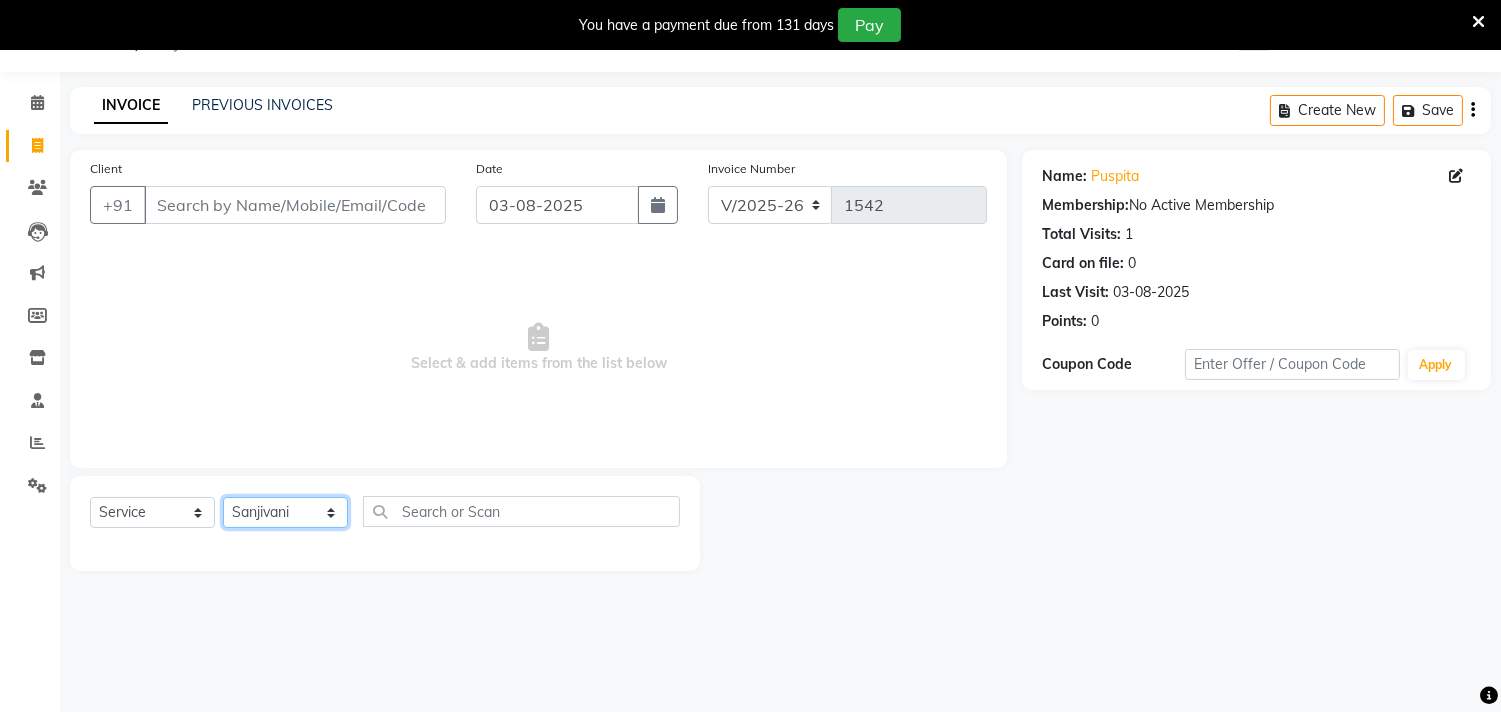 click on "Select Stylist Gita mala Sanjivani Vaishali Mam" 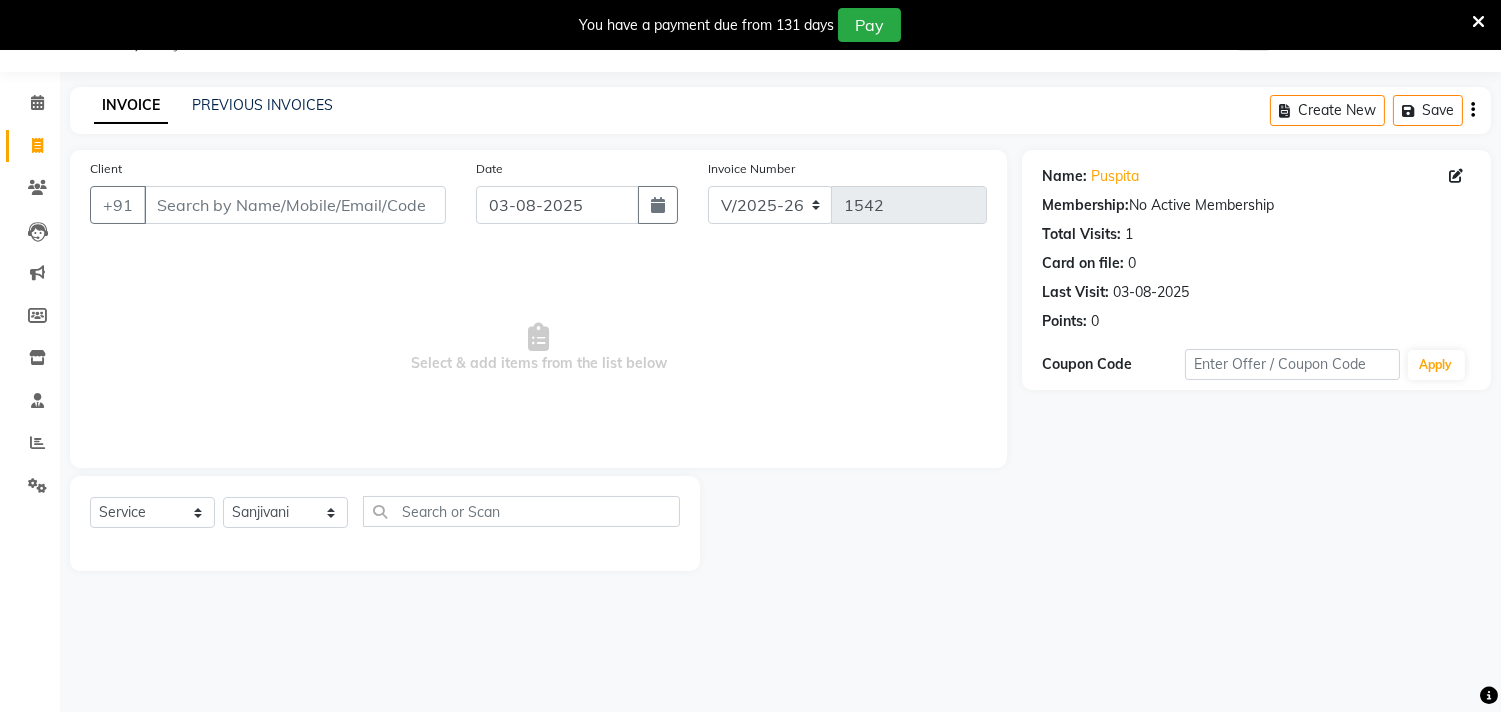 click 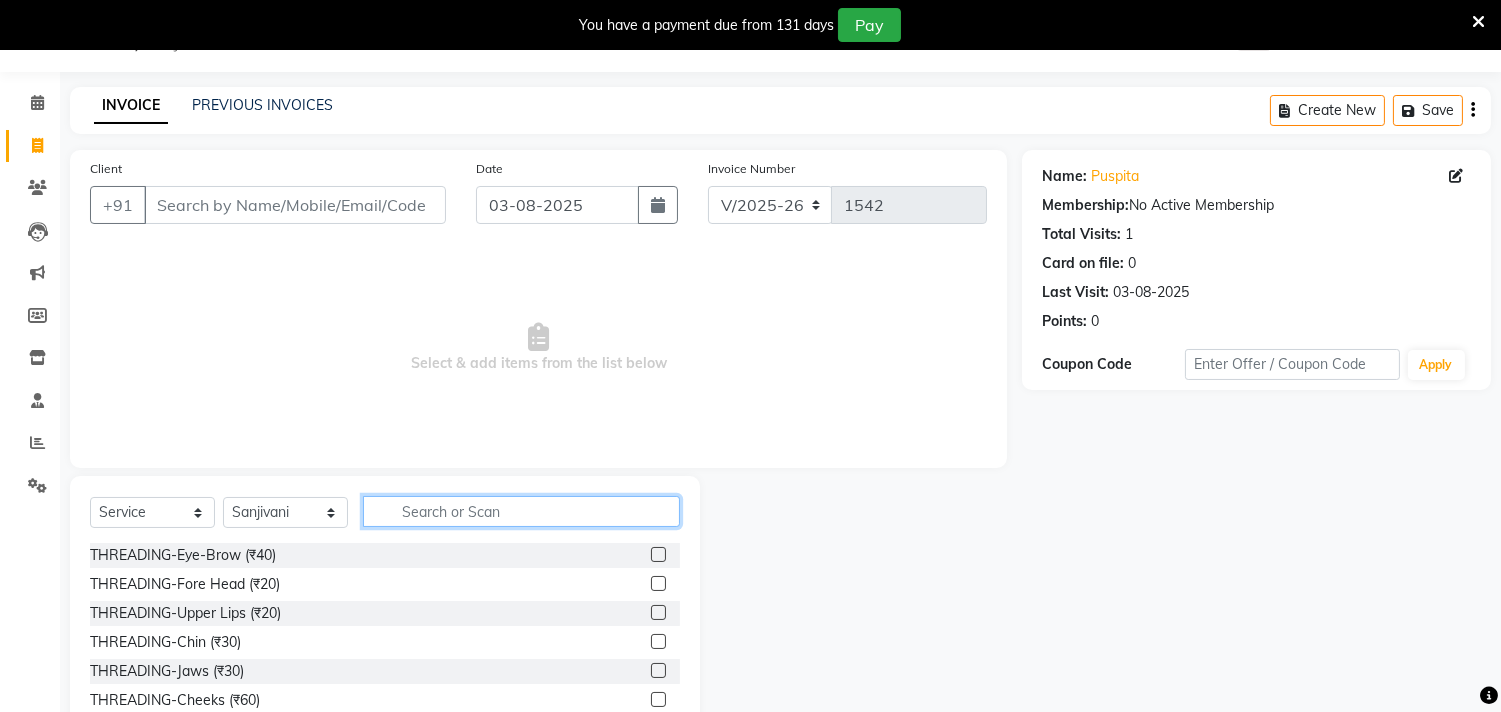 click 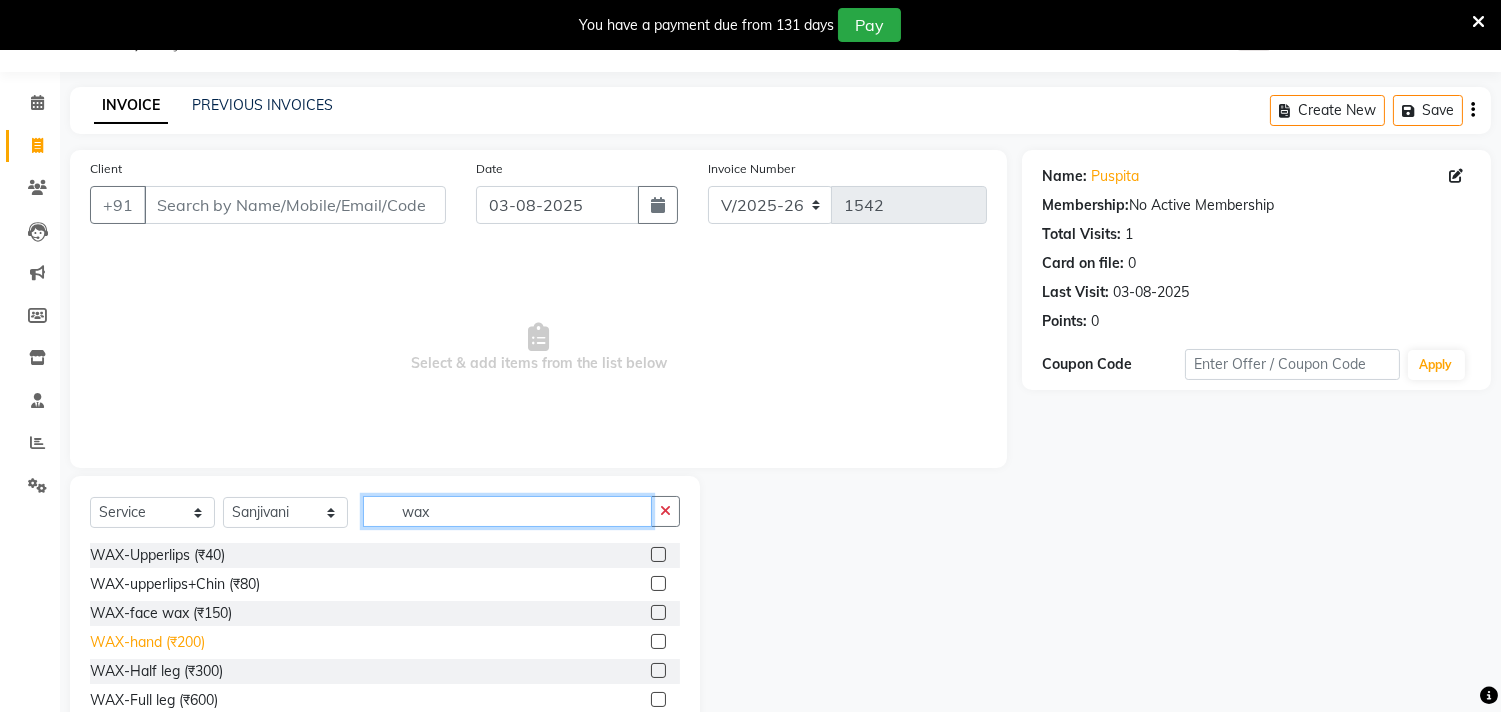 type on "wax" 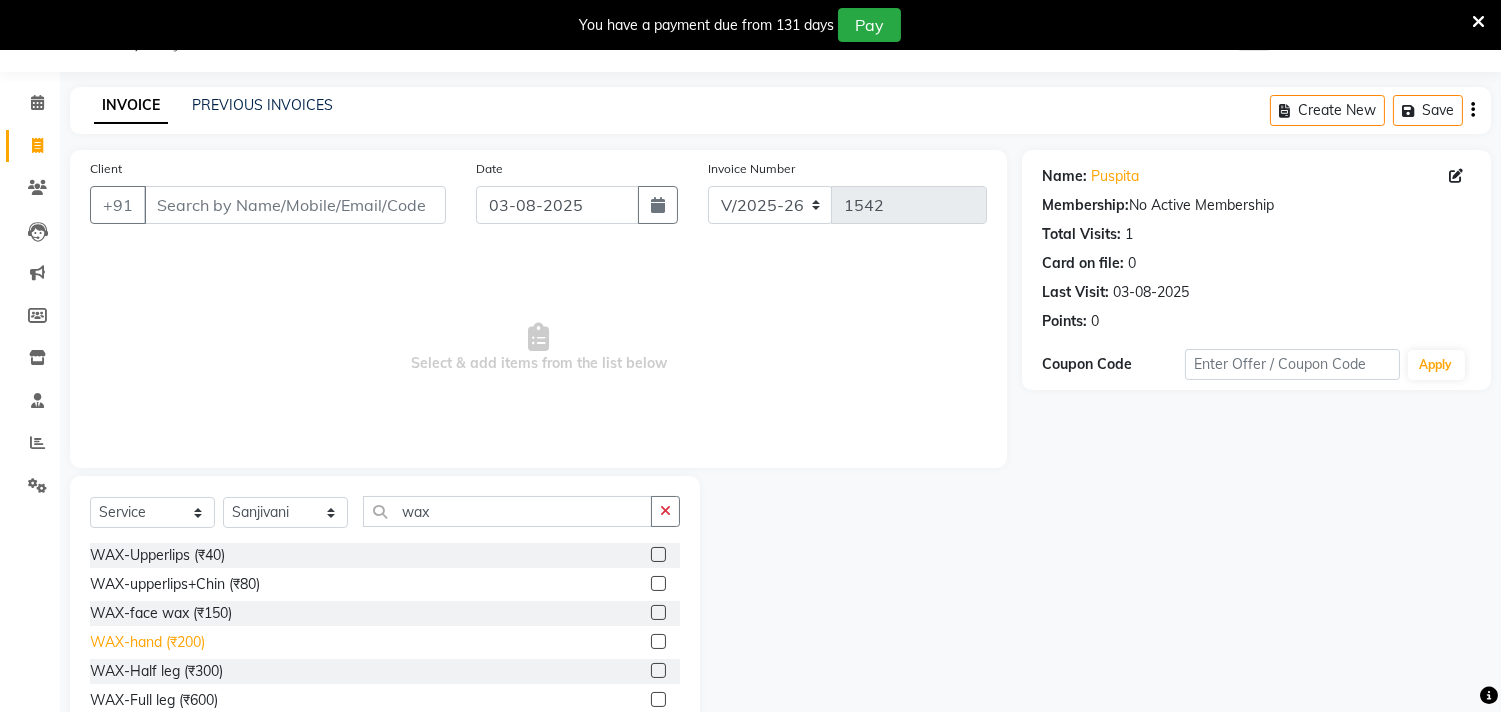 click on "WAX-hand  (₹200)" 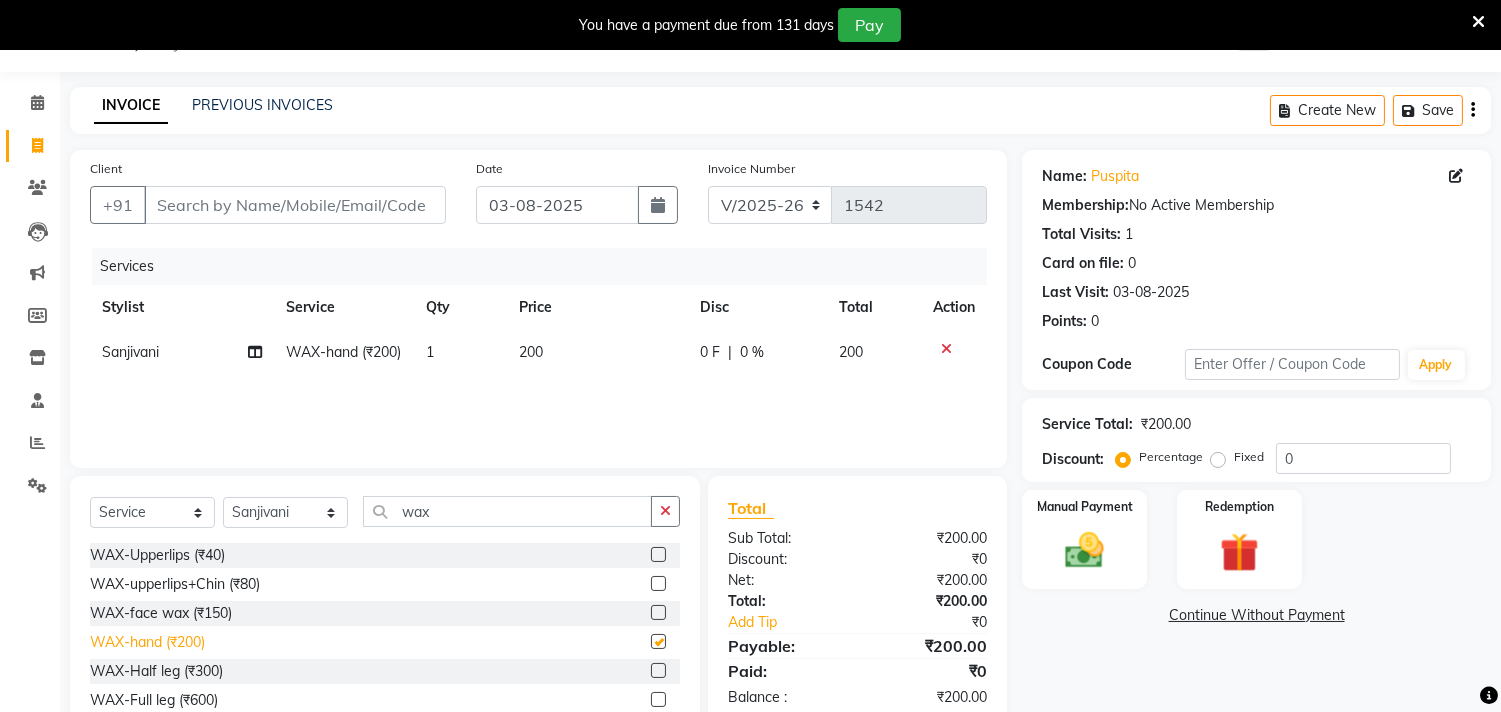 click on "WAX-hand  (₹200)" 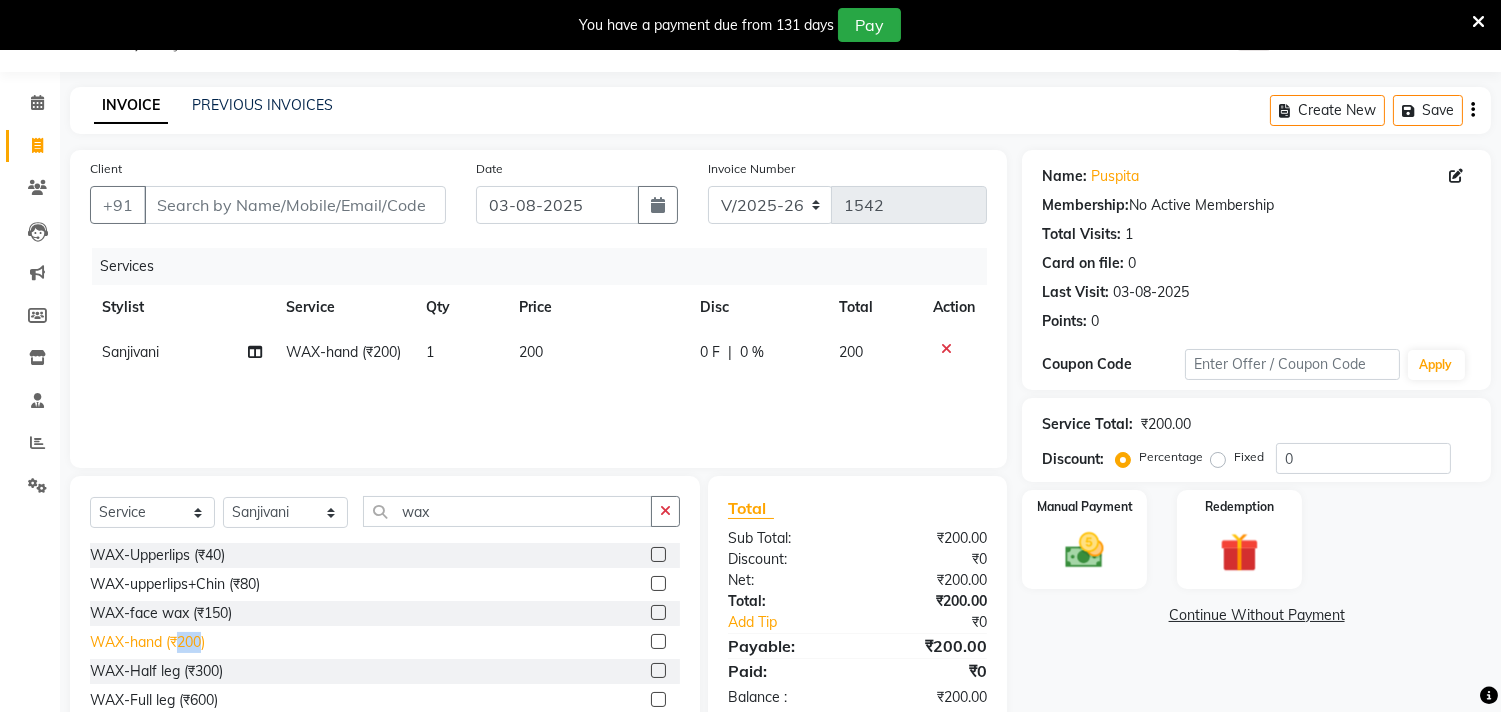 checkbox on "false" 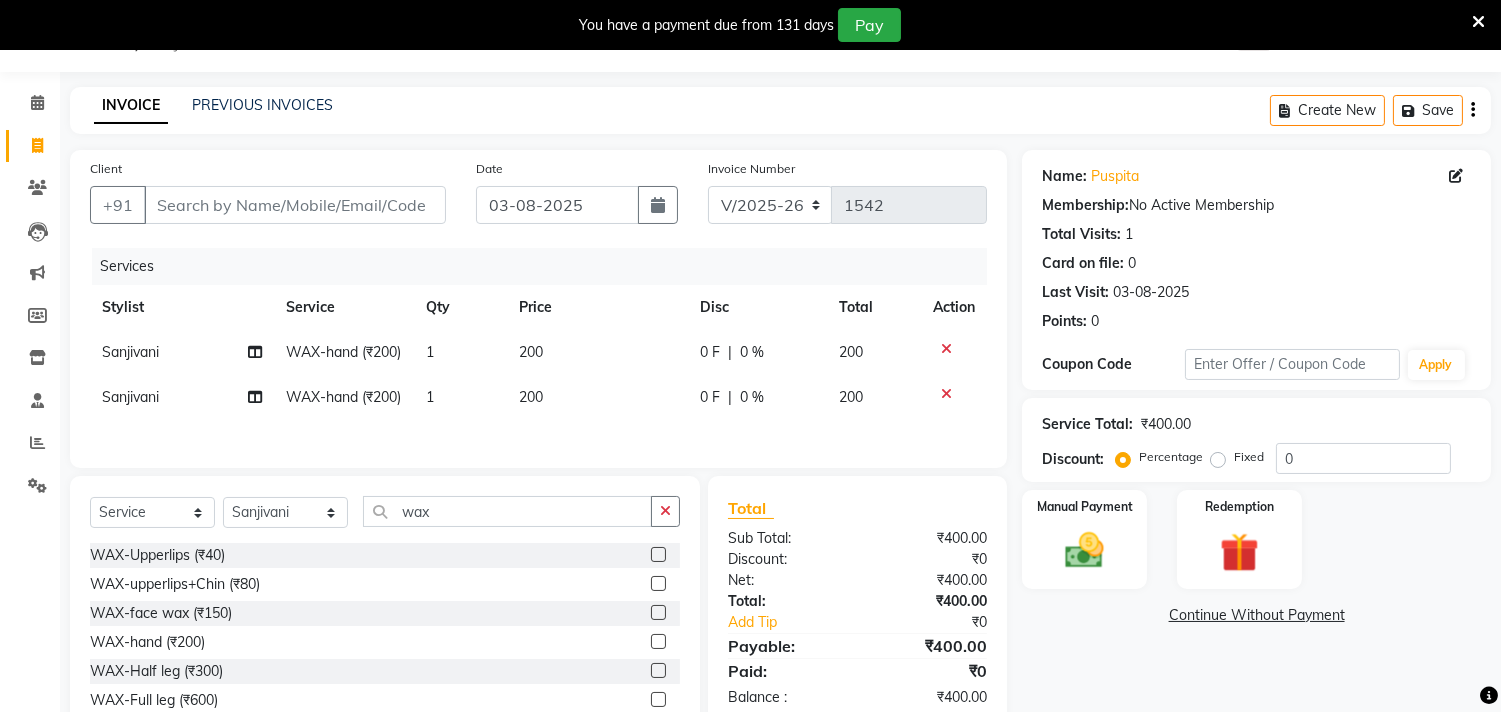 click 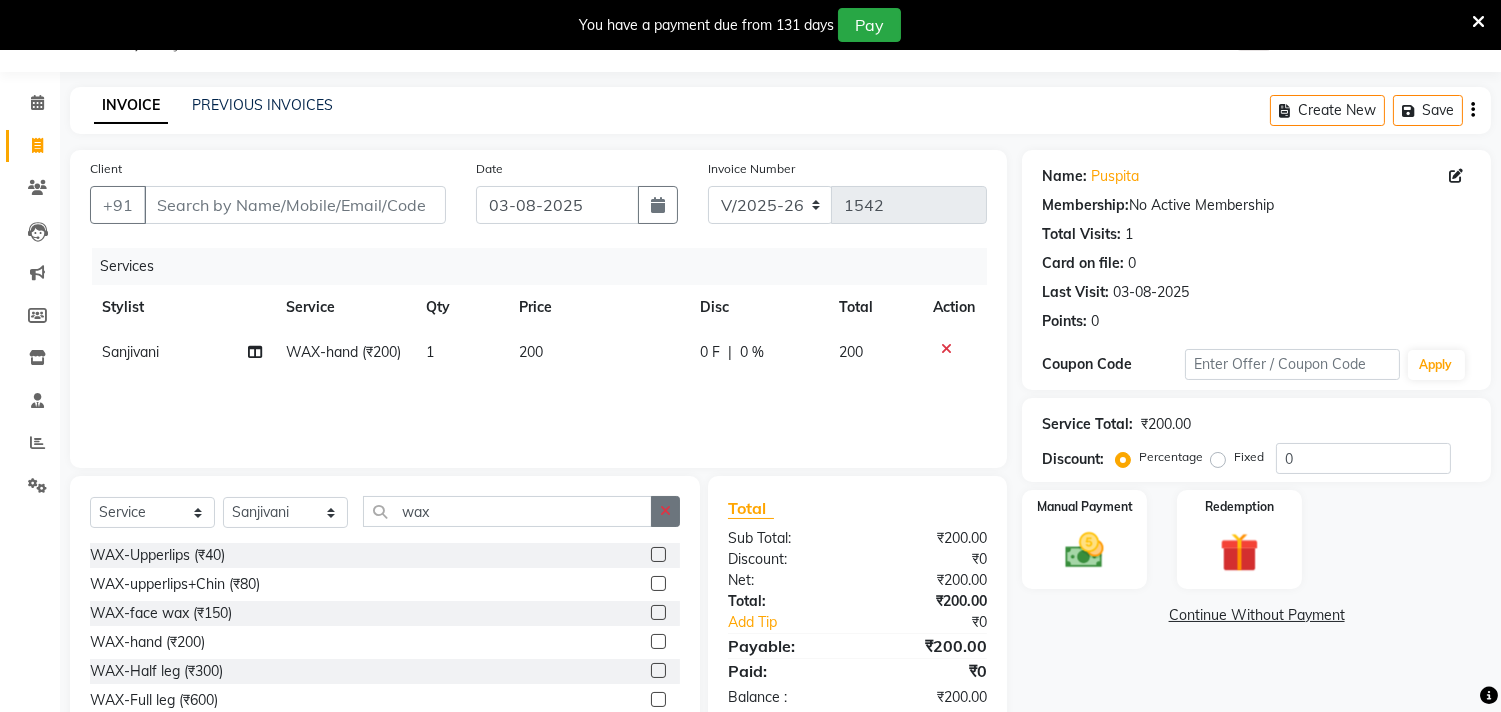 click 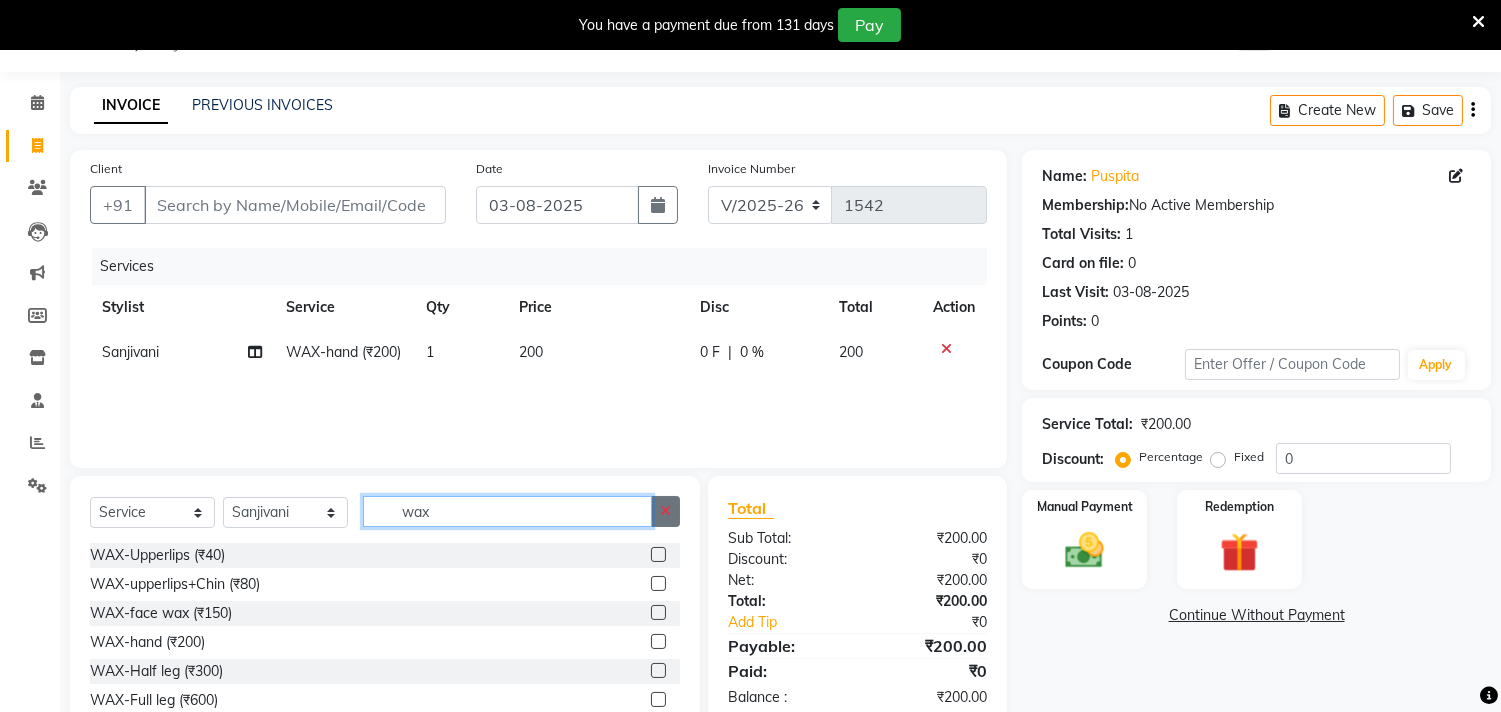 type 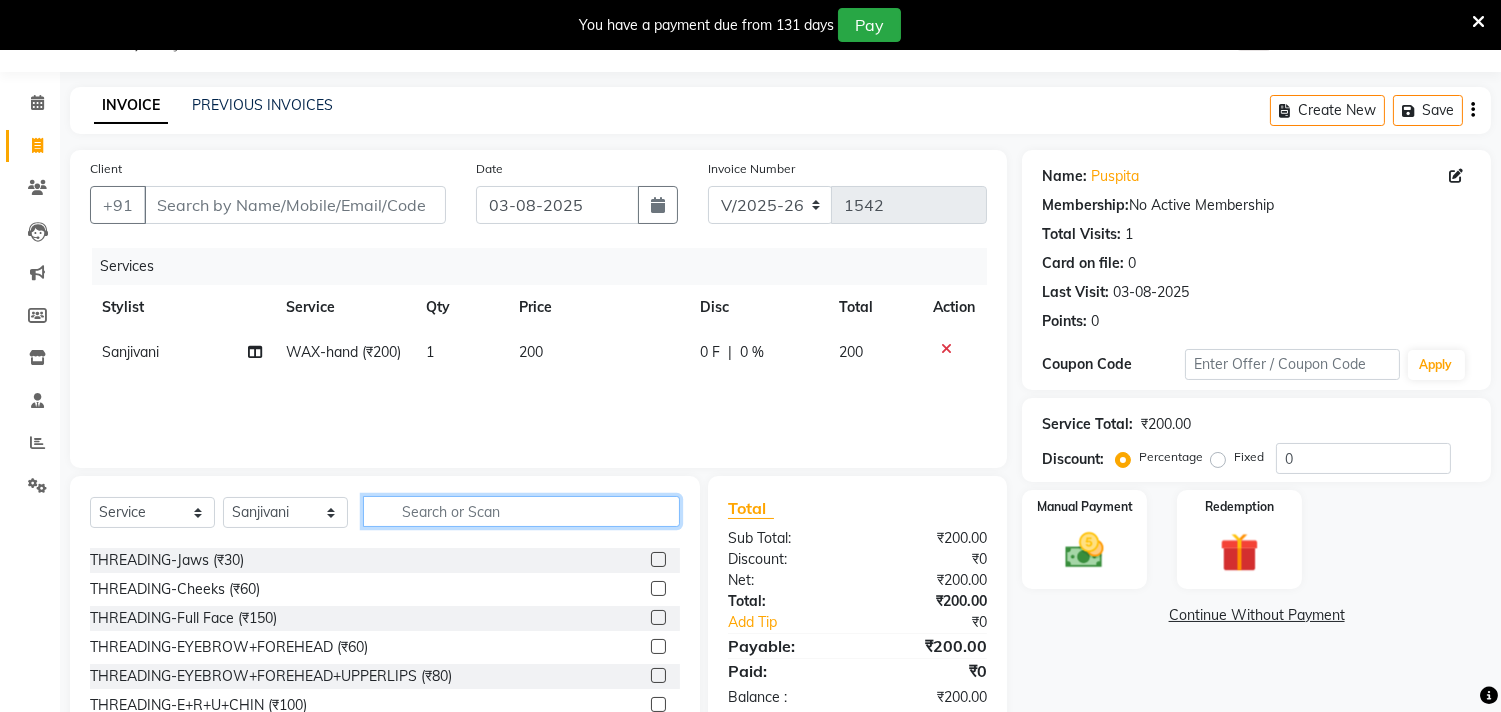 scroll, scrollTop: 222, scrollLeft: 0, axis: vertical 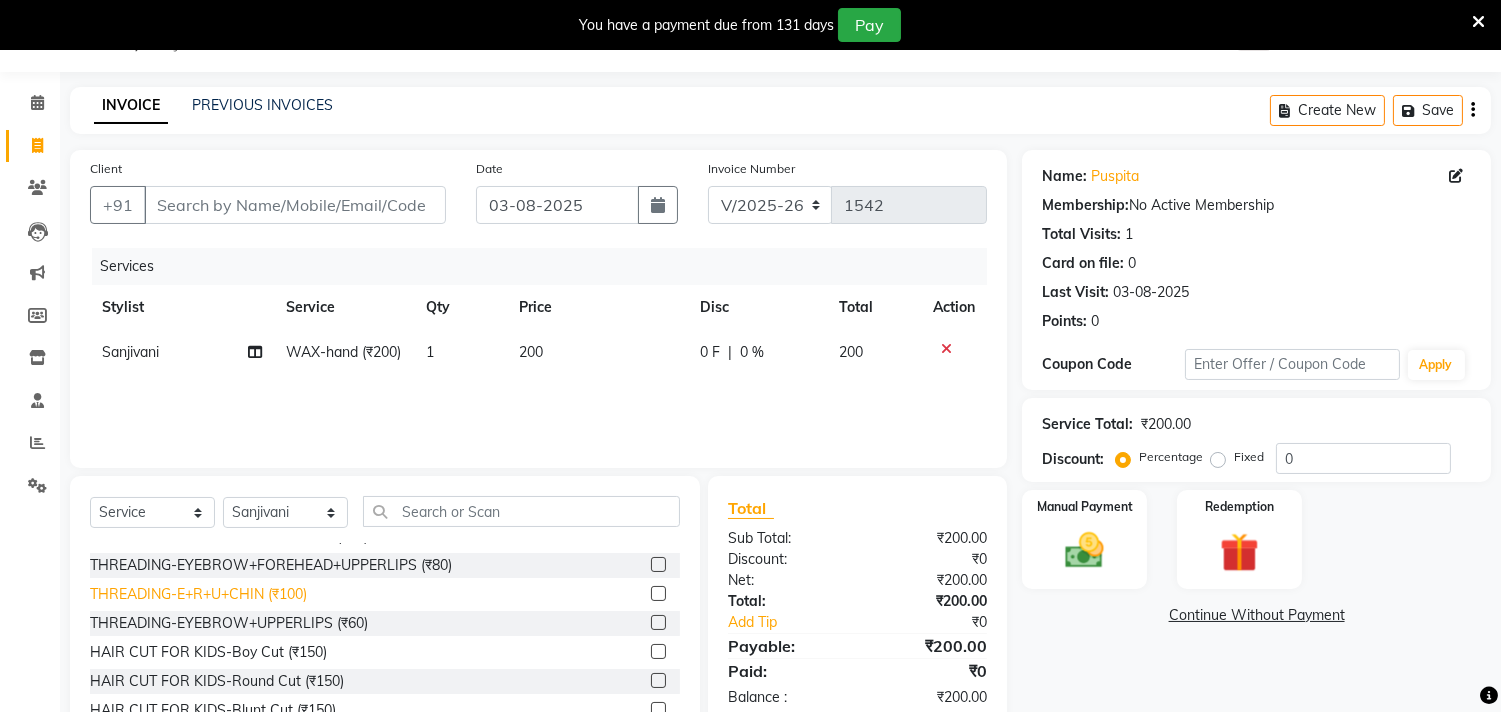click on "THREADING-E+R+U+CHIN (₹100)" 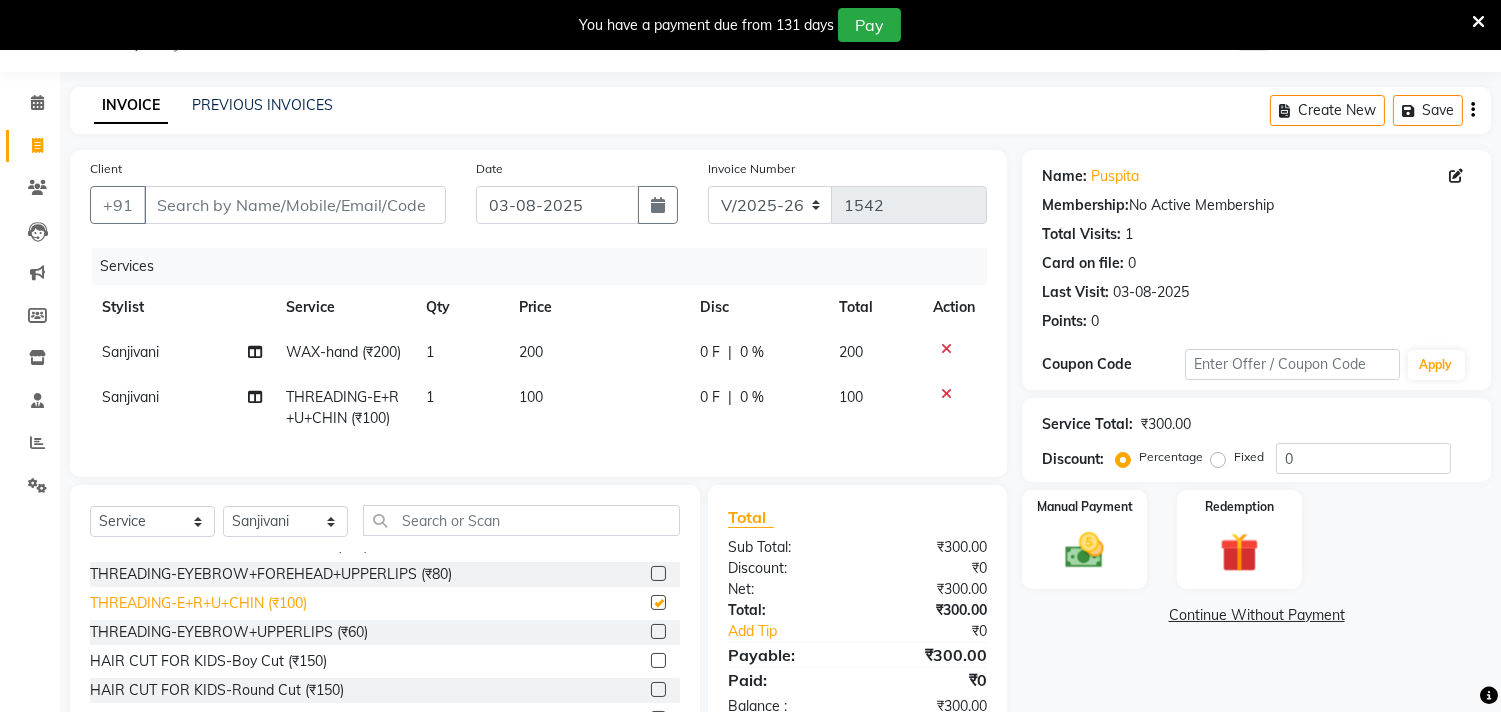 checkbox on "false" 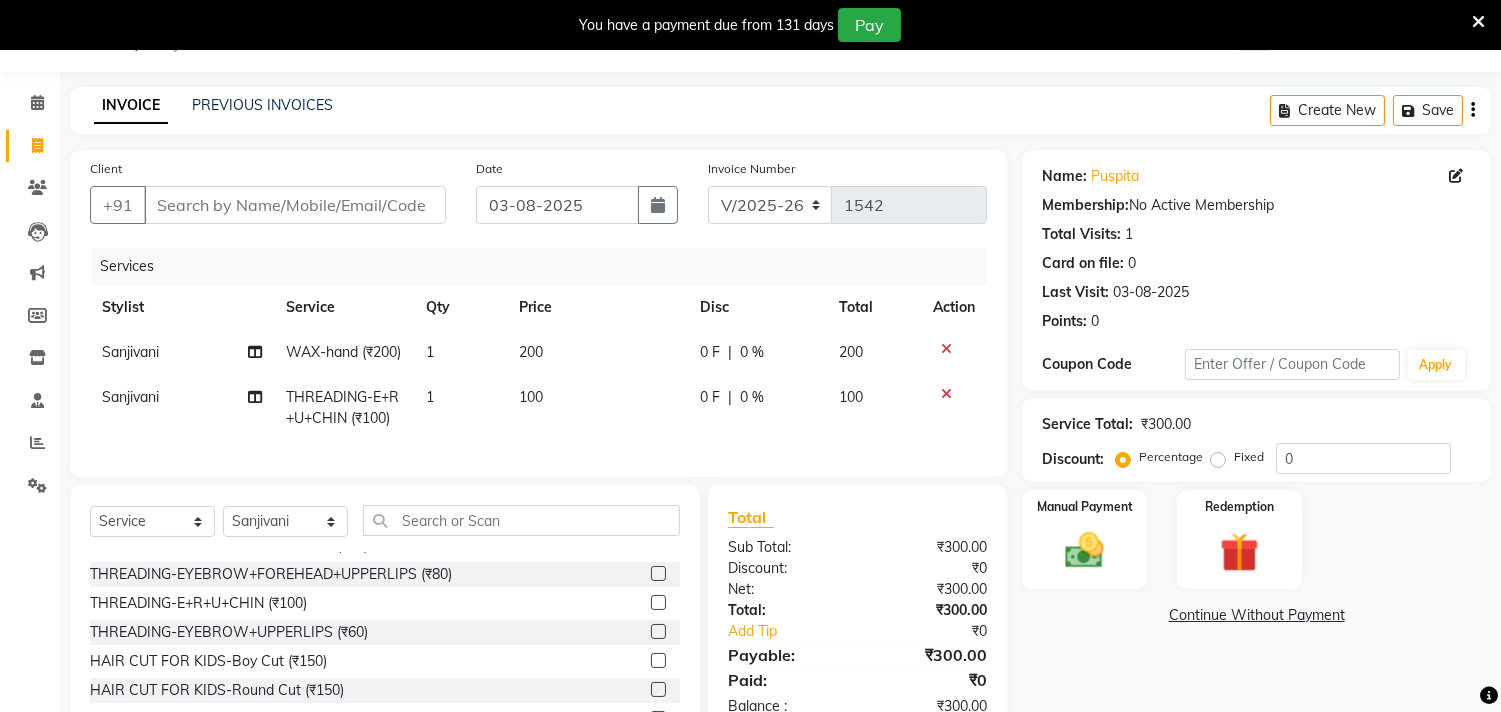 click on "100" 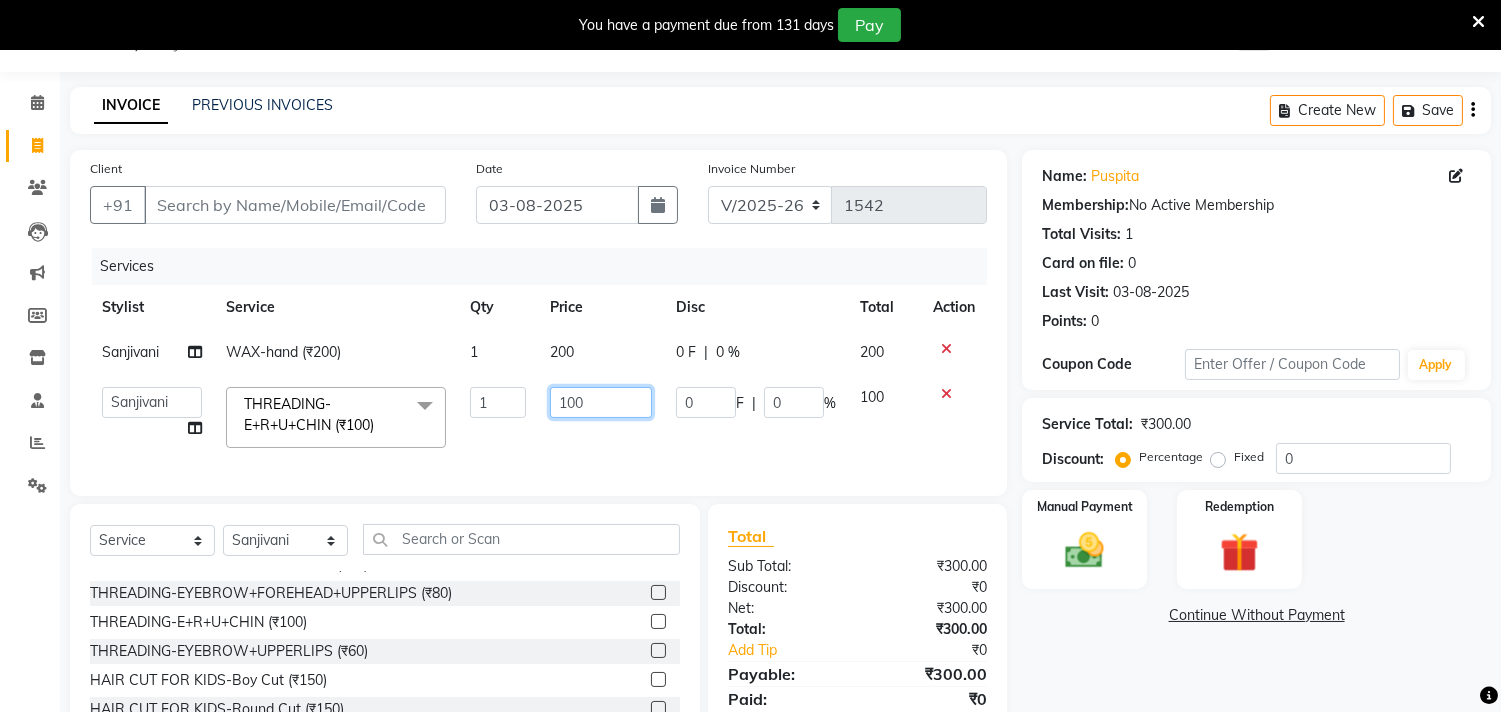 drag, startPoint x: 610, startPoint y: 397, endPoint x: 544, endPoint y: 412, distance: 67.68308 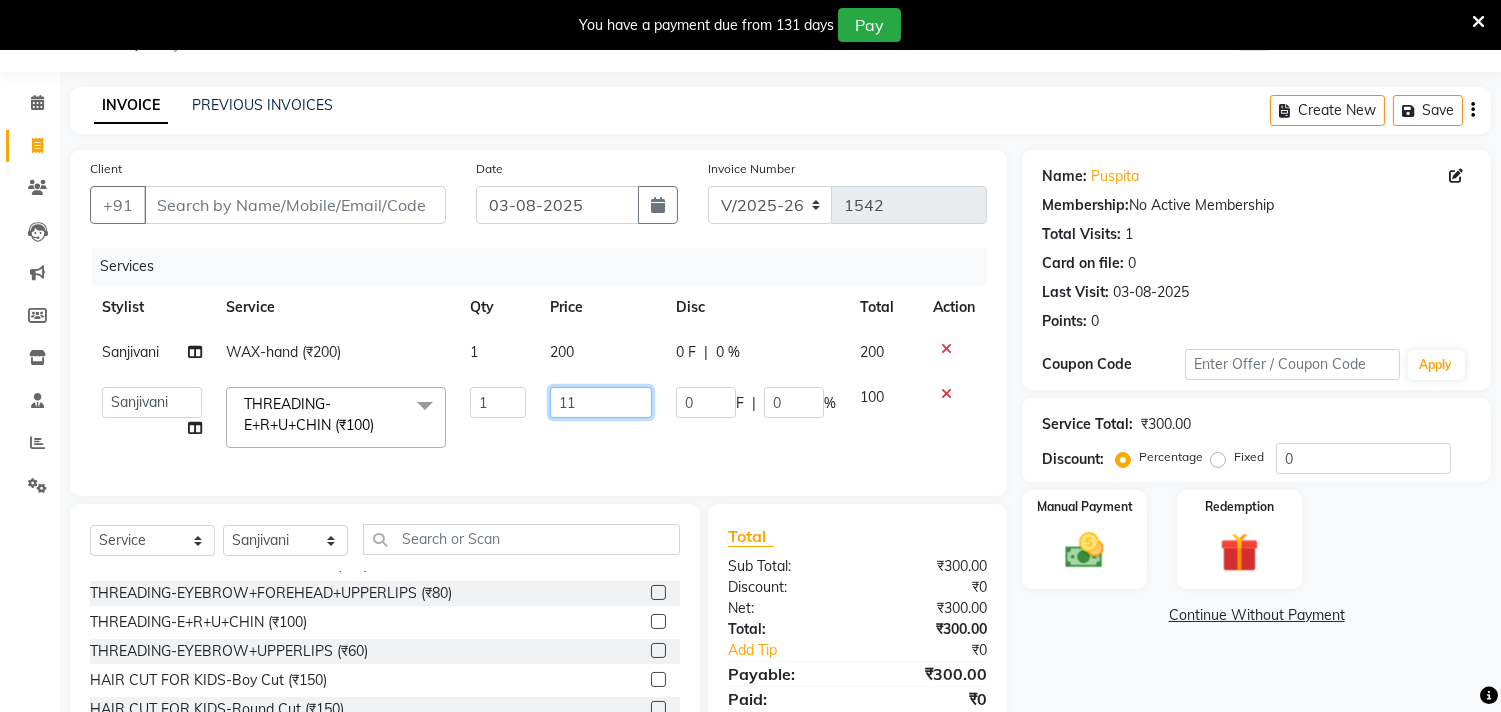 type on "110" 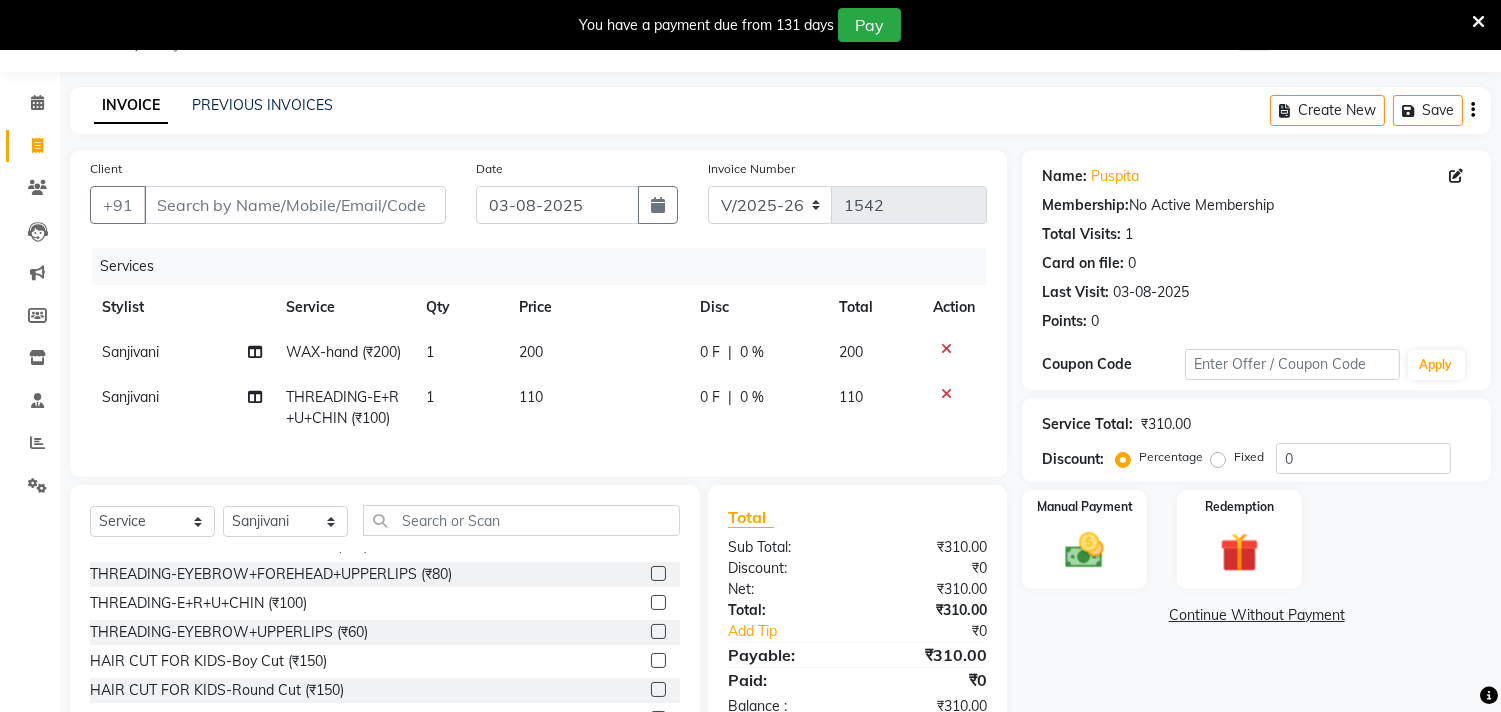 click on "110" 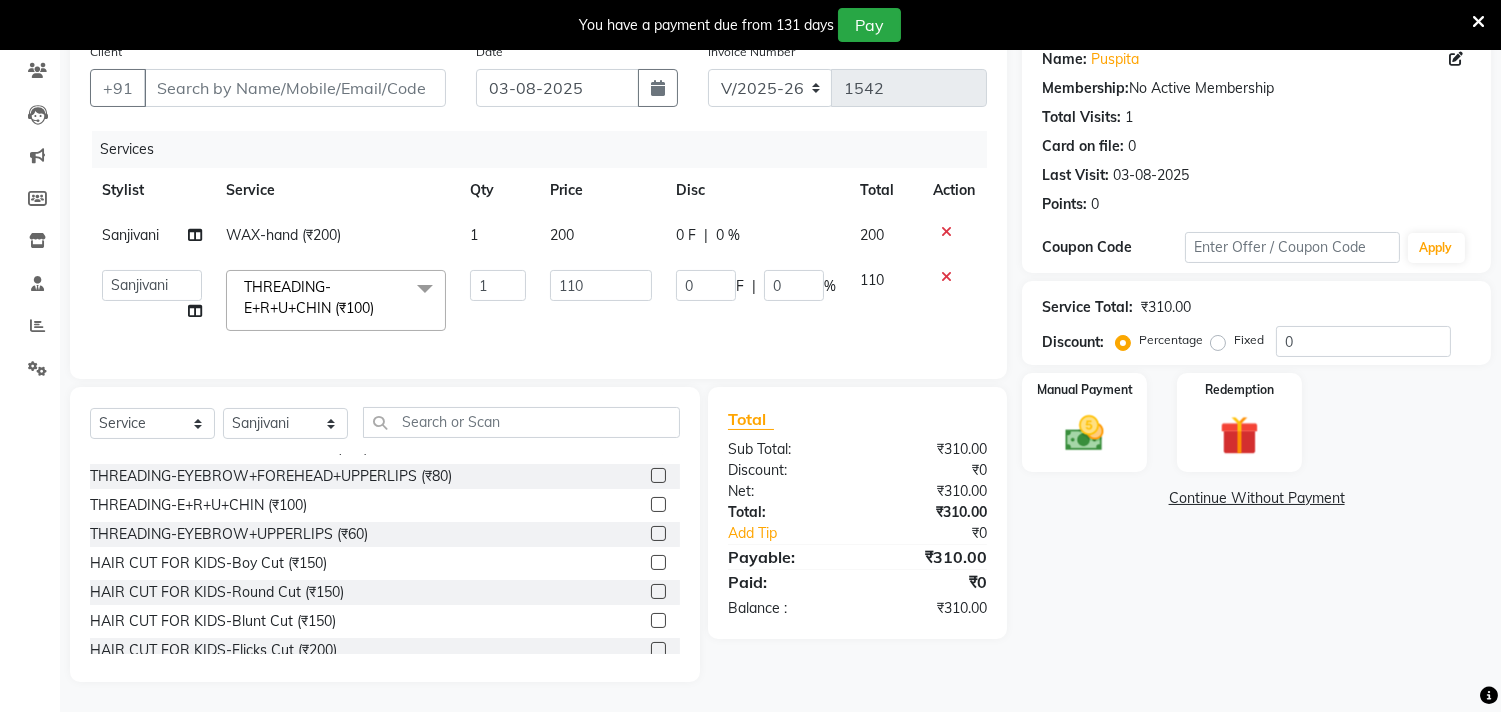 scroll, scrollTop: 0, scrollLeft: 0, axis: both 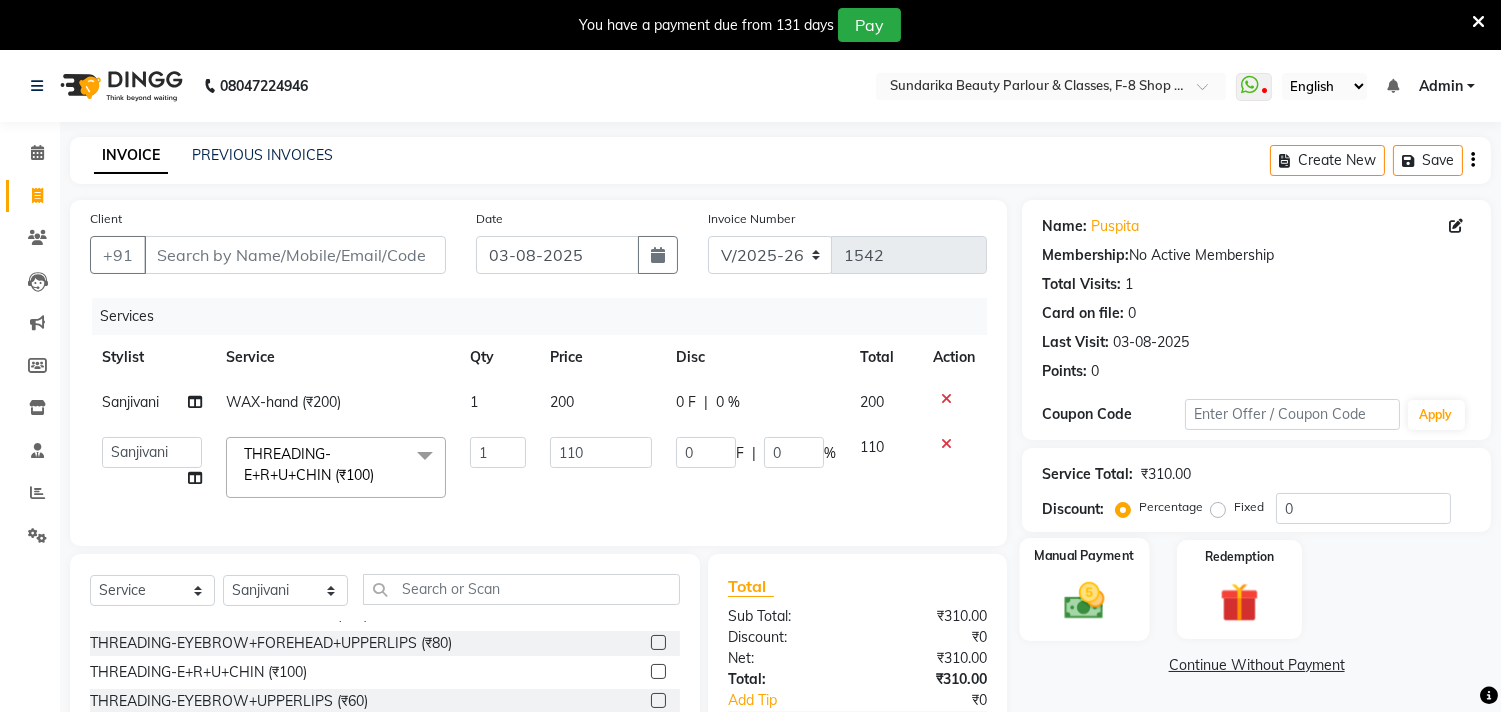 click 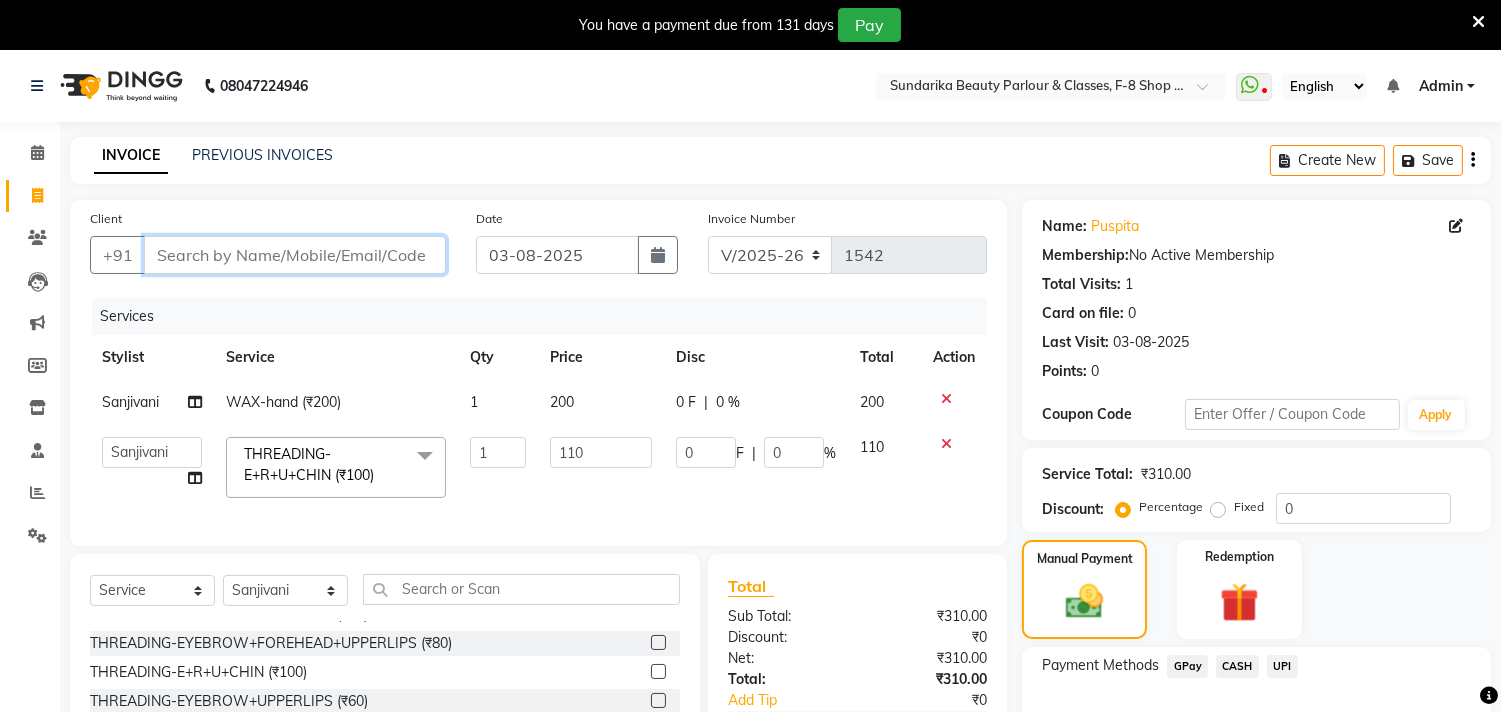 click on "Client" at bounding box center [295, 255] 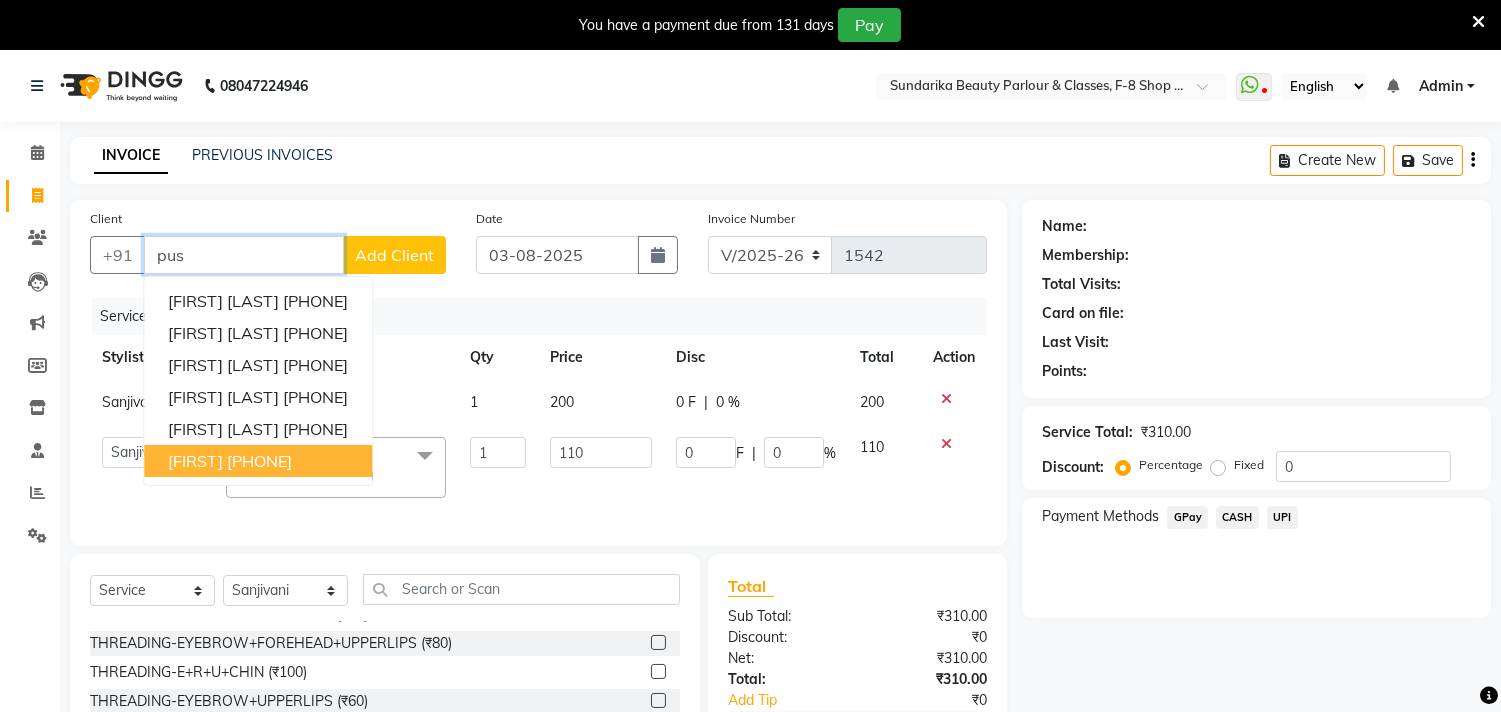 click on "puspita" at bounding box center (195, 461) 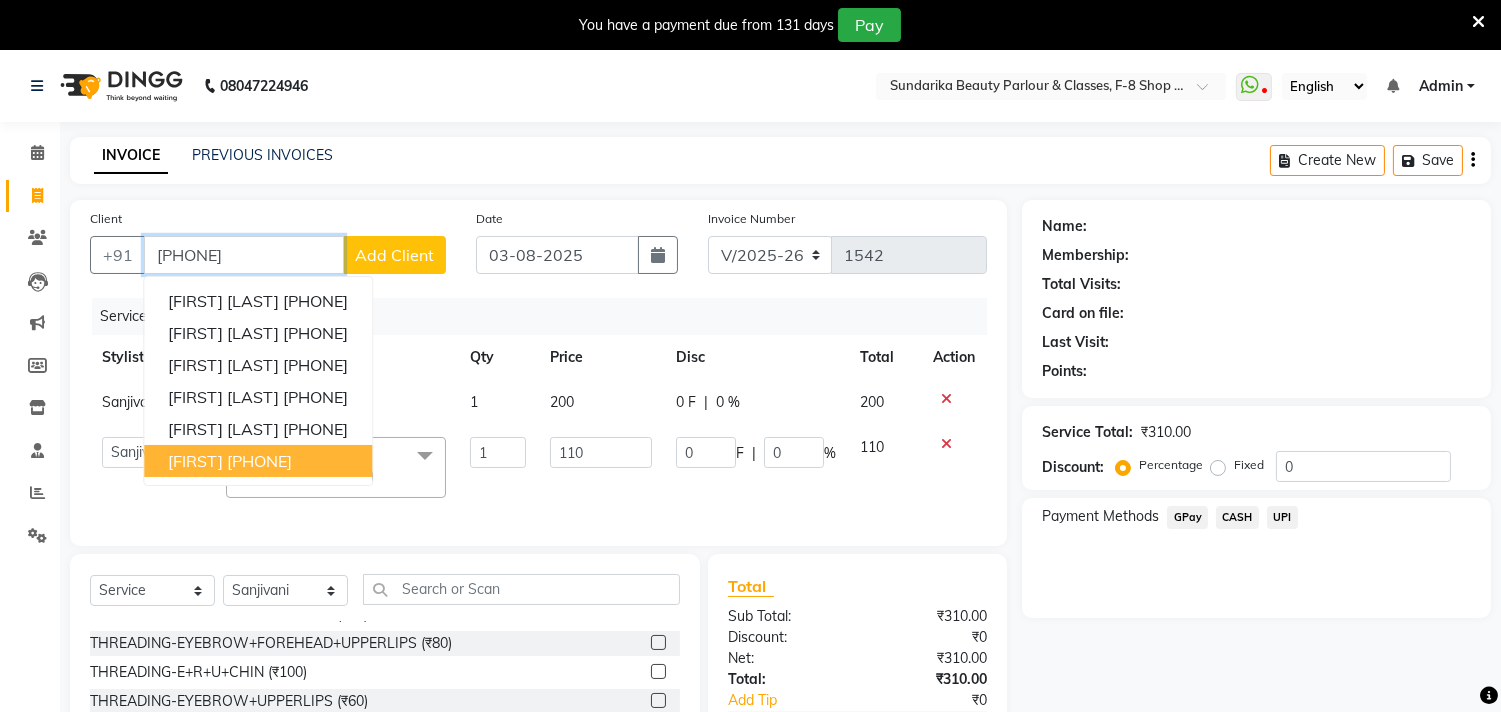 type on "9832919240" 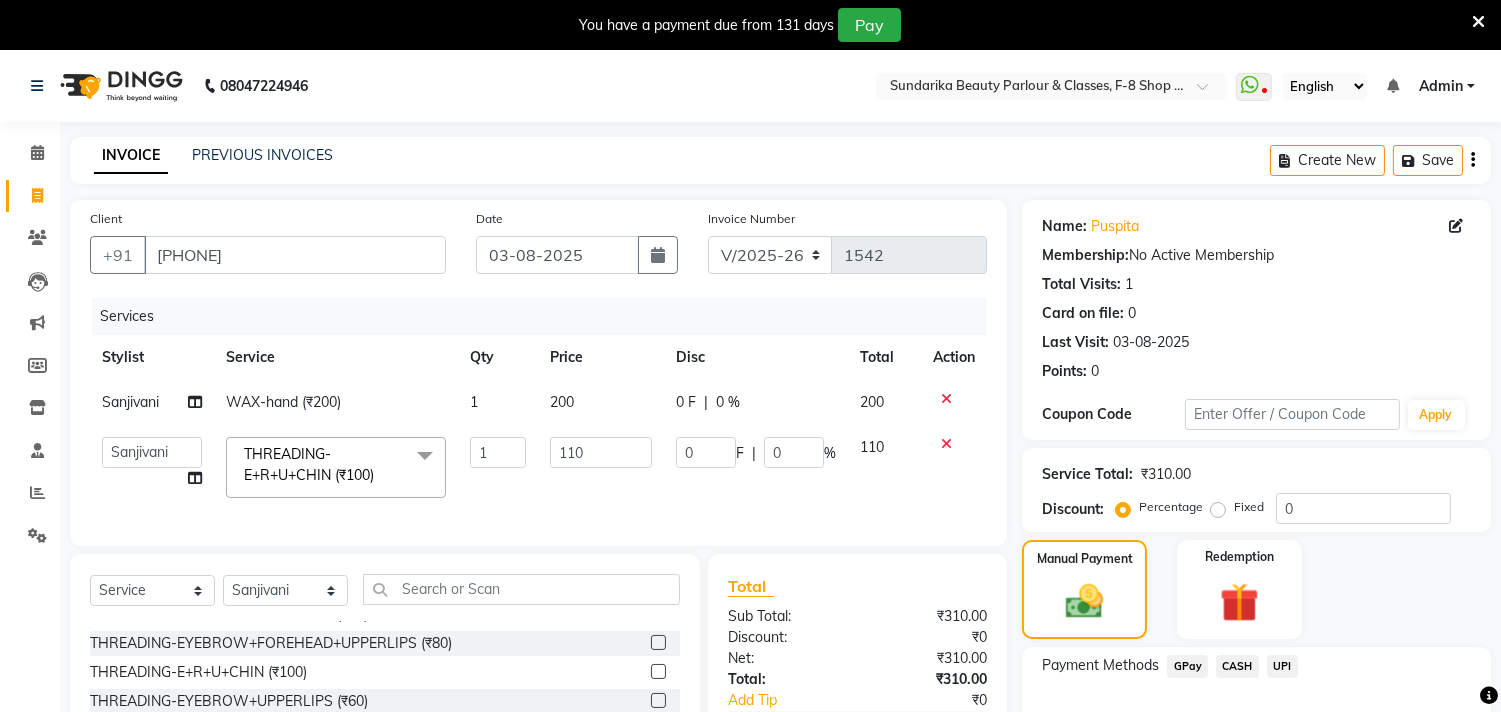 scroll, scrollTop: 183, scrollLeft: 0, axis: vertical 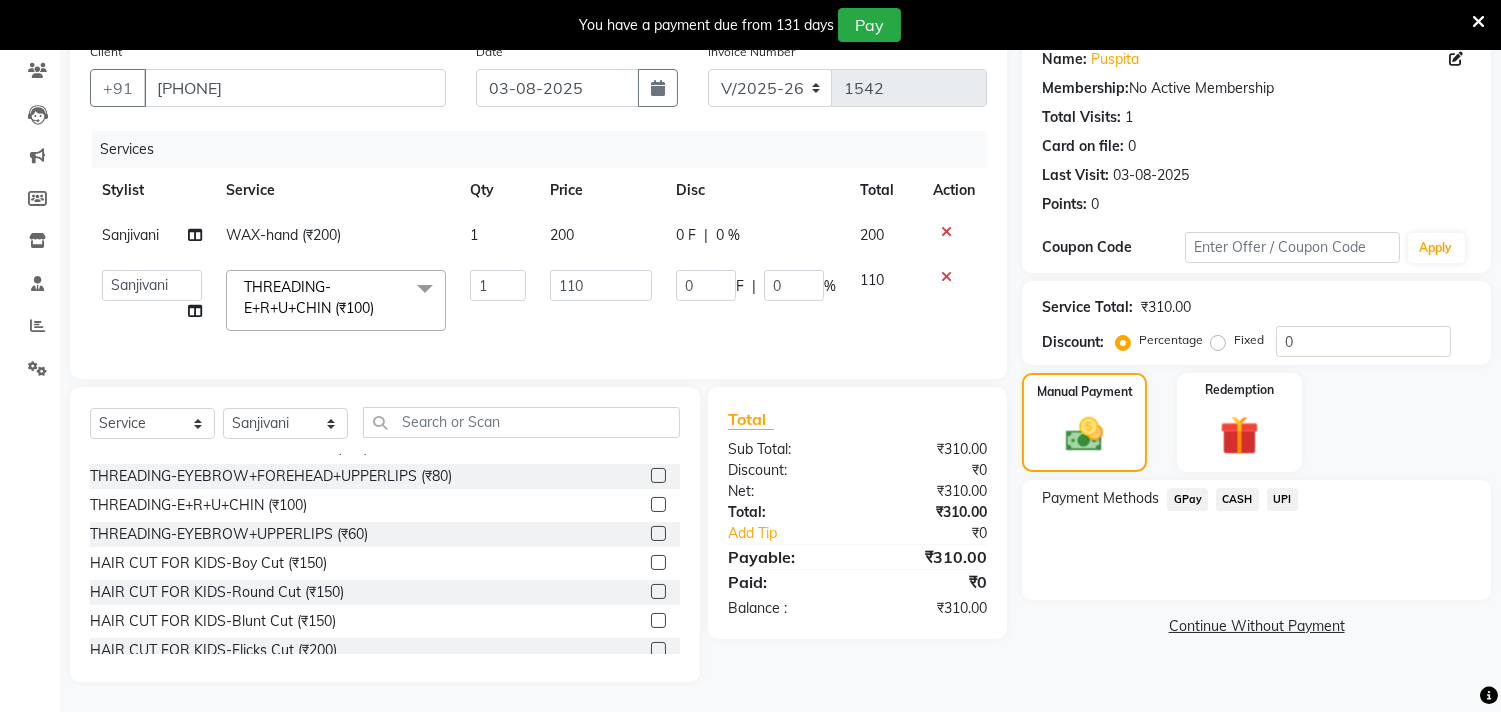 click on "GPay" 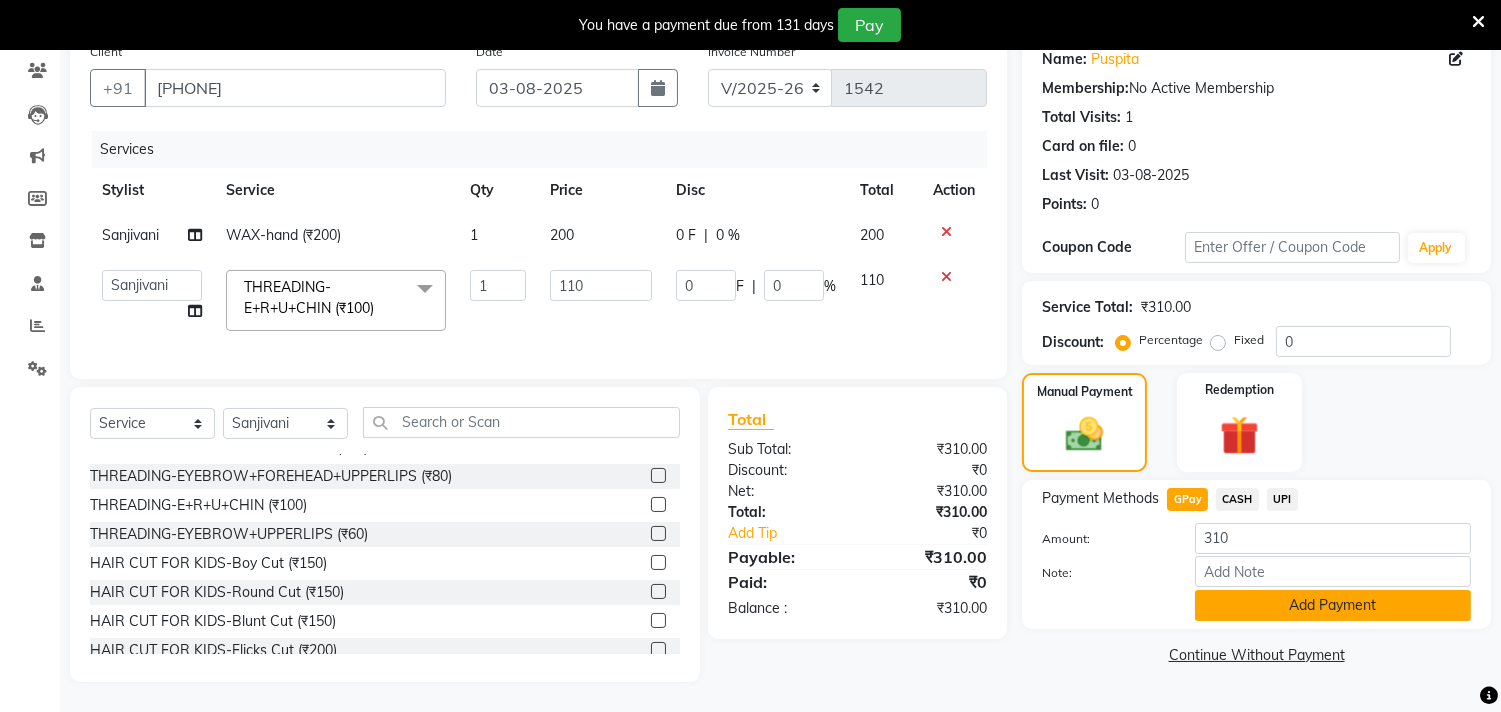 click on "Add Payment" 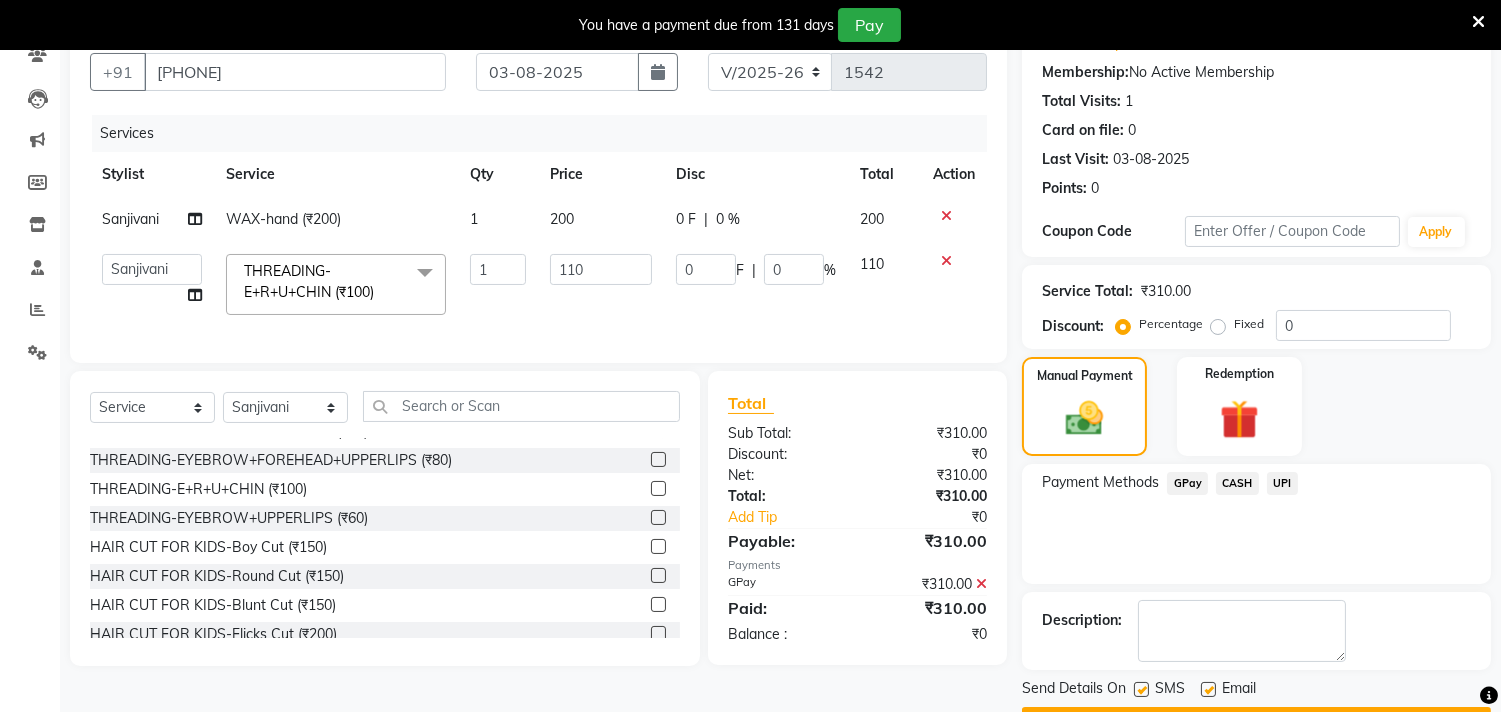 scroll, scrollTop: 237, scrollLeft: 0, axis: vertical 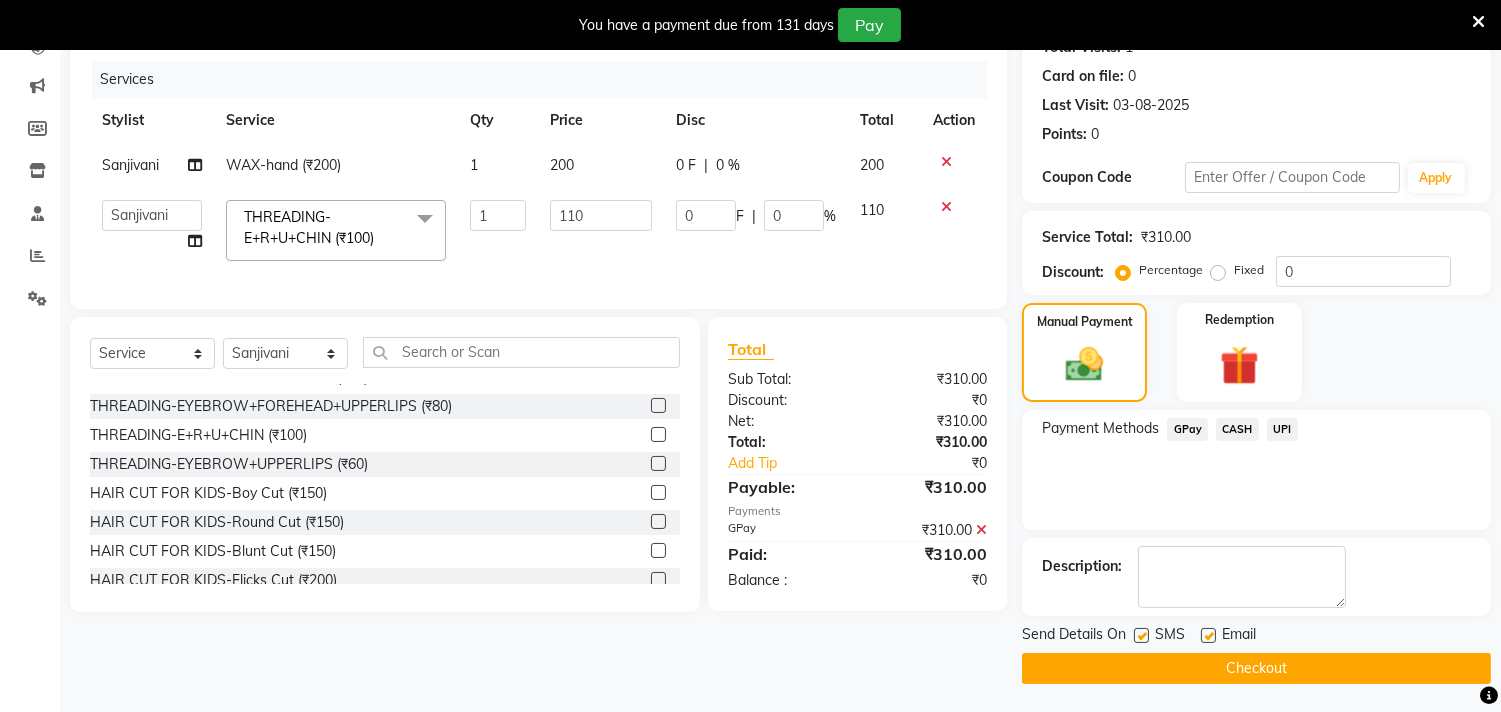 click on "Checkout" 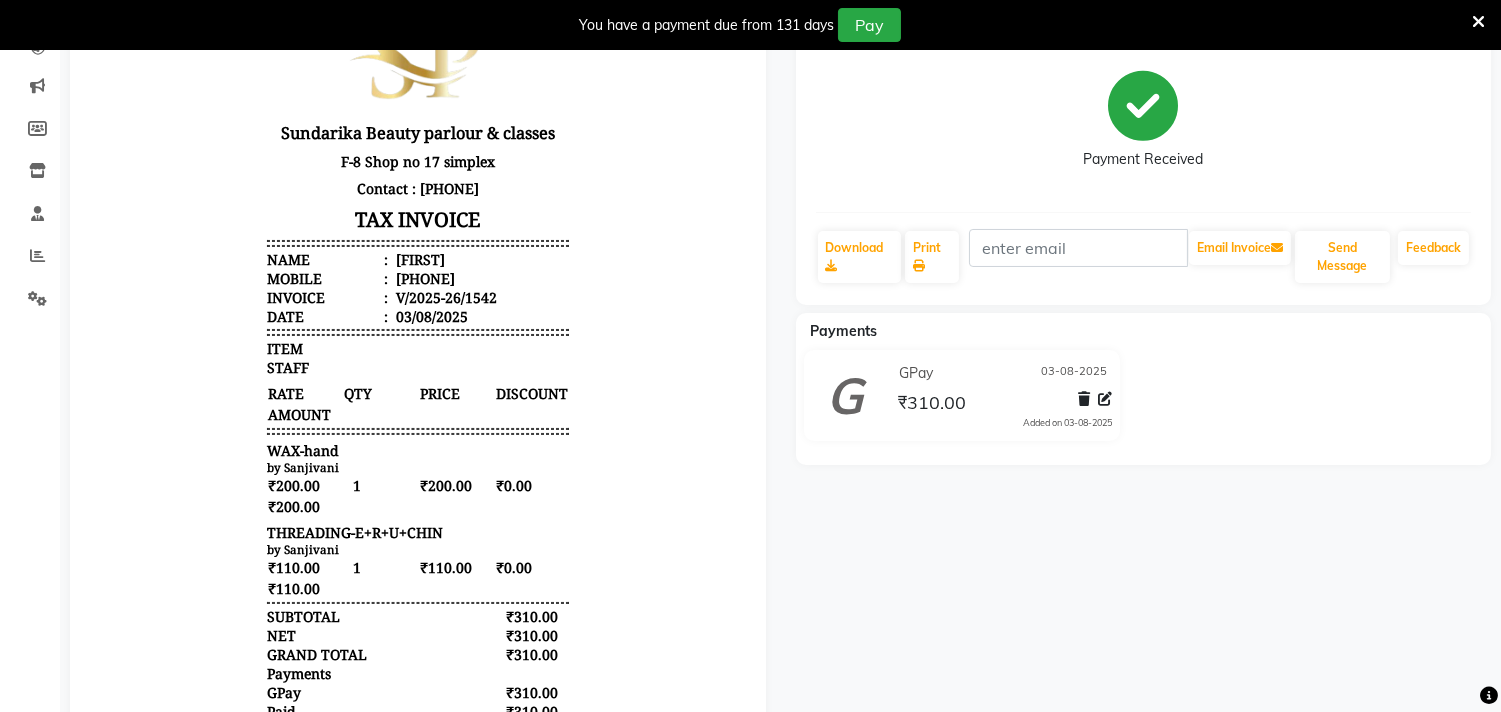 scroll, scrollTop: 0, scrollLeft: 0, axis: both 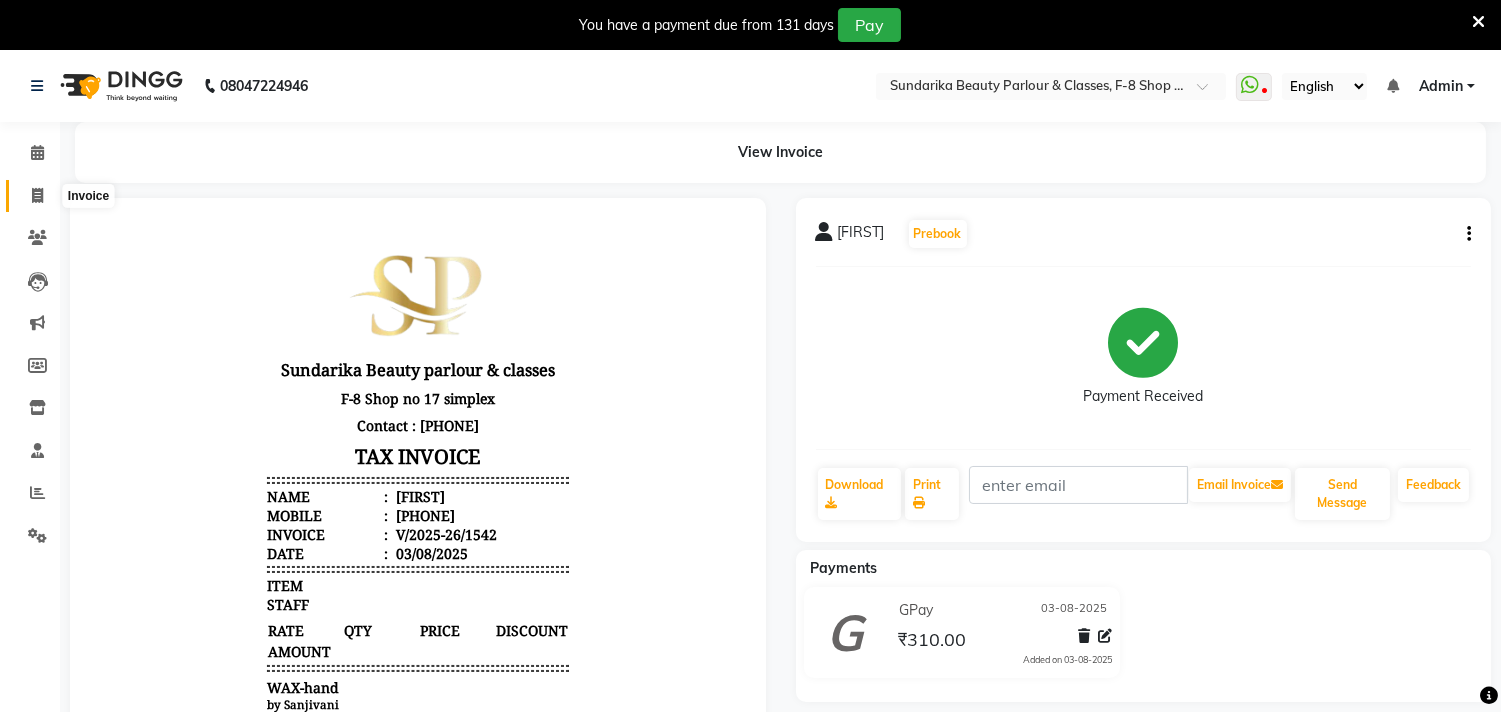 click 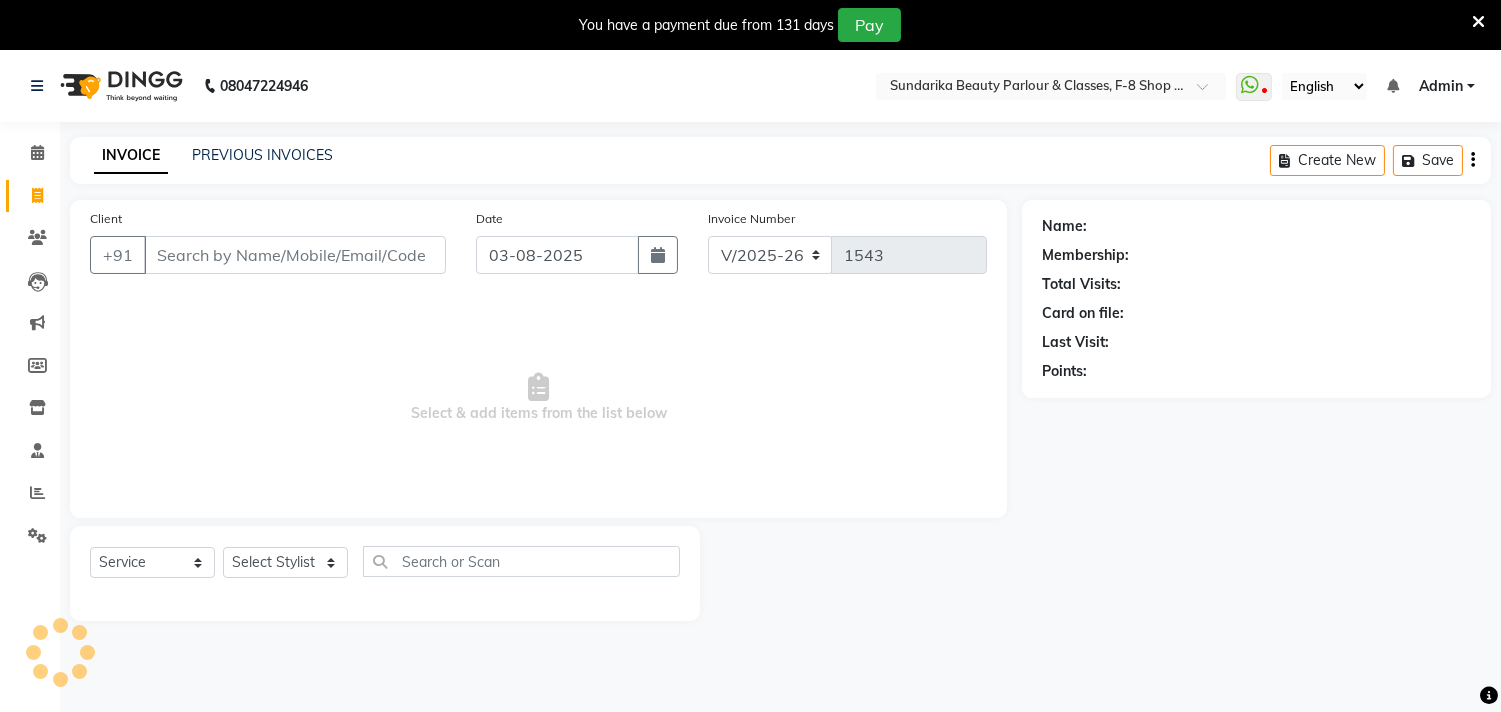 scroll, scrollTop: 50, scrollLeft: 0, axis: vertical 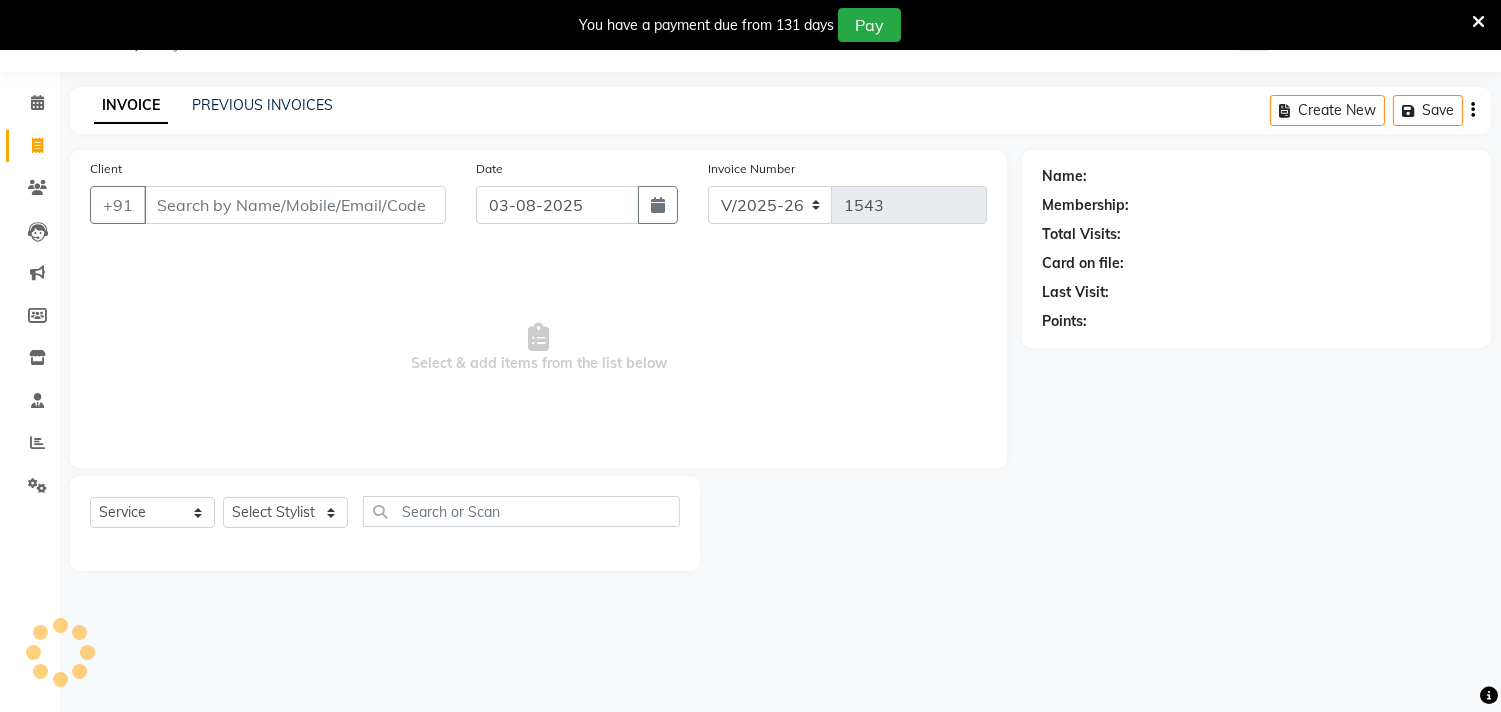 click on "Client" at bounding box center (295, 205) 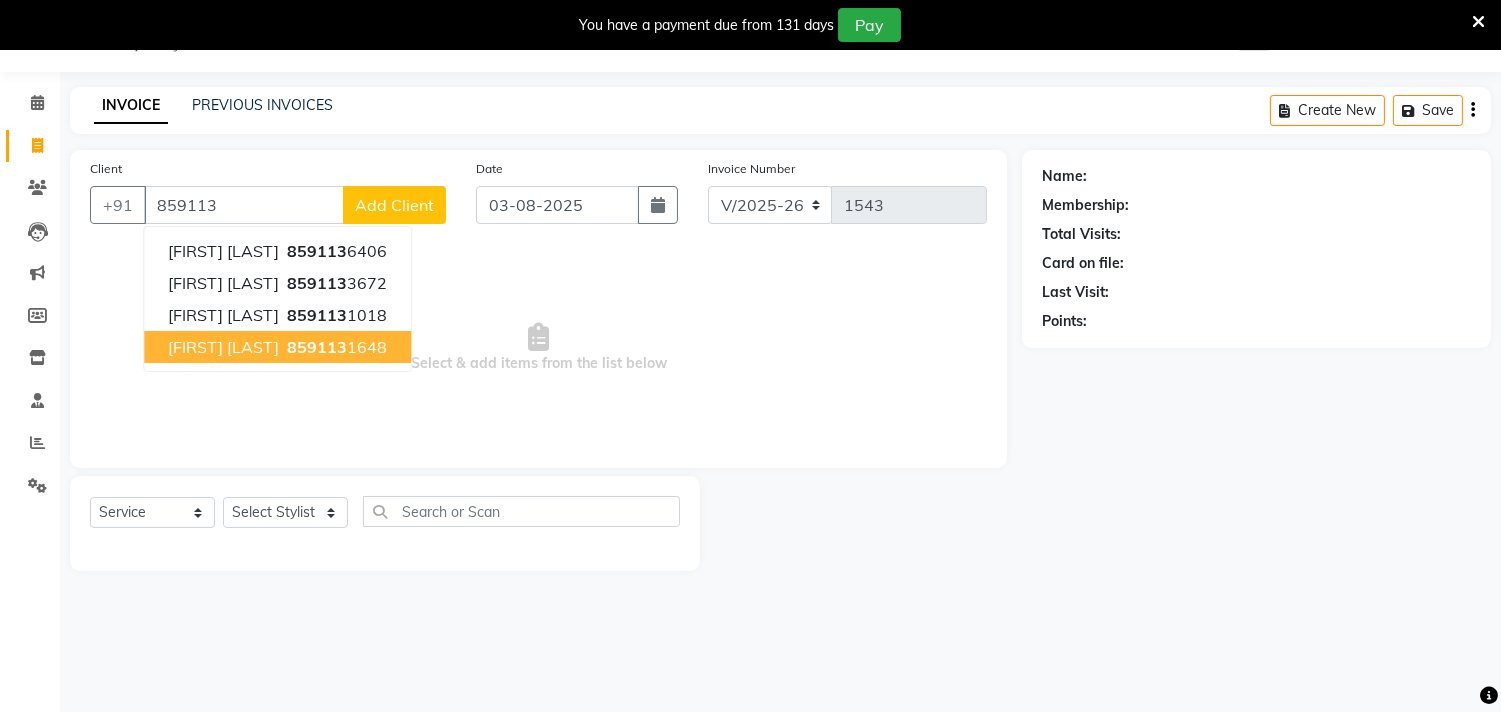 click on "859113" at bounding box center (317, 347) 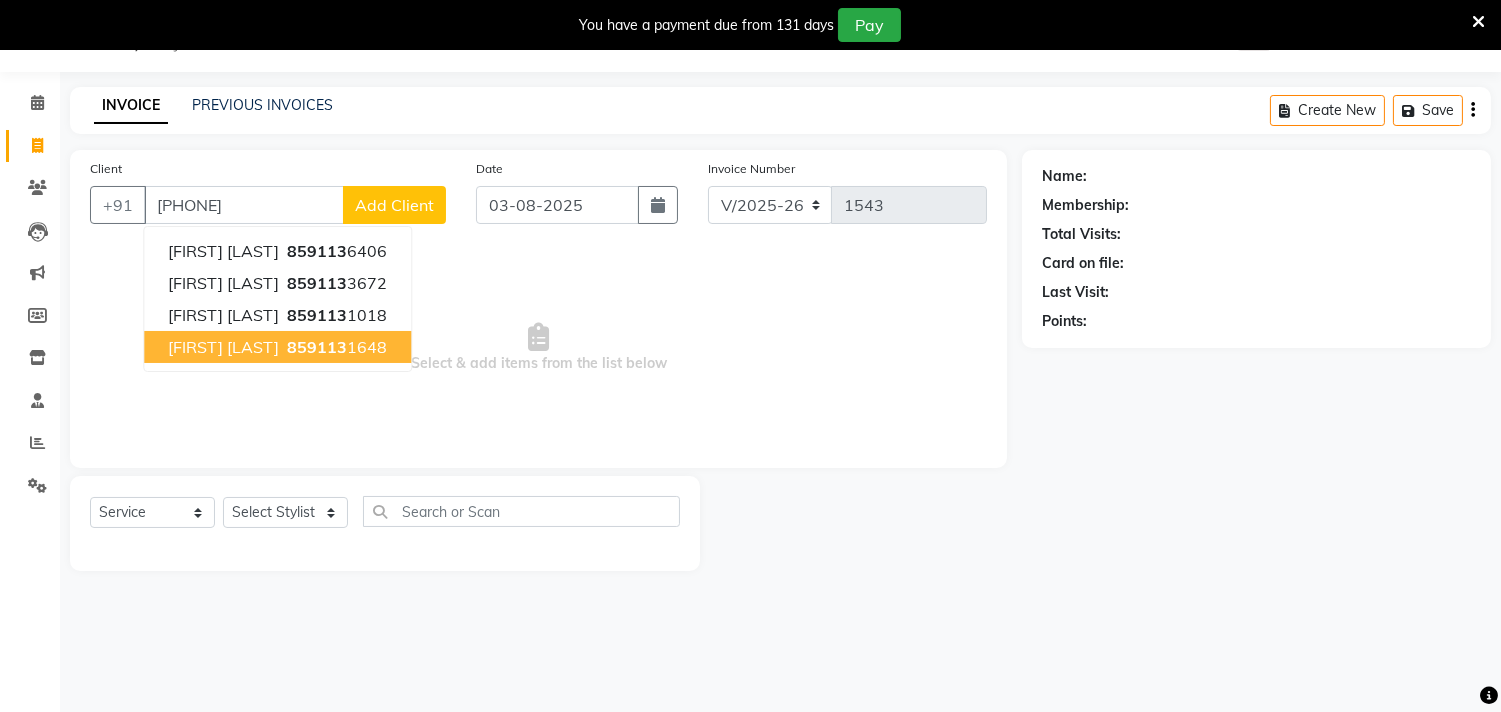 type on "8591131648" 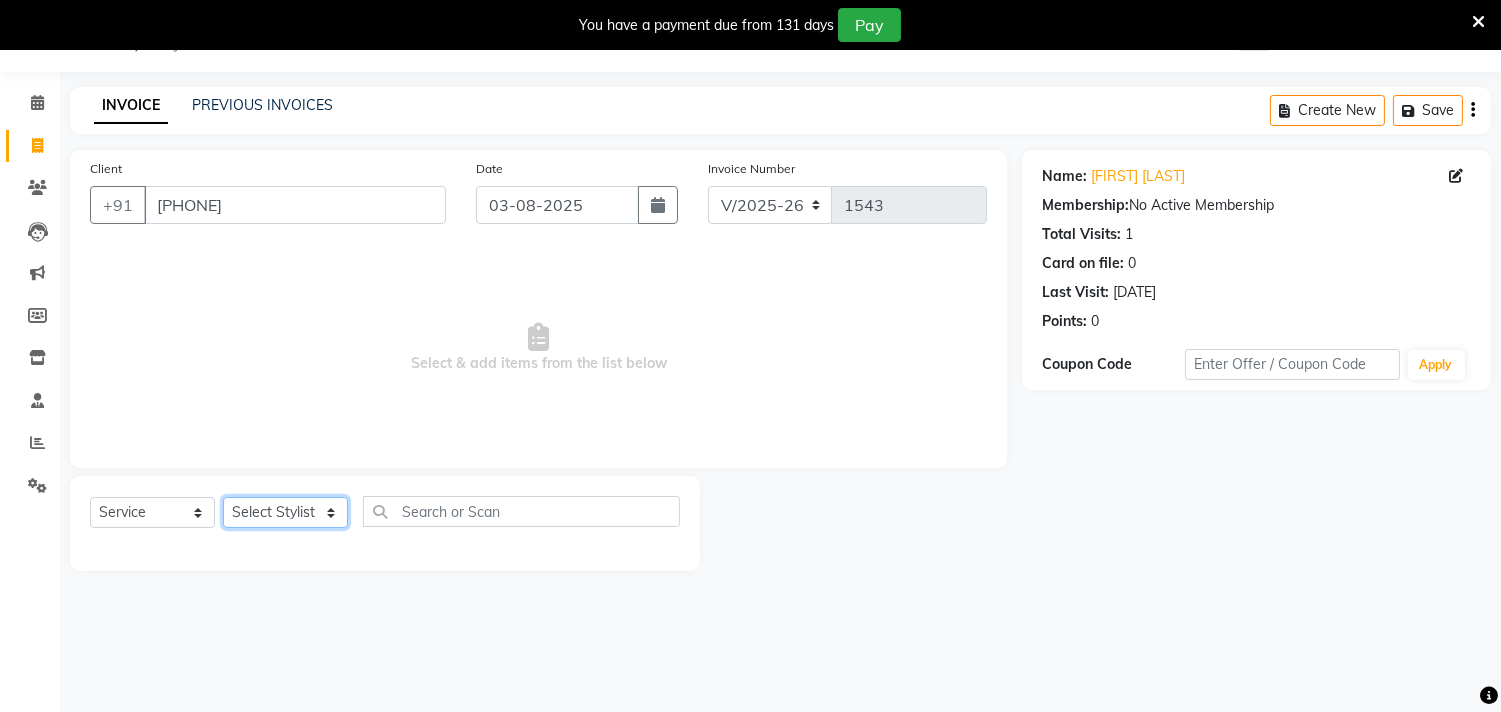 click on "Select Stylist Gita mala Sanjivani Vaishali Mam" 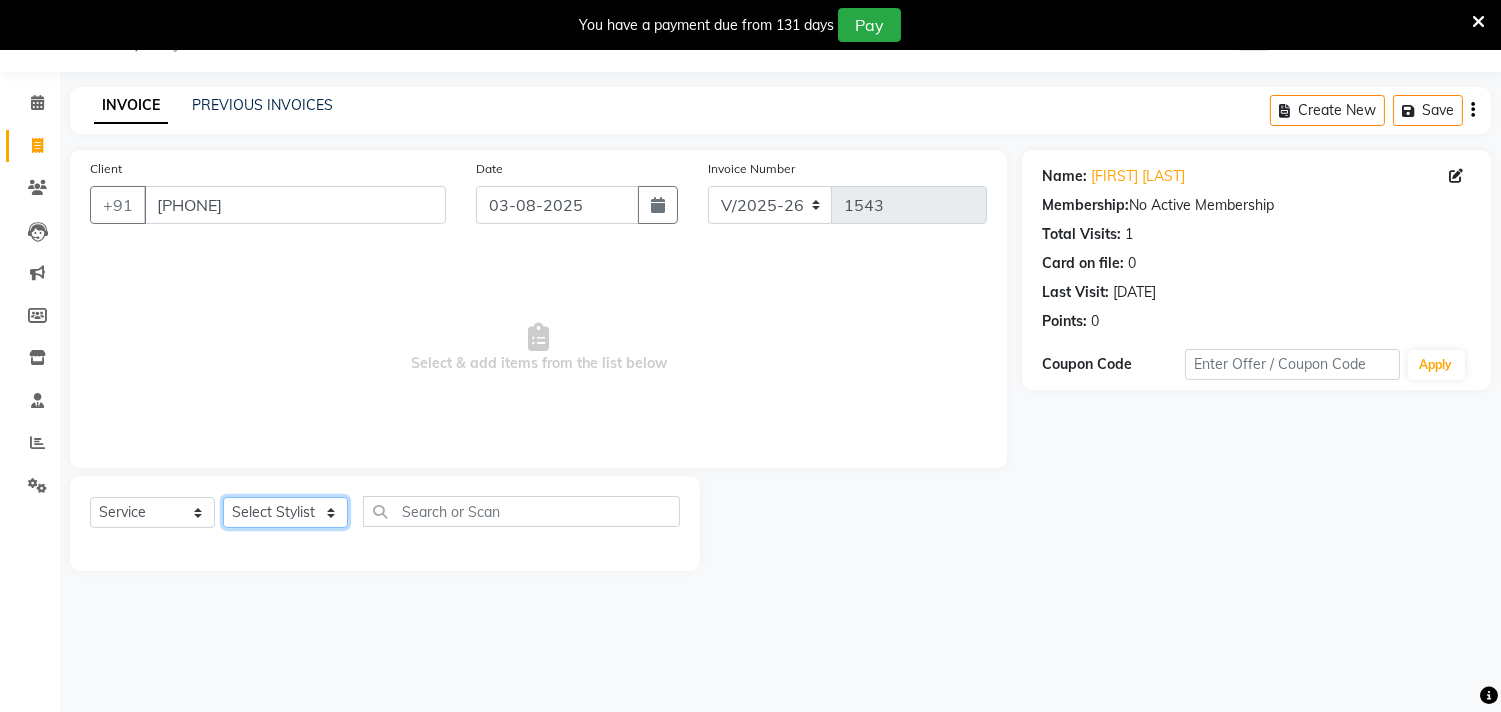 select on "35220" 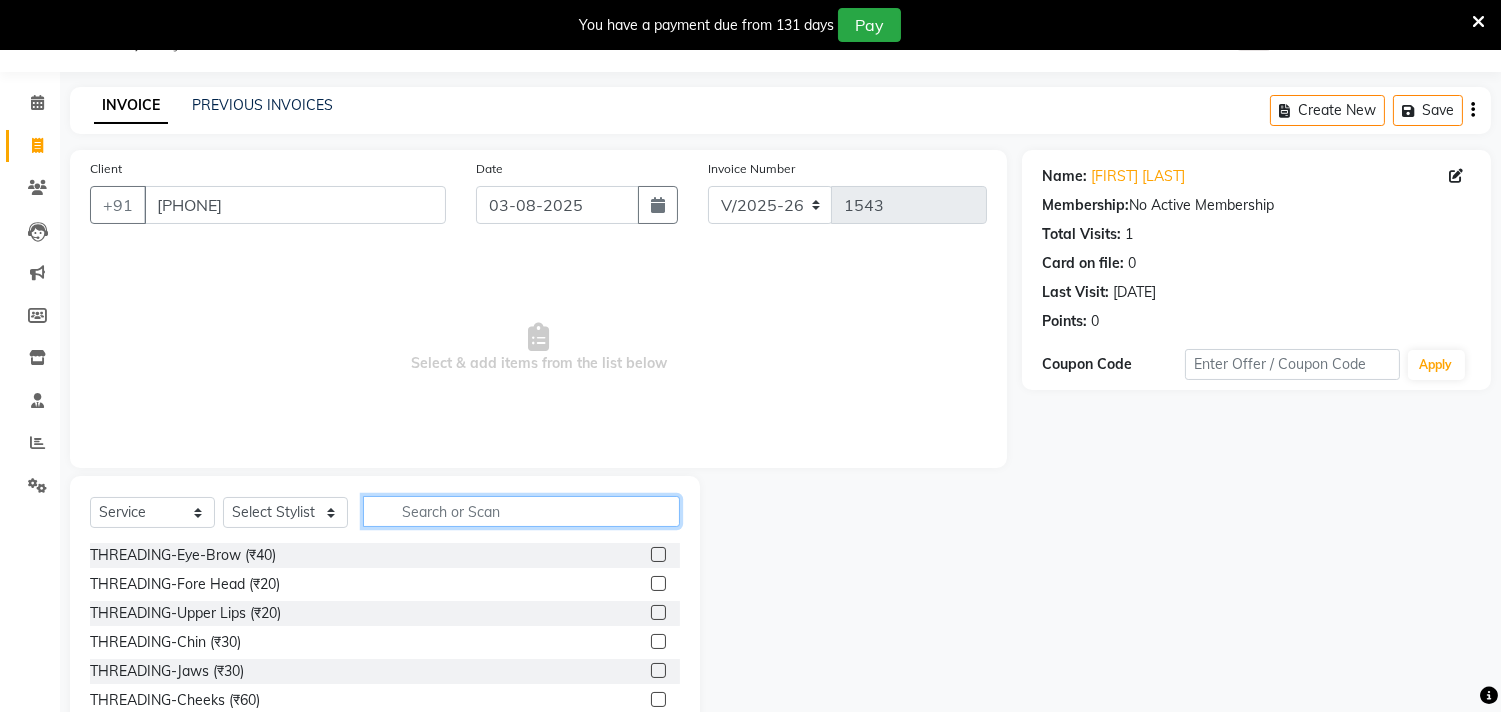 click 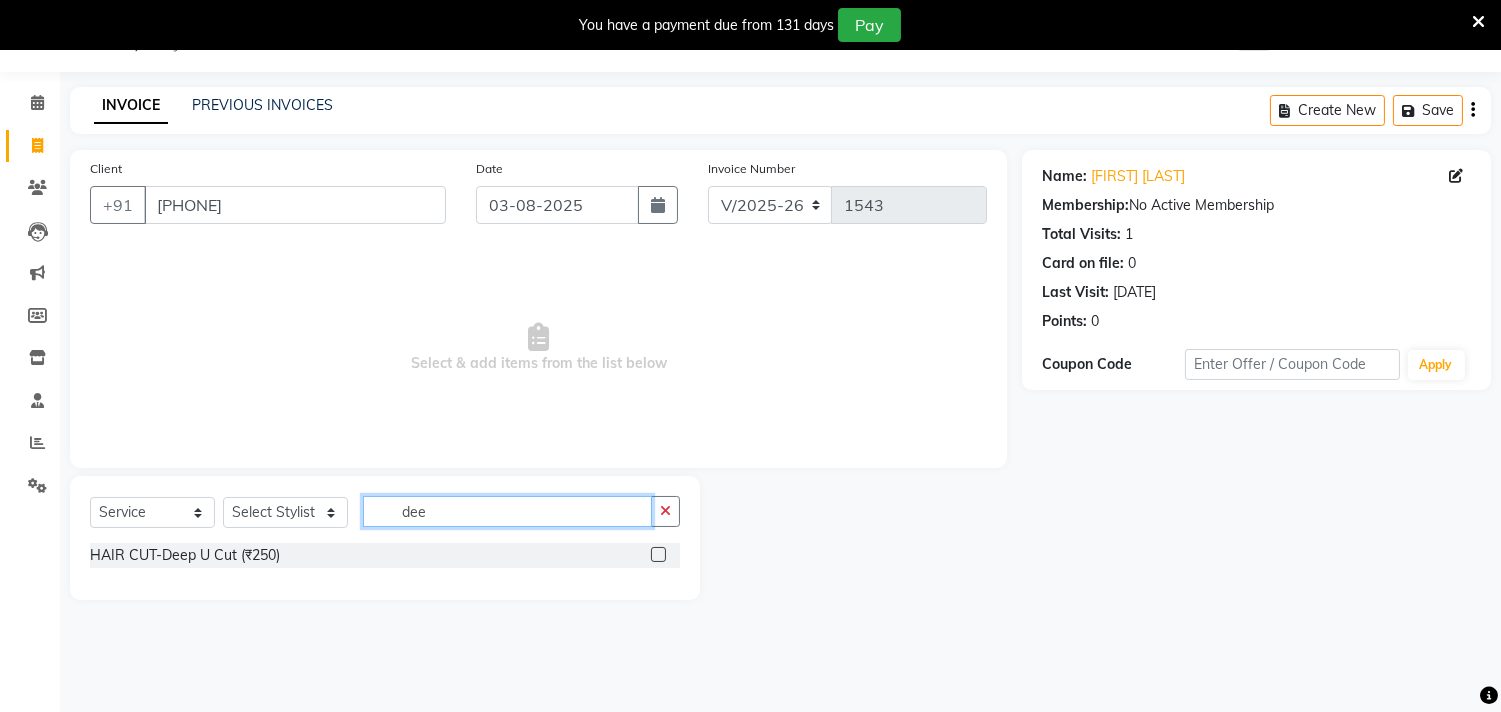 type on "dee" 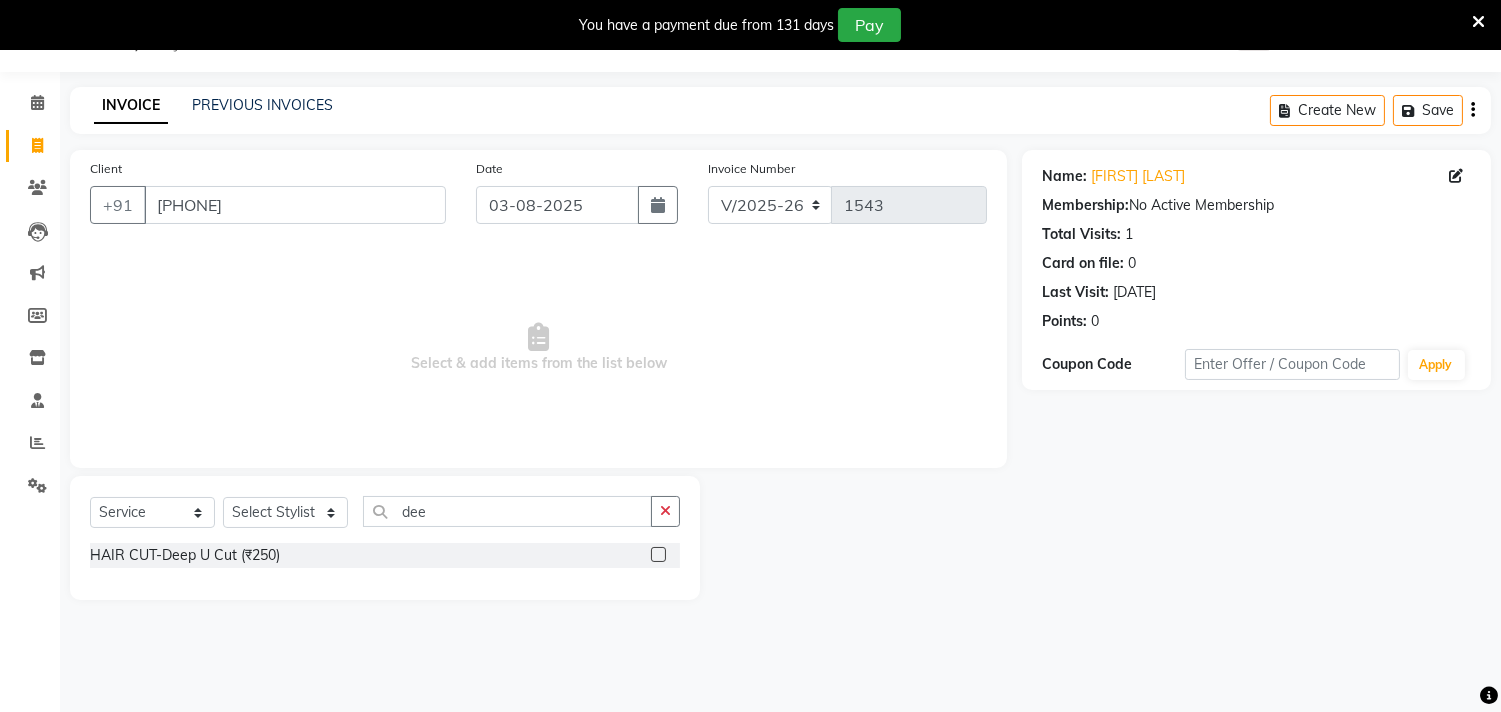 click on "HAIR CUT-Deep U Cut (₹250)" 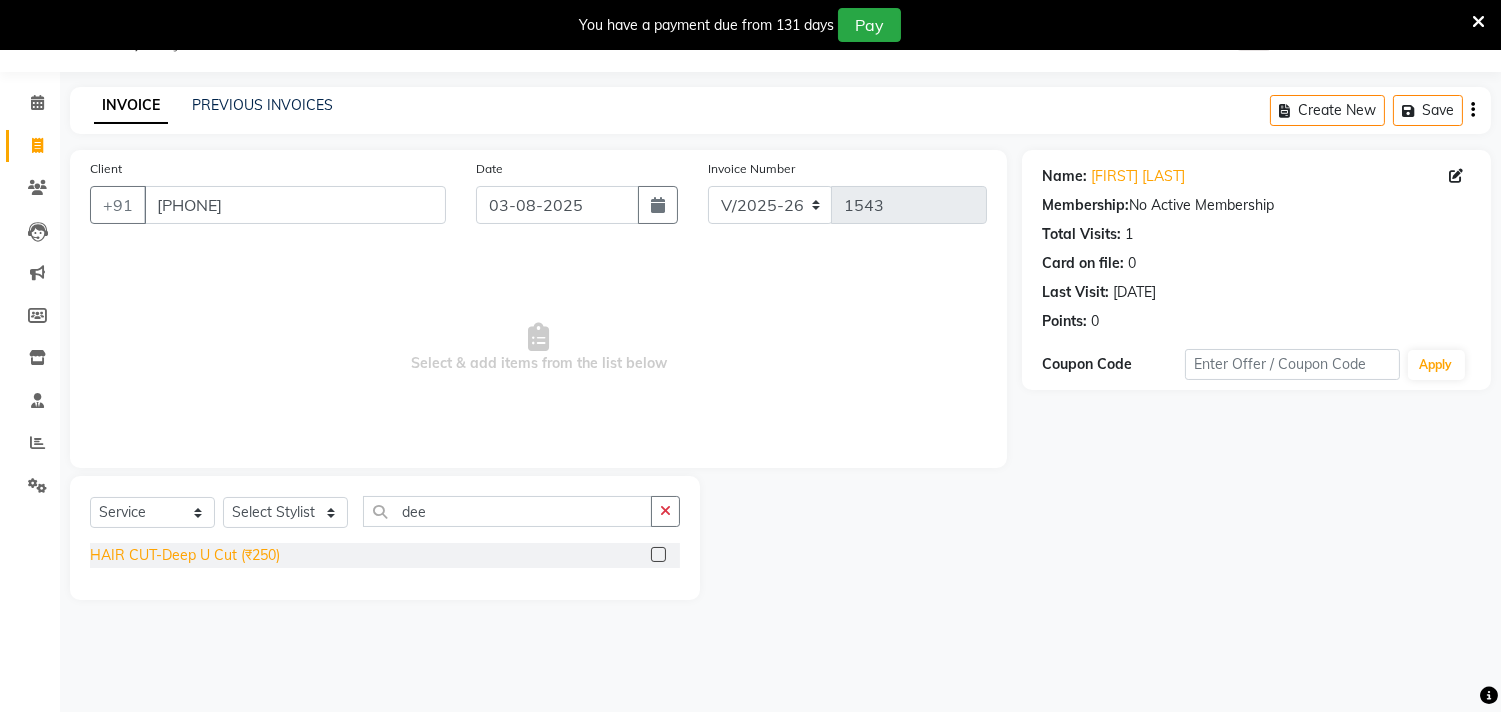 click on "HAIR CUT-Deep U Cut (₹250)" 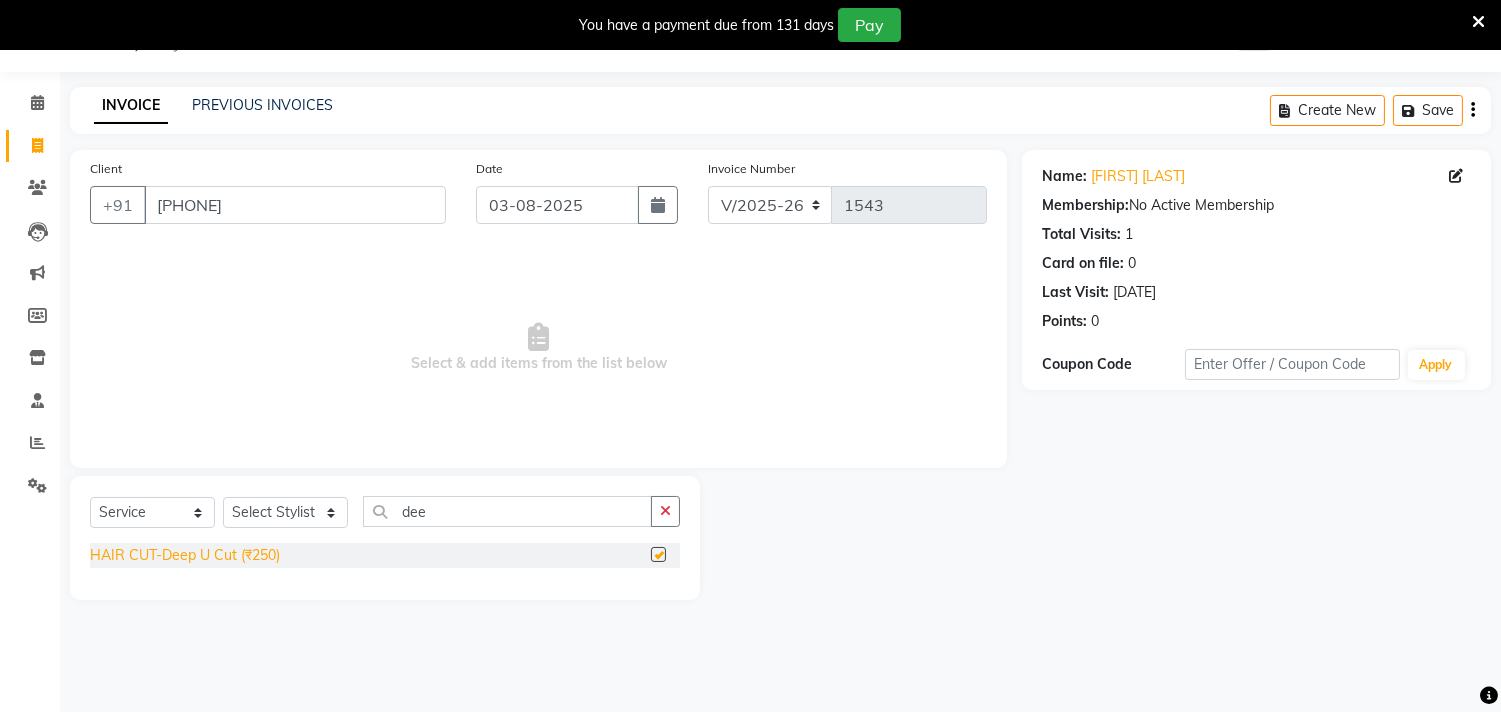 checkbox on "false" 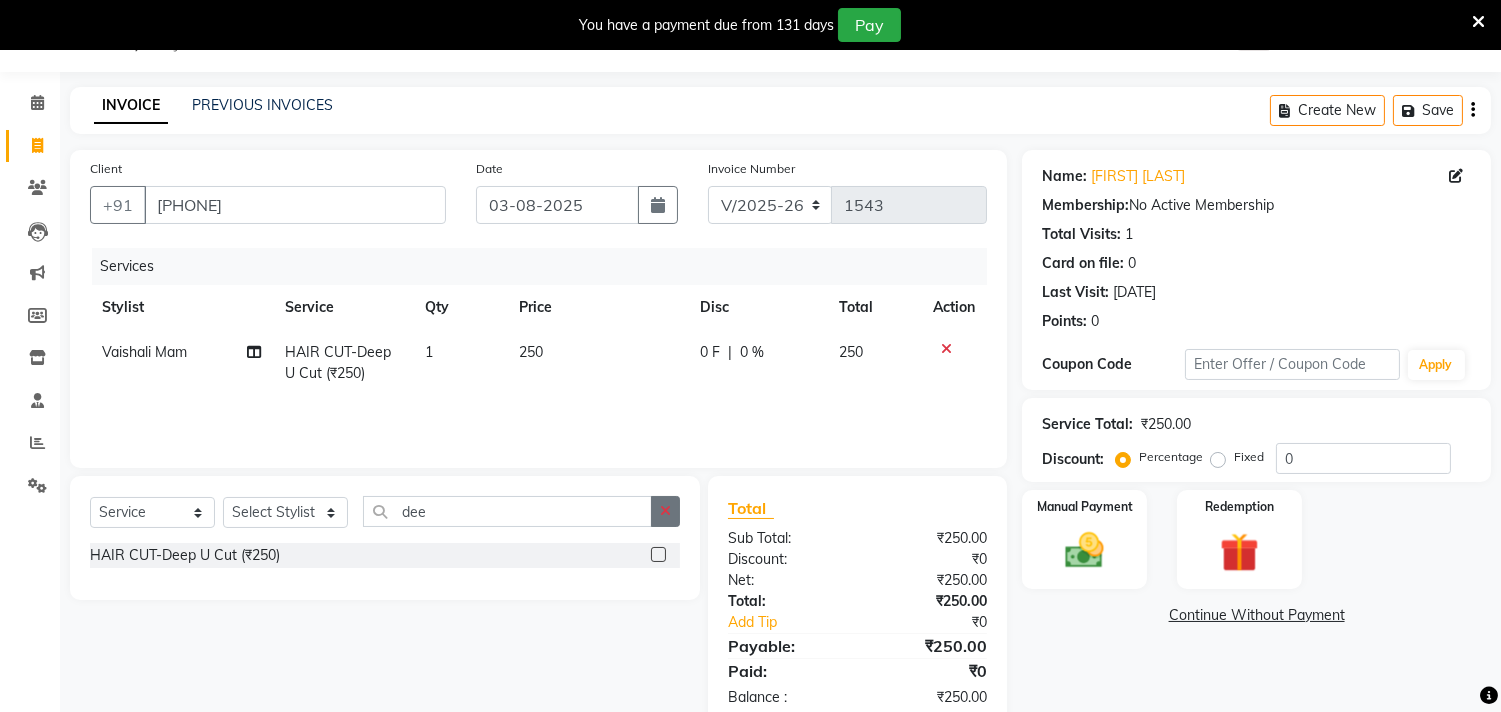 click 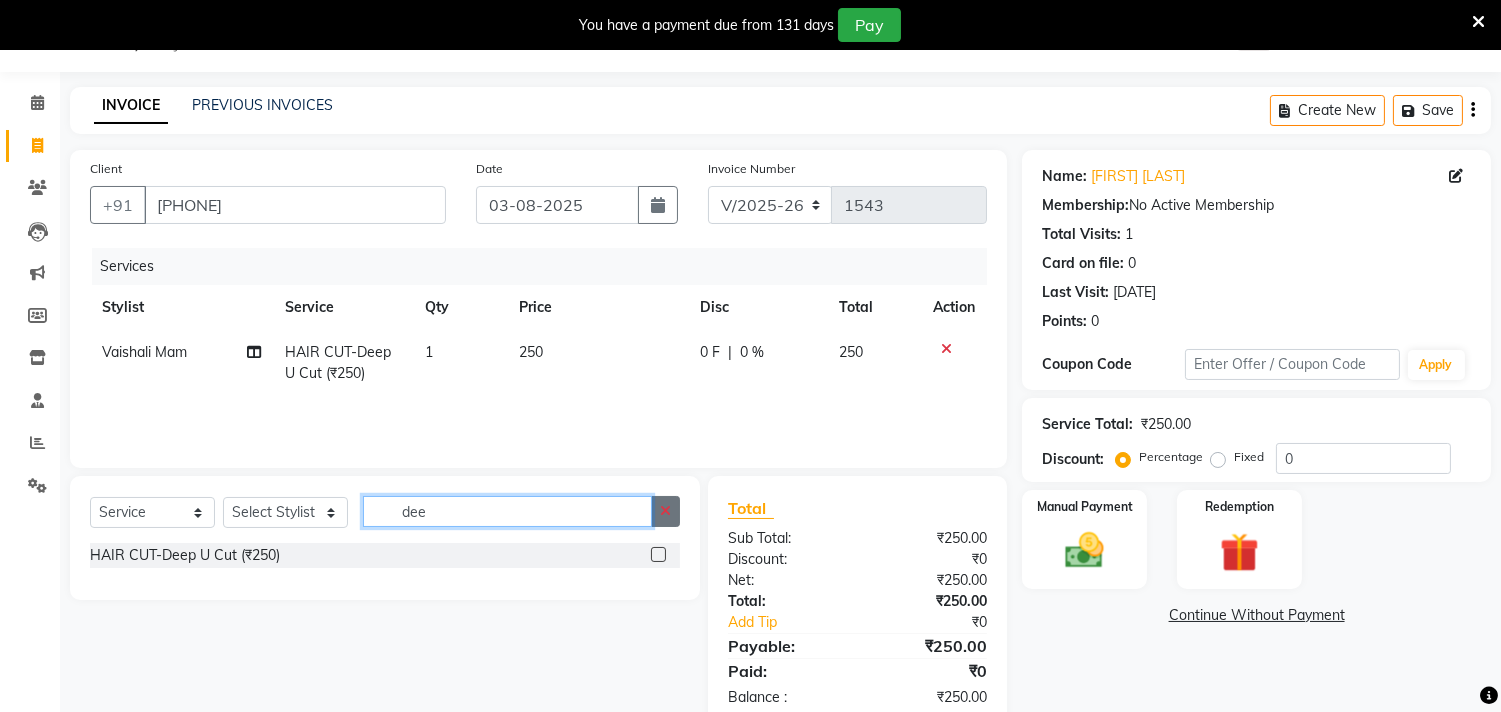 type 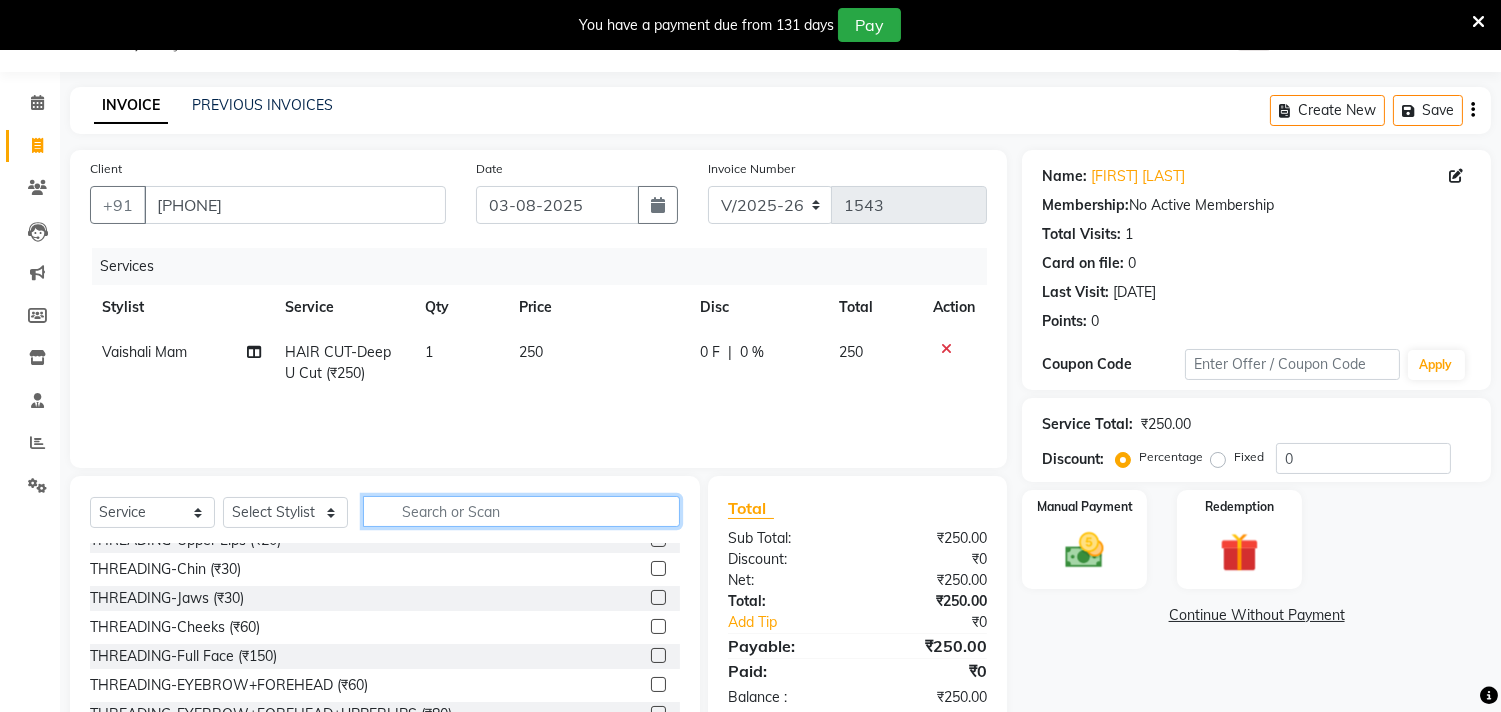 scroll, scrollTop: 111, scrollLeft: 0, axis: vertical 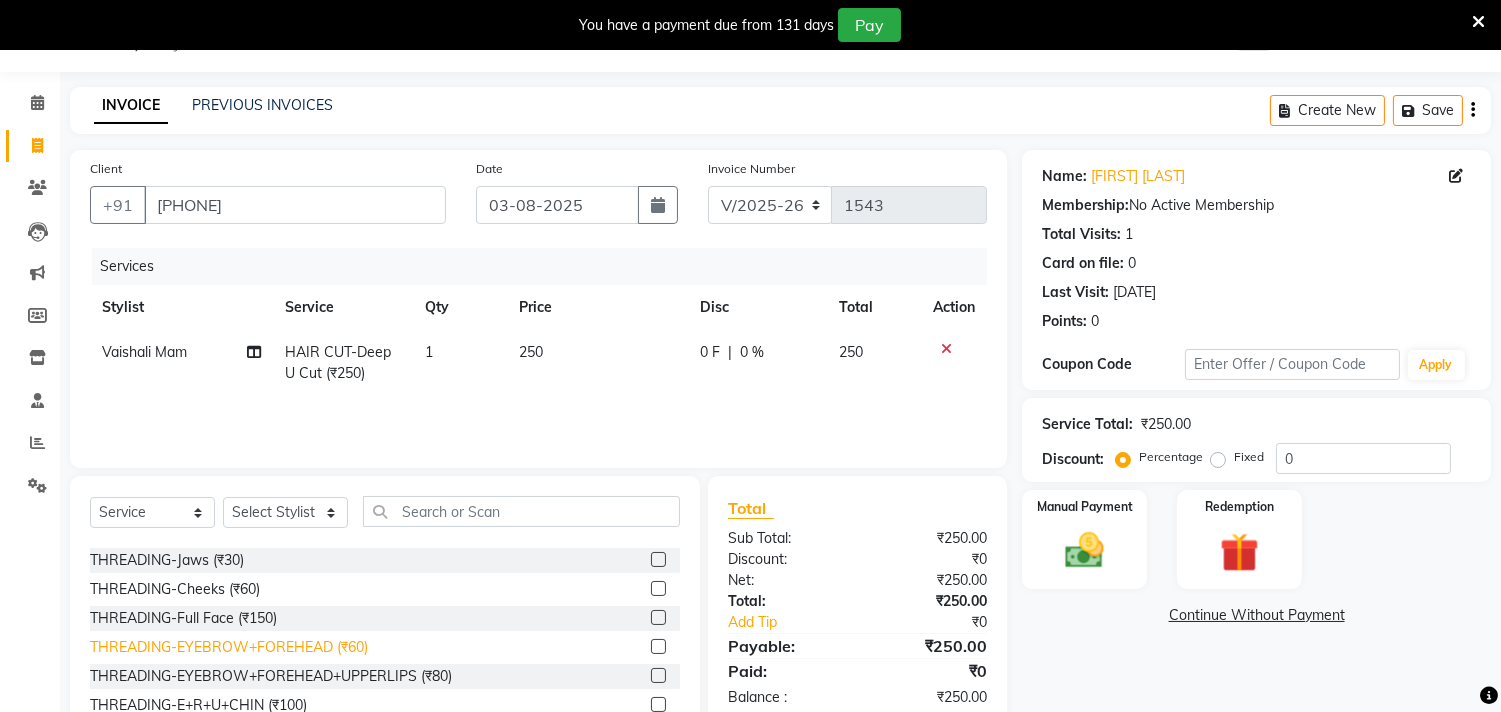 click on "THREADING-EYEBROW+FOREHEAD (₹60)" 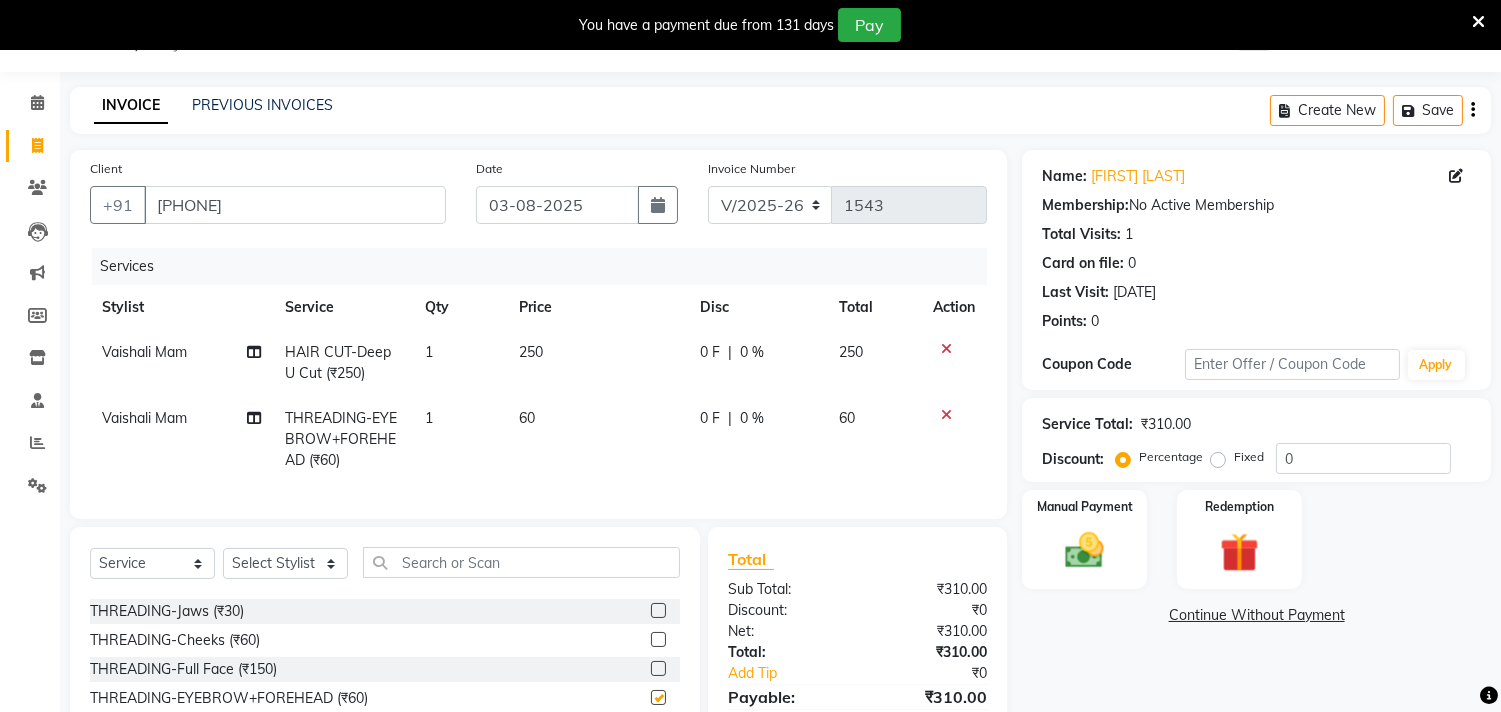 checkbox on "false" 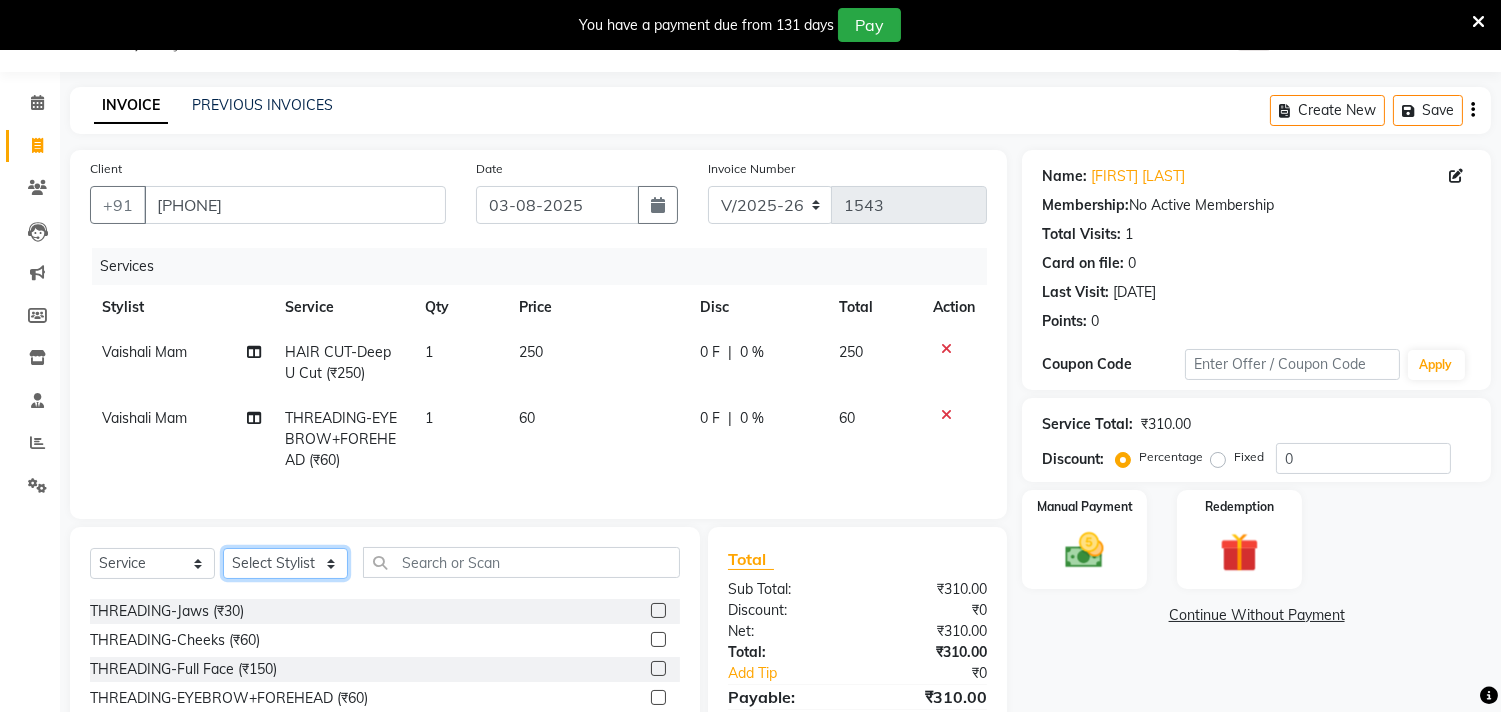 click on "Select Stylist Gita mala Sanjivani Vaishali Mam" 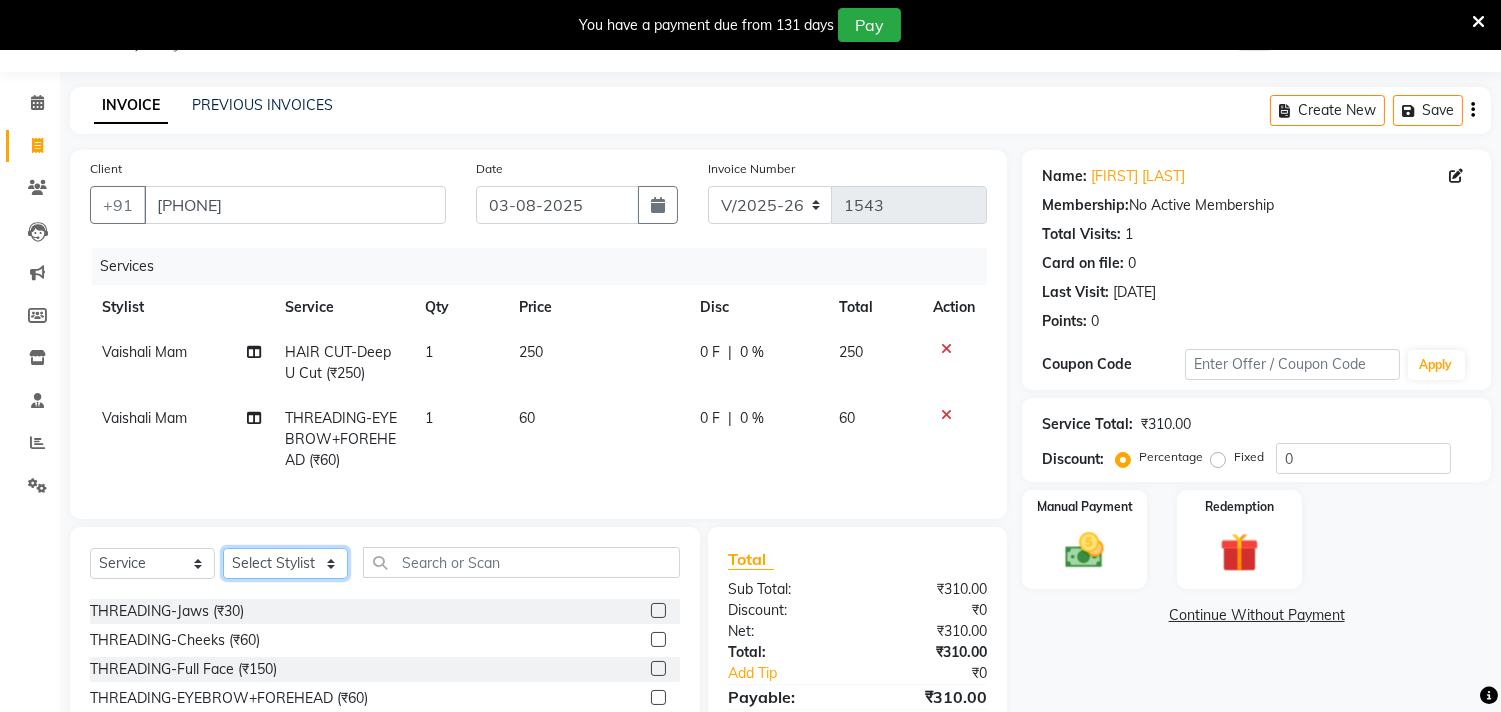 select on "35109" 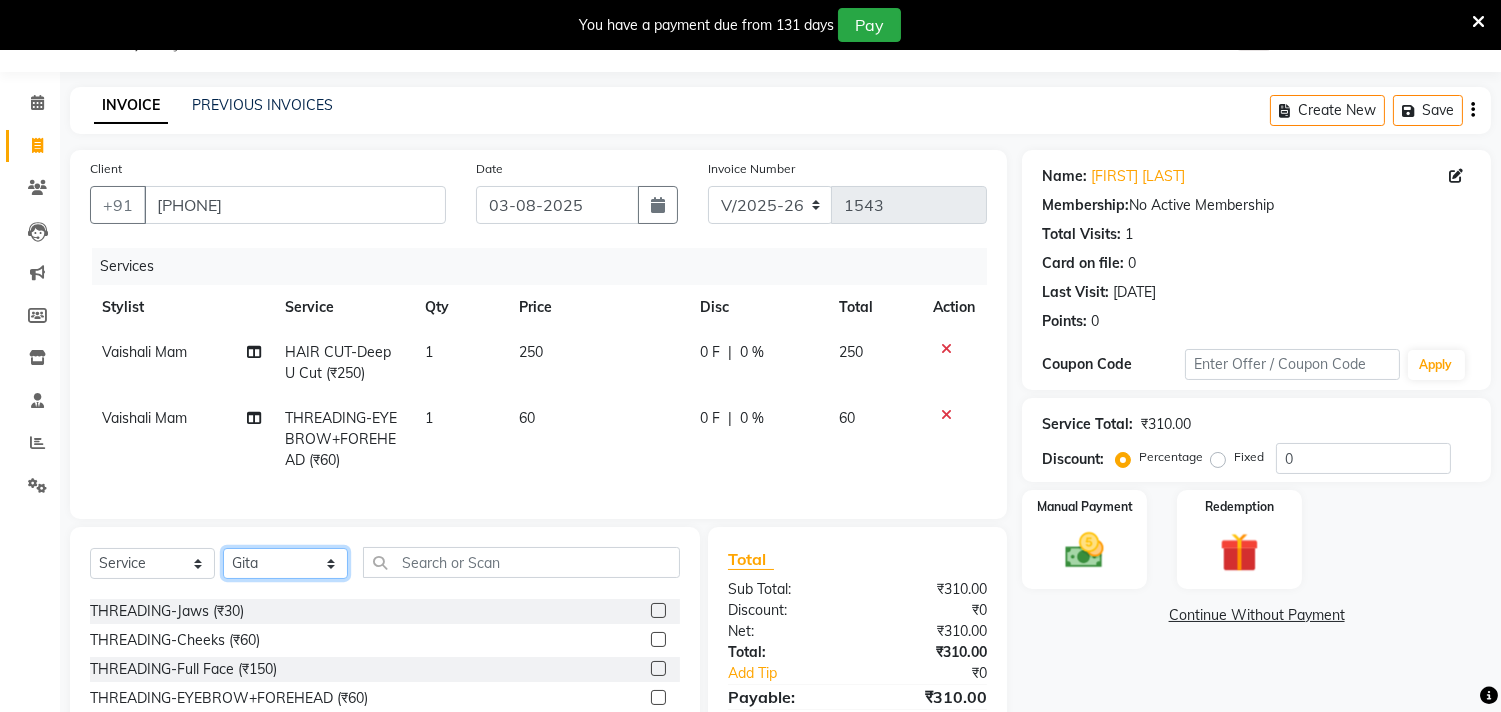 click on "Select Stylist Gita mala Sanjivani Vaishali Mam" 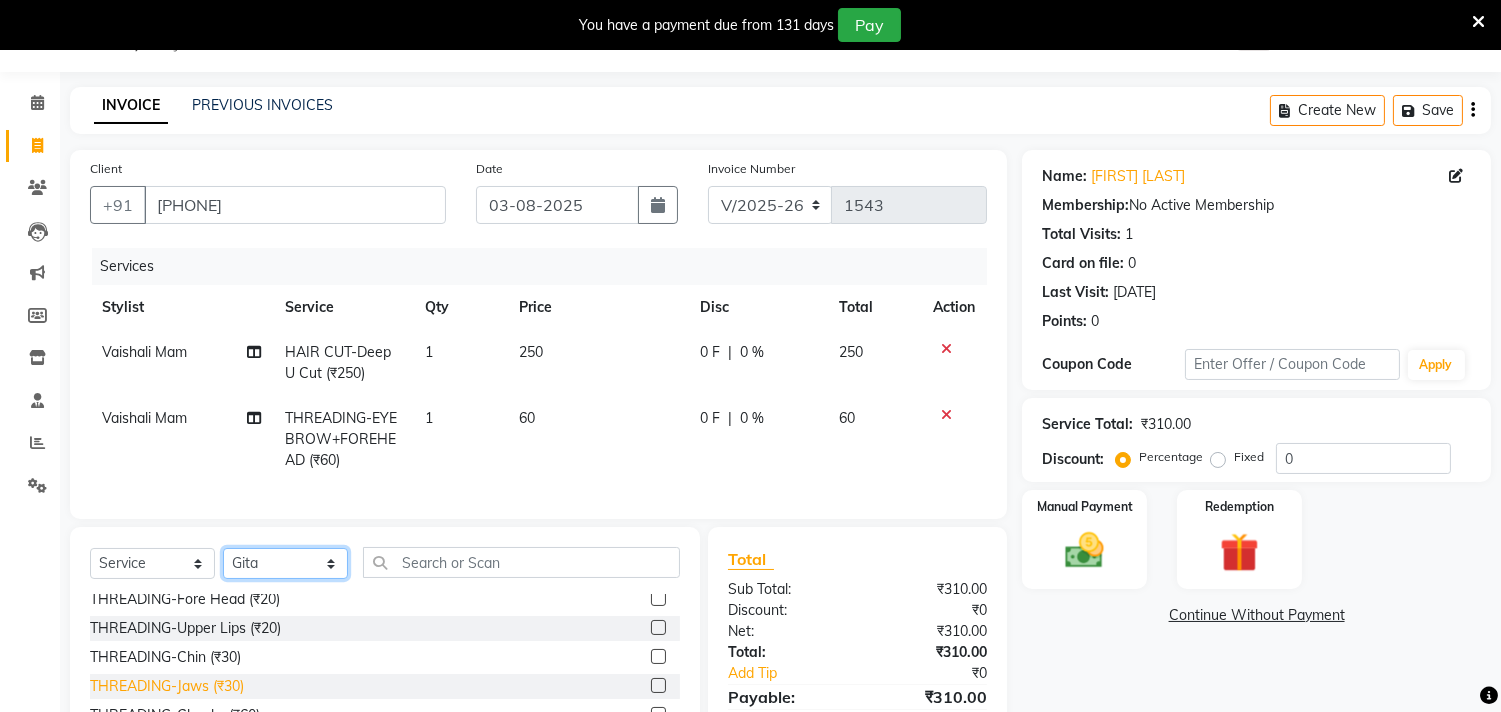 scroll, scrollTop: 0, scrollLeft: 0, axis: both 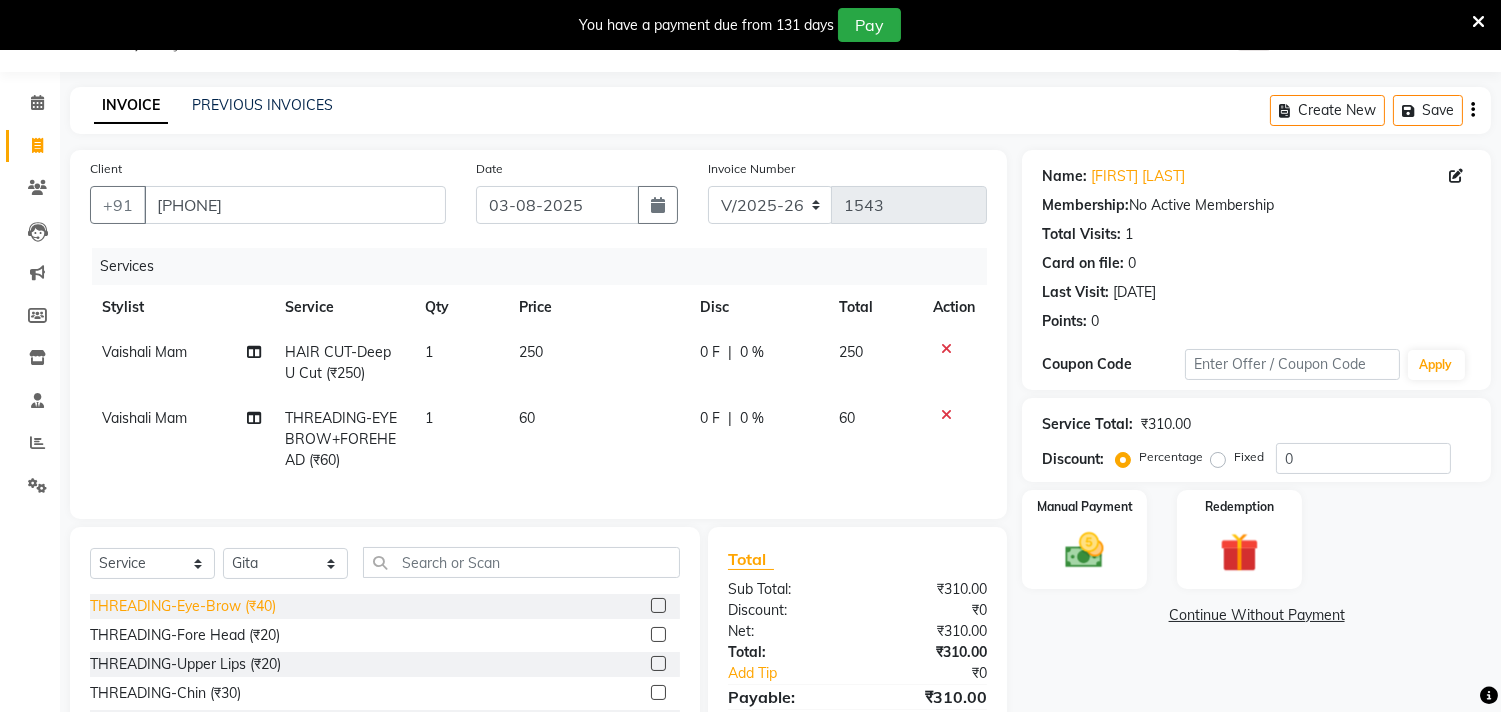 click on "THREADING-Eye-Brow (₹40)" 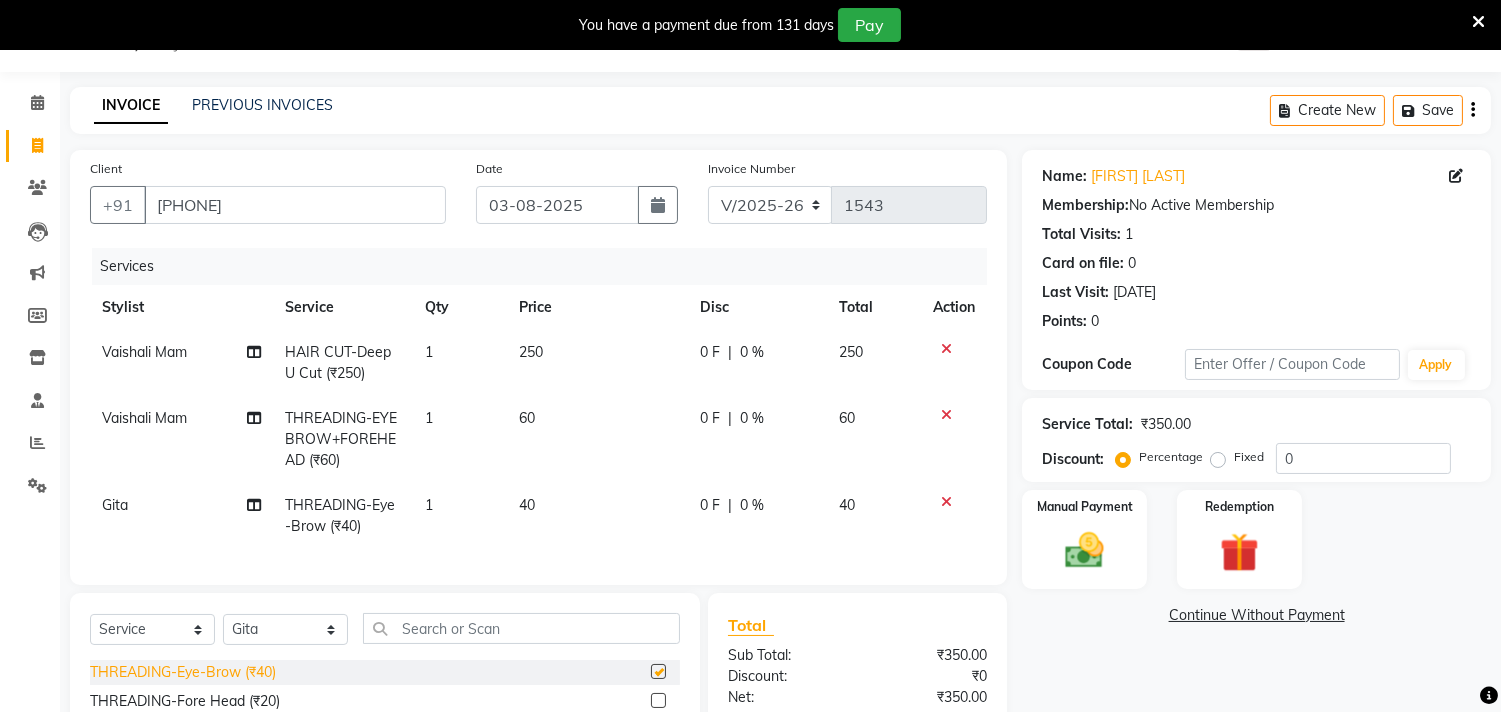 checkbox on "false" 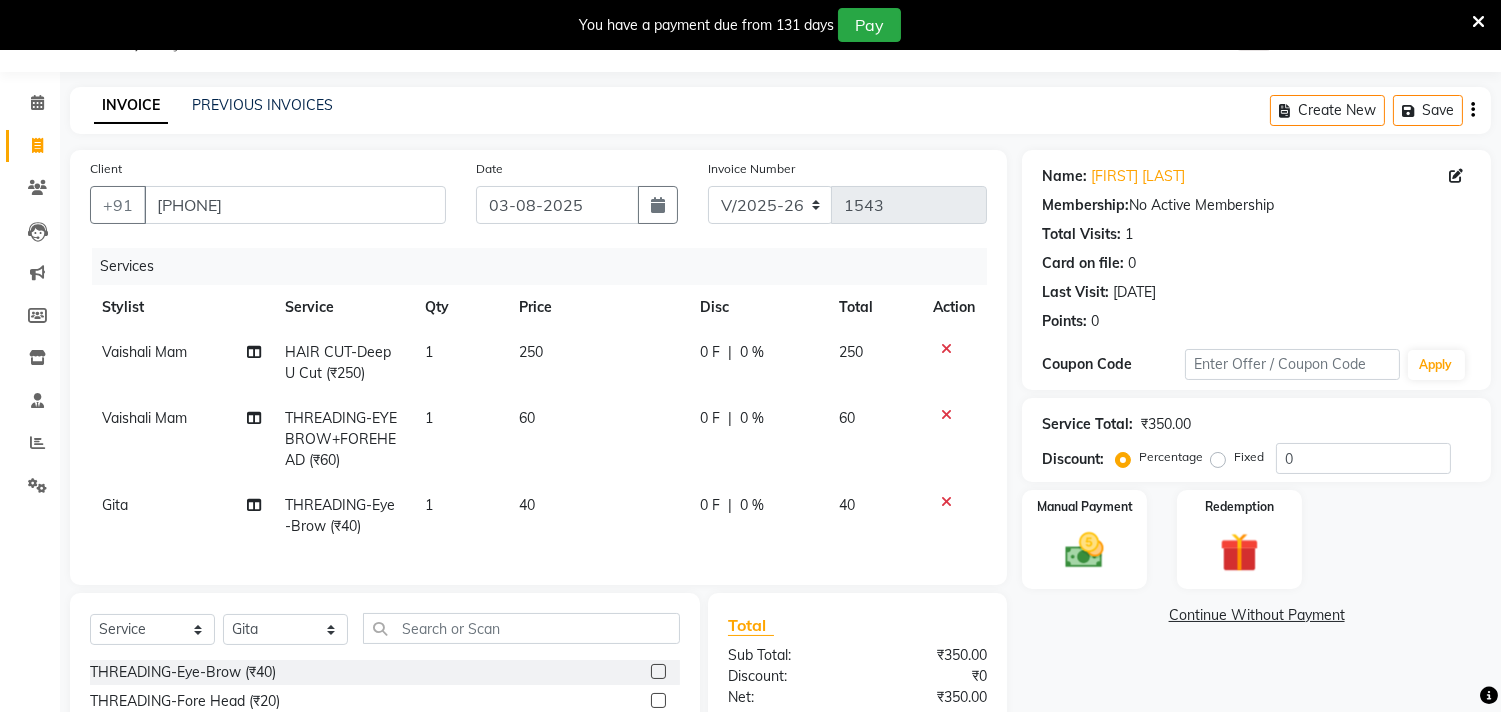 scroll, scrollTop: 272, scrollLeft: 0, axis: vertical 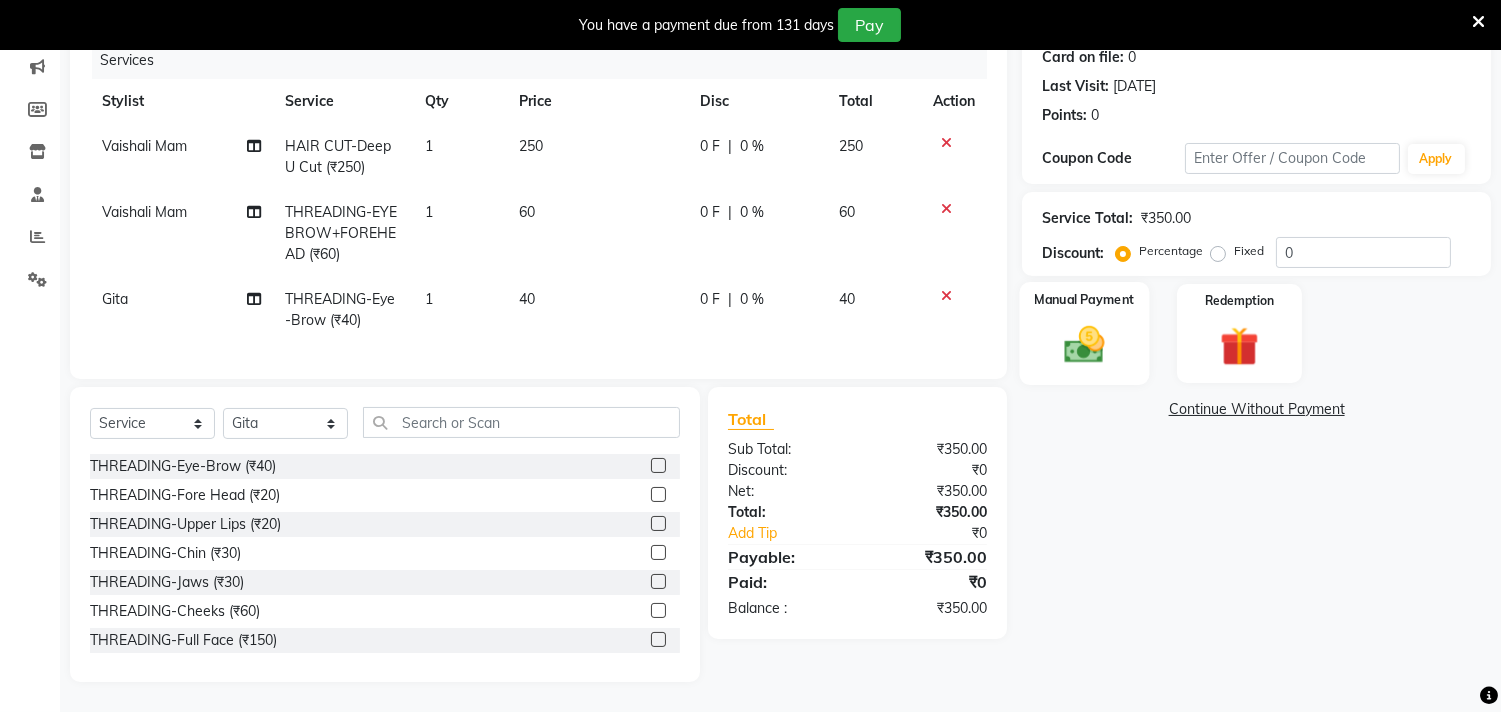 click 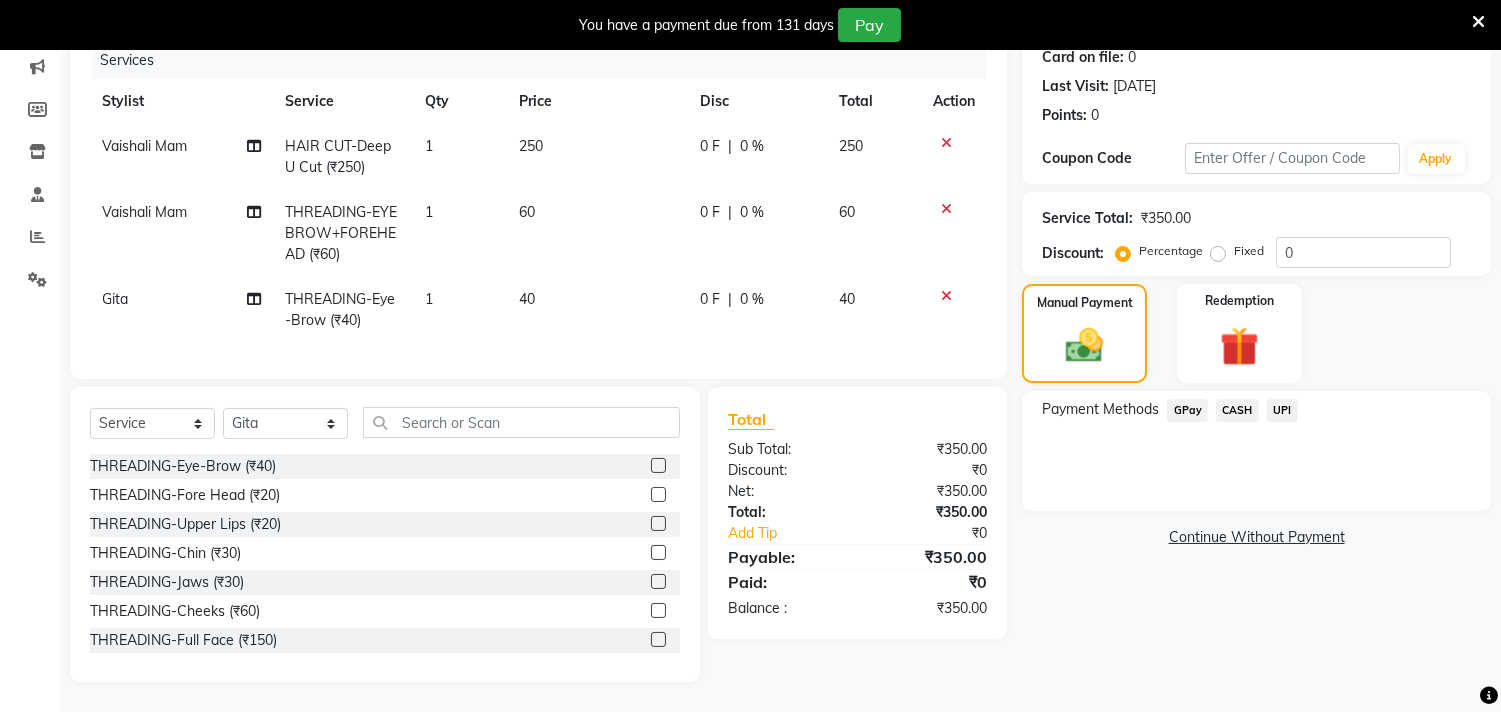 click on "GPay" 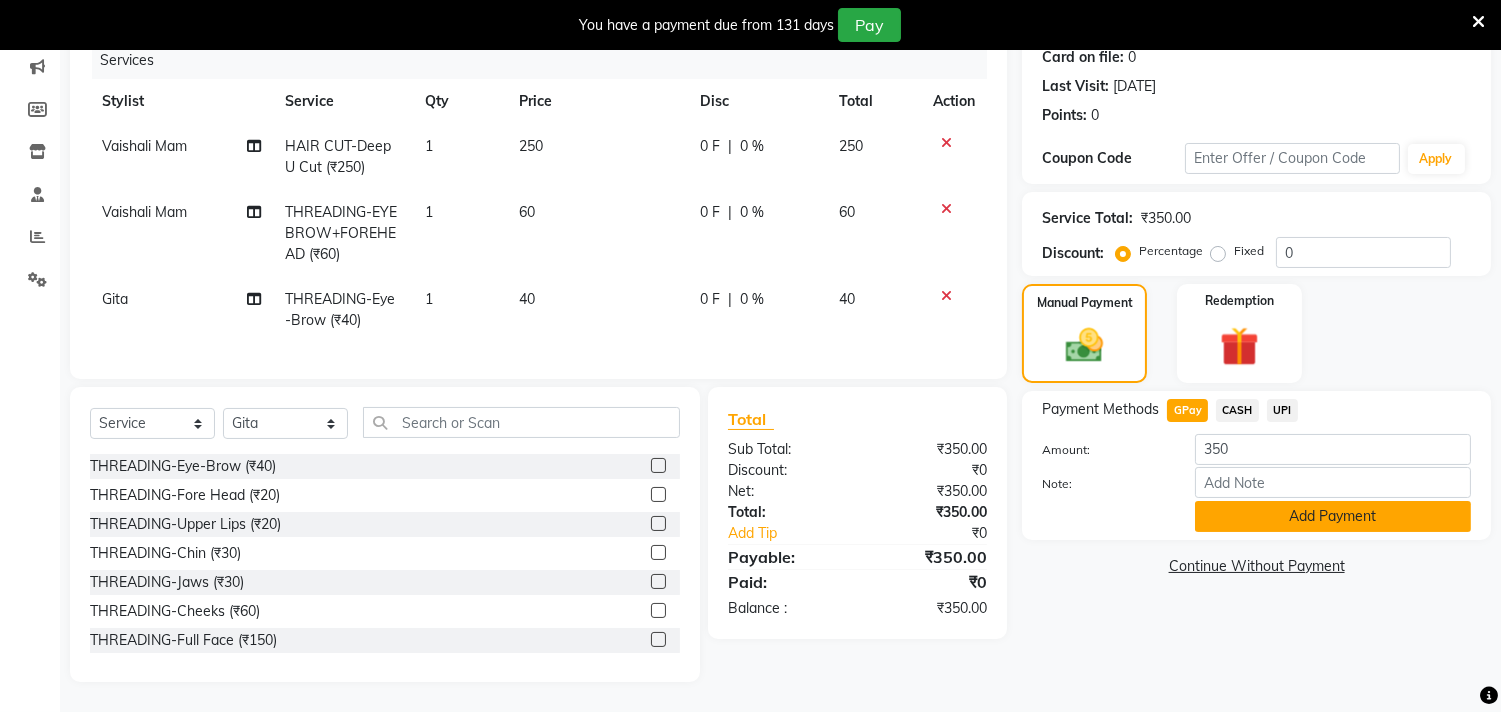 click on "Add Payment" 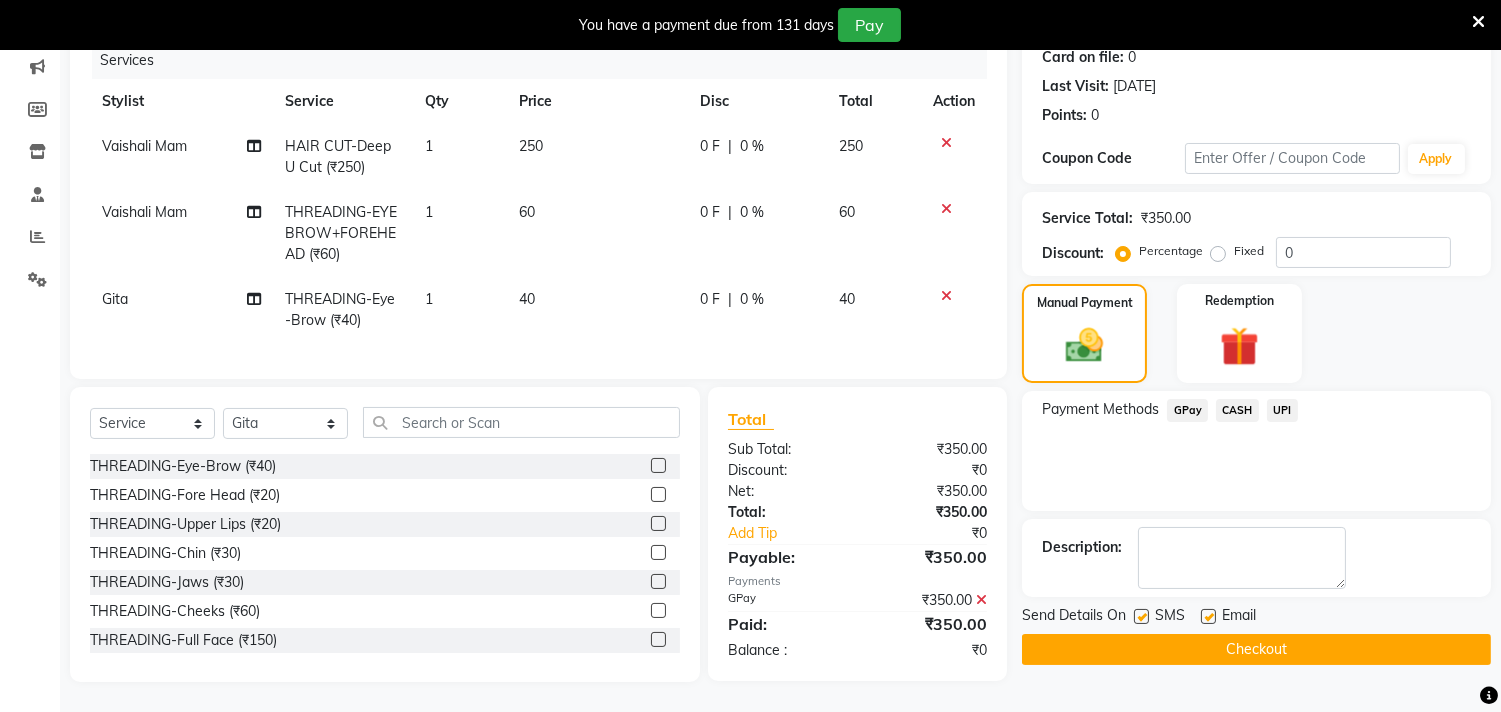 click on "Checkout" 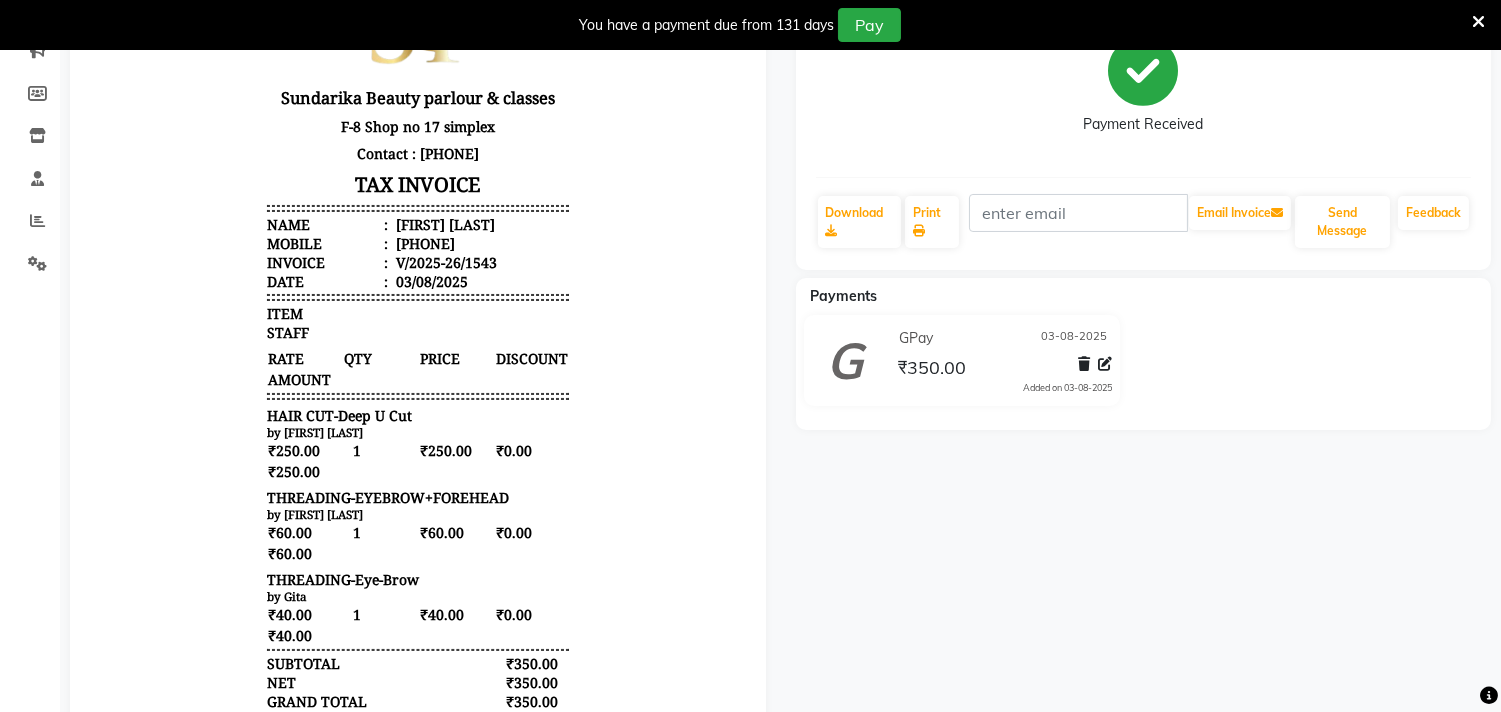 scroll, scrollTop: 0, scrollLeft: 0, axis: both 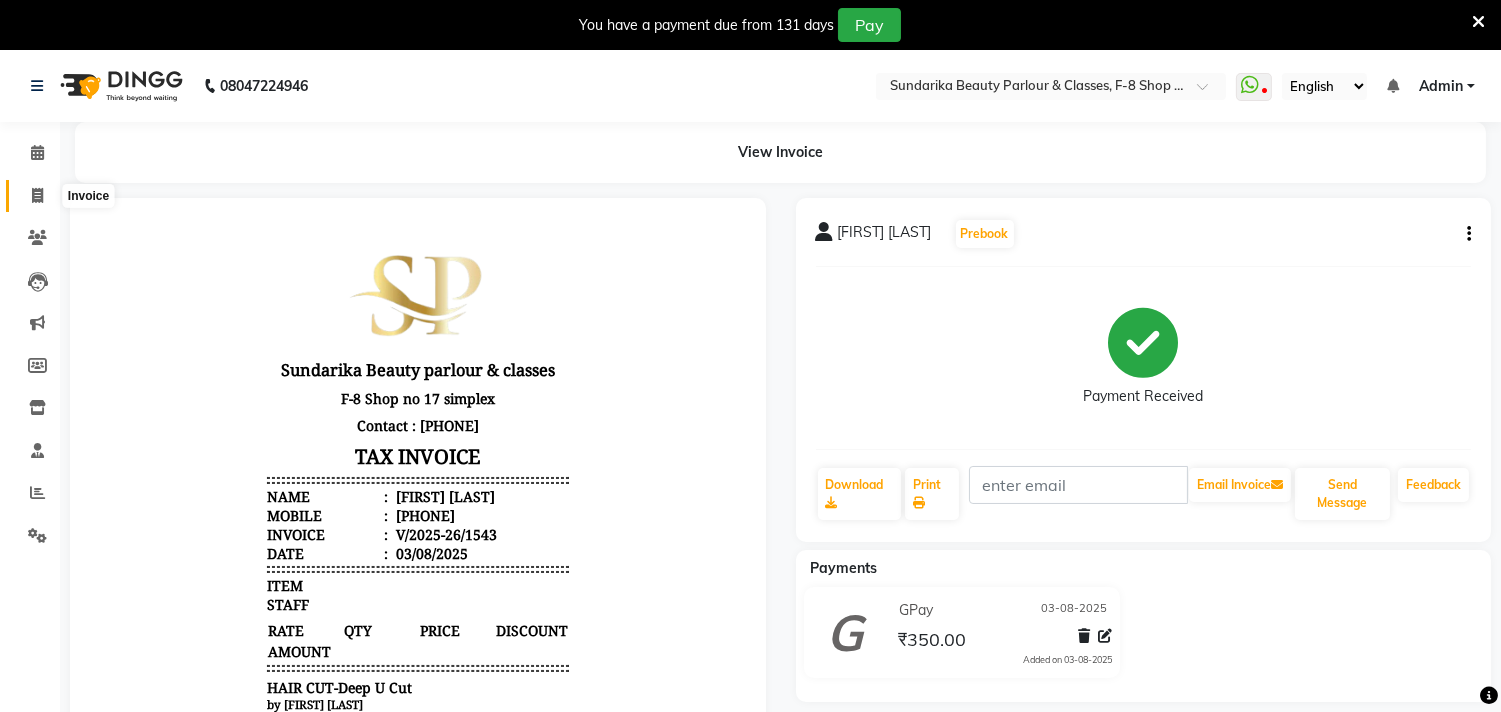 click 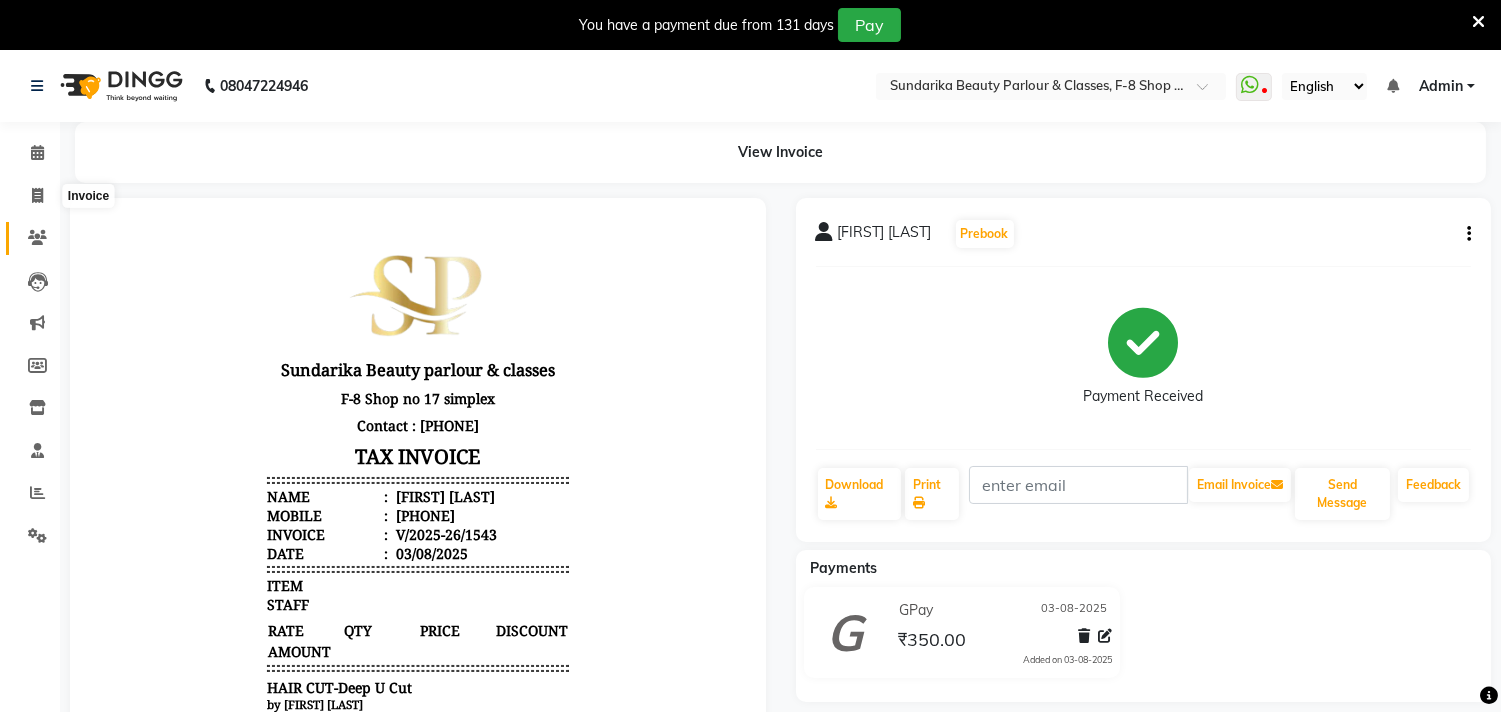 select on "service" 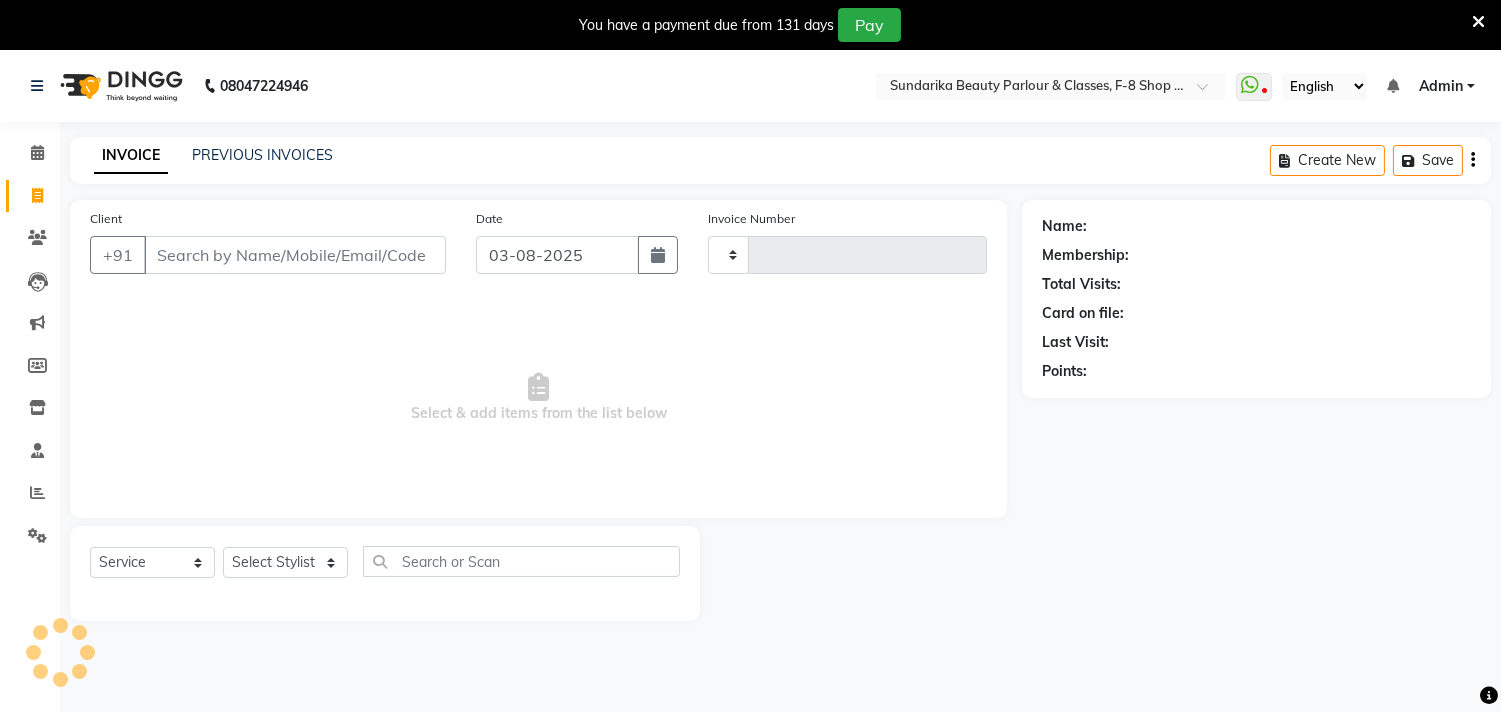 scroll, scrollTop: 50, scrollLeft: 0, axis: vertical 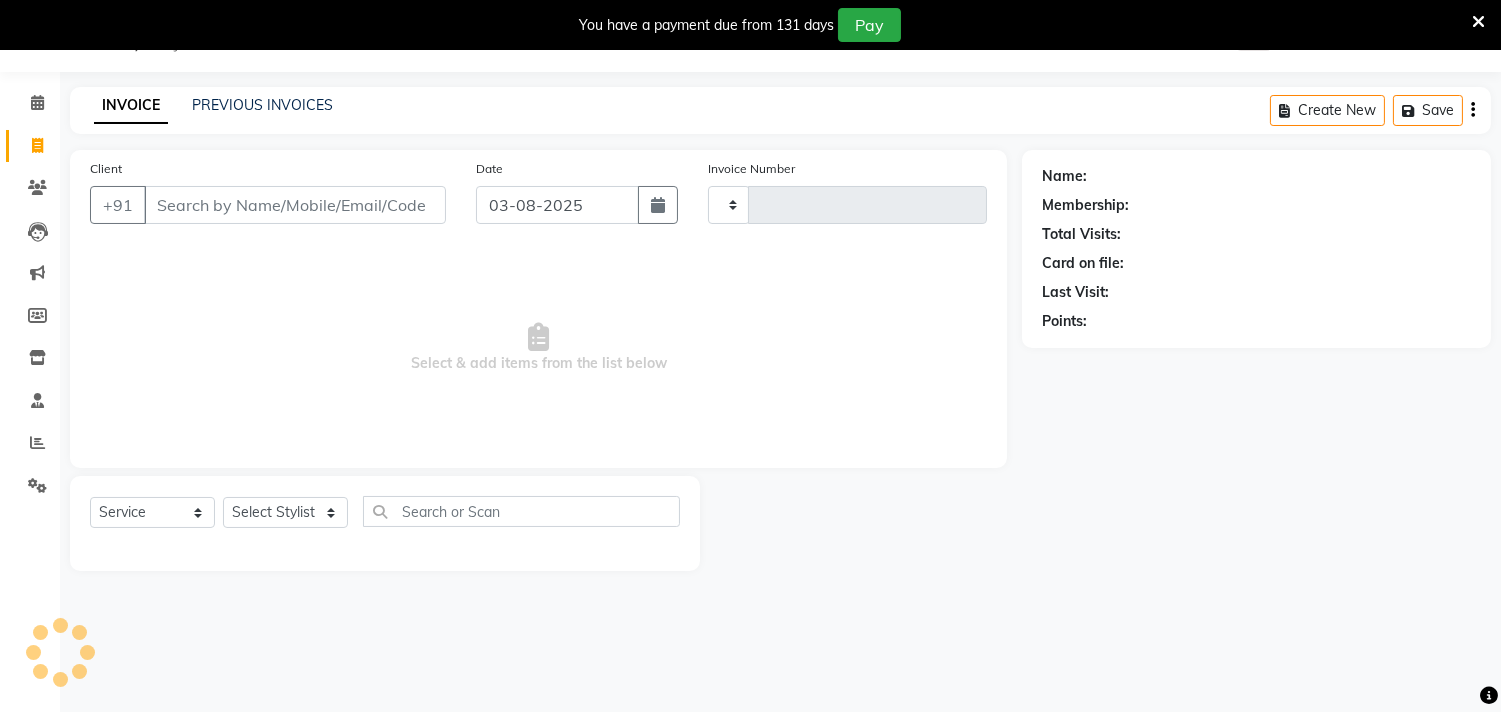 click on "PREVIOUS INVOICES" 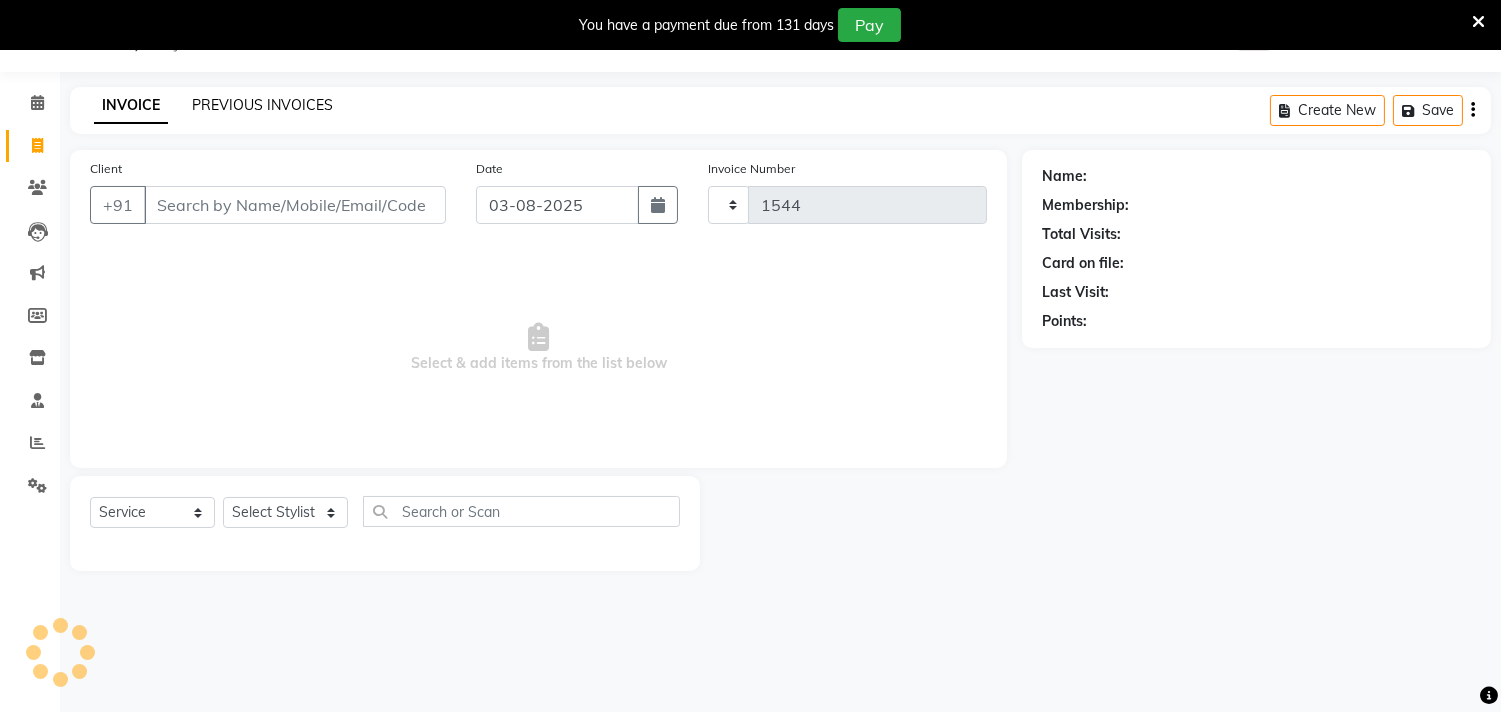 select on "5341" 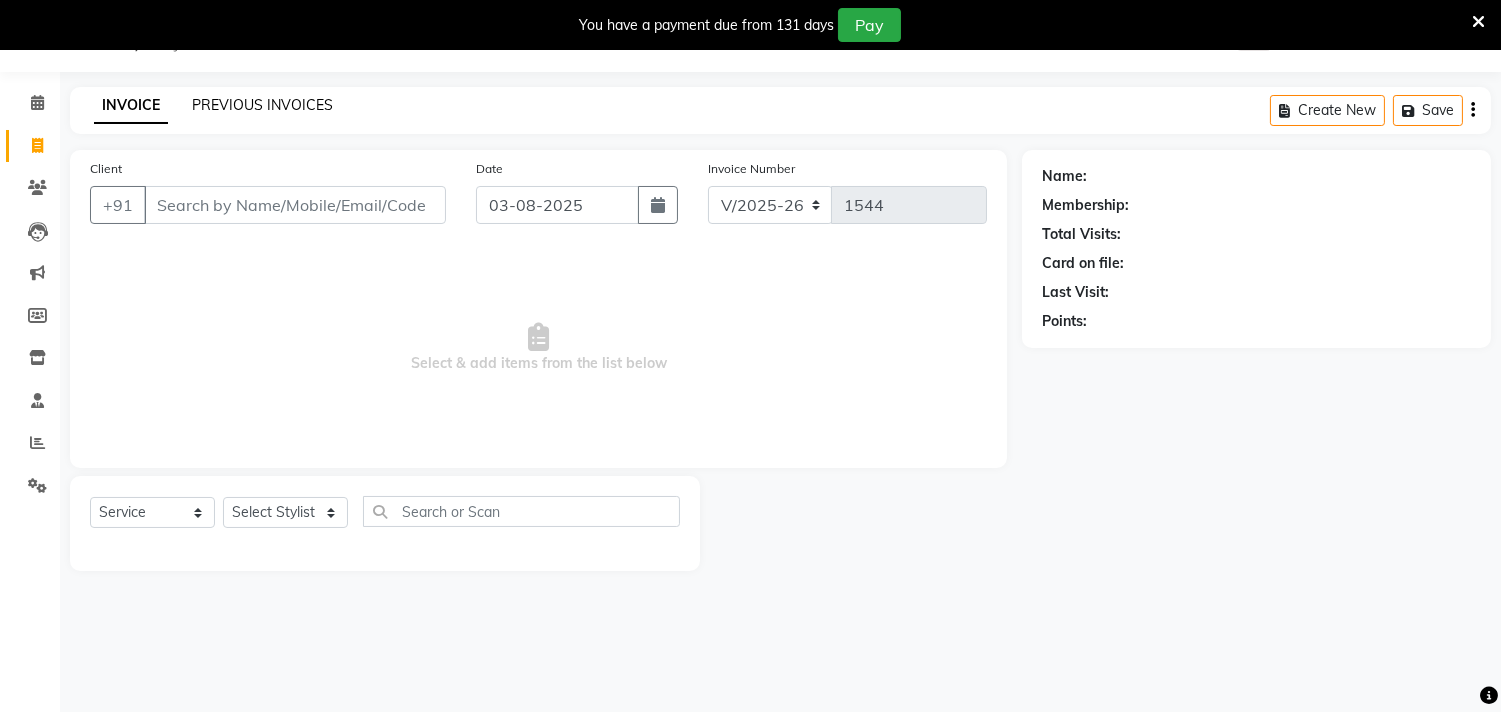 click on "PREVIOUS INVOICES" 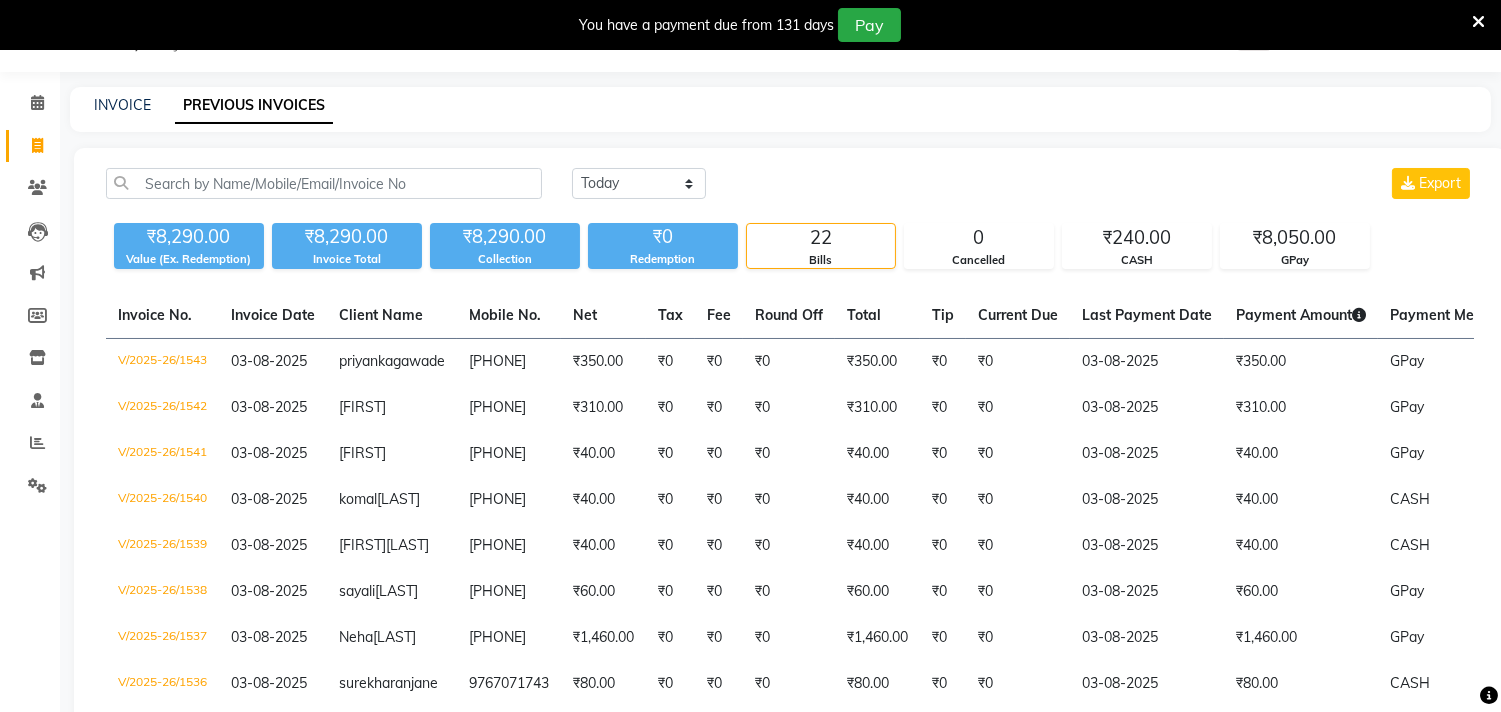 scroll, scrollTop: 161, scrollLeft: 0, axis: vertical 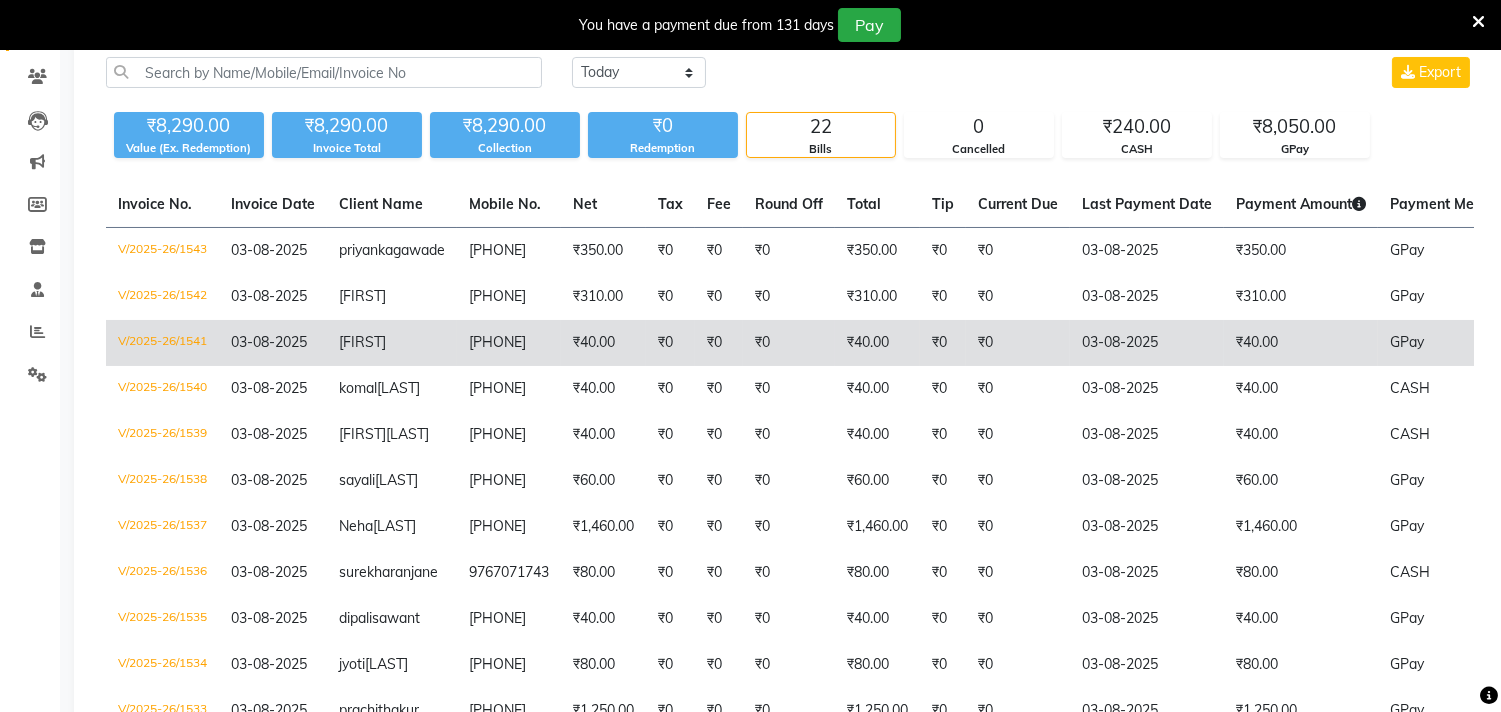 click on "03-08-2025" 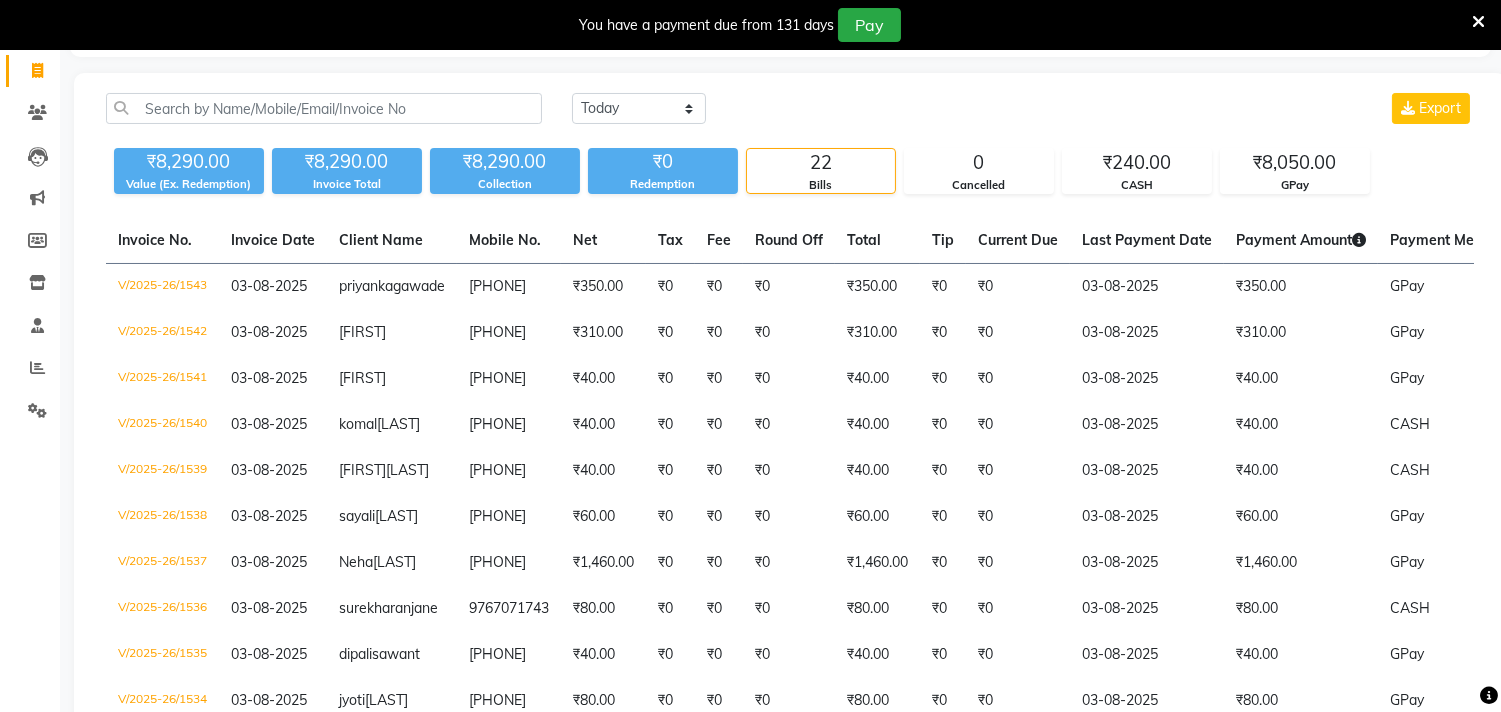 scroll, scrollTop: 222, scrollLeft: 0, axis: vertical 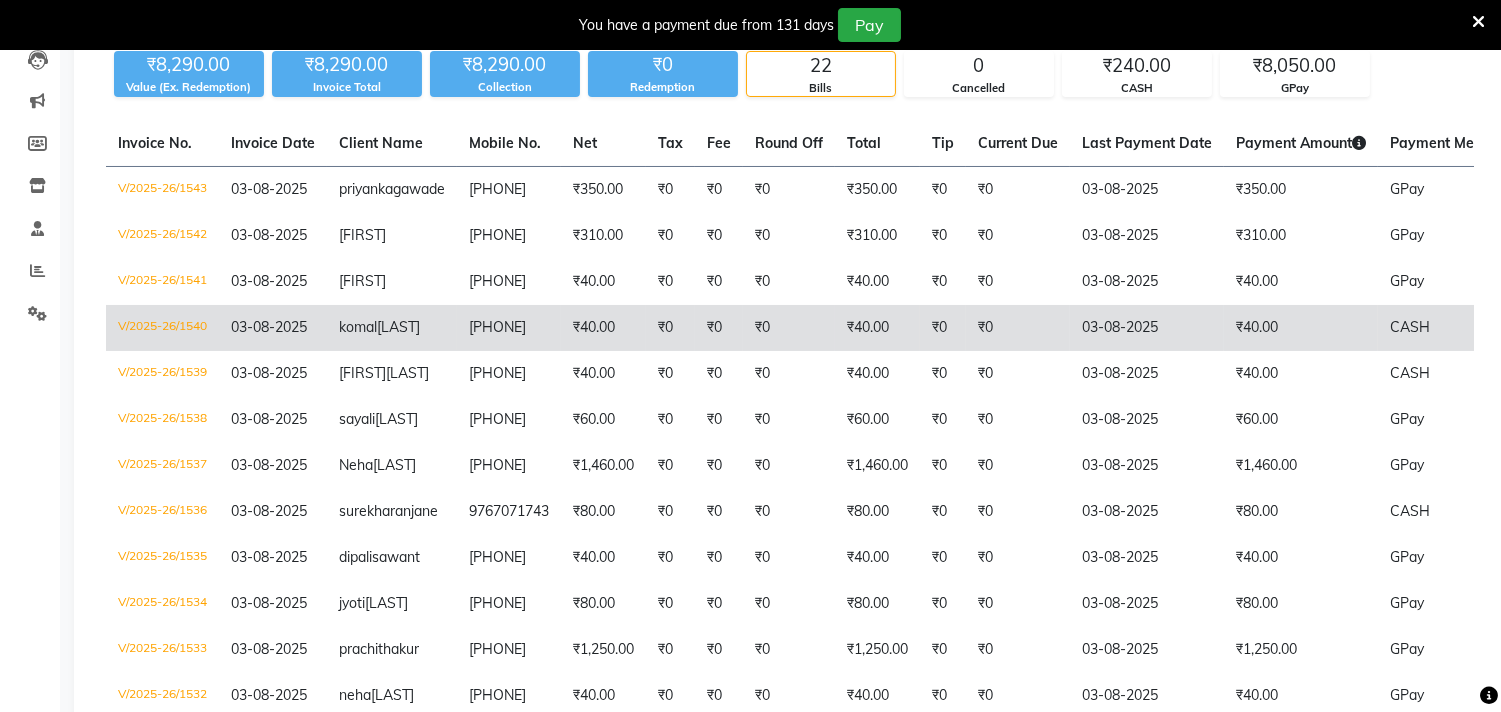 click on "₹40.00" 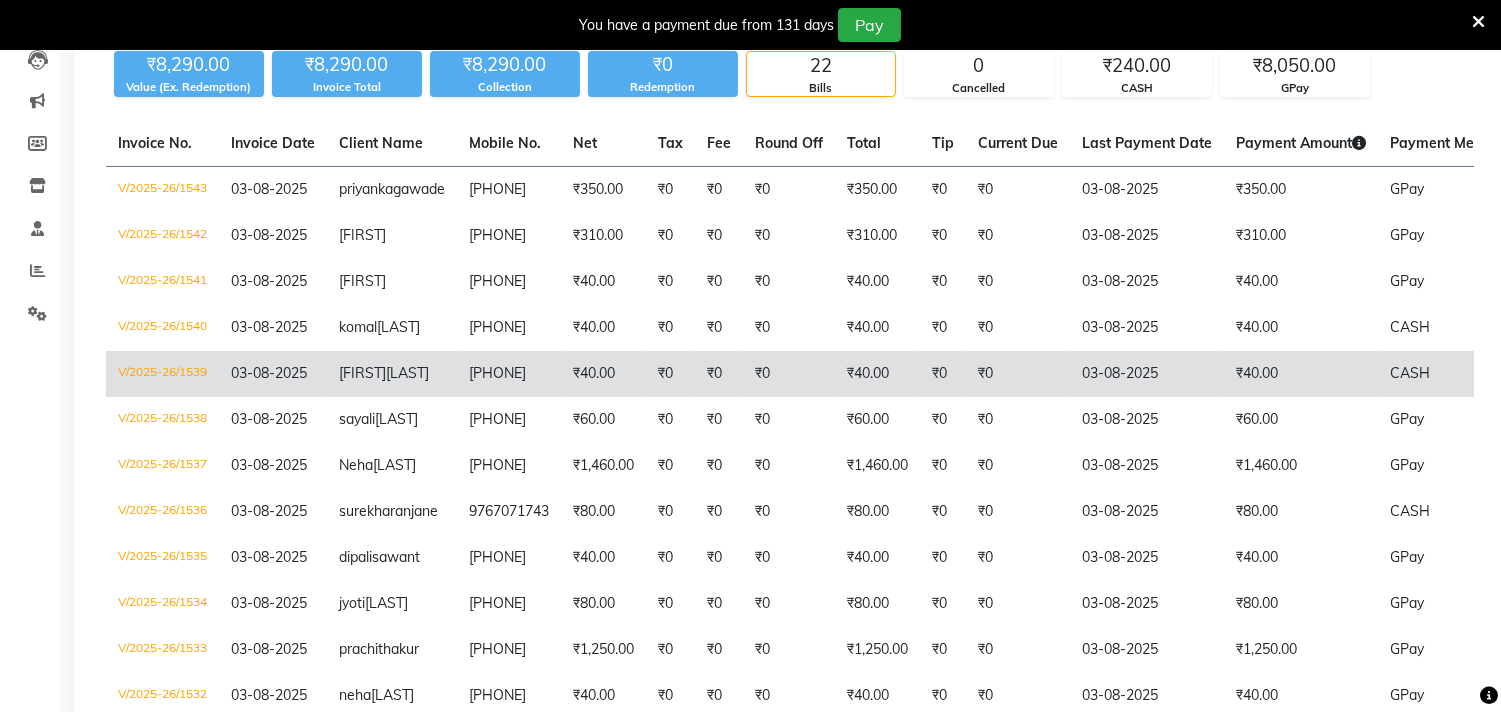 click on "₹40.00" 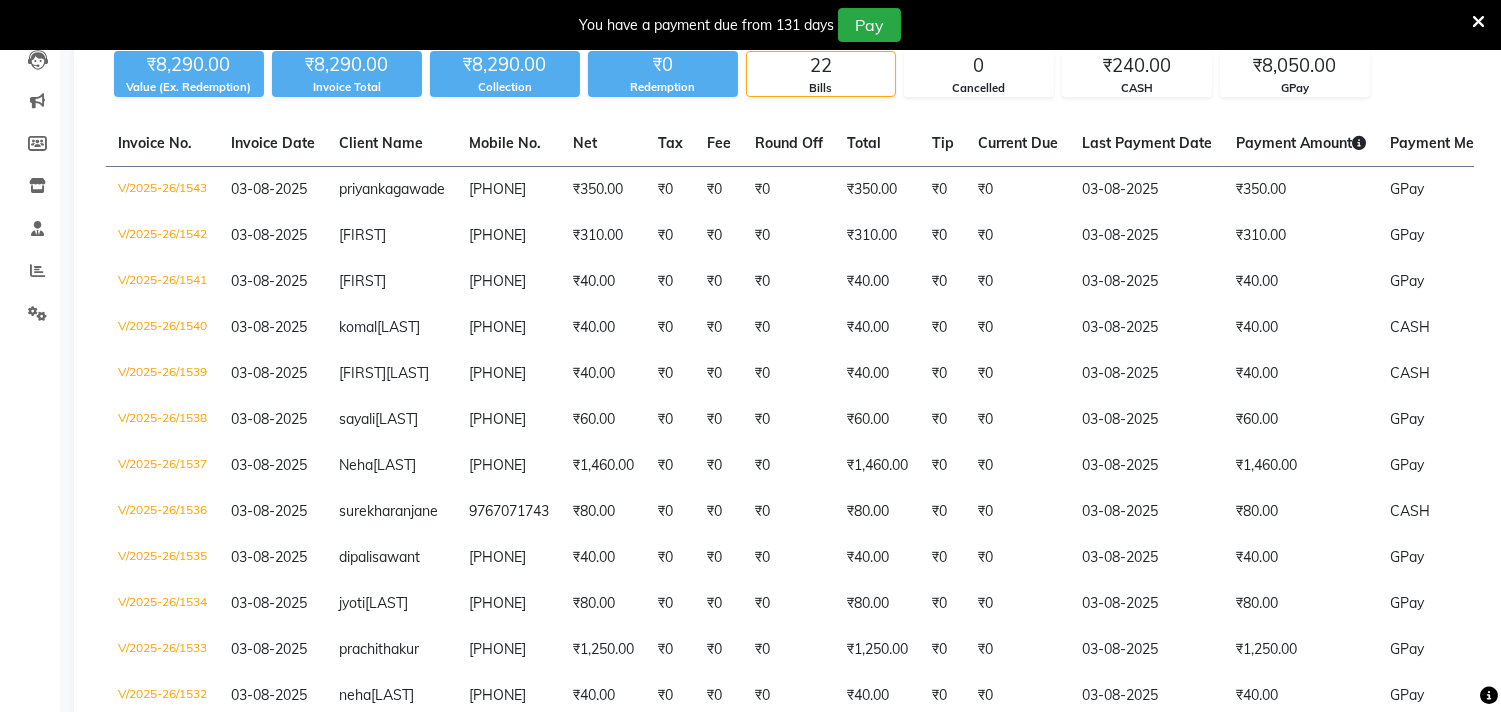 click on "INVOICE PREVIOUS INVOICES Today Yesterday Custom Range Export ₹8,290.00 Value (Ex. Redemption) ₹8,290.00 Invoice Total  ₹8,290.00 Collection ₹0 Redemption 22 Bills 0 Cancelled ₹240.00 CASH ₹8,050.00 GPay  Invoice No.   Invoice Date   Client Name   Mobile No.   Net   Tax   Fee   Round Off   Total   Tip   Current Due   Last Payment Date   Payment Amount   Payment Methods   Cancel Reason   Status   V/2025-26/1543  03-08-2025 priyanka  gawade 8591131648 ₹350.00 ₹0  ₹0  ₹0 ₹350.00 ₹0 ₹0 03-08-2025 ₹350.00  GPay - PAID  V/2025-26/1542  03-08-2025 puspita   9832919240 ₹310.00 ₹0  ₹0  ₹0 ₹310.00 ₹0 ₹0 03-08-2025 ₹310.00  GPay - PAID  V/2025-26/1541  03-08-2025 puspita   9832919240 ₹40.00 ₹0  ₹0  ₹0 ₹40.00 ₹0 ₹0 03-08-2025 ₹40.00  GPay - PAID  V/2025-26/1540  03-08-2025 komal  palave 8080238031 ₹40.00 ₹0  ₹0  ₹0 ₹40.00 ₹0 ₹0 03-08-2025 ₹40.00  CASH - PAID  V/2025-26/1539  03-08-2025 mansvi  bangur 8369076468 ₹40.00 ₹0  ₹0  ₹0 ₹40.00" 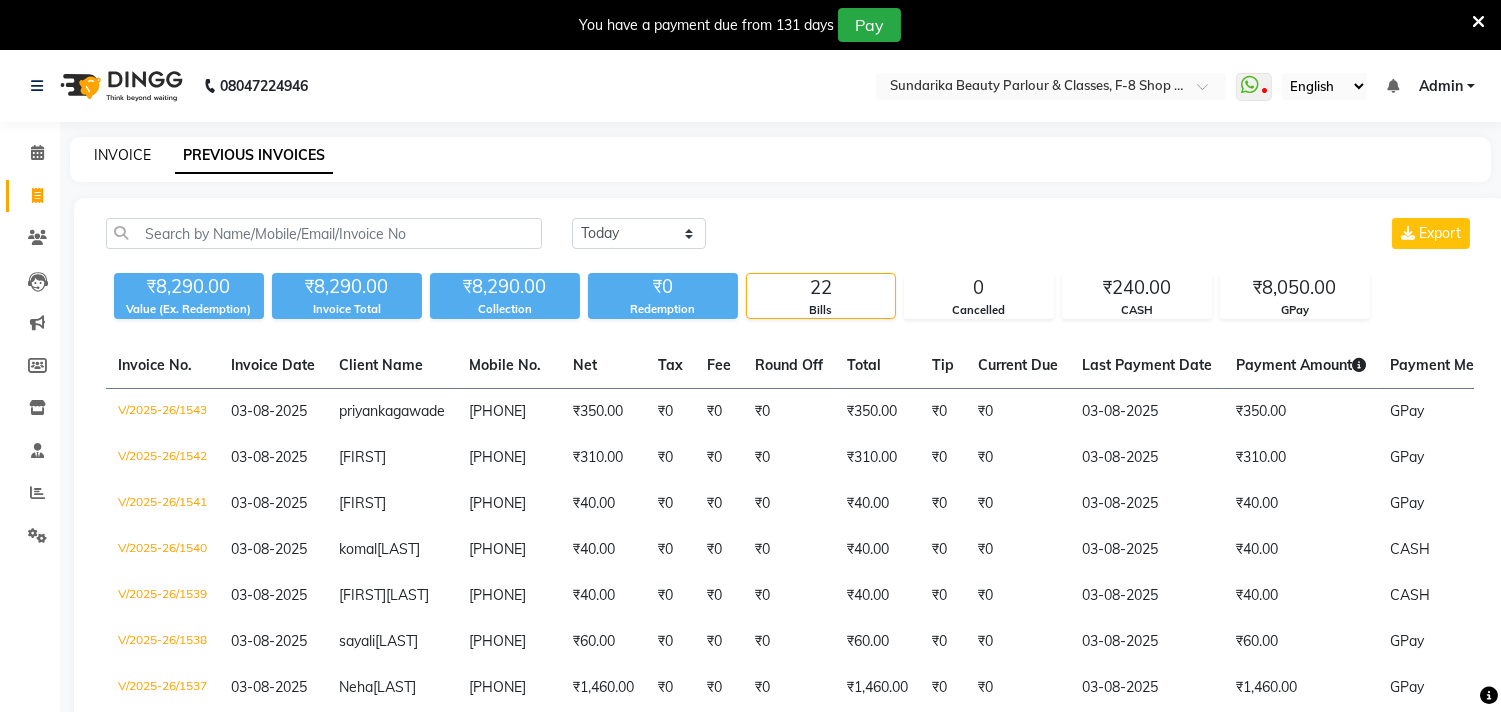 click on "INVOICE" 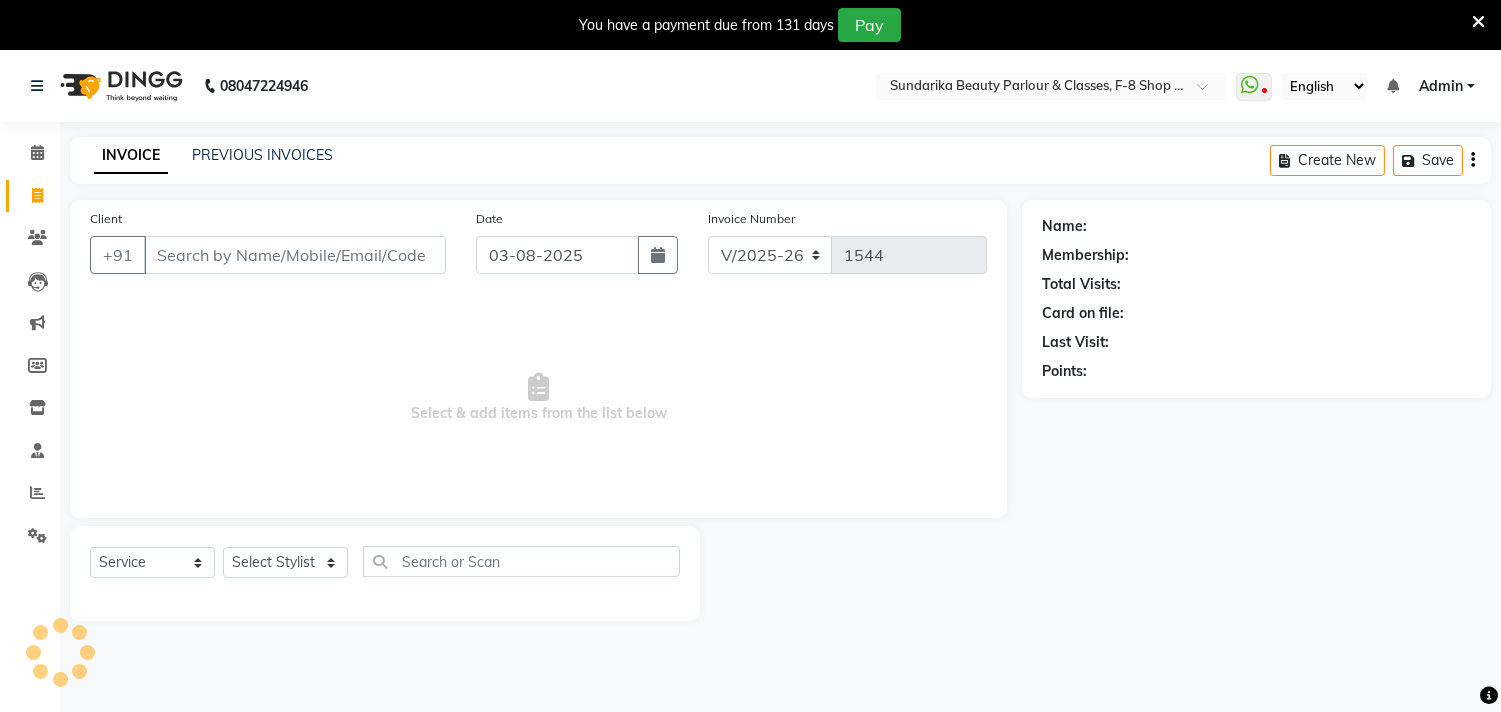 scroll, scrollTop: 50, scrollLeft: 0, axis: vertical 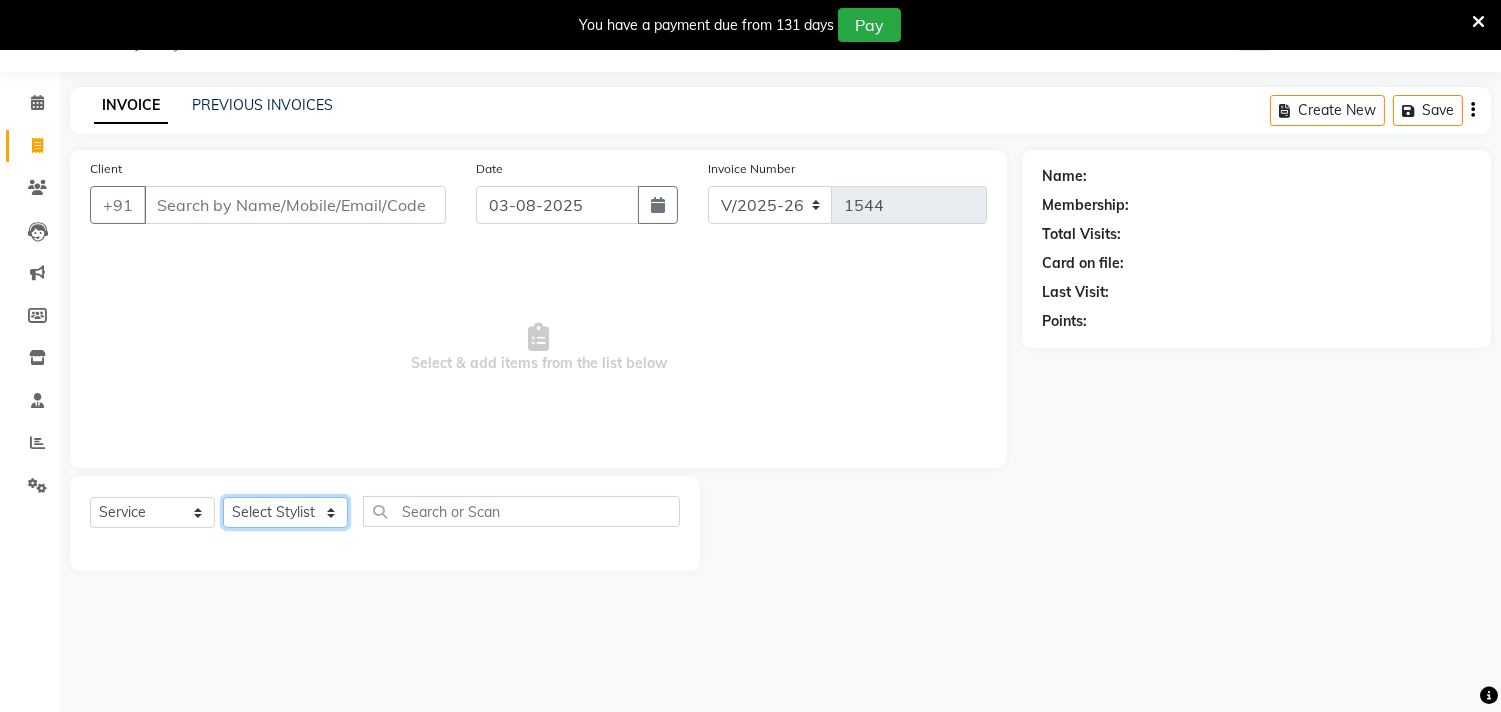 click on "Select Stylist Gita mala Sanjivani Vaishali Mam" 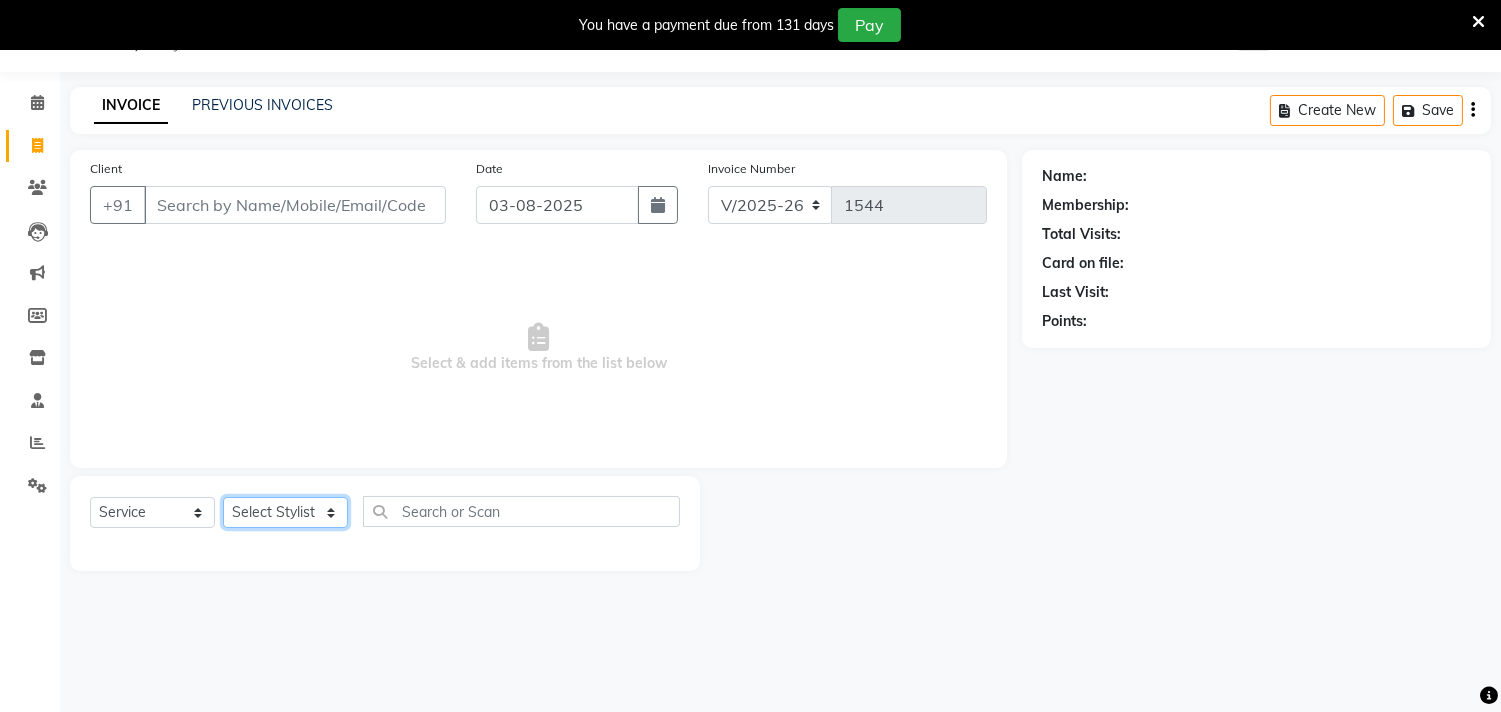 select on "35220" 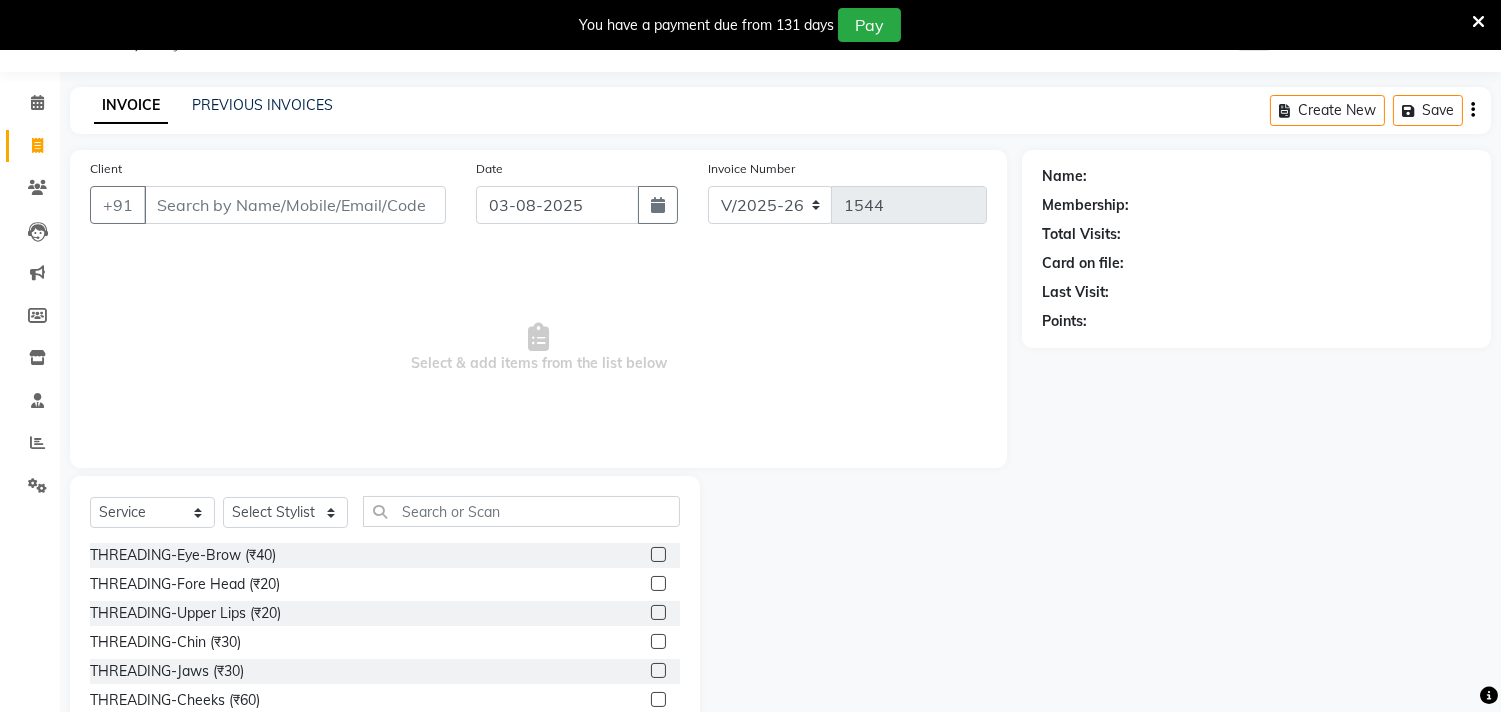 scroll, scrollTop: 138, scrollLeft: 0, axis: vertical 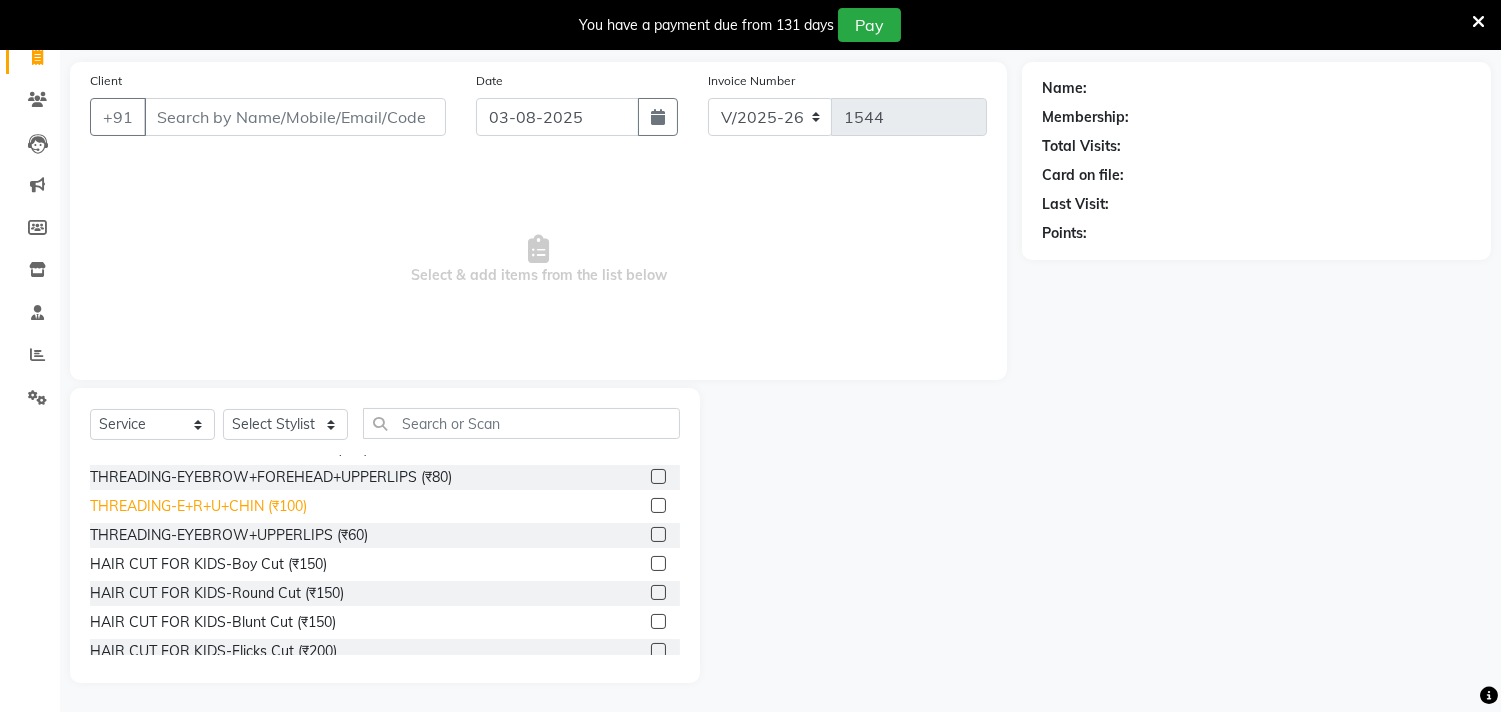 click on "THREADING-E+R+U+CHIN (₹100)" 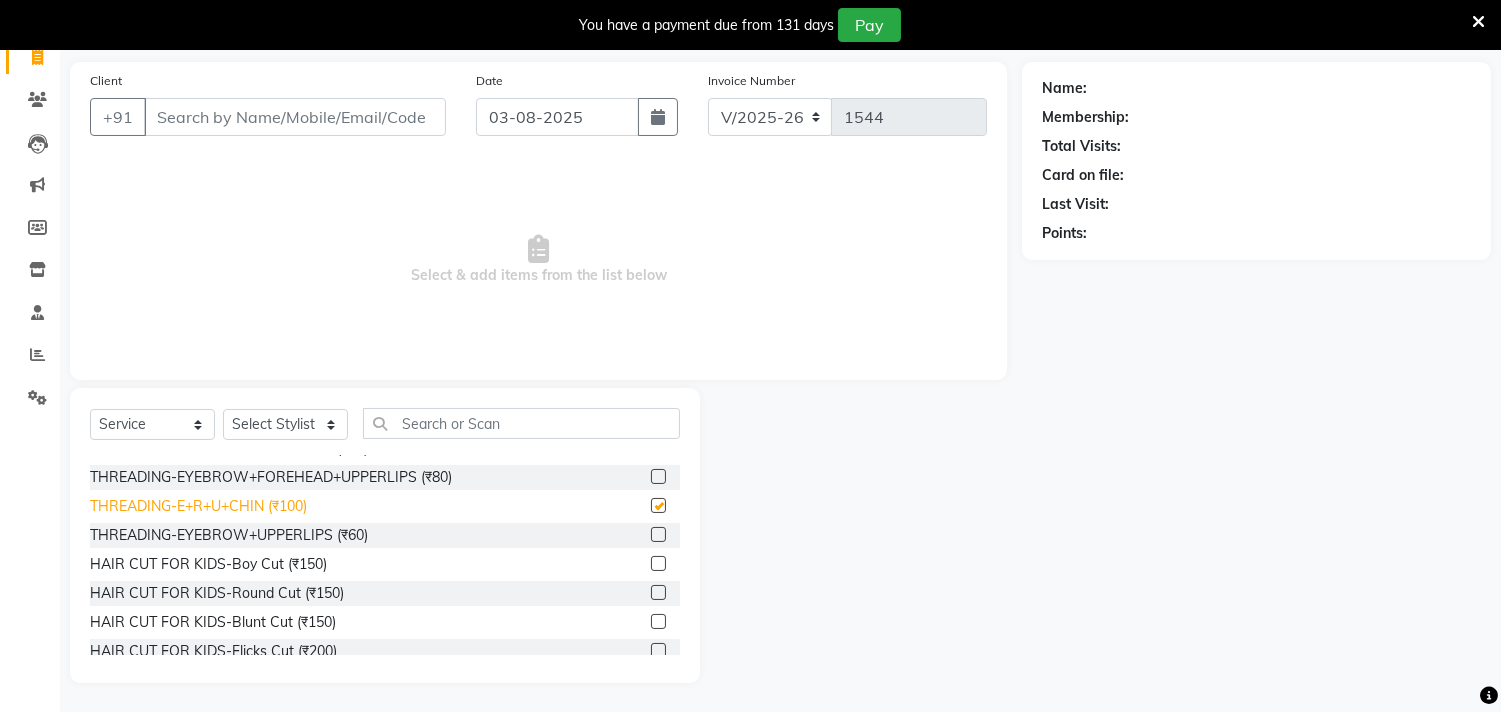 click on "THREADING-E+R+U+CHIN (₹100)" 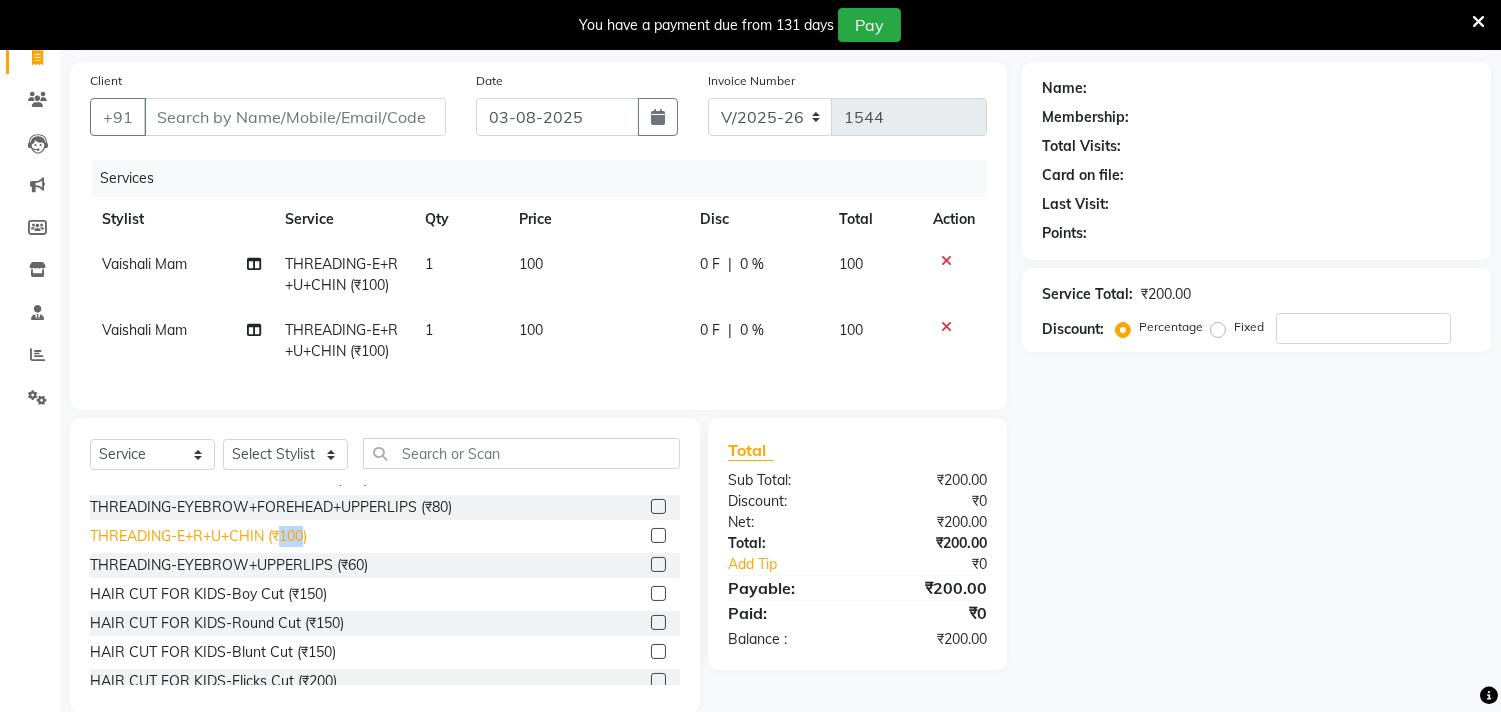 checkbox on "false" 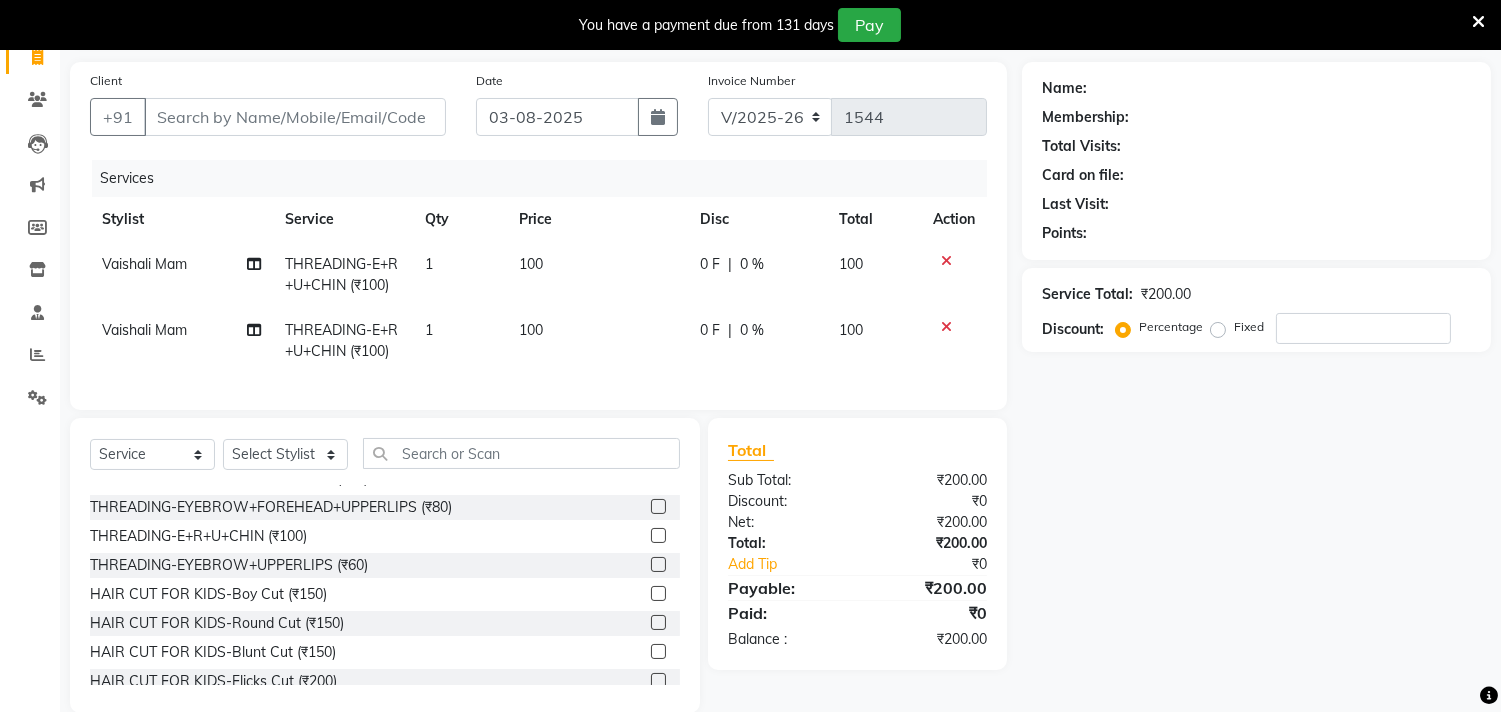 click 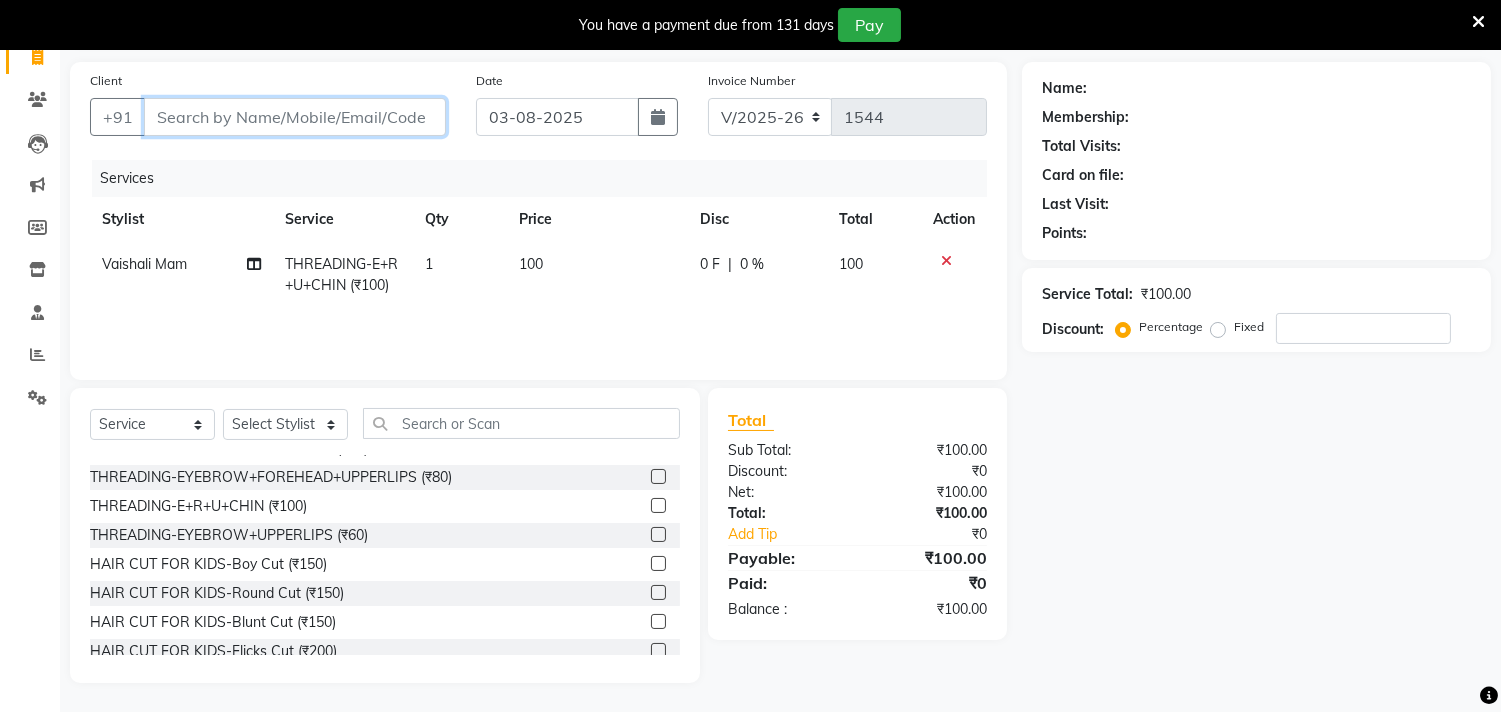 click on "Client" at bounding box center [295, 117] 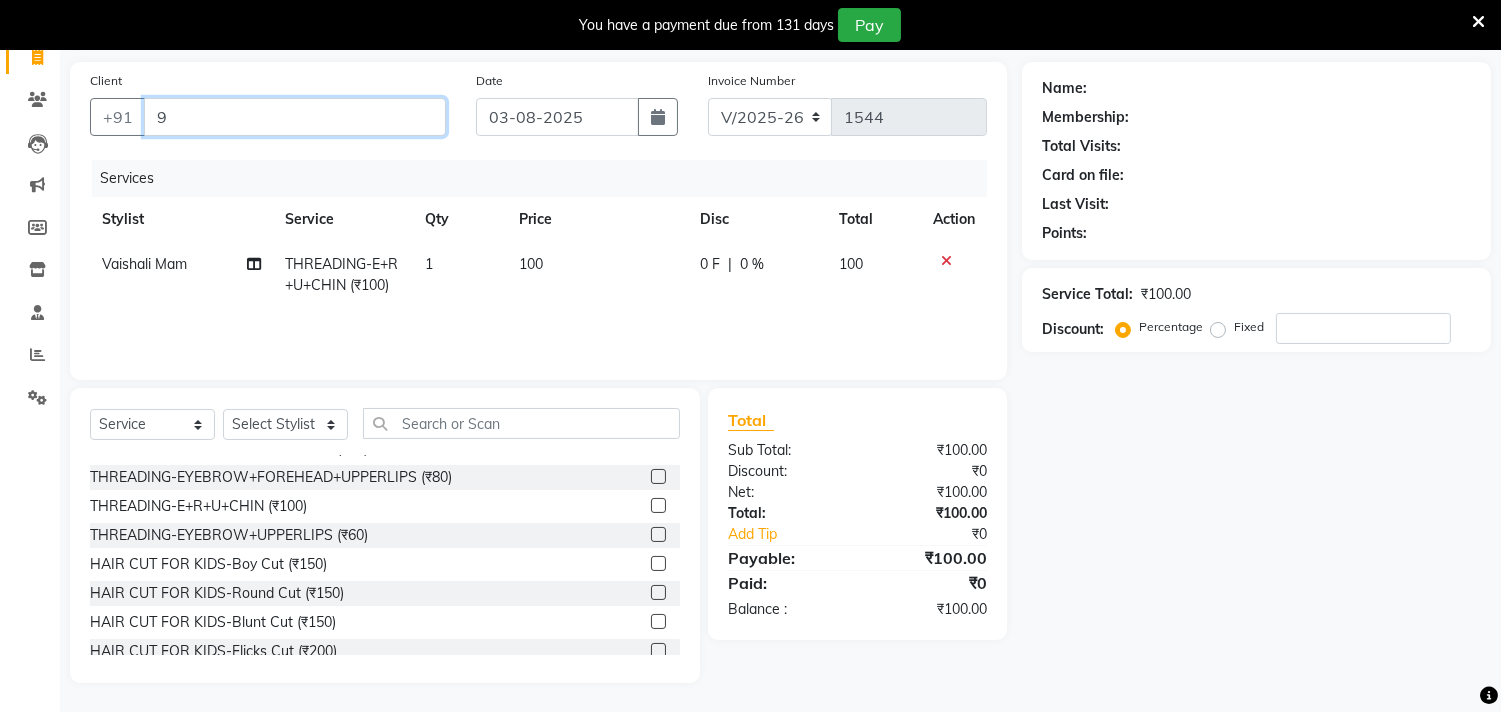 type on "0" 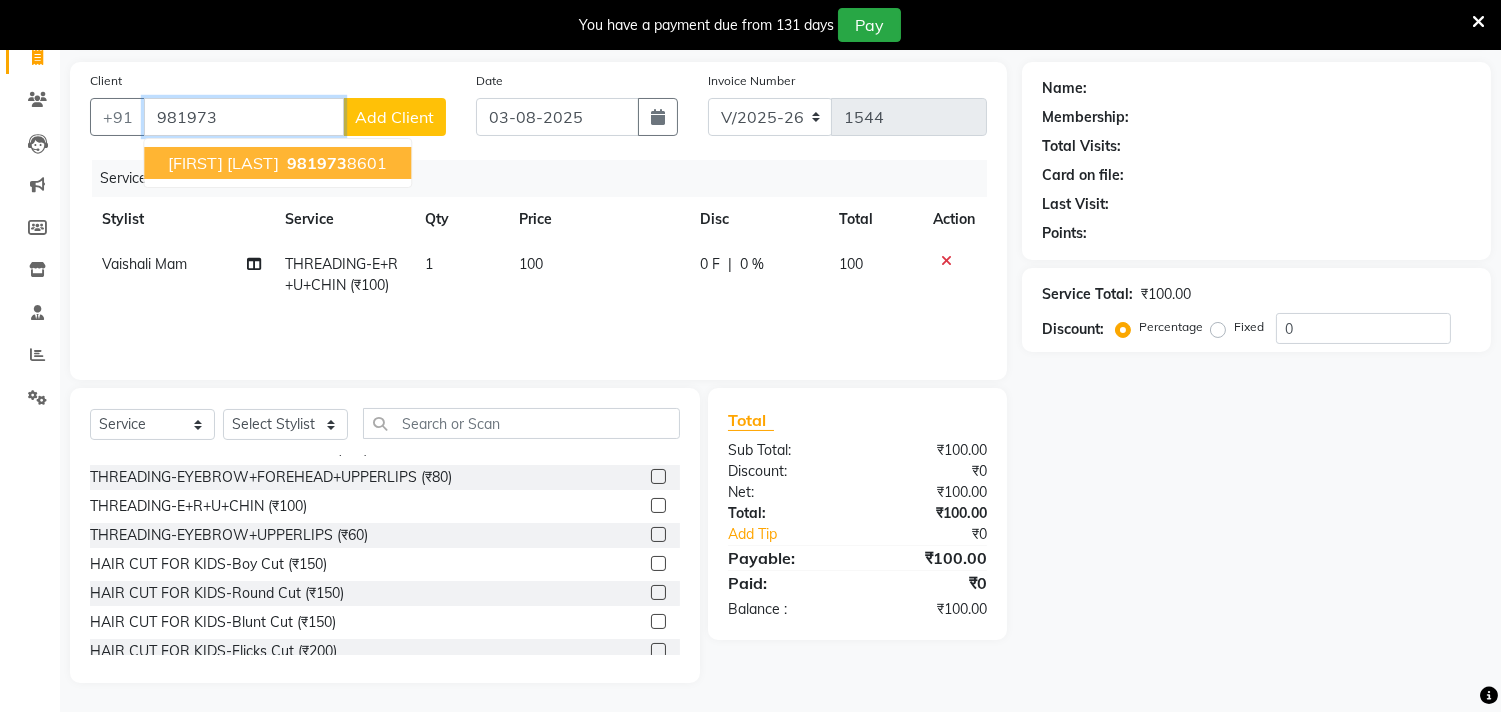 click on "supriya lohar" at bounding box center (223, 163) 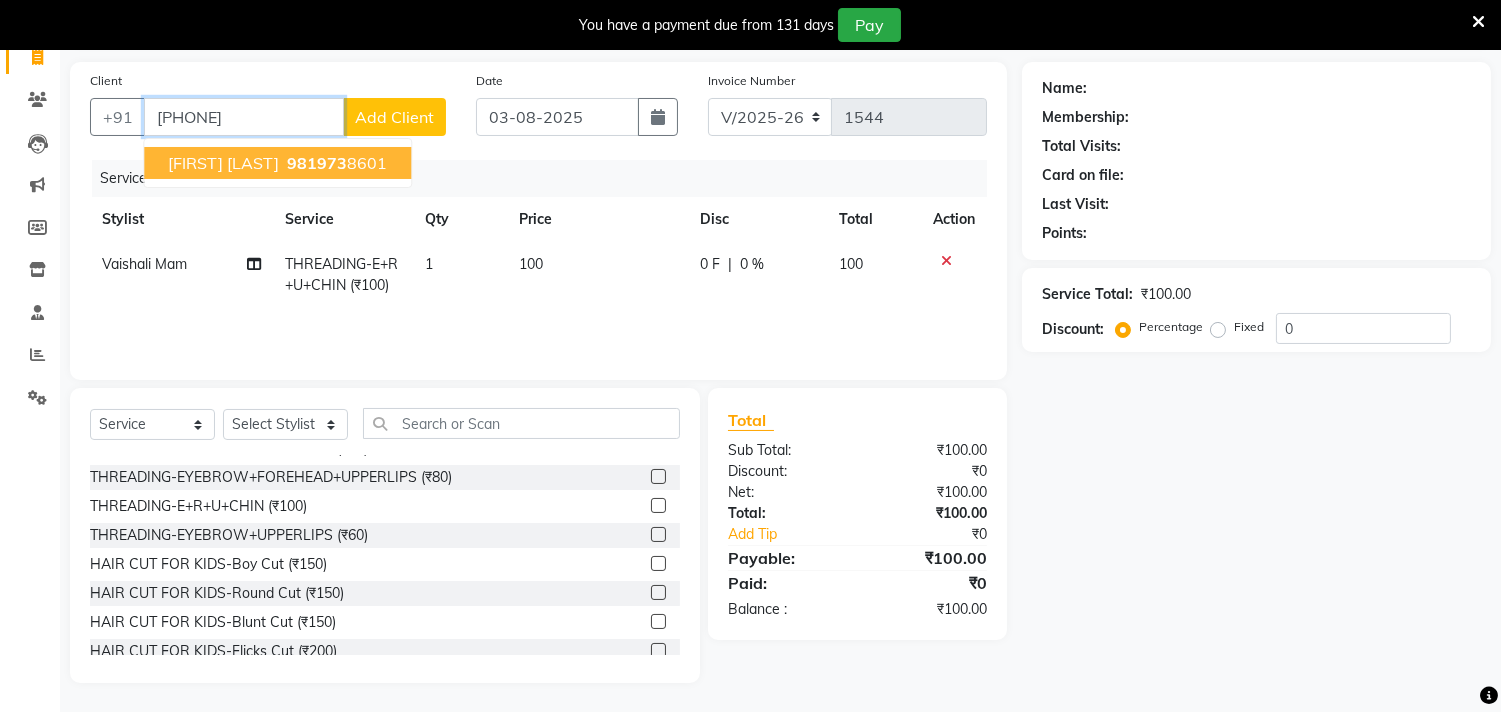 type on "9819738601" 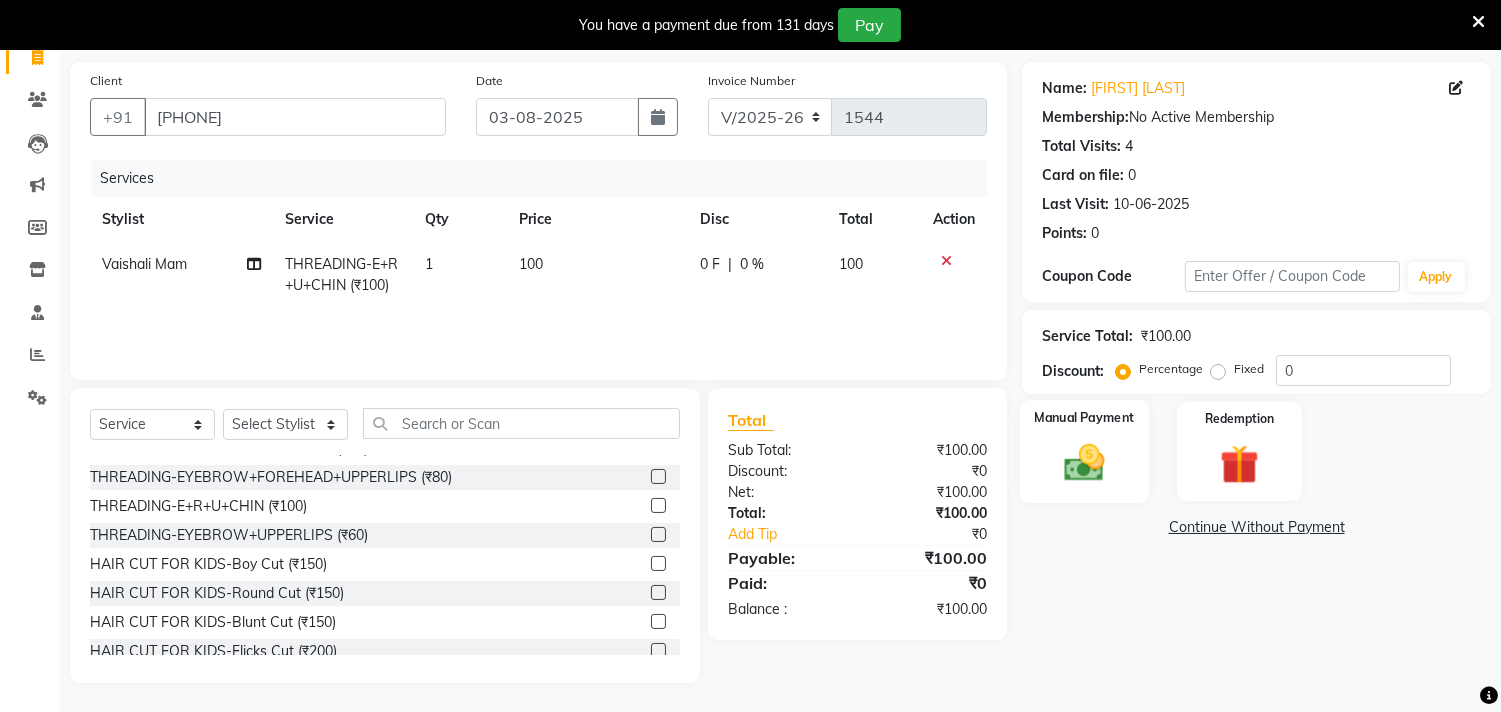 click 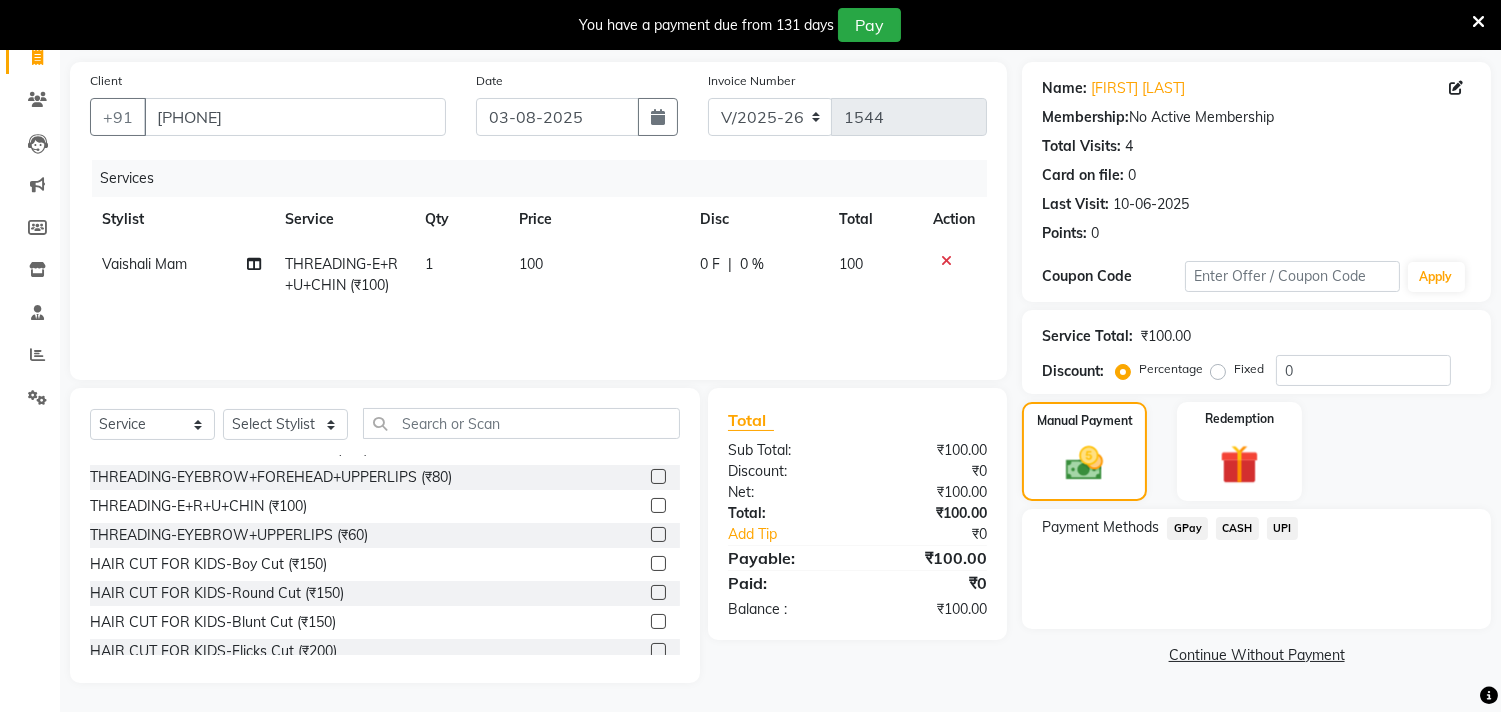 click on "GPay" 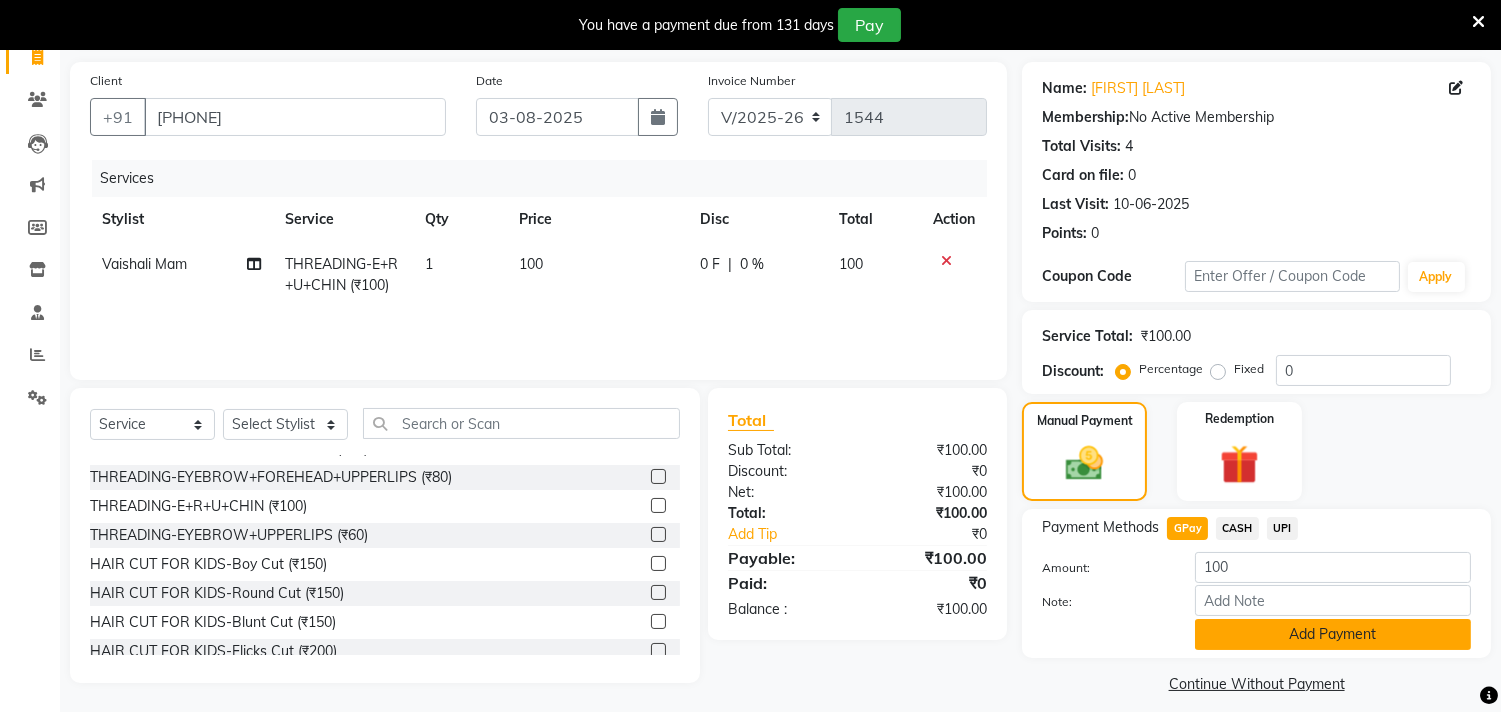 click on "Add Payment" 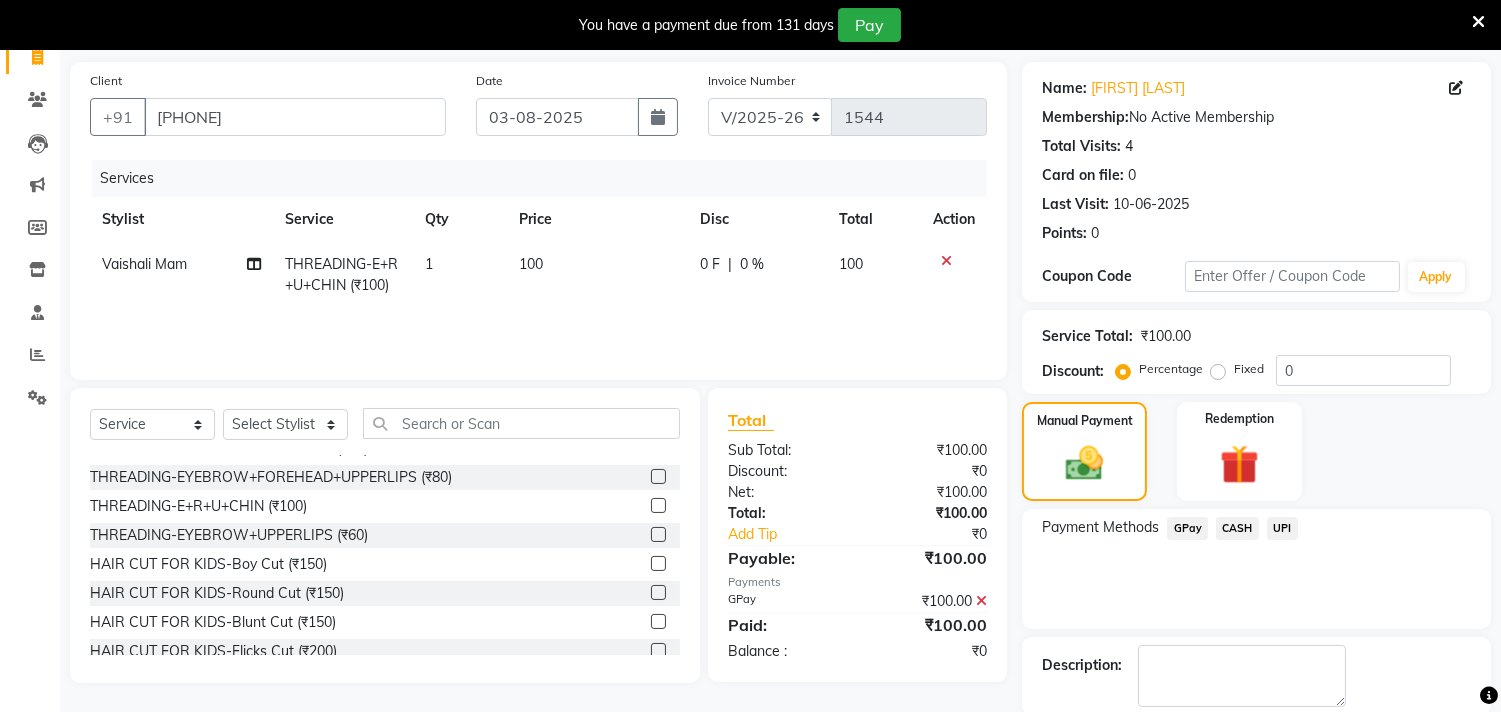 scroll, scrollTop: 237, scrollLeft: 0, axis: vertical 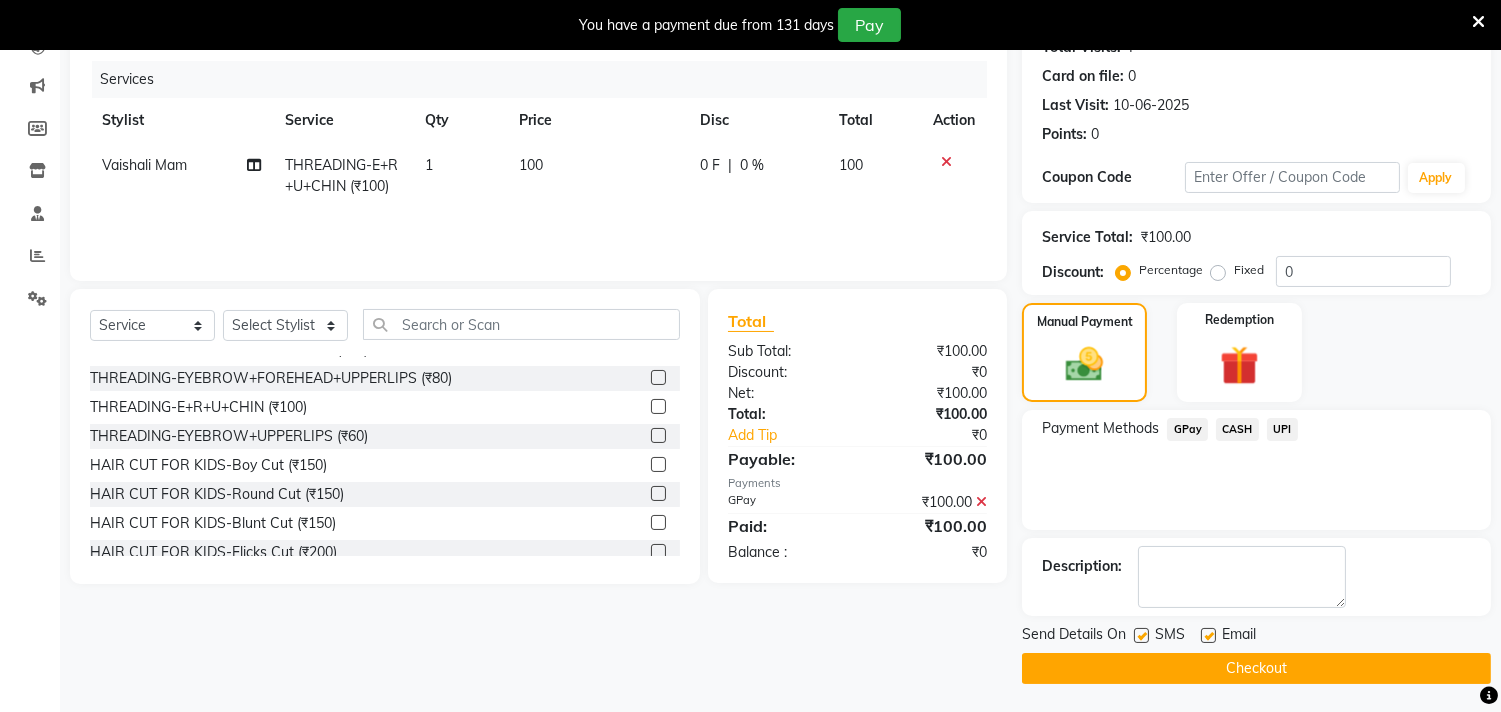 click on "Checkout" 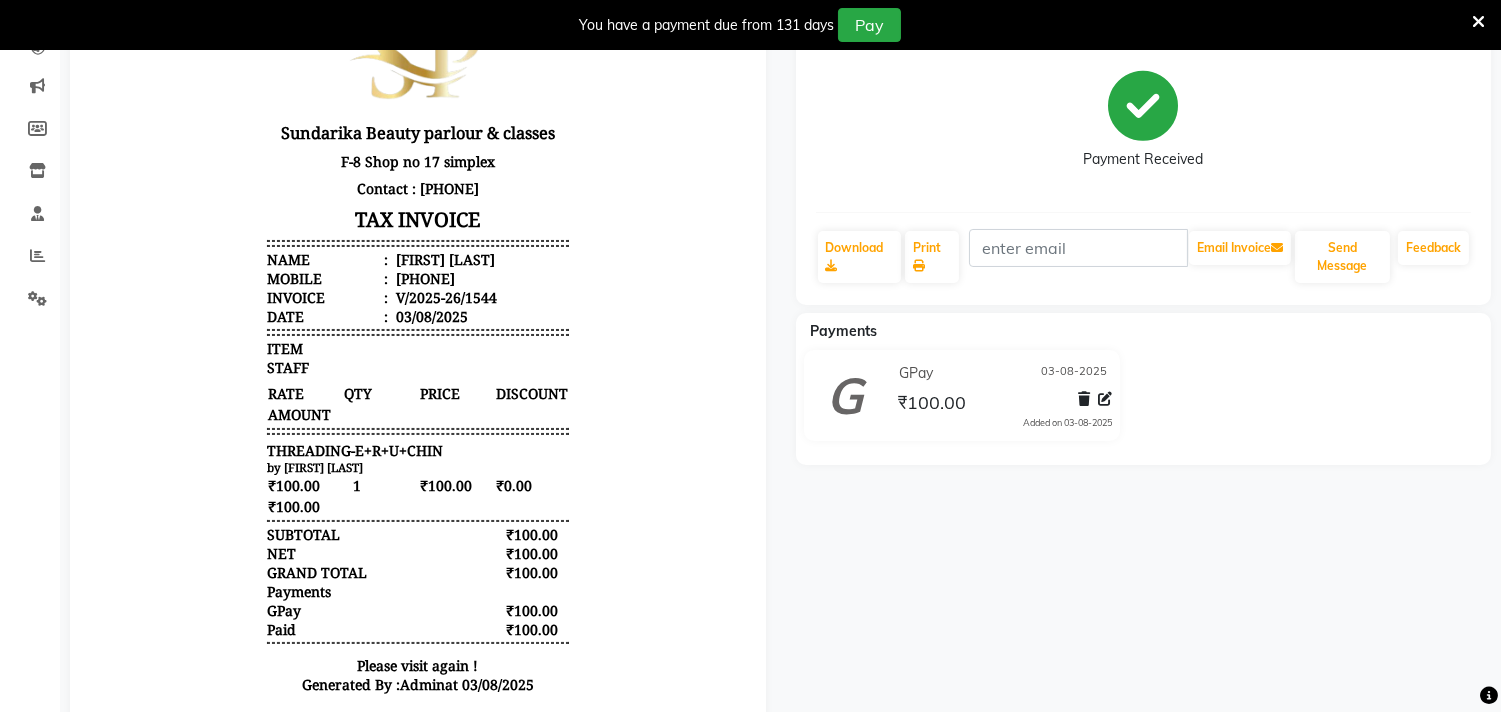 scroll, scrollTop: 0, scrollLeft: 0, axis: both 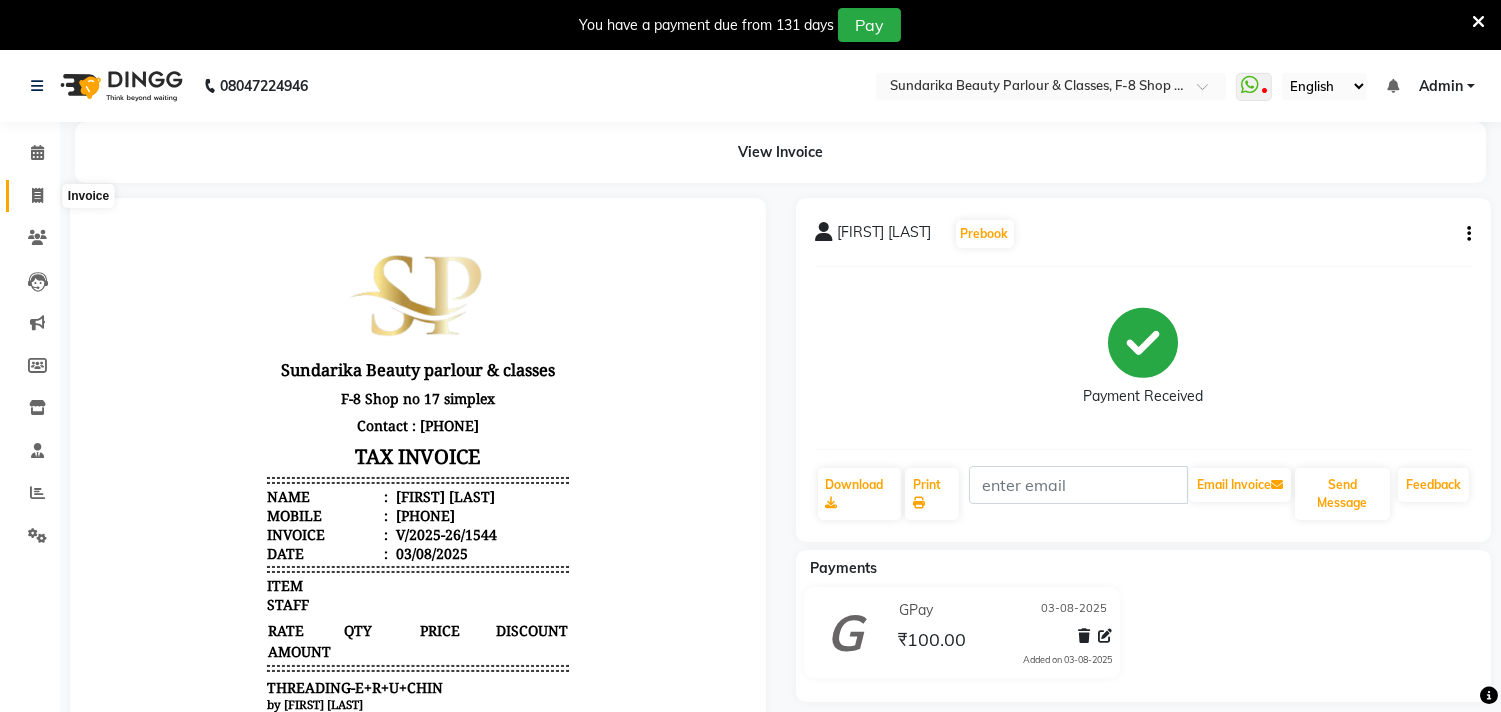 click 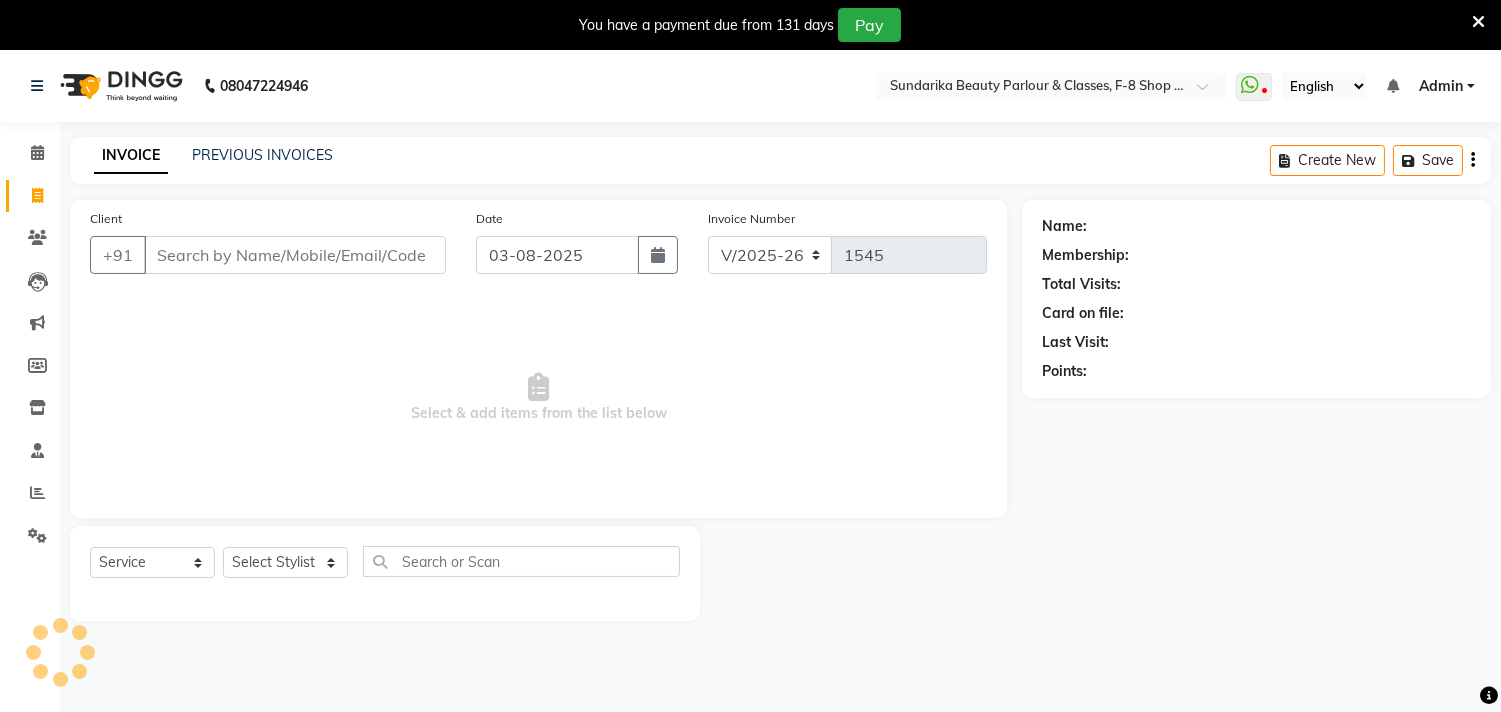 scroll, scrollTop: 50, scrollLeft: 0, axis: vertical 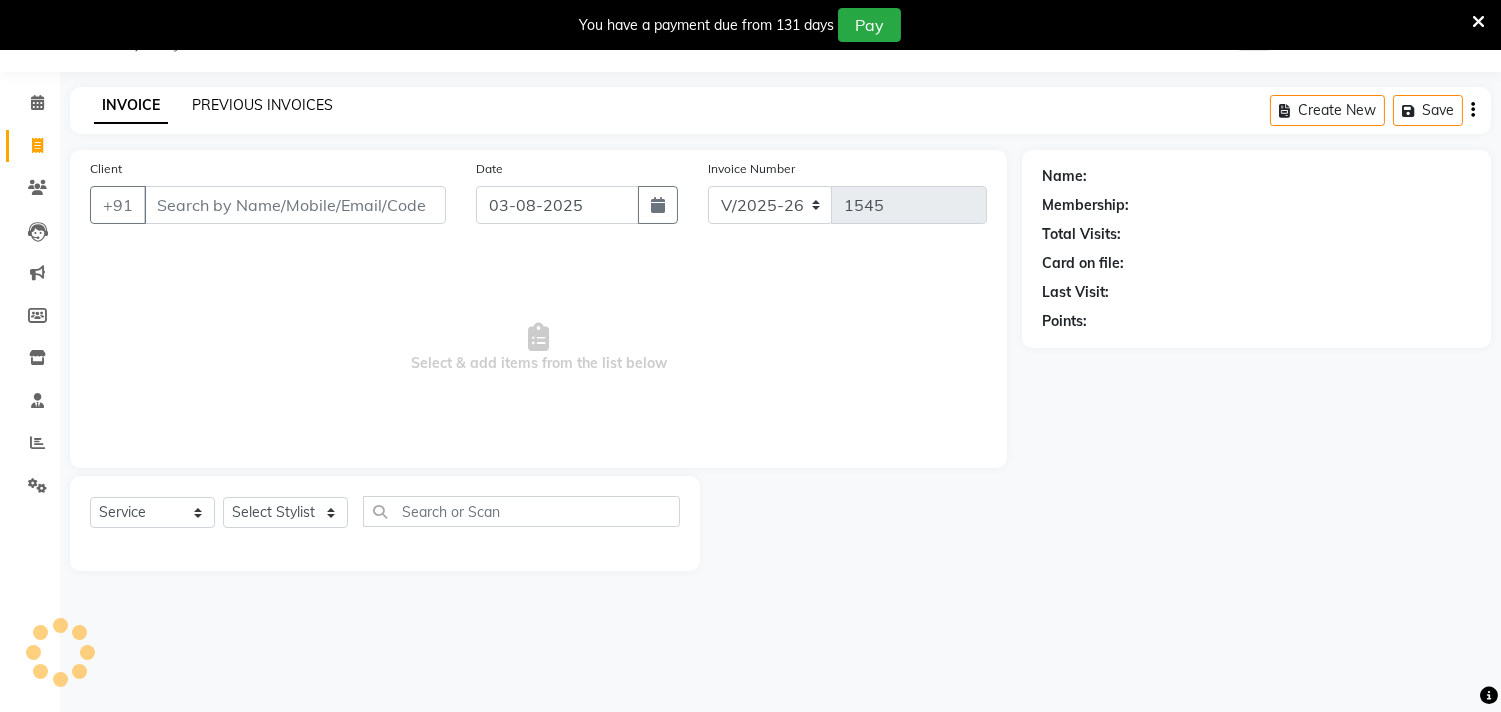 click on "PREVIOUS INVOICES" 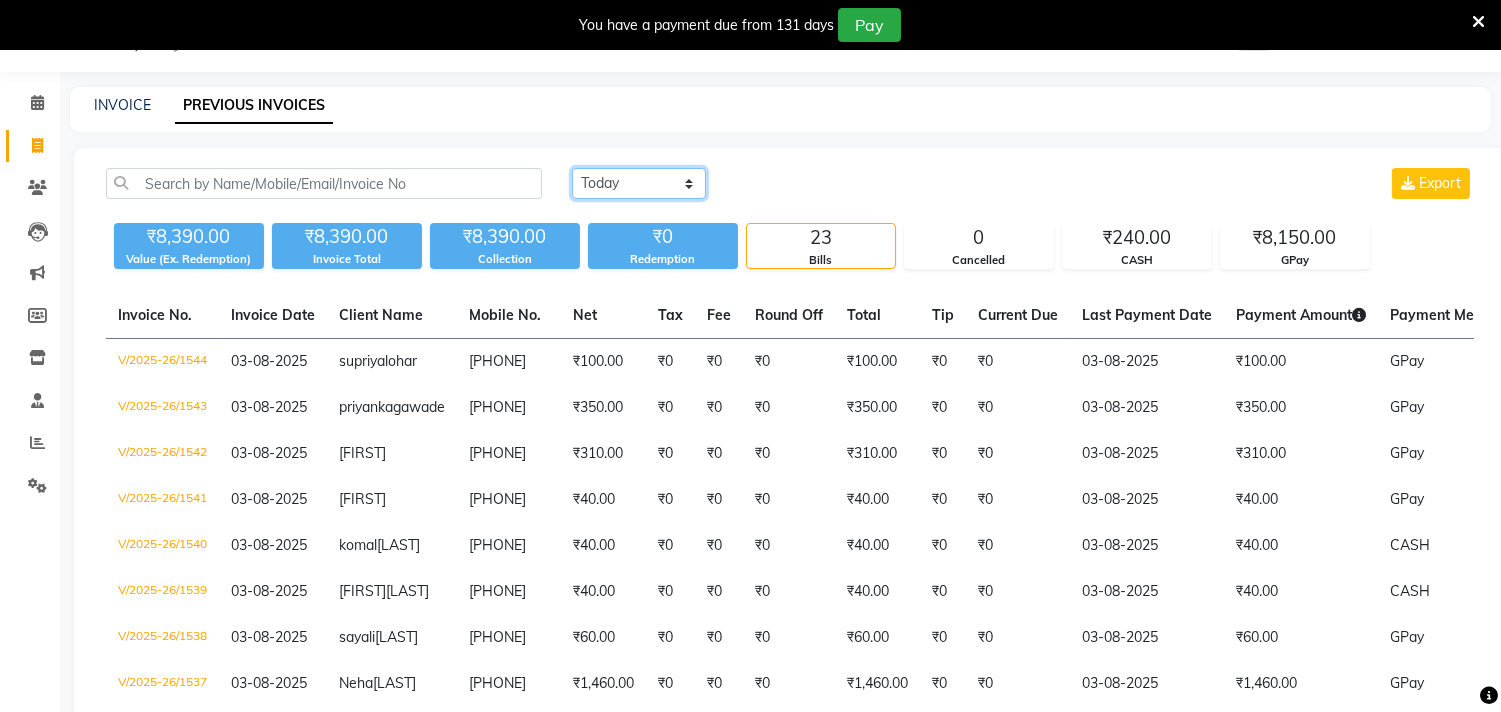 click on "Today Yesterday Custom Range" 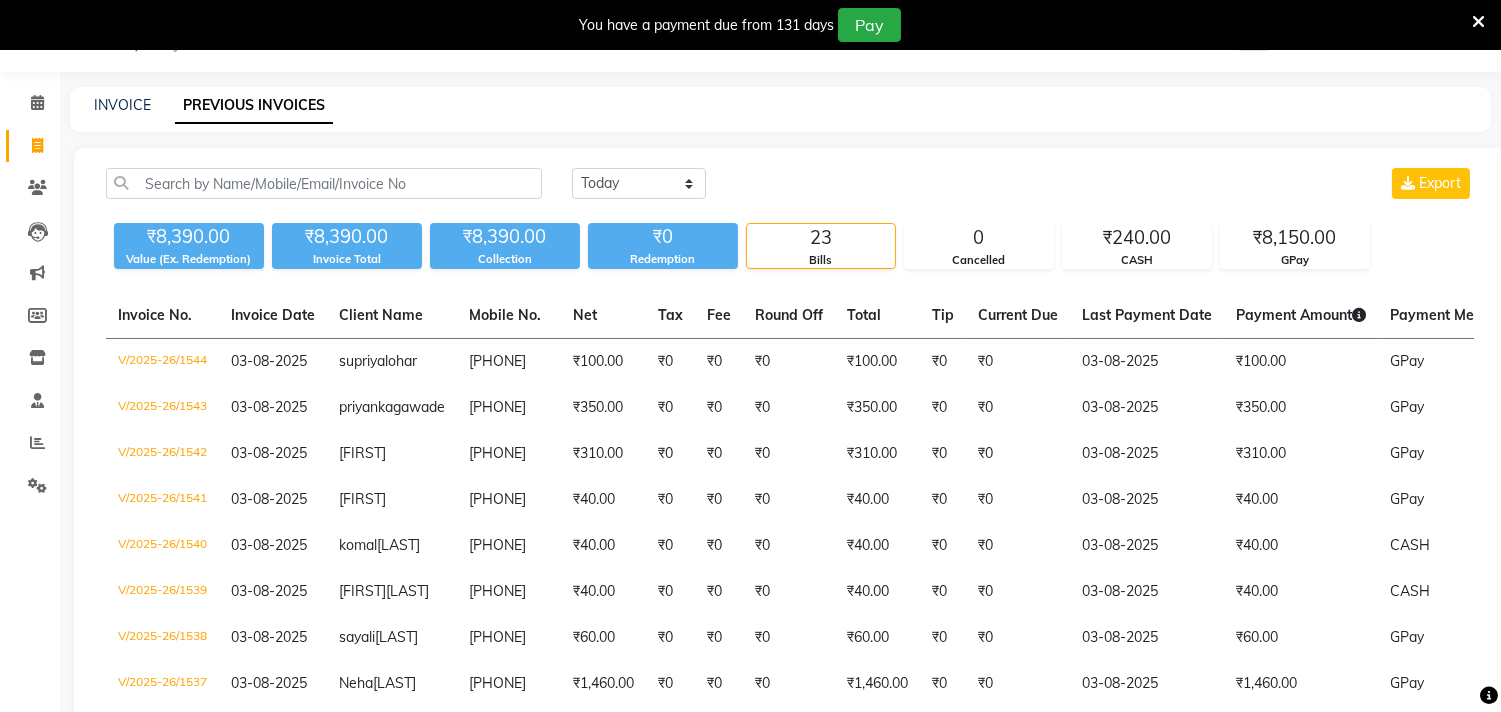 click on "Today Yesterday Custom Range Export ₹8,390.00 Value (Ex. Redemption) ₹8,390.00 Invoice Total  ₹8,390.00 Collection ₹0 Redemption 23 Bills 0 Cancelled ₹240.00 CASH ₹8,150.00 GPay  Invoice No.   Invoice Date   Client Name   Mobile No.   Net   Tax   Fee   Round Off   Total   Tip   Current Due   Last Payment Date   Payment Amount   Payment Methods   Cancel Reason   Status   V/2025-26/1544  03-08-2025 supriya  lohar 9819738601 ₹100.00 ₹0  ₹0  ₹0 ₹100.00 ₹0 ₹0 03-08-2025 ₹100.00  GPay - PAID  V/2025-26/1543  03-08-2025 priyanka  gawade 8591131648 ₹350.00 ₹0  ₹0  ₹0 ₹350.00 ₹0 ₹0 03-08-2025 ₹350.00  GPay - PAID  V/2025-26/1542  03-08-2025 puspita   9832919240 ₹310.00 ₹0  ₹0  ₹0 ₹310.00 ₹0 ₹0 03-08-2025 ₹310.00  GPay - PAID  V/2025-26/1541  03-08-2025 puspita   9832919240 ₹40.00 ₹0  ₹0  ₹0 ₹40.00 ₹0 ₹0 03-08-2025 ₹40.00  GPay - PAID  V/2025-26/1540  03-08-2025 komal  palave 8080238031 ₹40.00 ₹0  ₹0  ₹0 ₹40.00 ₹0 ₹0 03-08-2025 -" 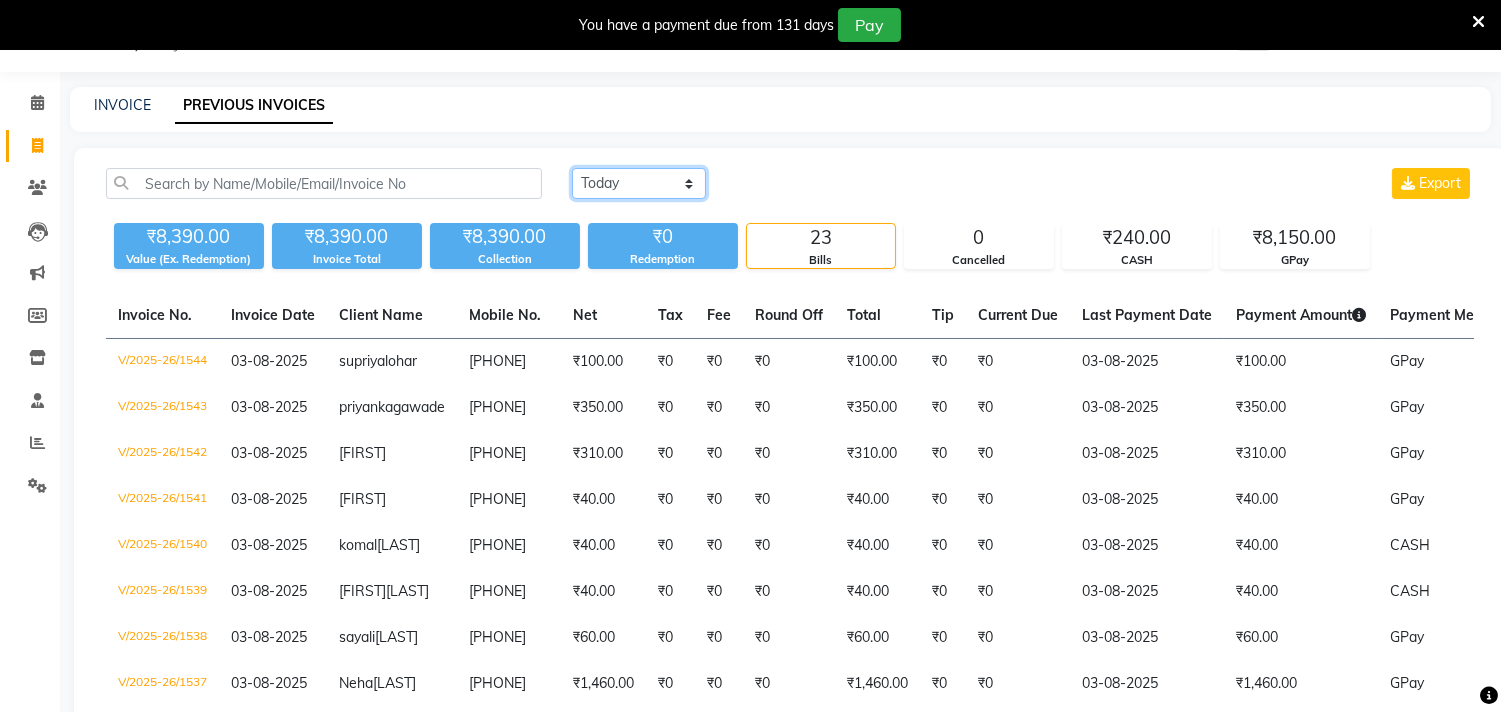 click on "Today Yesterday Custom Range" 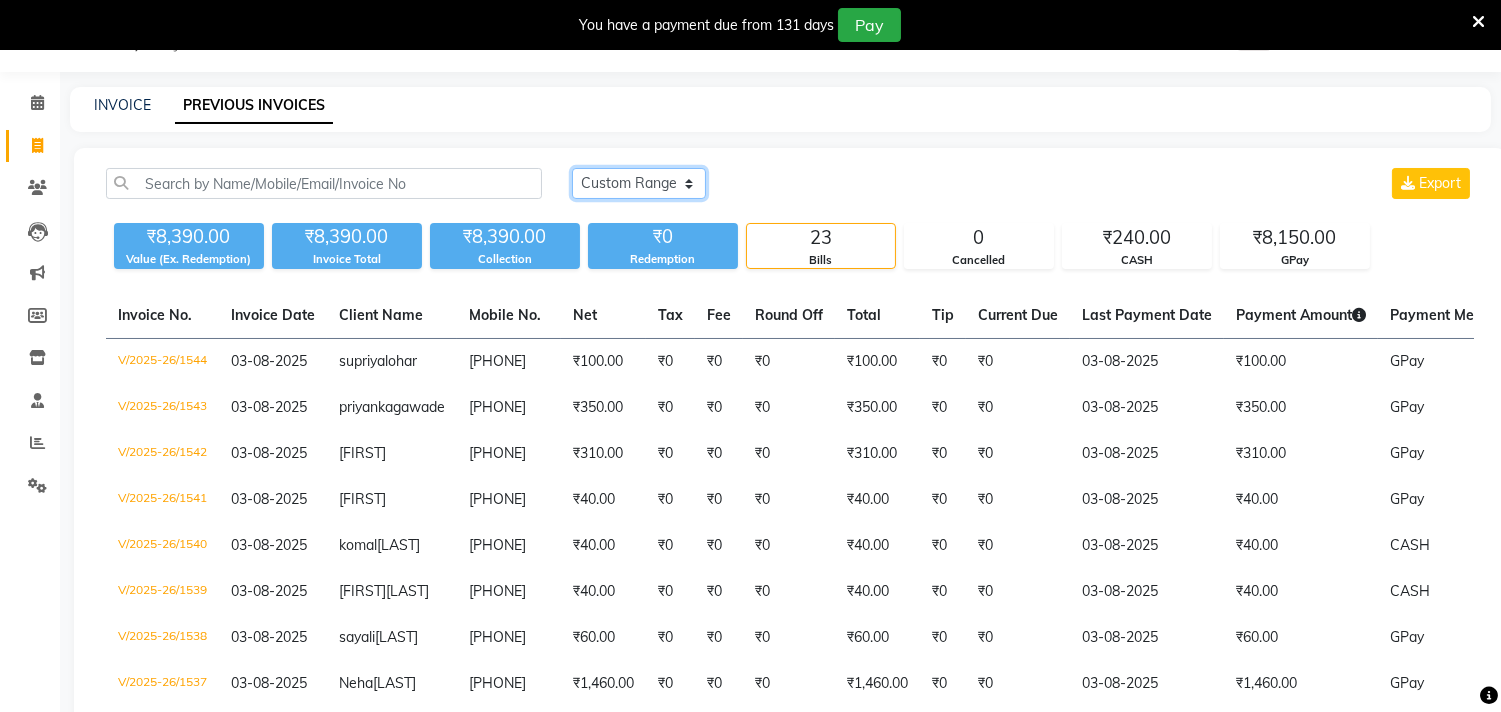 click on "Today Yesterday Custom Range" 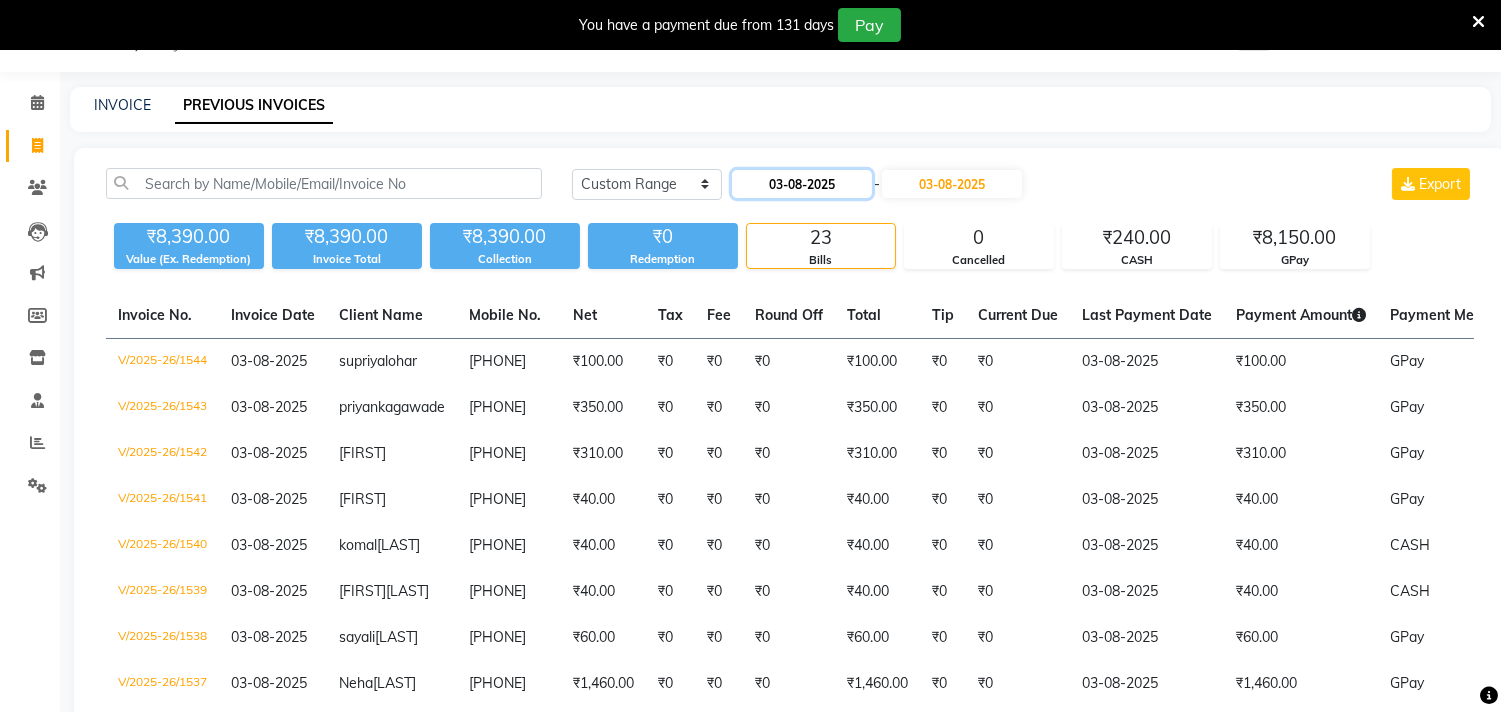 click on "03-08-2025" 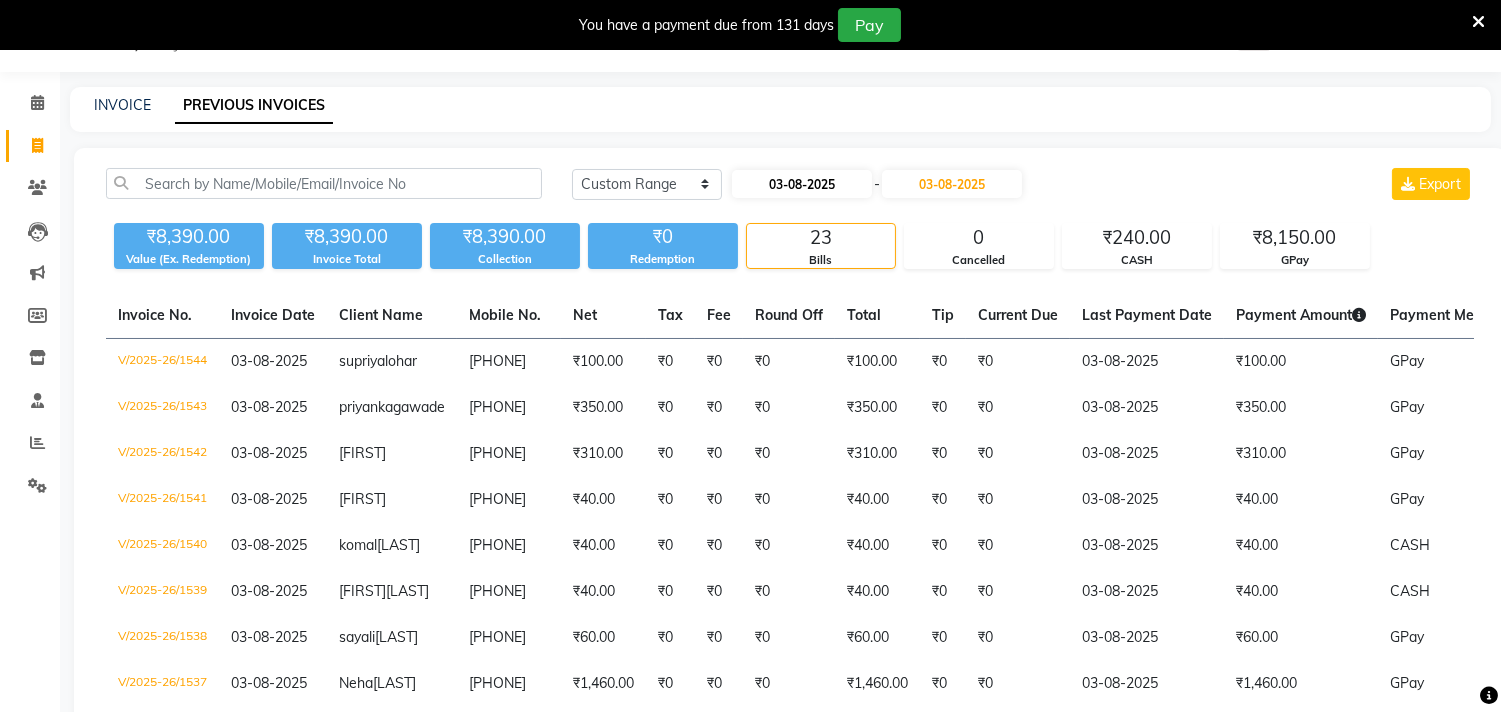 select on "8" 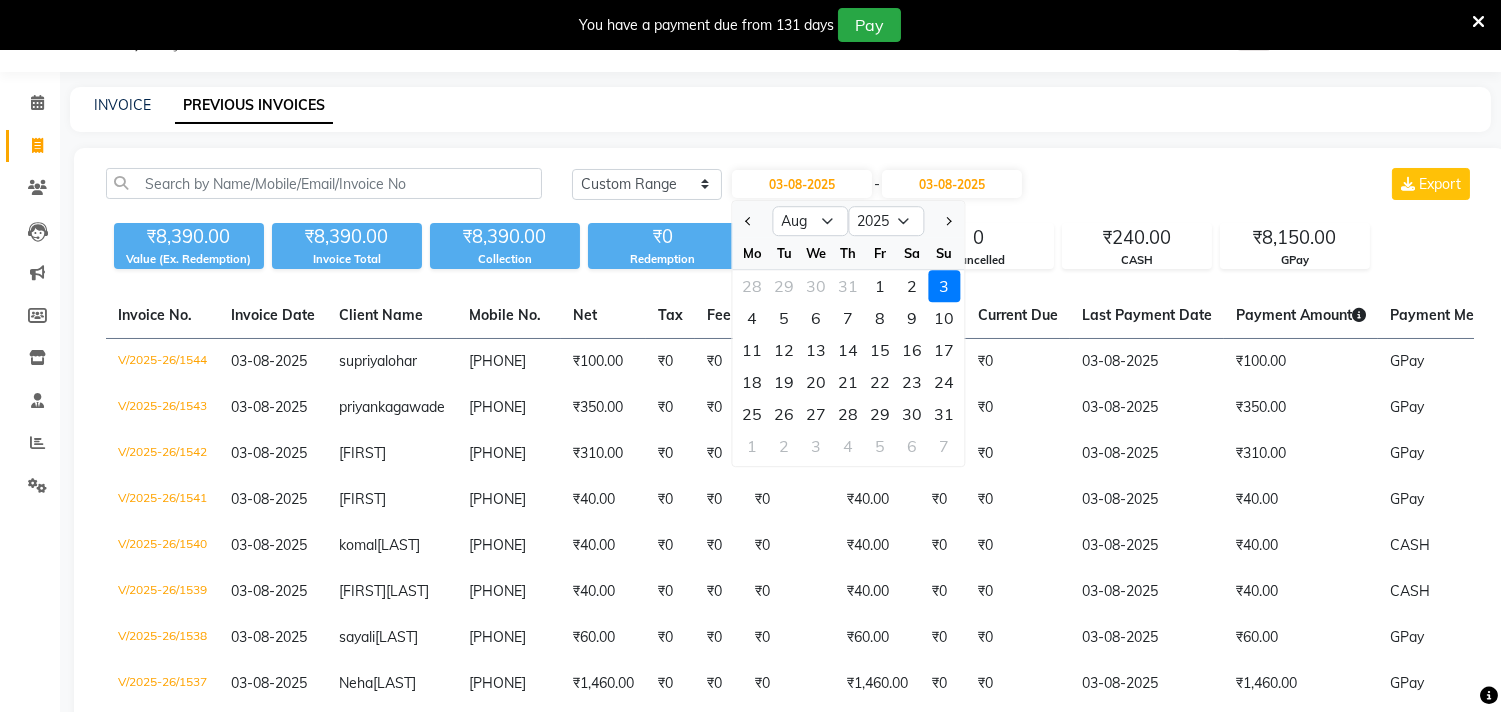 click 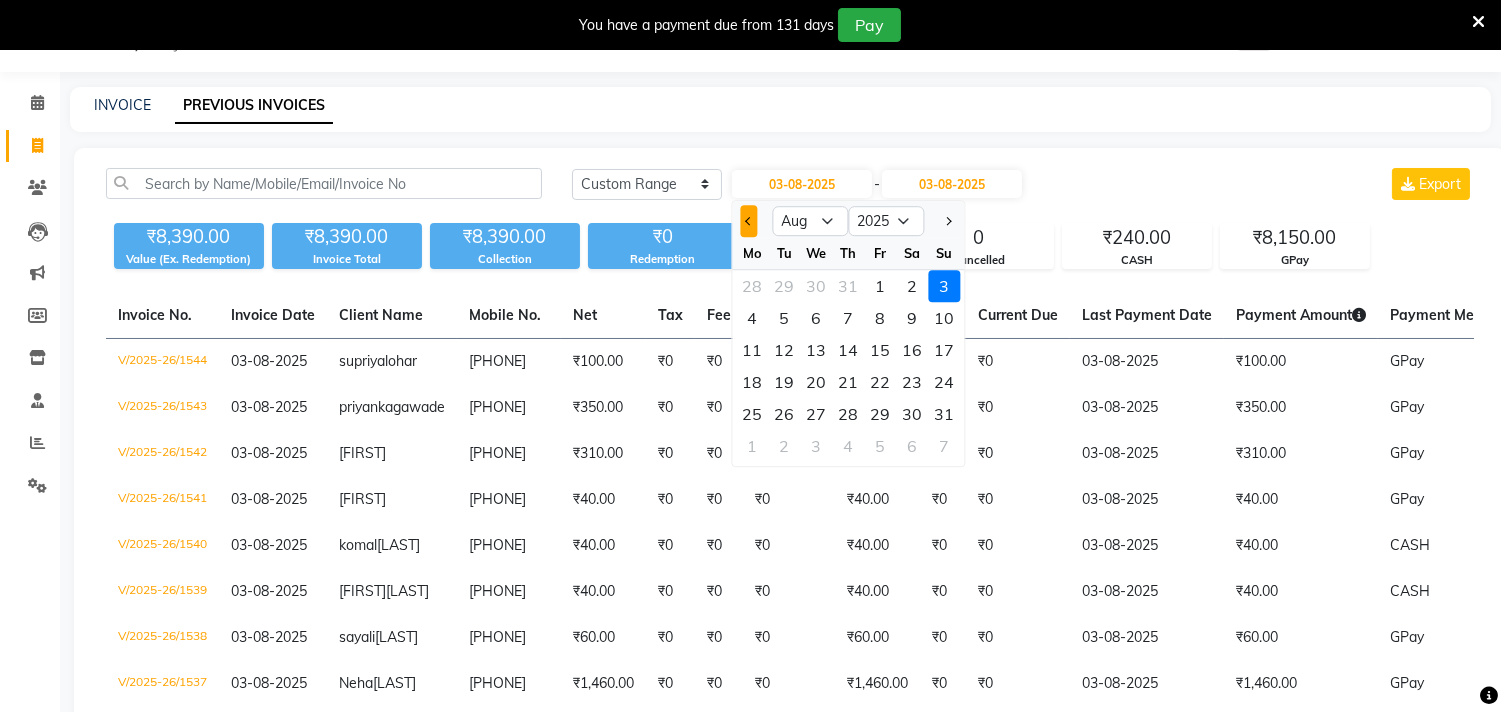 click 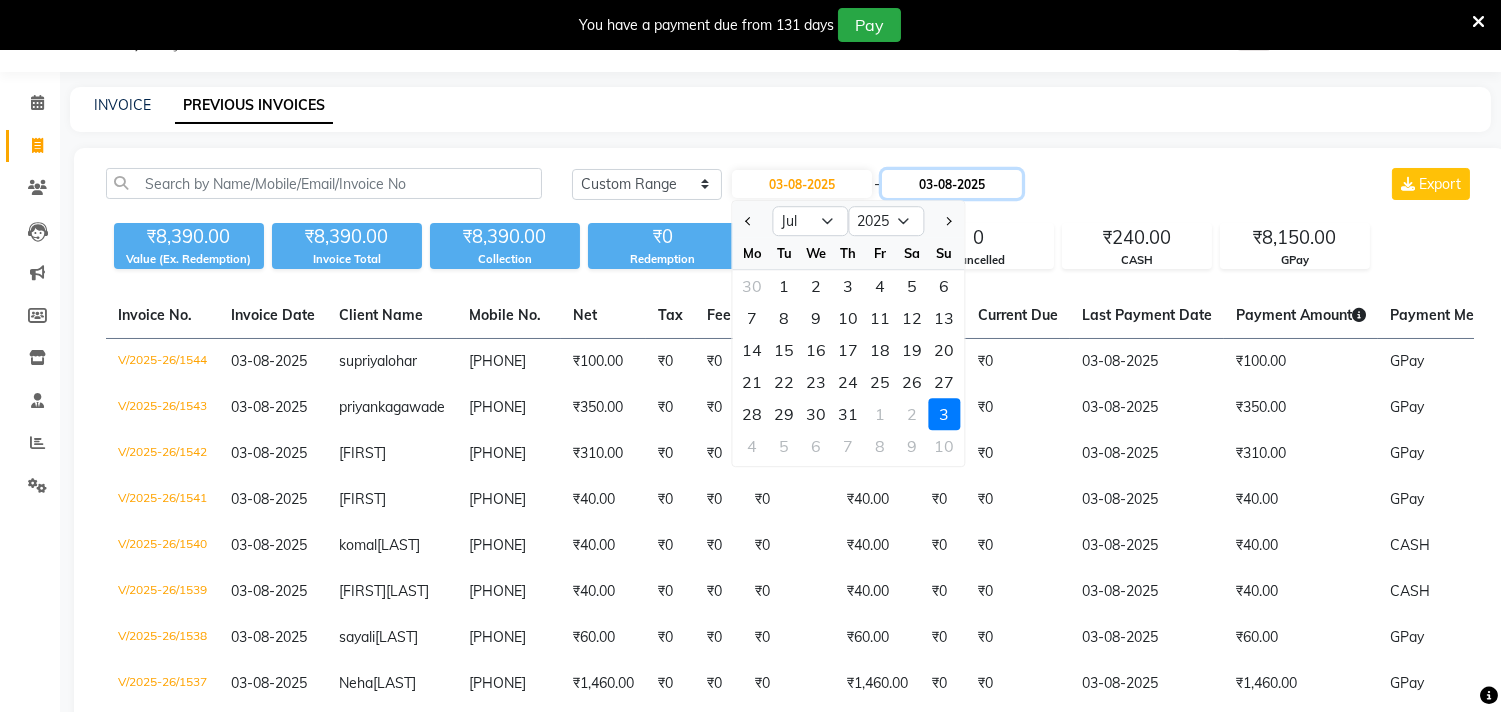 click on "03-08-2025" 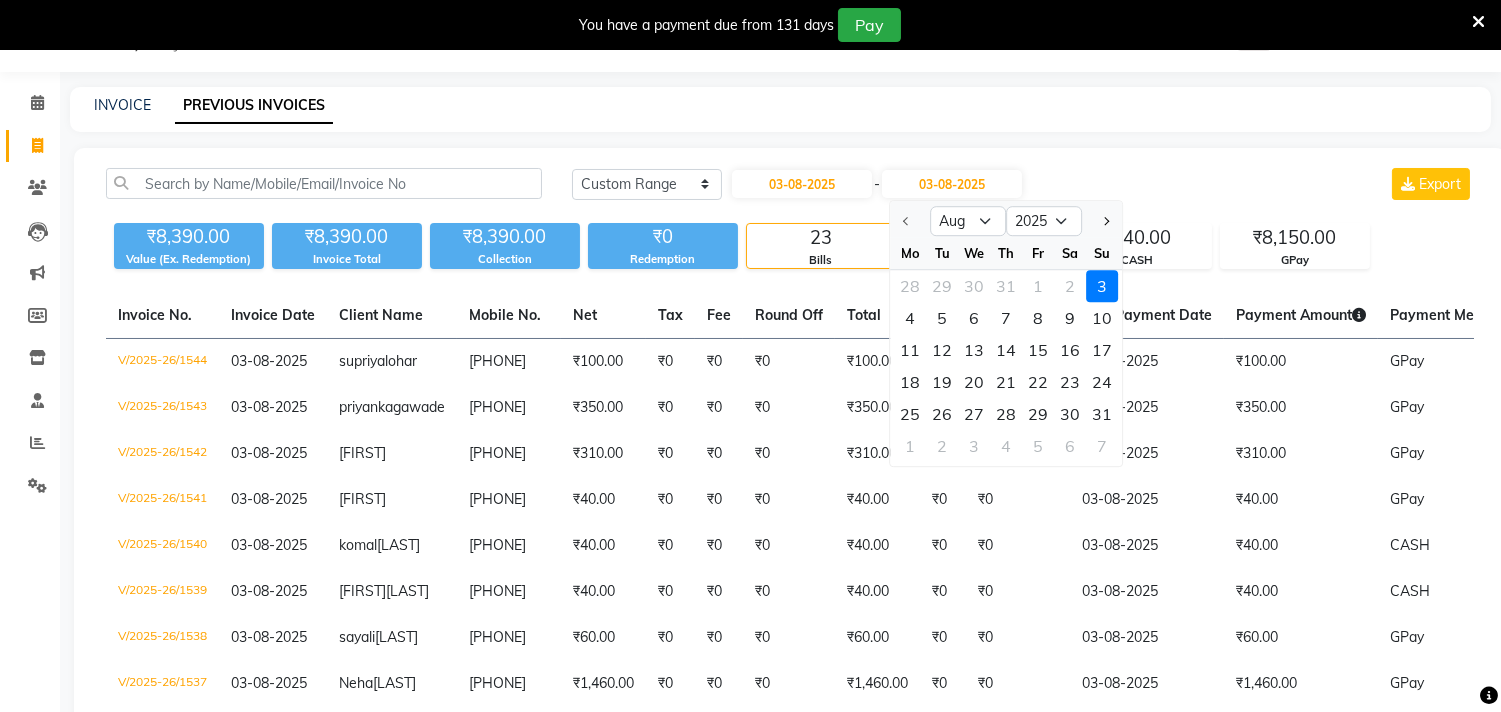 click 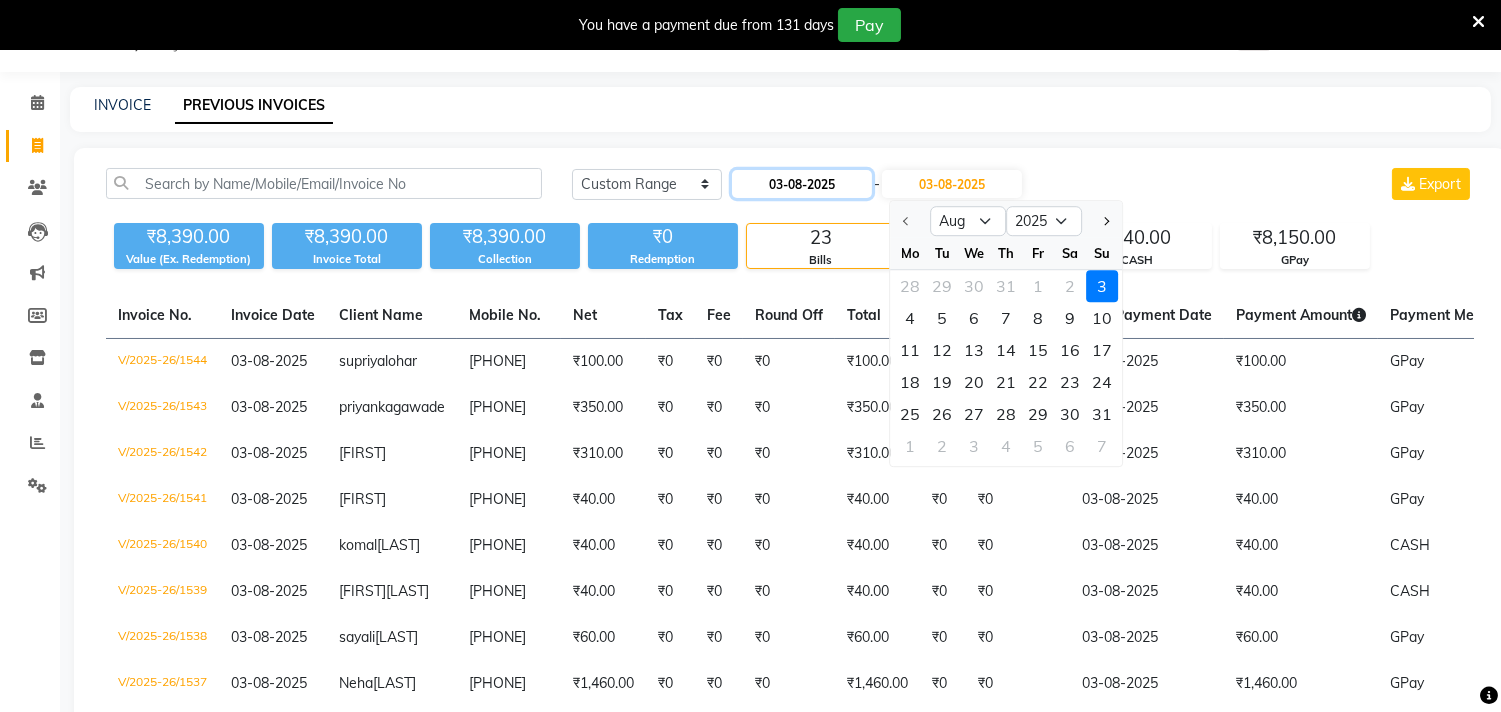 click on "03-08-2025" 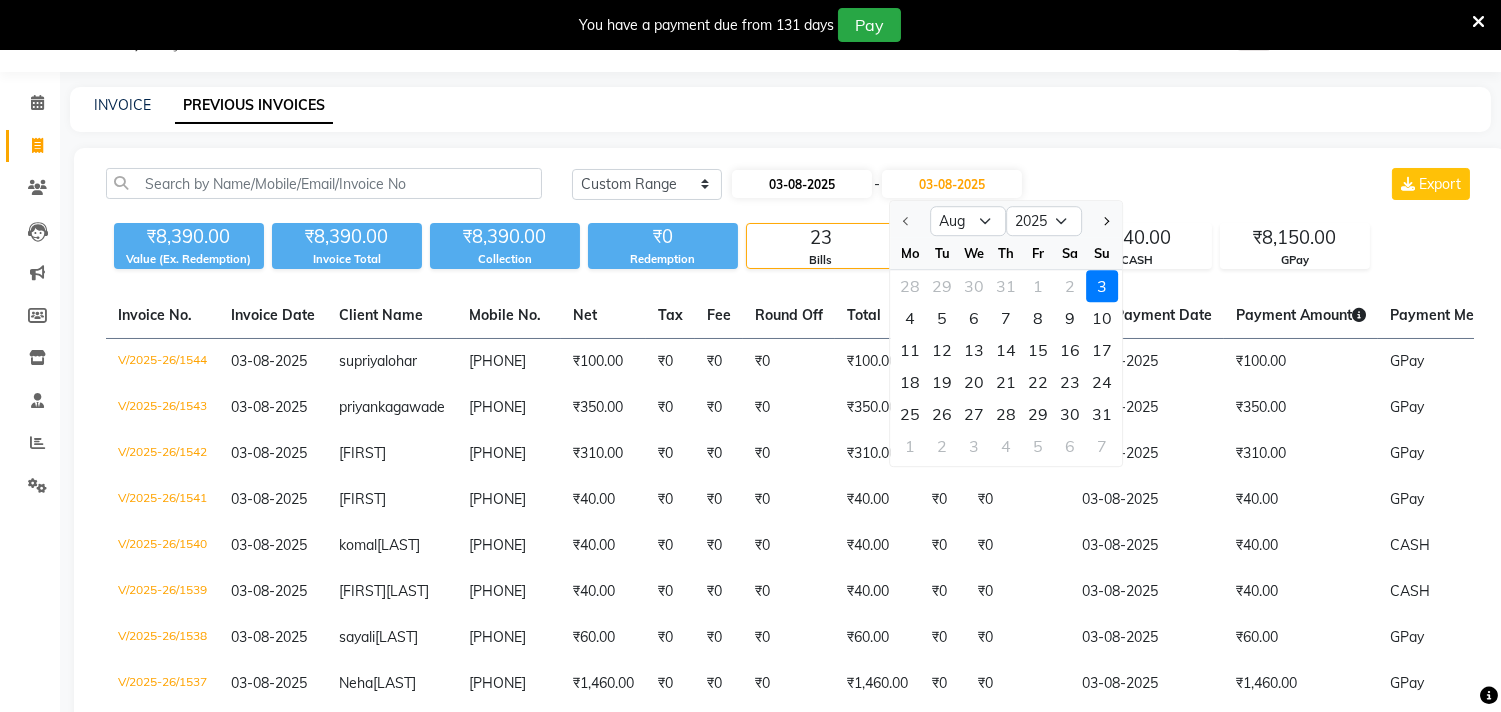 select on "8" 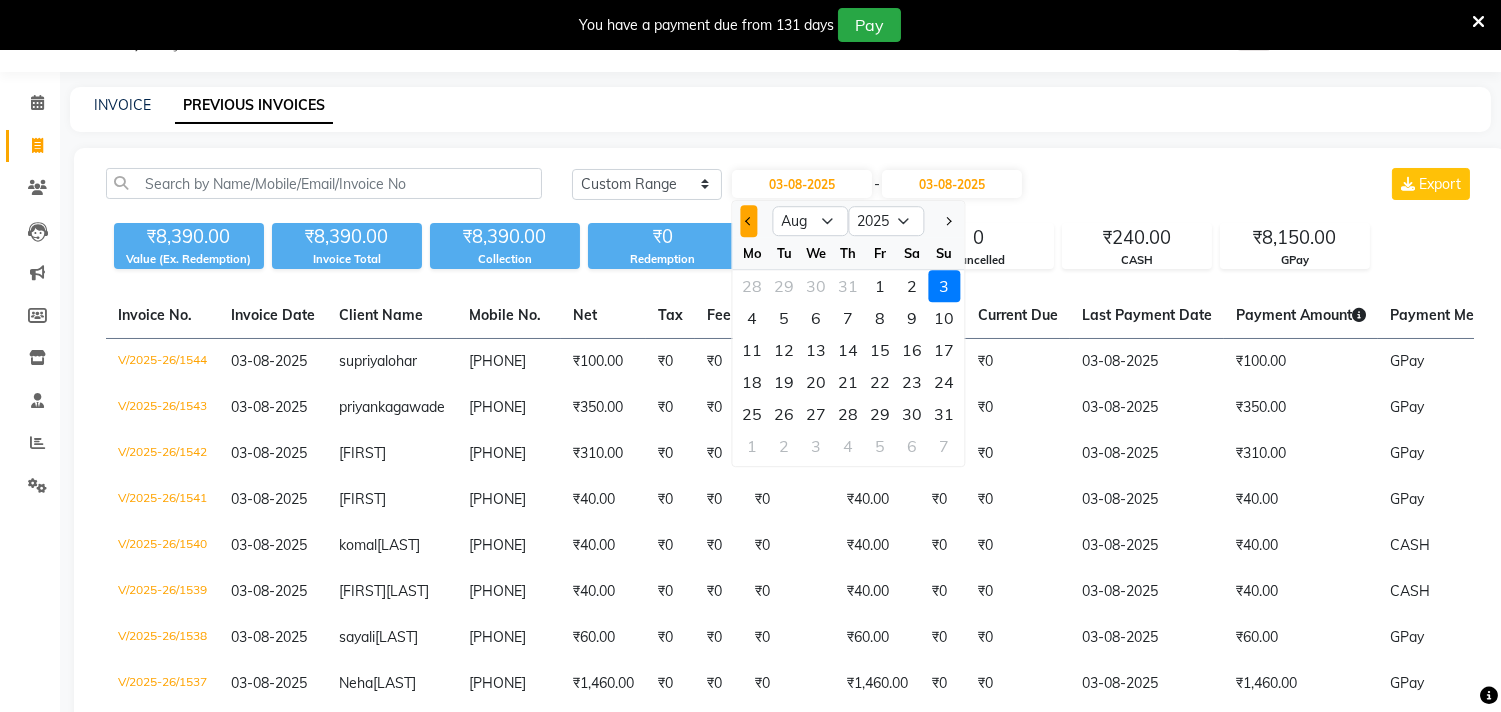 click 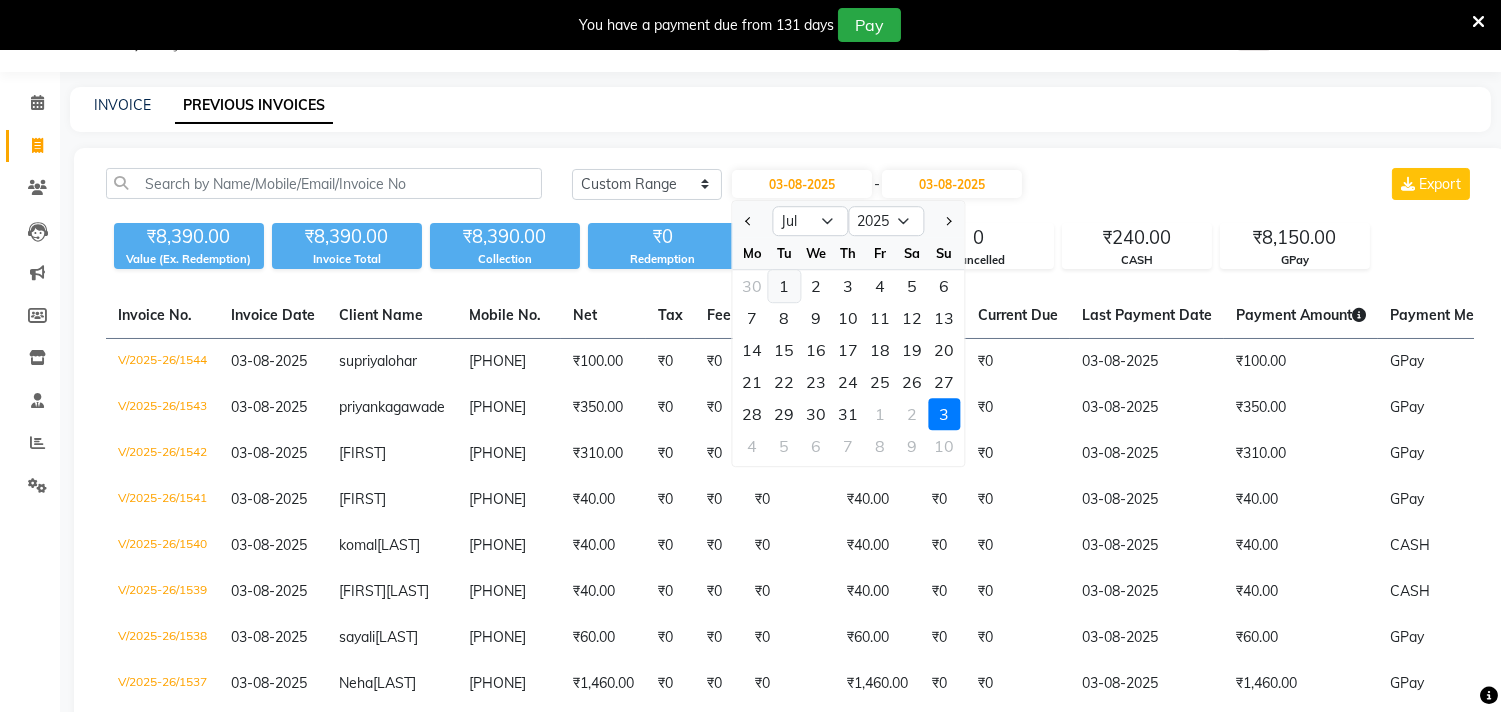 click on "1" 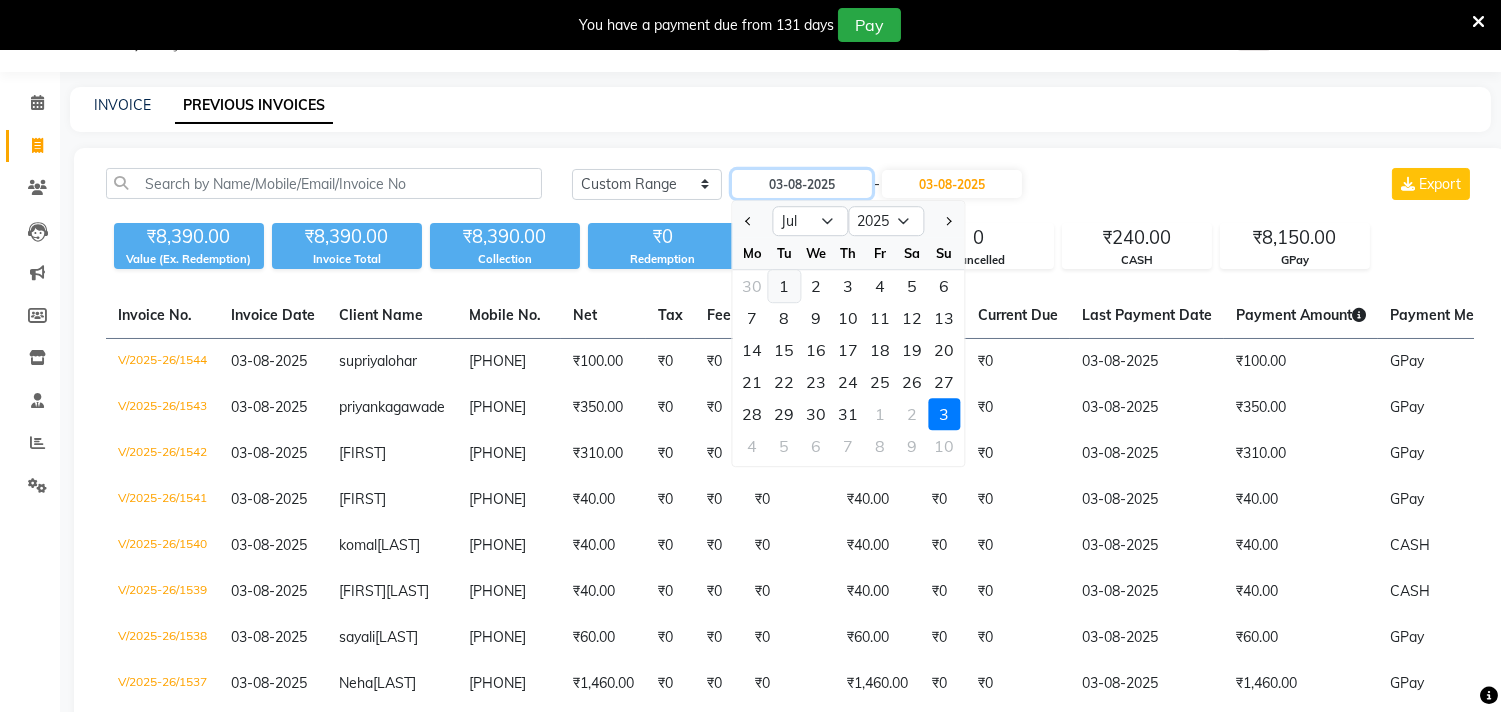 type on "01-07-2025" 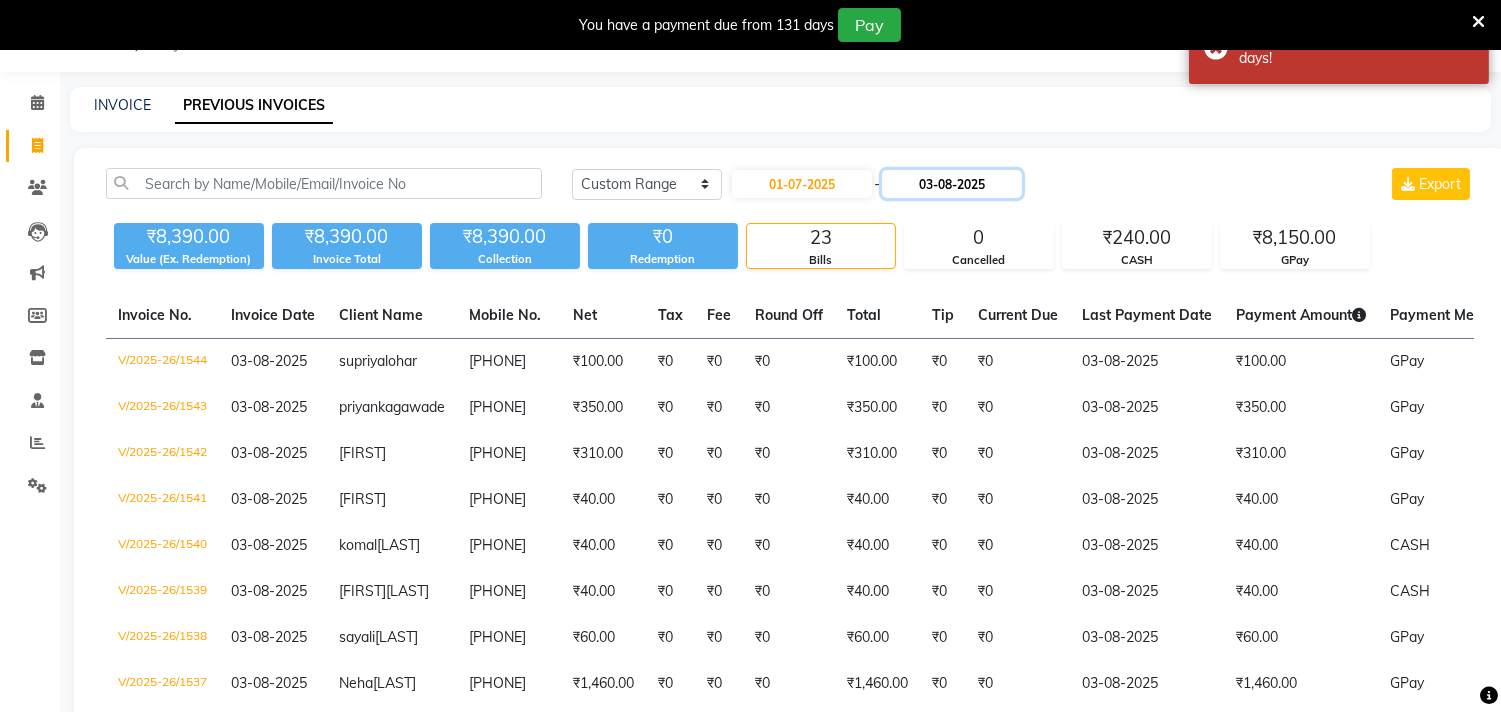 click on "03-08-2025" 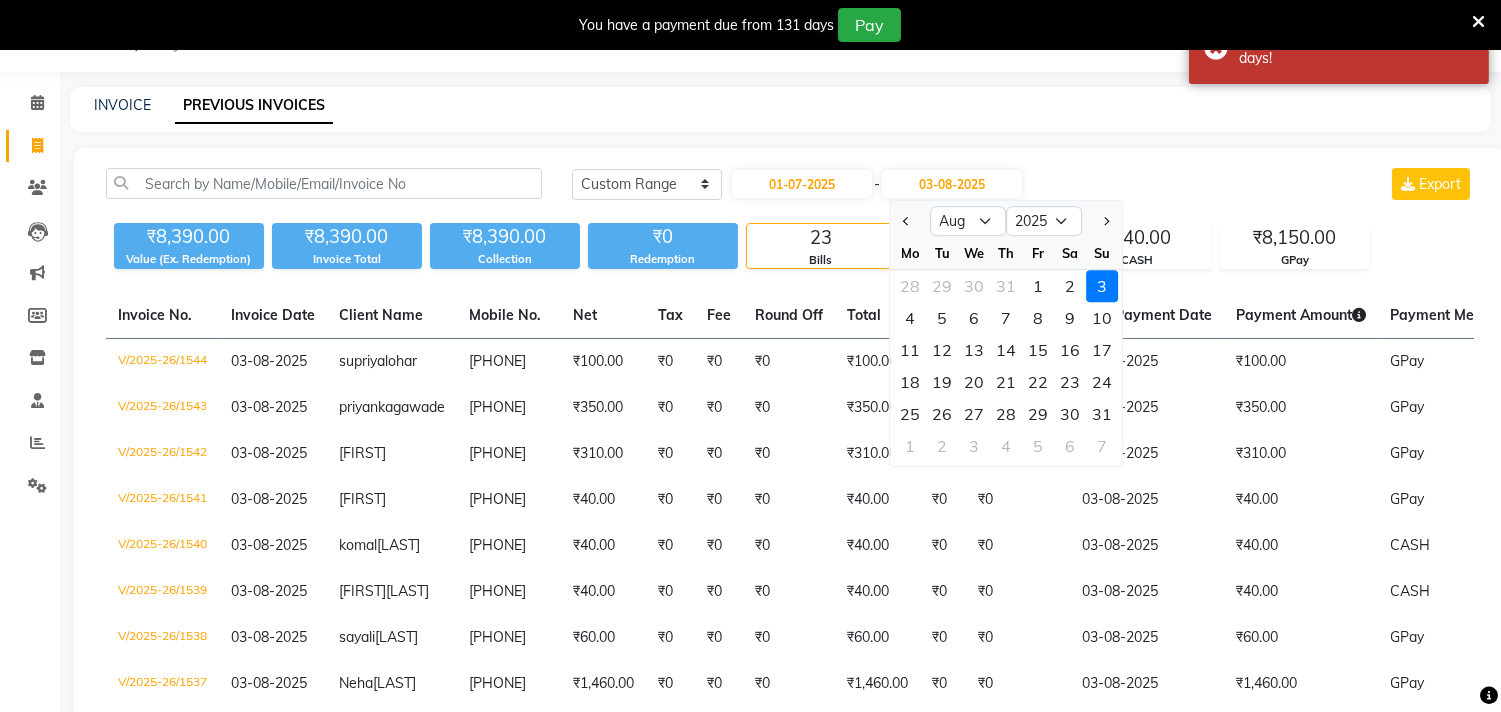 click 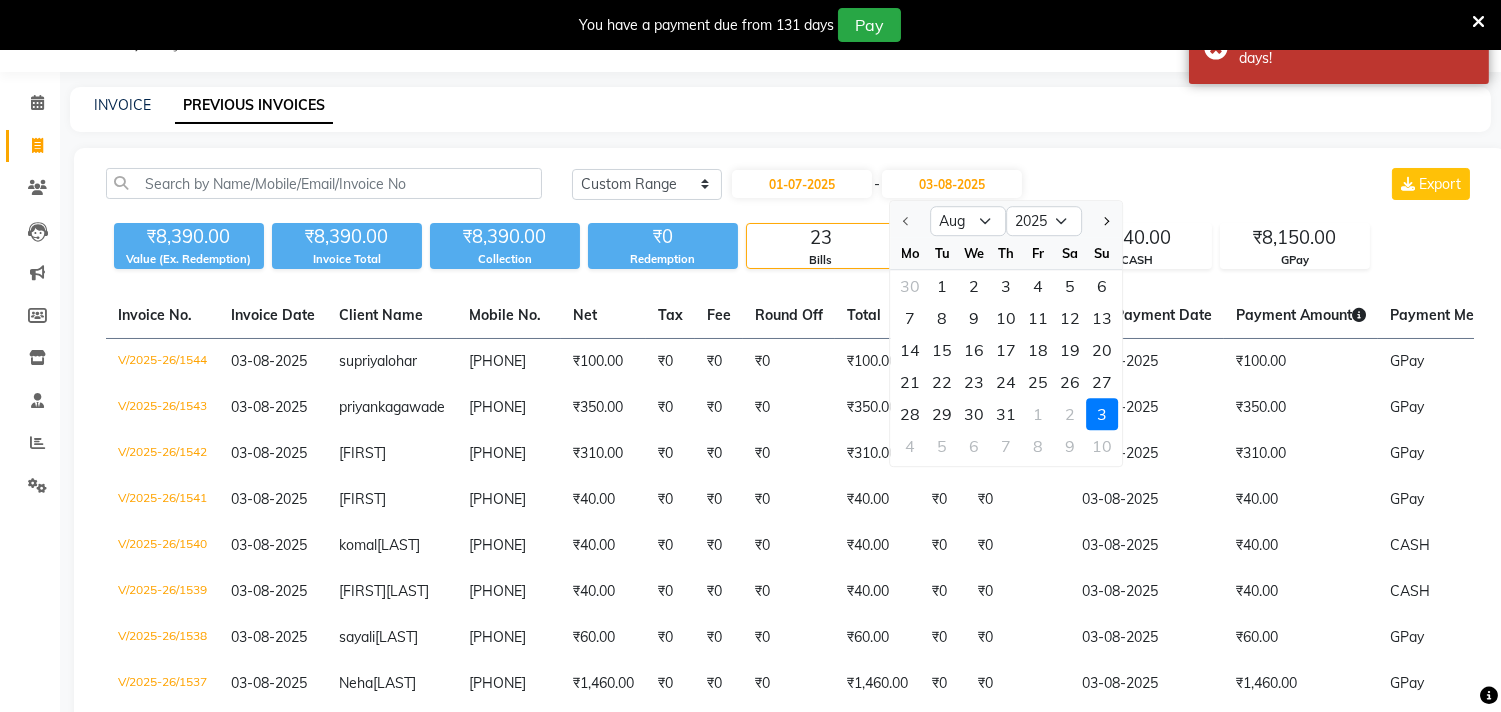 select on "7" 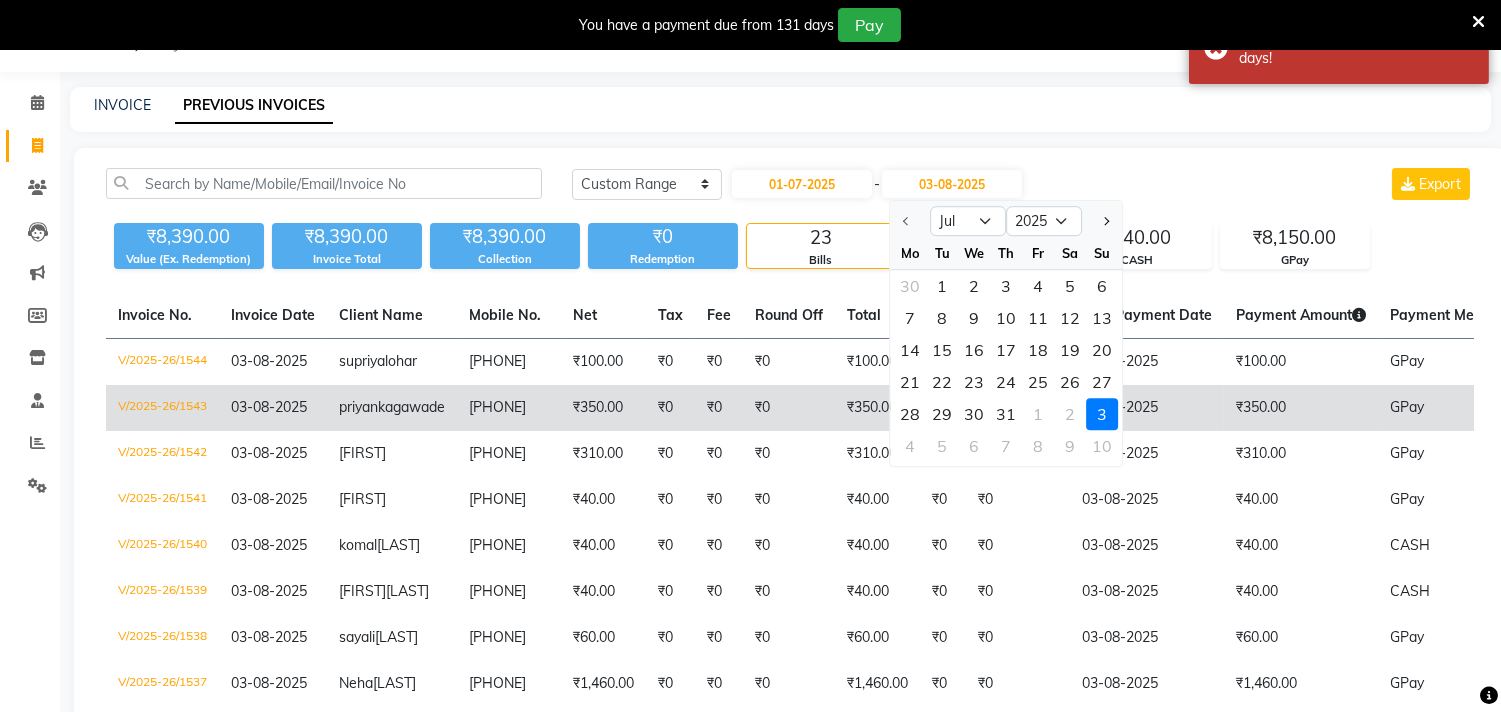 click on "31" 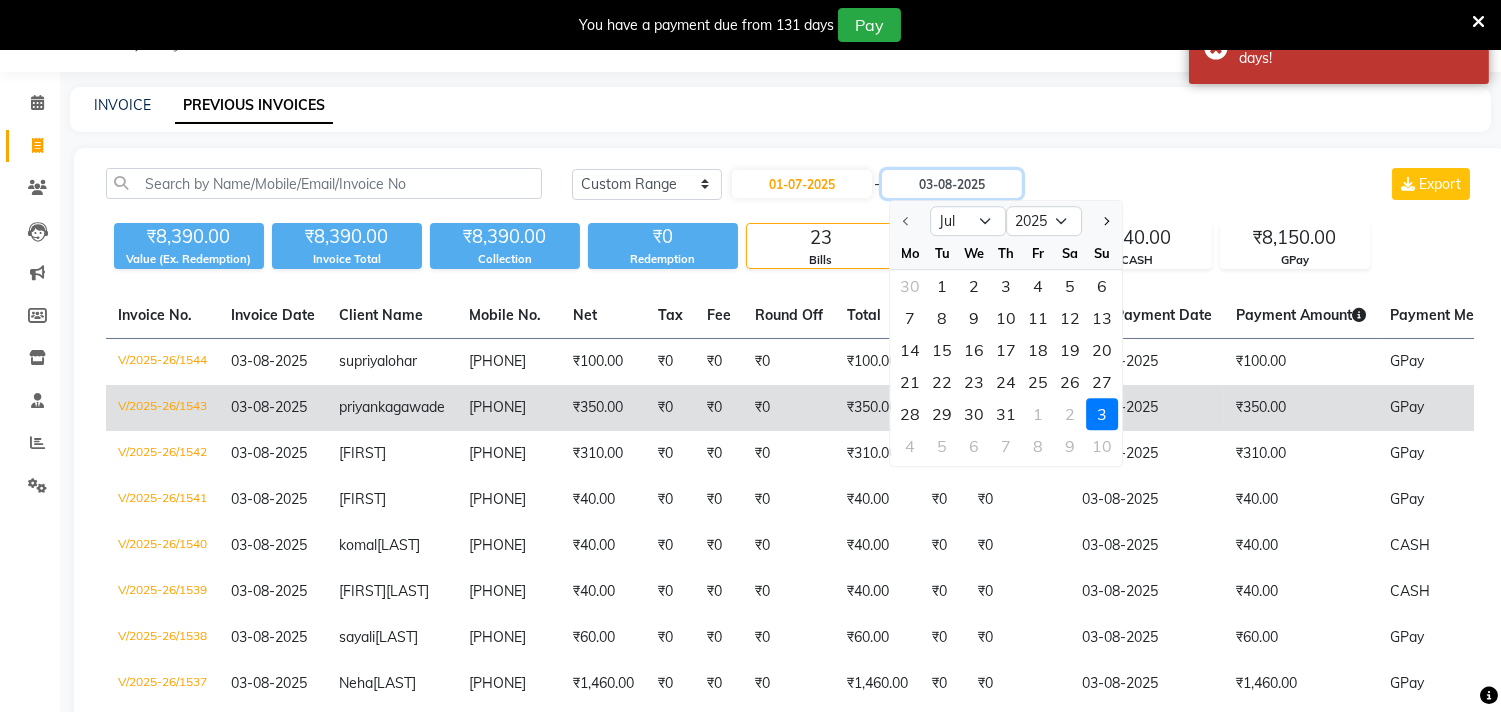 type on "31-07-2025" 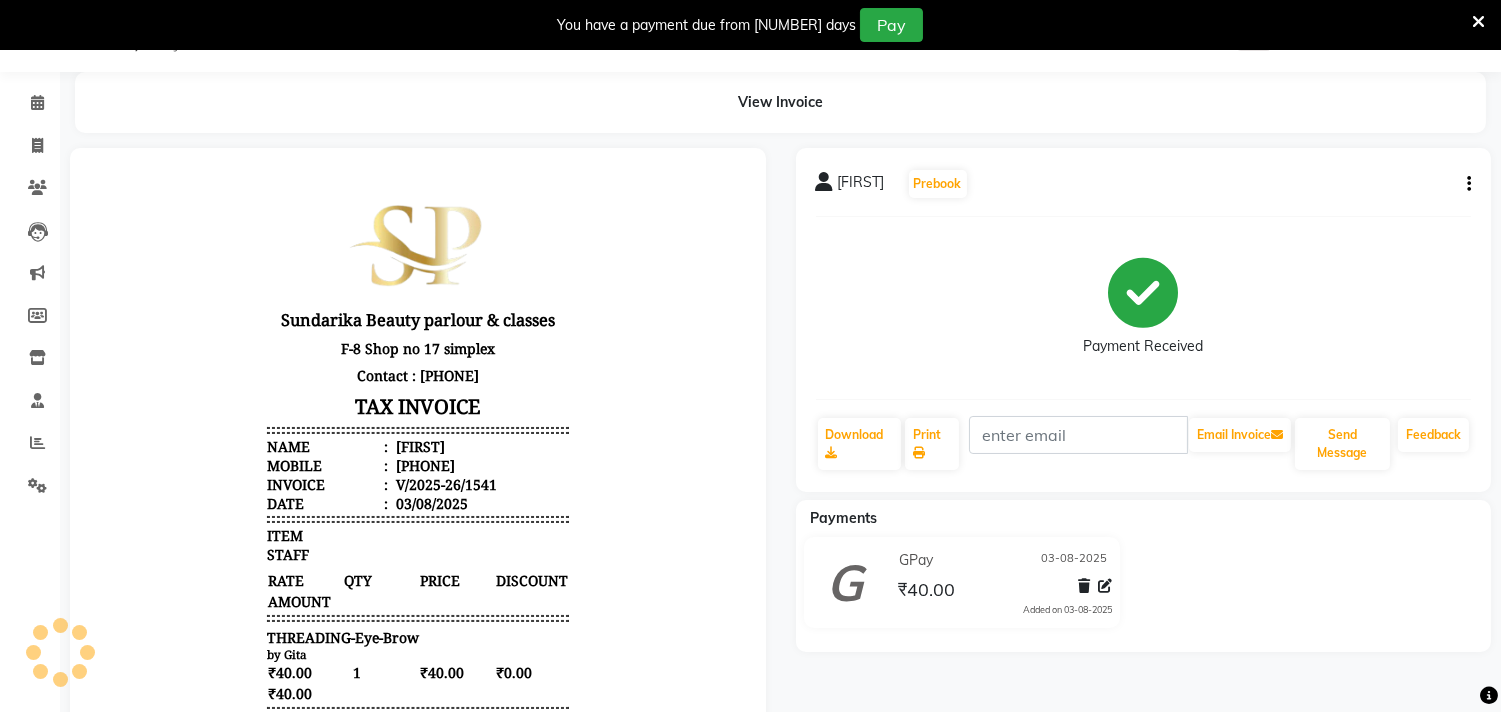 scroll, scrollTop: 15, scrollLeft: 0, axis: vertical 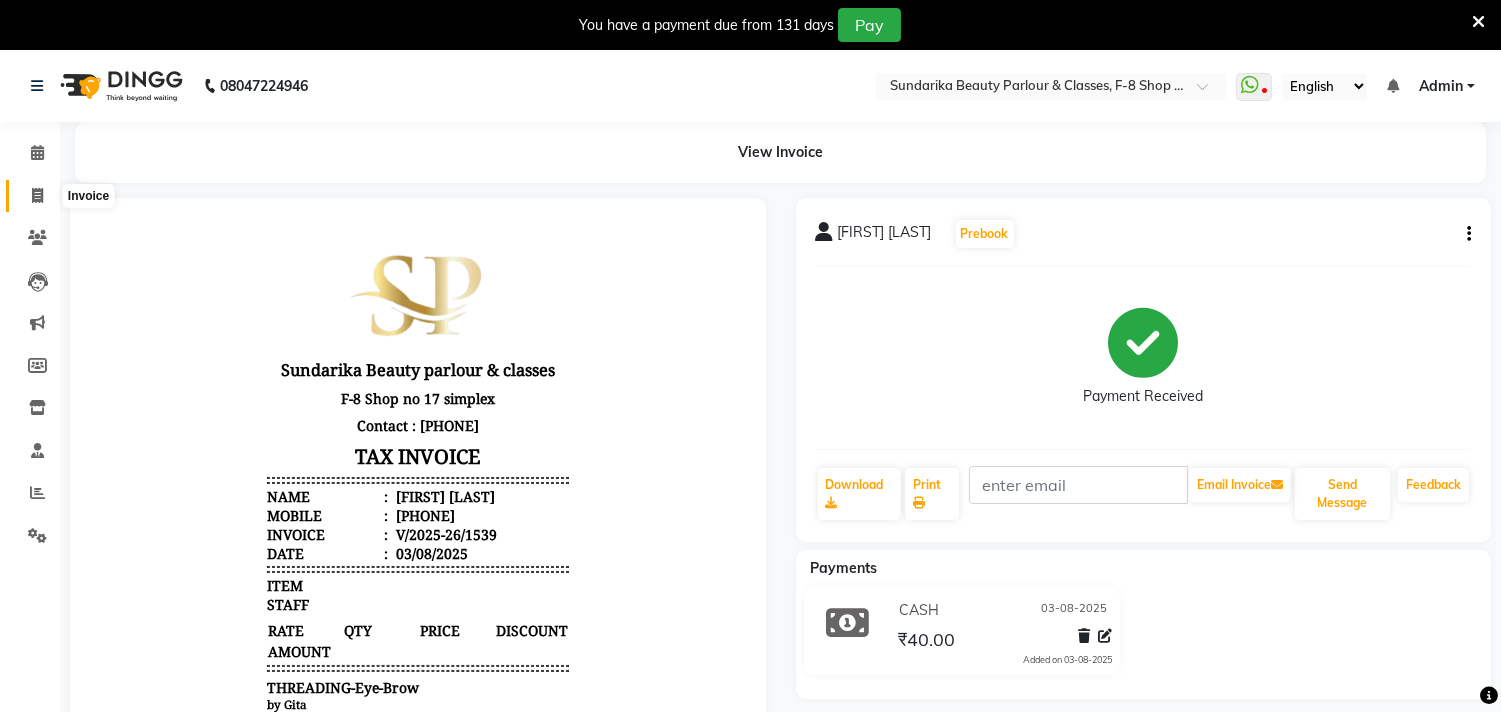 click 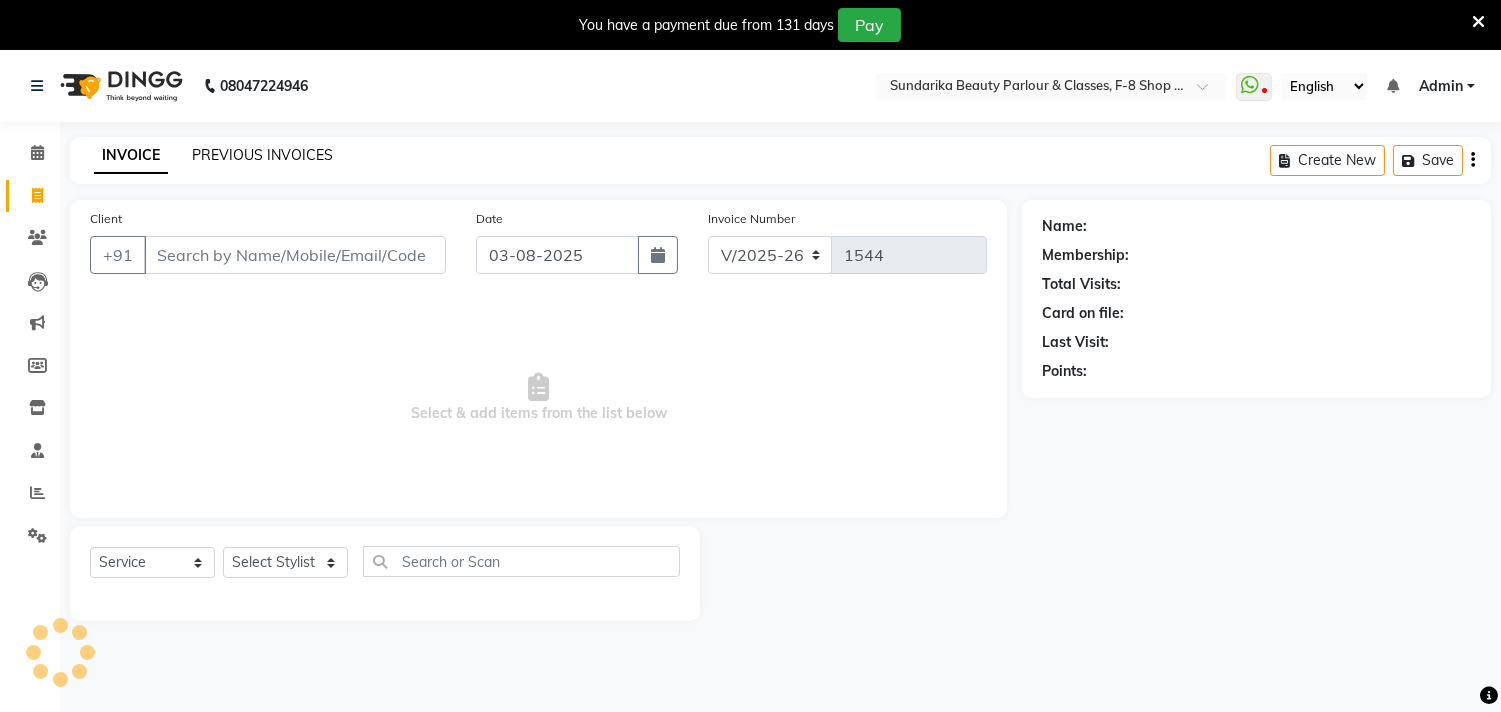 scroll, scrollTop: 50, scrollLeft: 0, axis: vertical 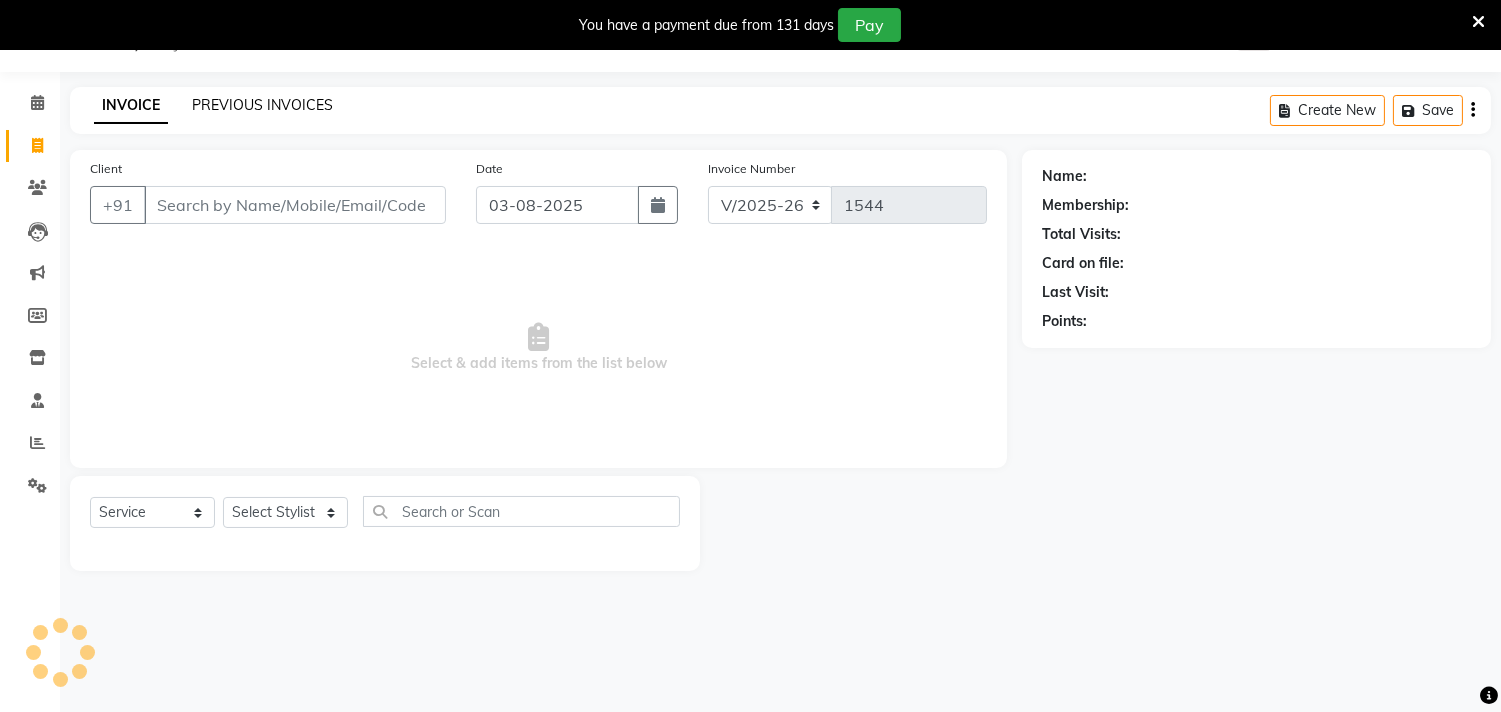 click on "PREVIOUS INVOICES" 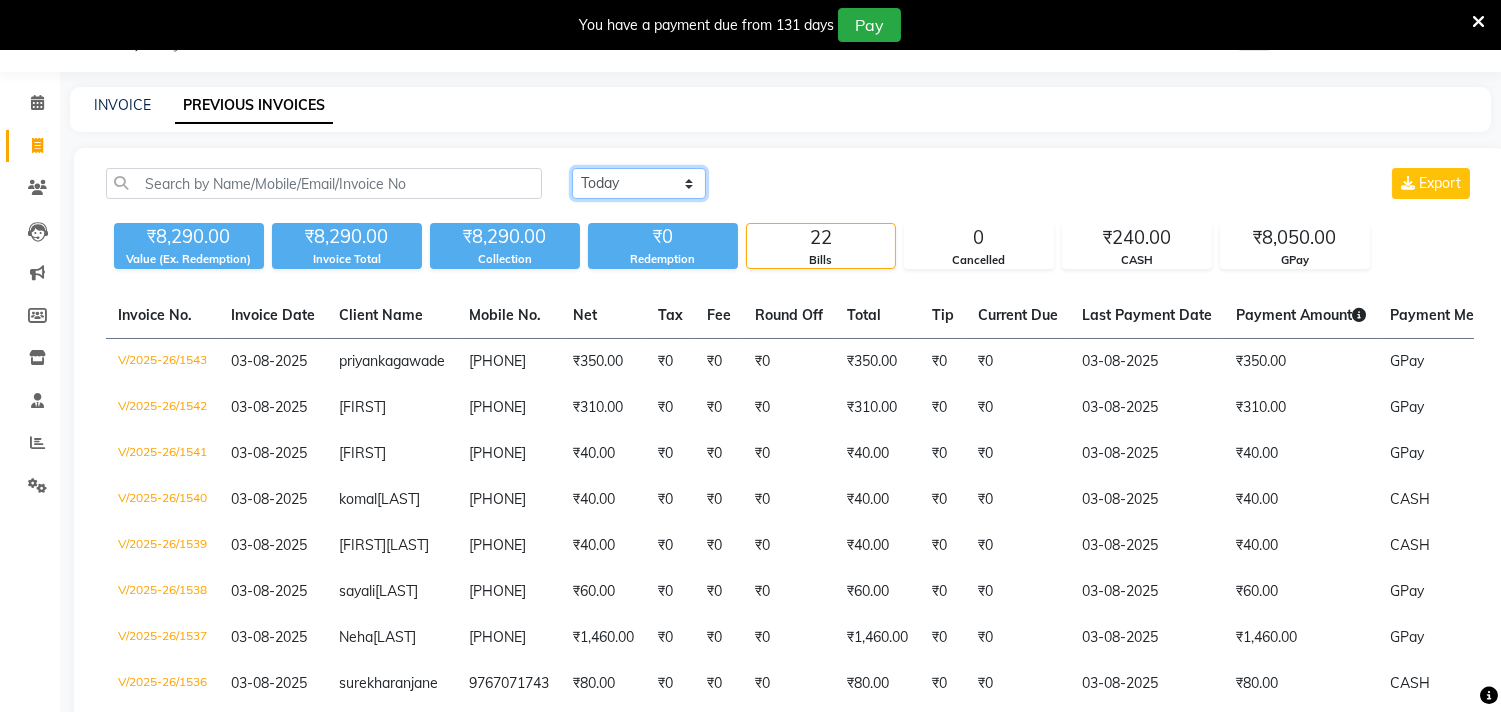 click on "Today Yesterday Custom Range" 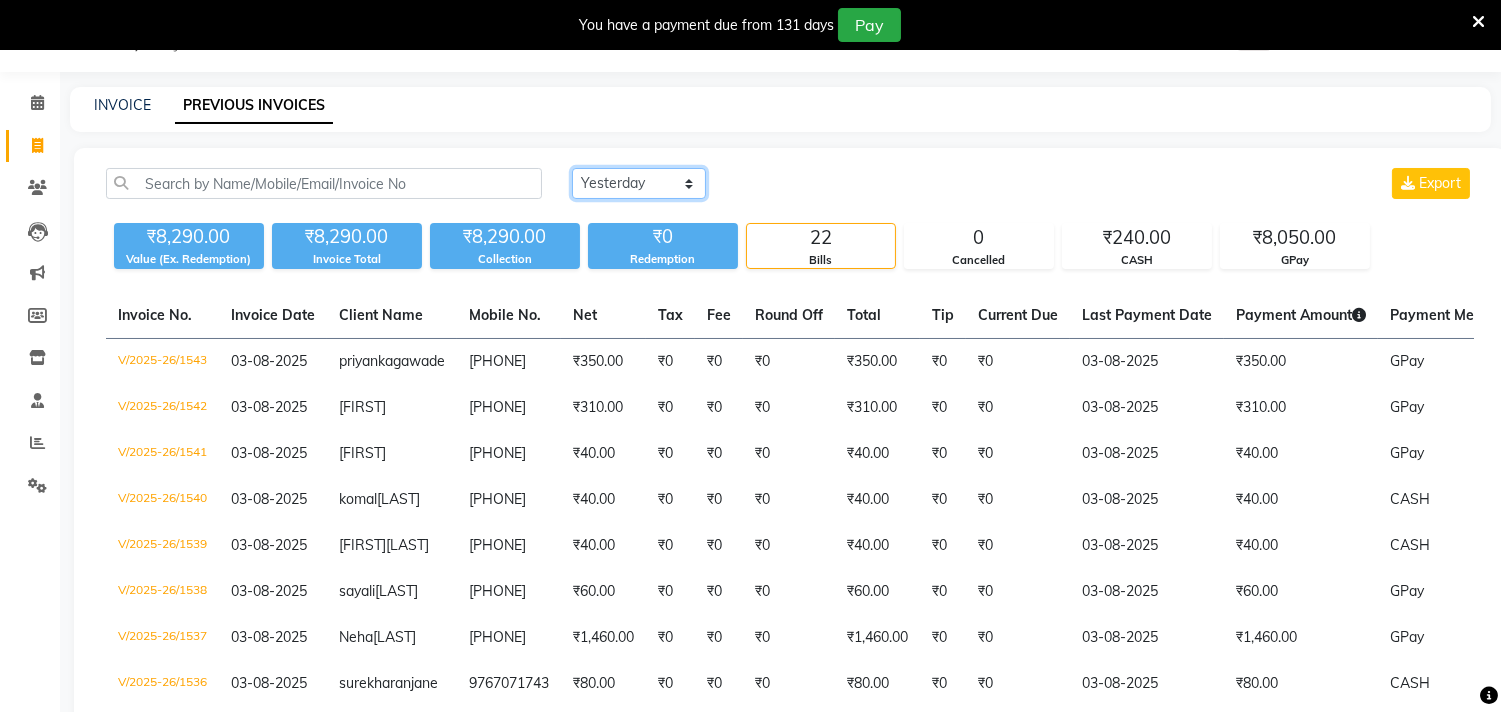 click on "Today Yesterday Custom Range" 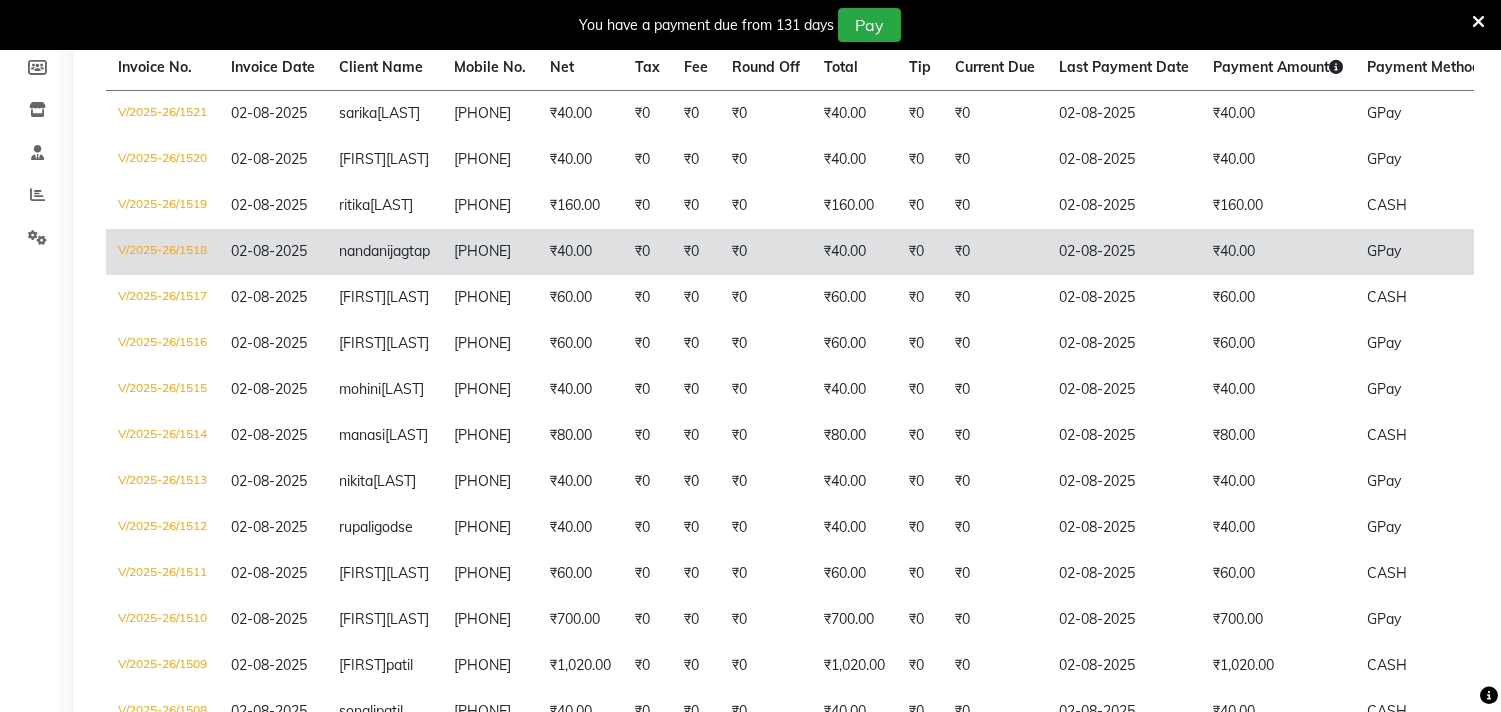 scroll, scrollTop: 246, scrollLeft: 0, axis: vertical 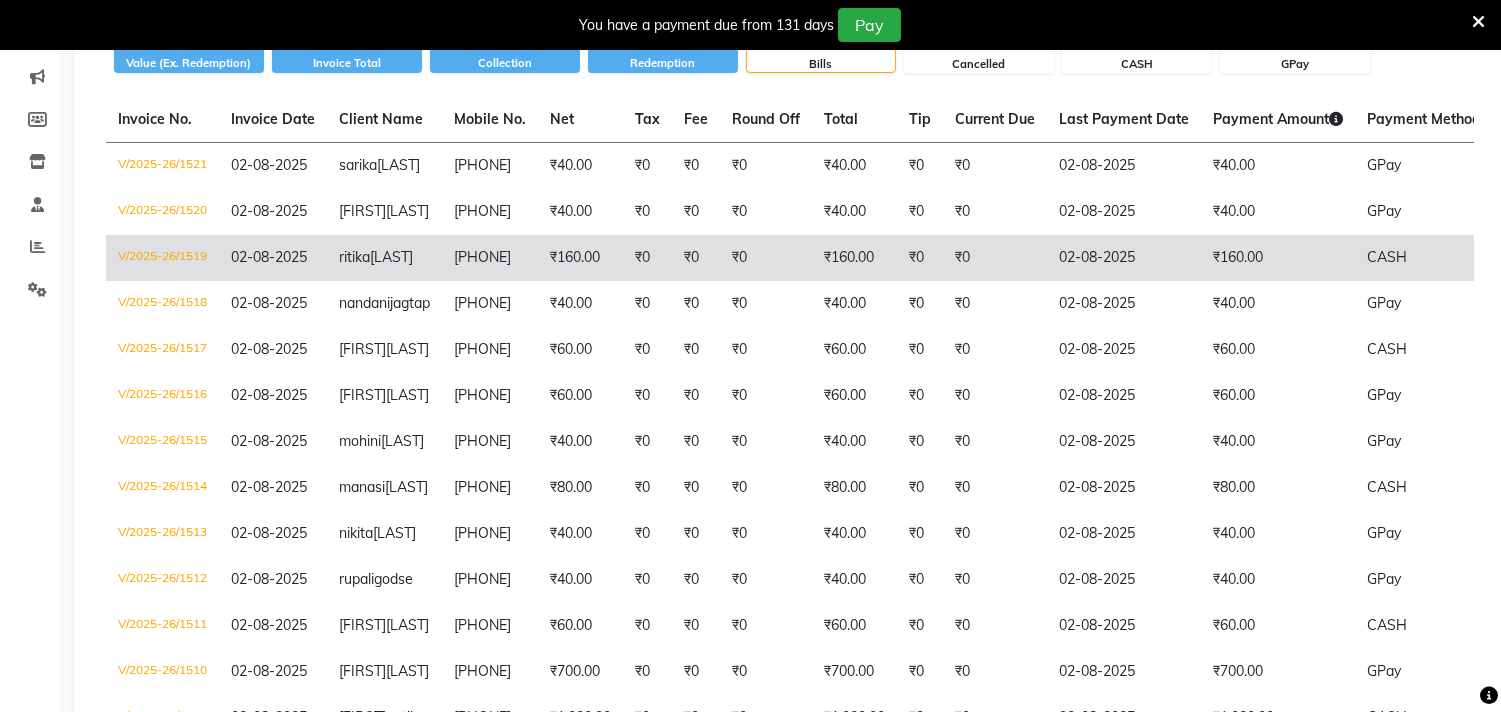 click on "₹160.00" 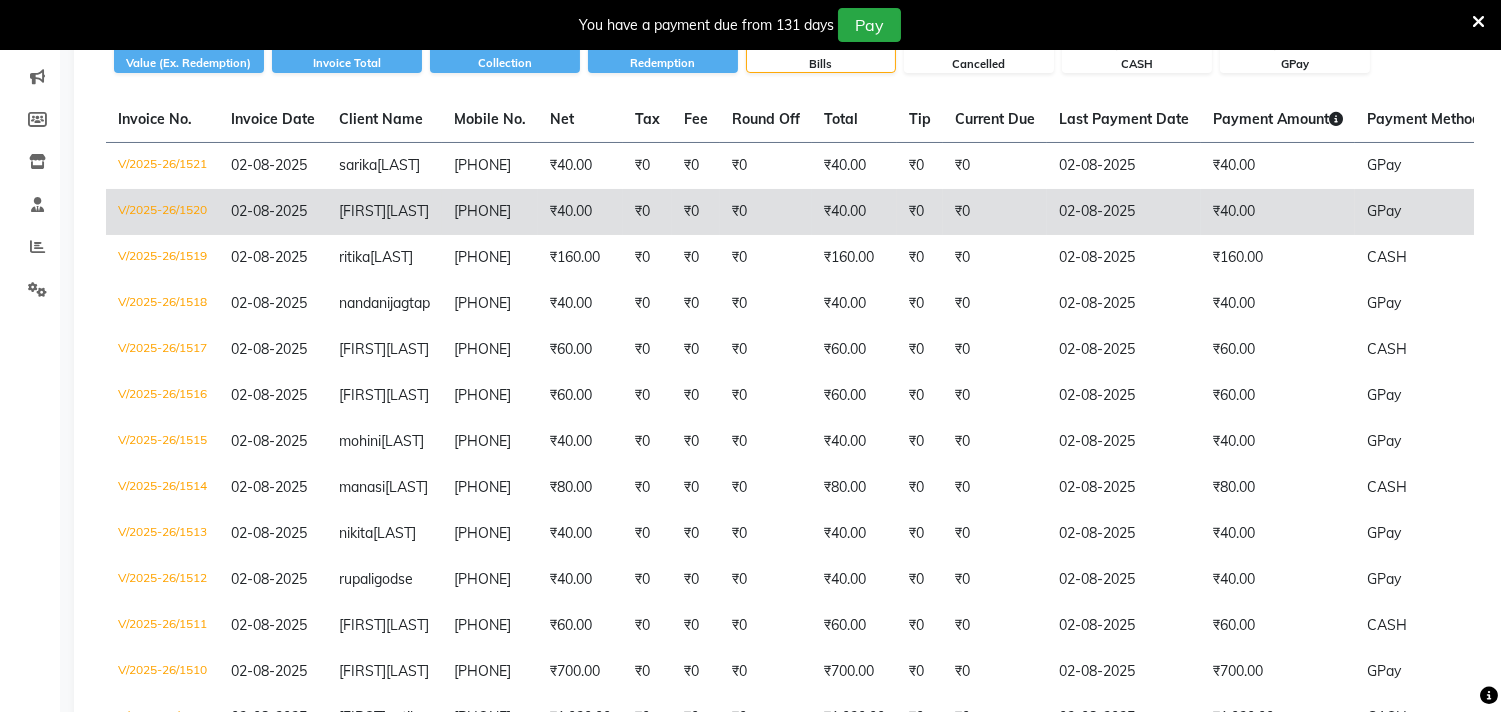 click on "₹40.00" 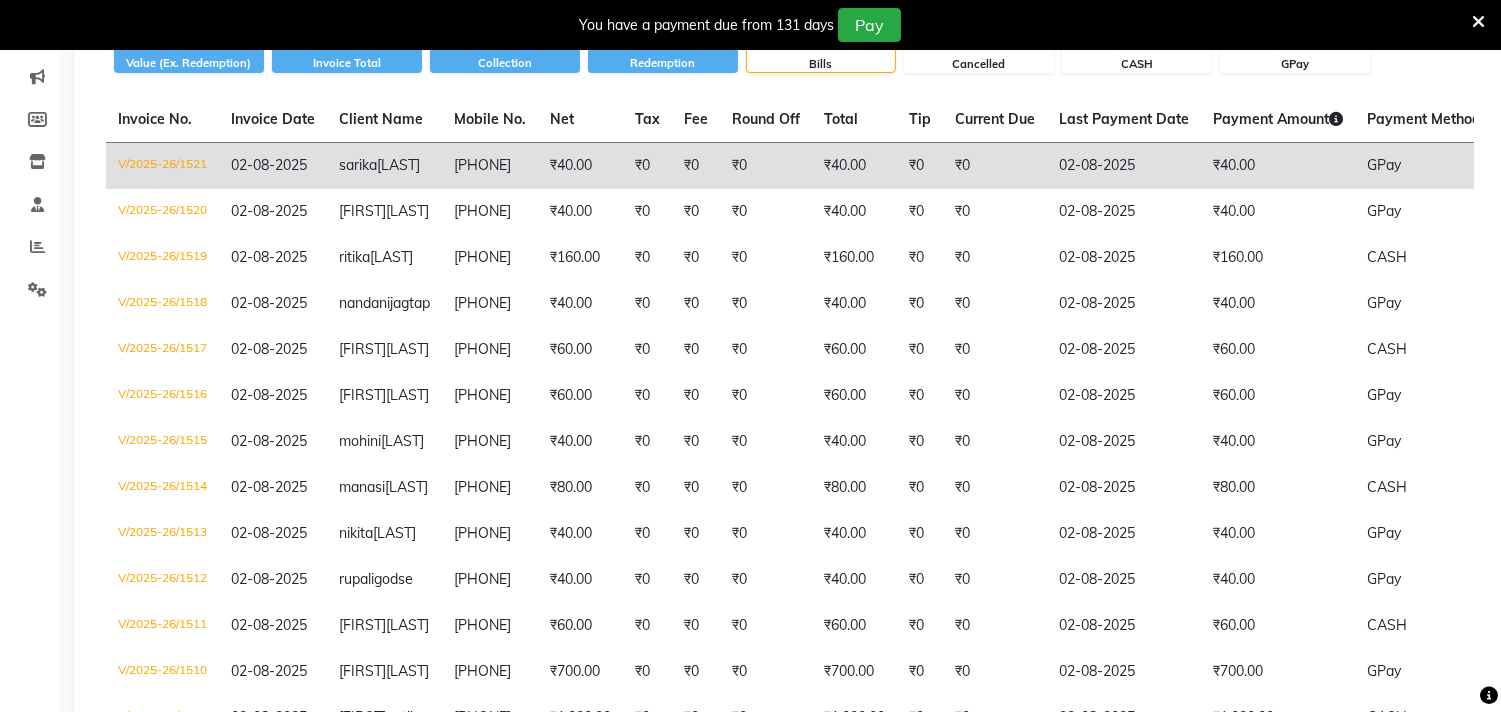 click on "₹40.00" 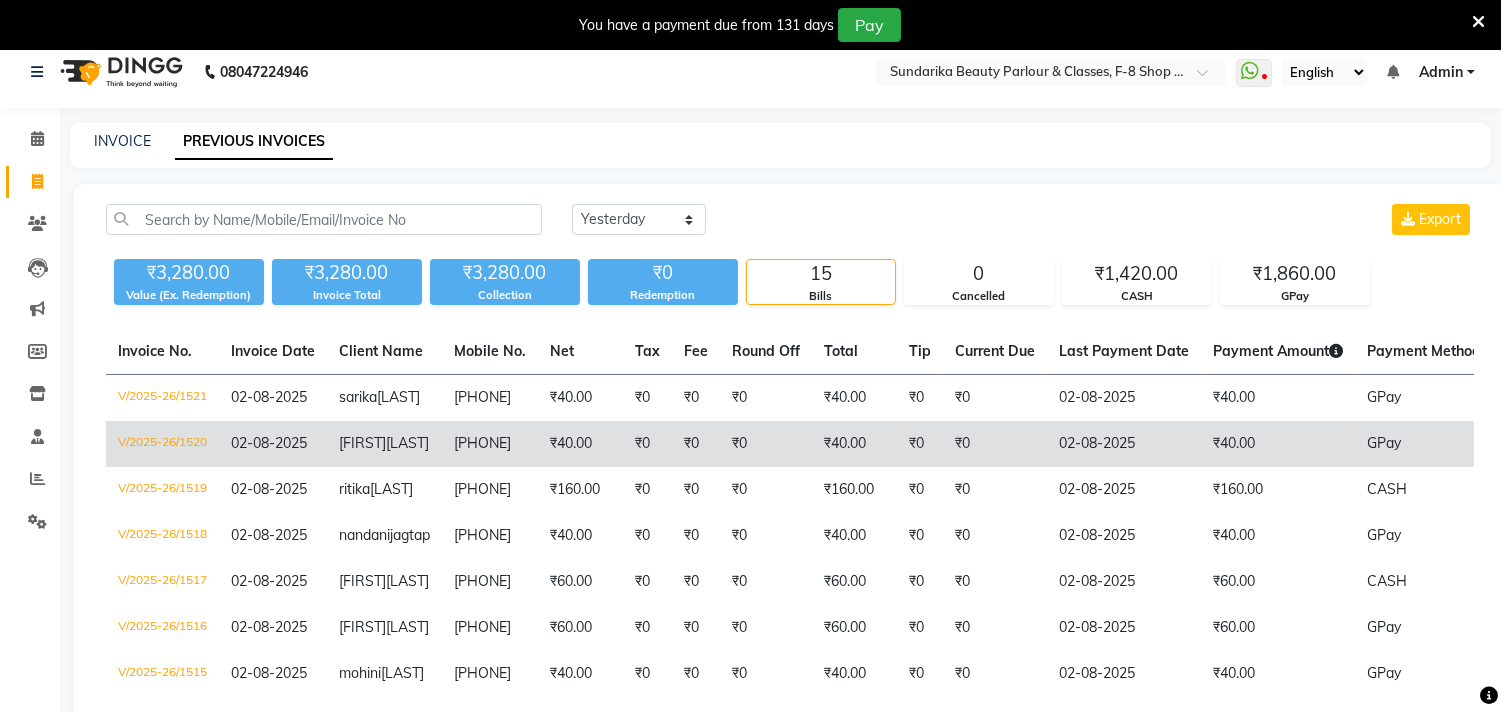 scroll, scrollTop: 0, scrollLeft: 0, axis: both 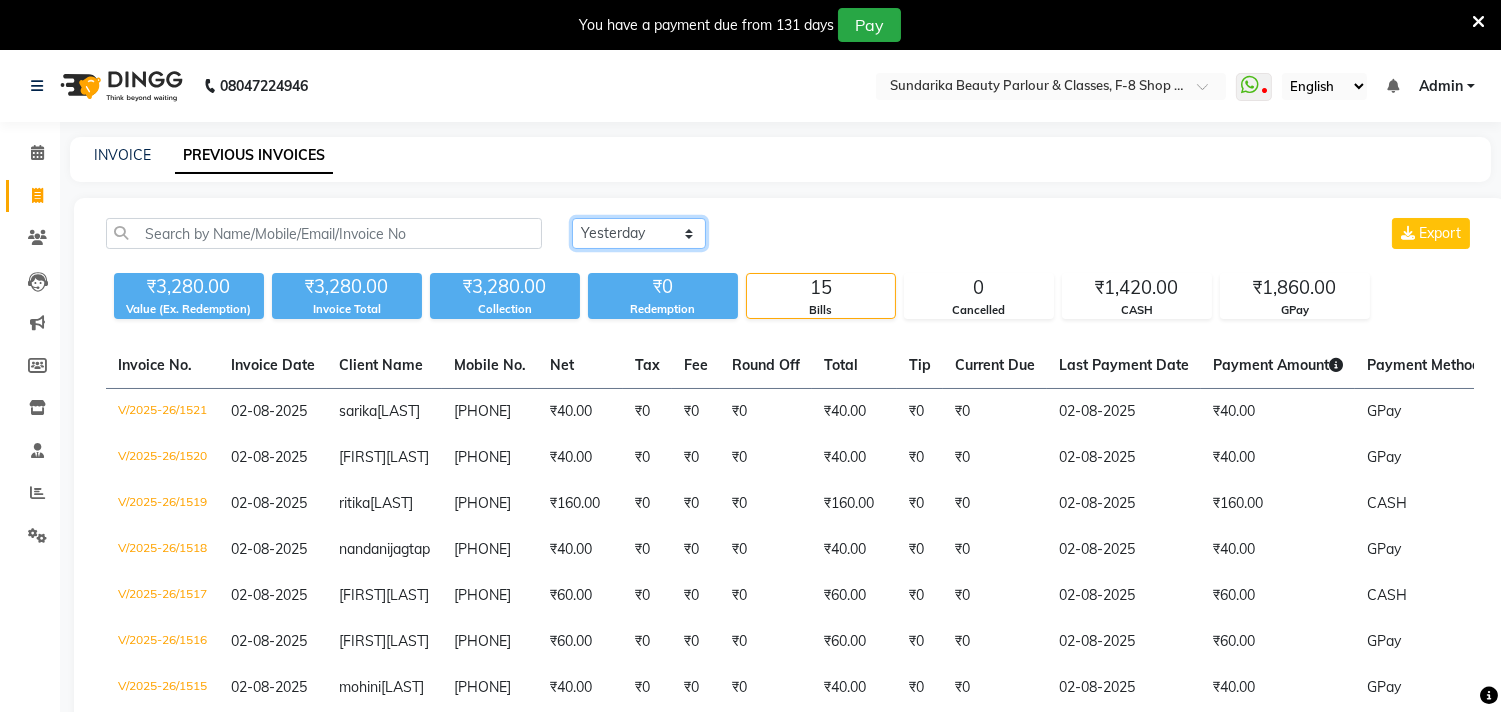 click on "Today Yesterday Custom Range" 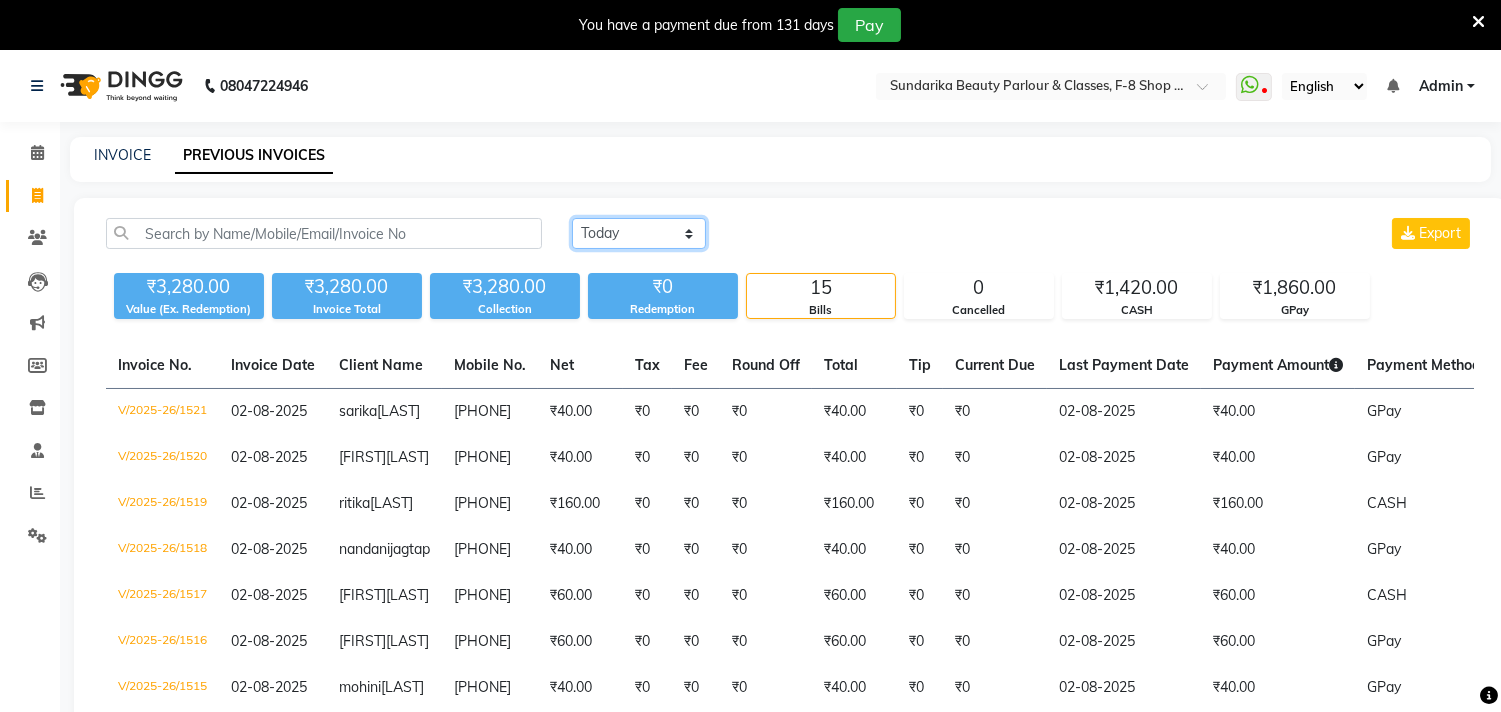click on "Today Yesterday Custom Range" 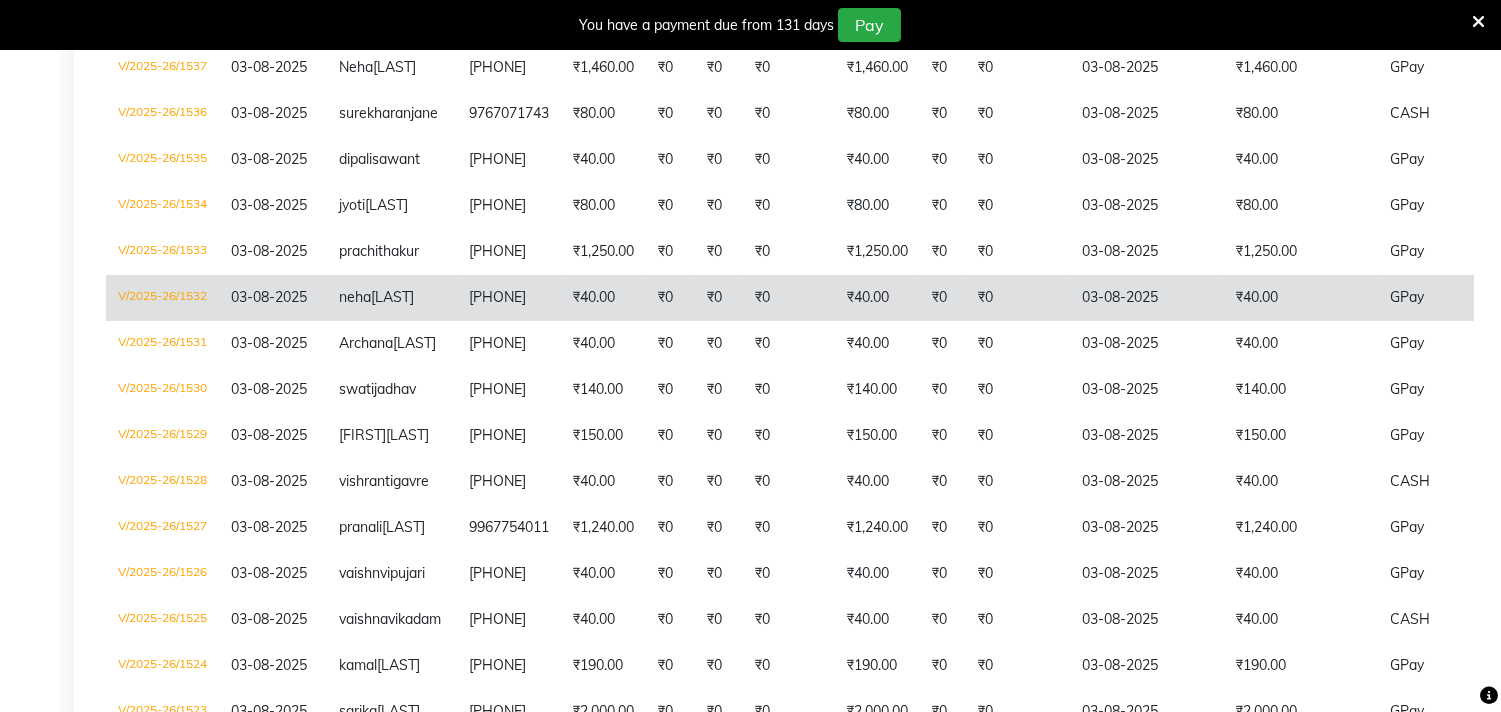 scroll, scrollTop: 597, scrollLeft: 0, axis: vertical 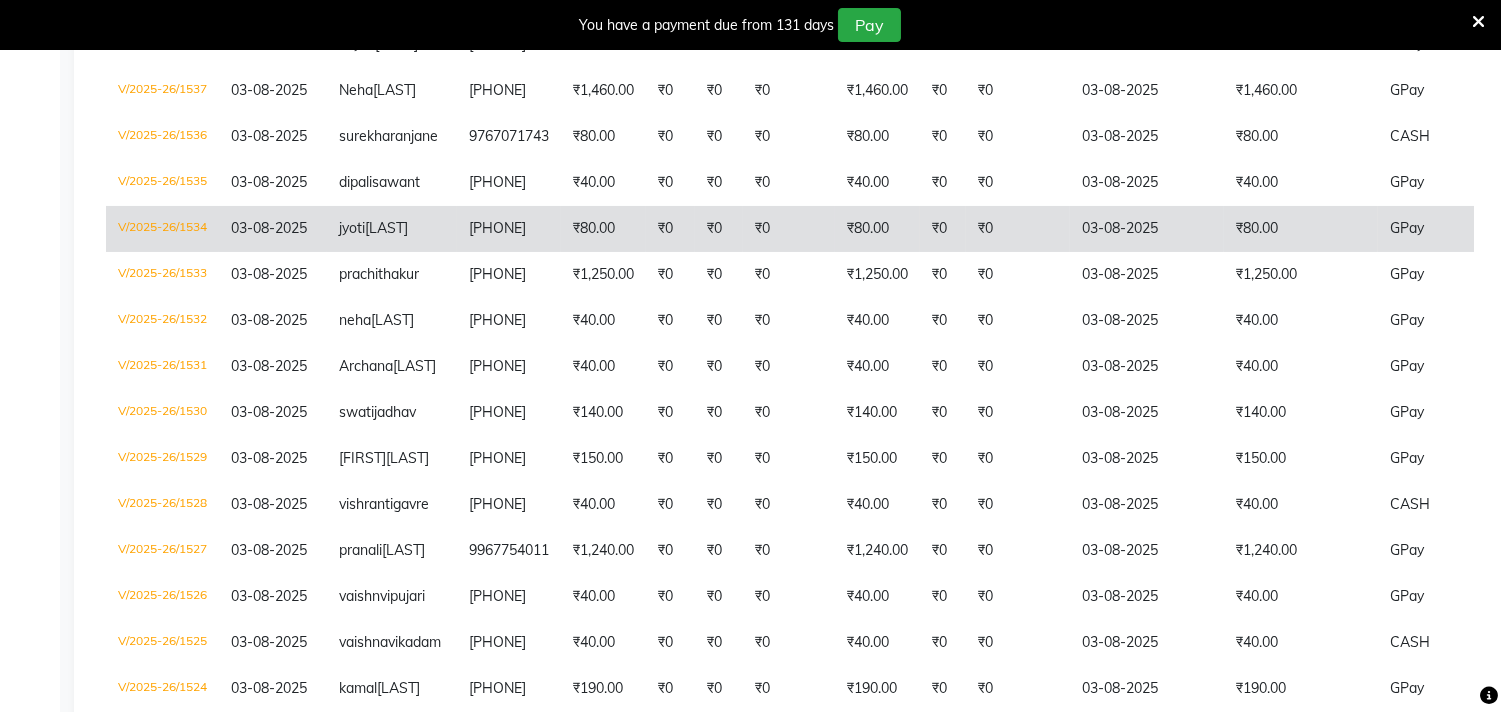 click on "₹80.00" 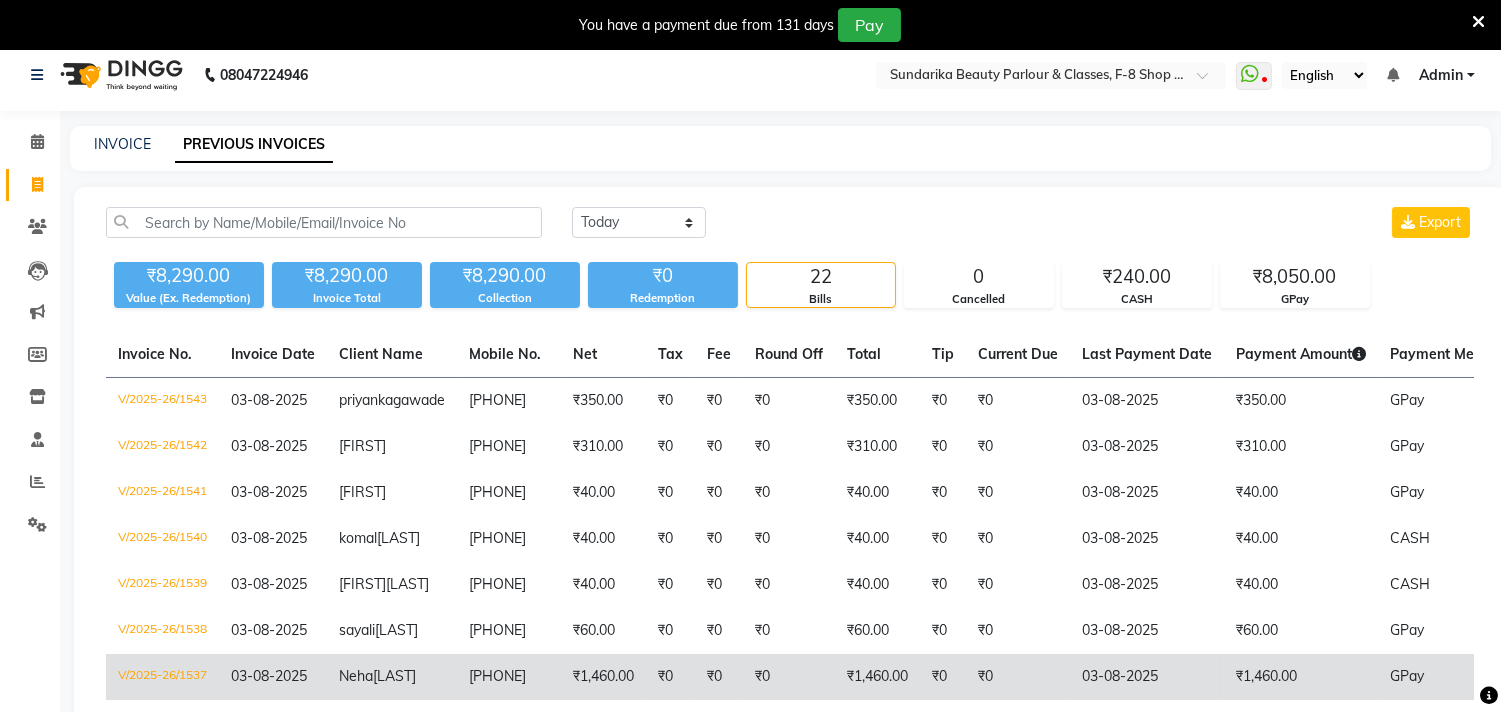 scroll, scrollTop: 0, scrollLeft: 0, axis: both 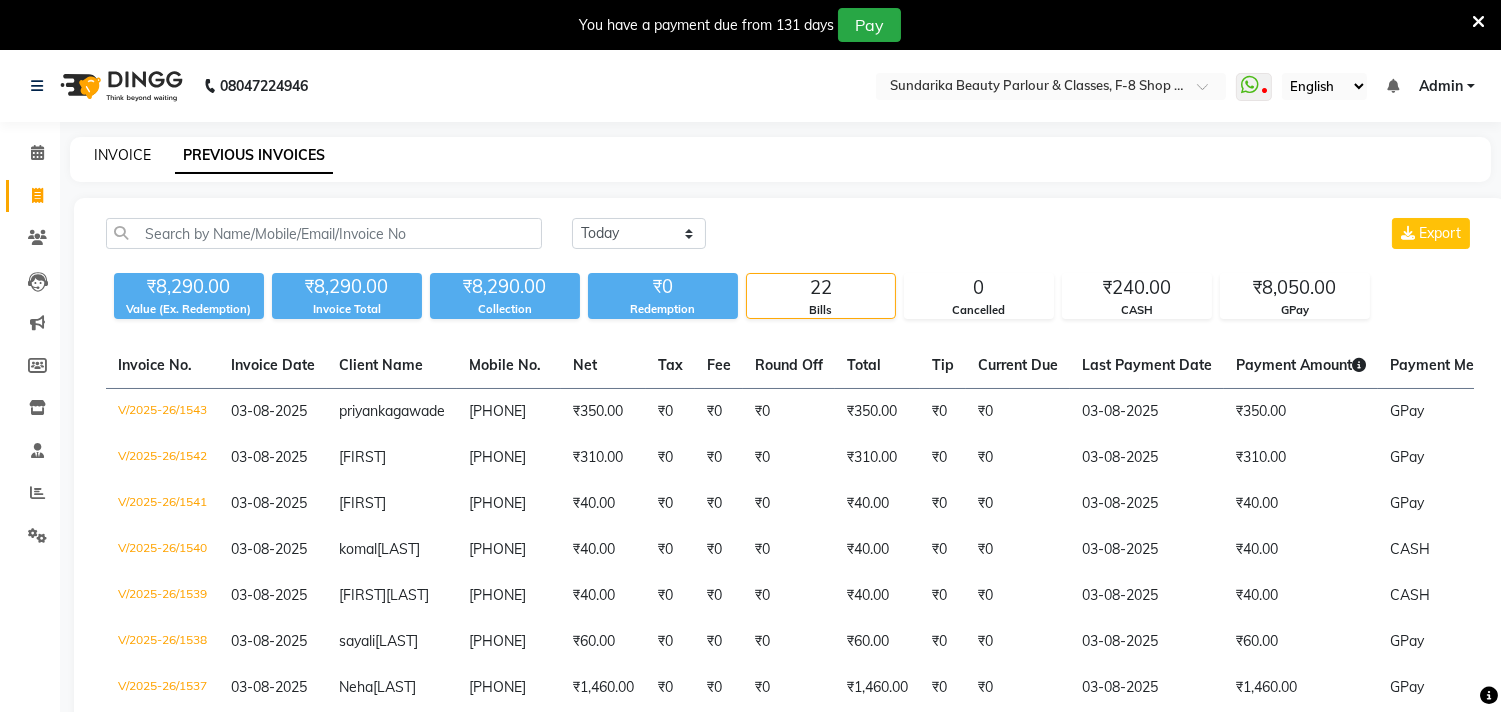 click on "INVOICE" 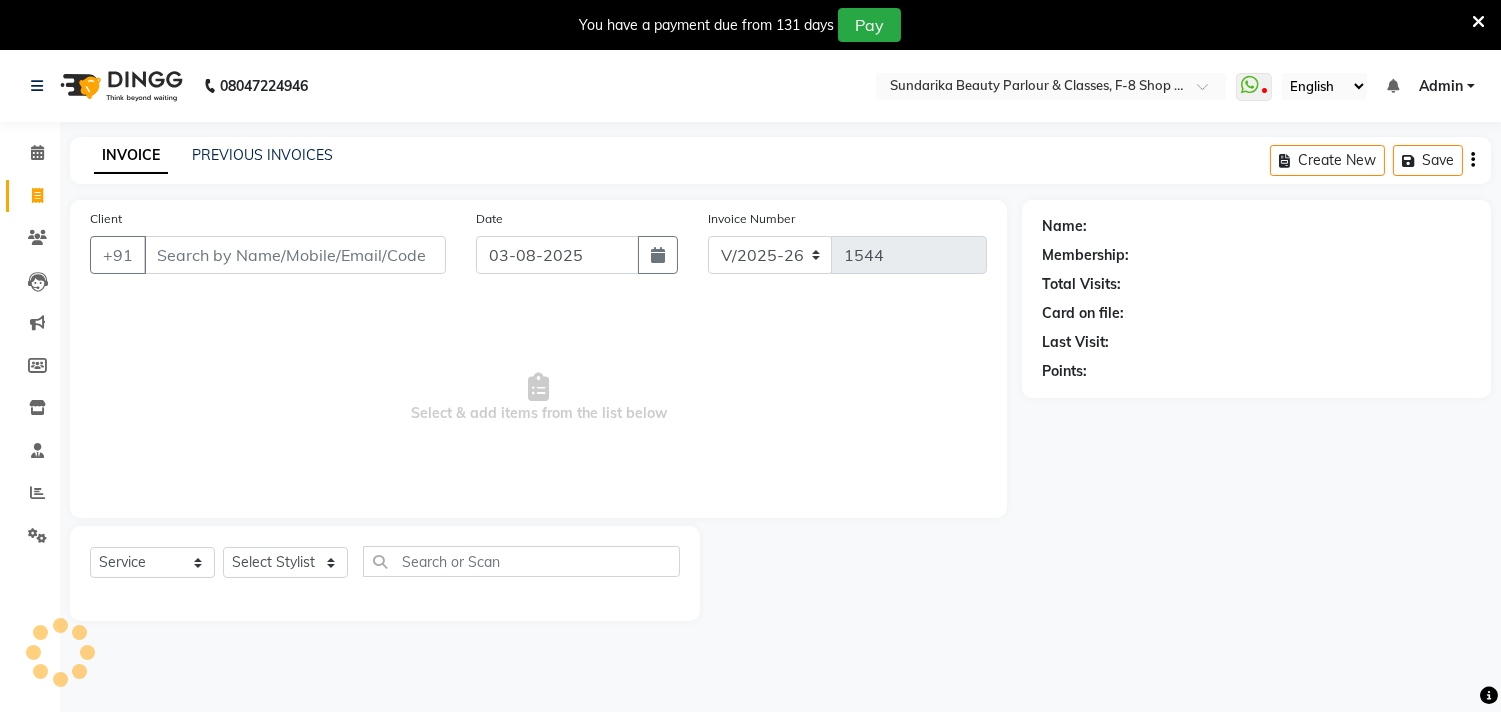 scroll, scrollTop: 50, scrollLeft: 0, axis: vertical 